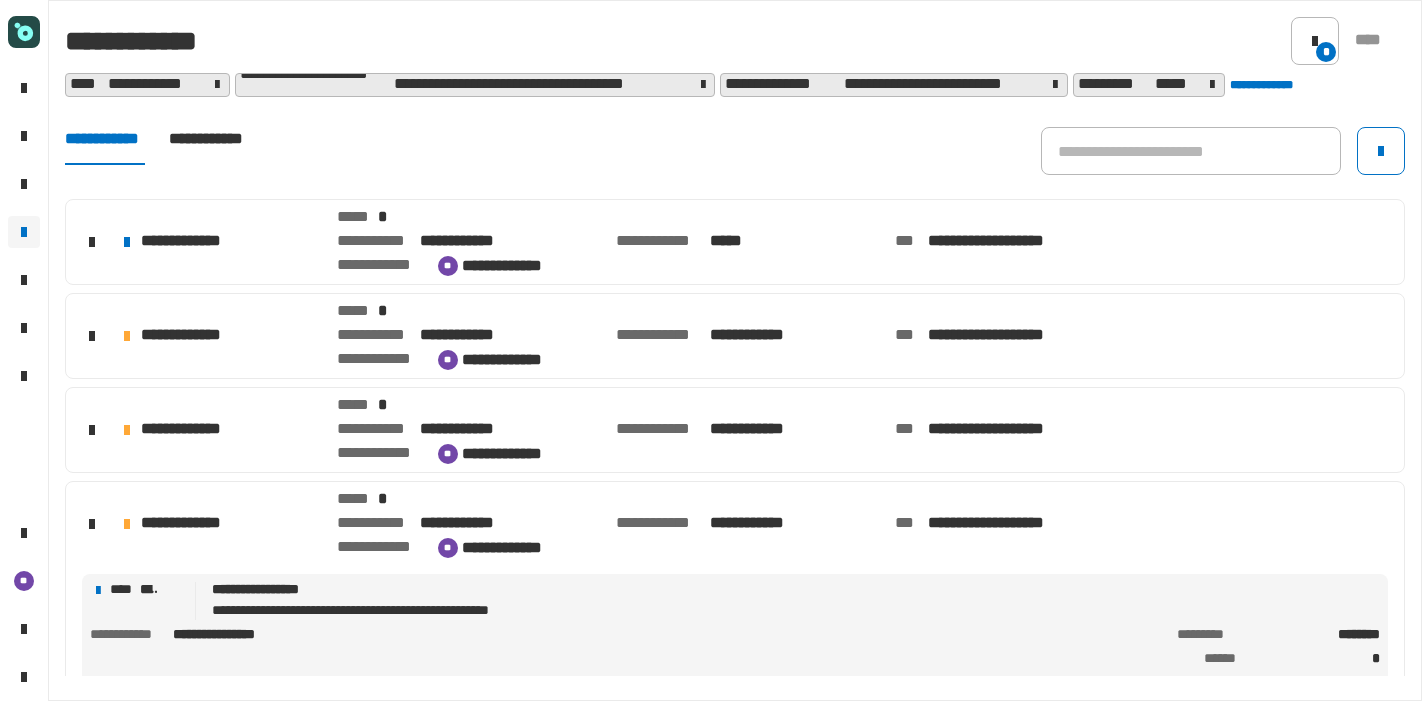 scroll, scrollTop: 0, scrollLeft: 0, axis: both 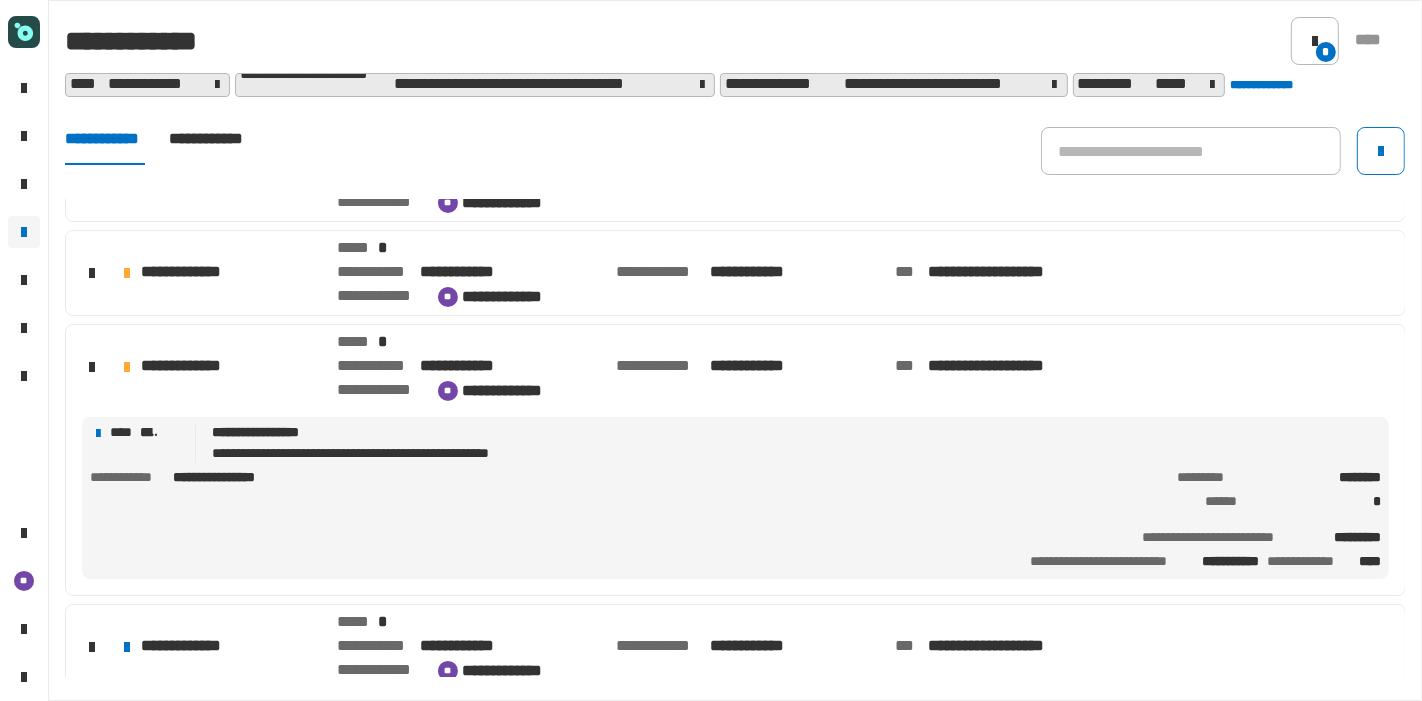 click 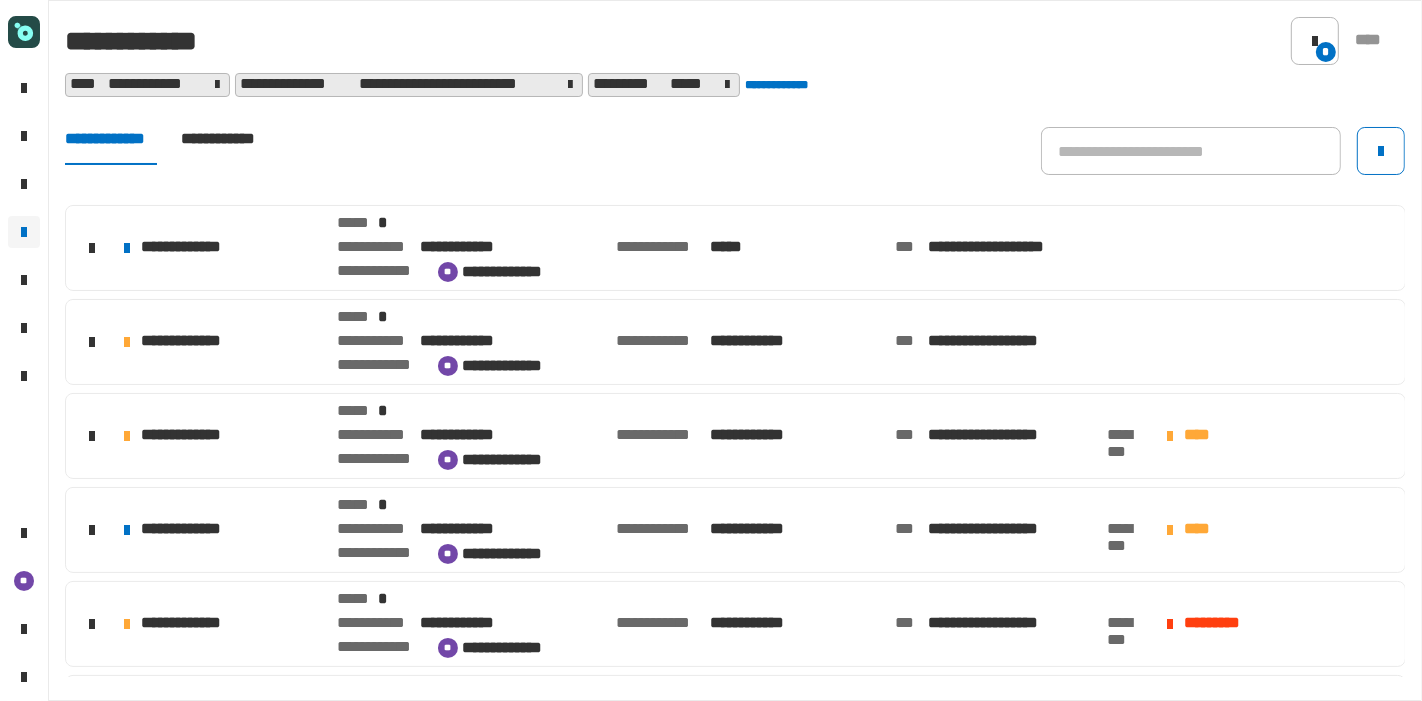 scroll, scrollTop: 460, scrollLeft: 0, axis: vertical 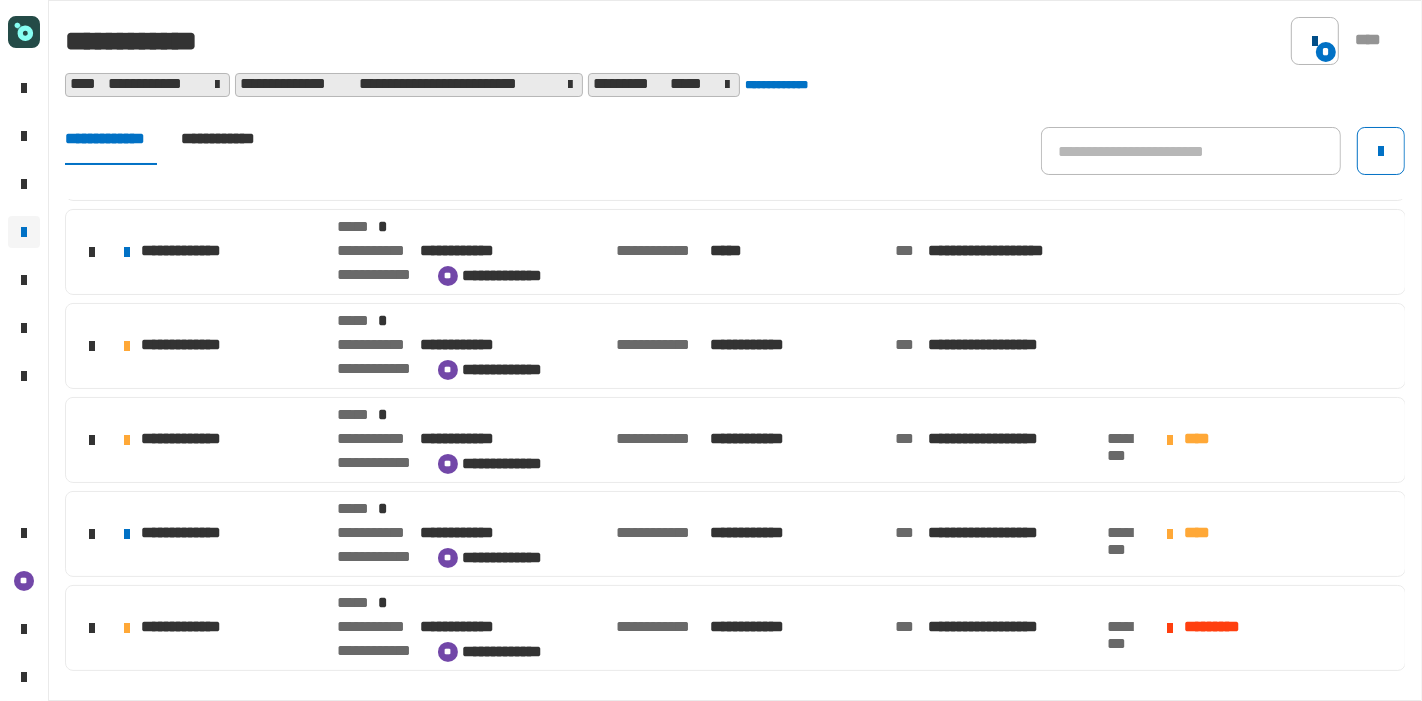 click on "*" 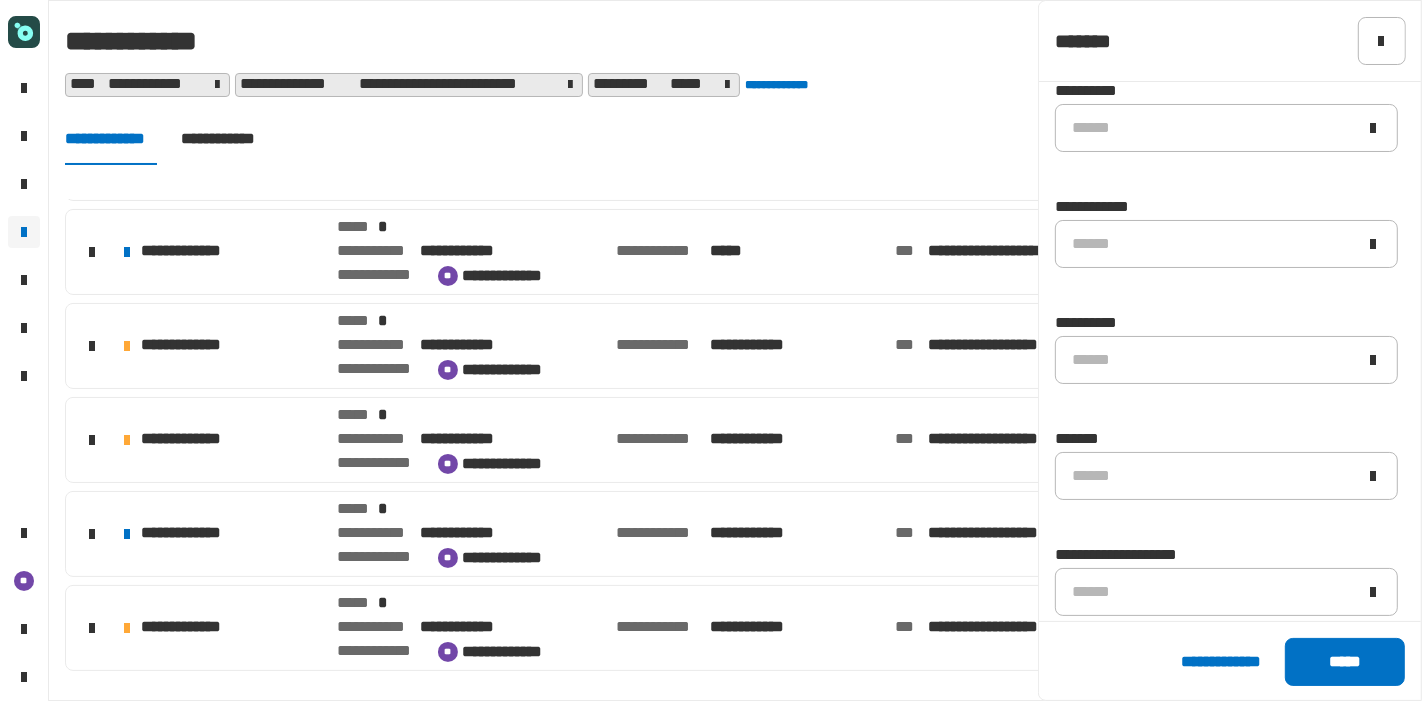 scroll, scrollTop: 524, scrollLeft: 0, axis: vertical 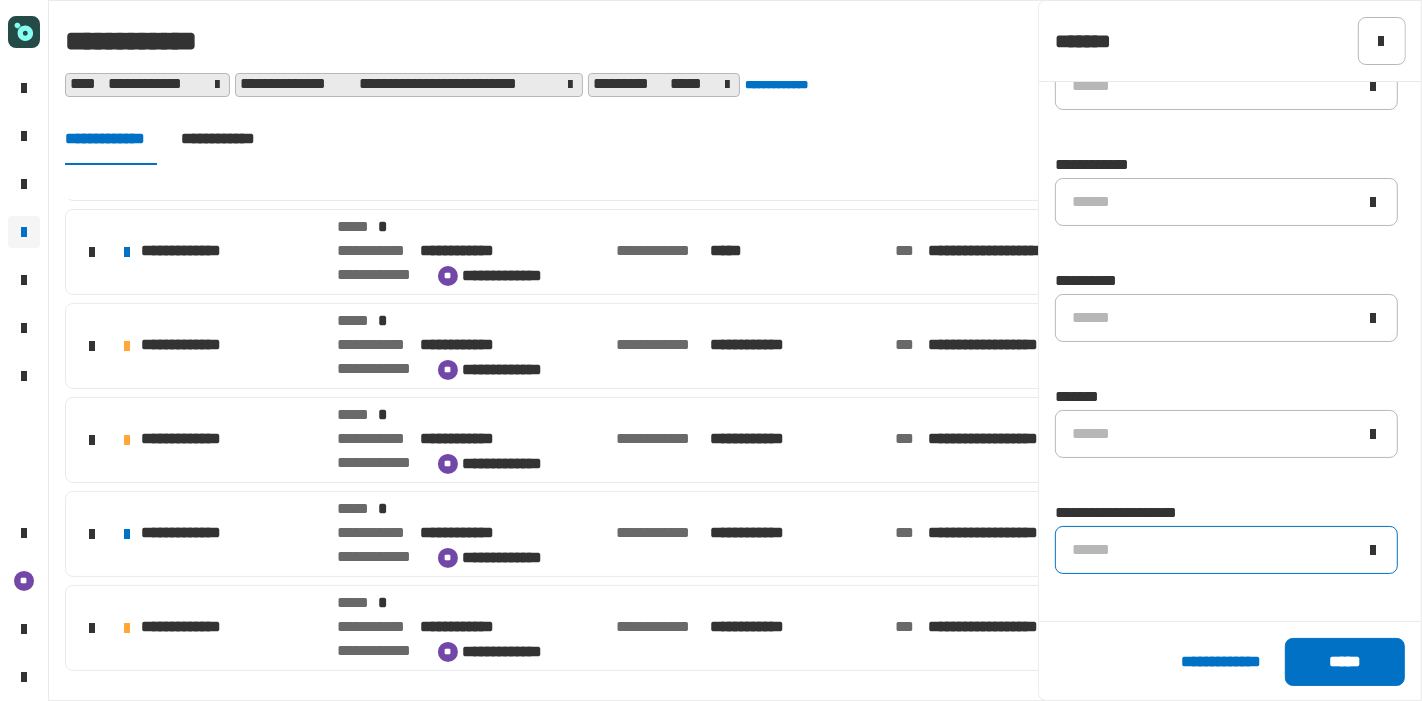 click on "******" 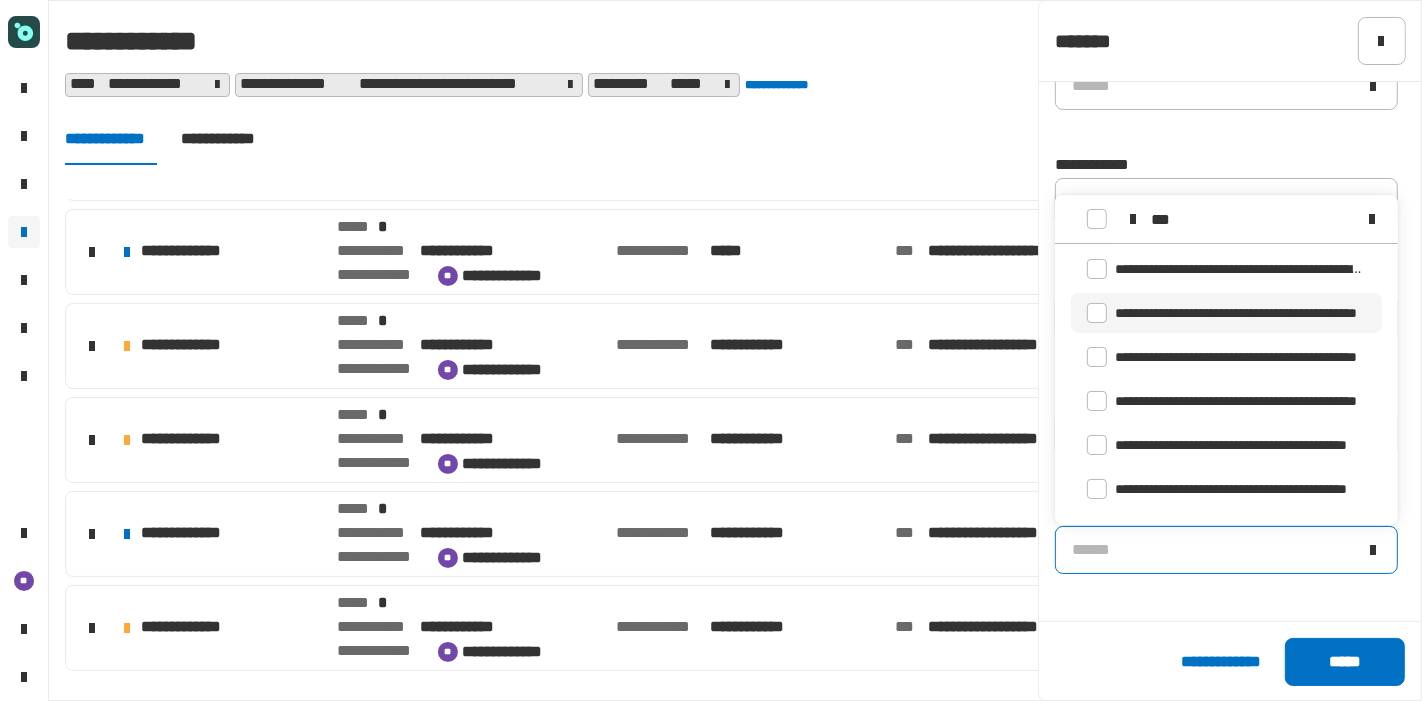 scroll, scrollTop: 0, scrollLeft: 0, axis: both 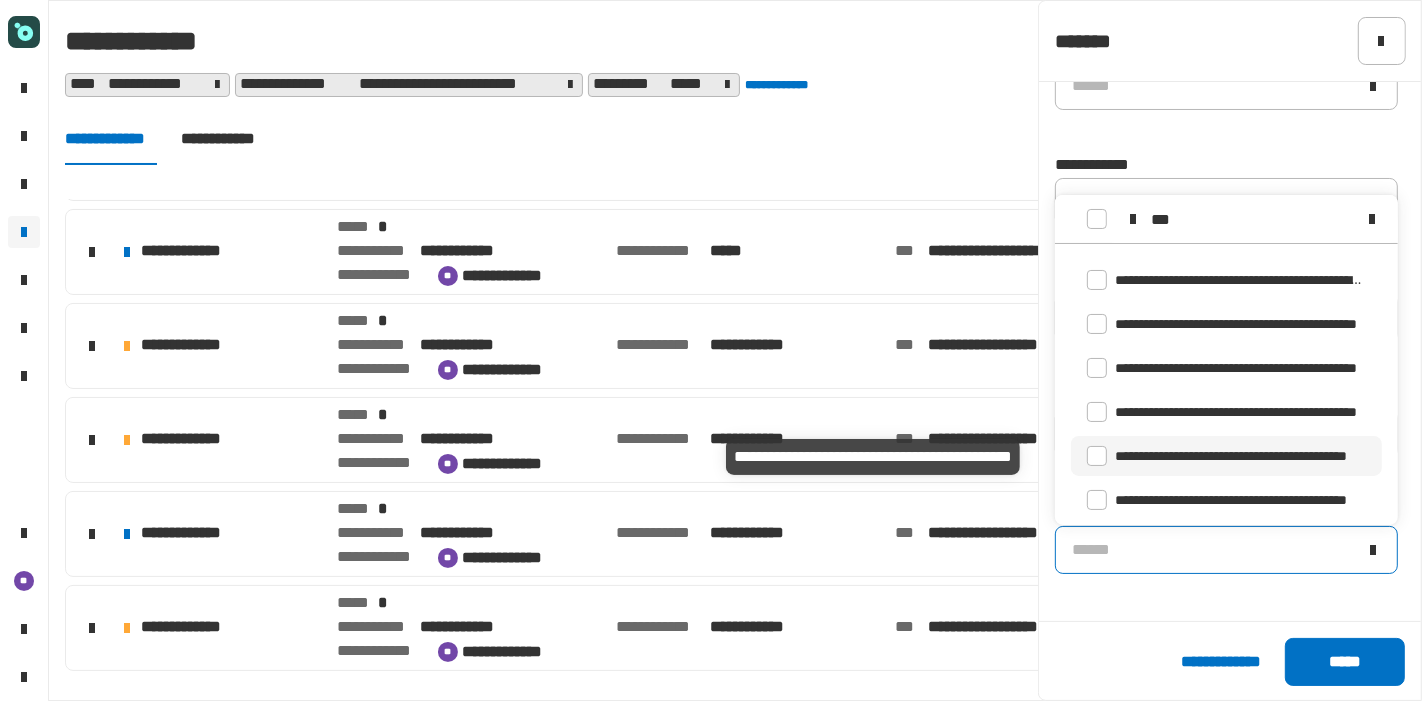 type on "***" 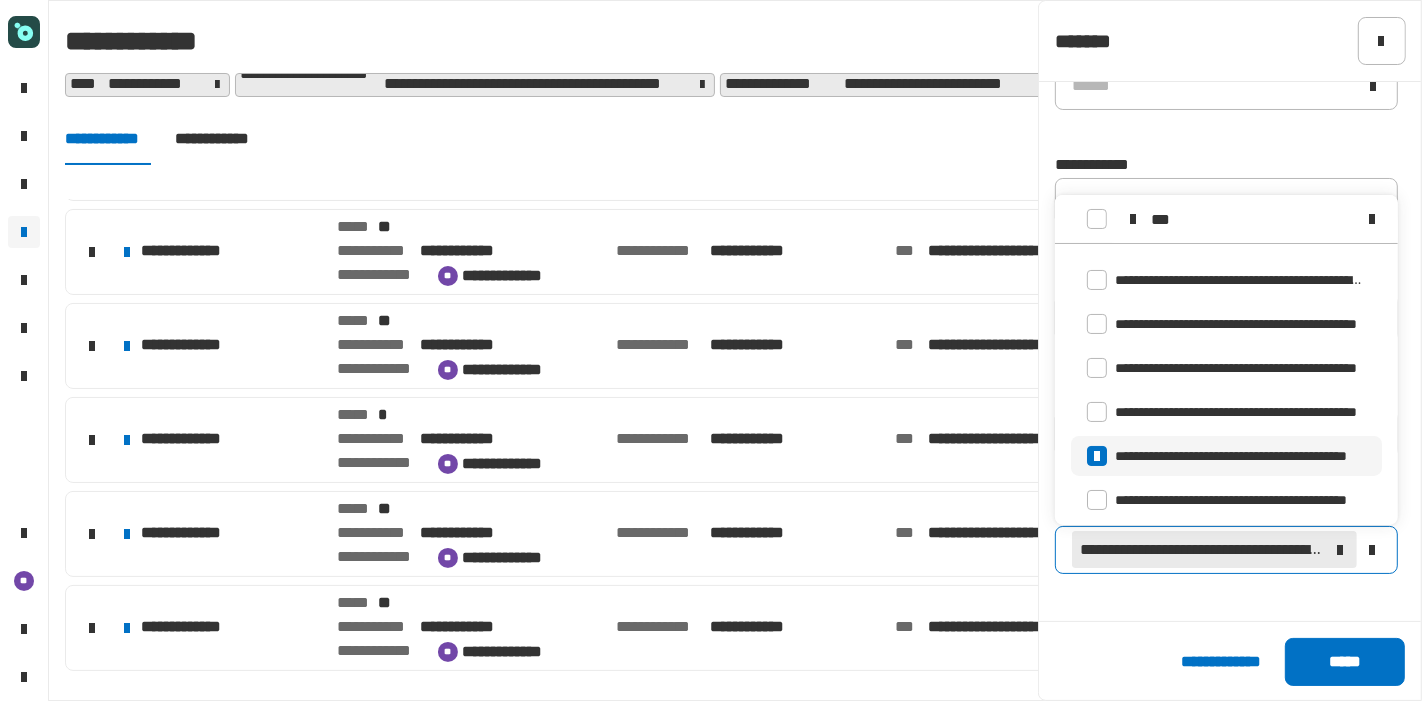 click 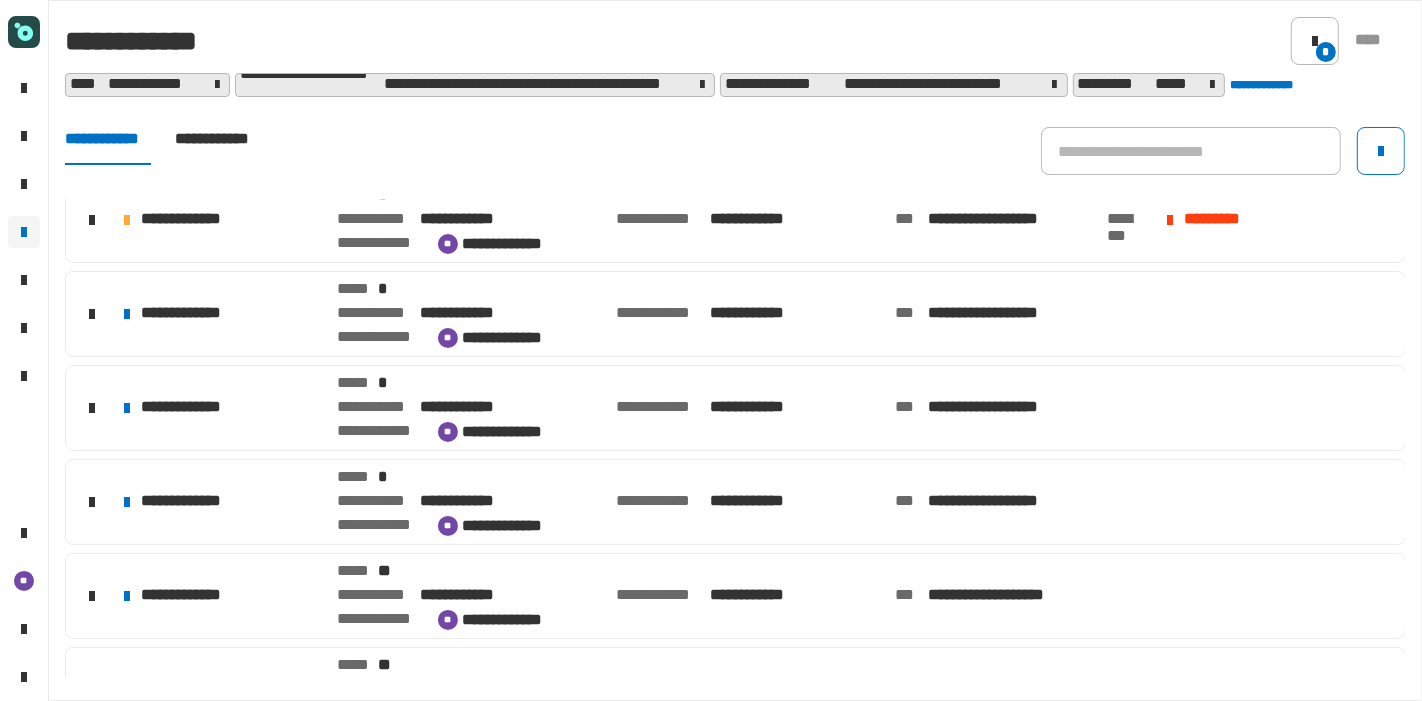 scroll, scrollTop: 0, scrollLeft: 0, axis: both 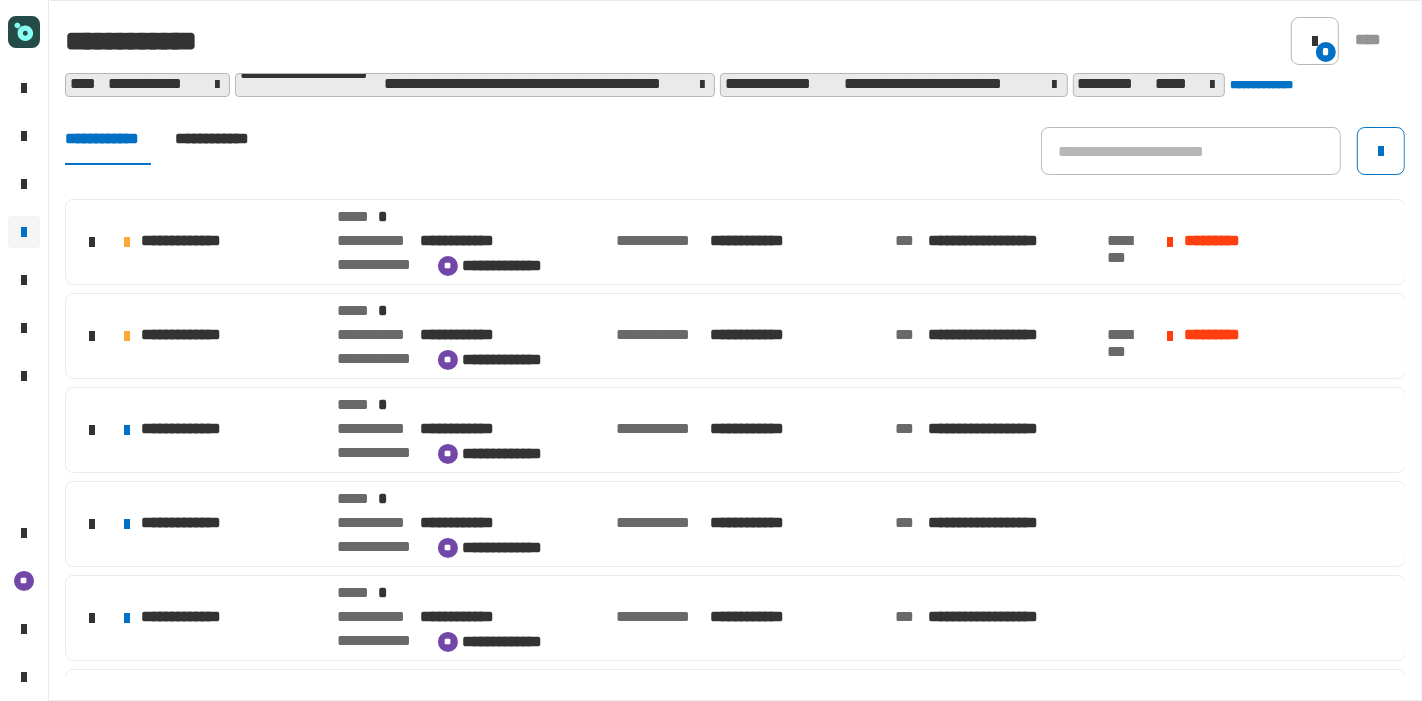 click on "**********" 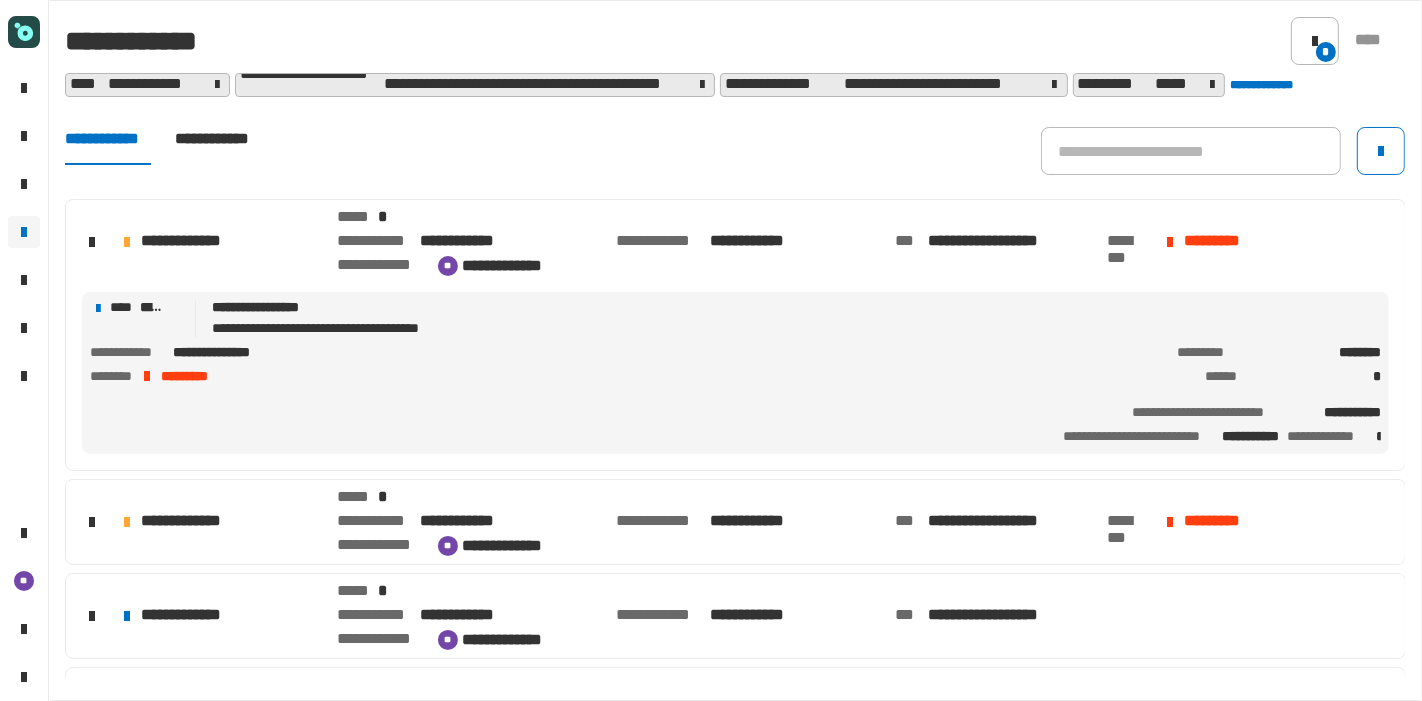 click on "**********" 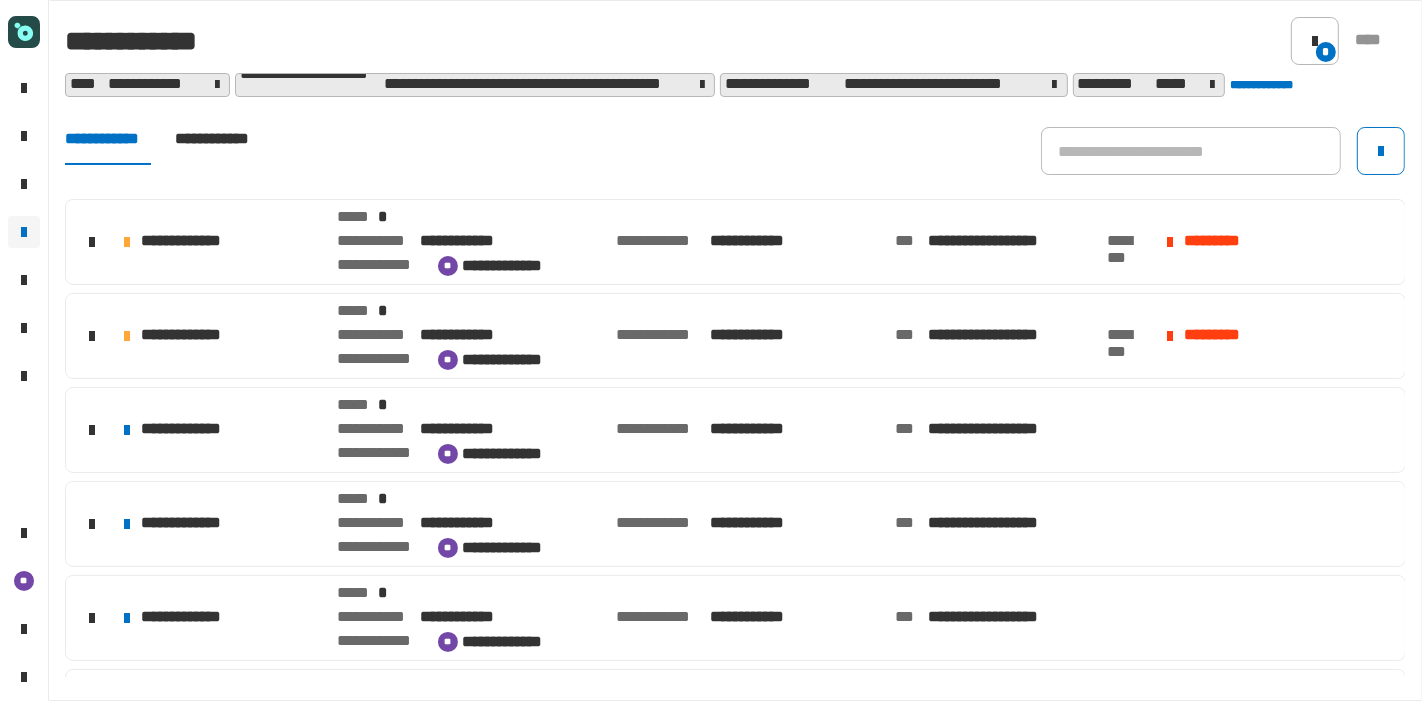 click on "**********" 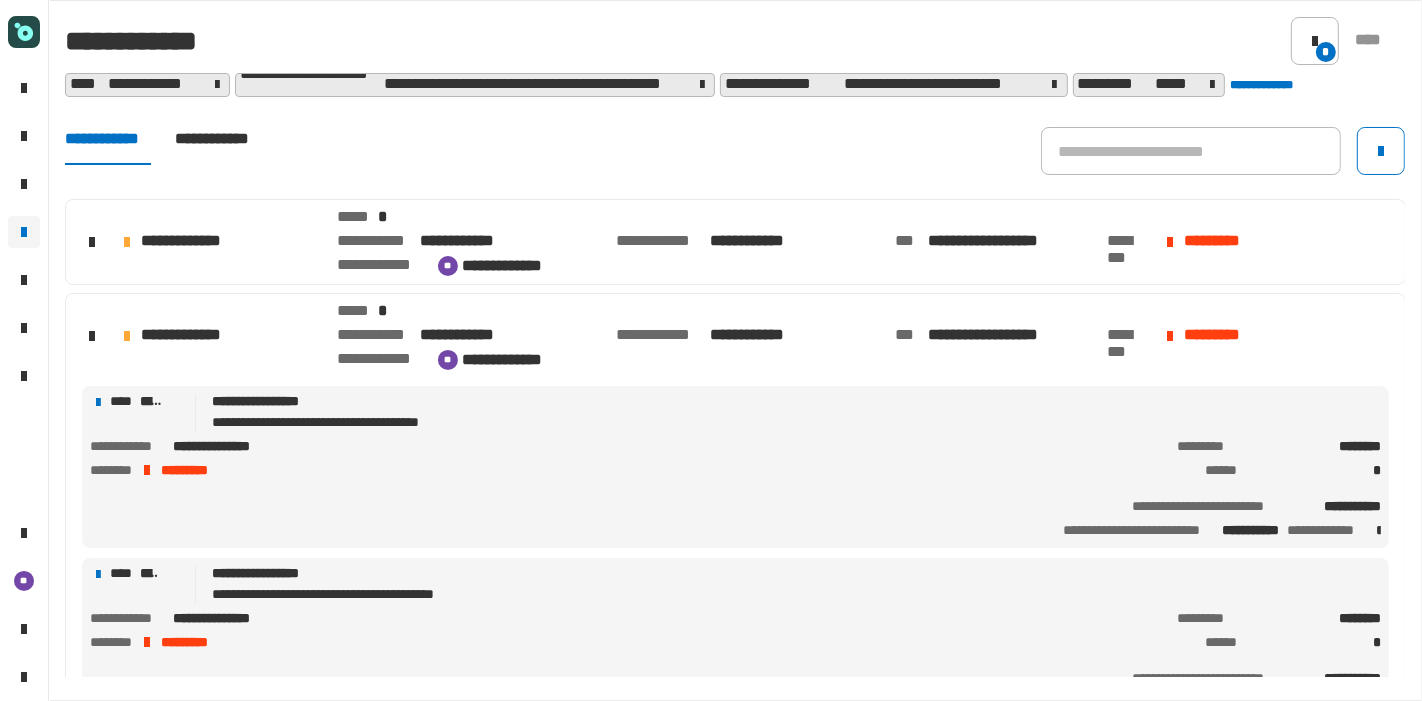 click on "**********" 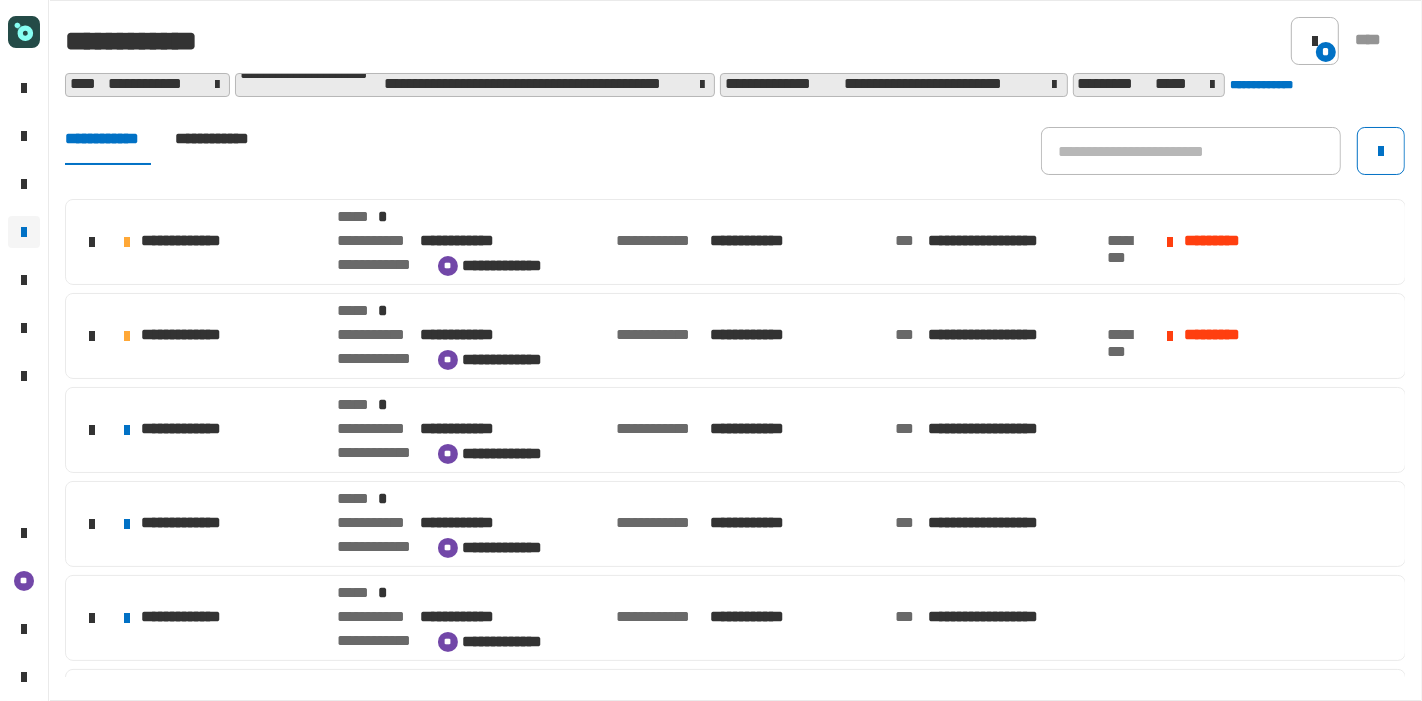click on "**********" 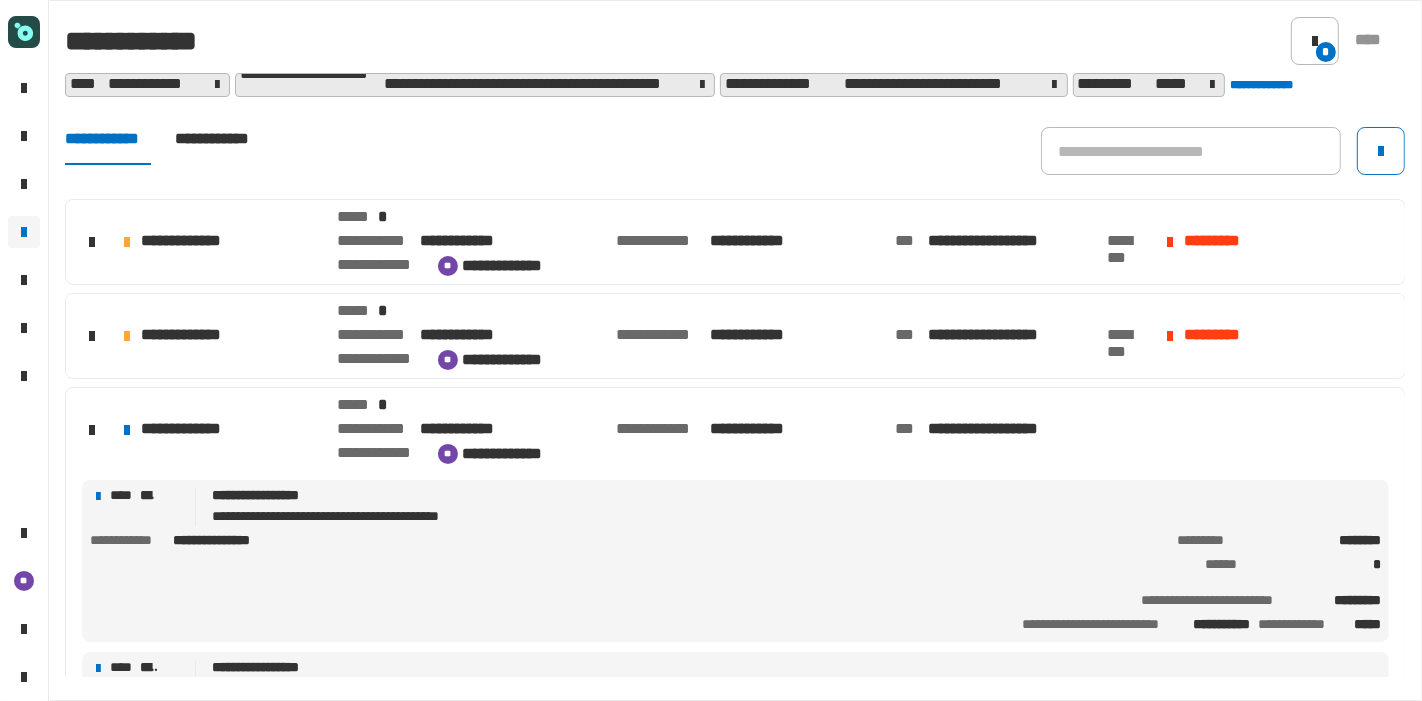 click on "**********" 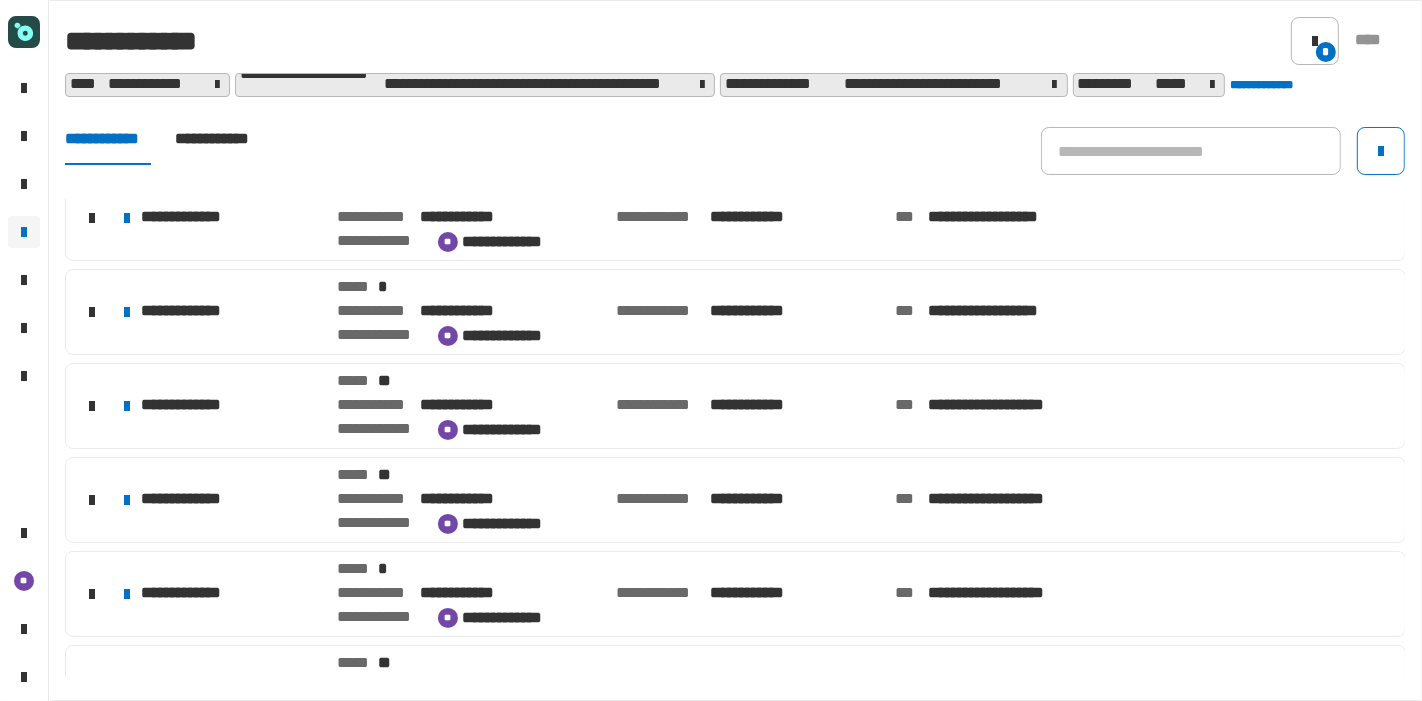 scroll, scrollTop: 308, scrollLeft: 0, axis: vertical 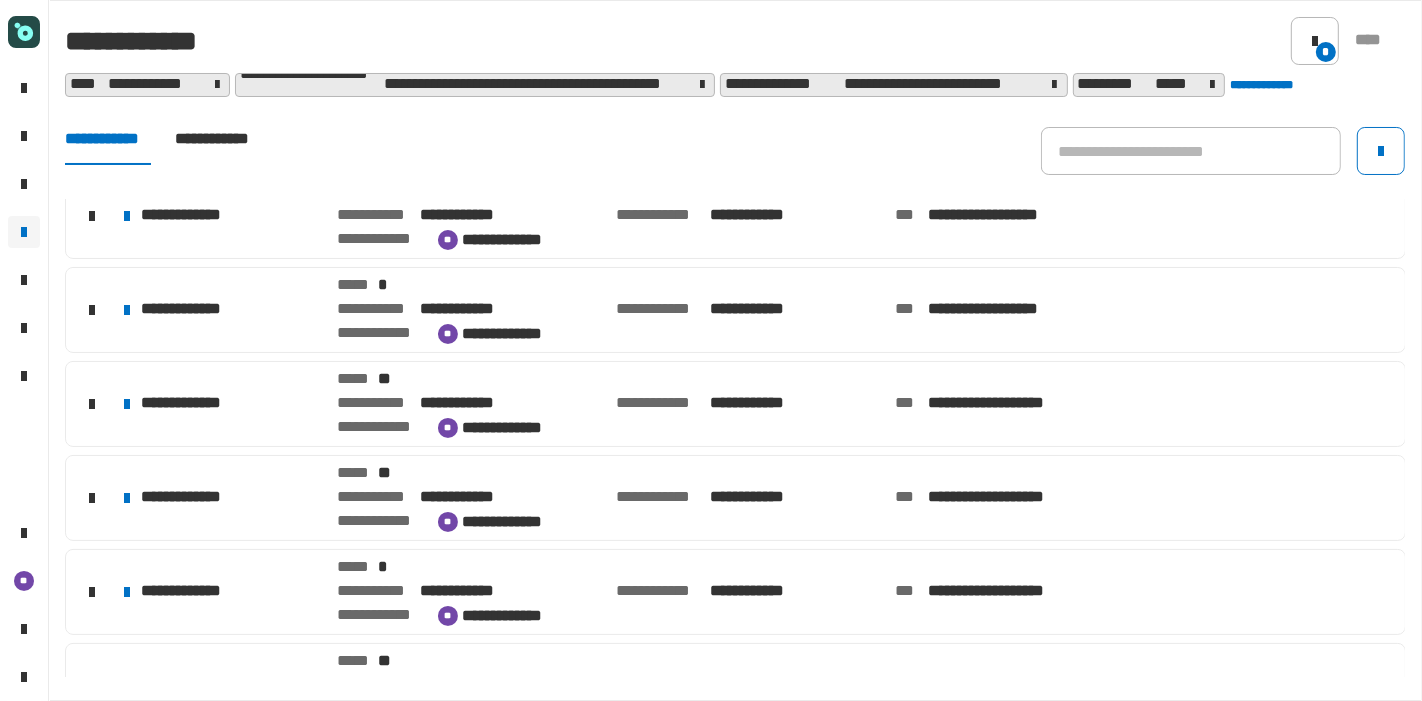 click on "**********" 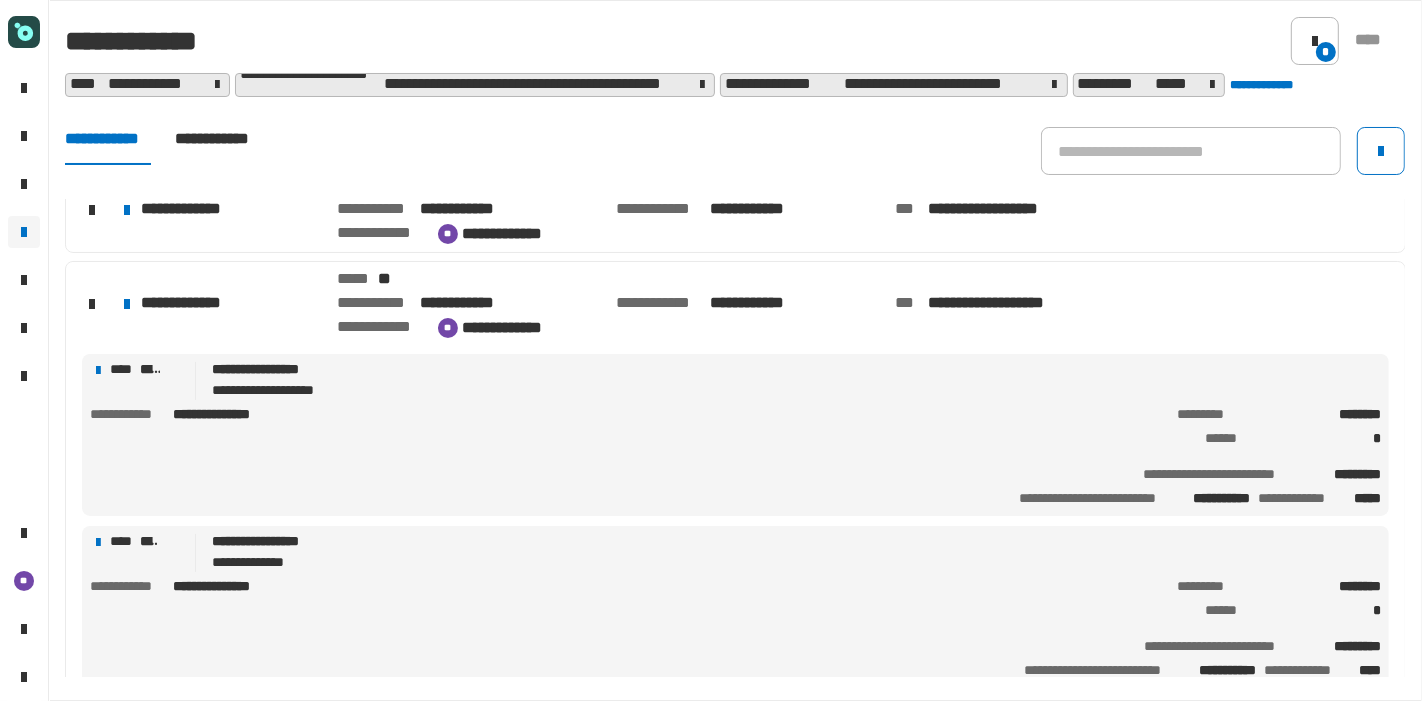 scroll, scrollTop: 412, scrollLeft: 0, axis: vertical 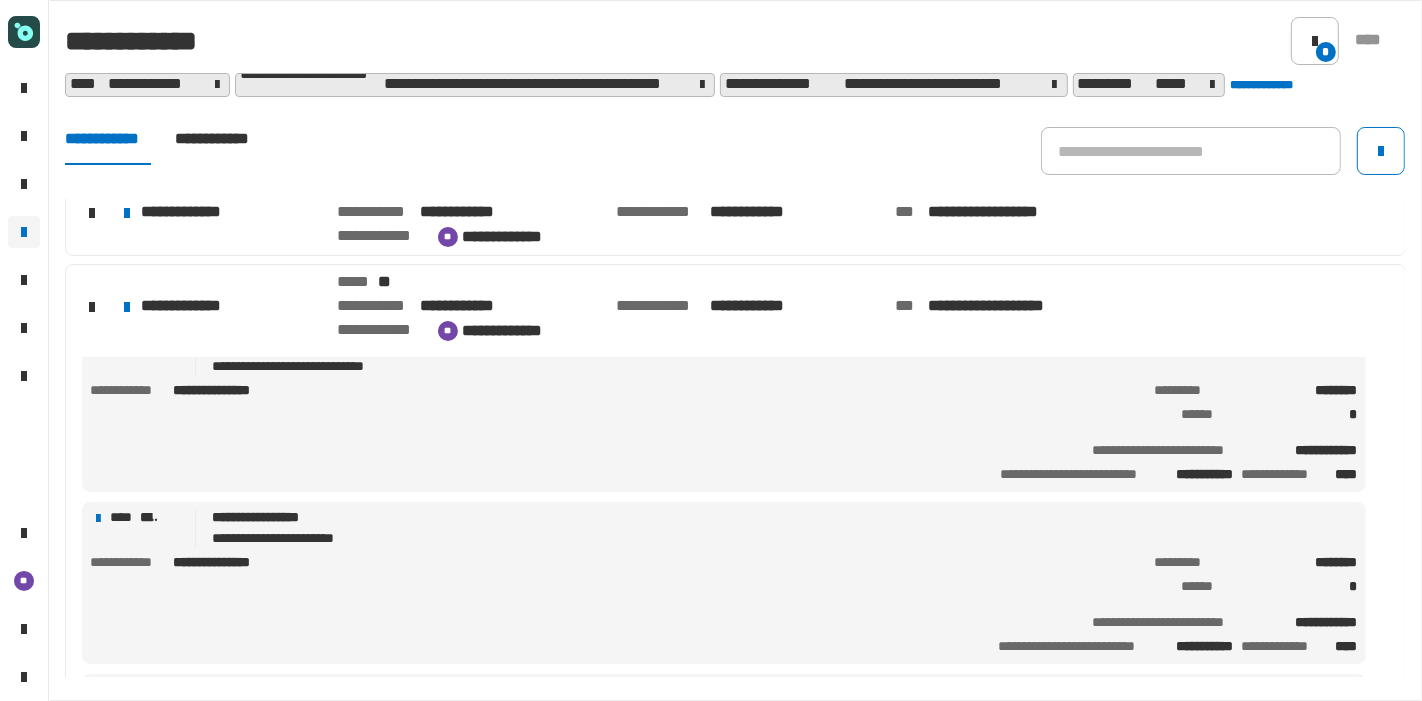click on "**********" 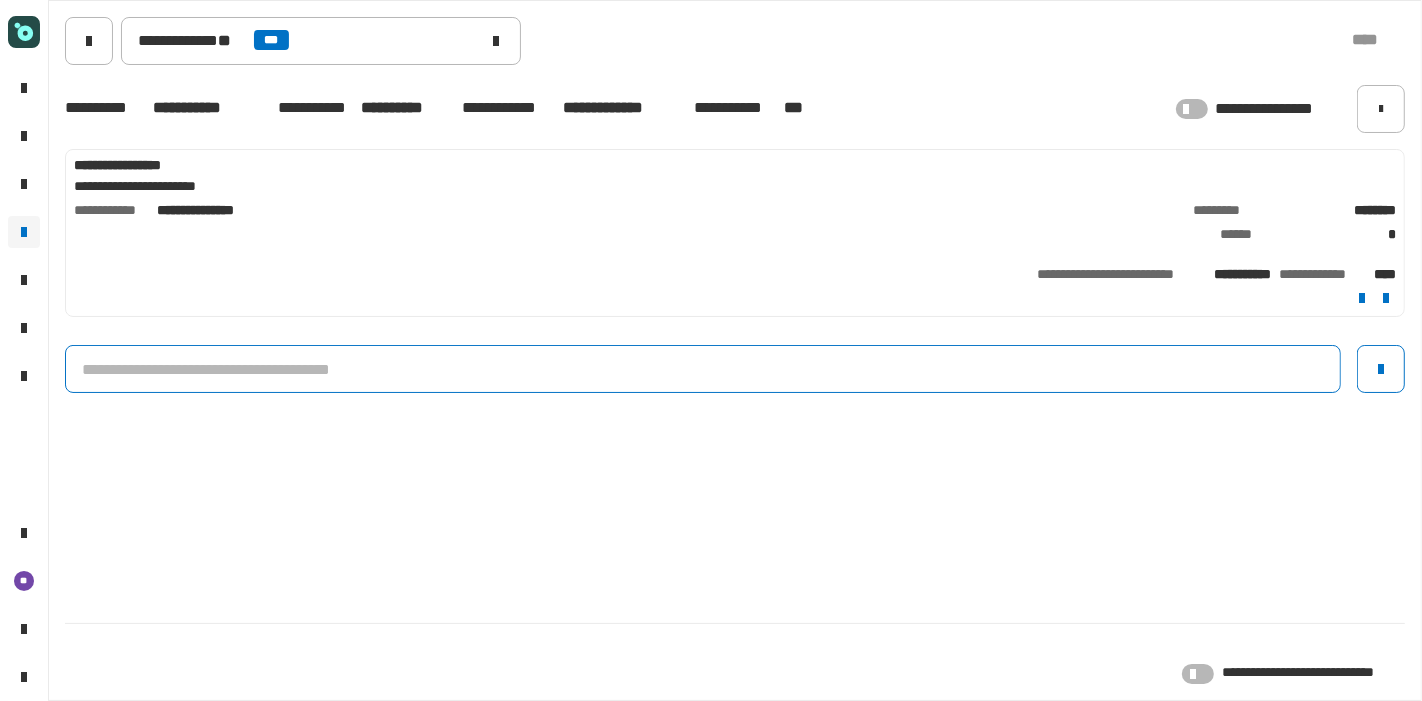 click 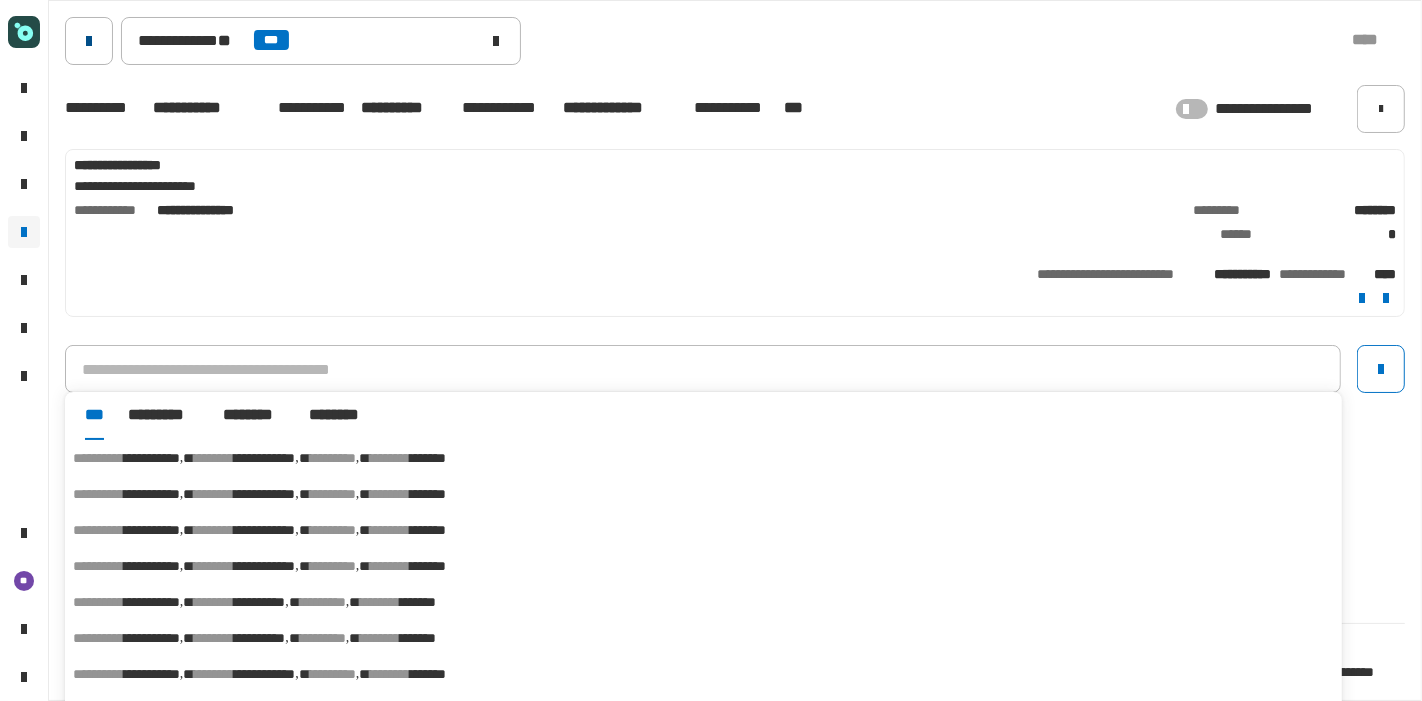 click 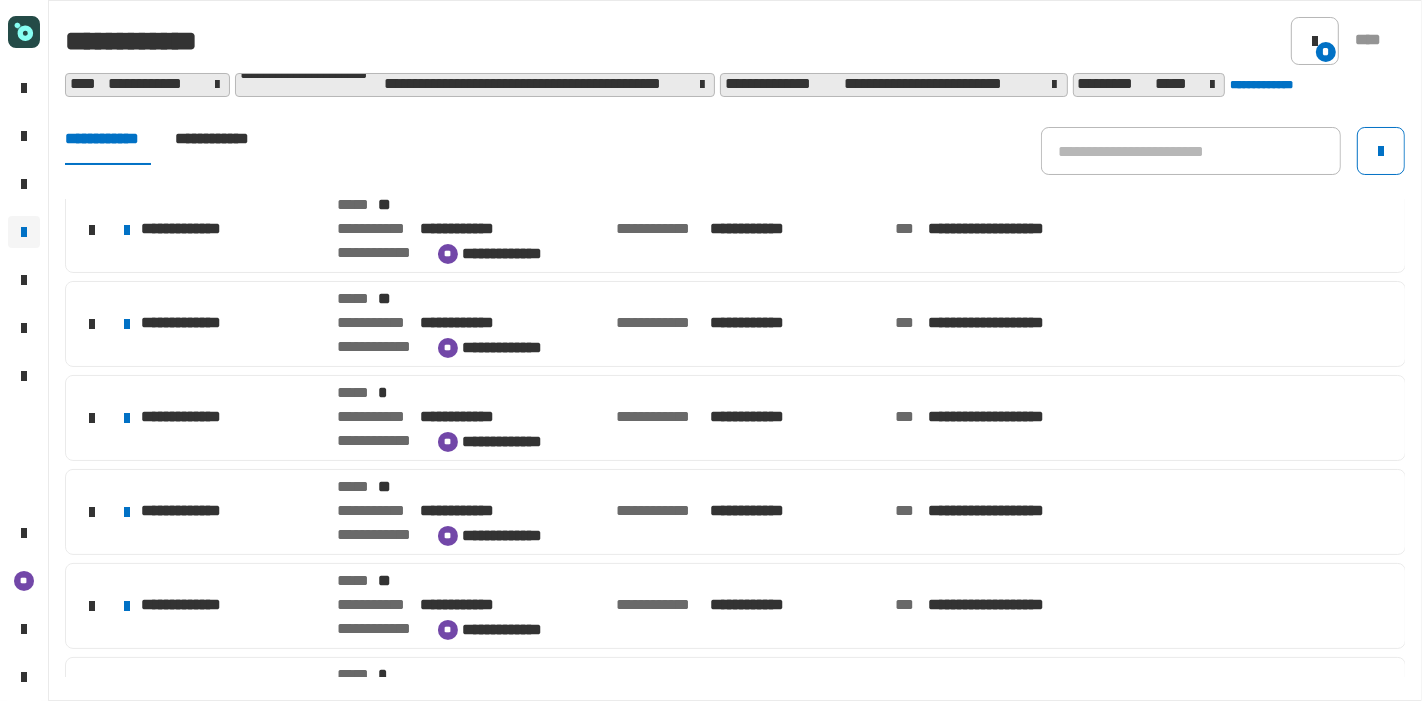 scroll, scrollTop: 541, scrollLeft: 0, axis: vertical 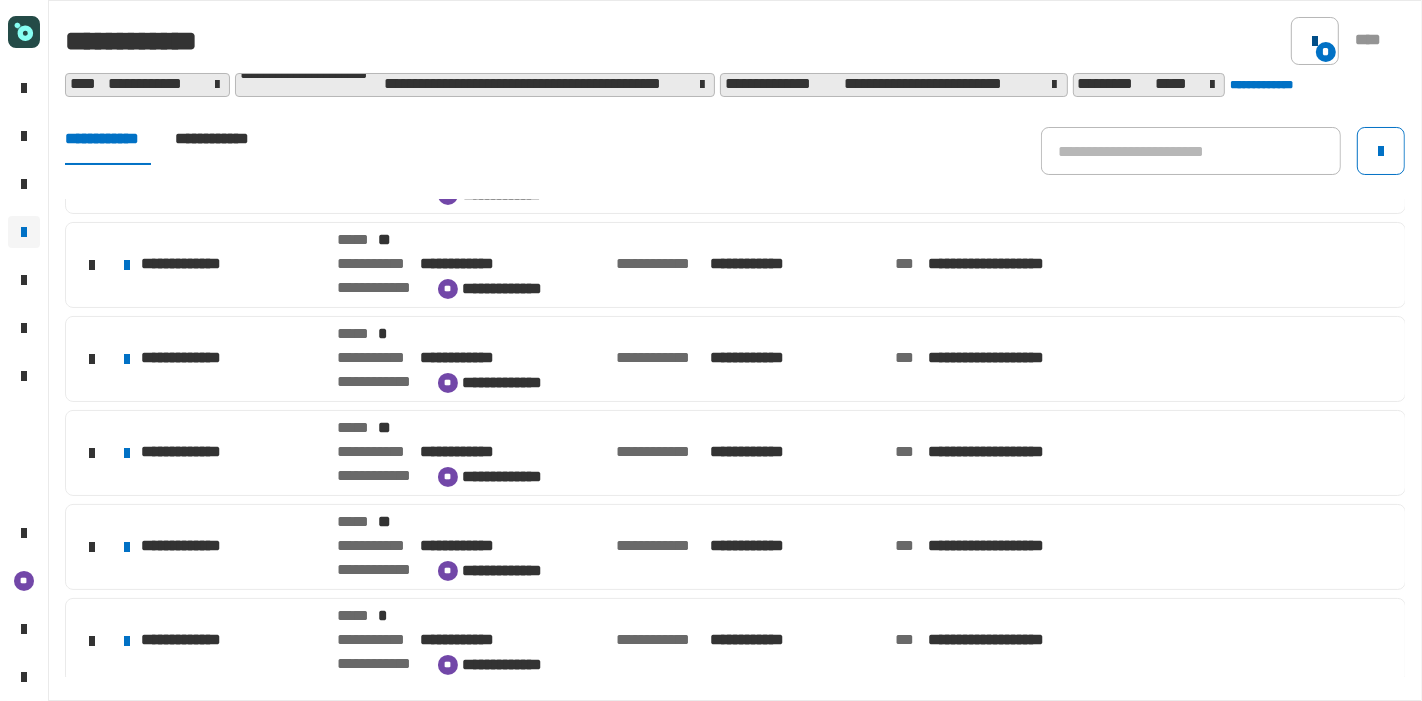 click on "*" 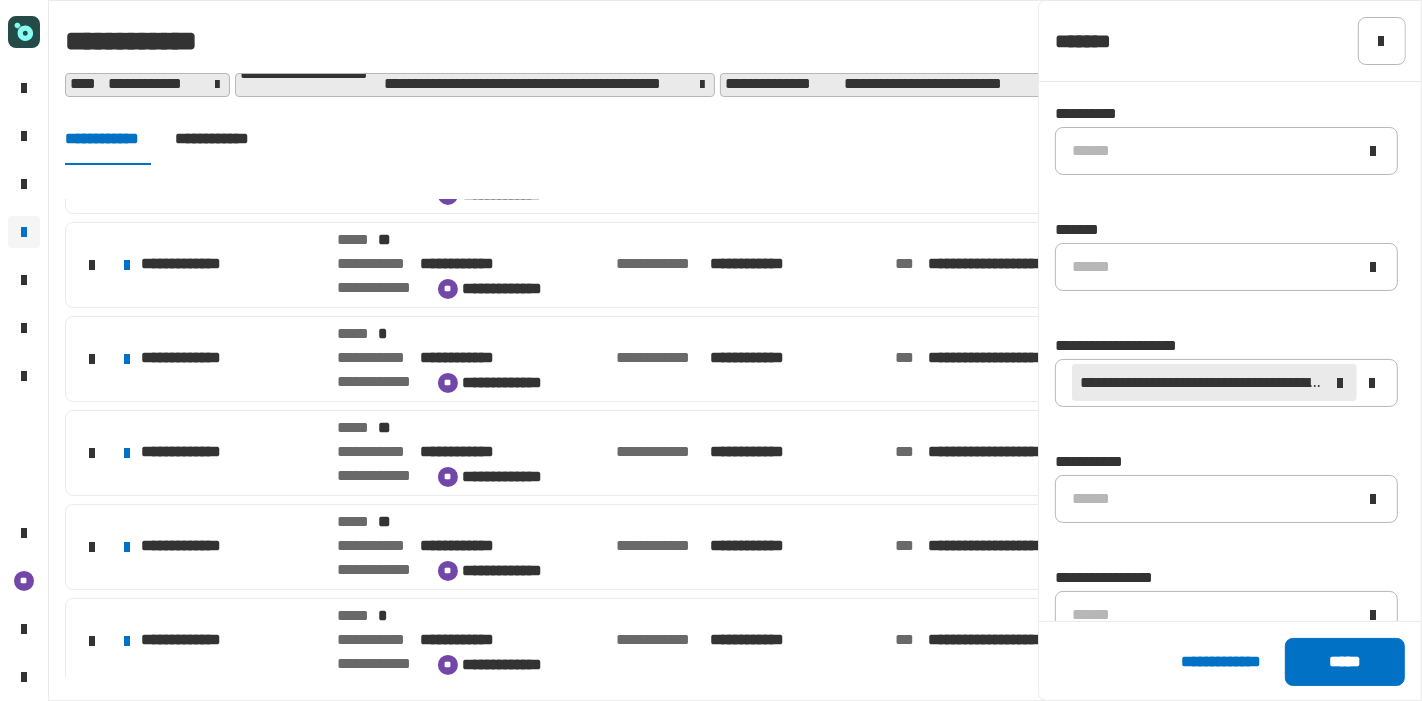 scroll, scrollTop: 840, scrollLeft: 0, axis: vertical 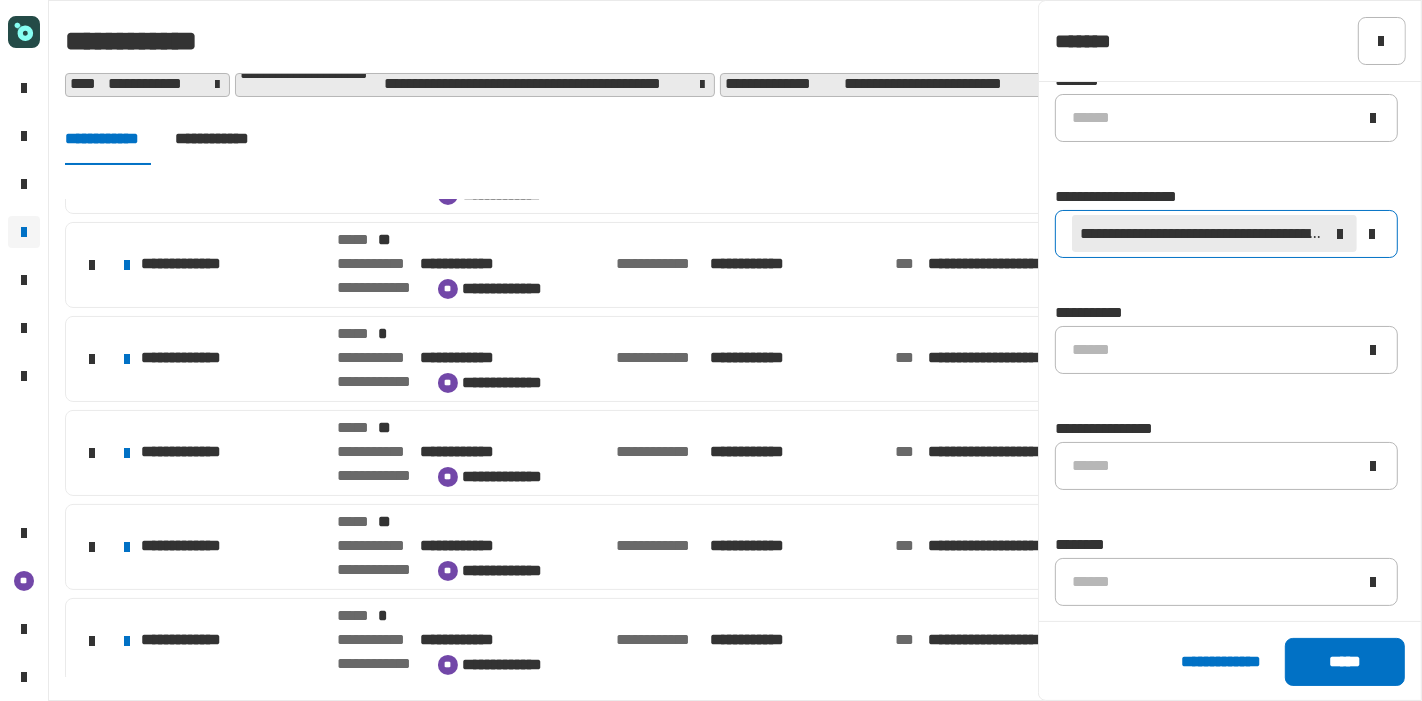 click 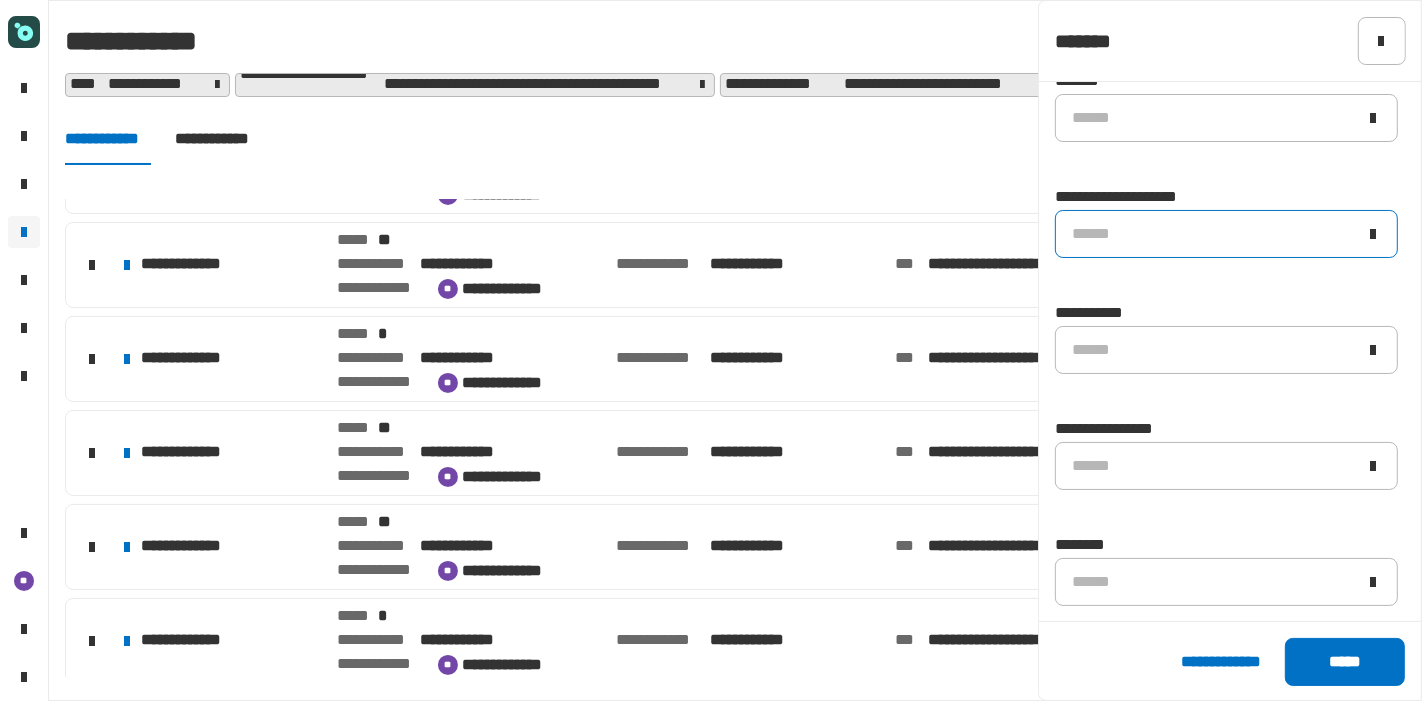scroll, scrollTop: 0, scrollLeft: 0, axis: both 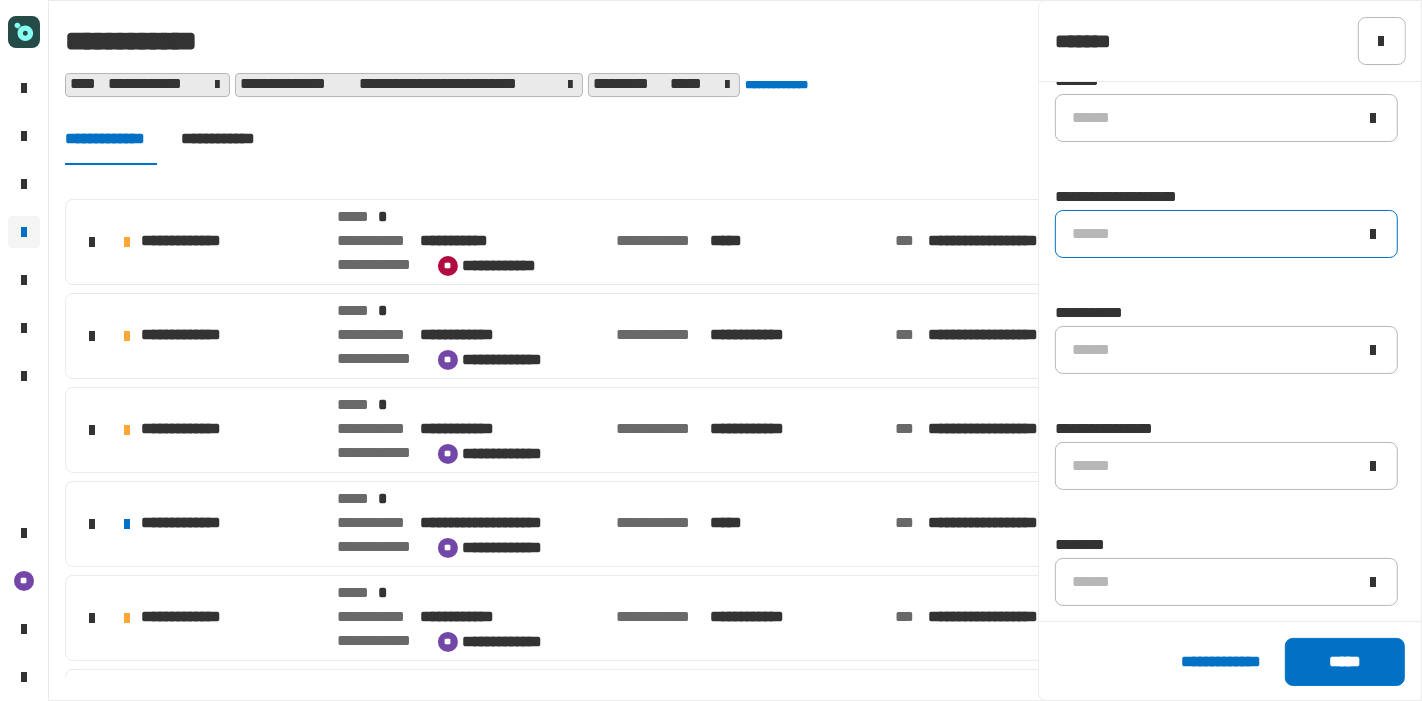 click on "******" 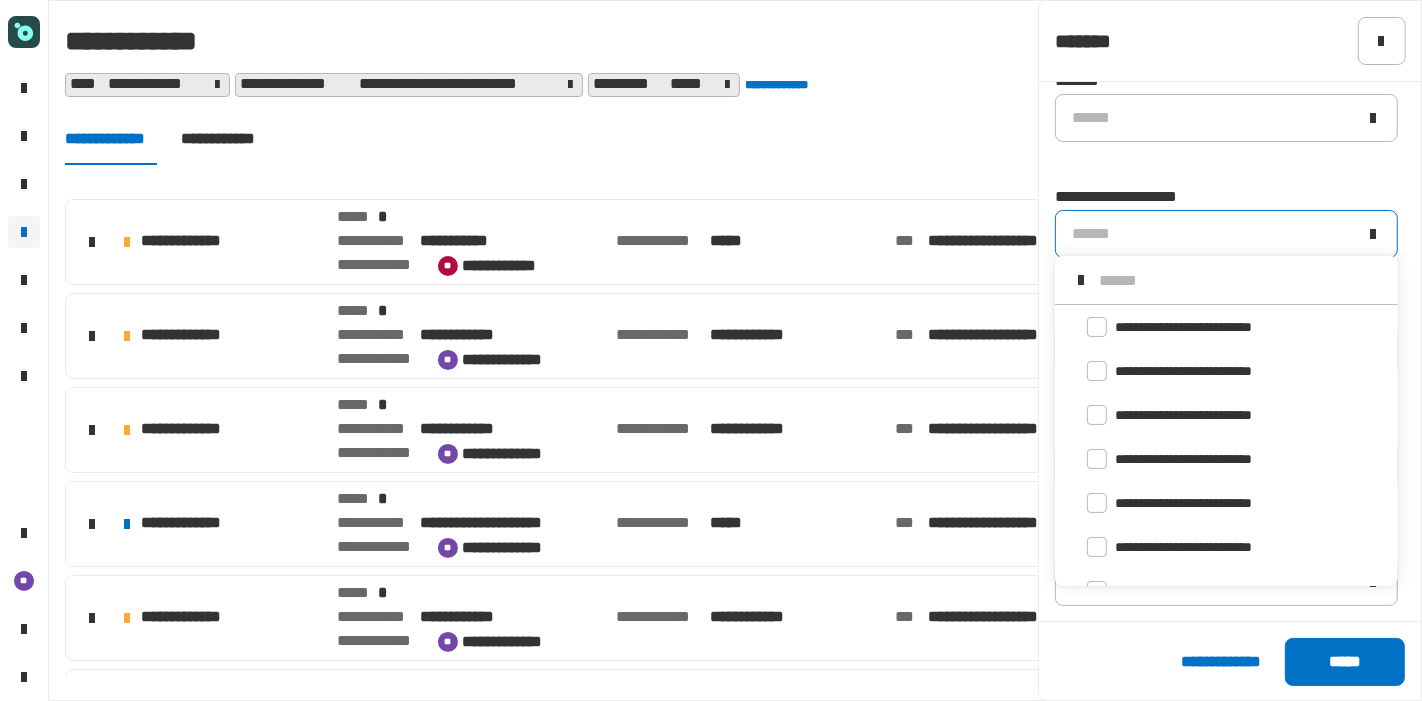 scroll, scrollTop: 0, scrollLeft: 0, axis: both 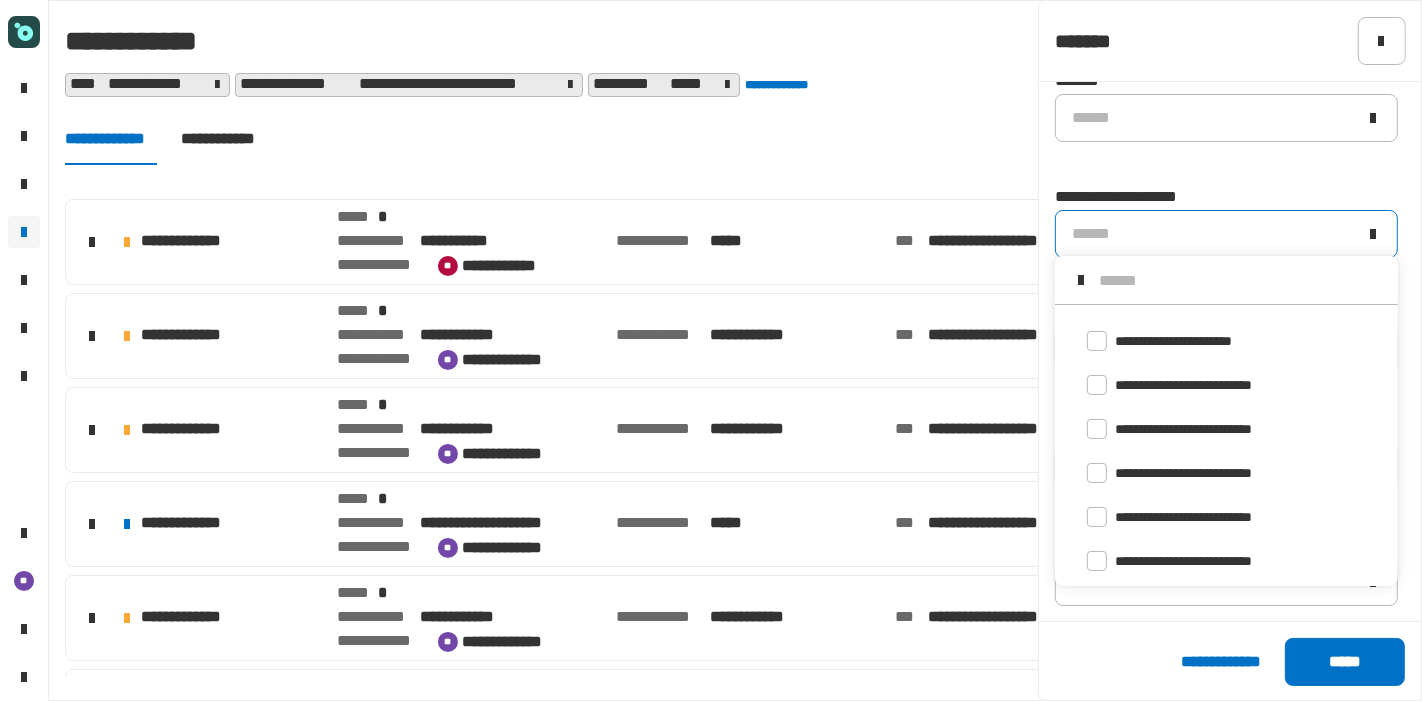 click 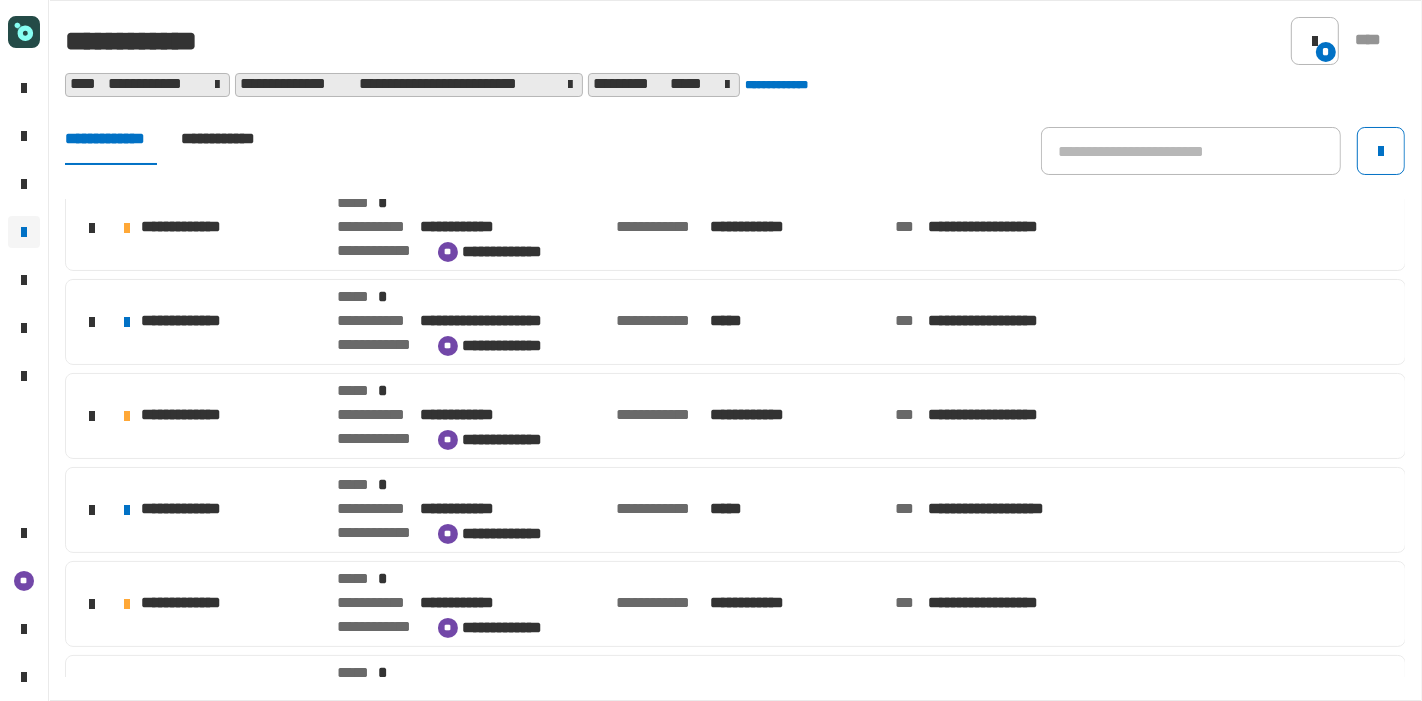scroll, scrollTop: 0, scrollLeft: 0, axis: both 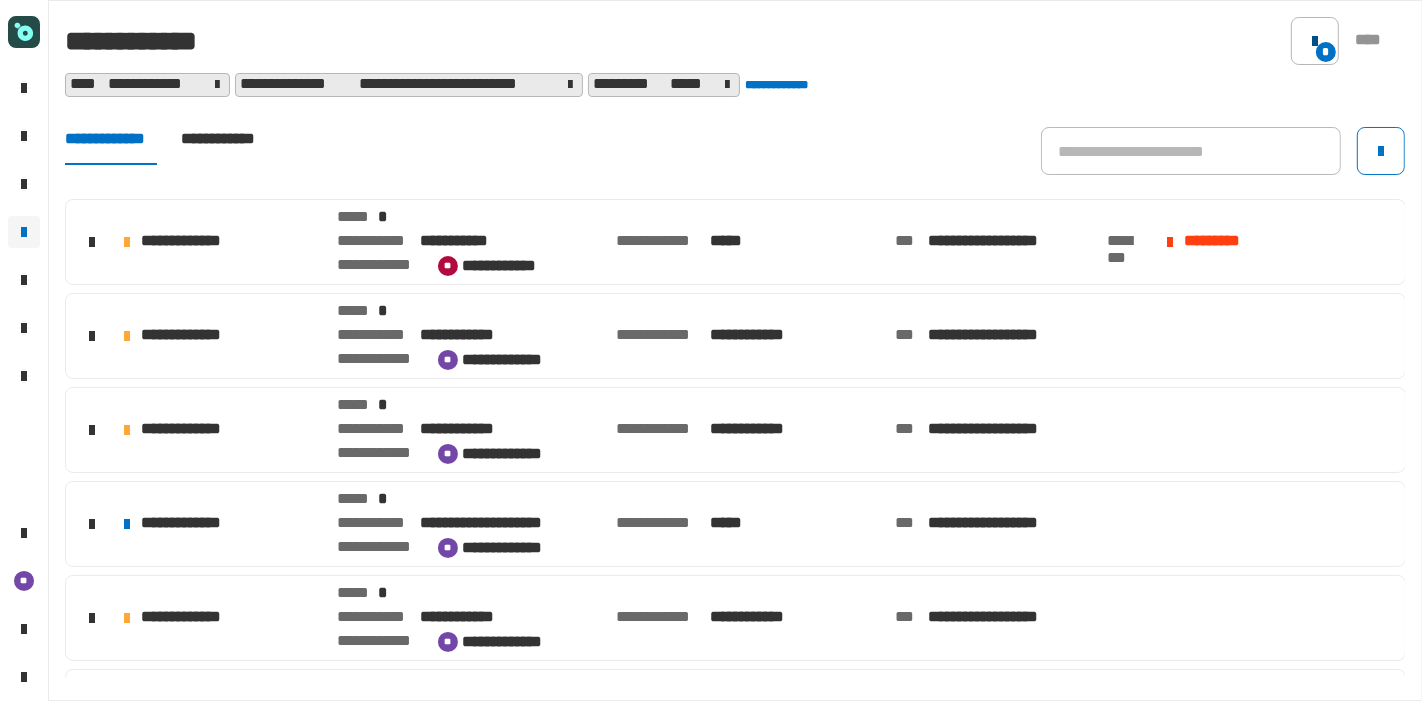 click 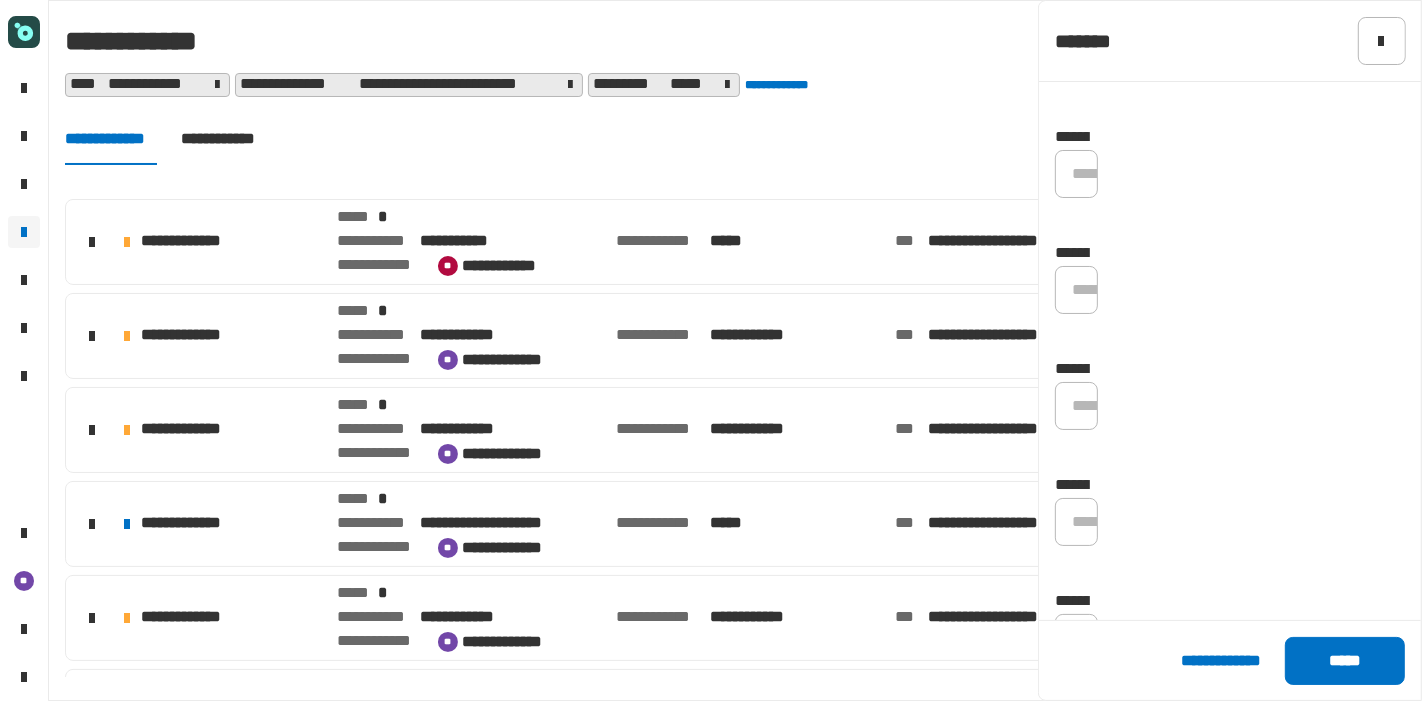 scroll, scrollTop: 561, scrollLeft: 0, axis: vertical 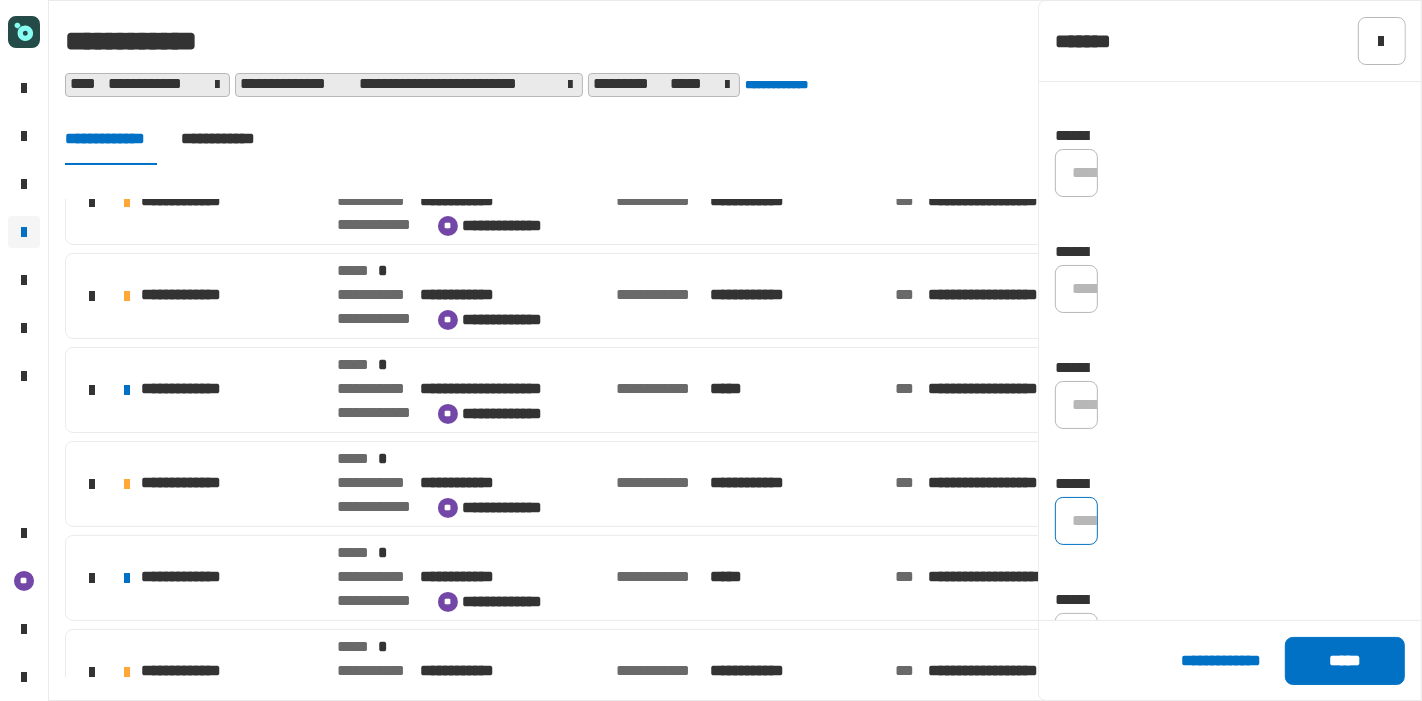 click on "******" 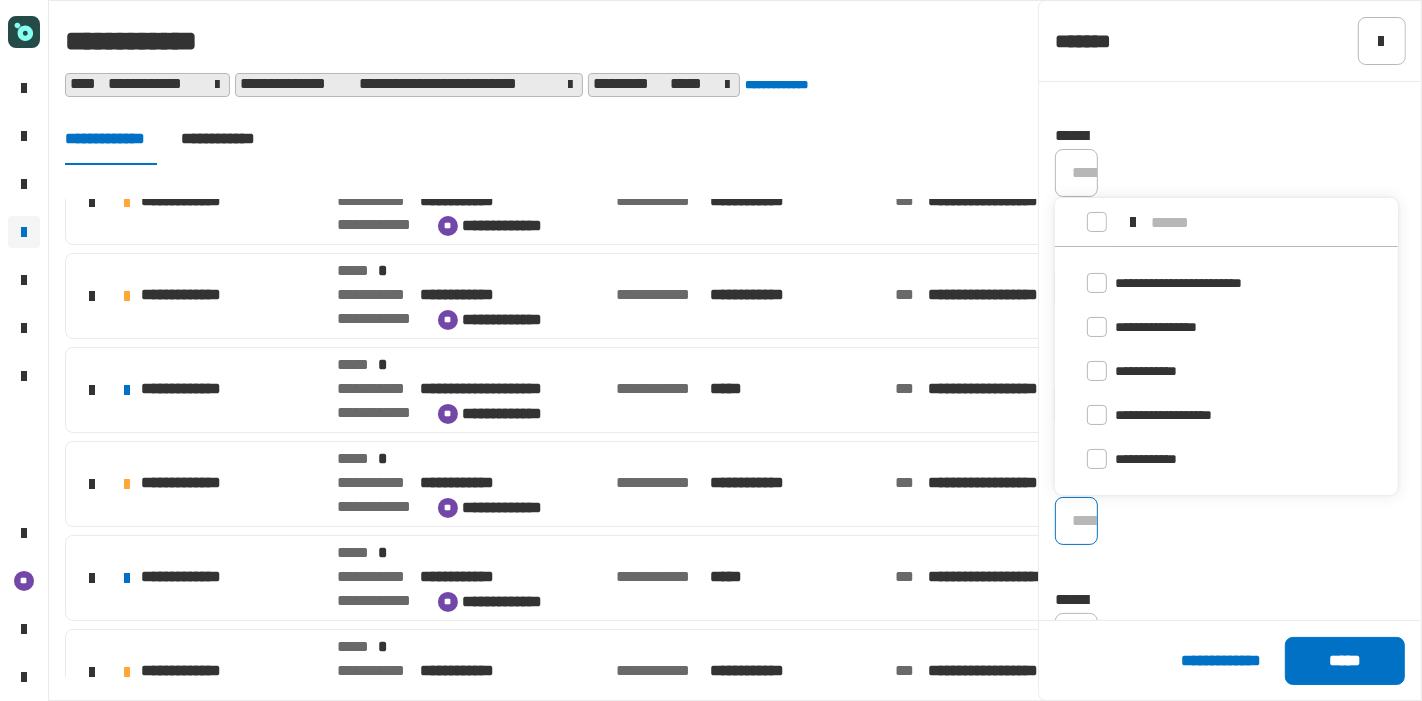 scroll, scrollTop: 0, scrollLeft: 0, axis: both 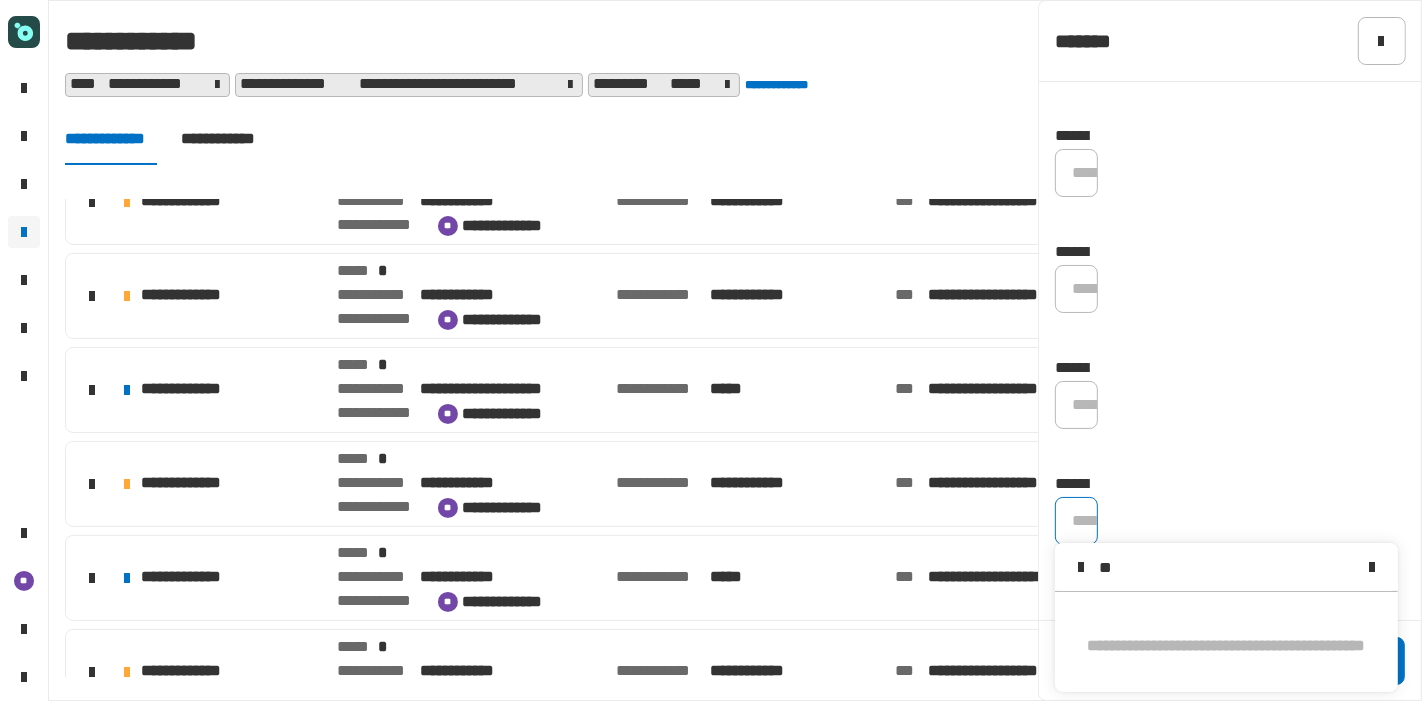 type on "*" 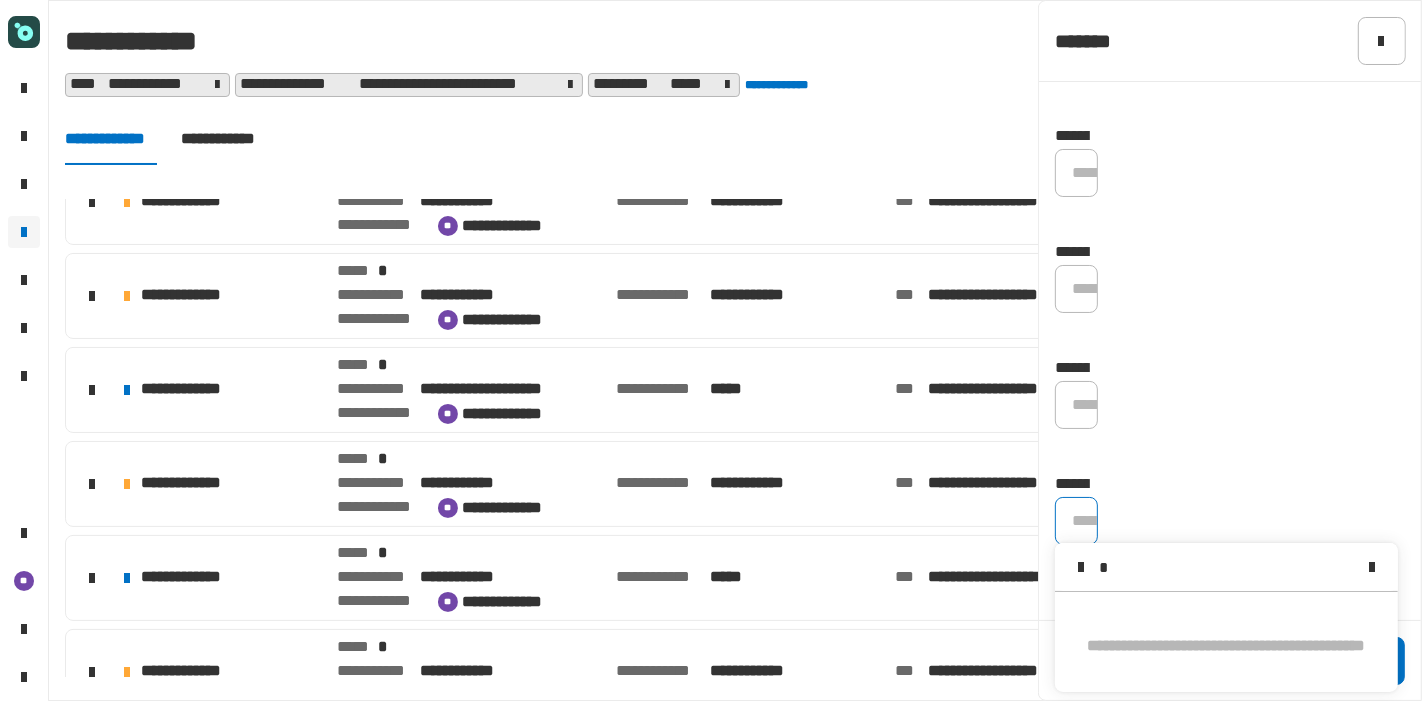 type 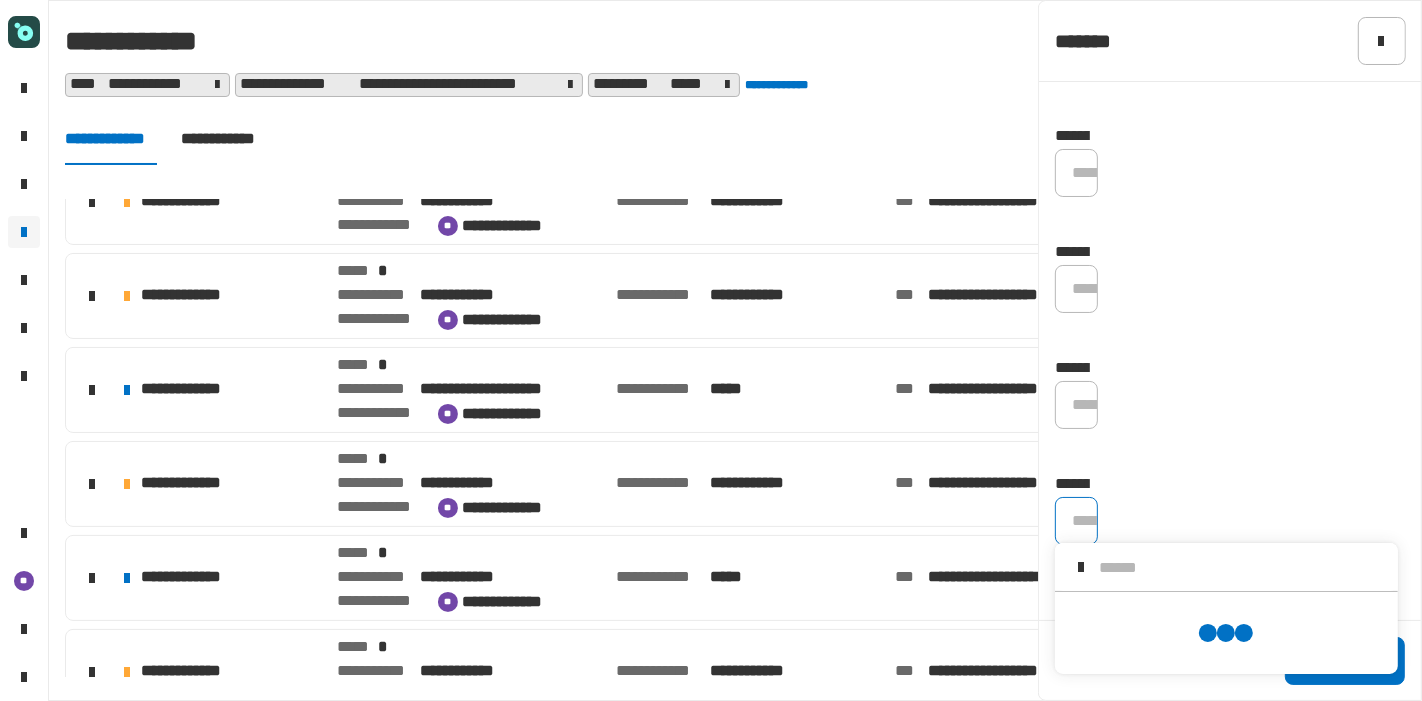 scroll, scrollTop: 0, scrollLeft: 0, axis: both 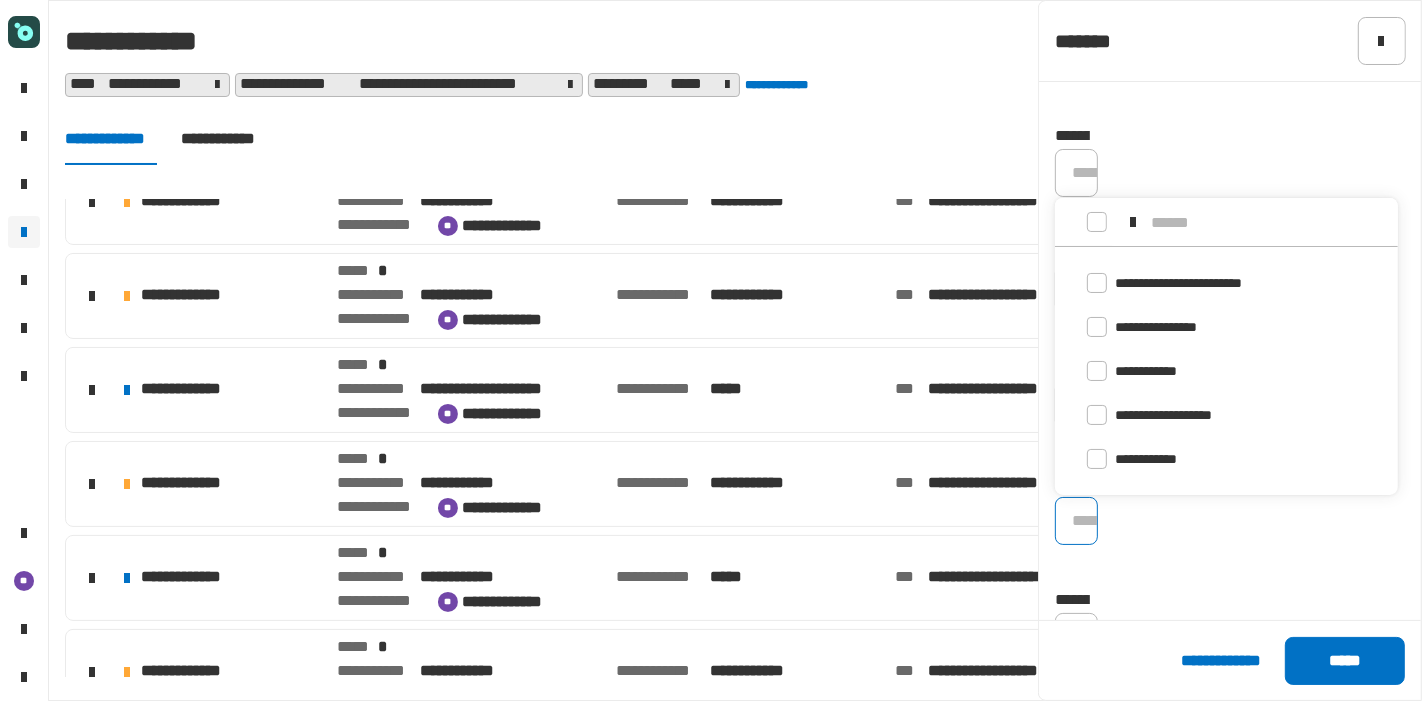 click on "**********" 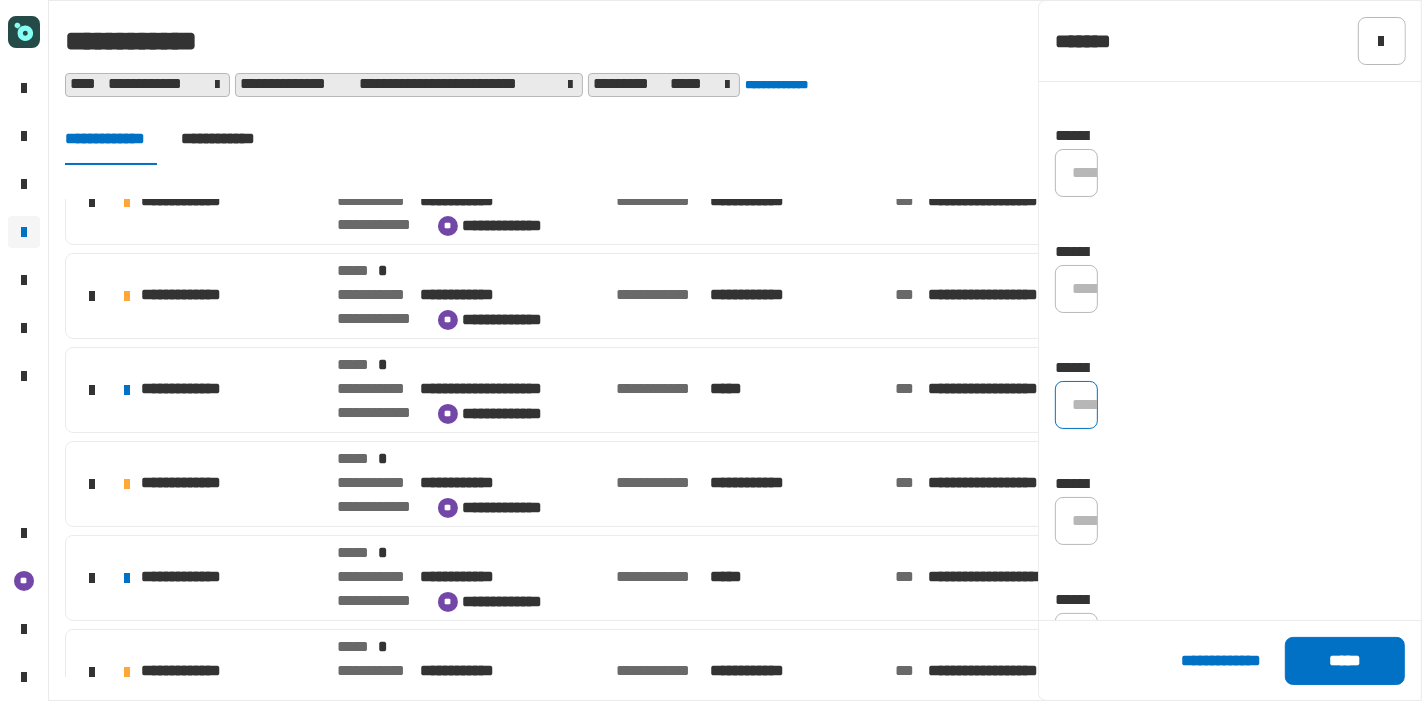 click on "******" 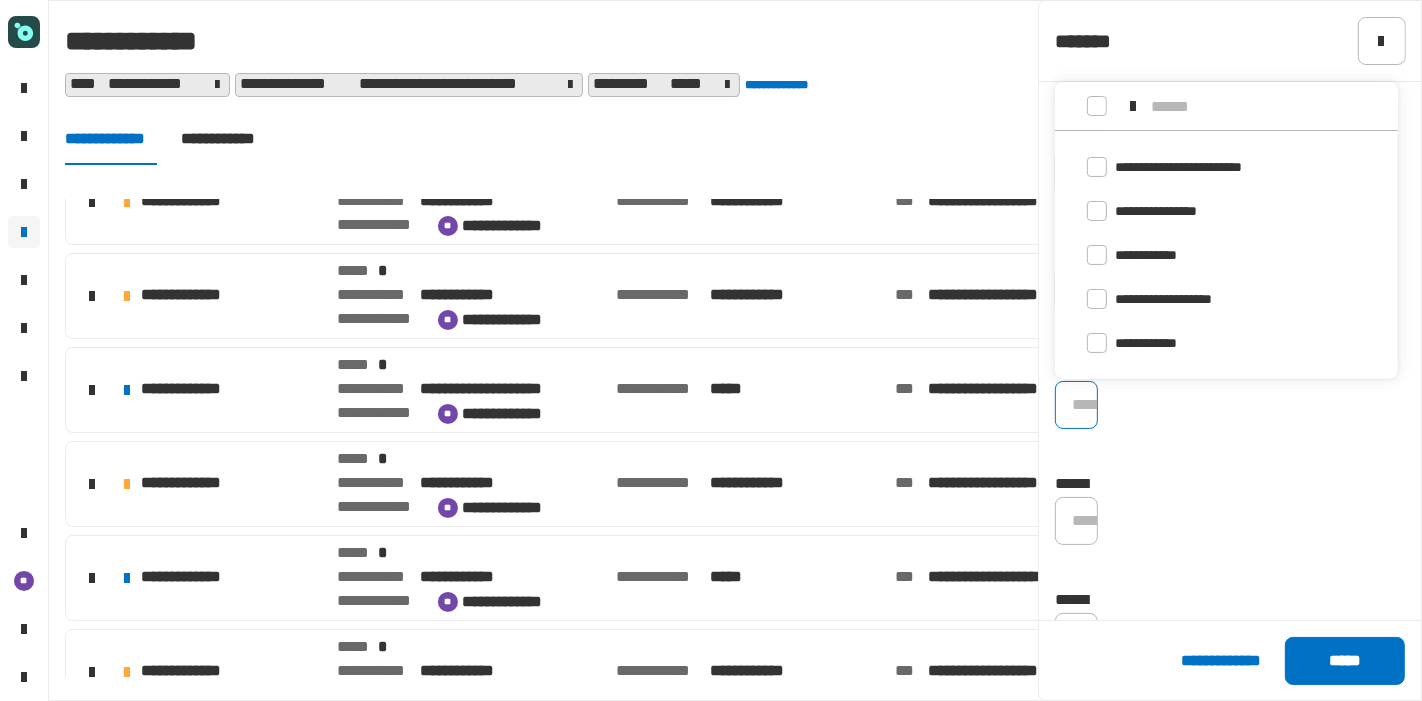 click on "******" 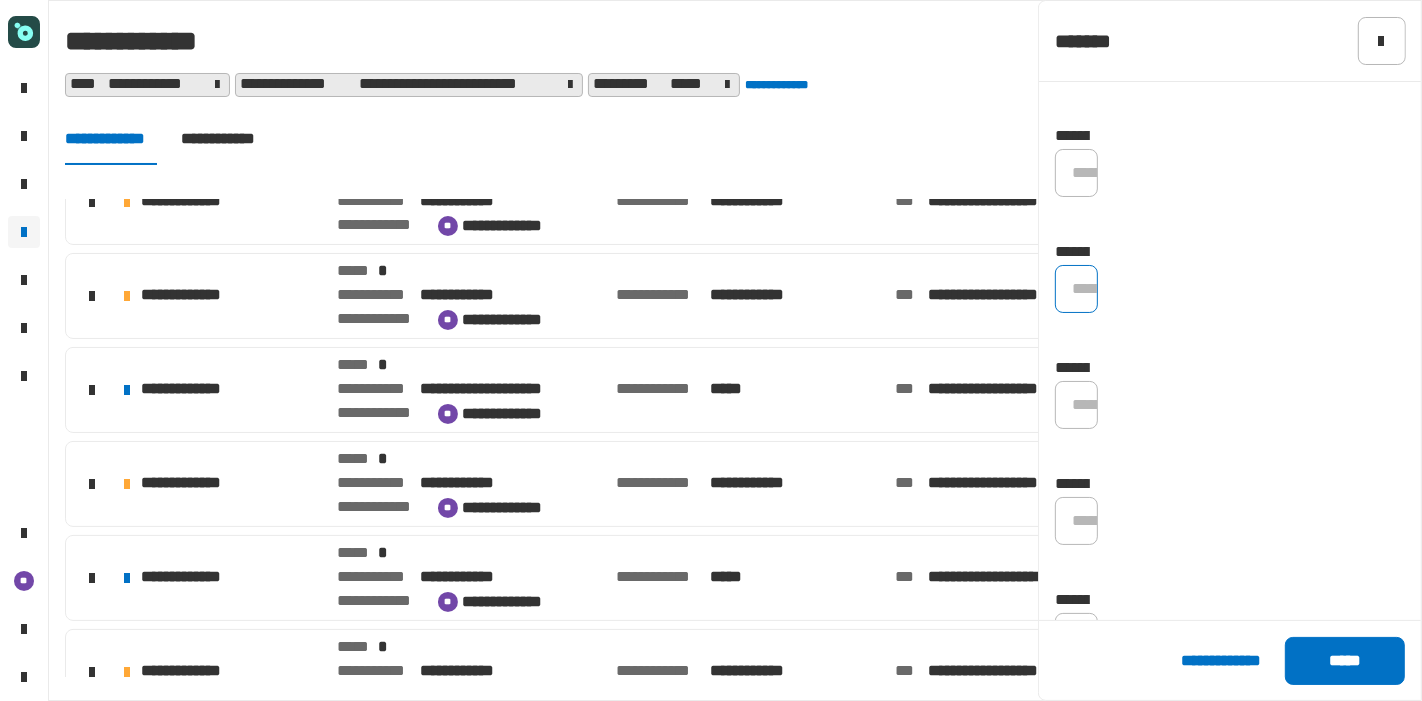click on "******" 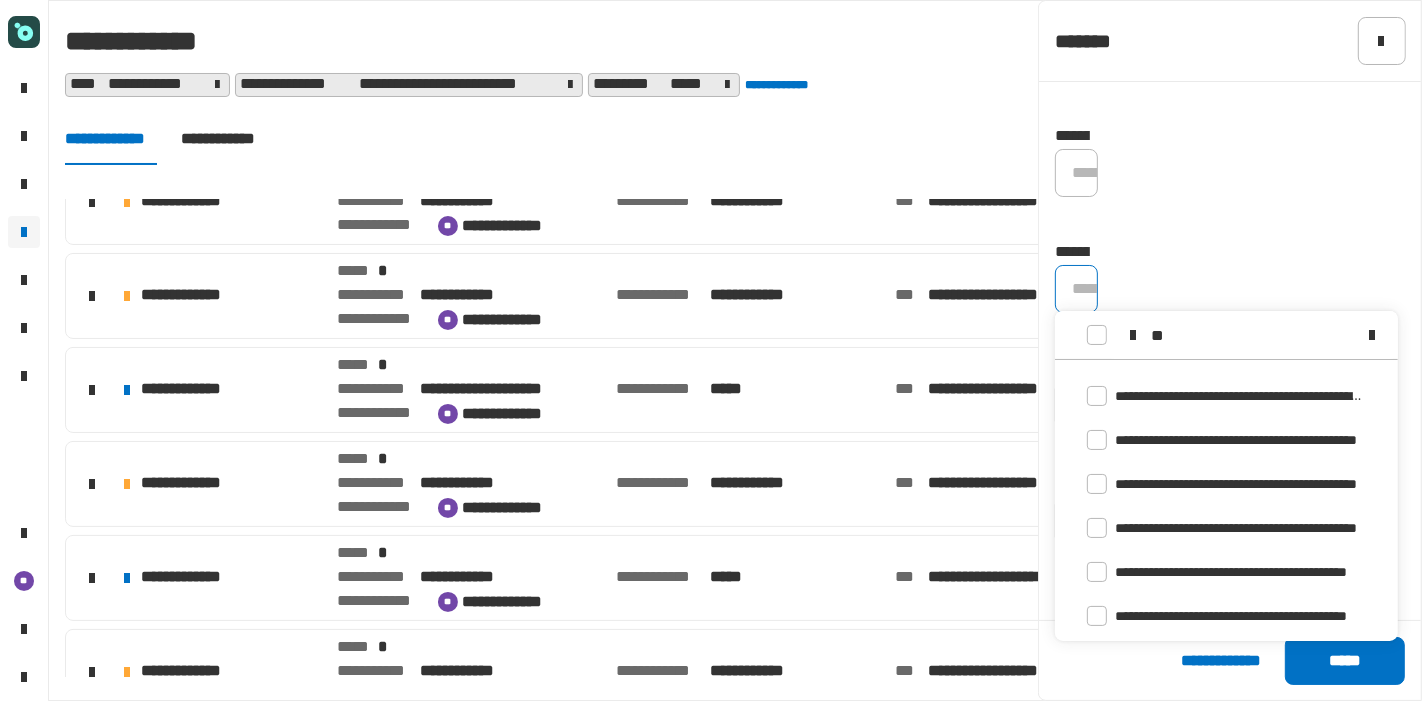 type on "*" 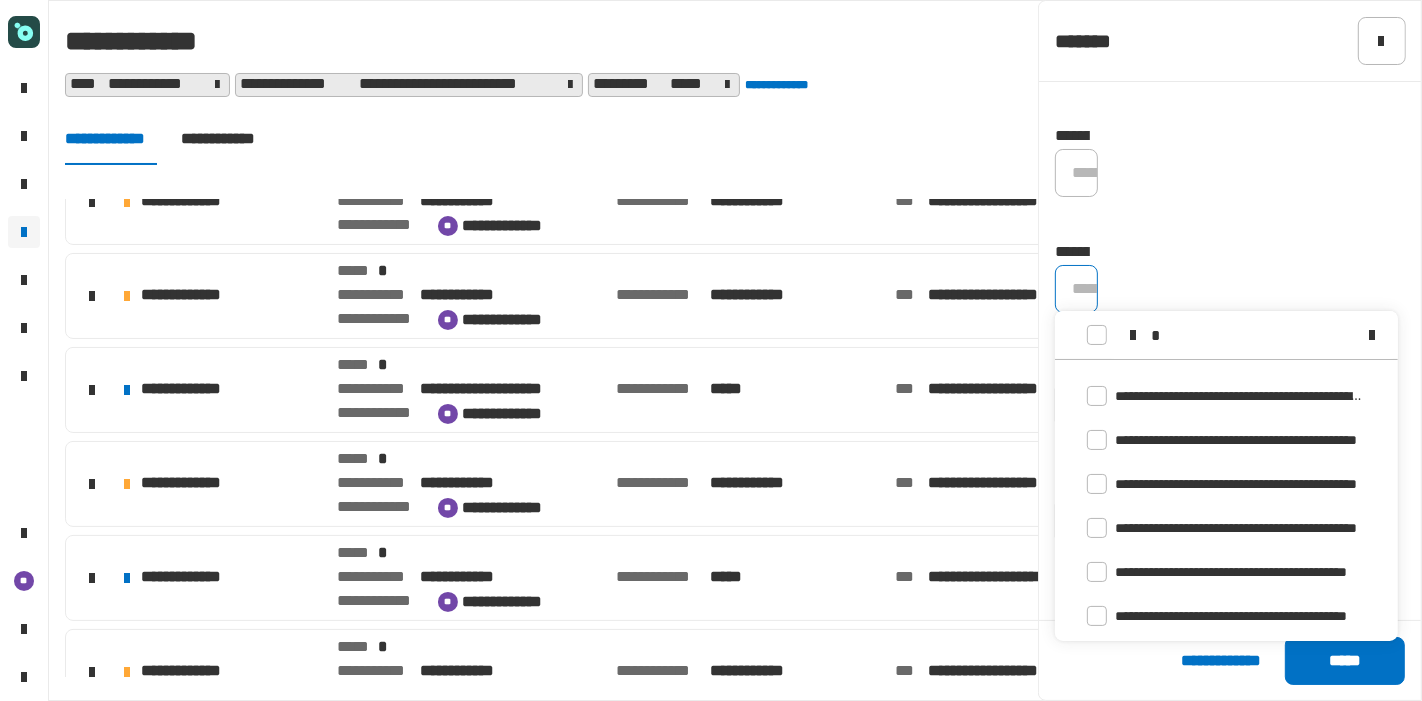 scroll, scrollTop: 11, scrollLeft: 0, axis: vertical 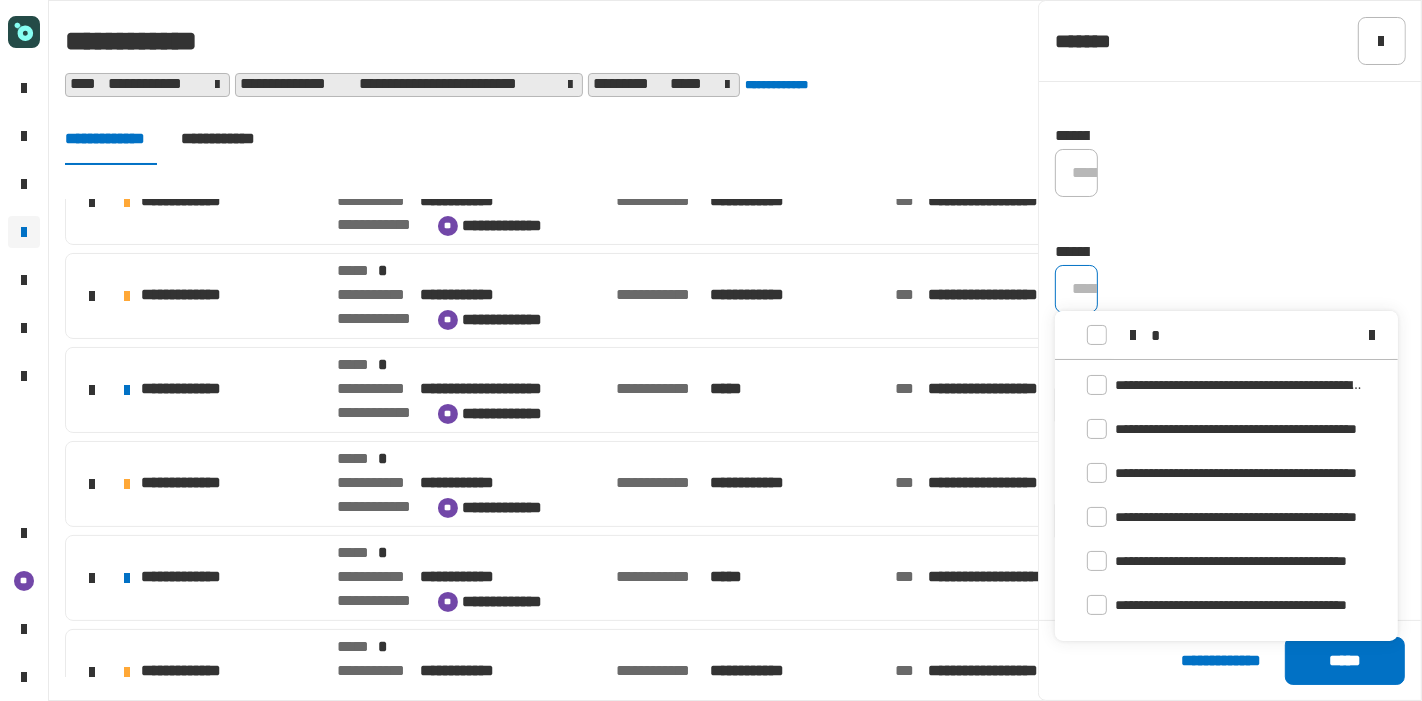type 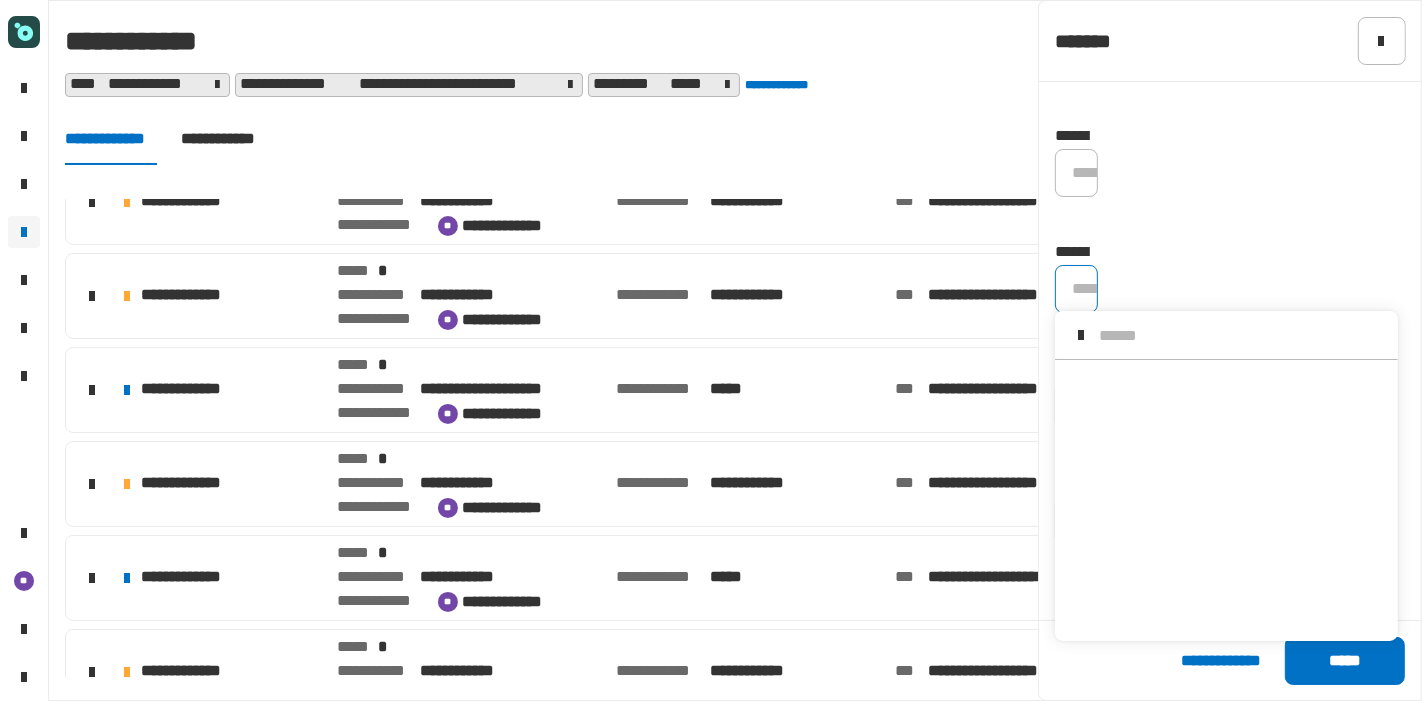 scroll, scrollTop: 0, scrollLeft: 0, axis: both 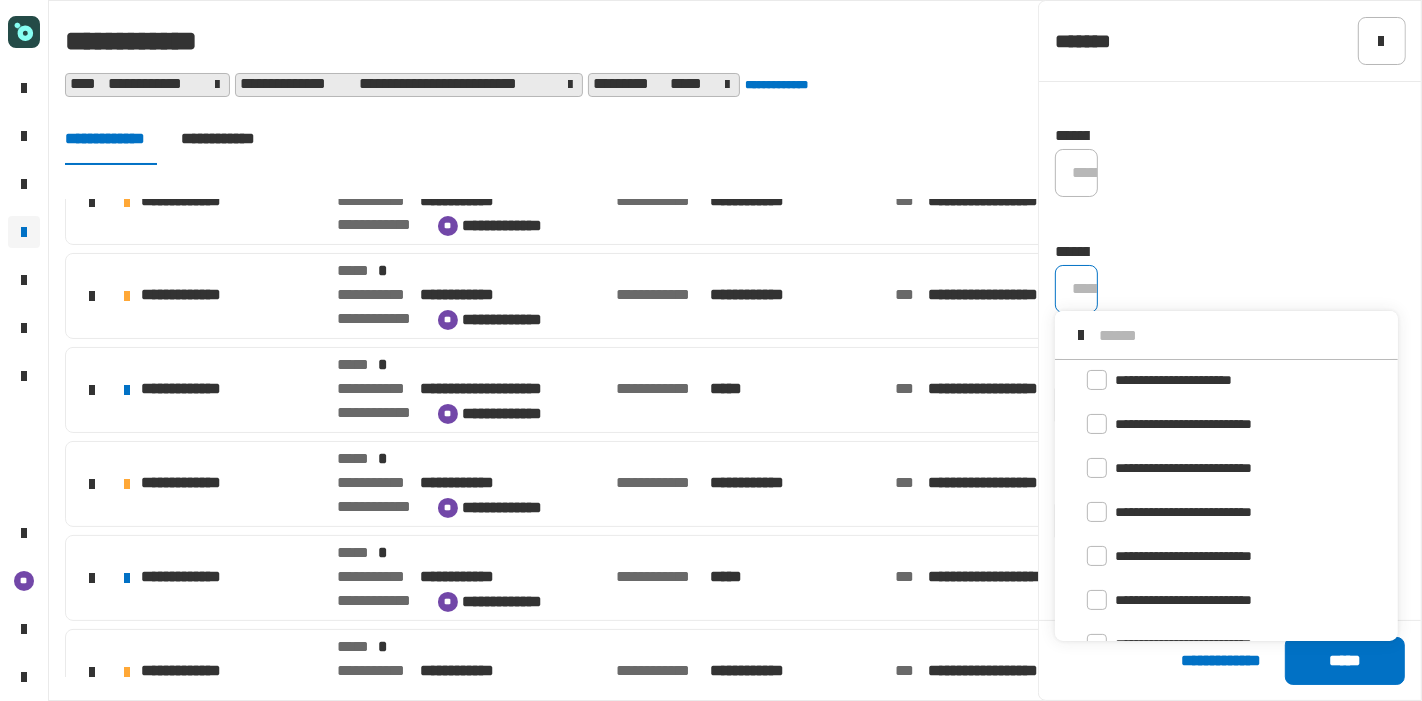 click 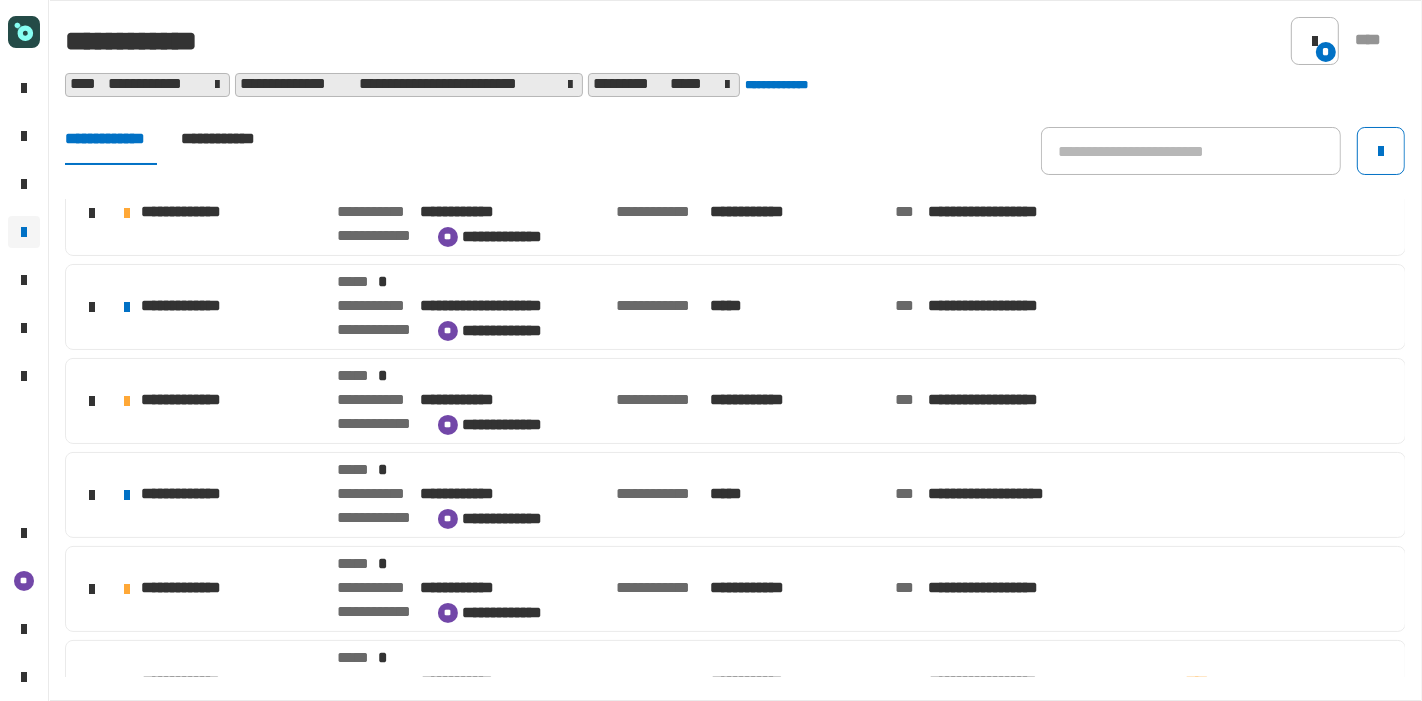 scroll, scrollTop: 0, scrollLeft: 0, axis: both 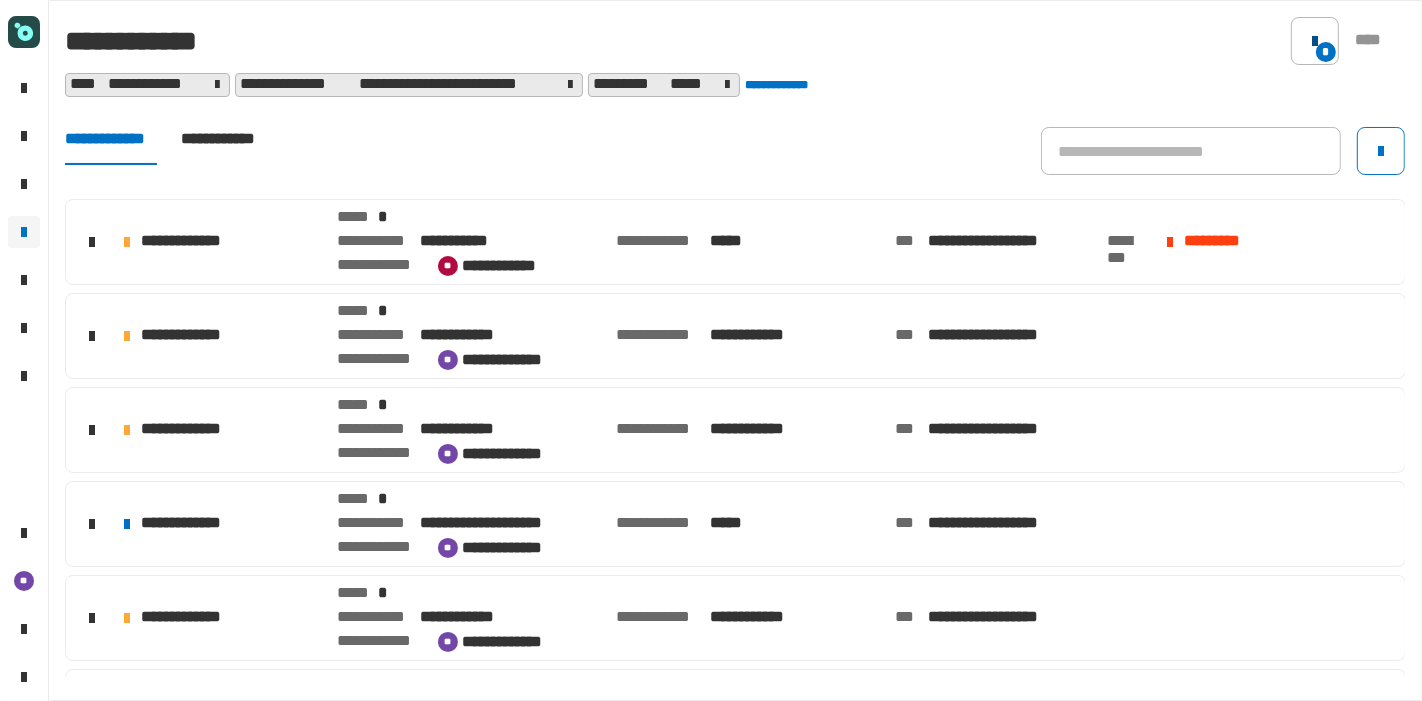 click 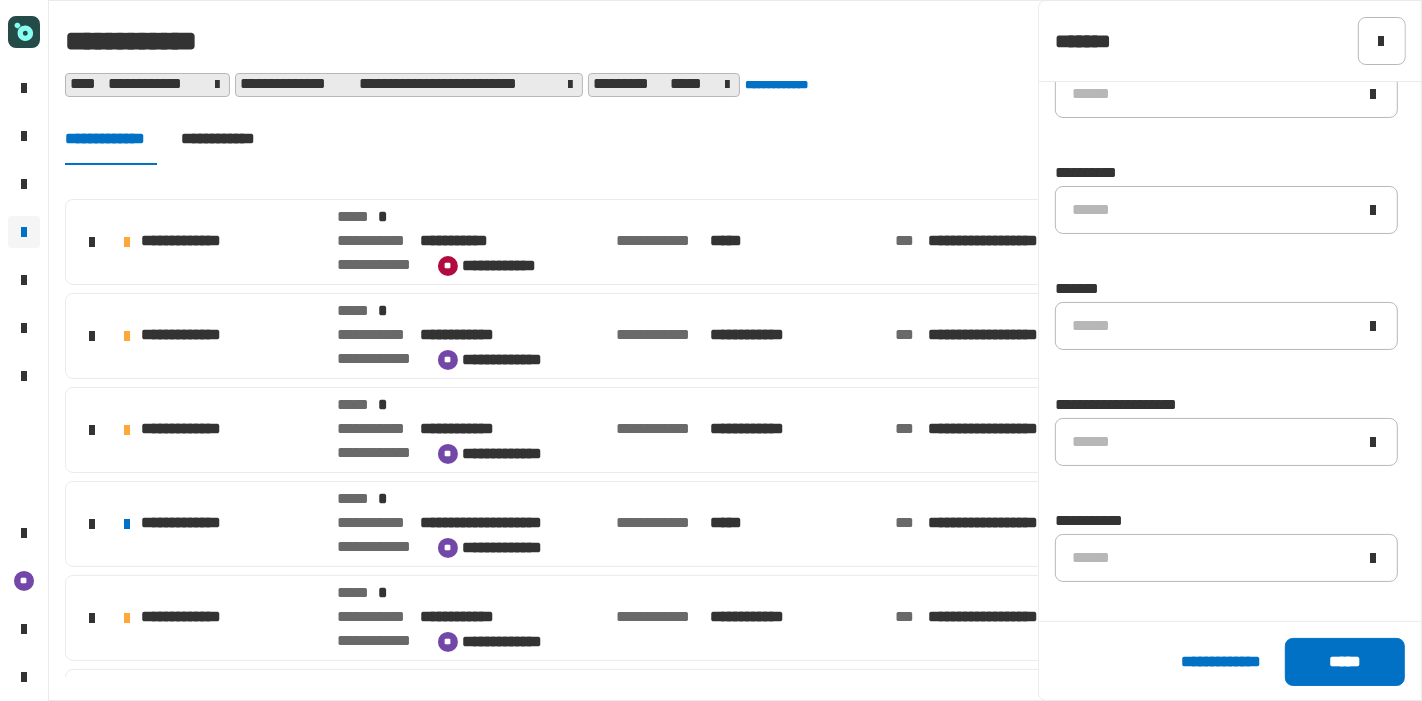 scroll, scrollTop: 633, scrollLeft: 0, axis: vertical 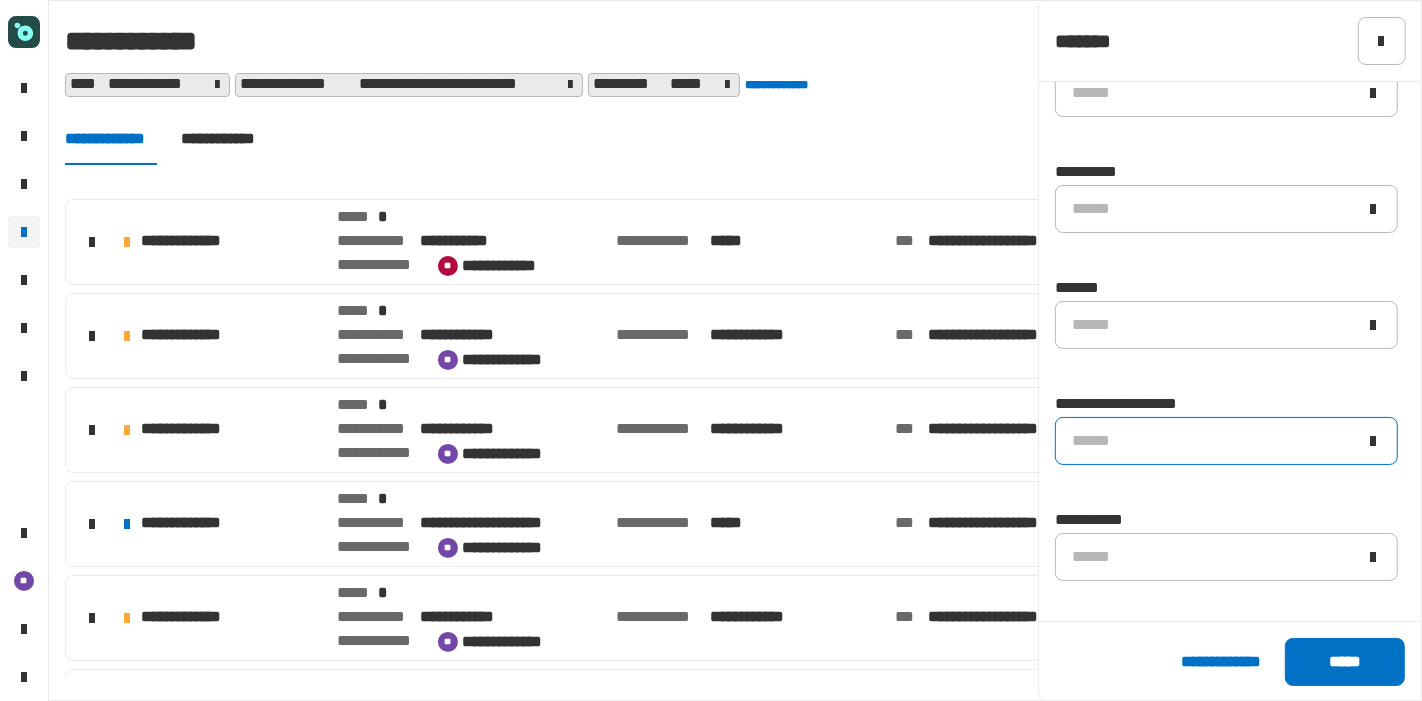 click on "******" 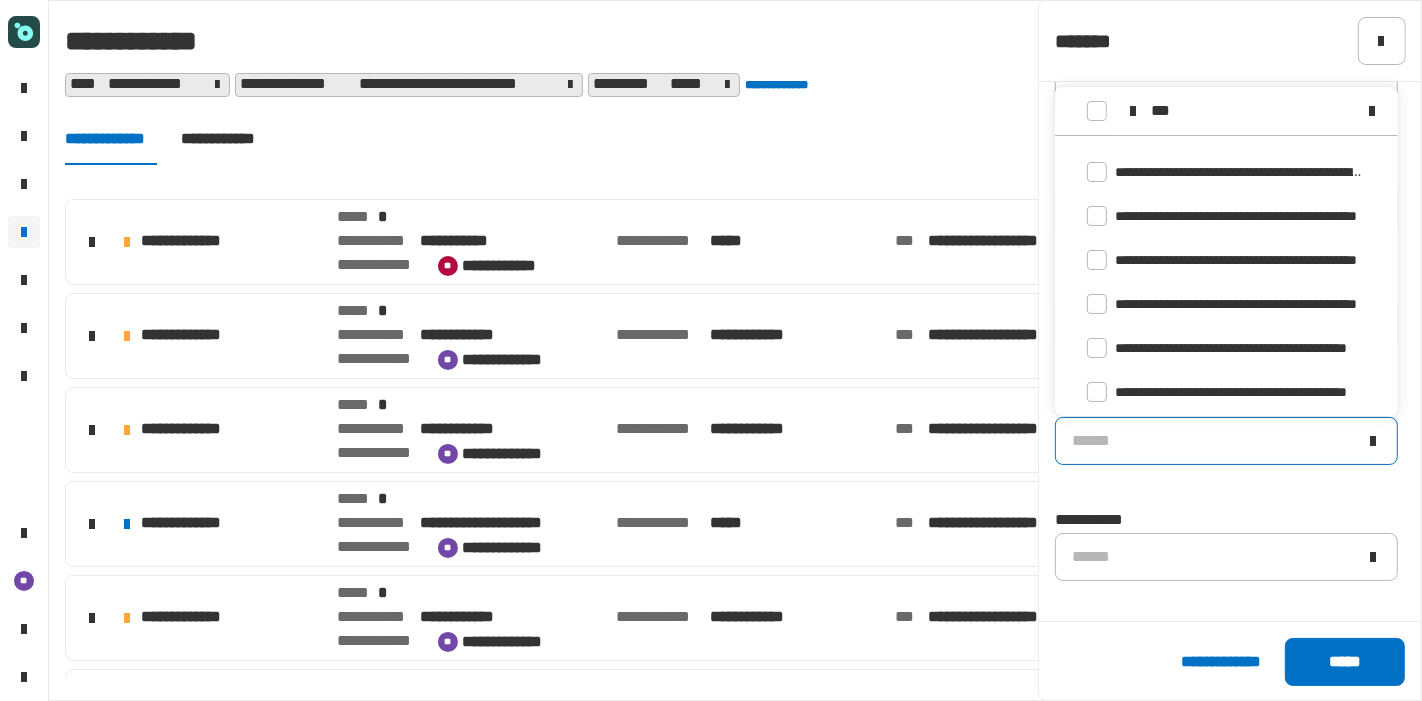scroll, scrollTop: 11, scrollLeft: 0, axis: vertical 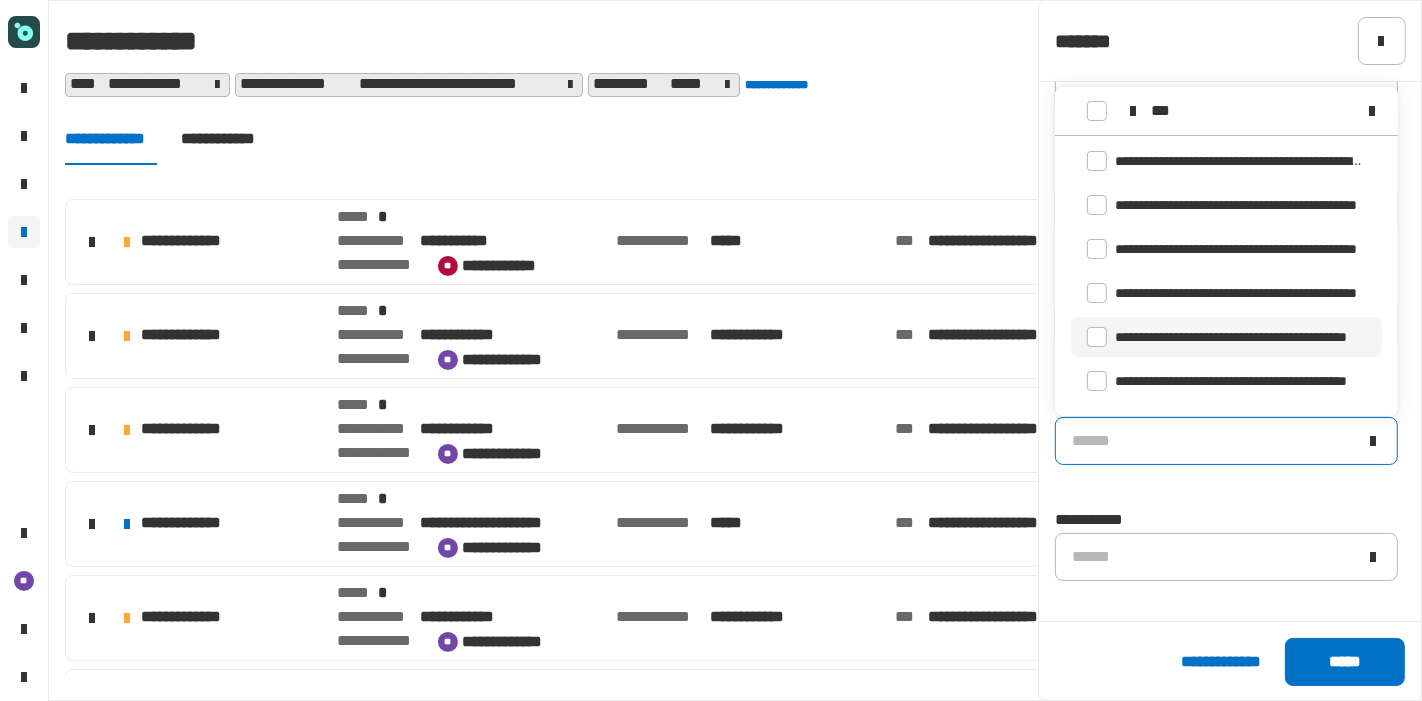 type on "***" 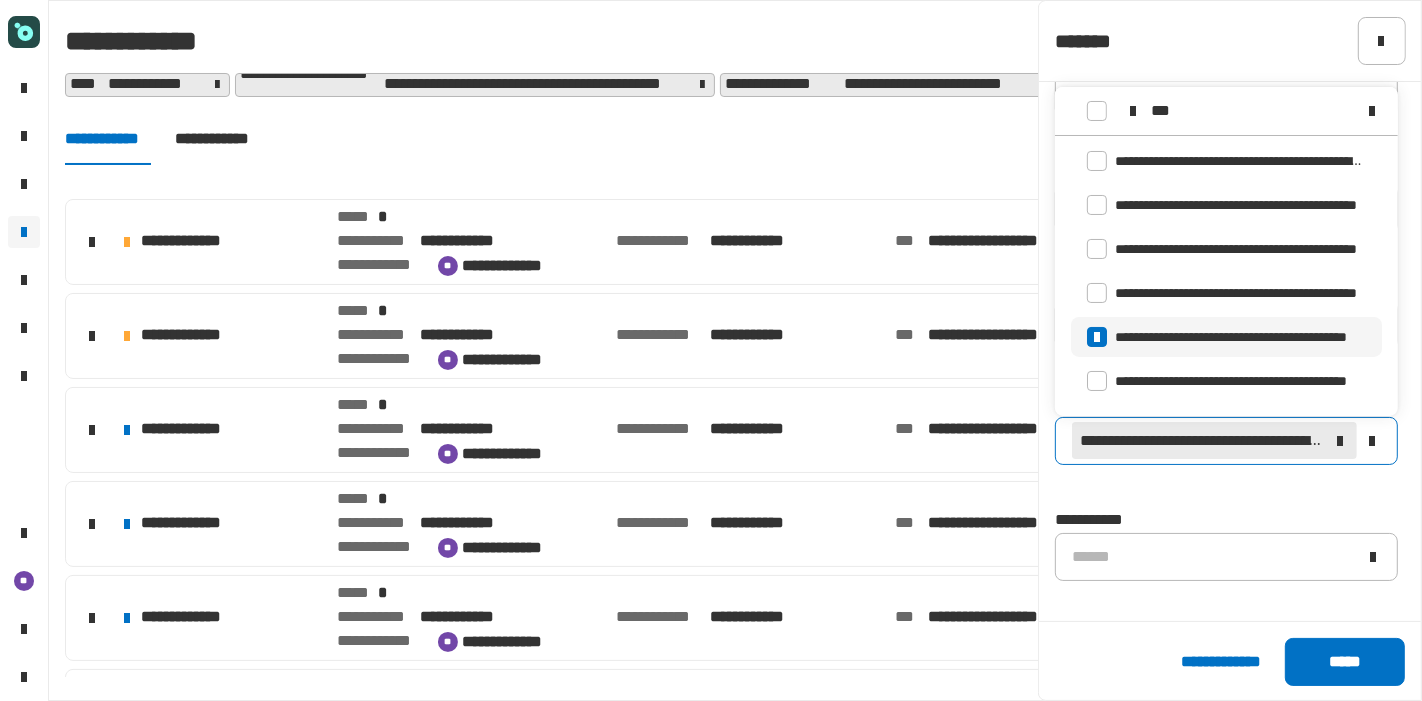 click 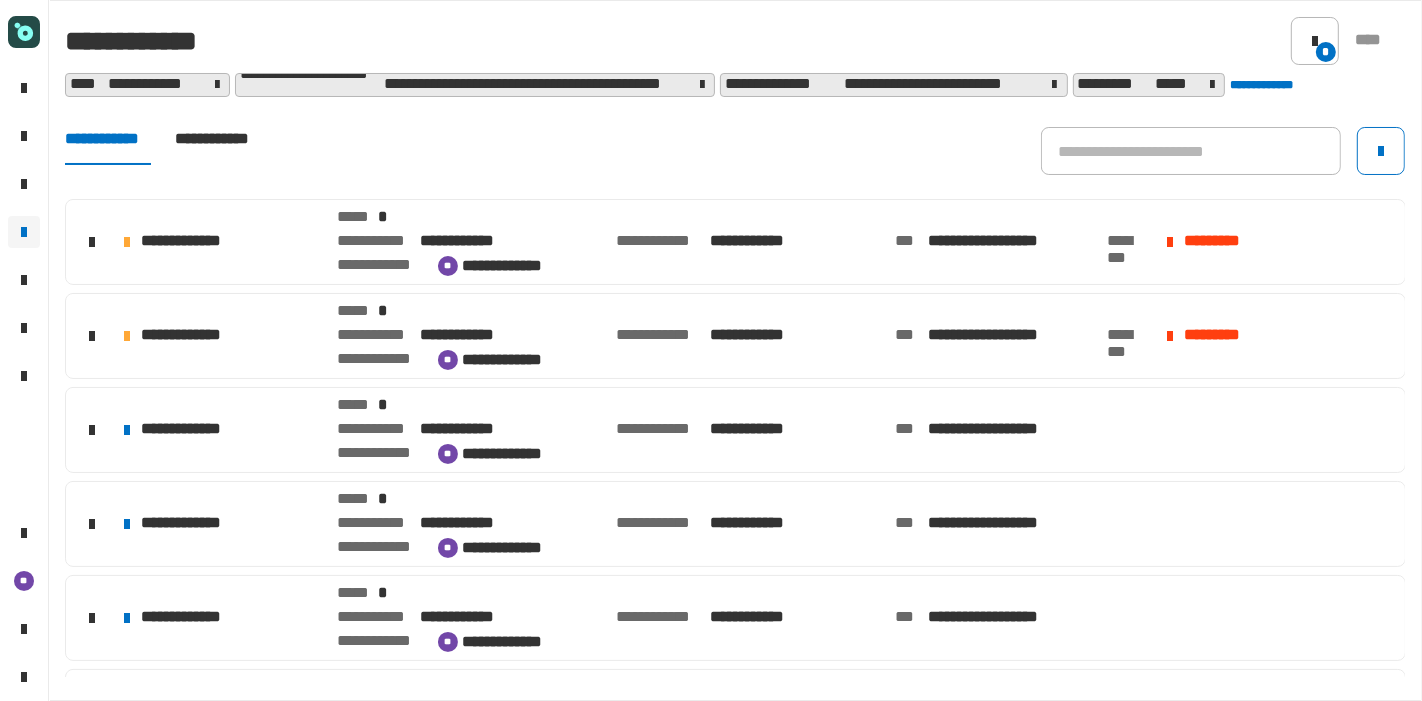 click on "**********" 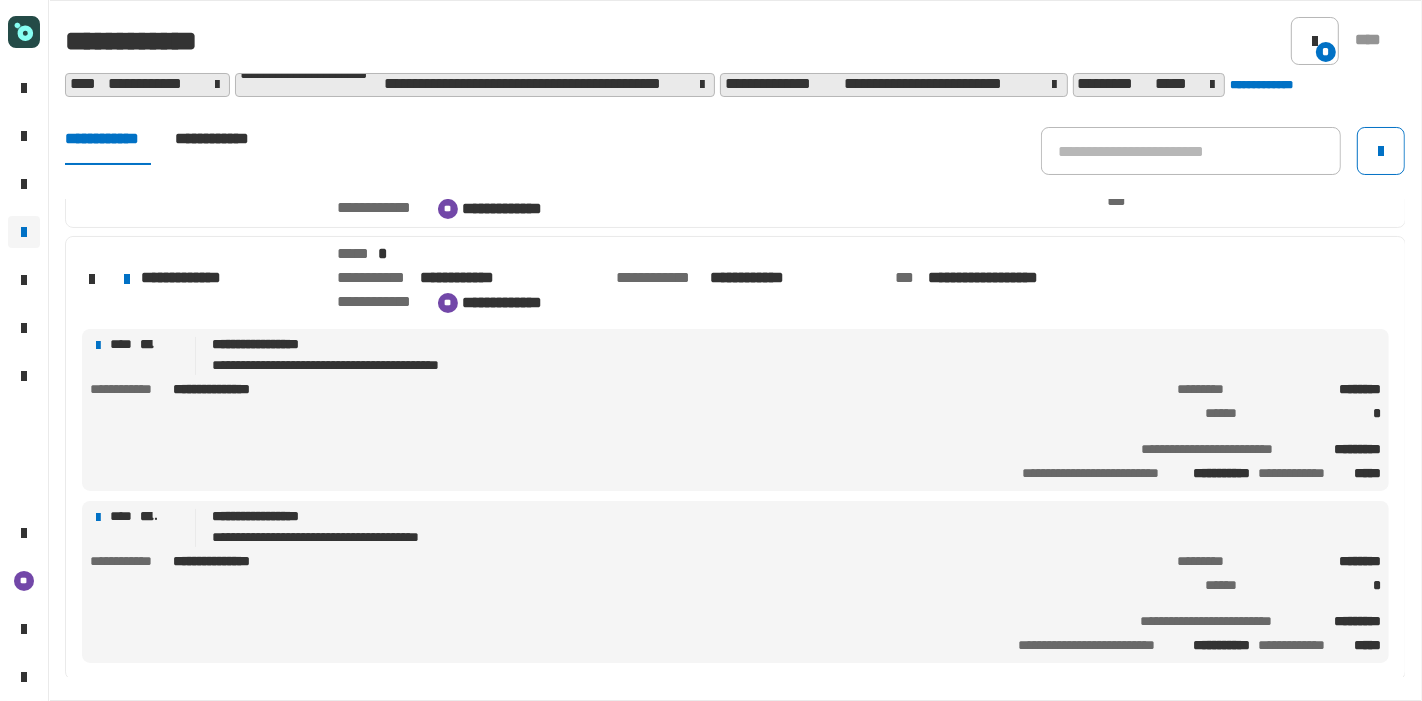 scroll, scrollTop: 153, scrollLeft: 0, axis: vertical 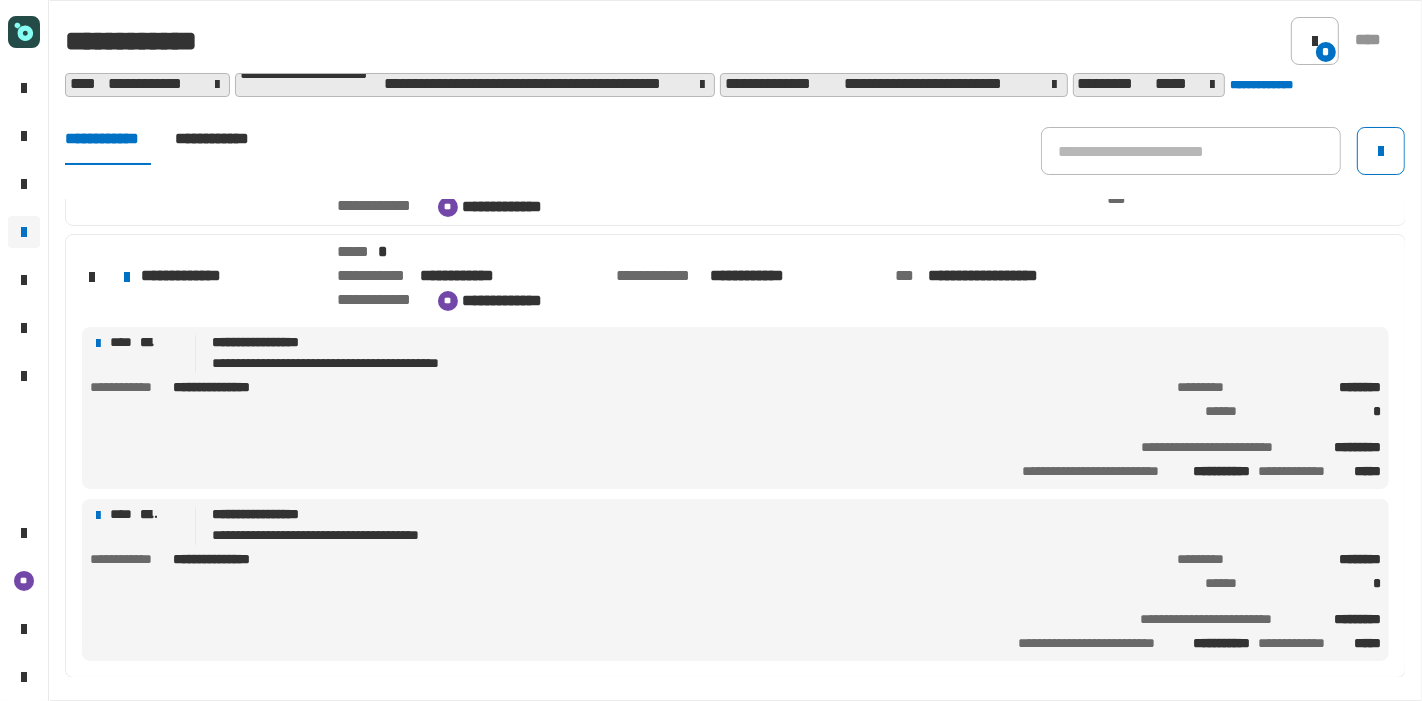 click on "**********" 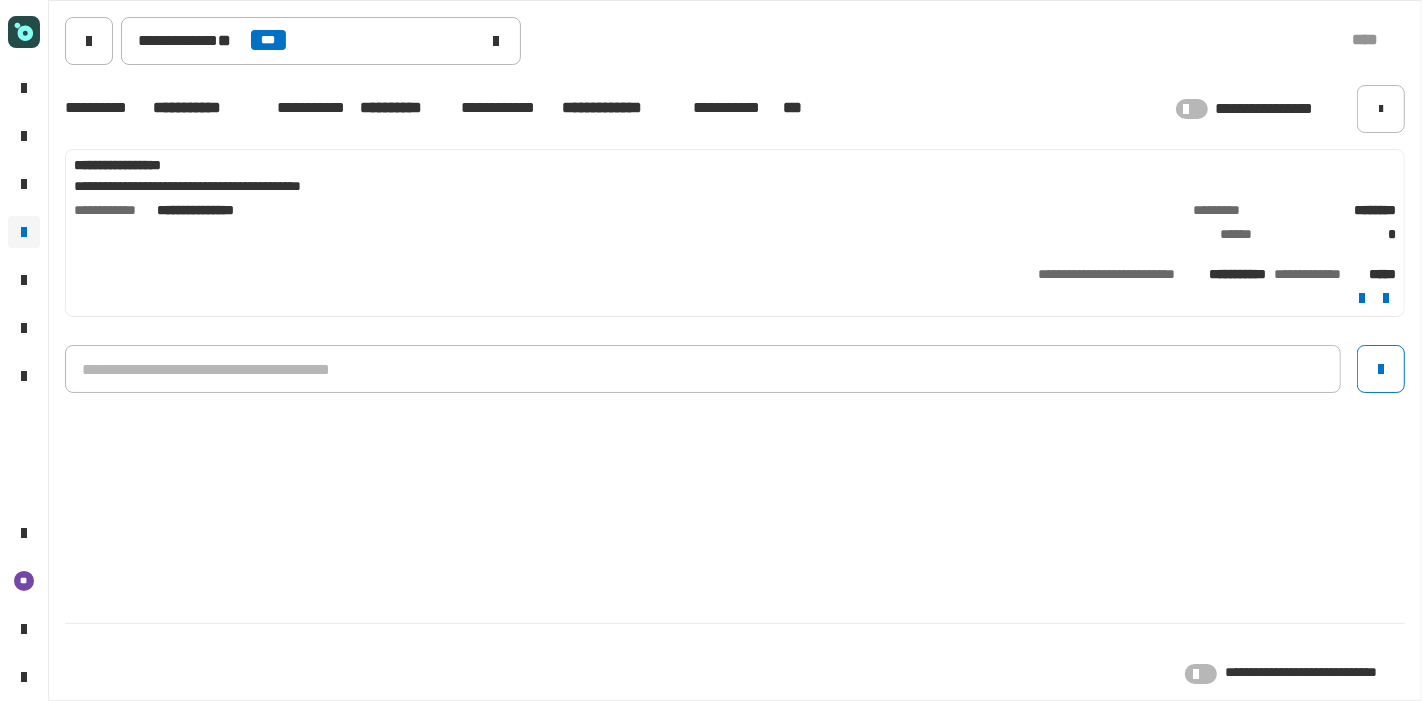 click 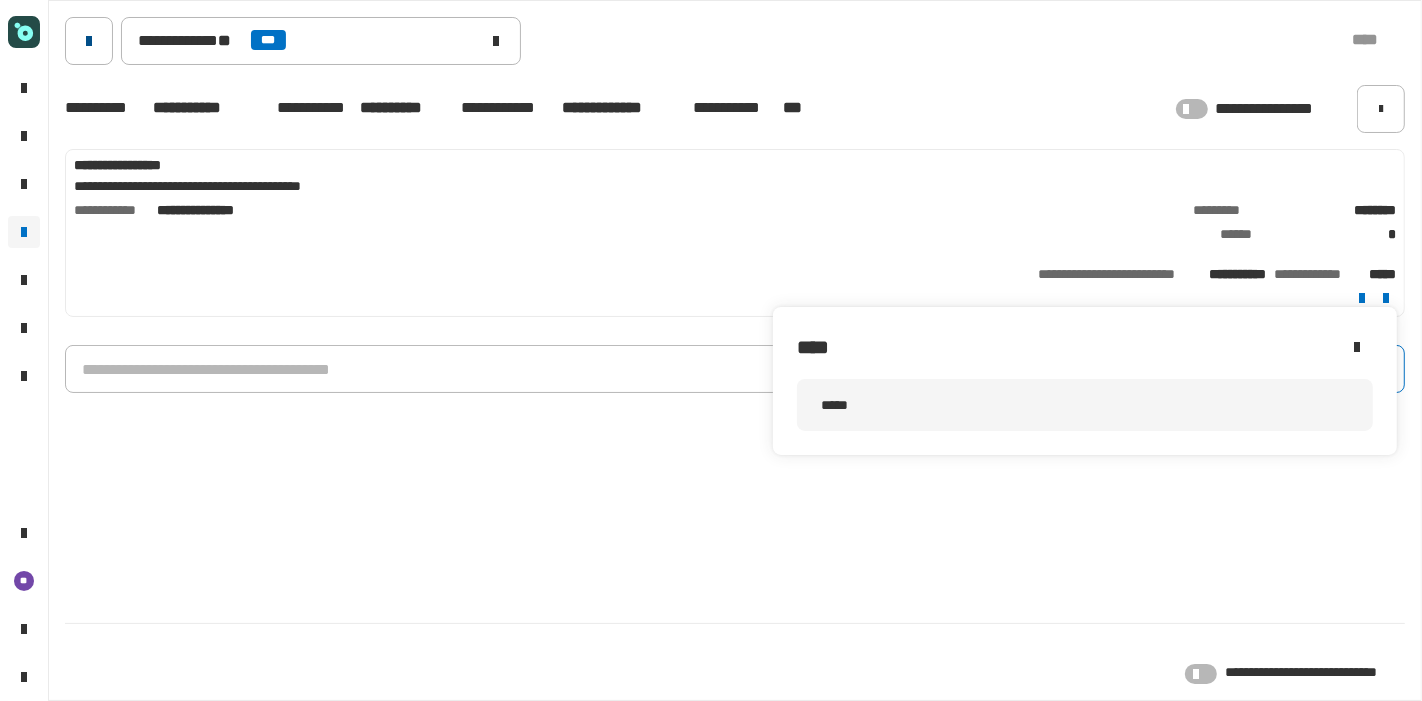 click 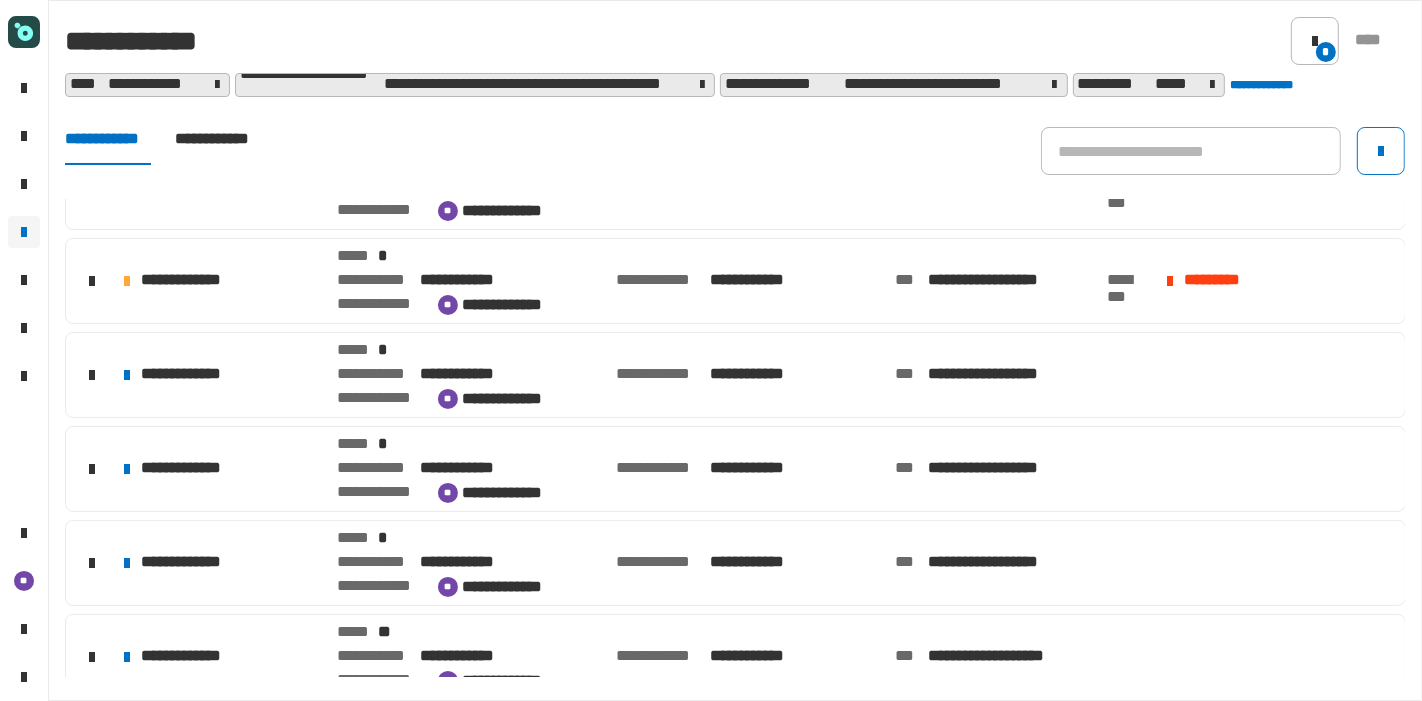 scroll, scrollTop: 57, scrollLeft: 0, axis: vertical 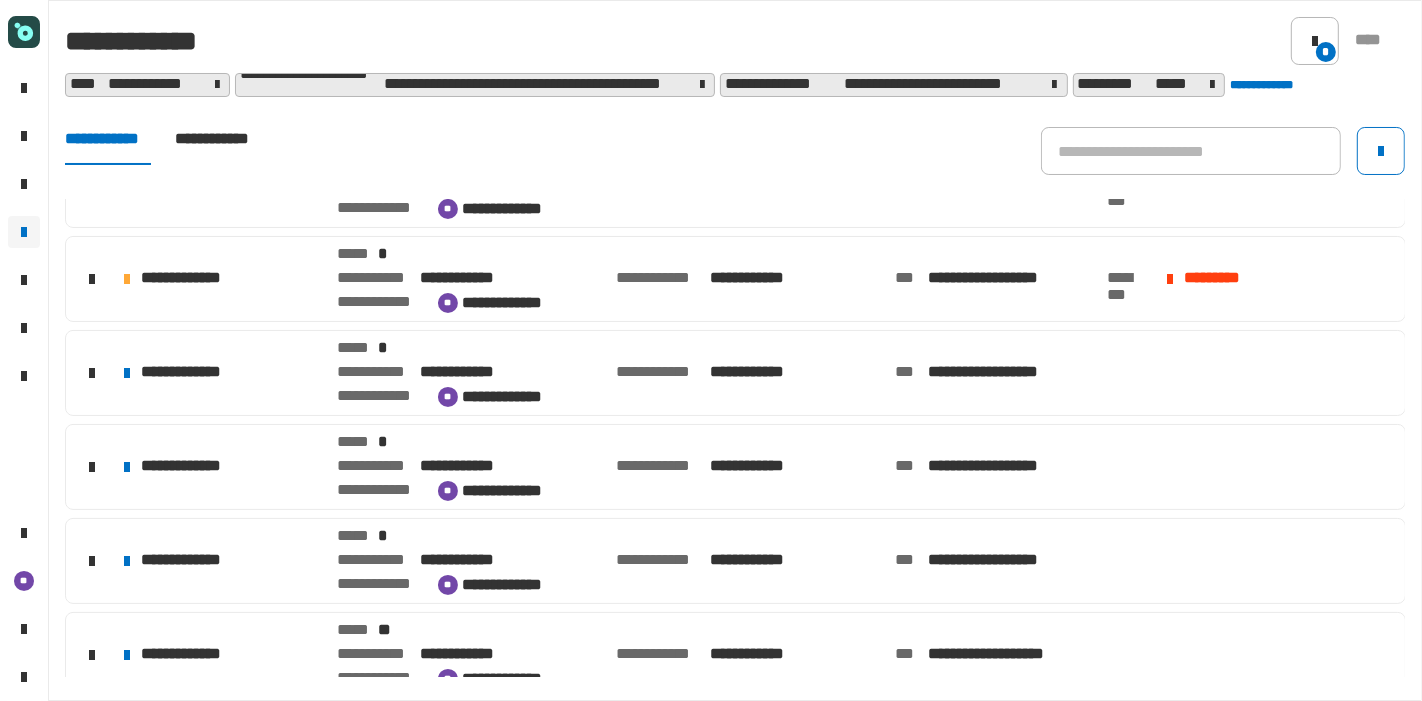 click on "**********" 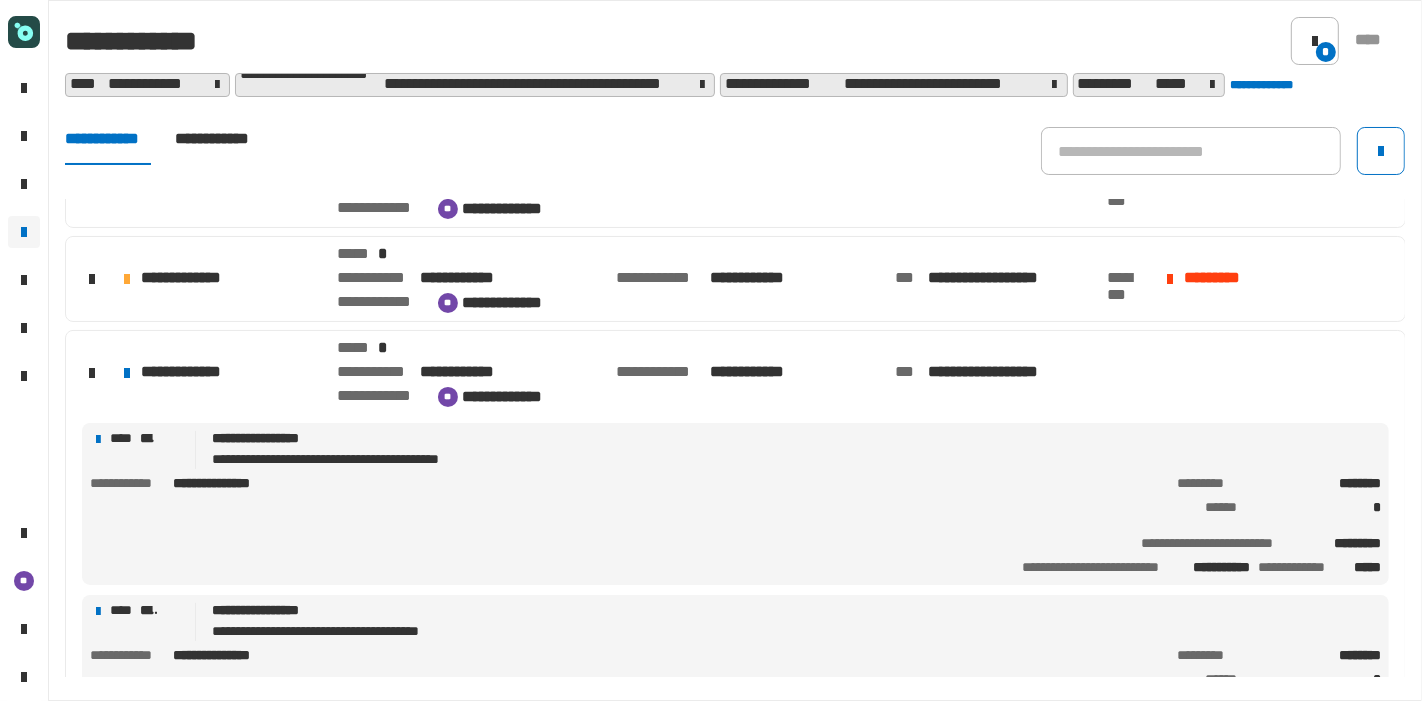click on "**********" 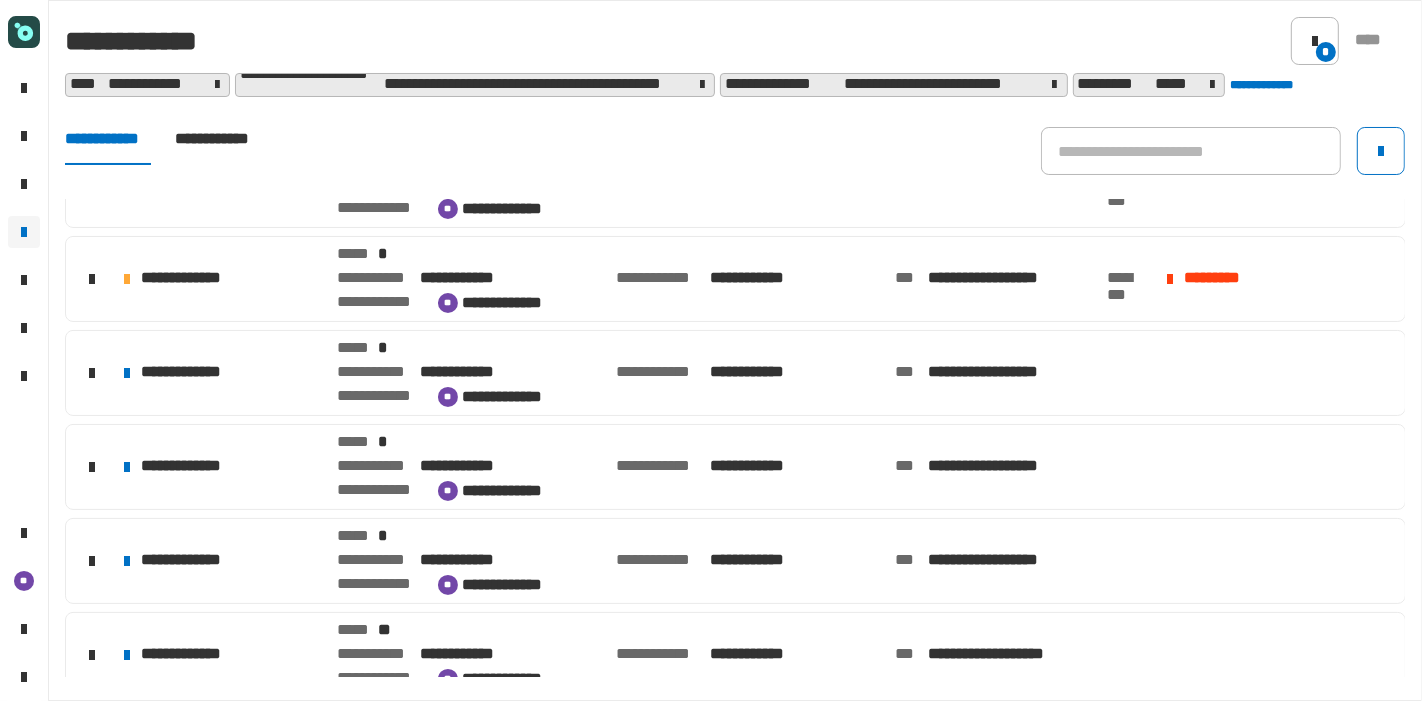 click on "***** *" 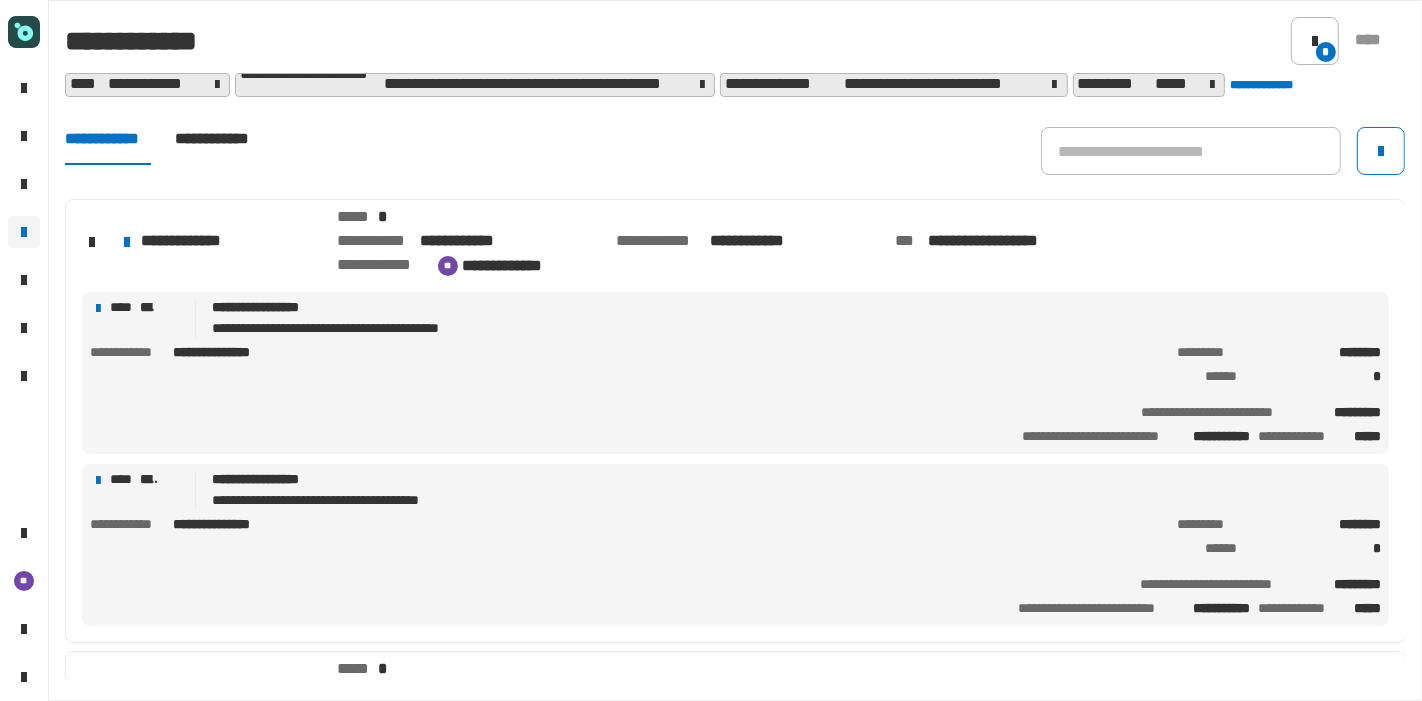 scroll, scrollTop: 190, scrollLeft: 0, axis: vertical 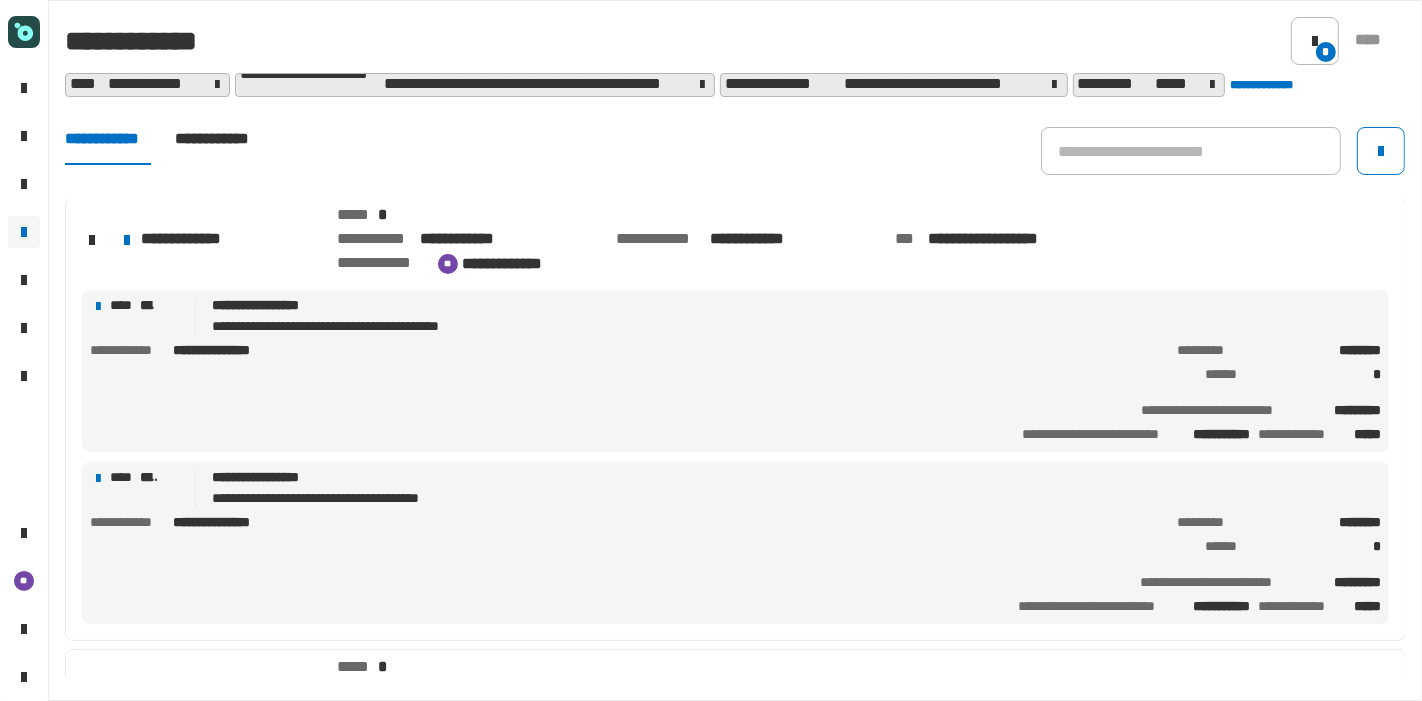 click on "**********" 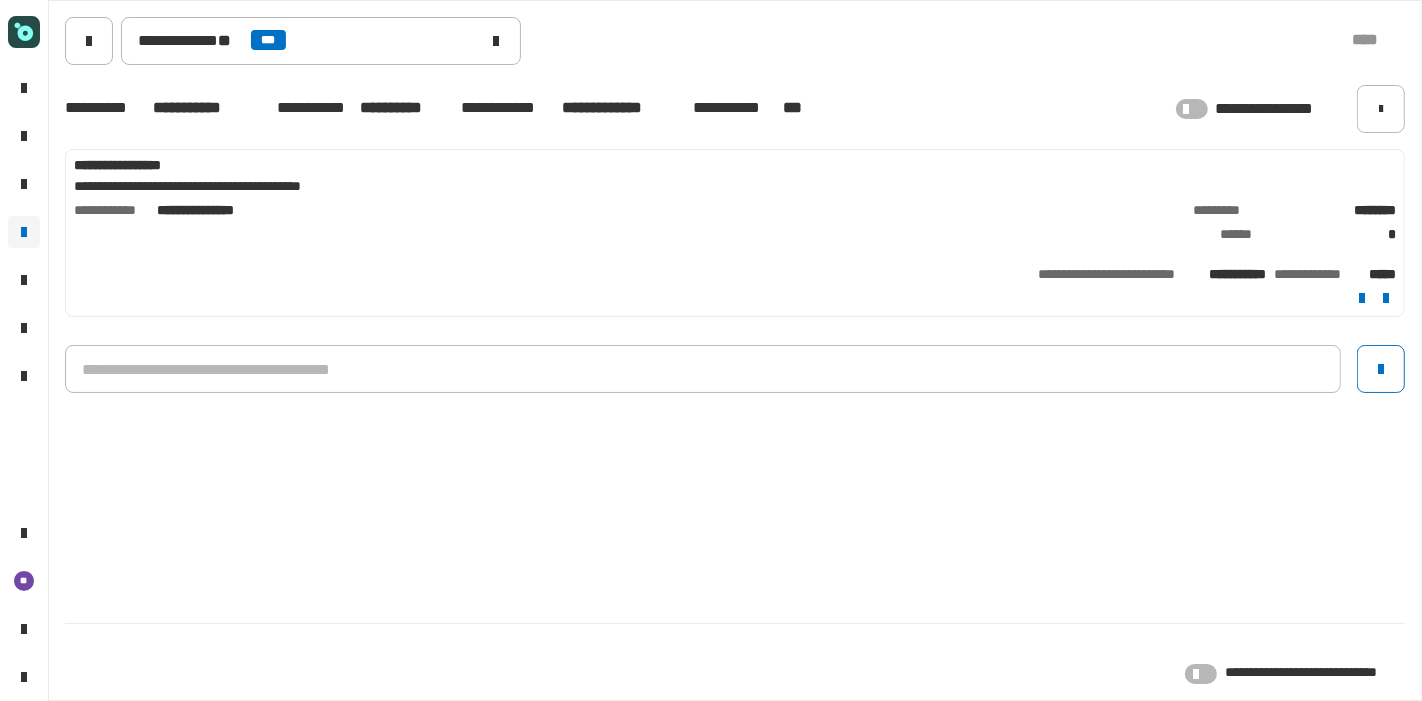 click on "**********" 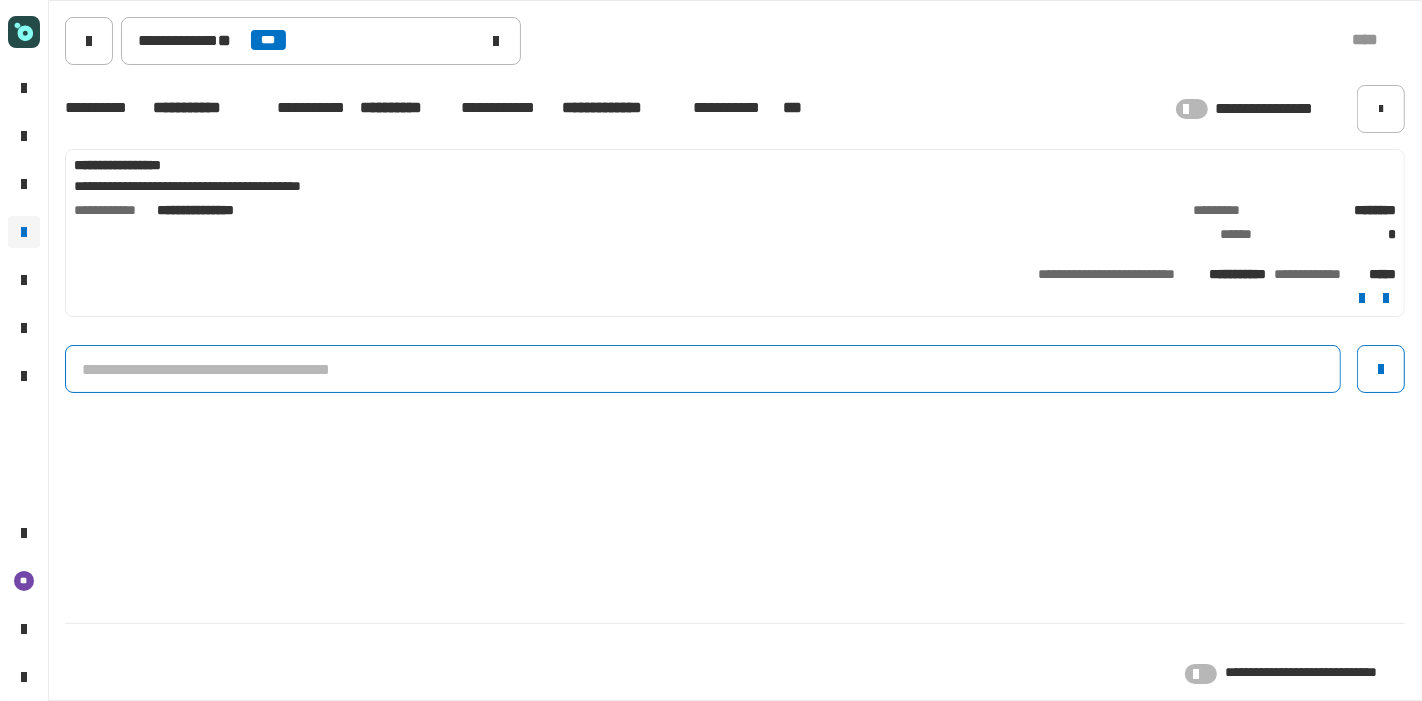 click 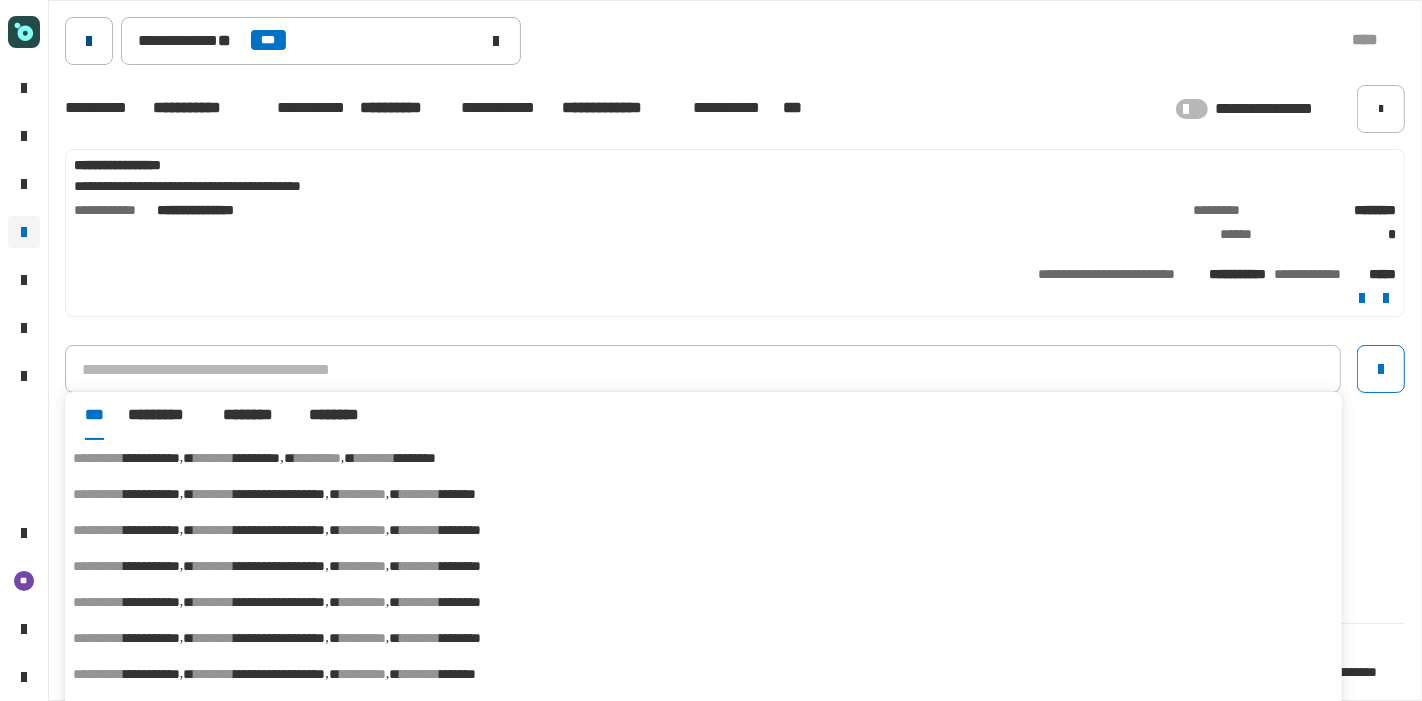 click 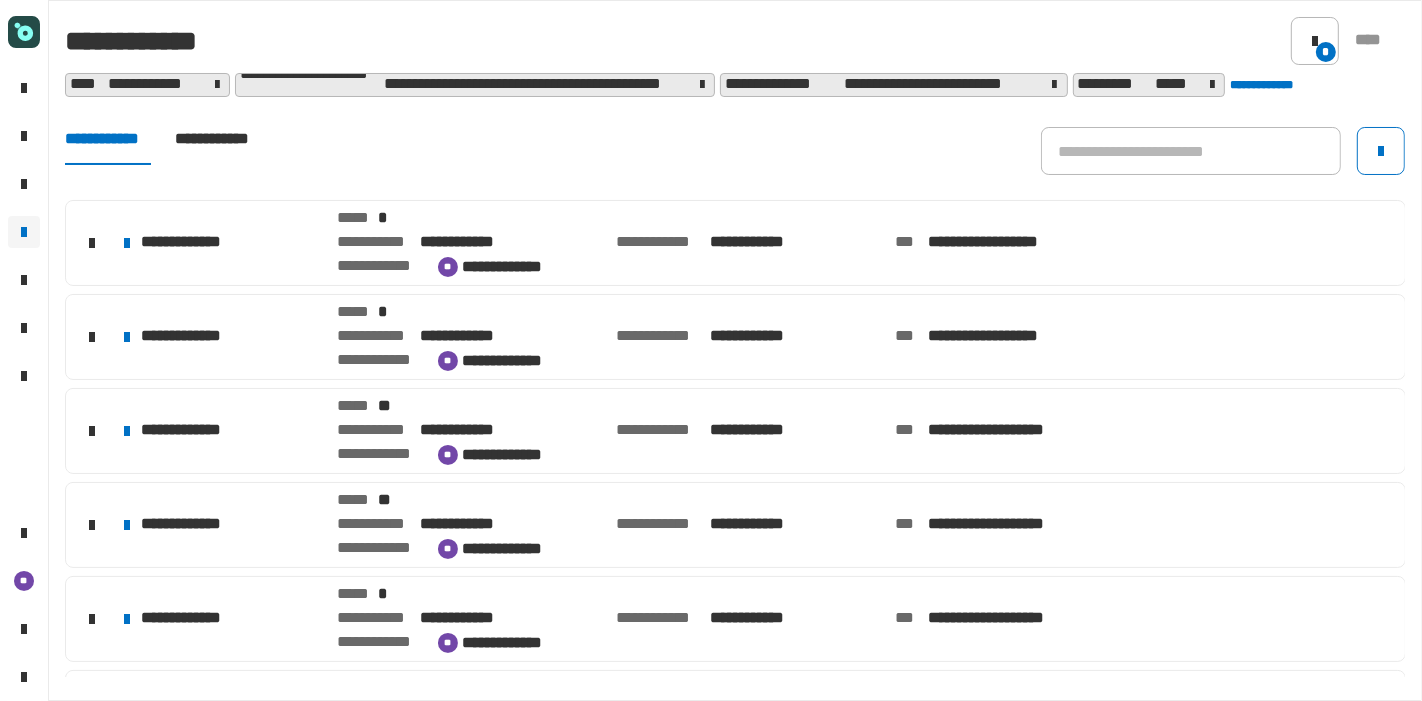 scroll, scrollTop: 0, scrollLeft: 0, axis: both 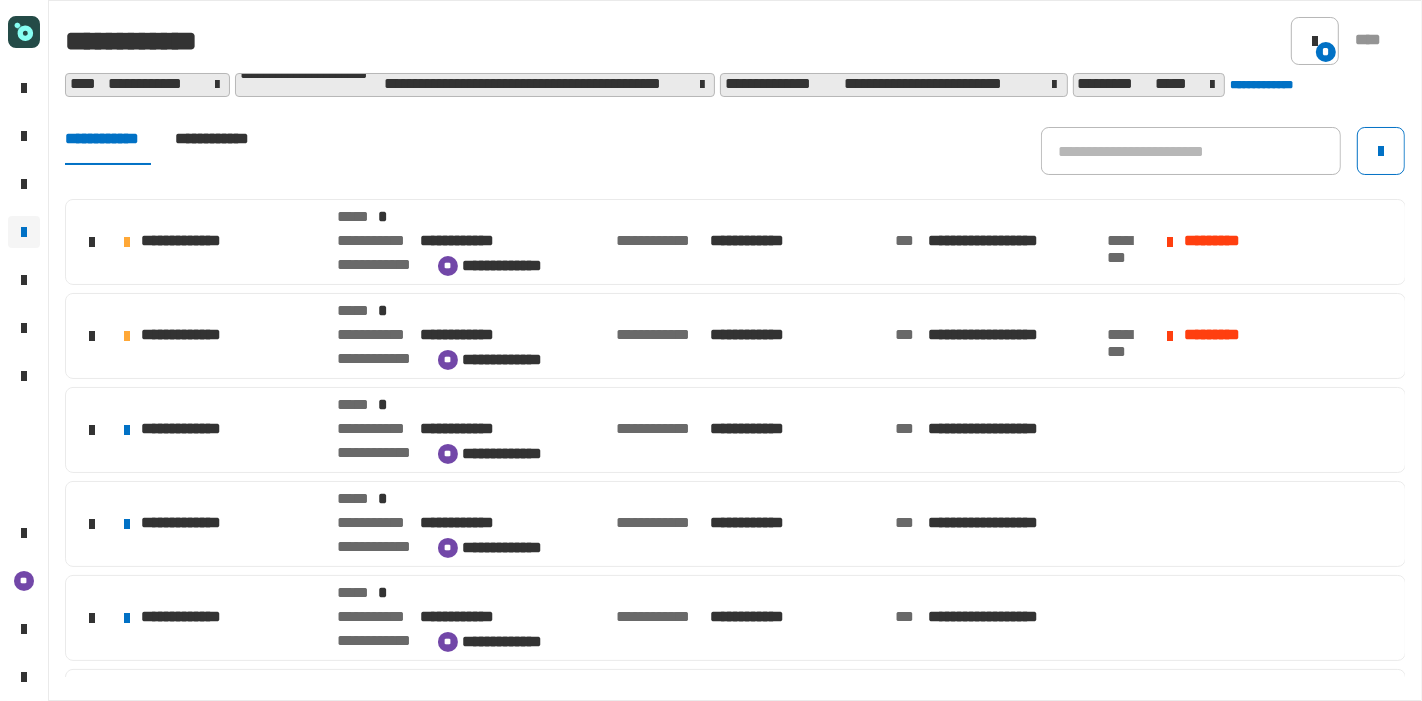 click on "**********" 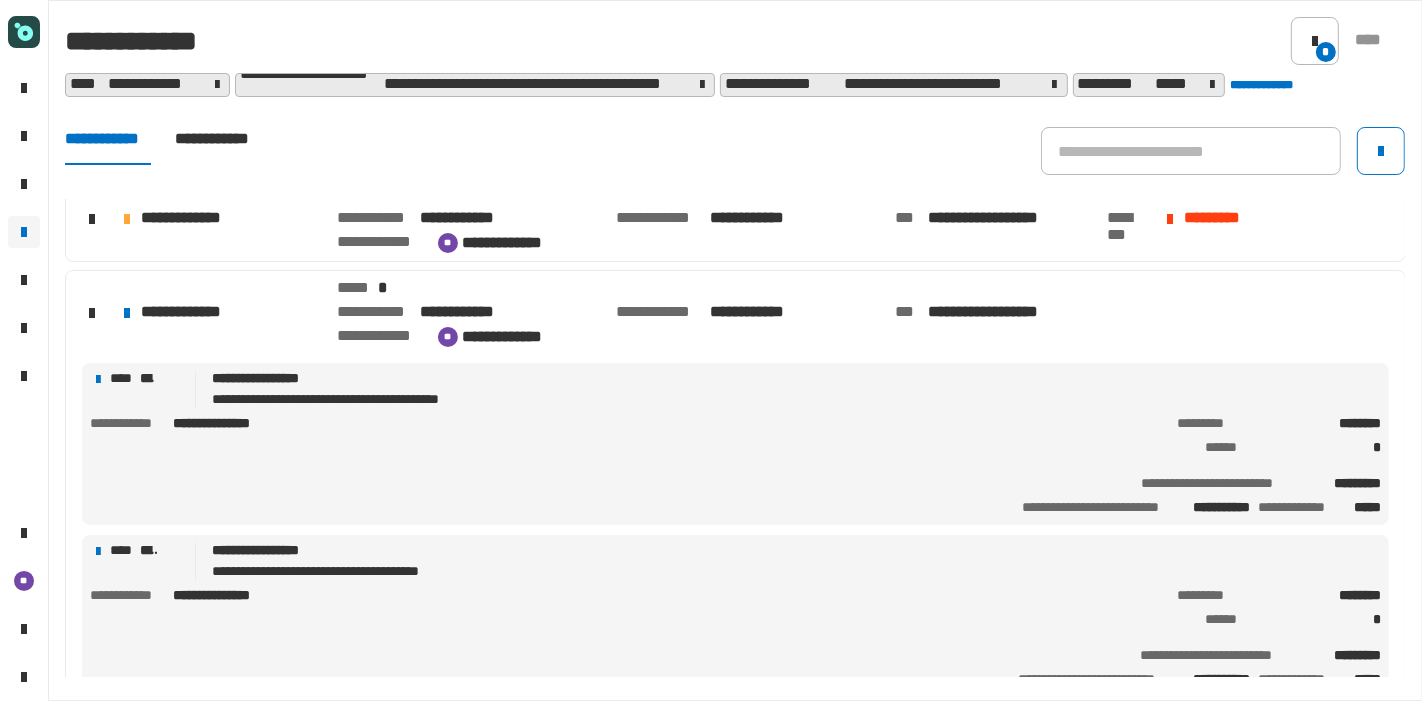scroll, scrollTop: 119, scrollLeft: 0, axis: vertical 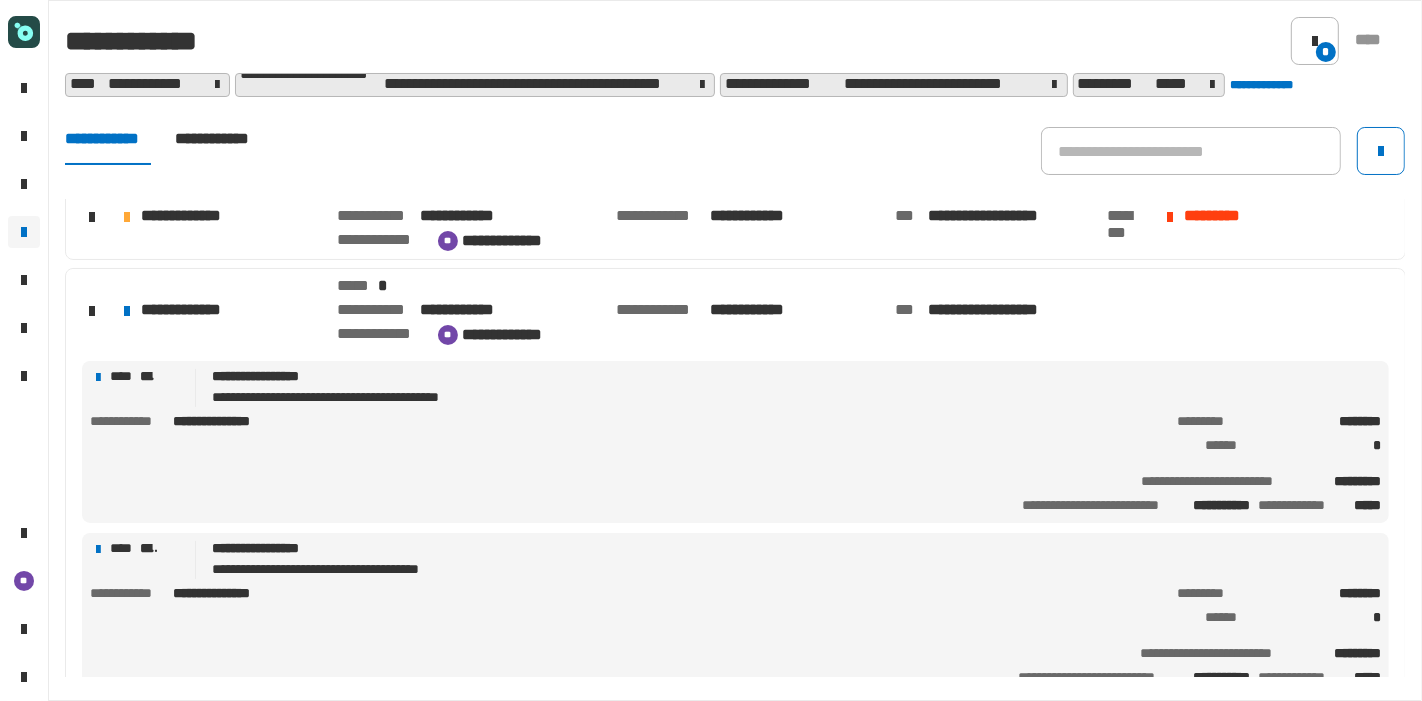 click on "**********" 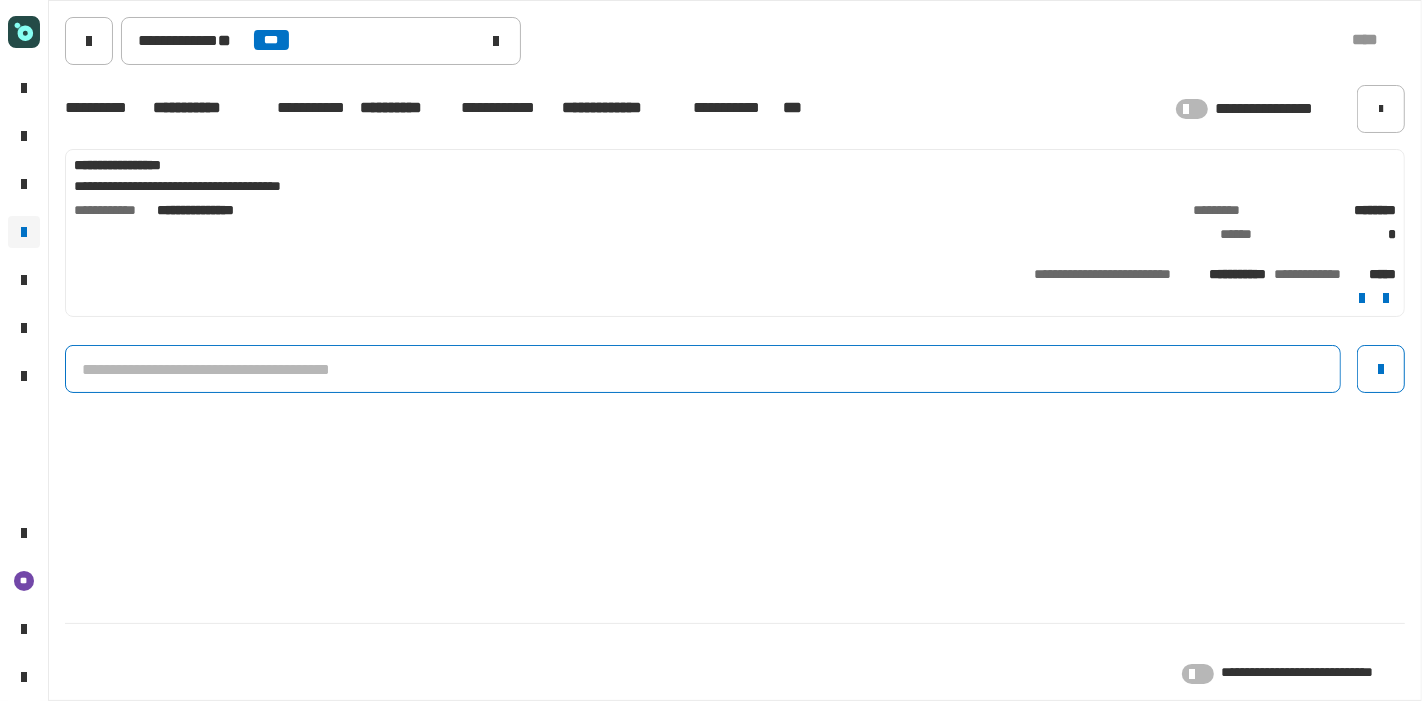 click 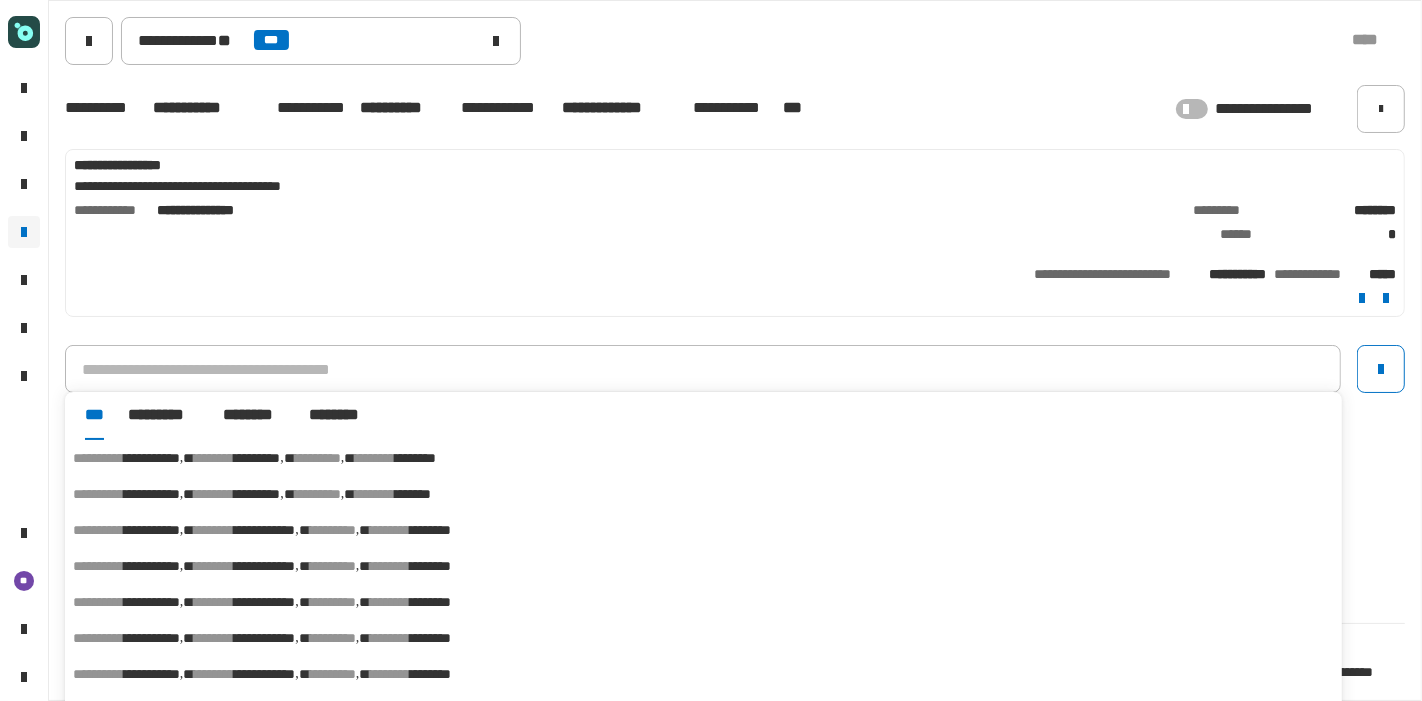 click on "********" at bounding box center [415, 458] 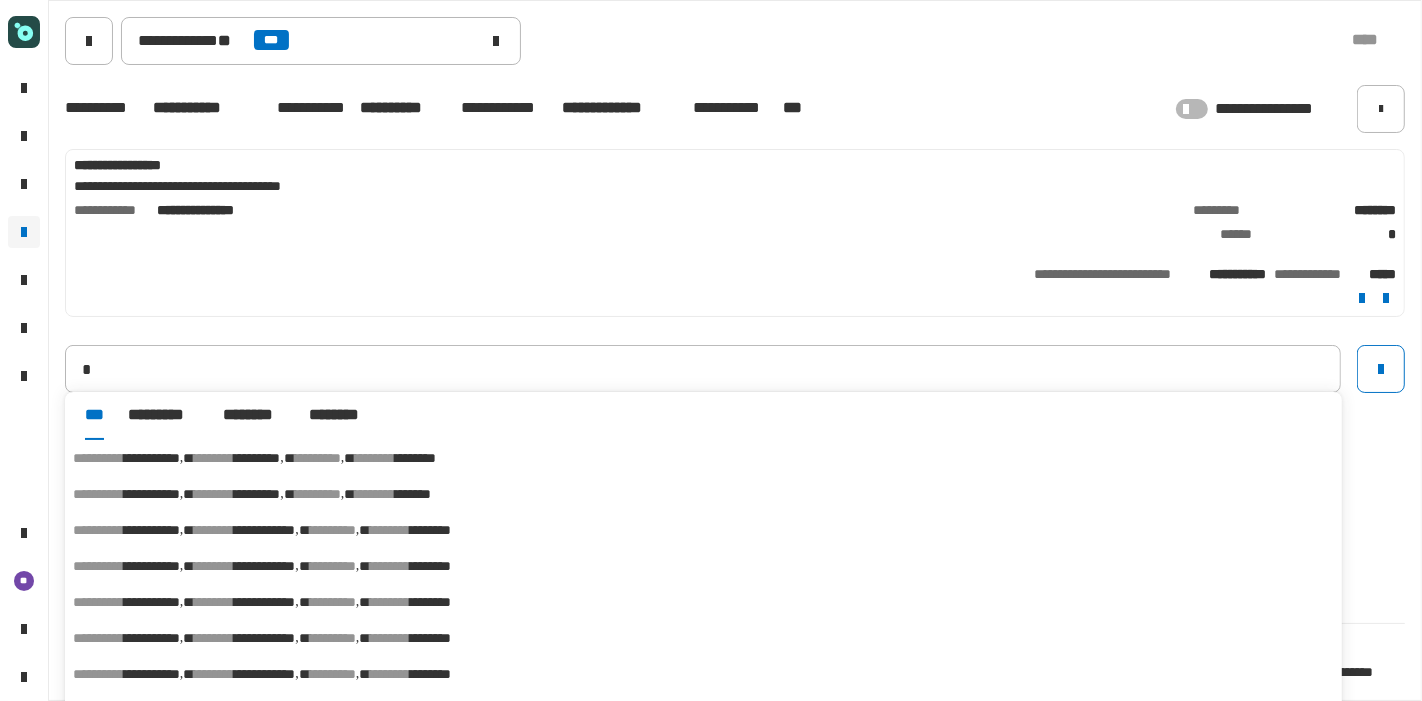 type on "**********" 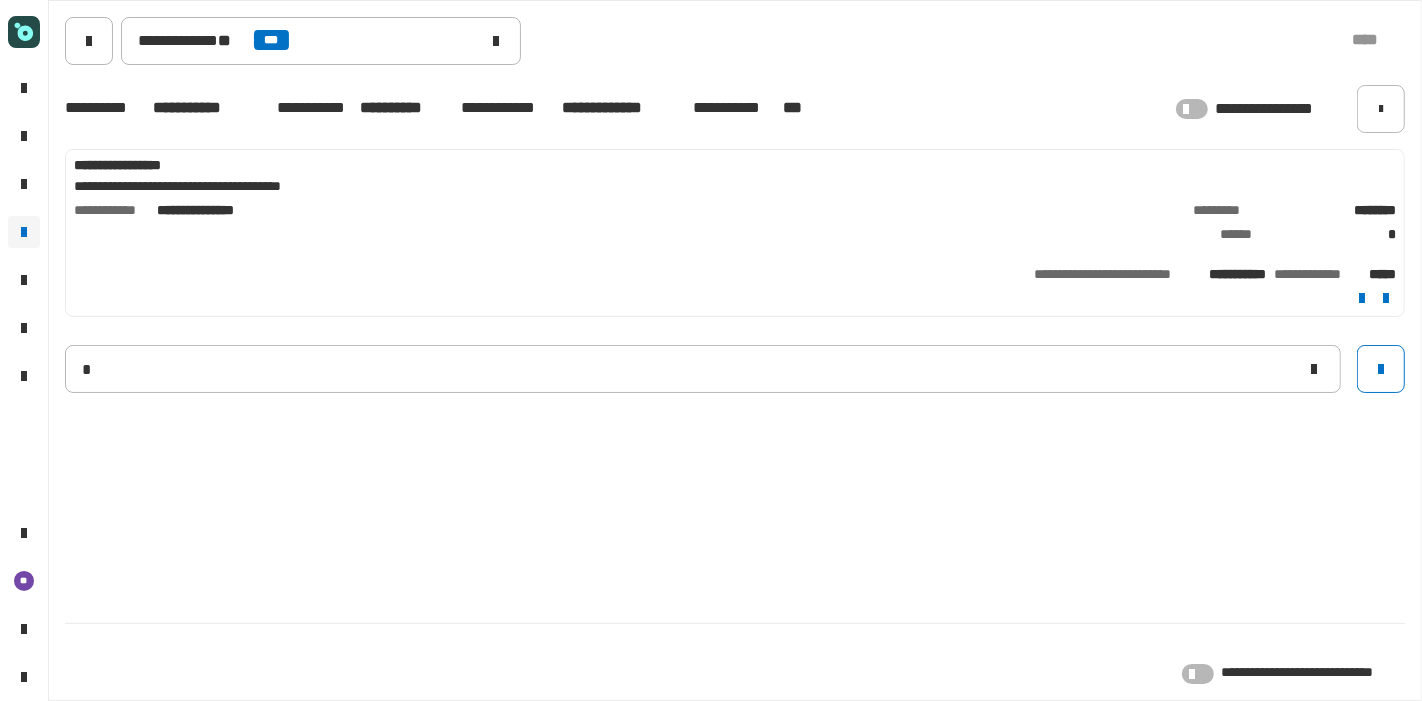 type 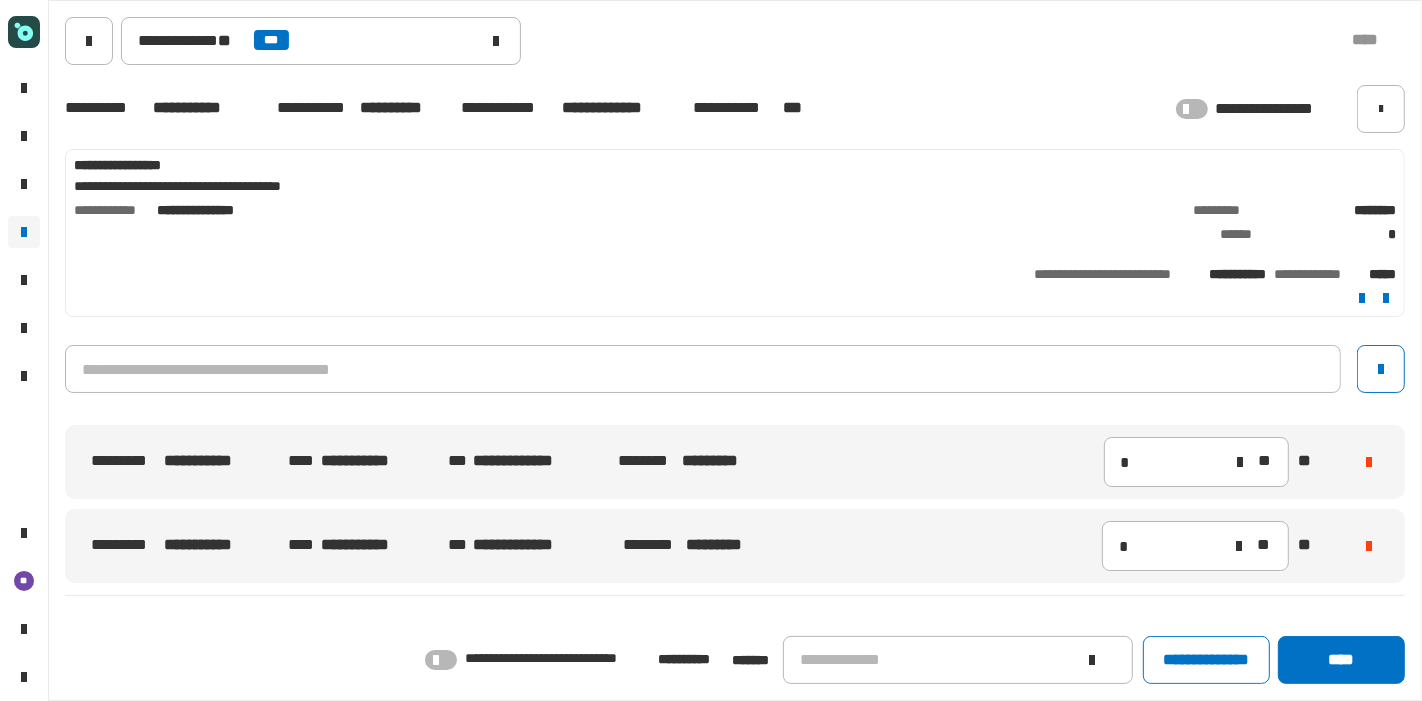 click 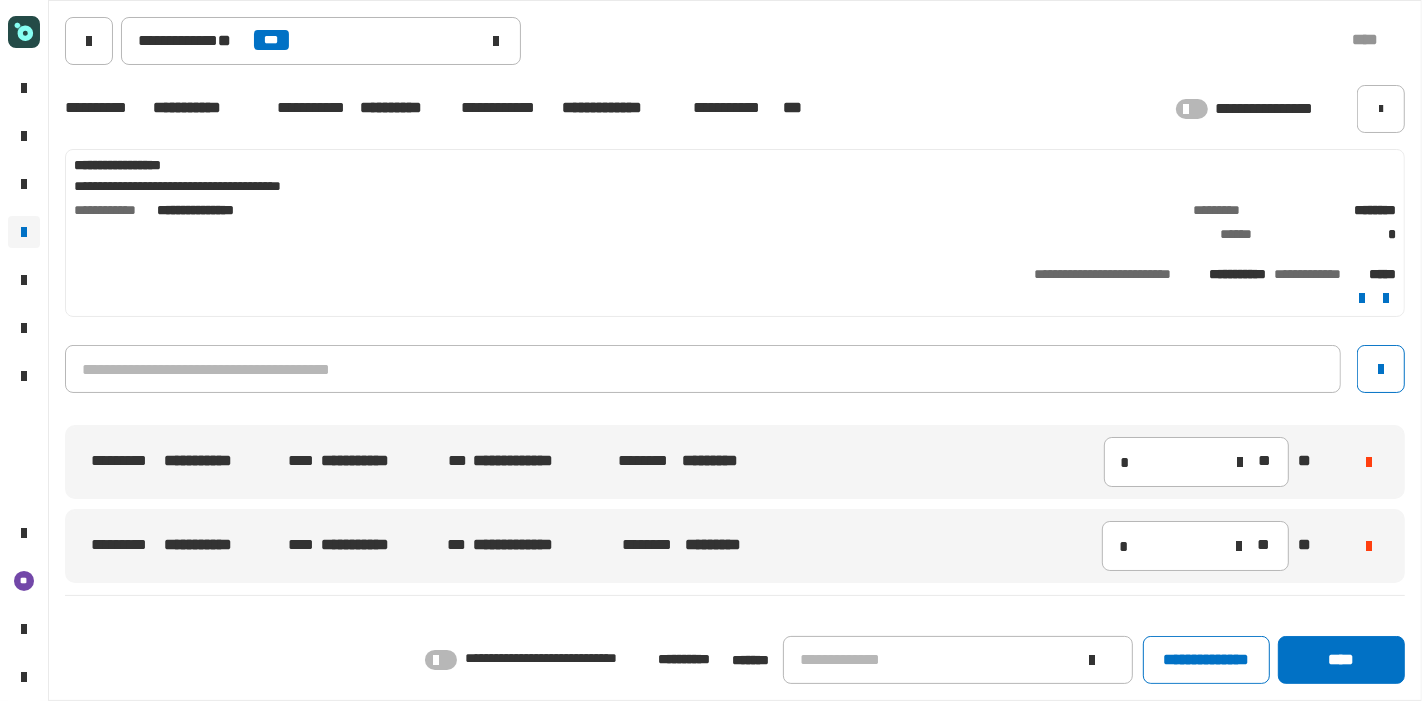 click 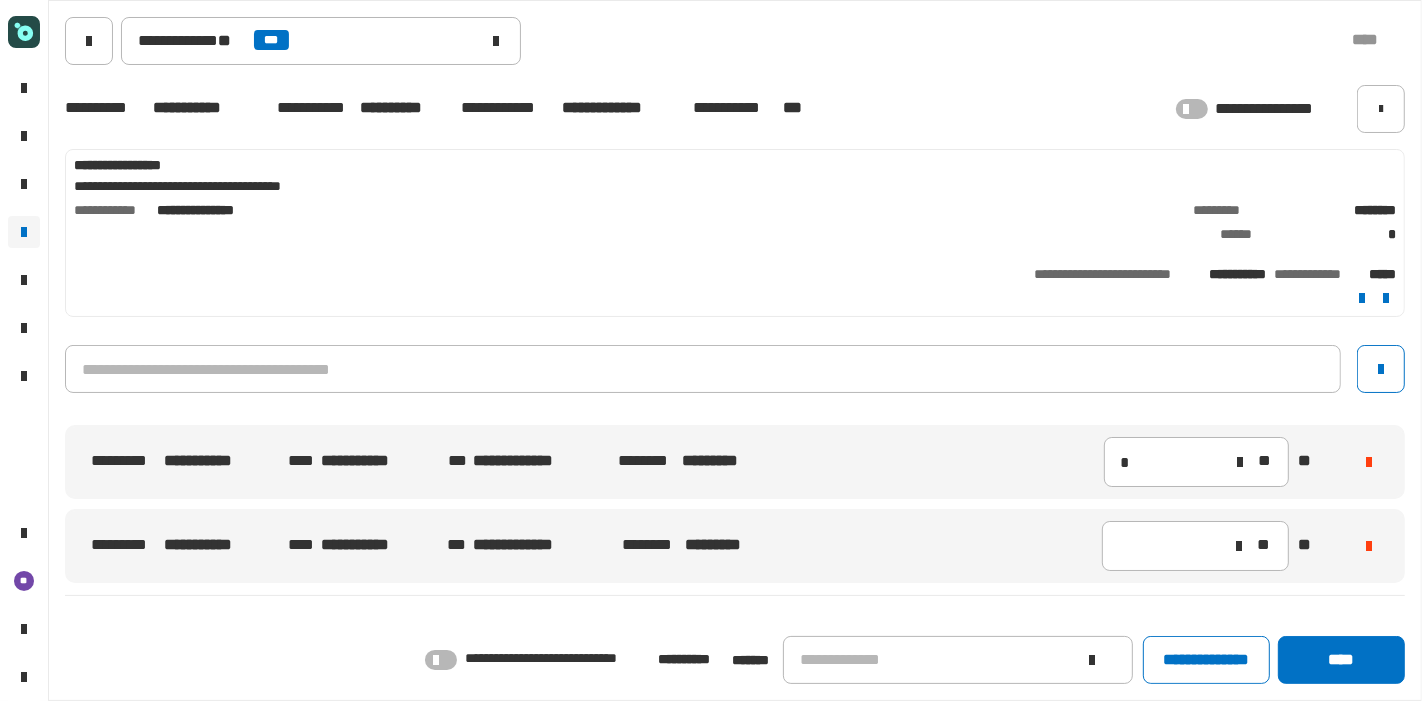 click 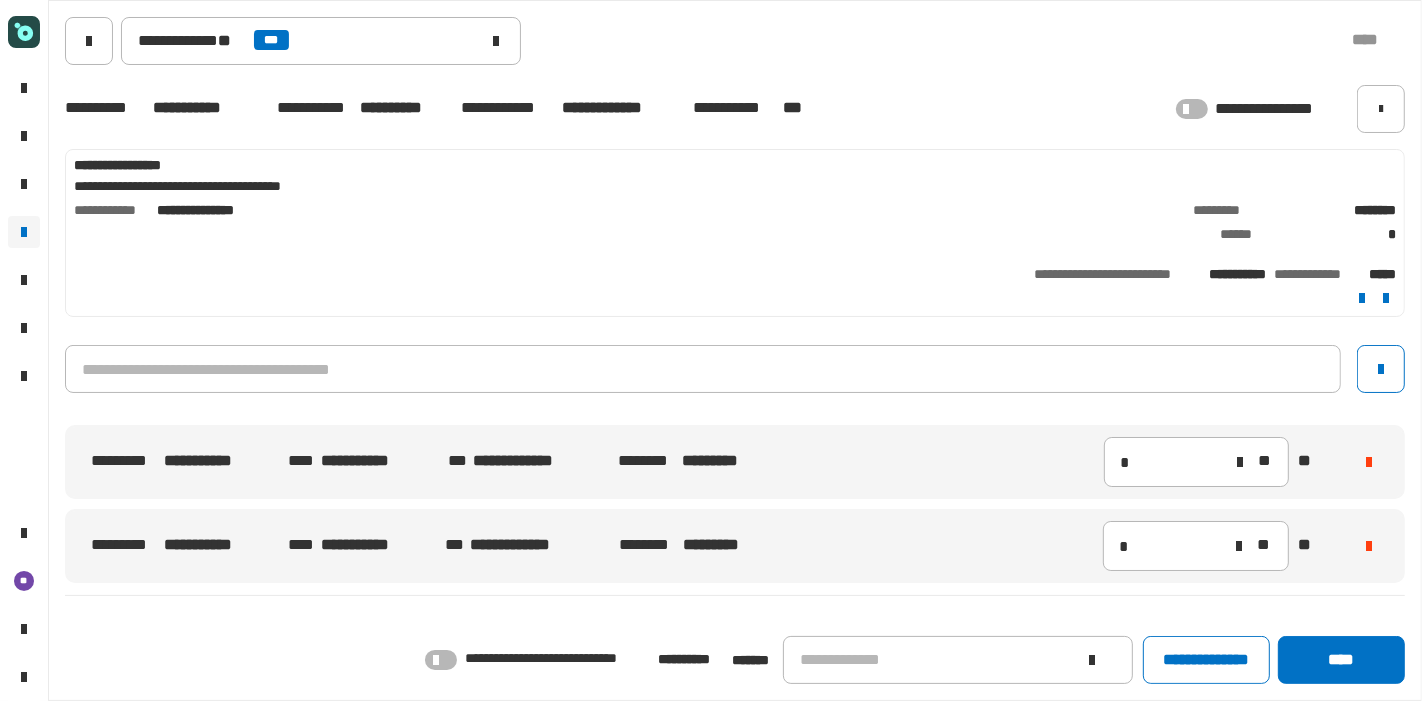 click 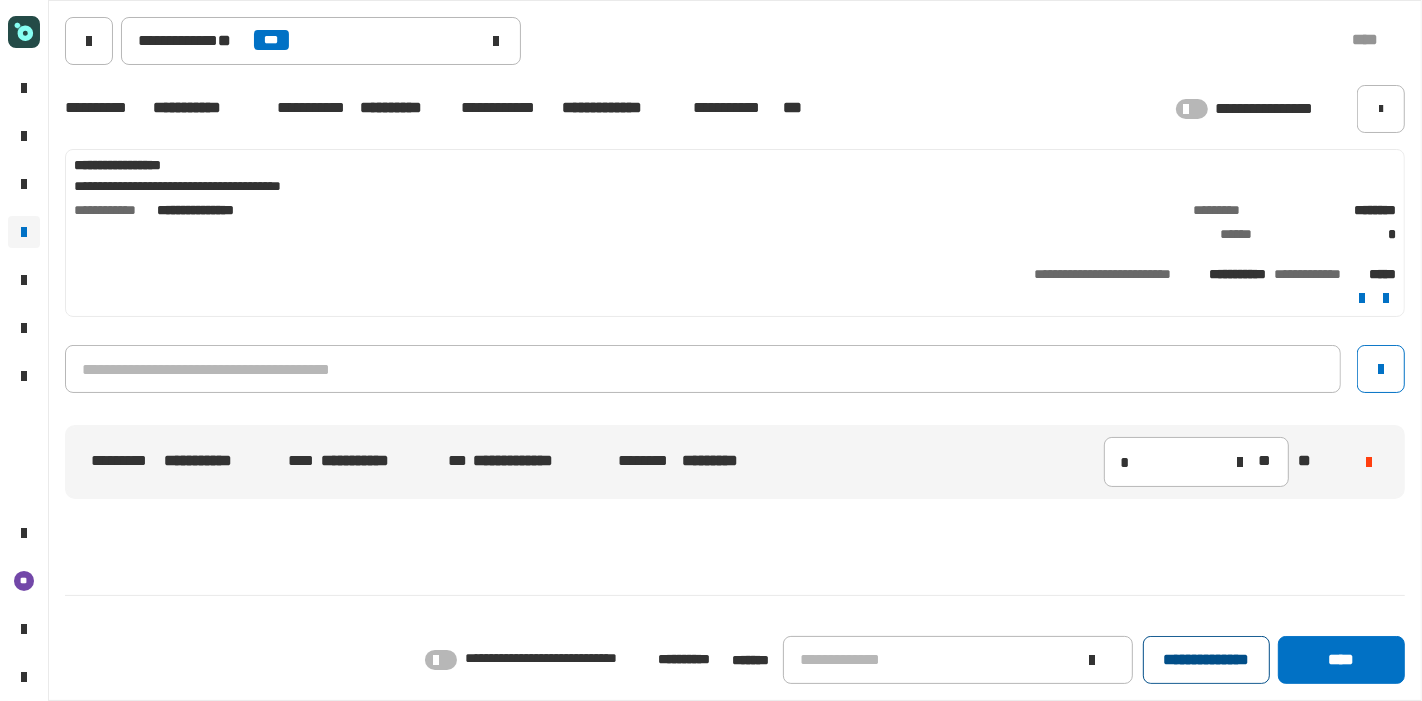 click on "**********" 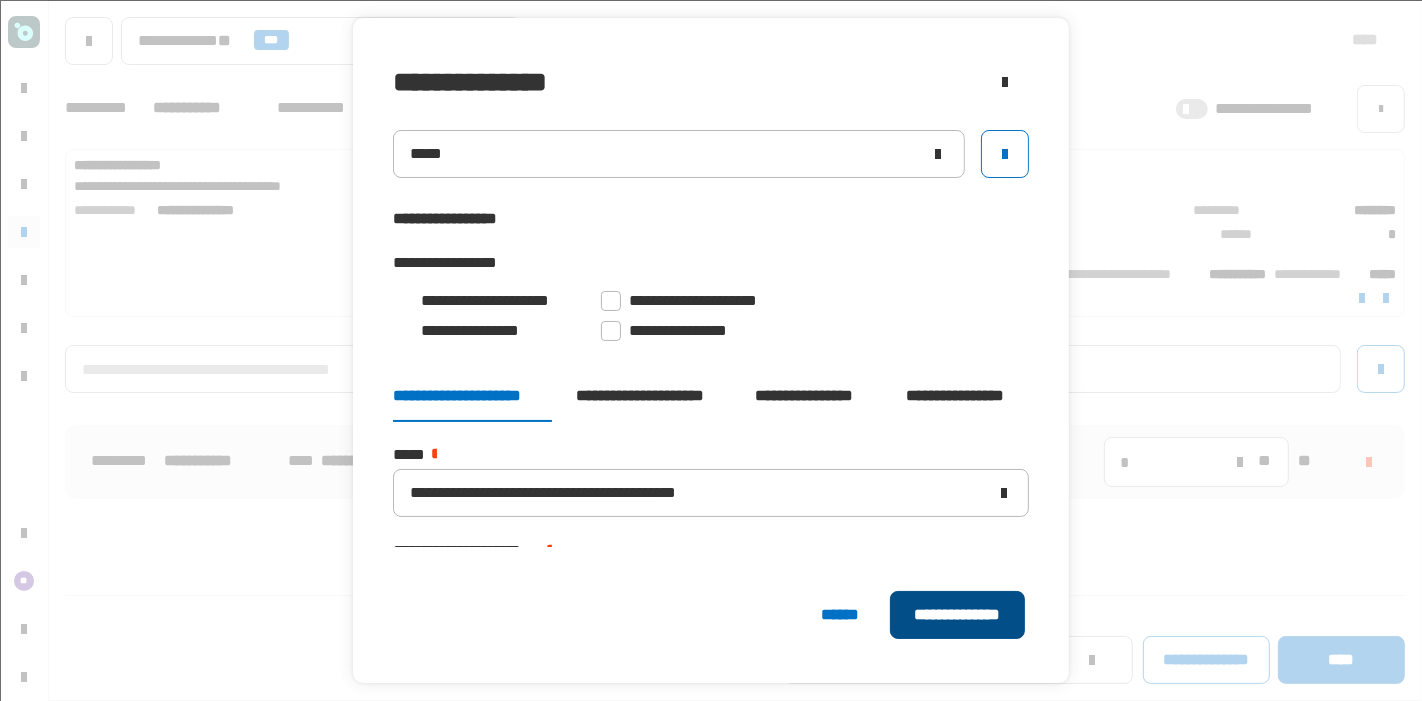 click on "**********" 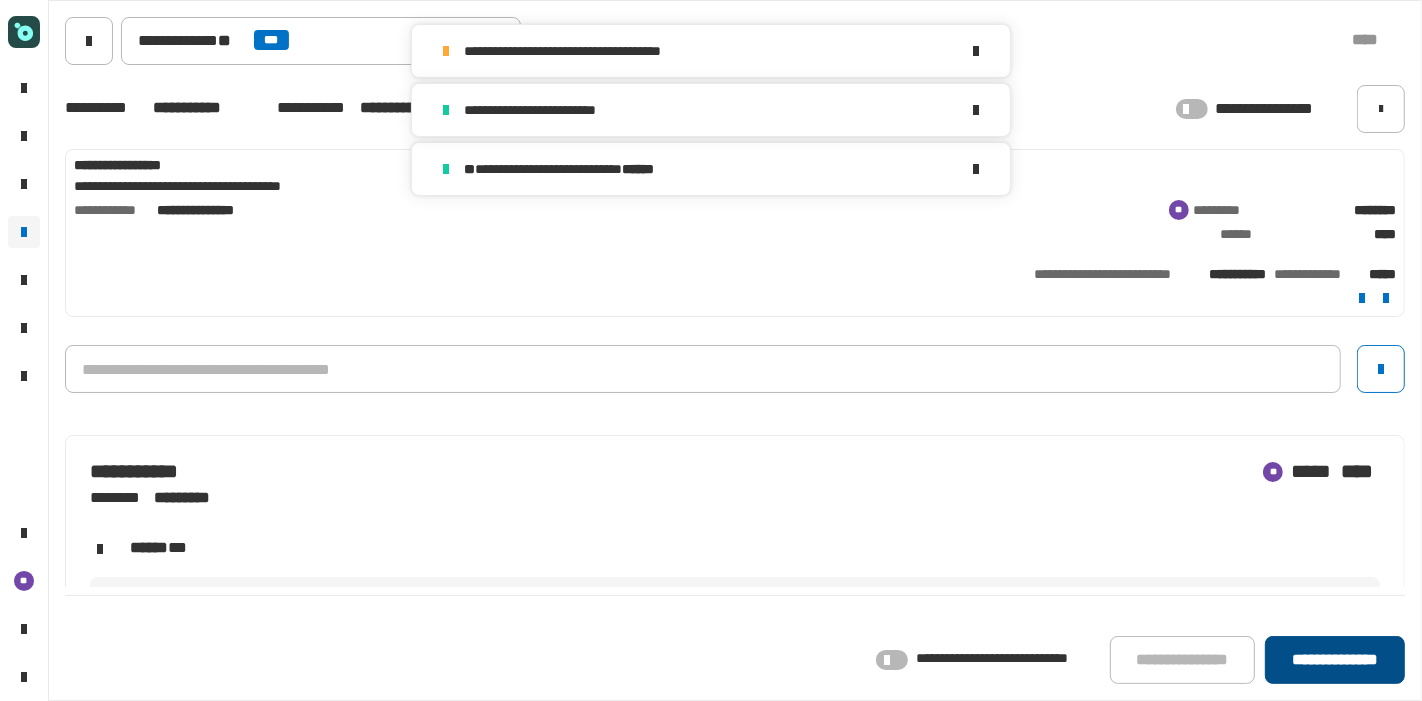 click on "**********" 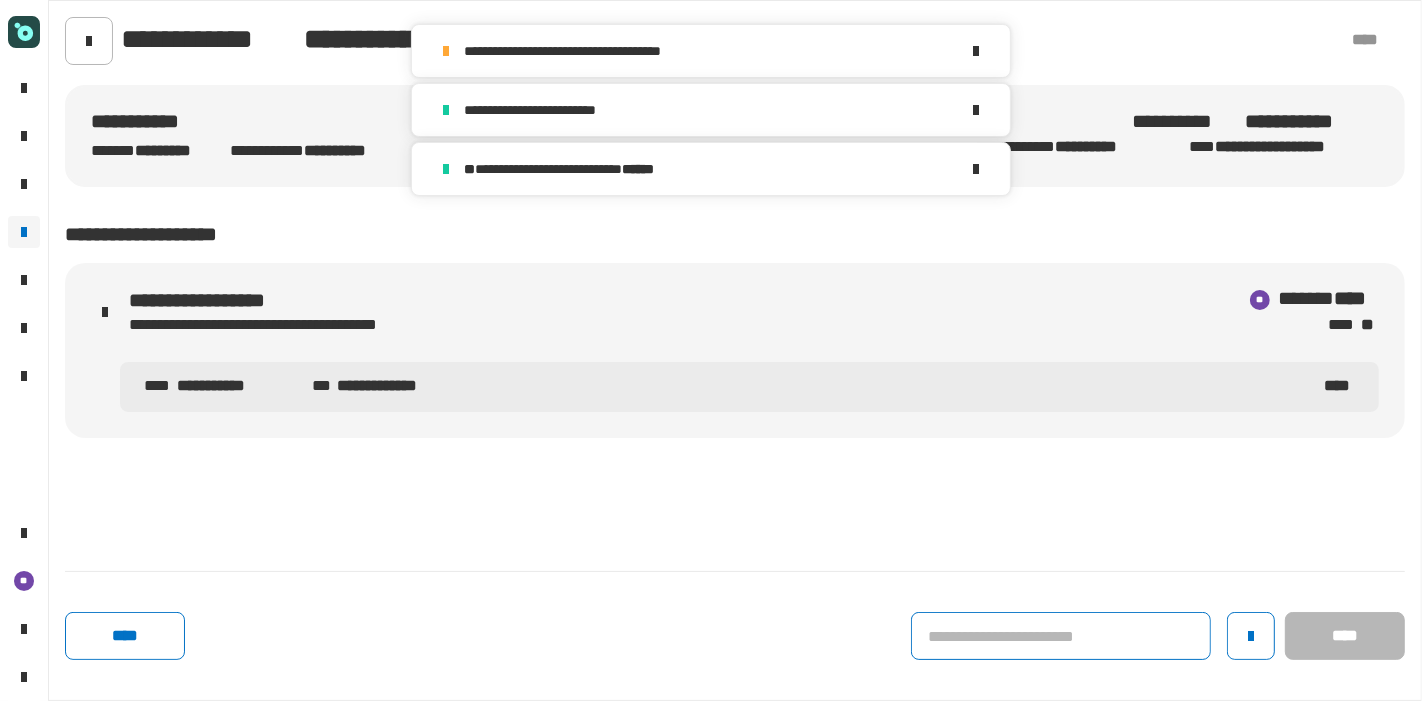 click 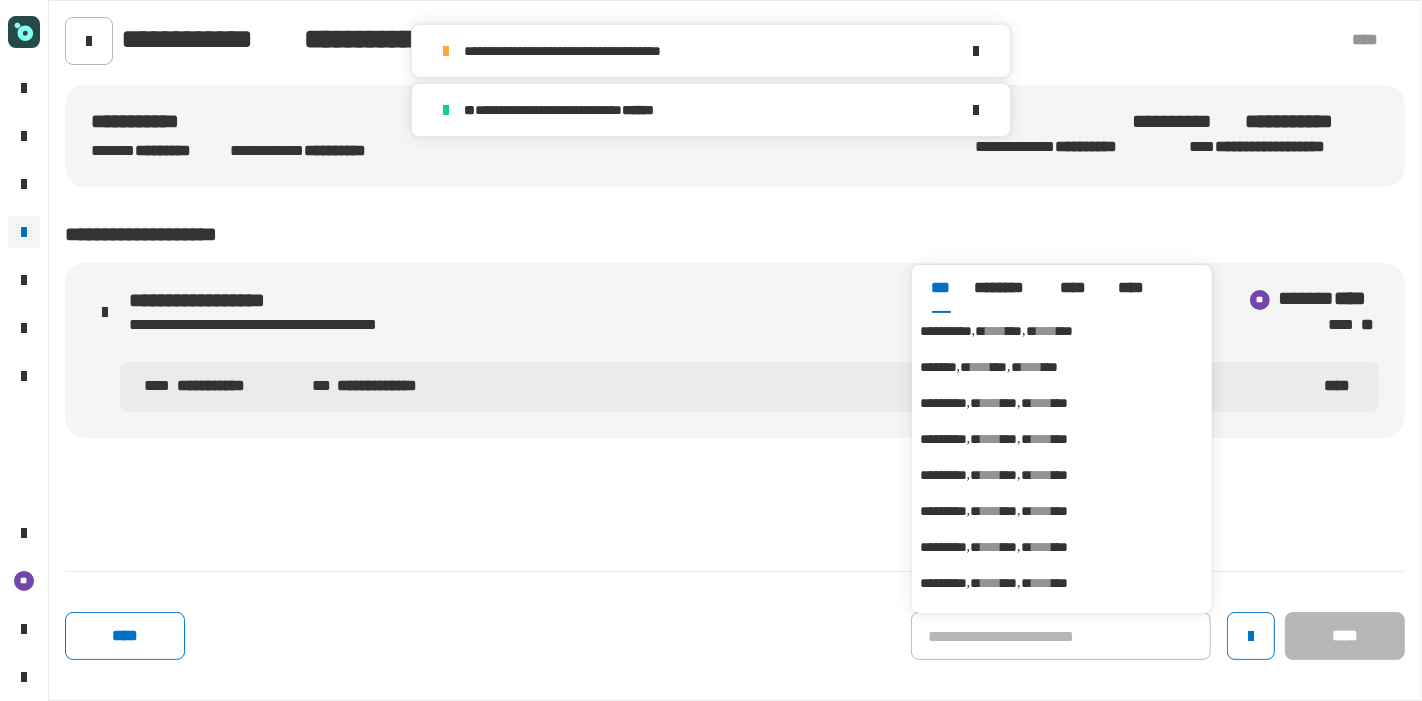 click on "***" at bounding box center [1014, 331] 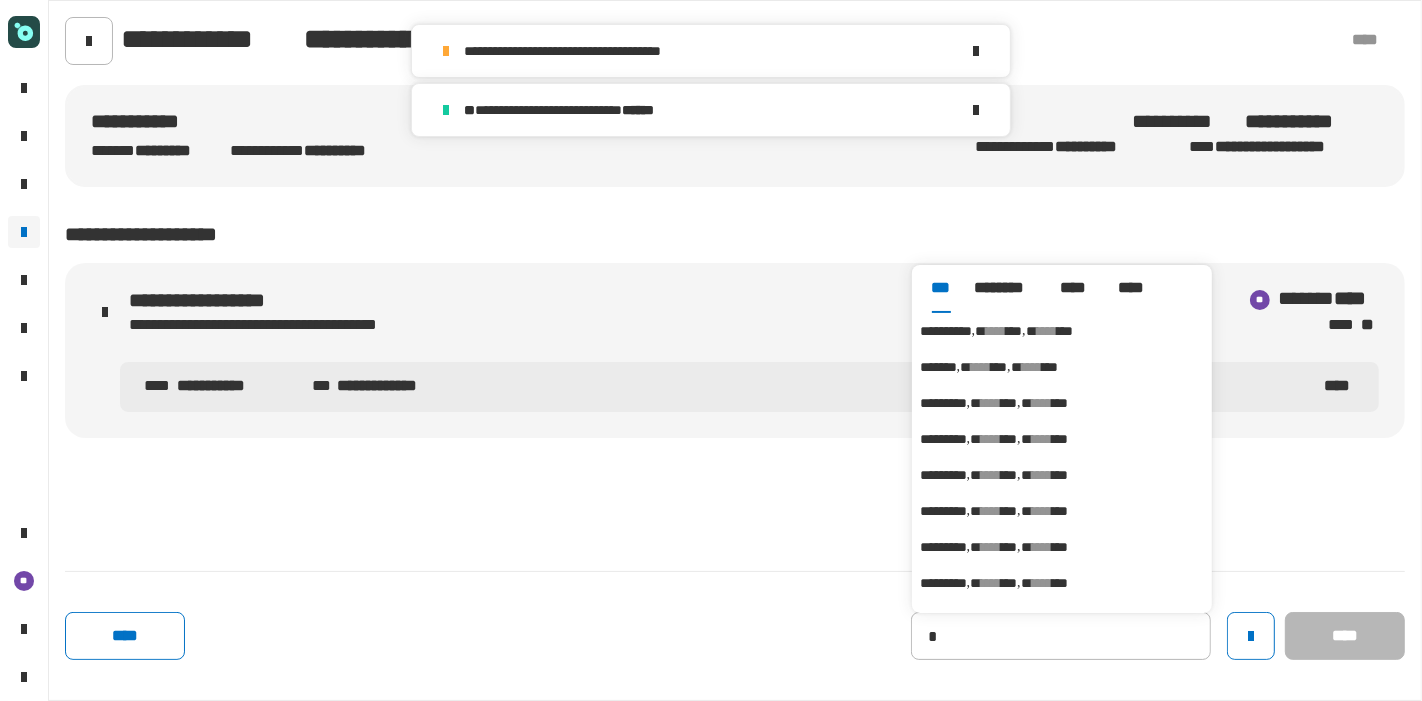 type on "**********" 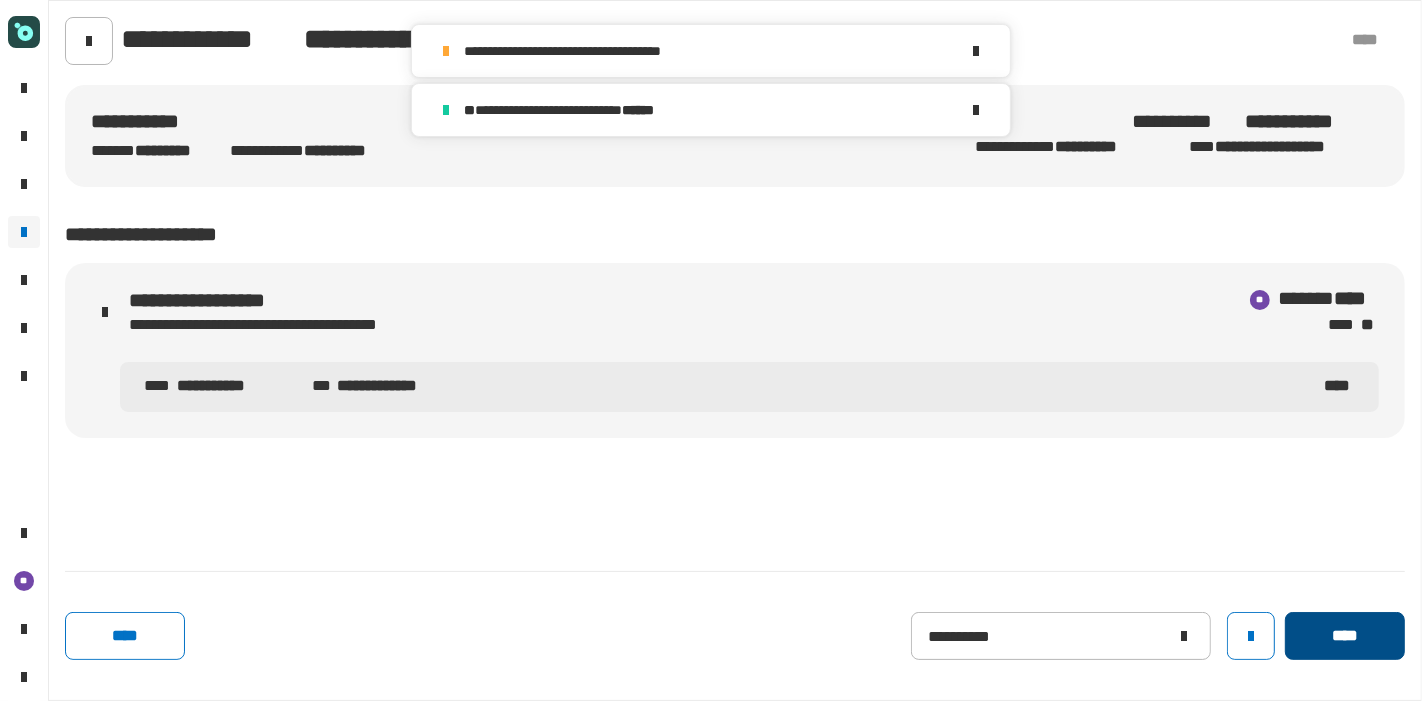 click on "****" 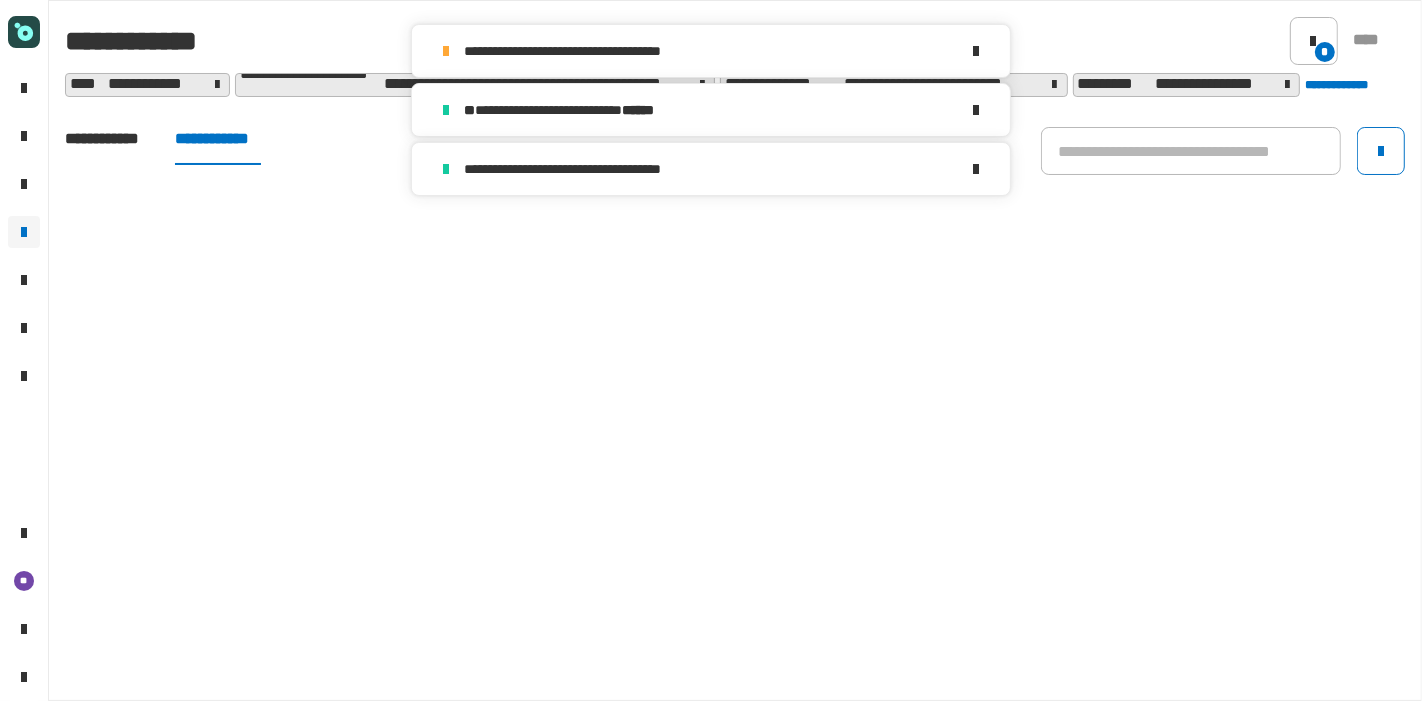 click on "**********" 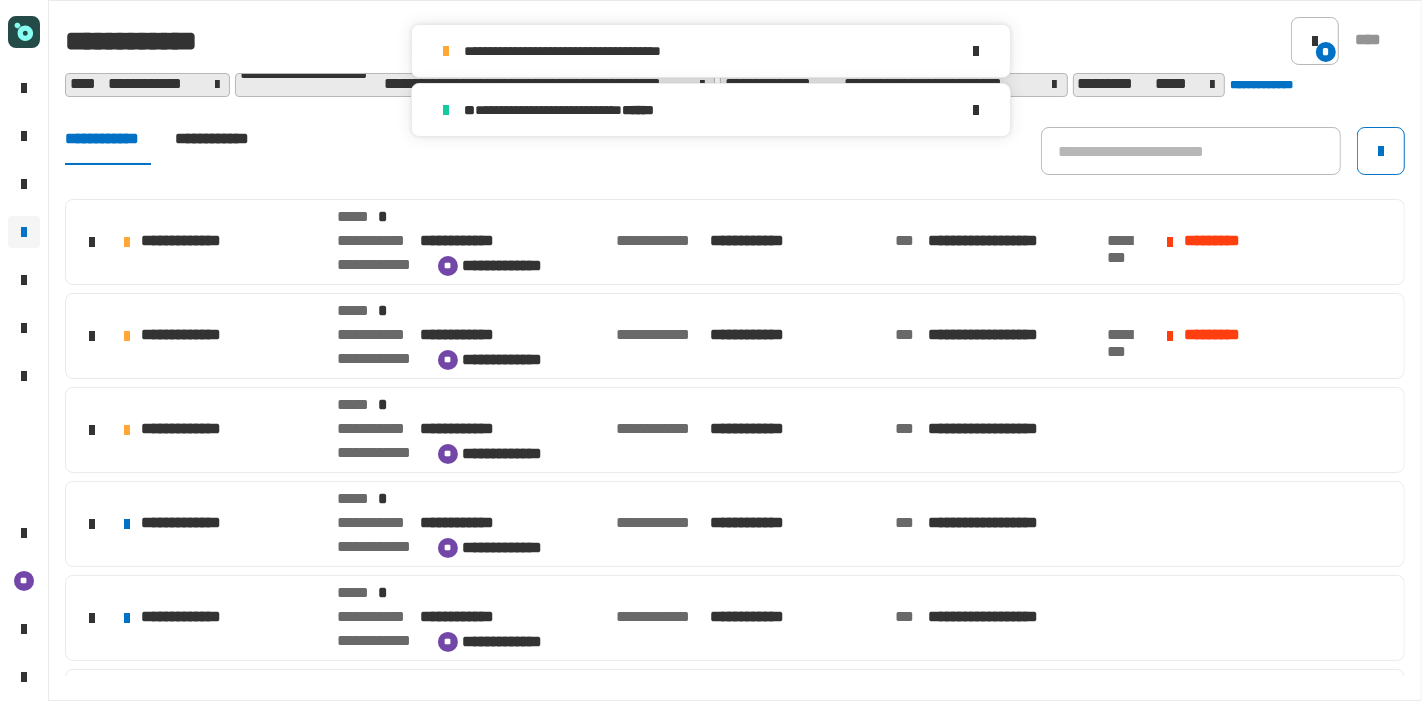 click on "**********" 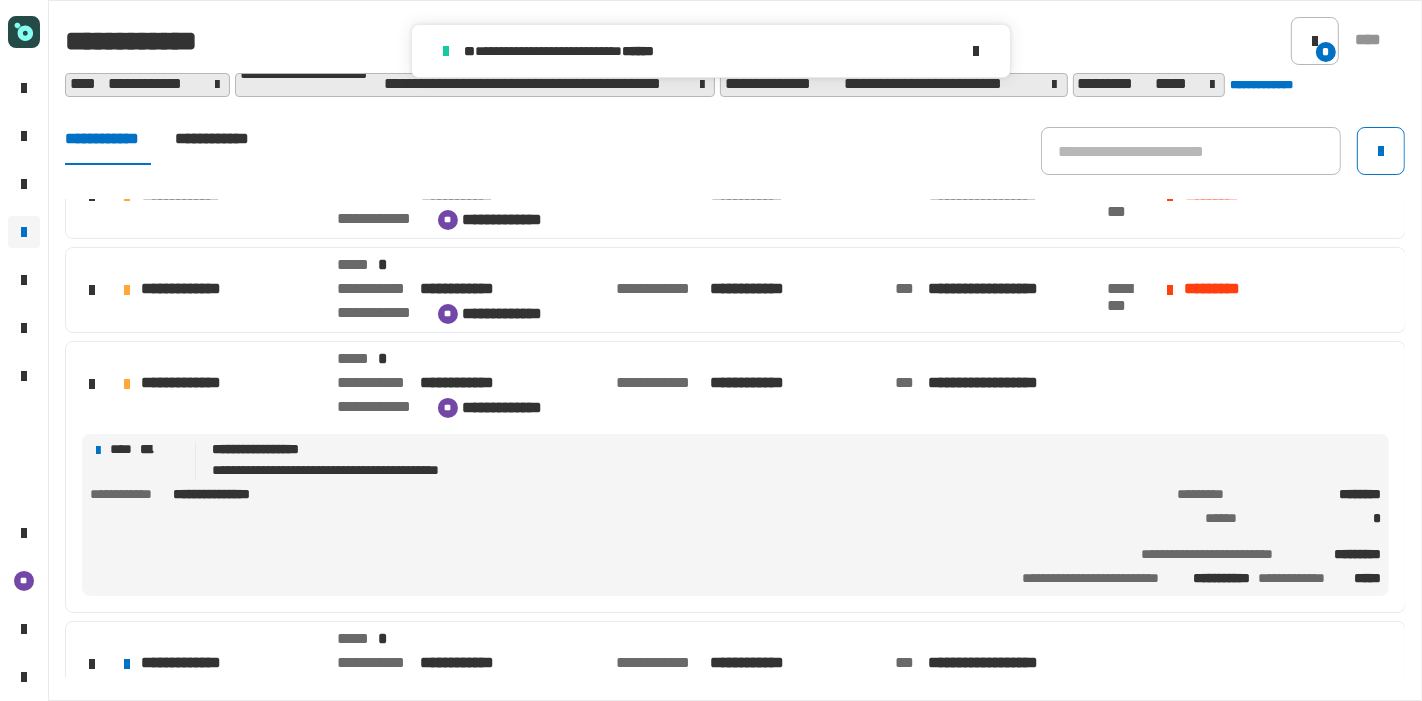 scroll, scrollTop: 71, scrollLeft: 0, axis: vertical 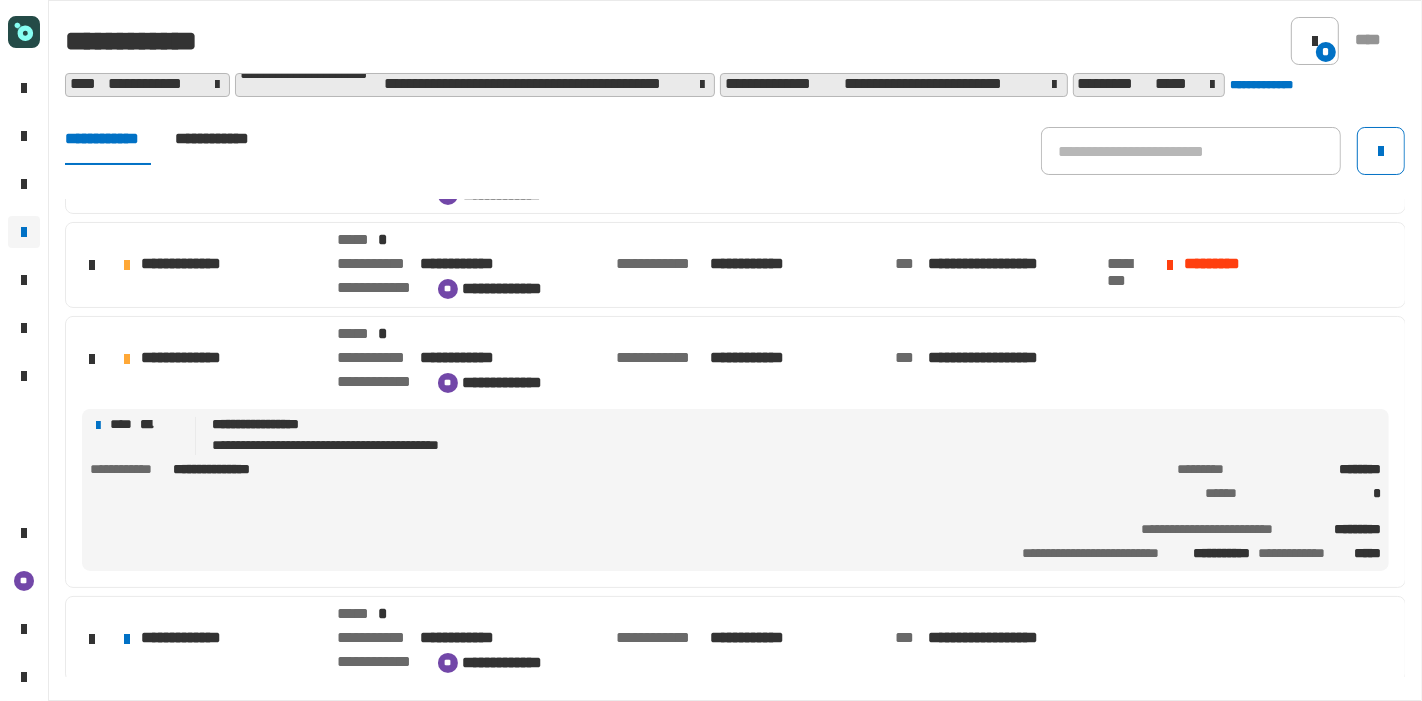 click on "**********" 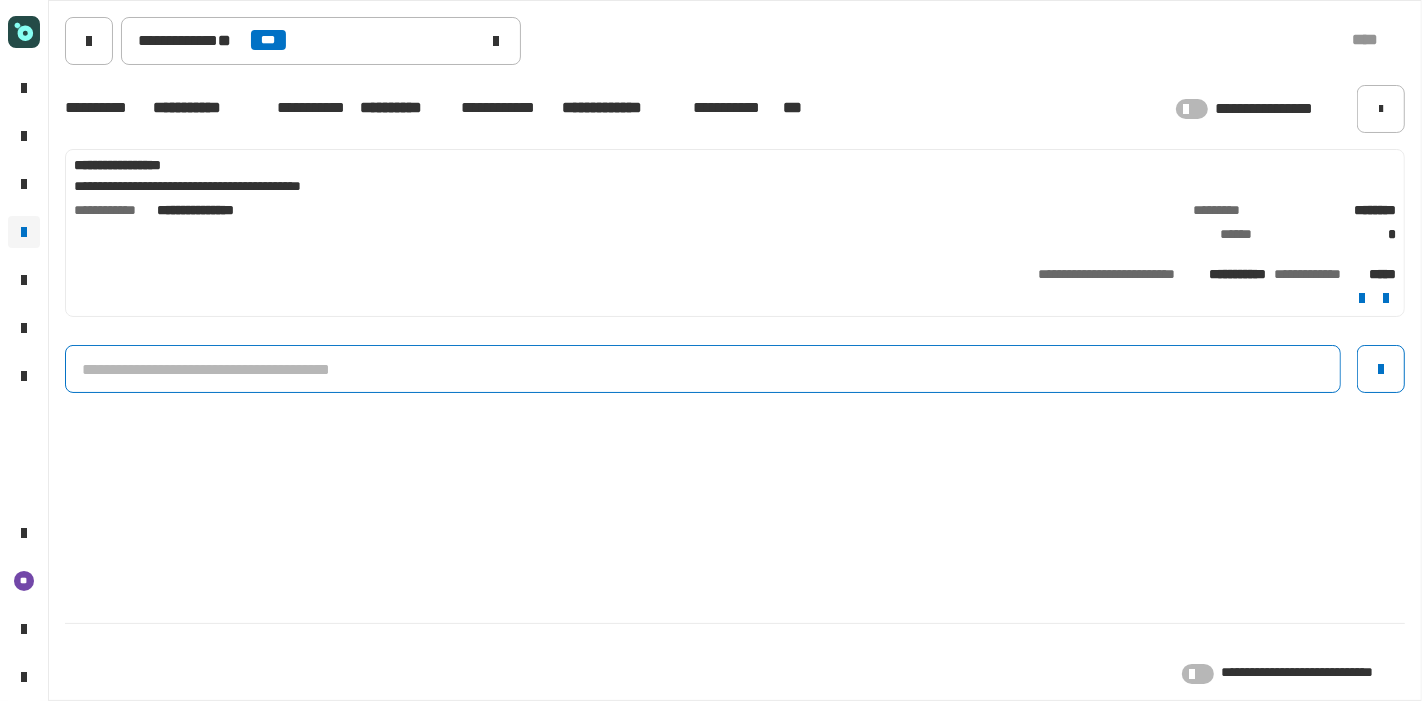 click 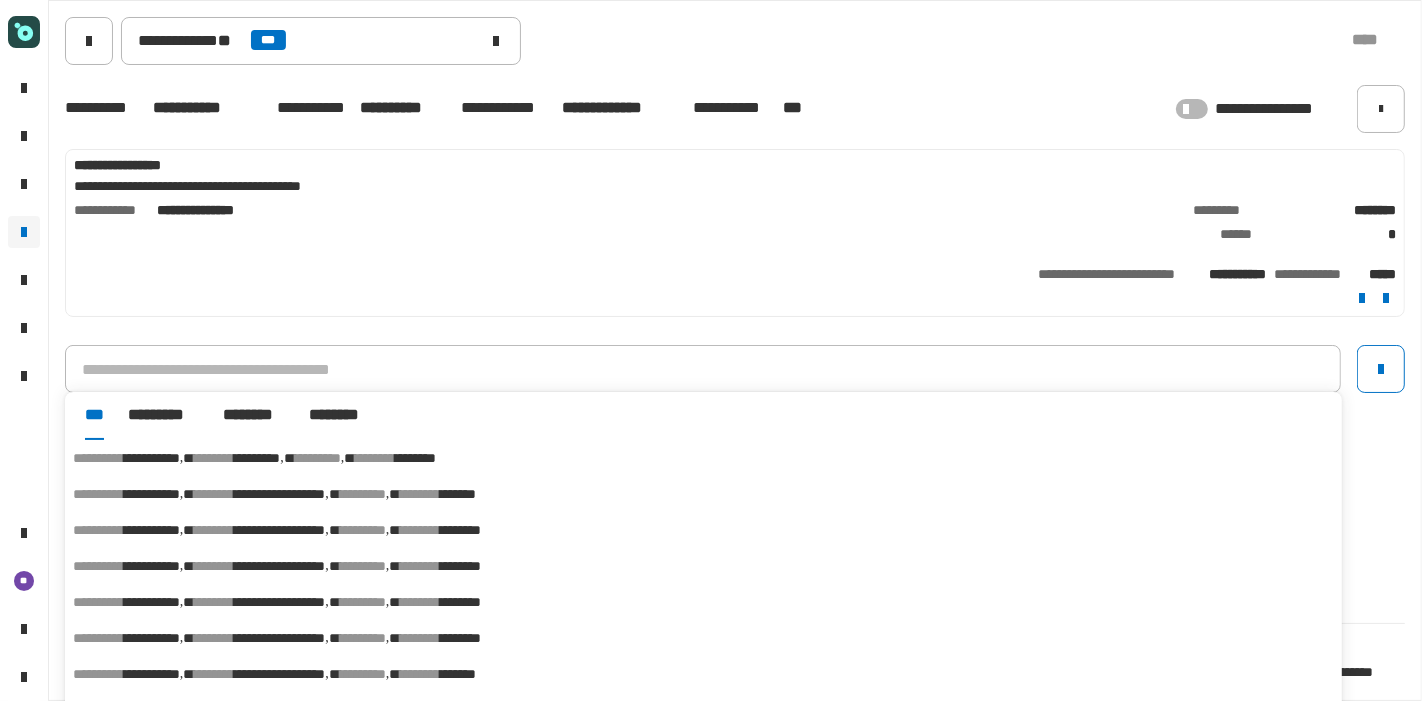 click on "**********" at bounding box center [703, 458] 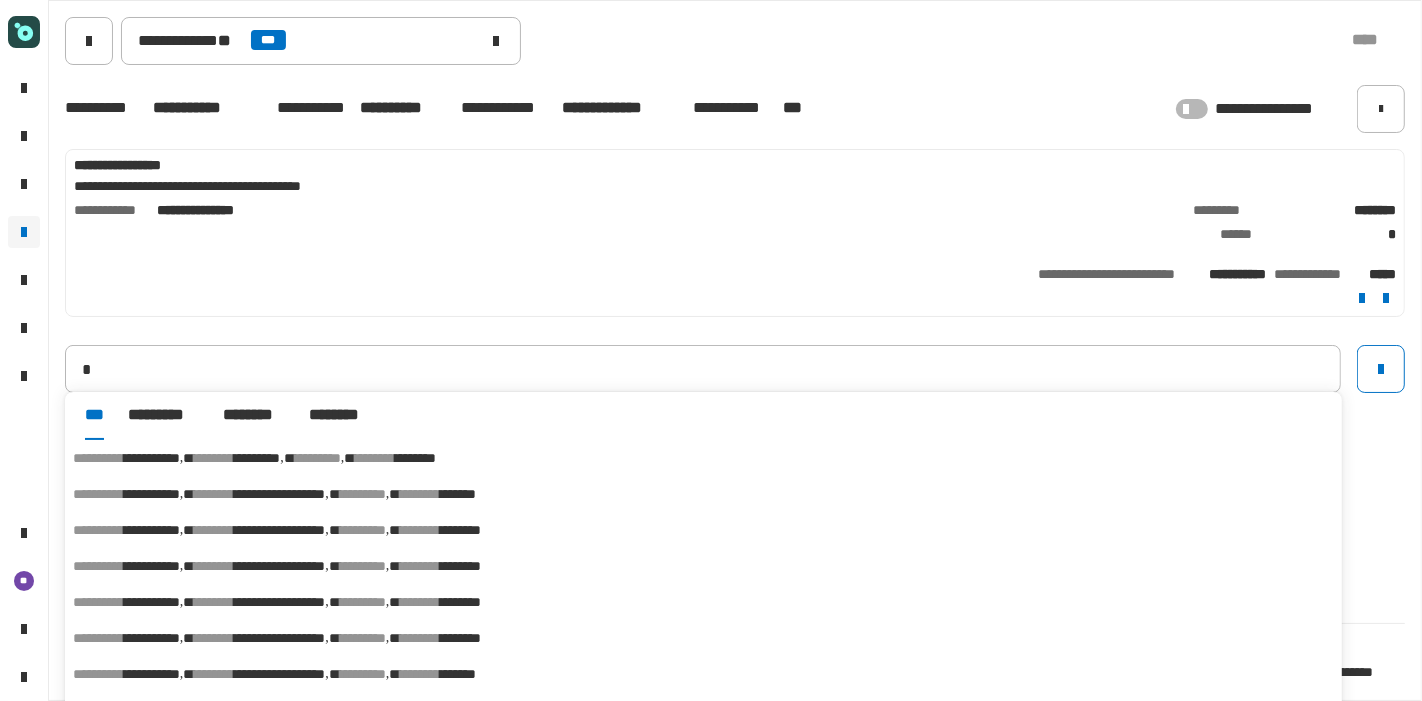 type on "**********" 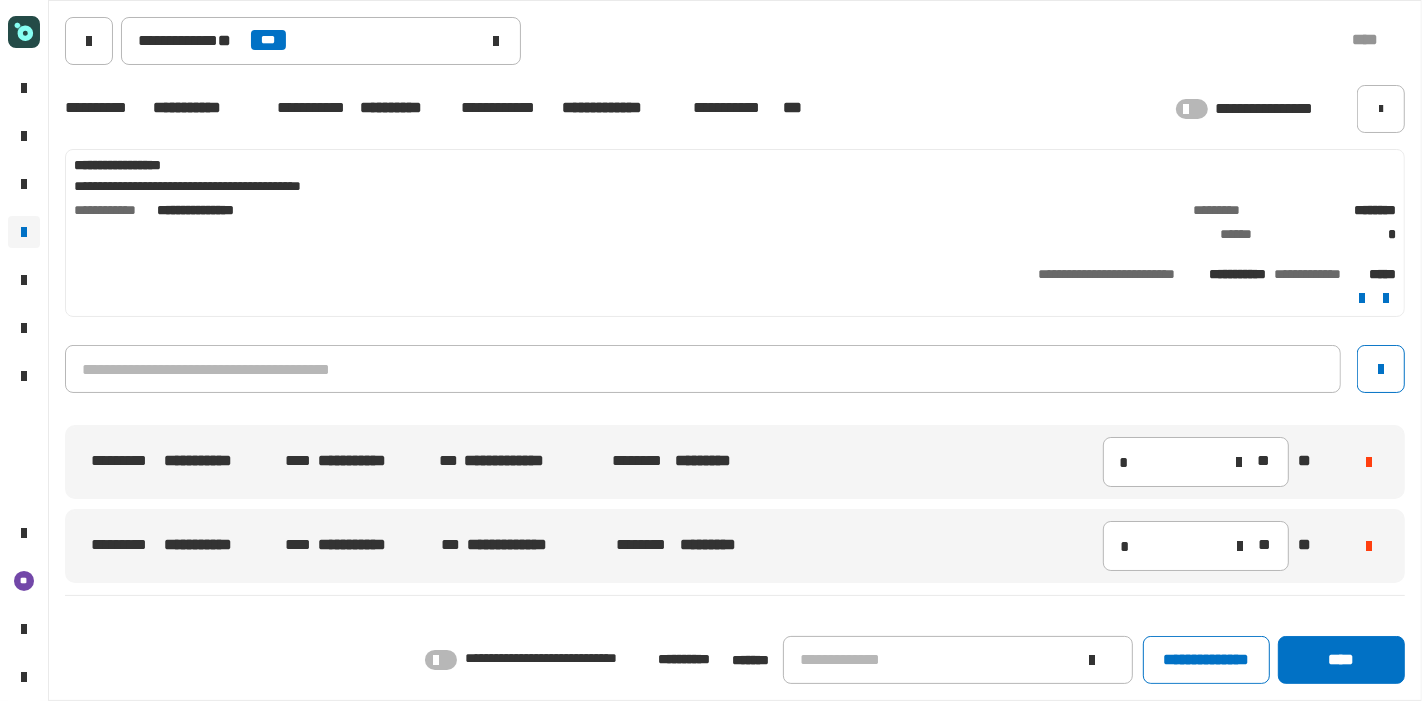 click on "**********" 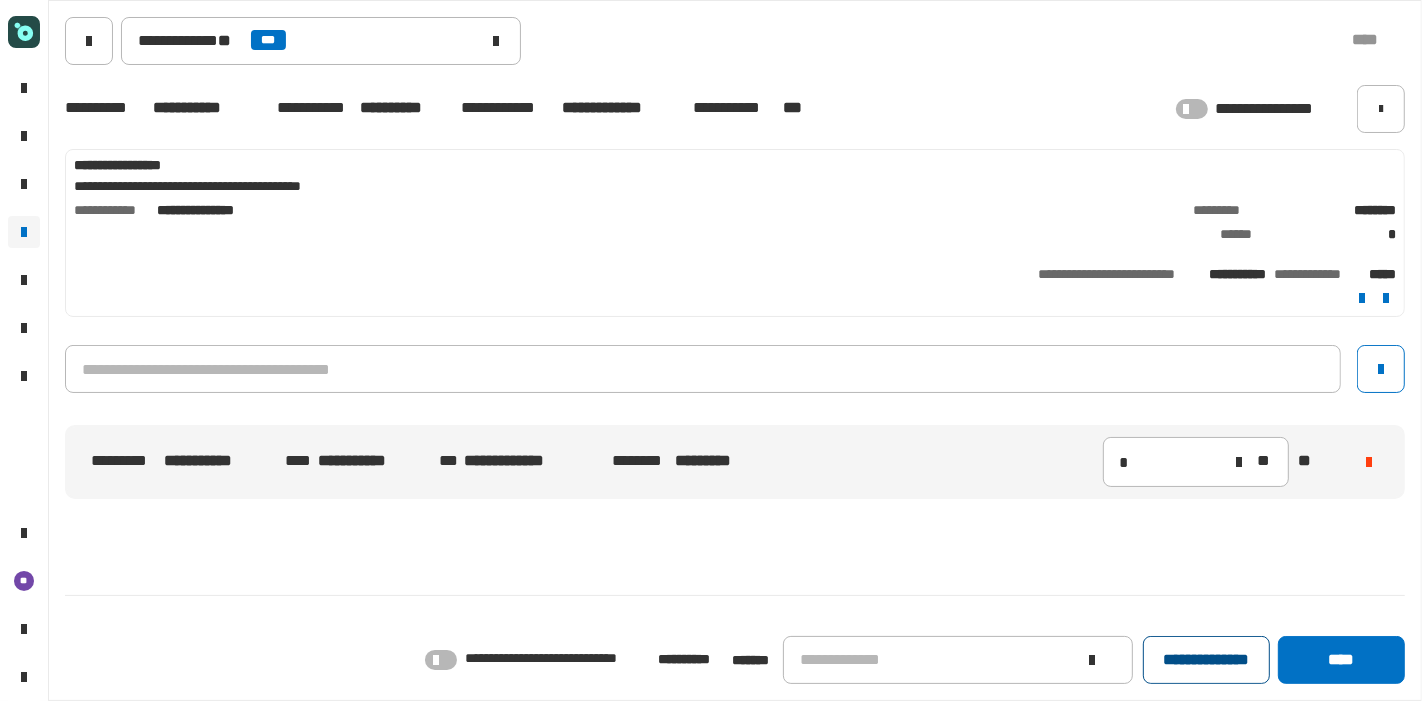click on "**********" 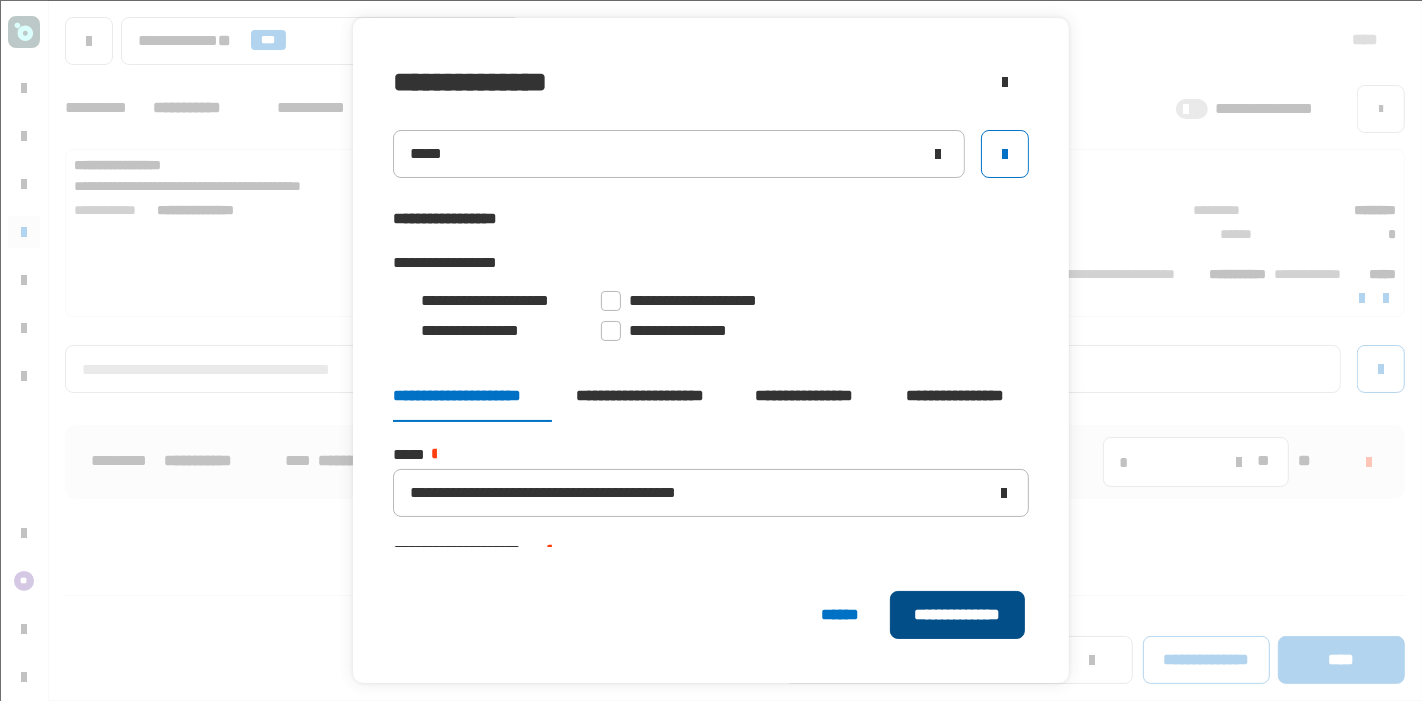 click on "**********" 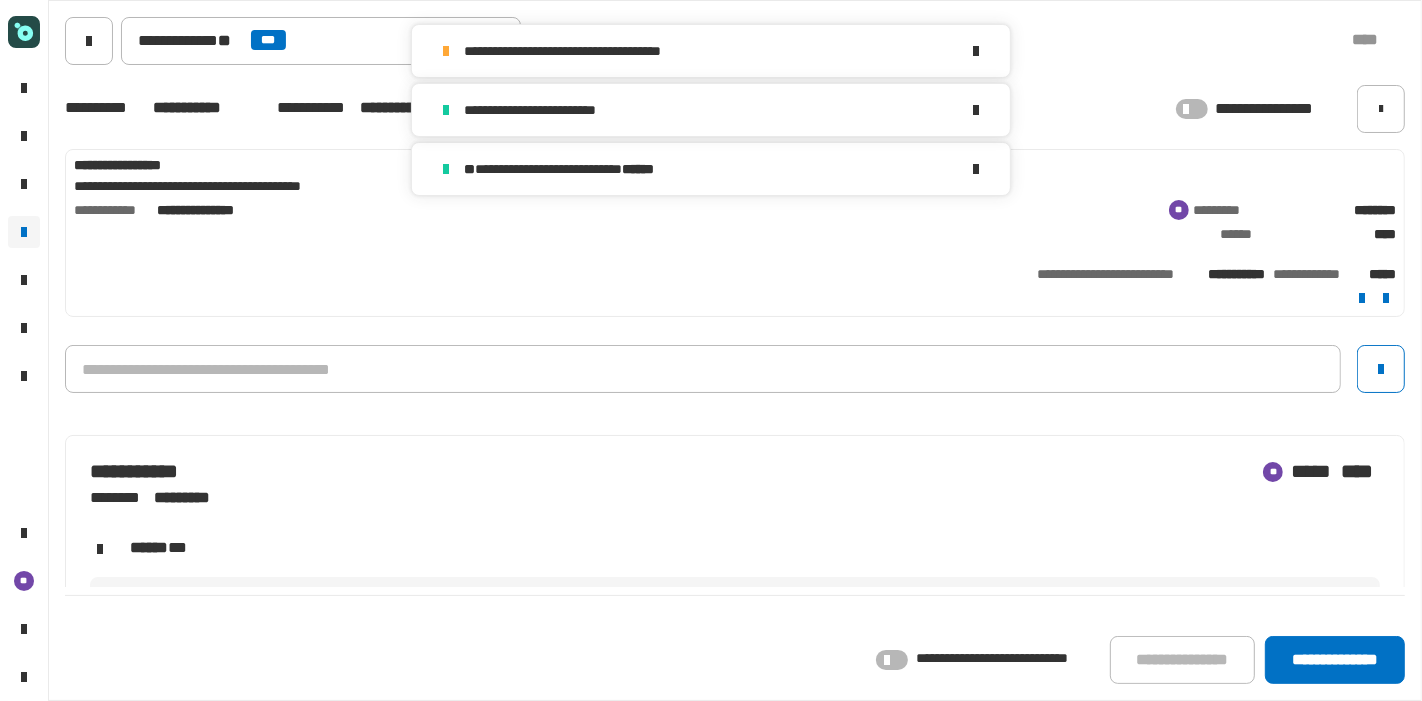 click on "**********" 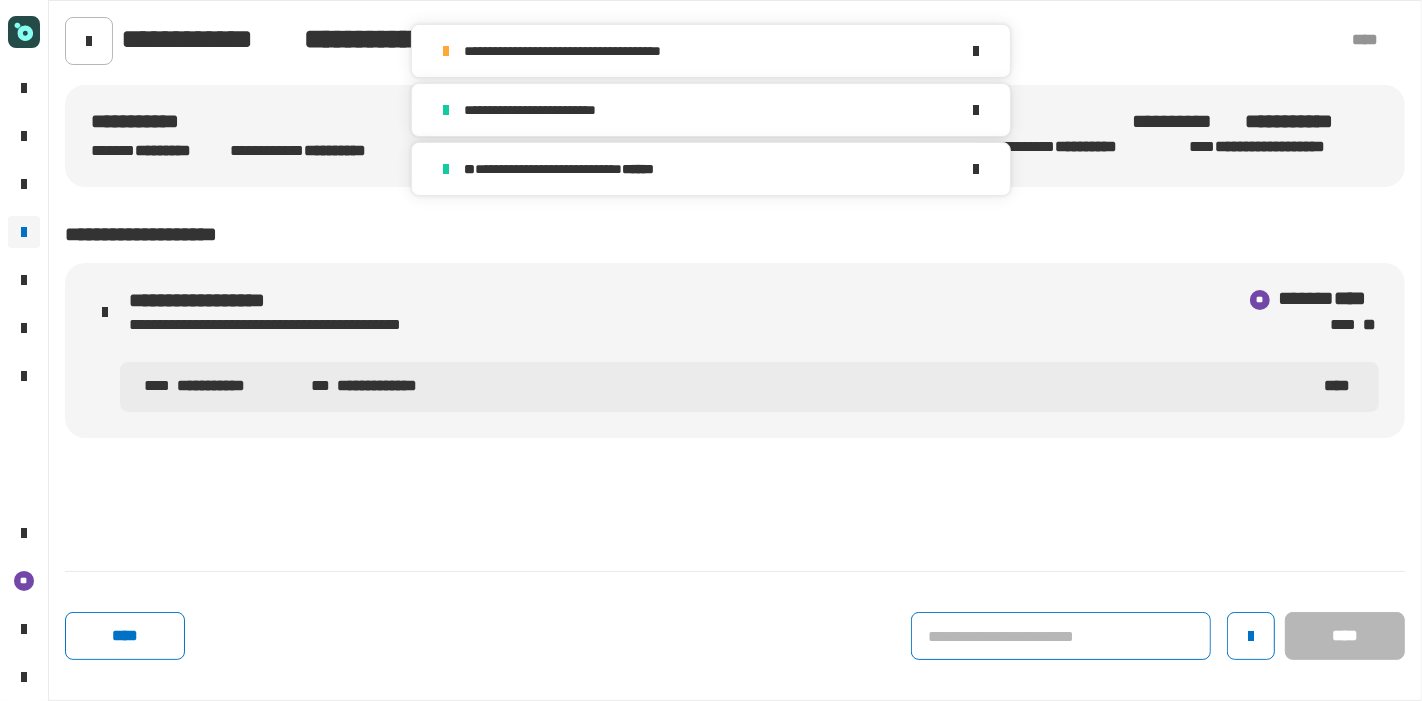 click 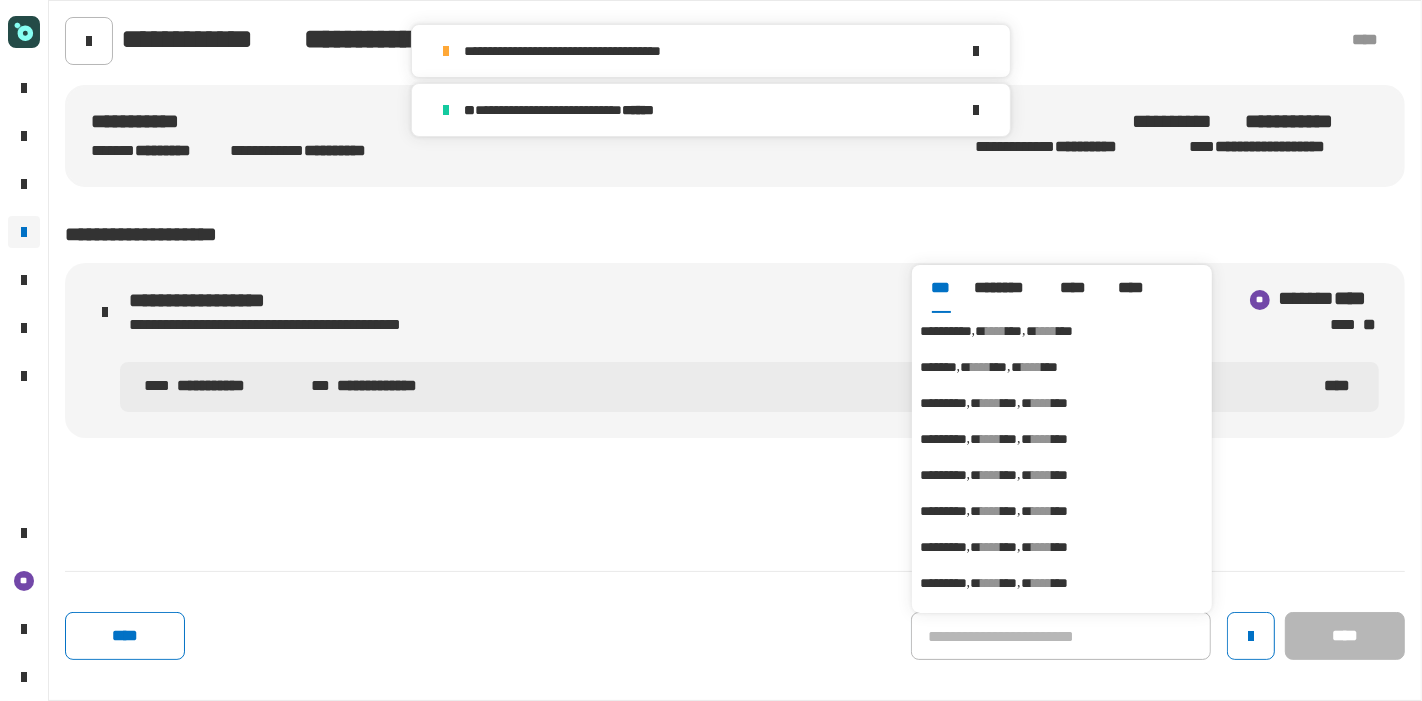 click on "****" at bounding box center (996, 331) 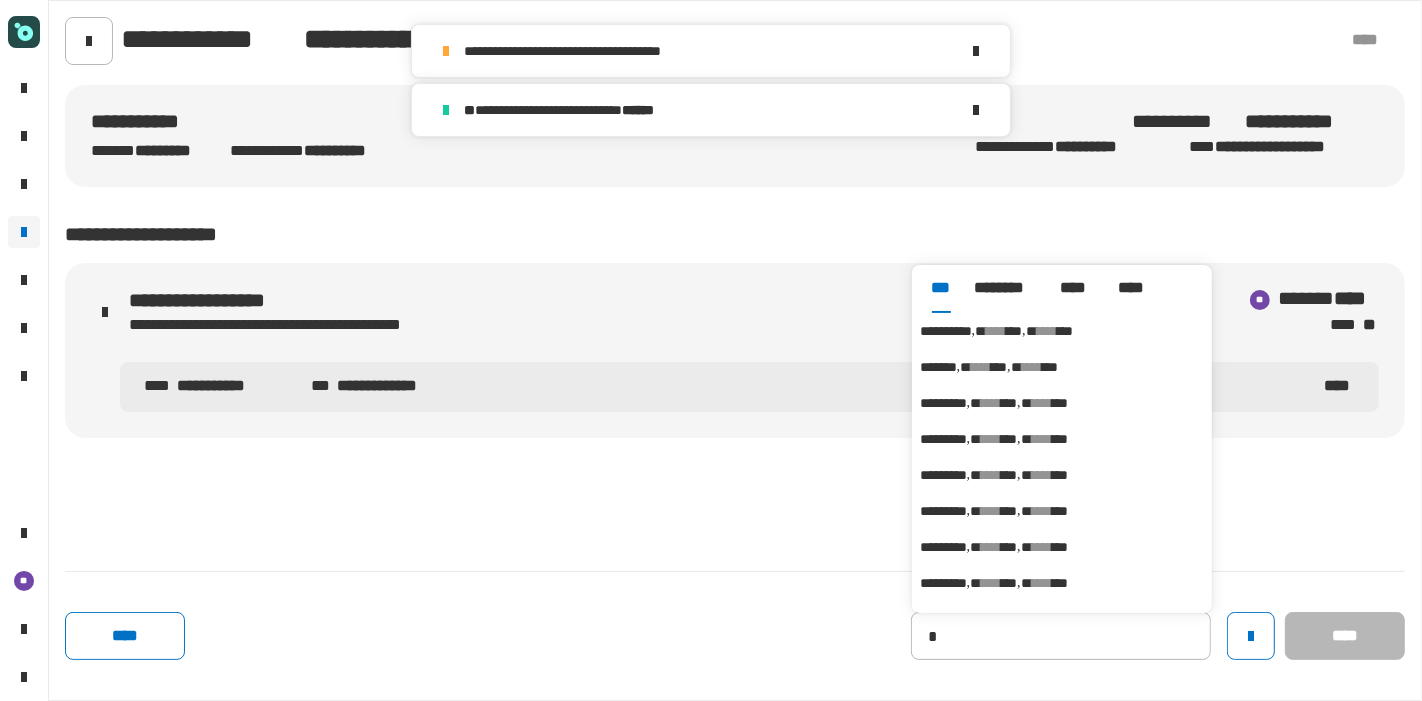 type on "**********" 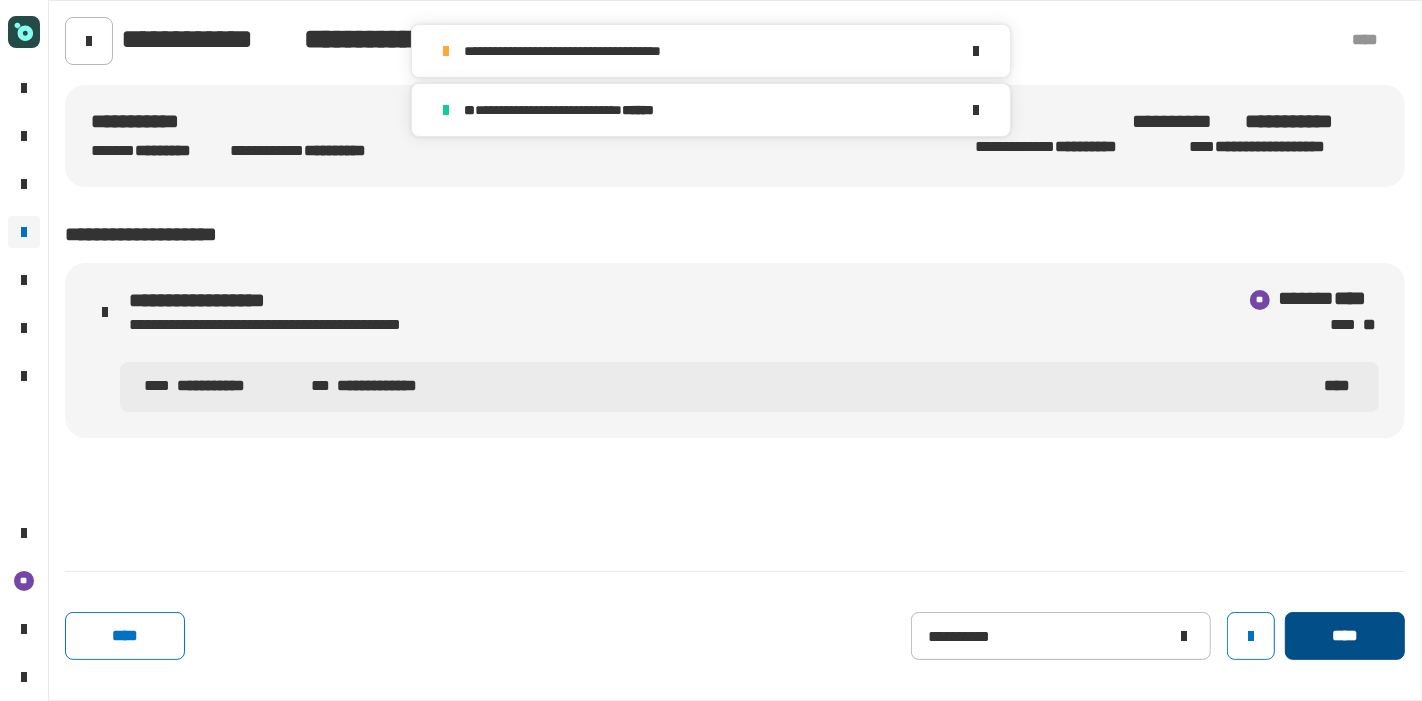 click on "****" 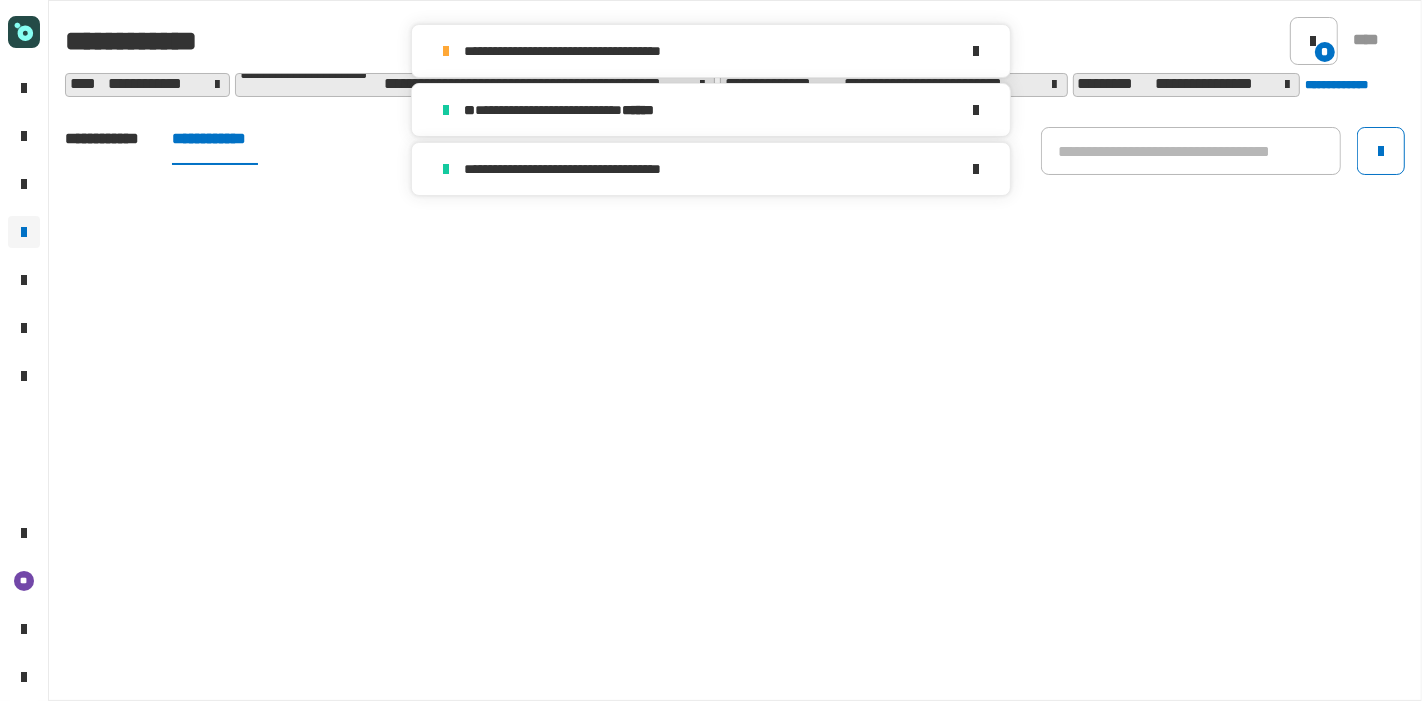 click on "**********" 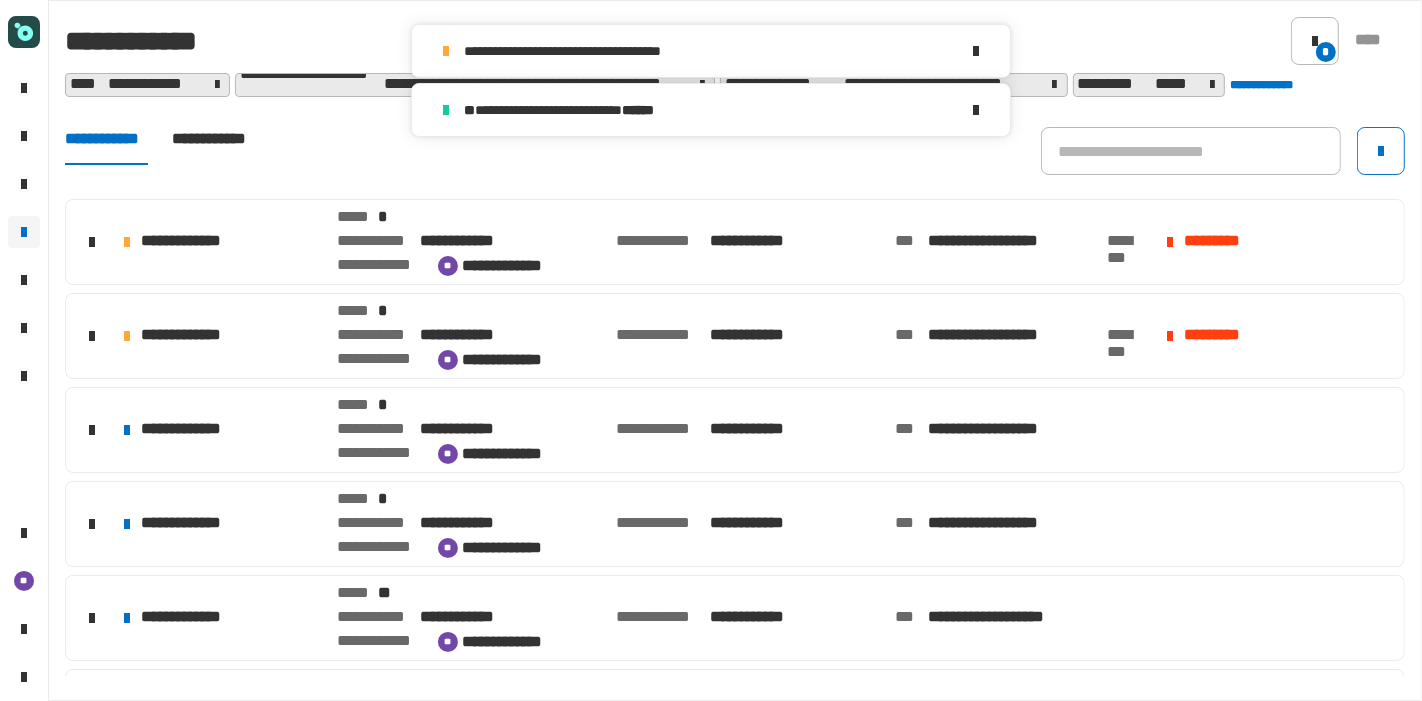 click on "**********" 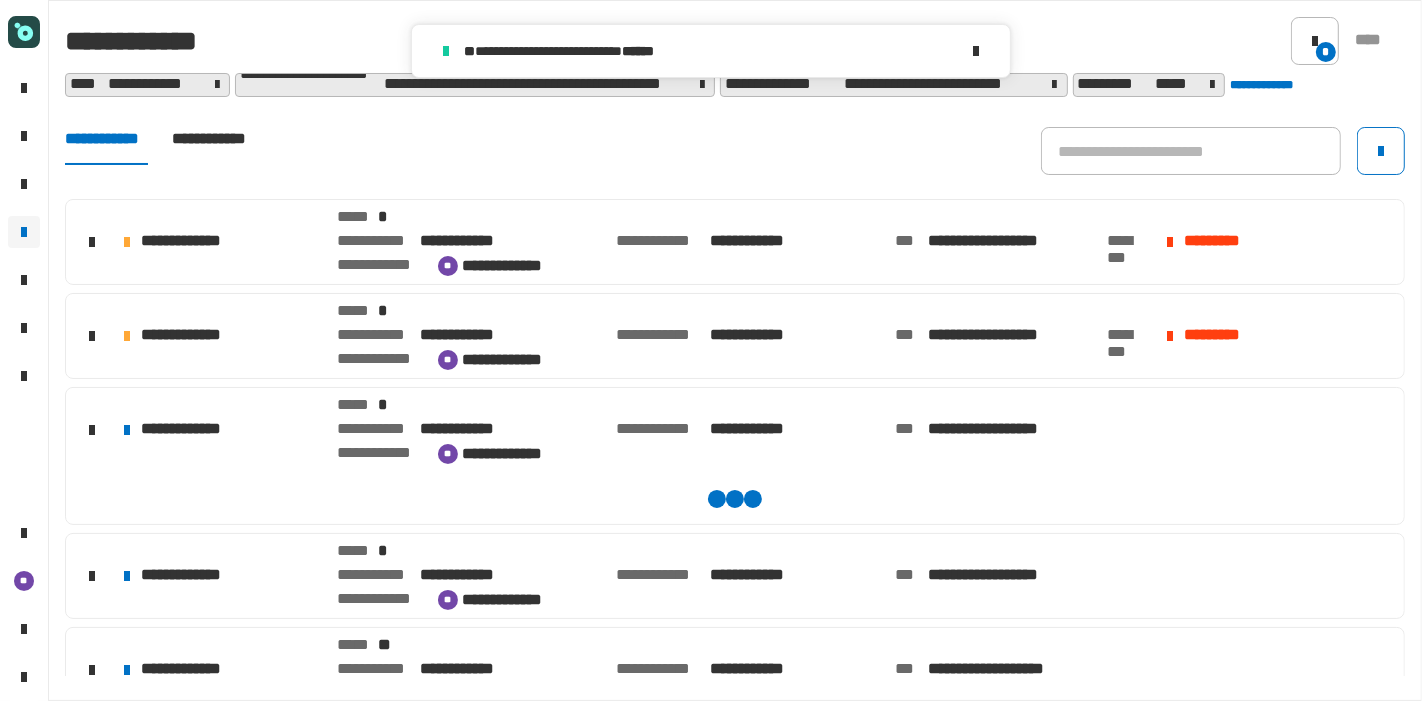 scroll, scrollTop: 88, scrollLeft: 0, axis: vertical 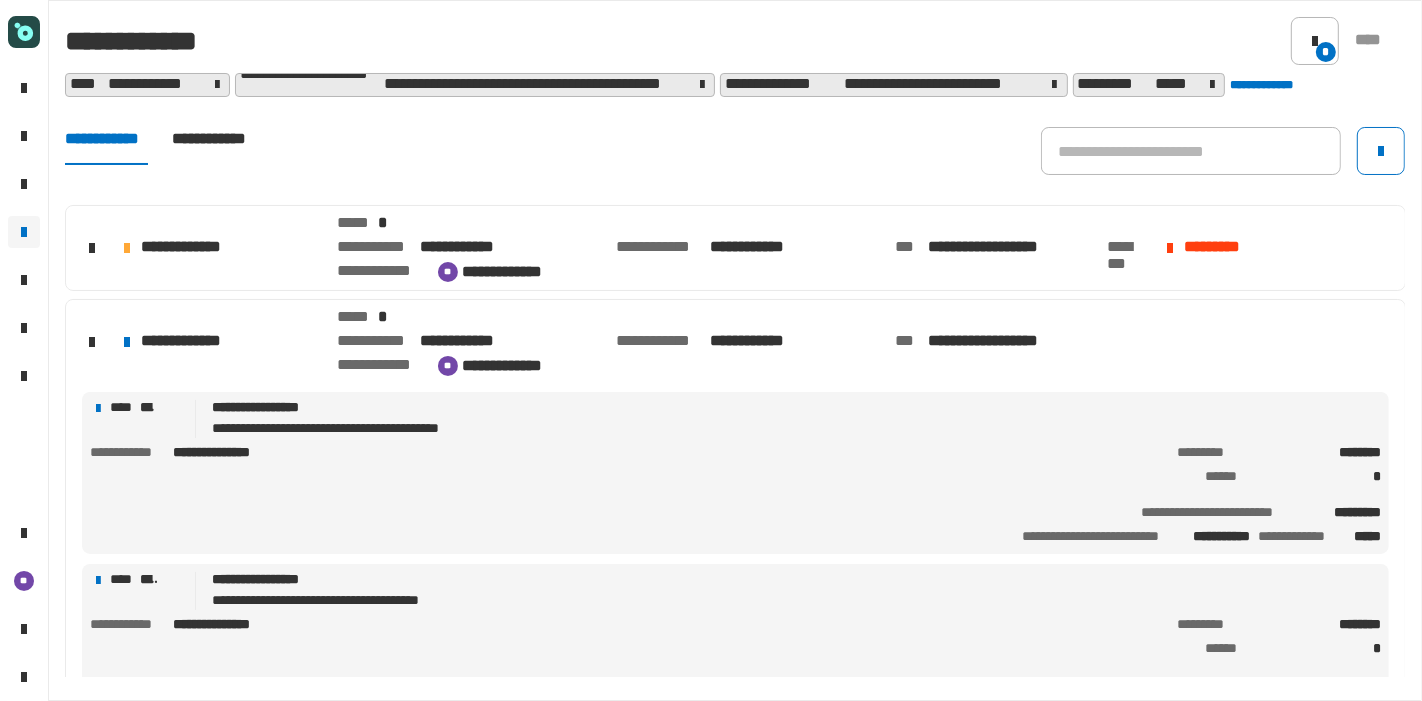 click on "**********" 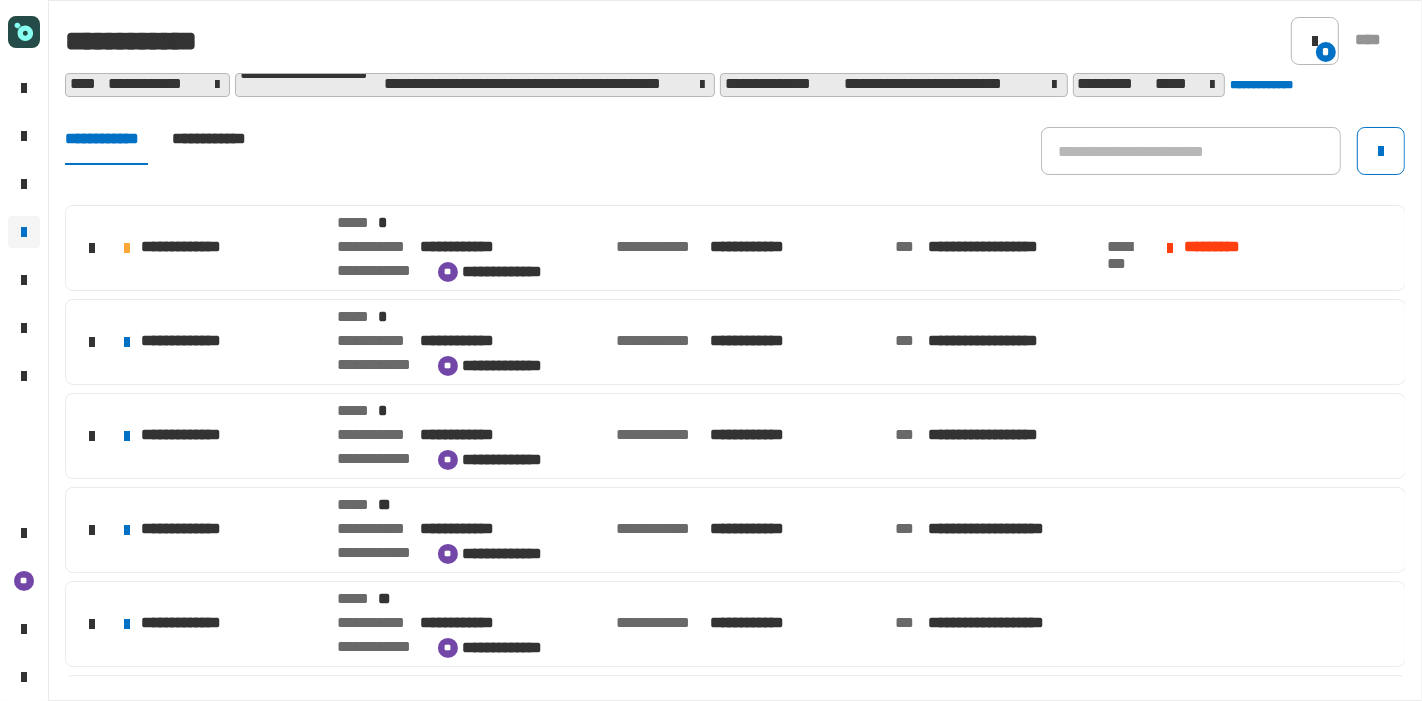 click on "**********" 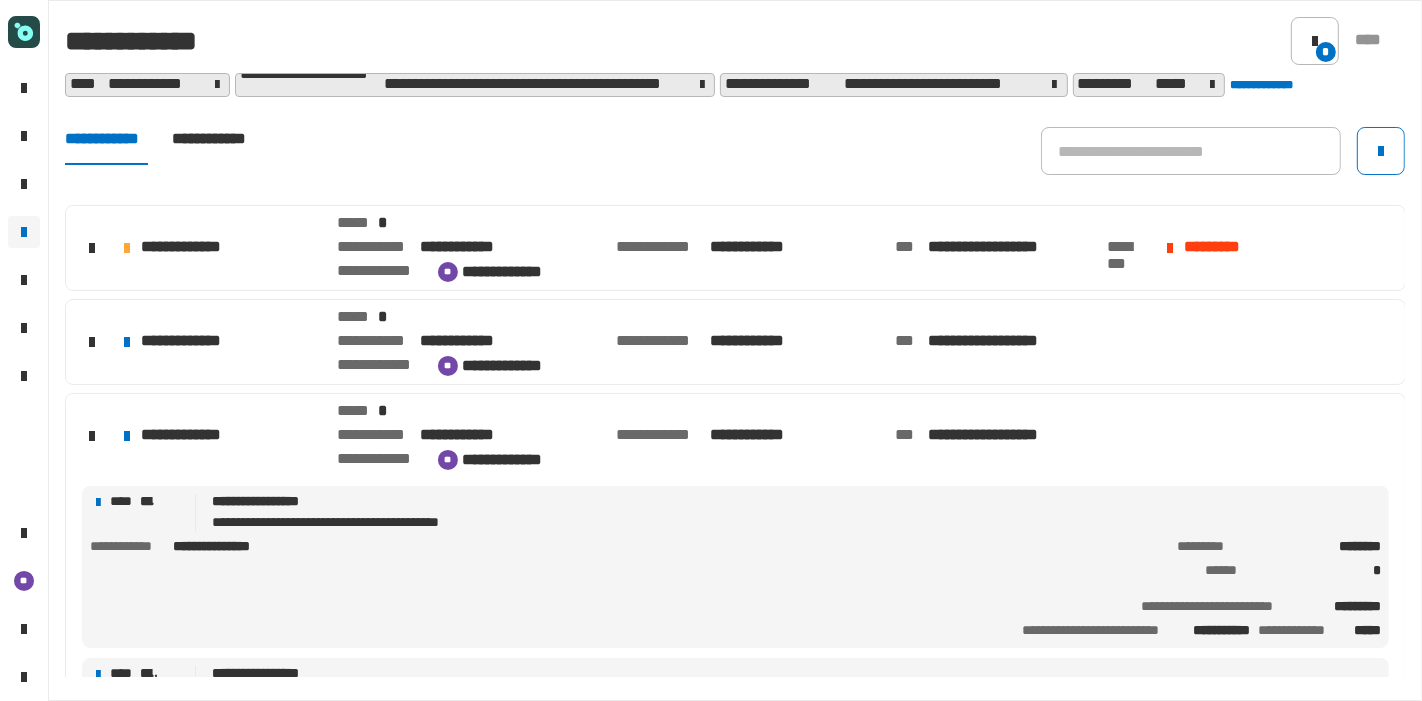 click on "**********" 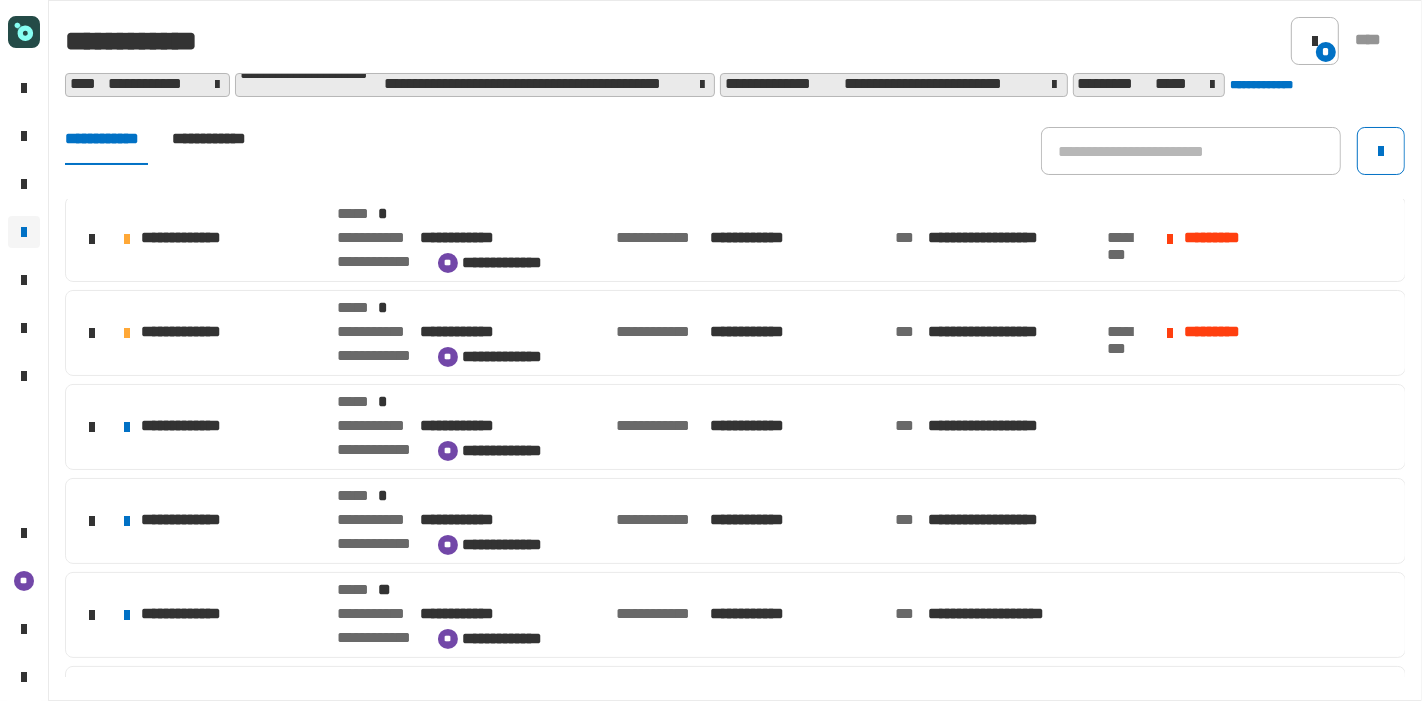 scroll, scrollTop: 0, scrollLeft: 0, axis: both 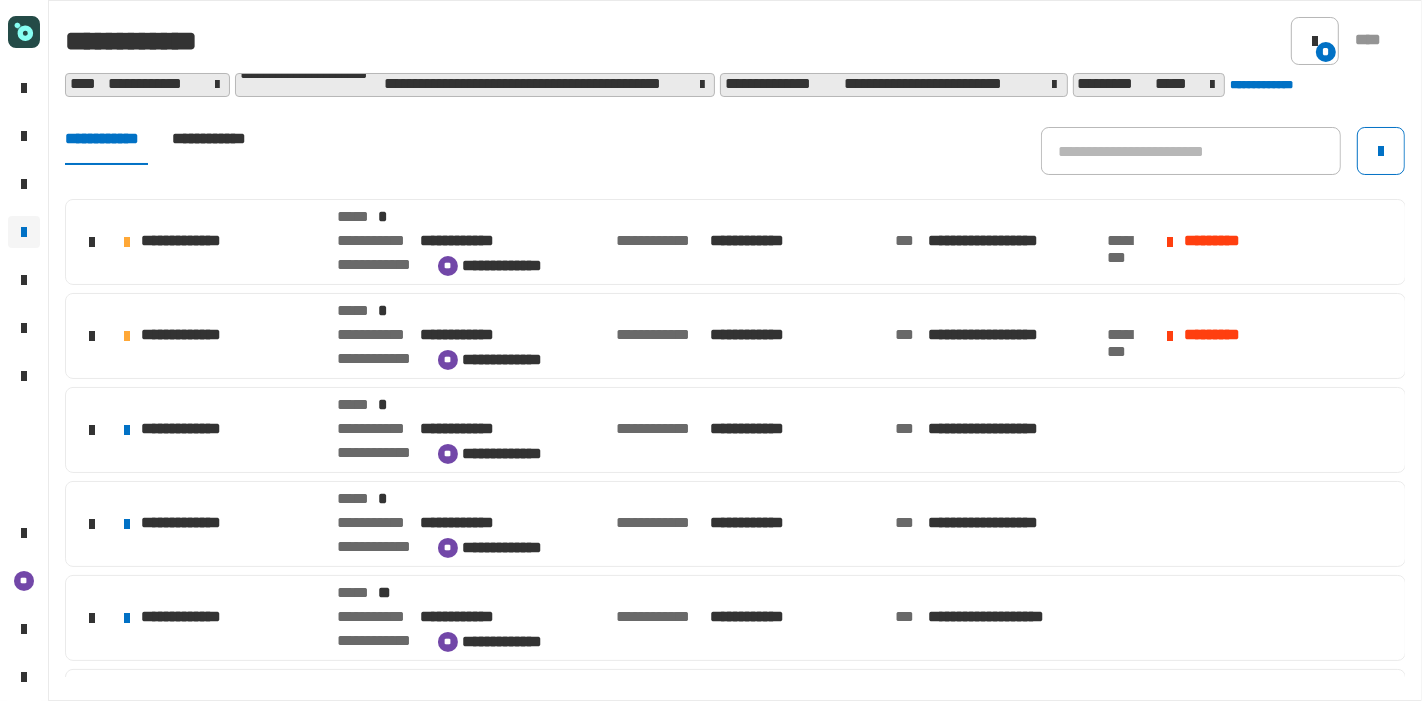 click on "**********" 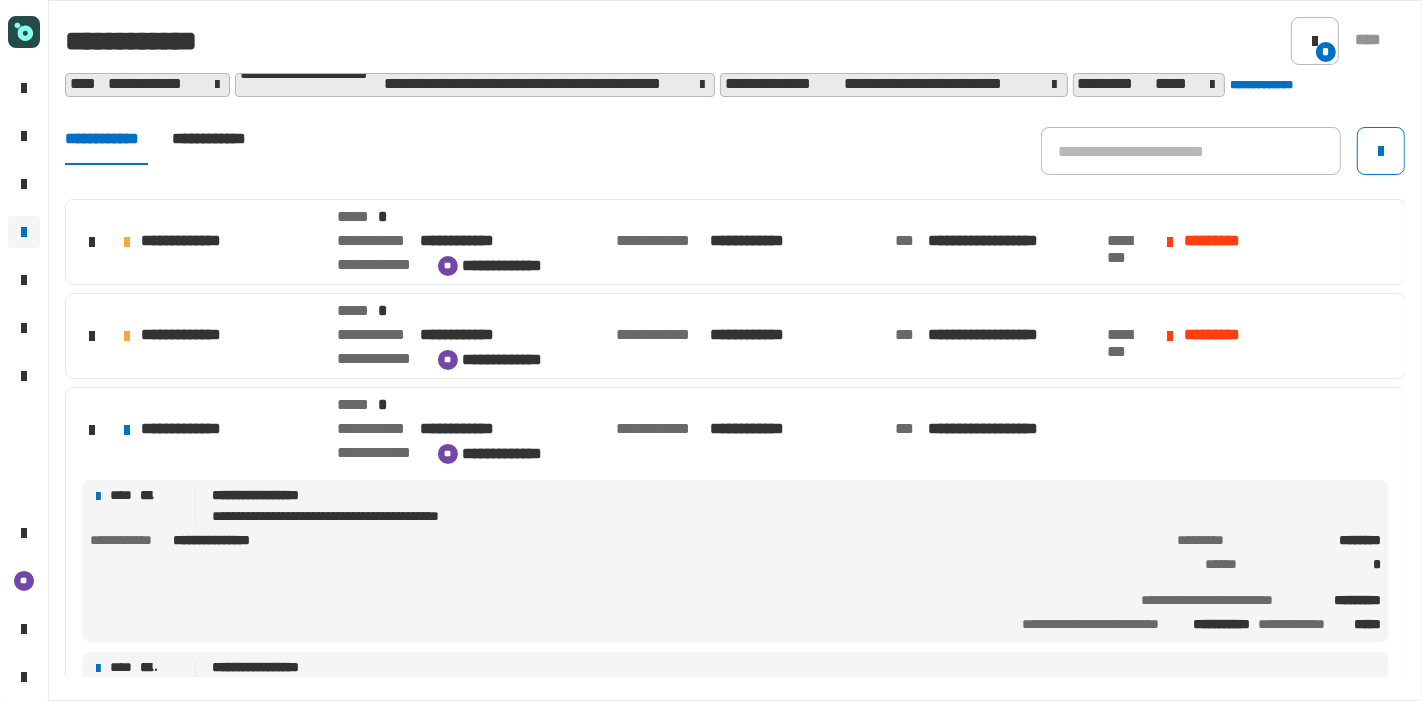 click on "**********" 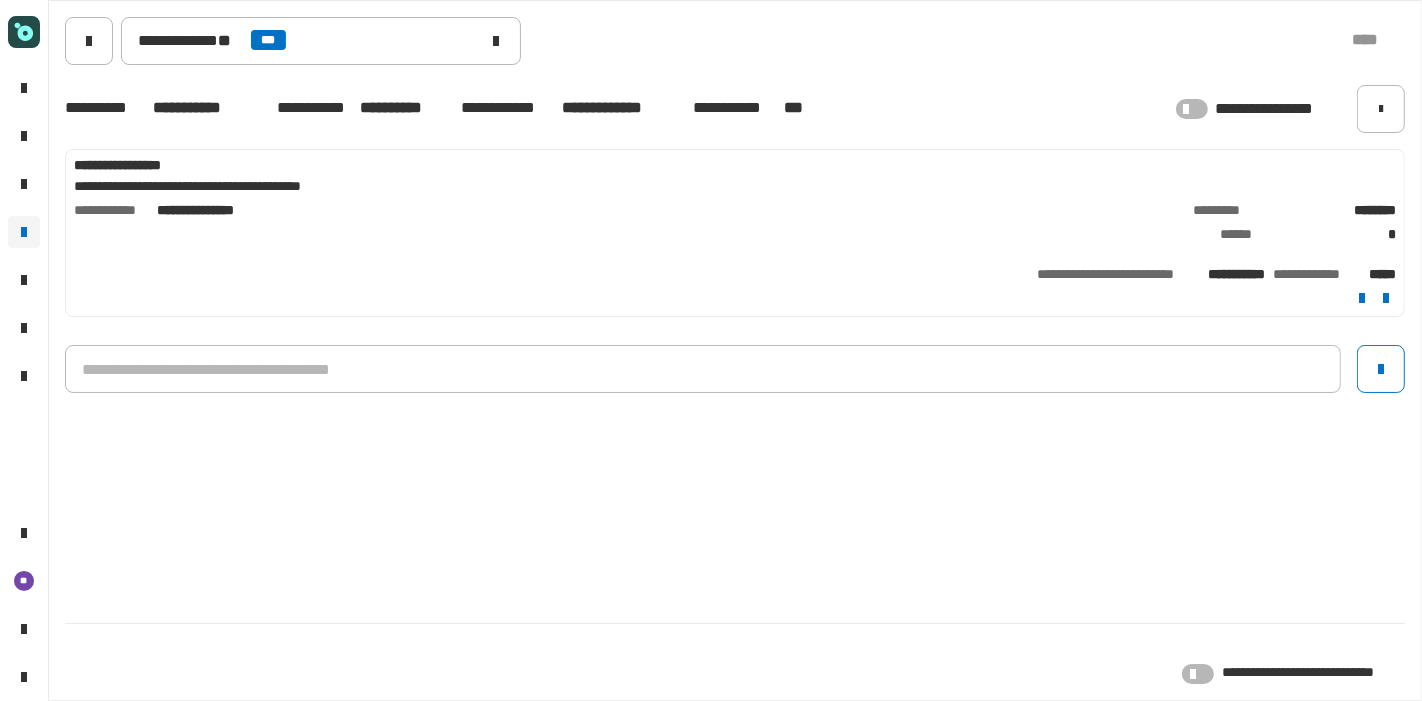 click 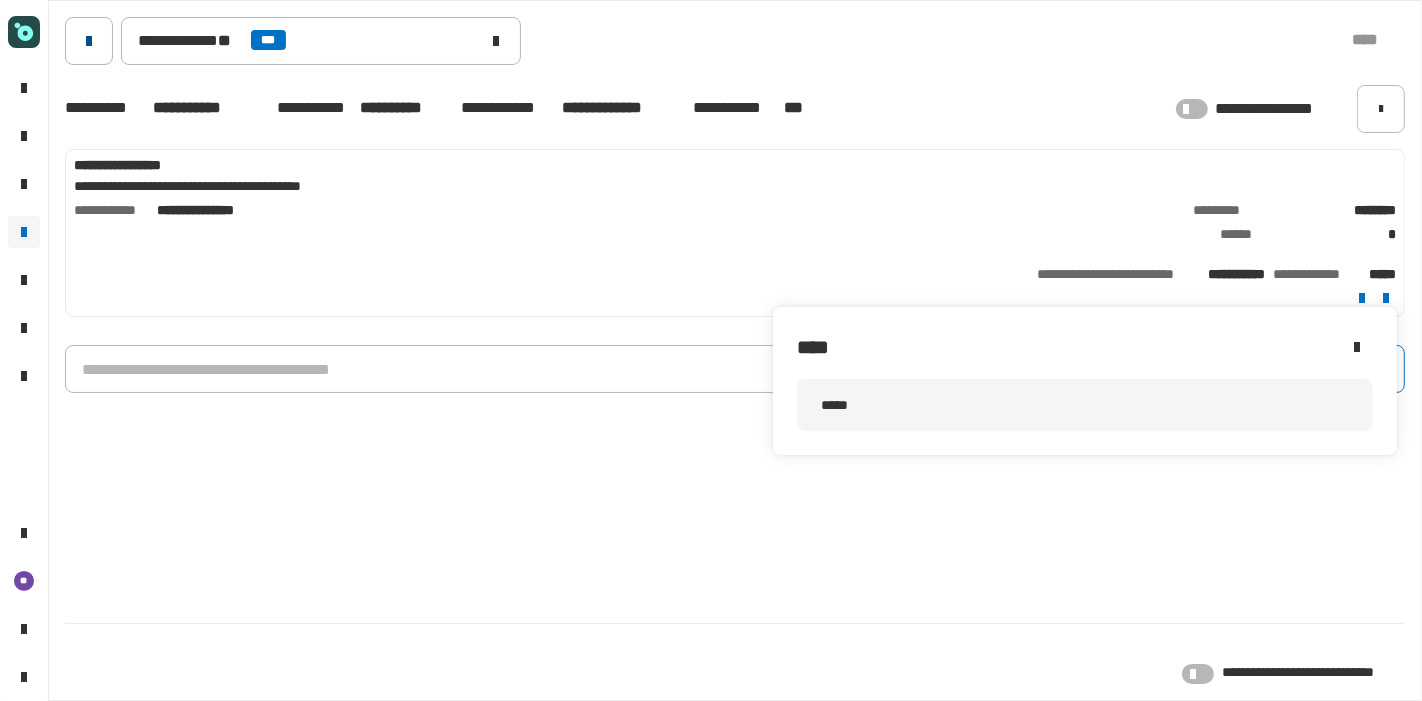 click 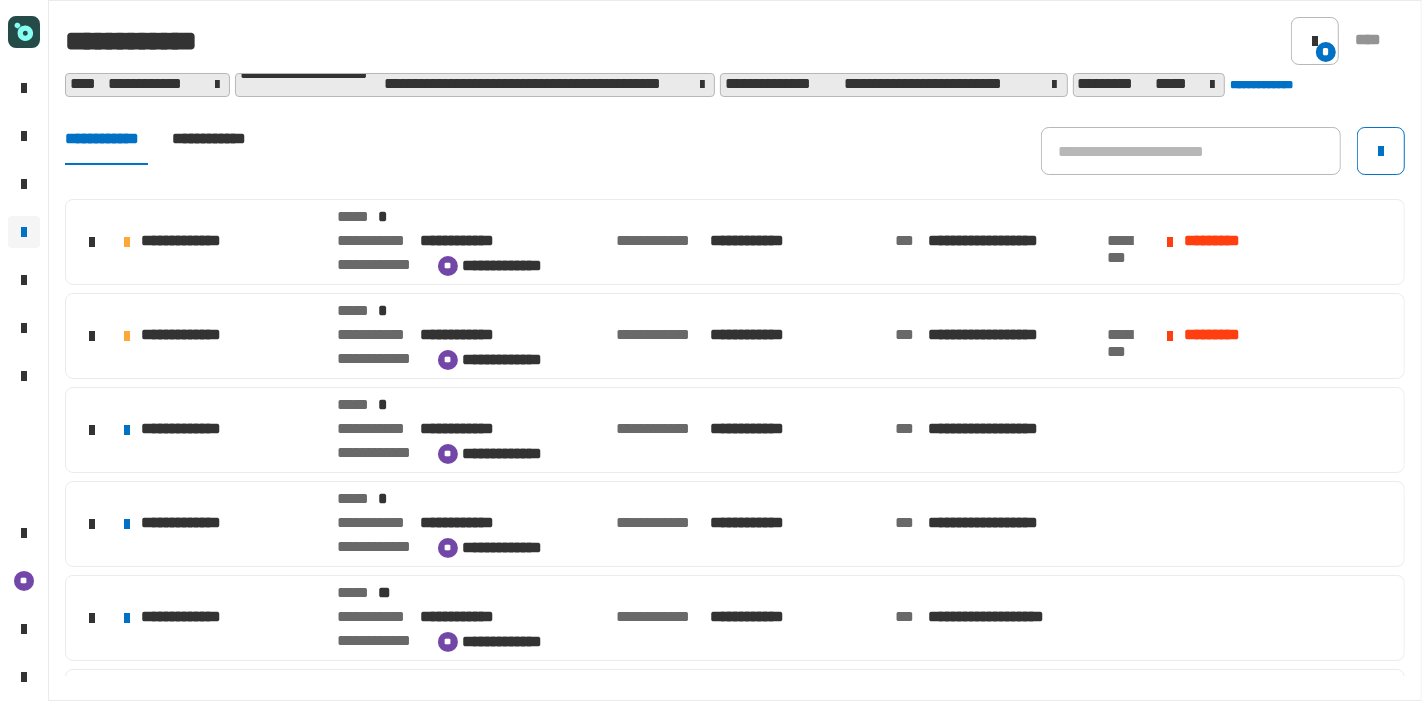 click on "**********" 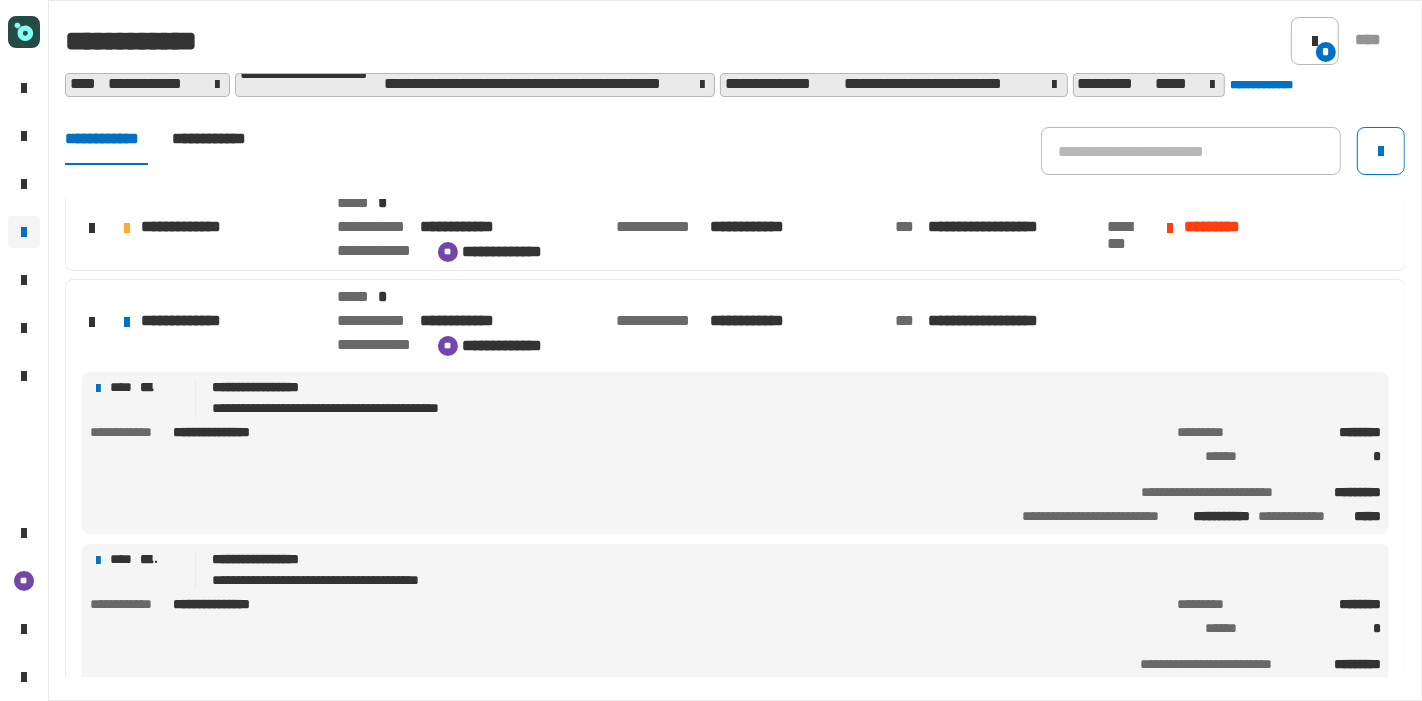 scroll, scrollTop: 108, scrollLeft: 0, axis: vertical 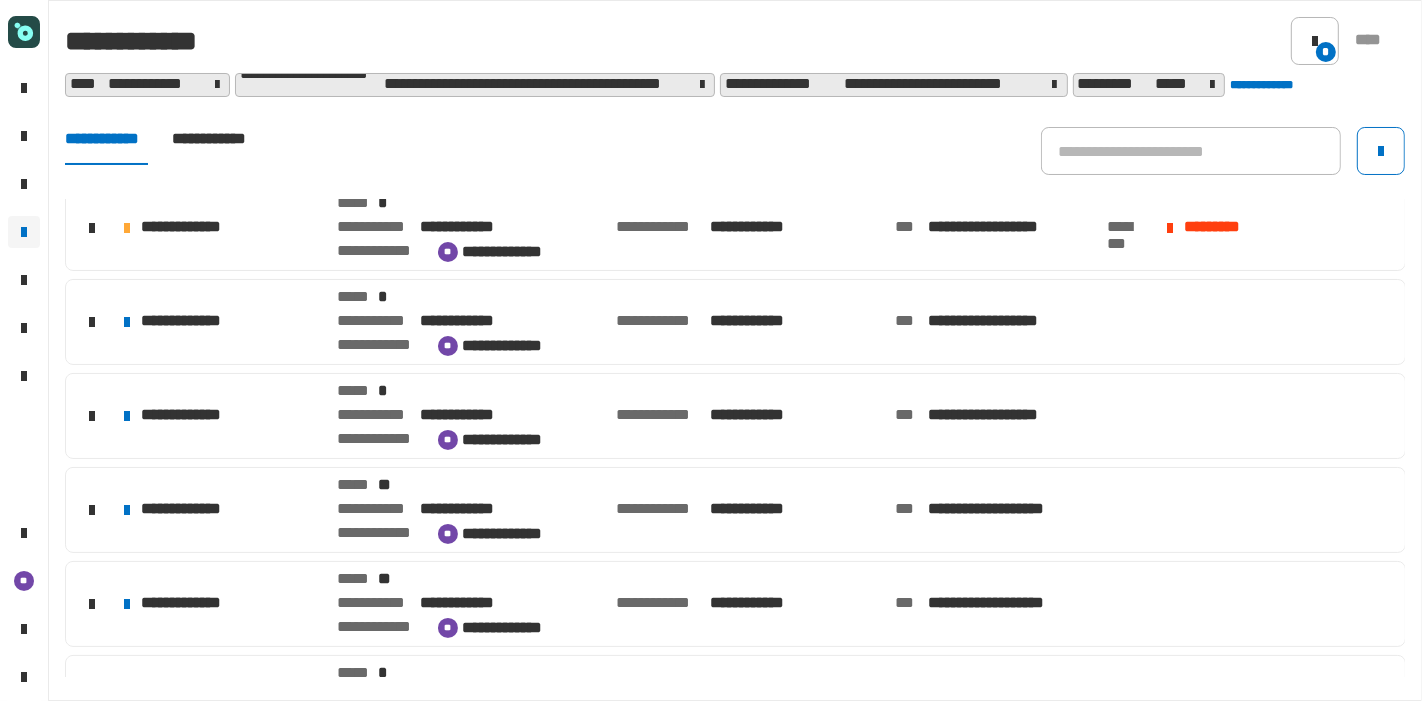 click on "**********" 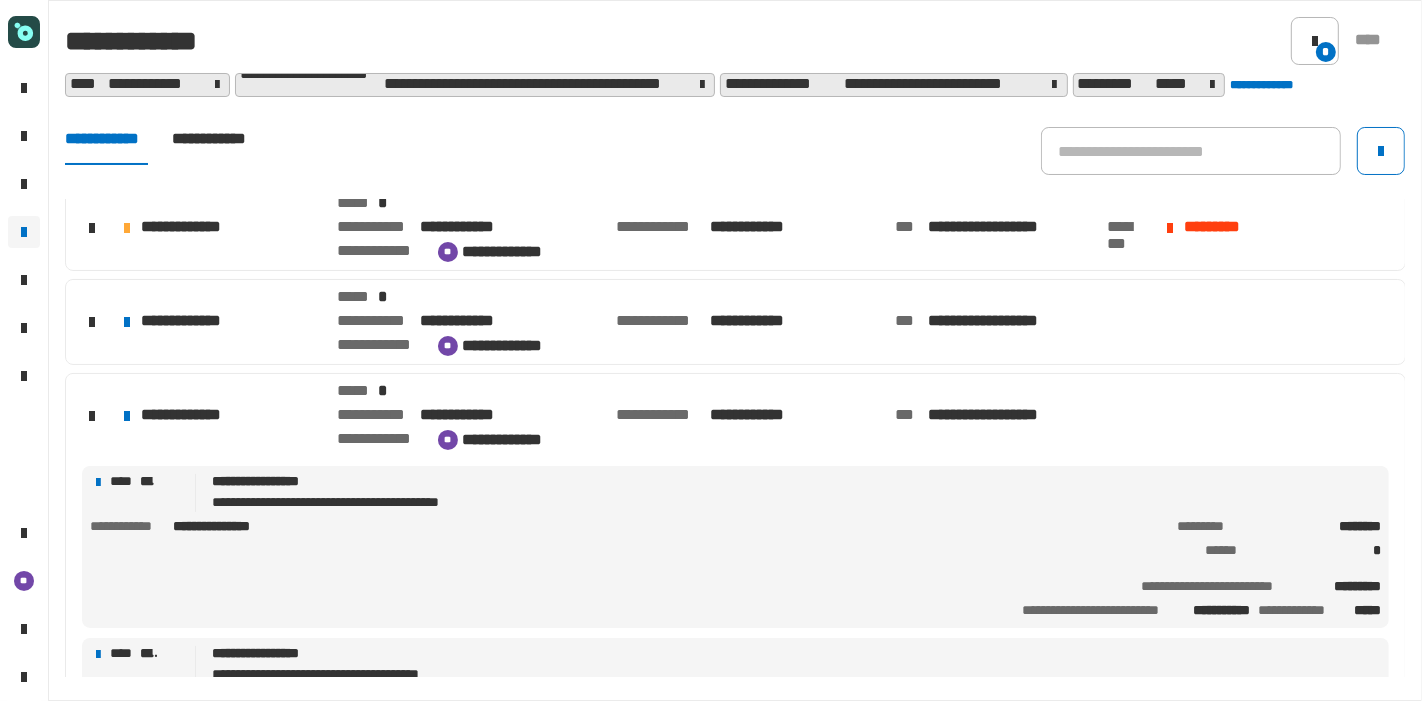 click on "********* ********" 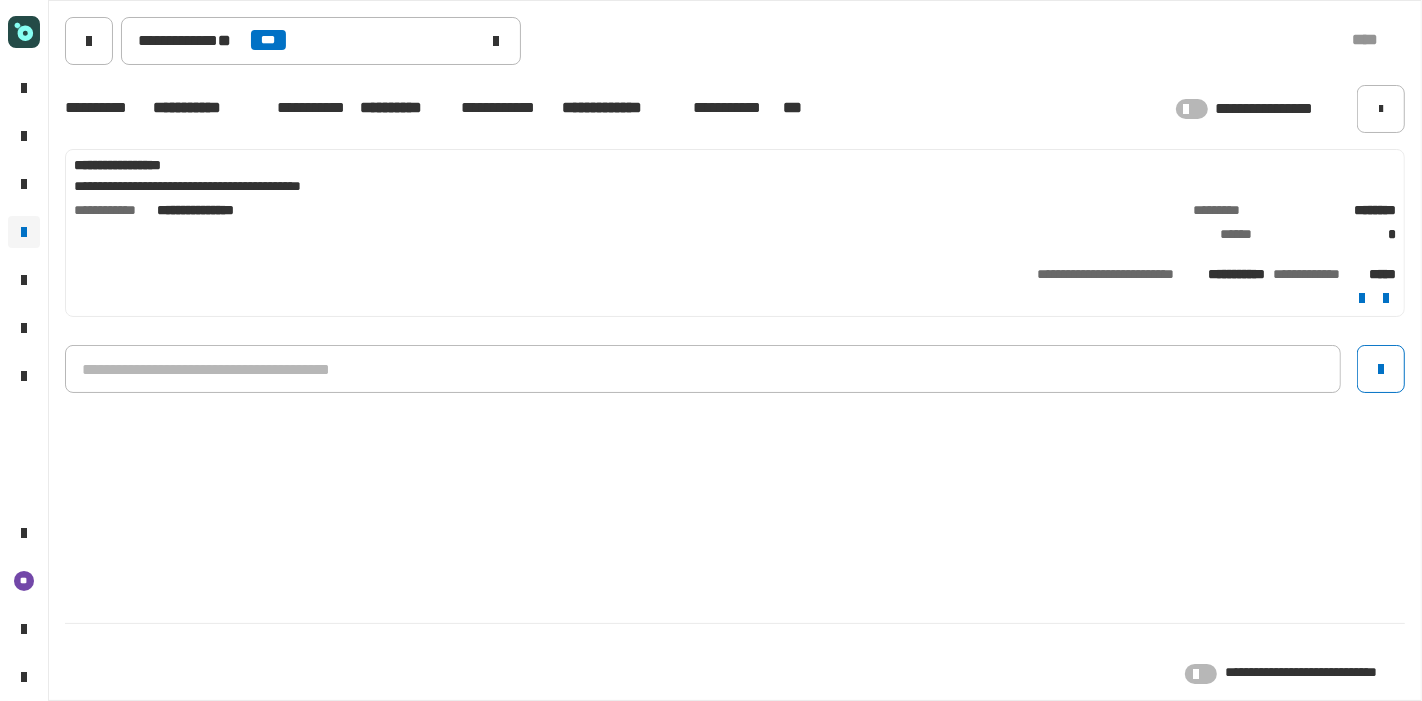 click on "**********" 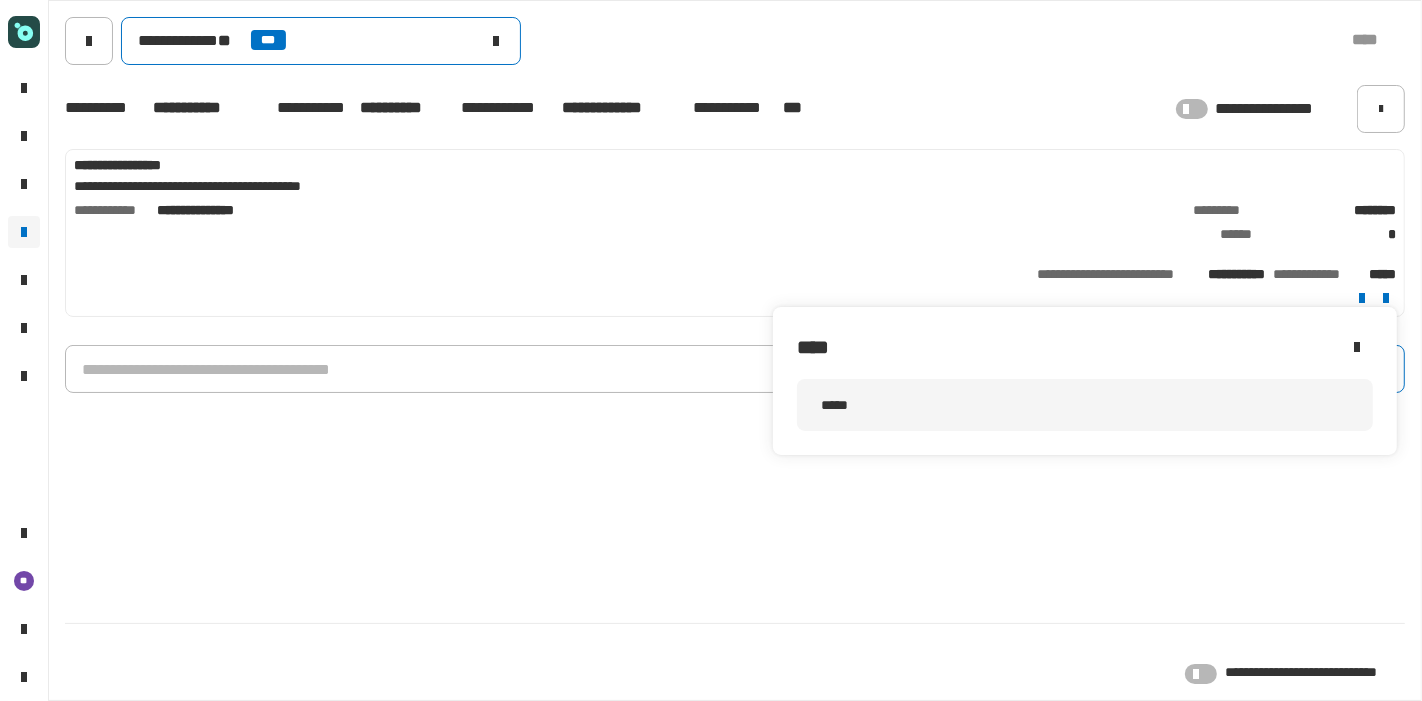 click on "**********" 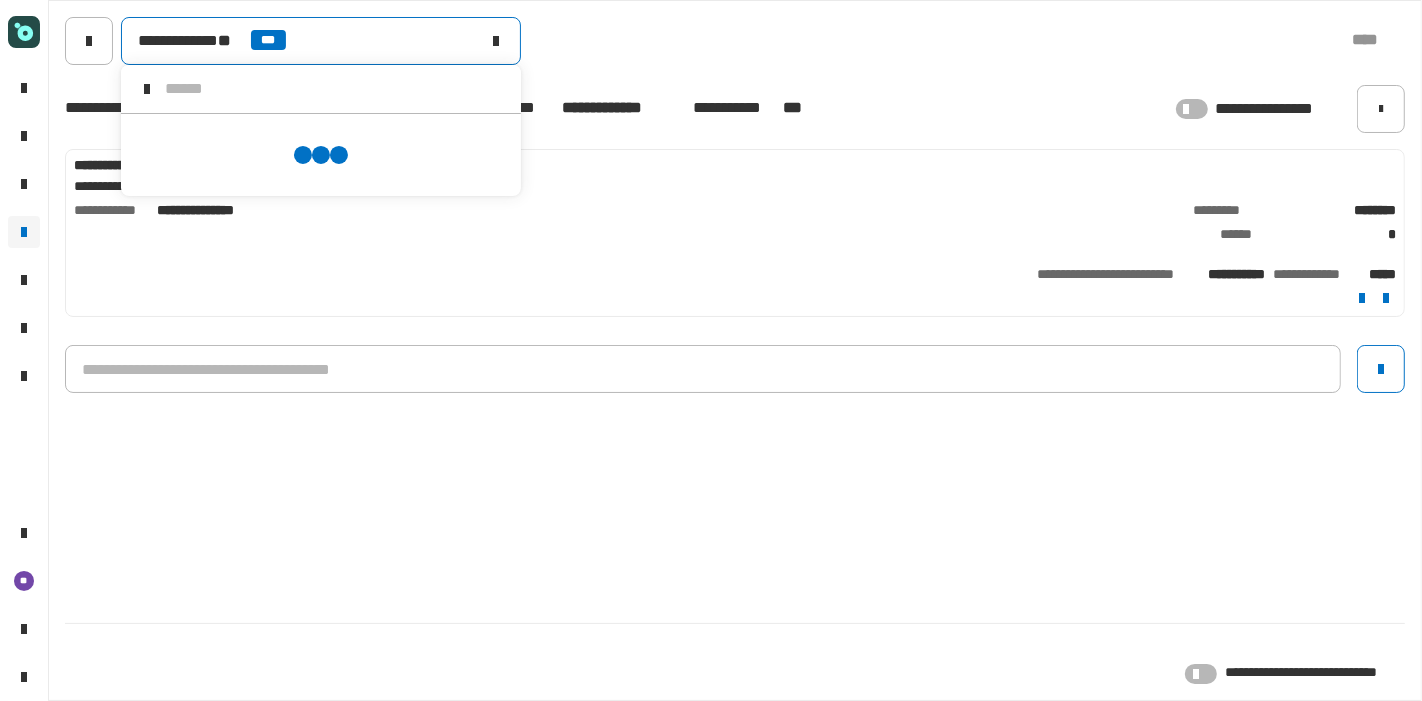scroll, scrollTop: 0, scrollLeft: 0, axis: both 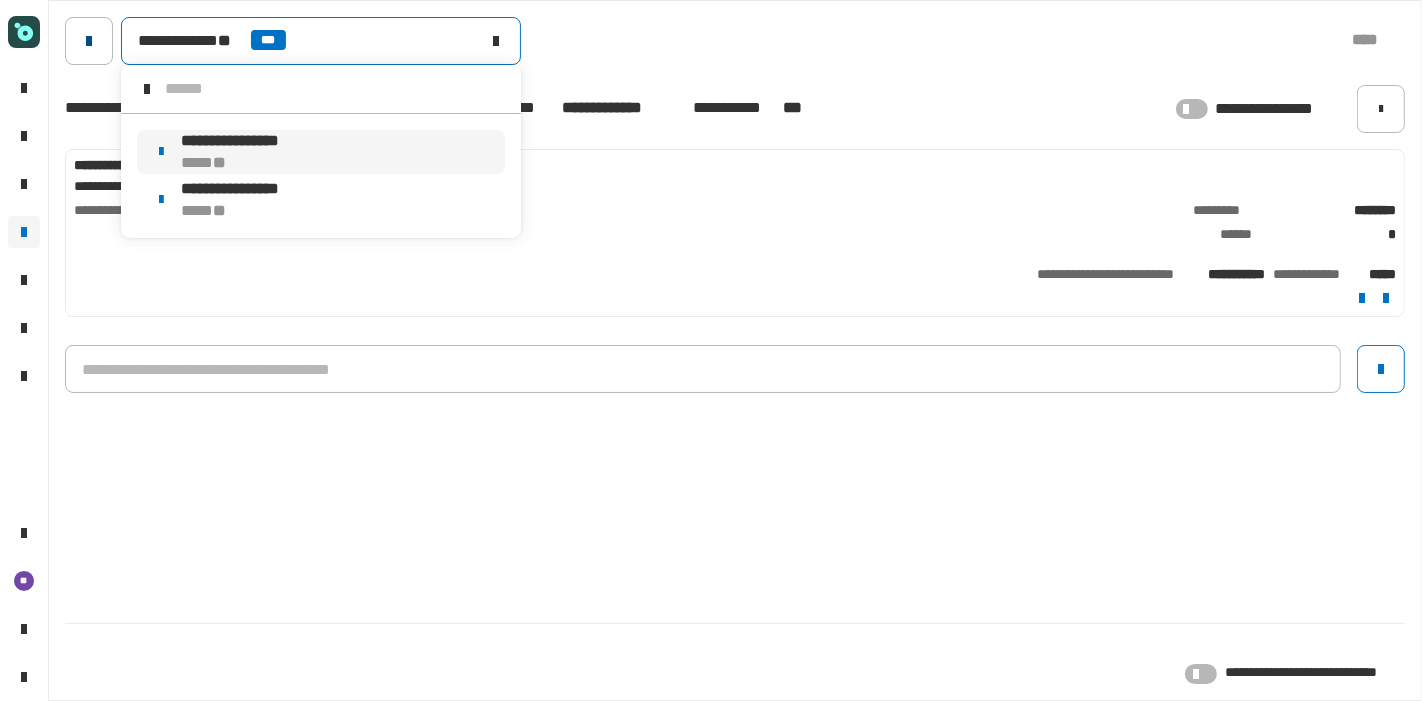 click 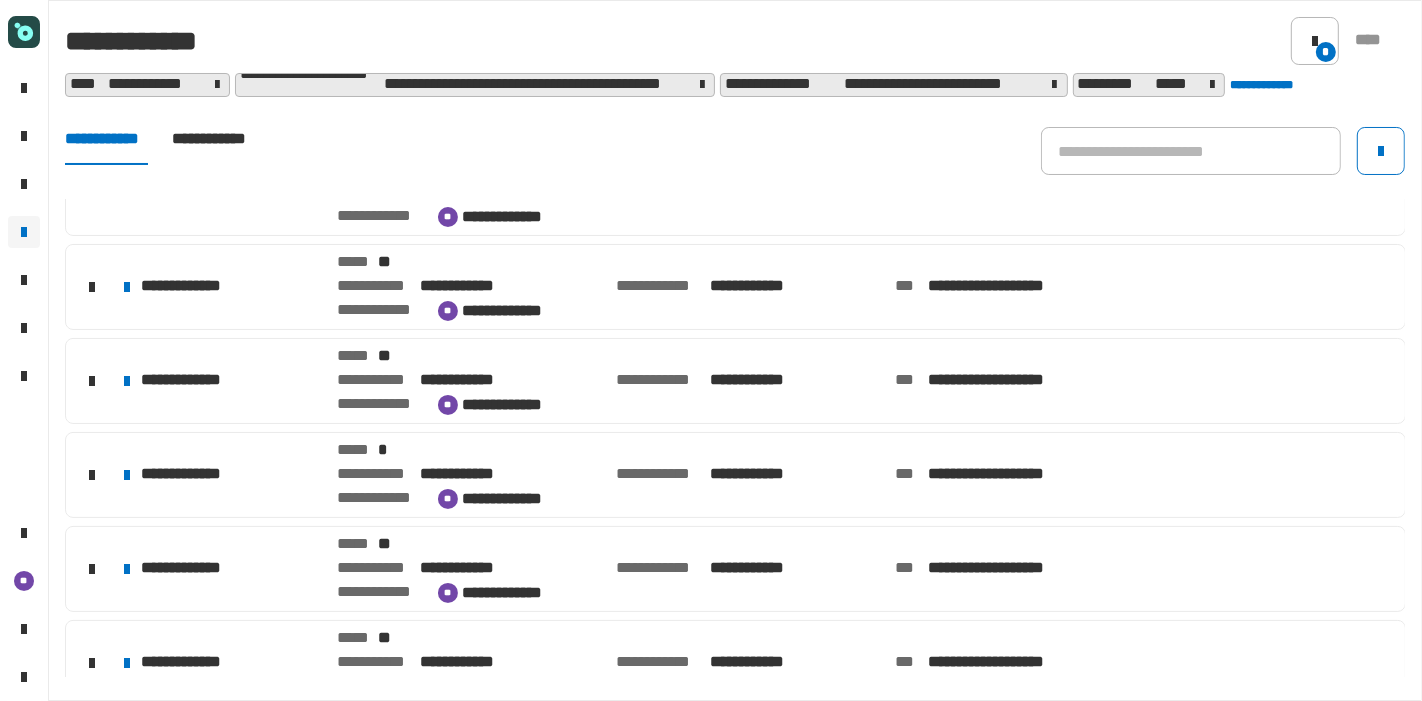 scroll, scrollTop: 448, scrollLeft: 0, axis: vertical 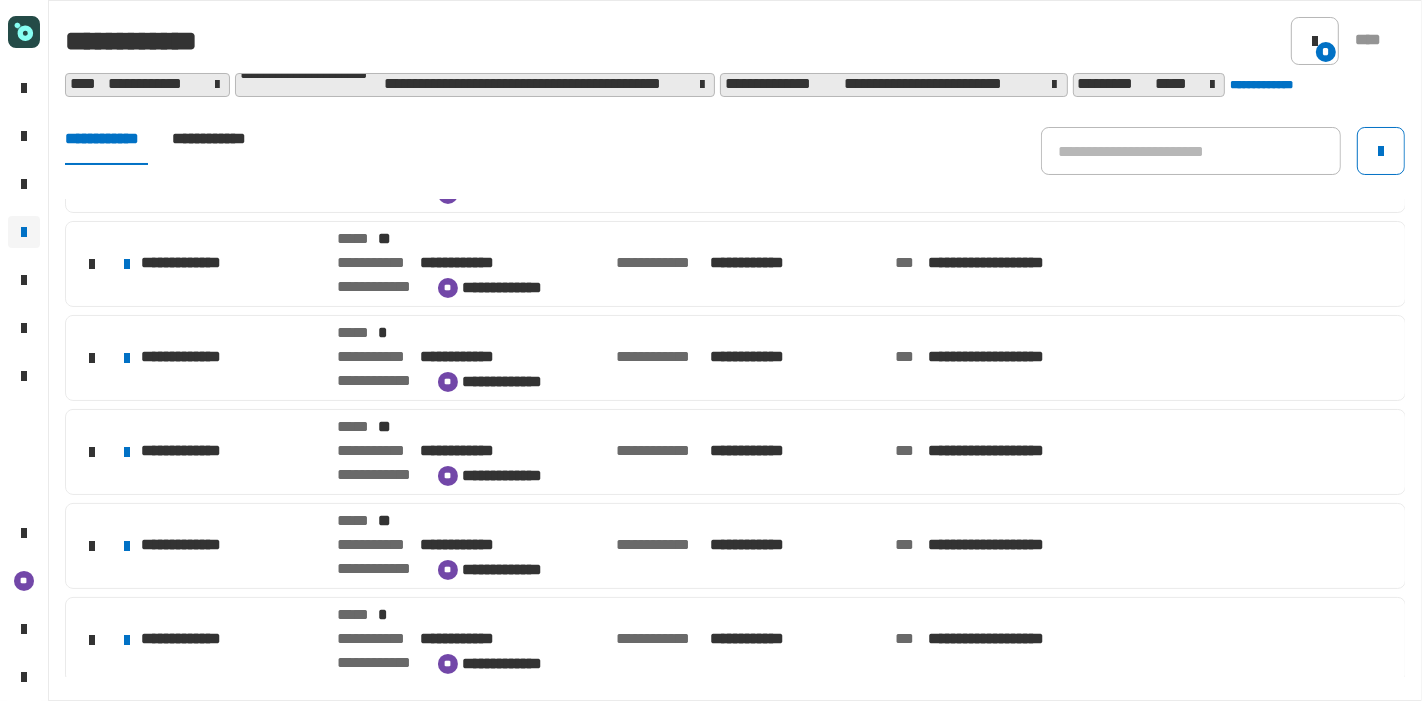 click on "**********" 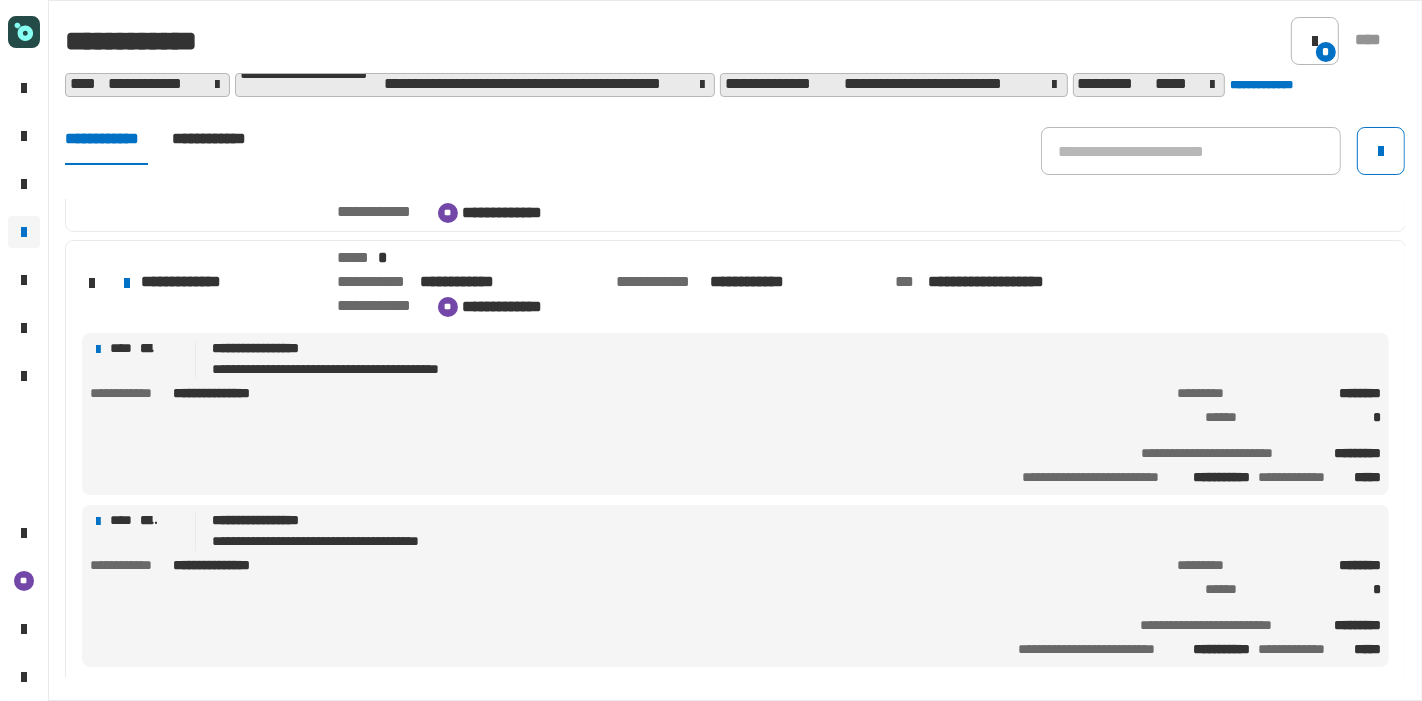 scroll, scrollTop: 806, scrollLeft: 0, axis: vertical 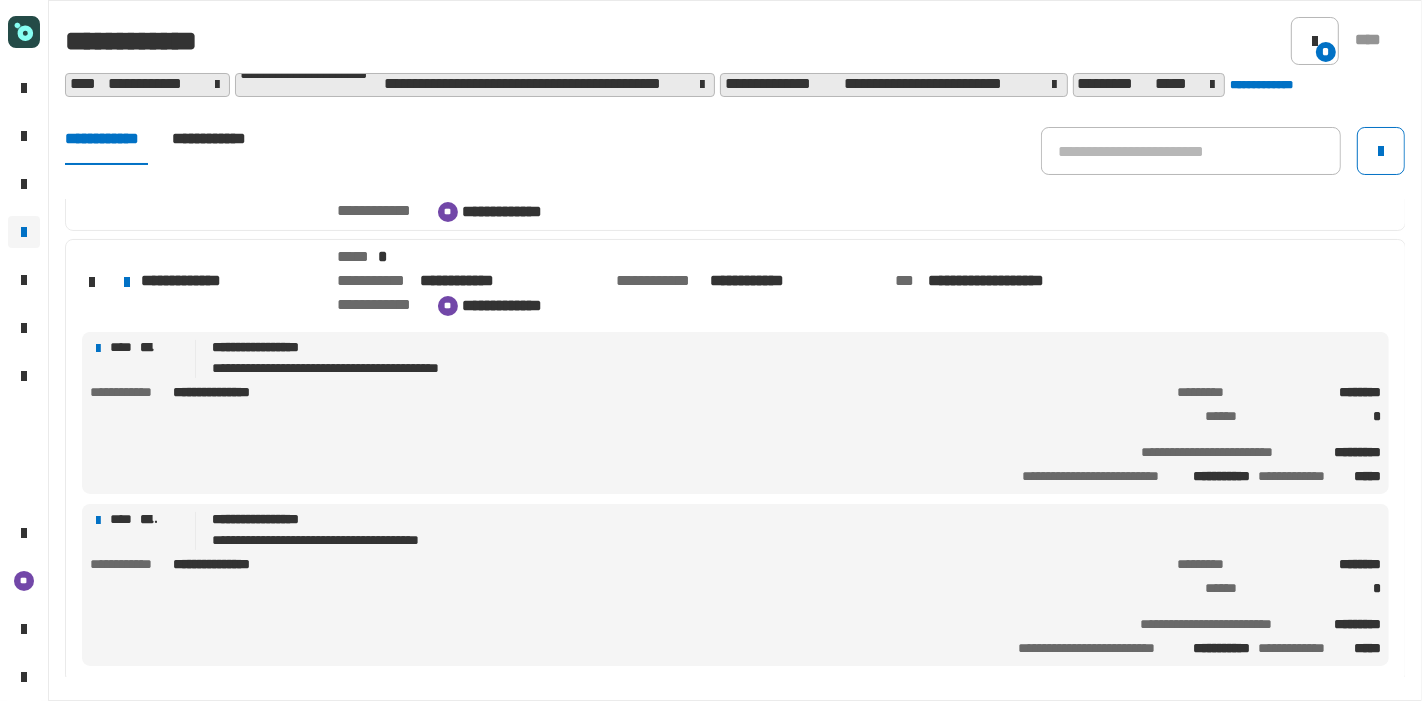click on "******" 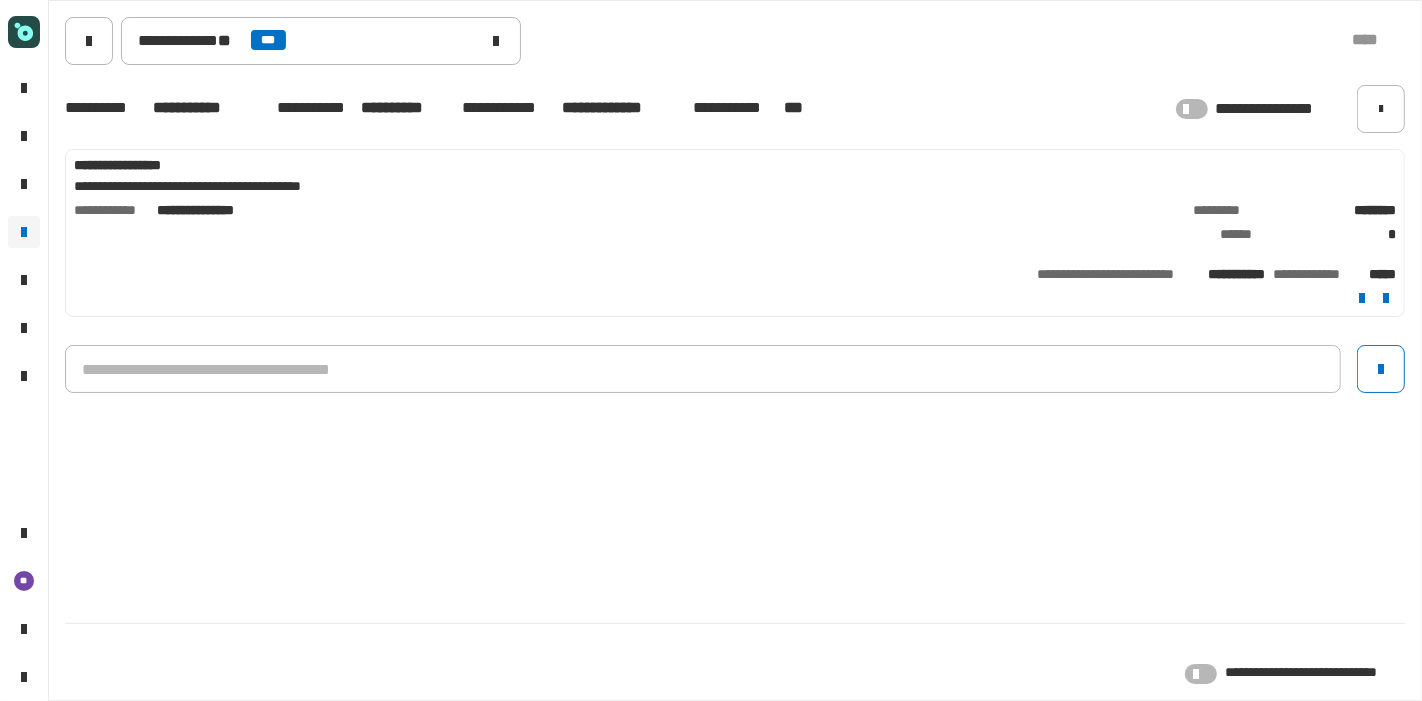 click on "**********" 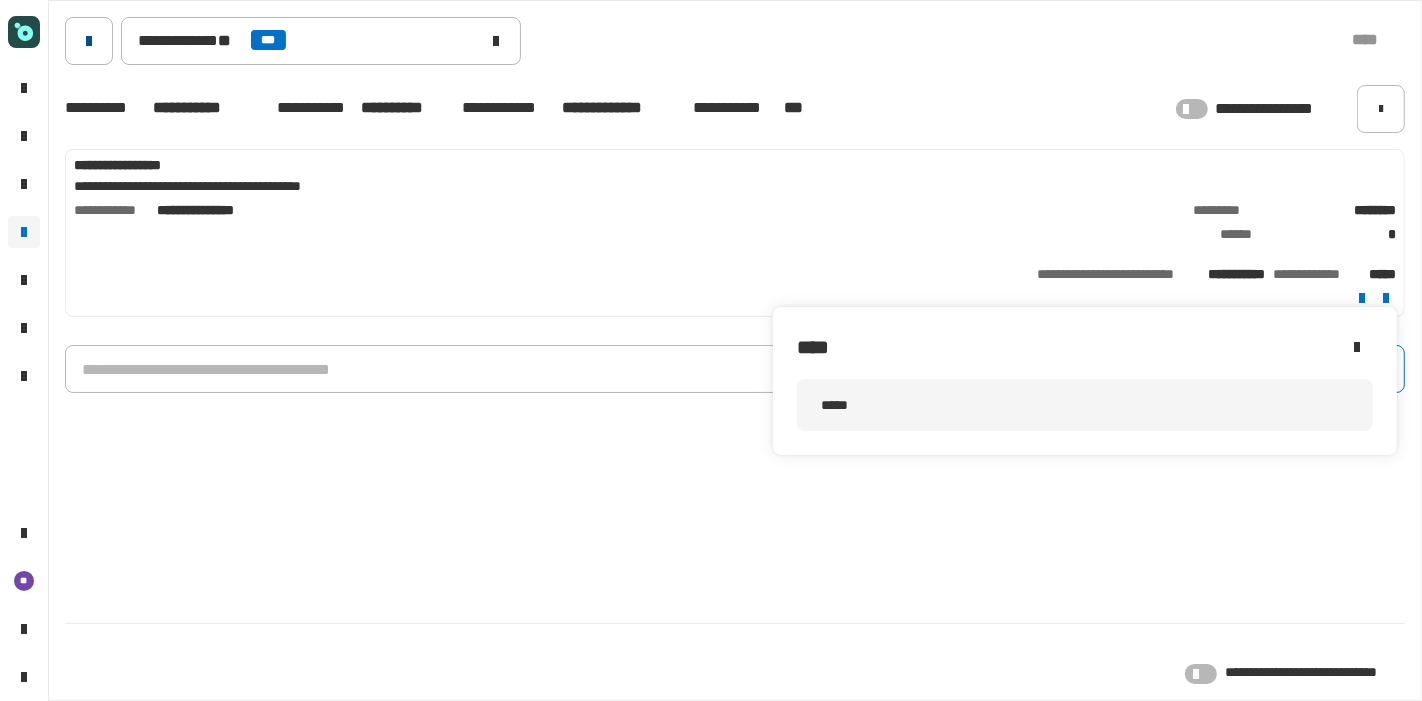 click 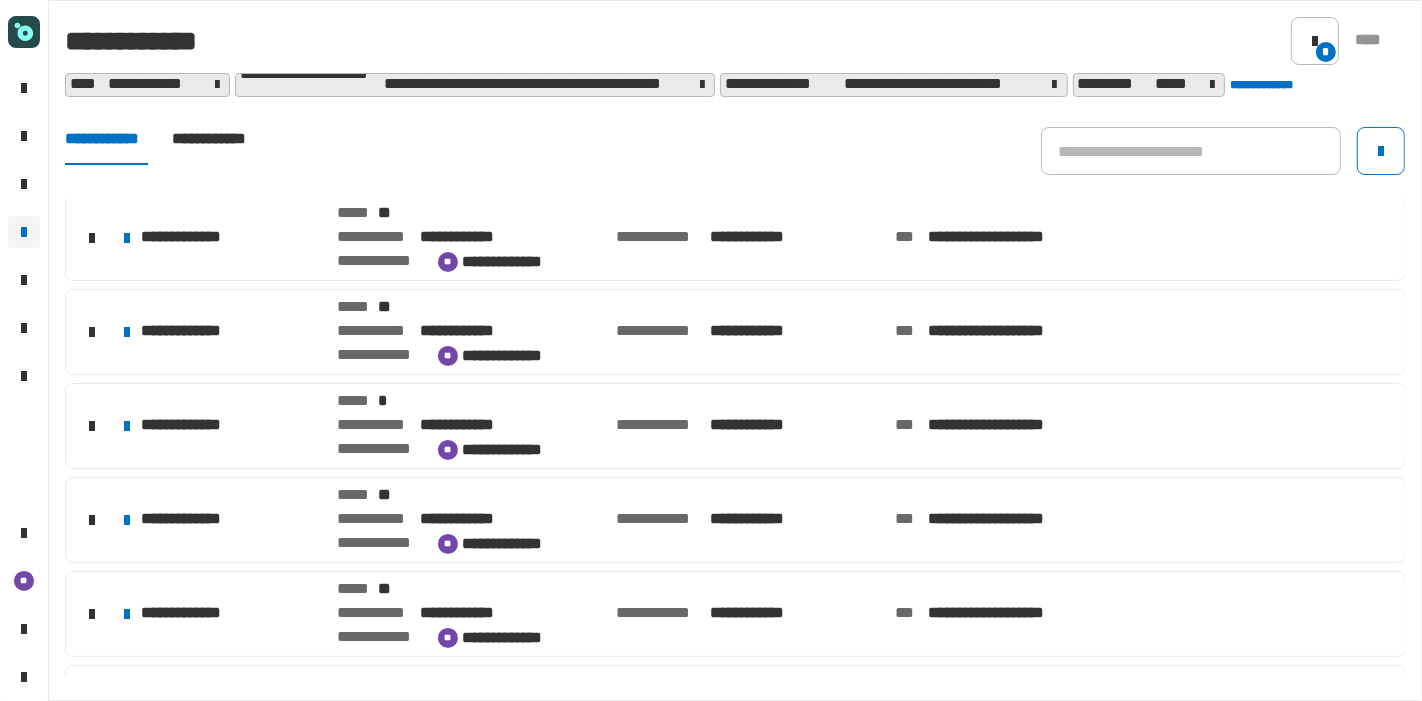 scroll, scrollTop: 448, scrollLeft: 0, axis: vertical 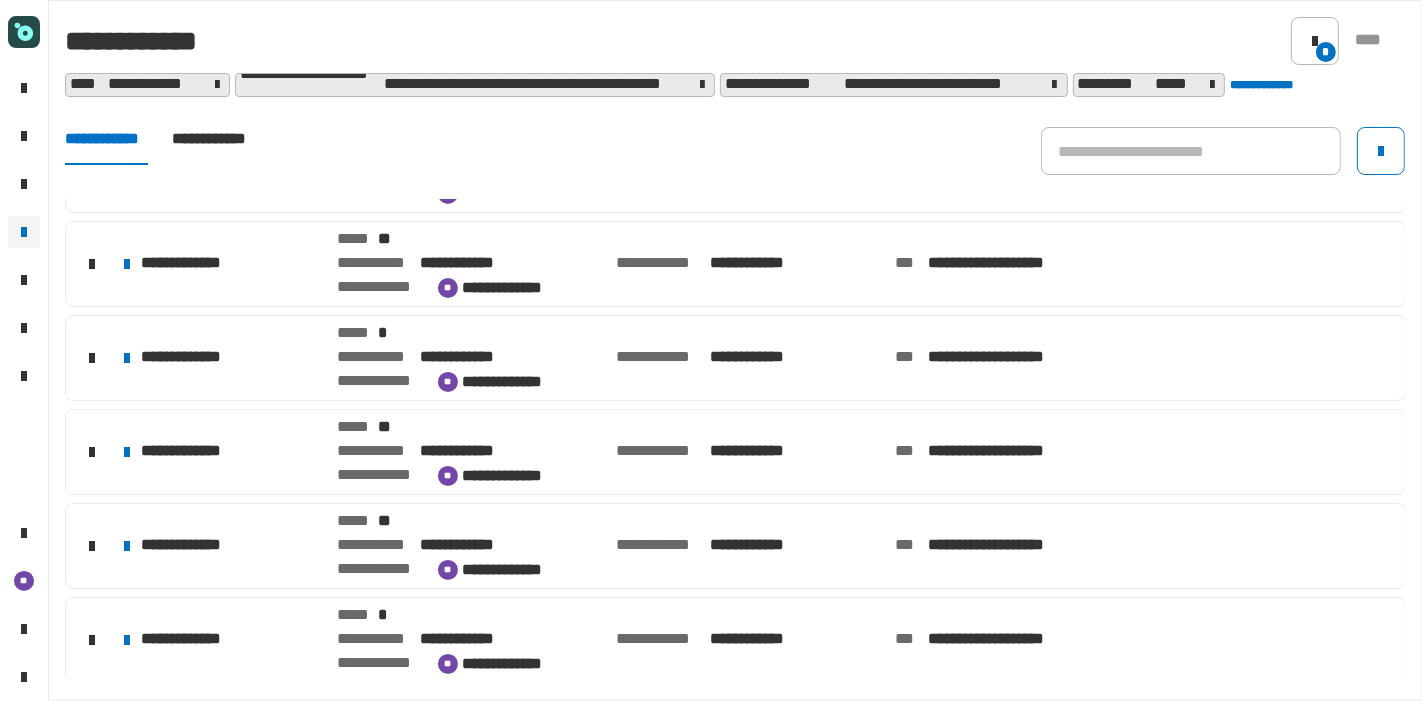 click on "**********" 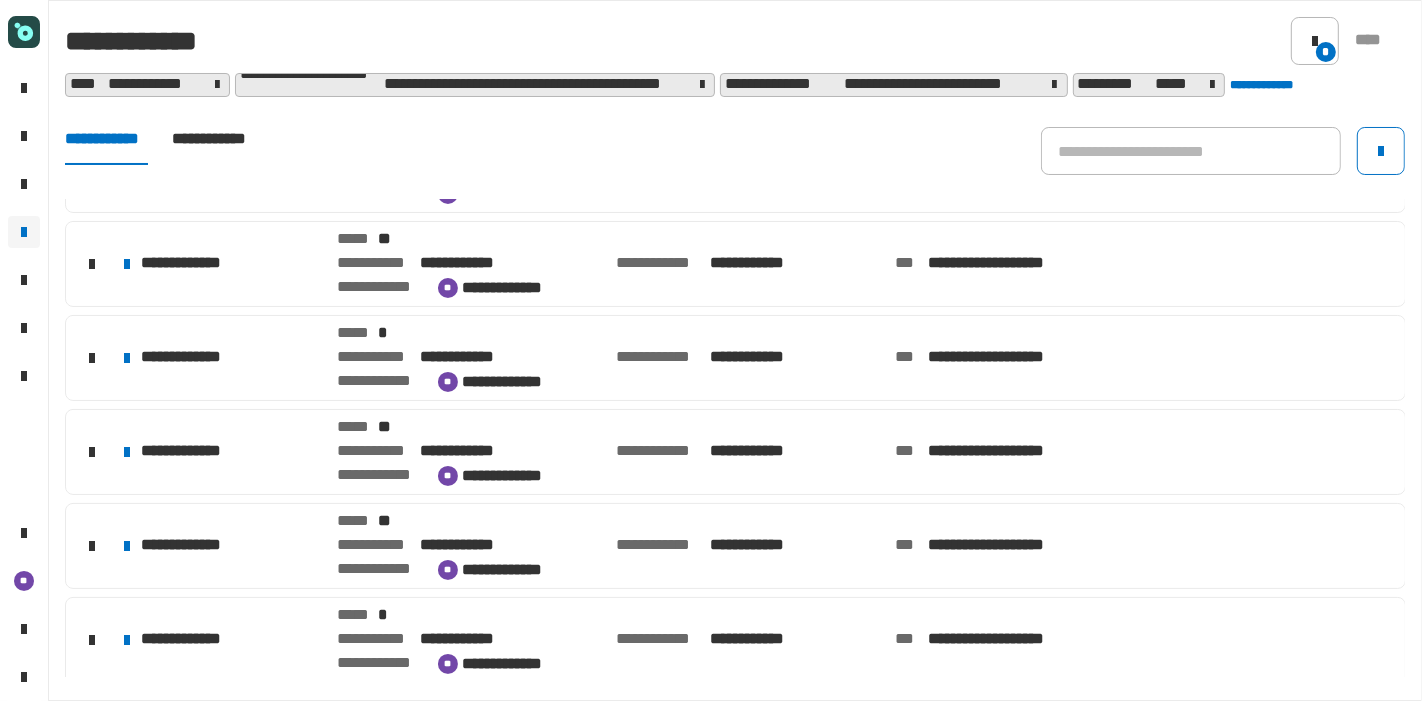 scroll, scrollTop: 806, scrollLeft: 0, axis: vertical 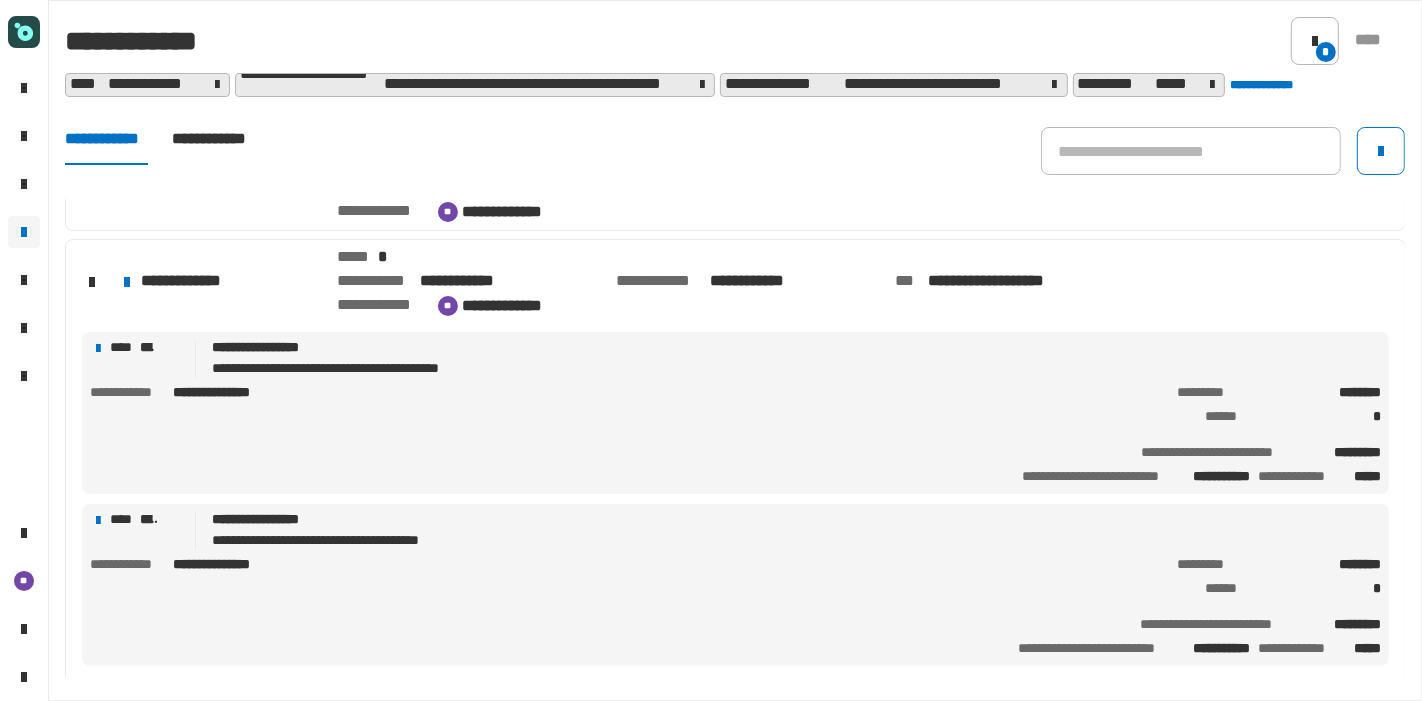 click on "**********" 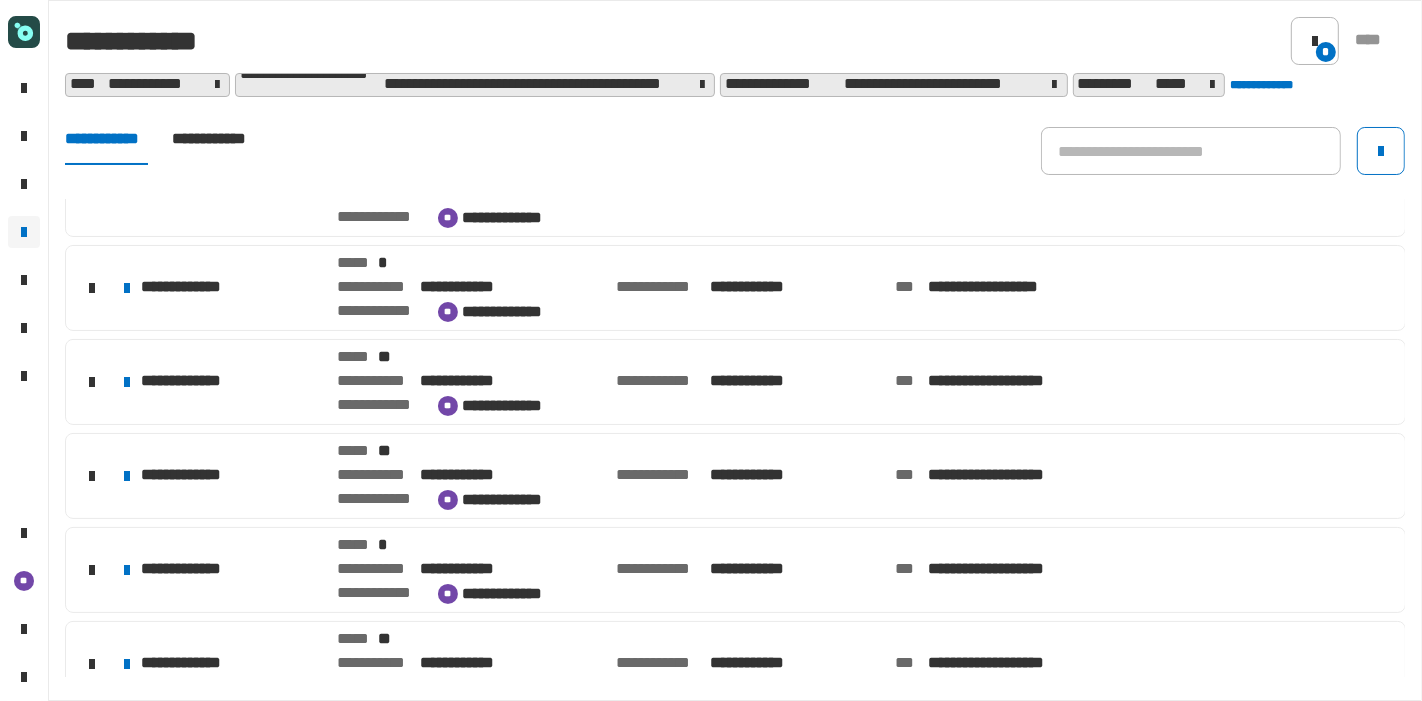 scroll, scrollTop: 0, scrollLeft: 0, axis: both 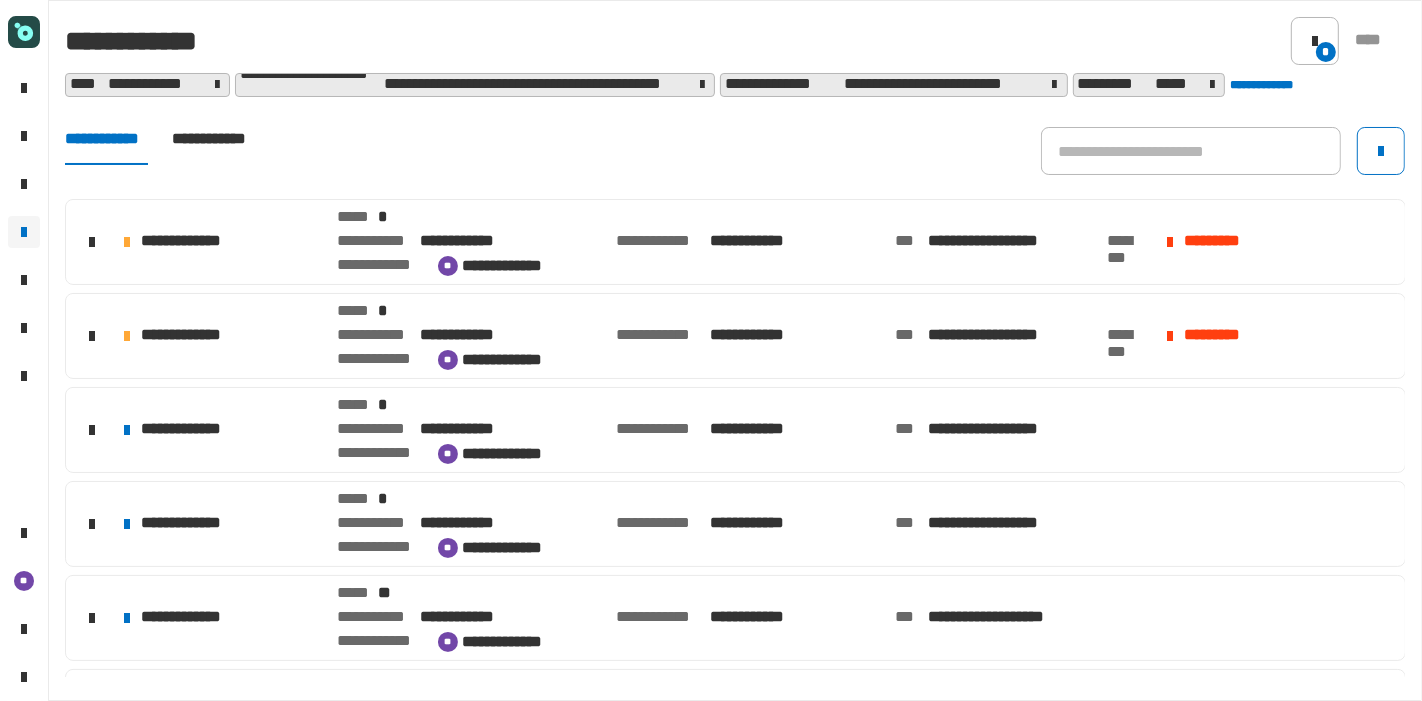 click on "**********" 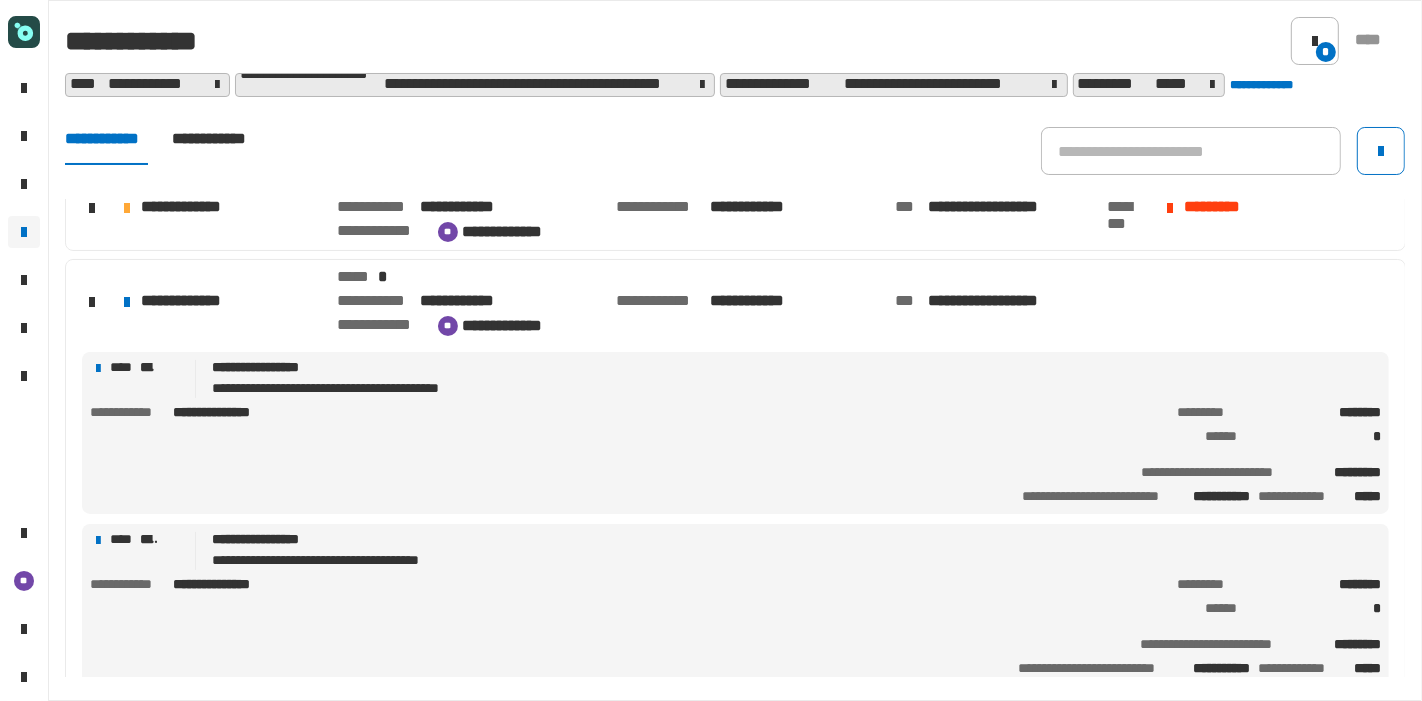 scroll, scrollTop: 133, scrollLeft: 0, axis: vertical 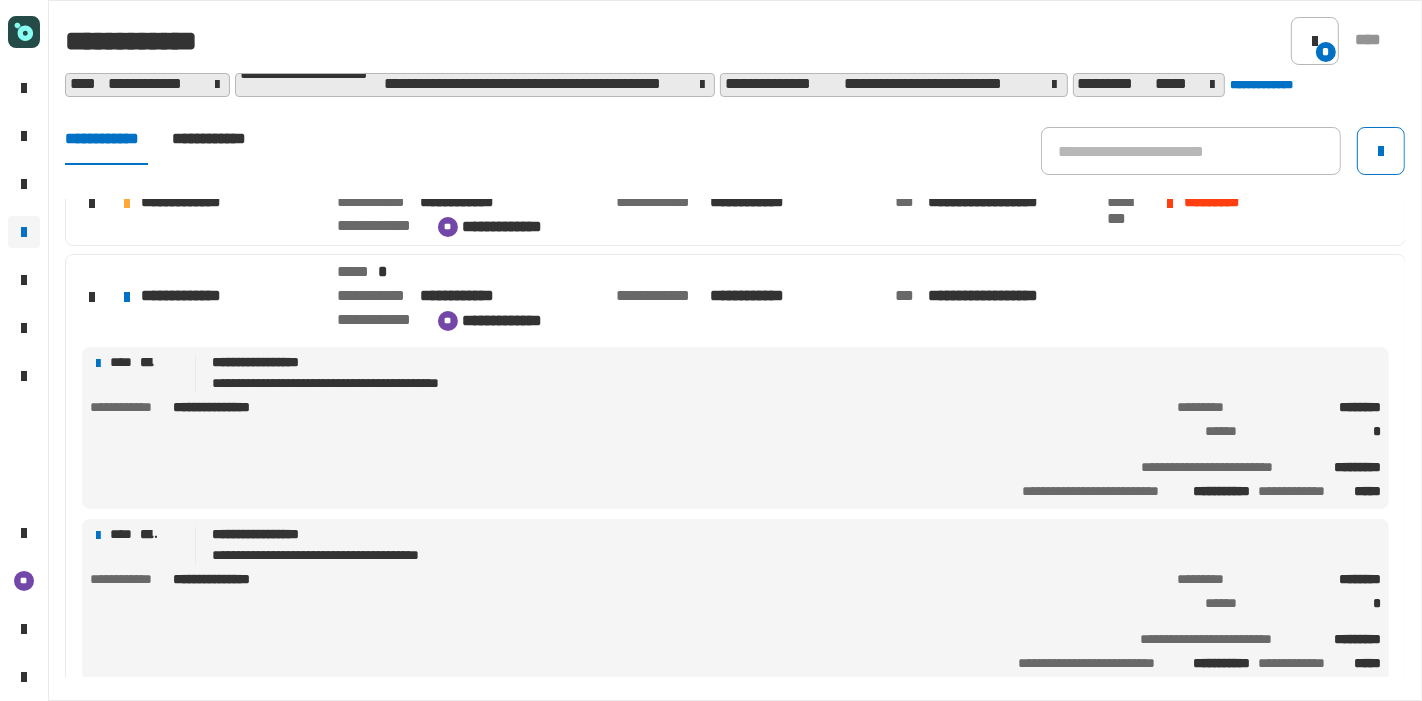 click on "**********" 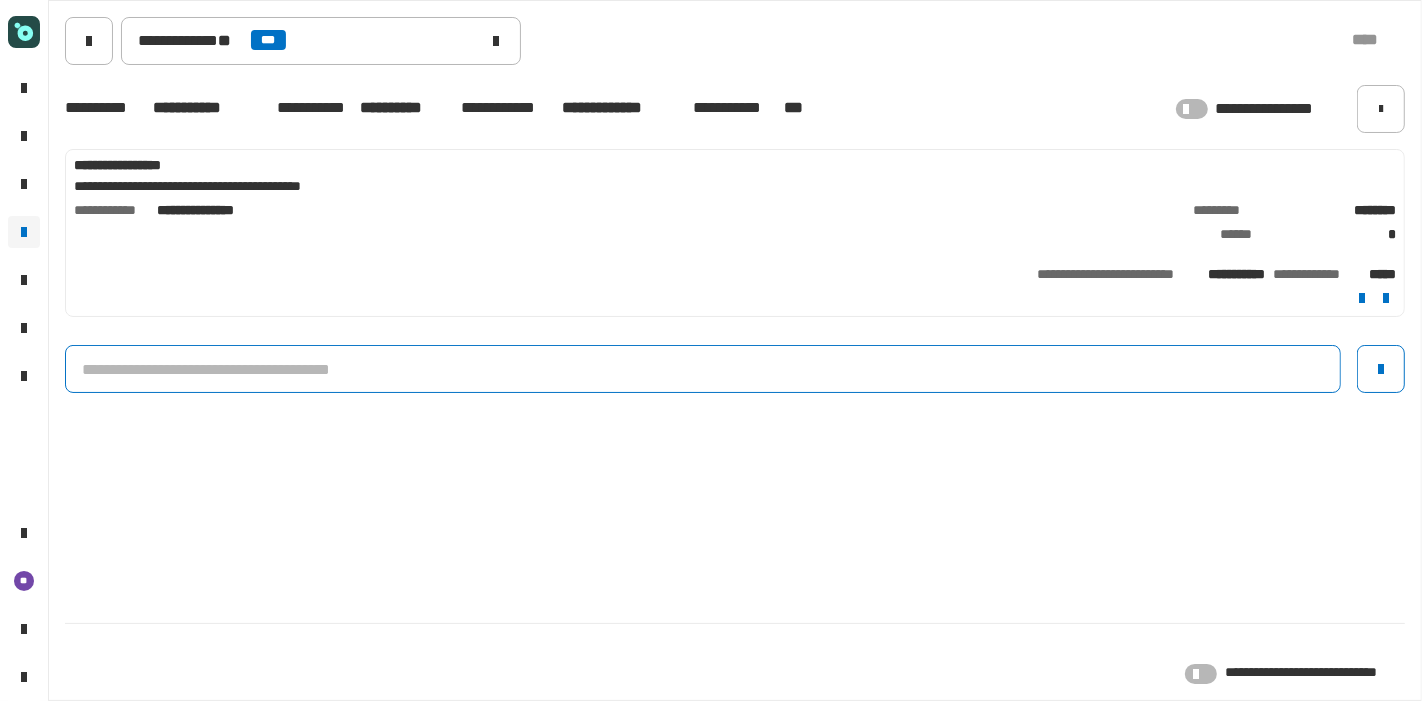 click 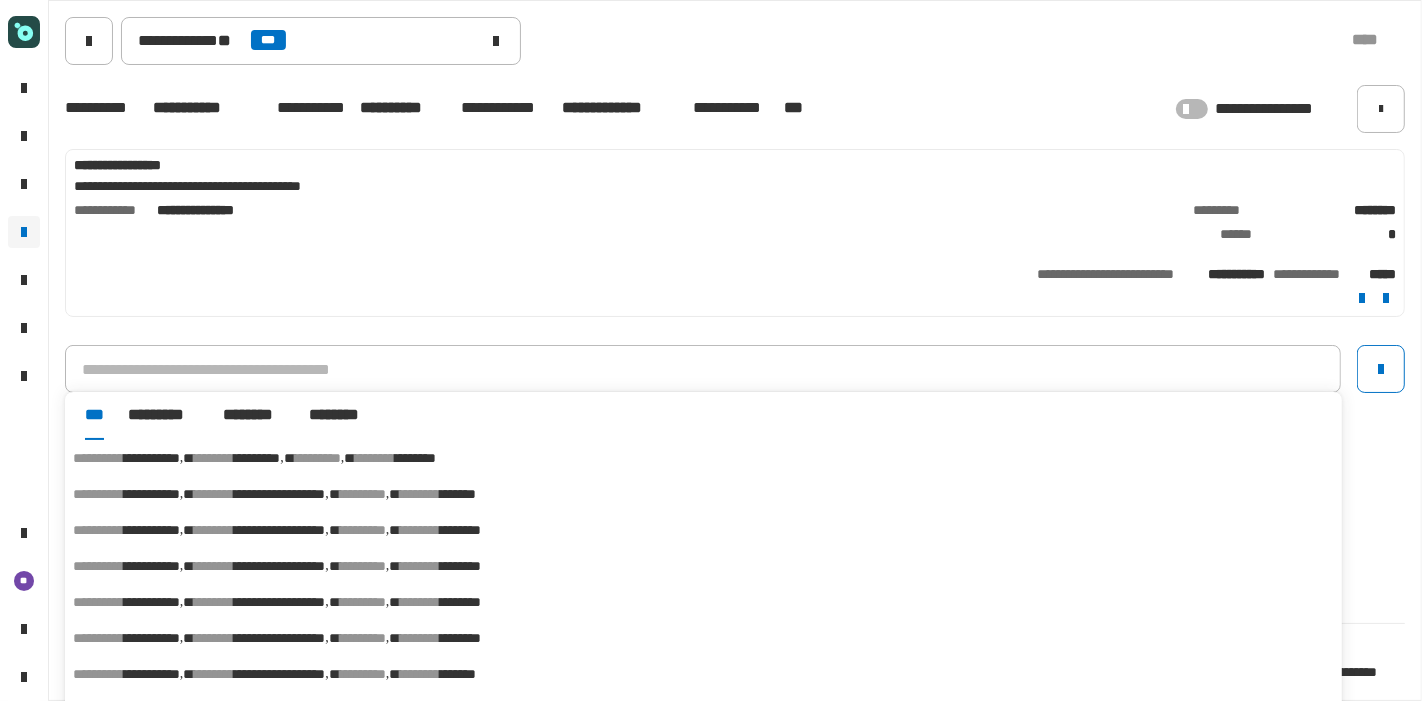 click on "**********" at bounding box center (703, 458) 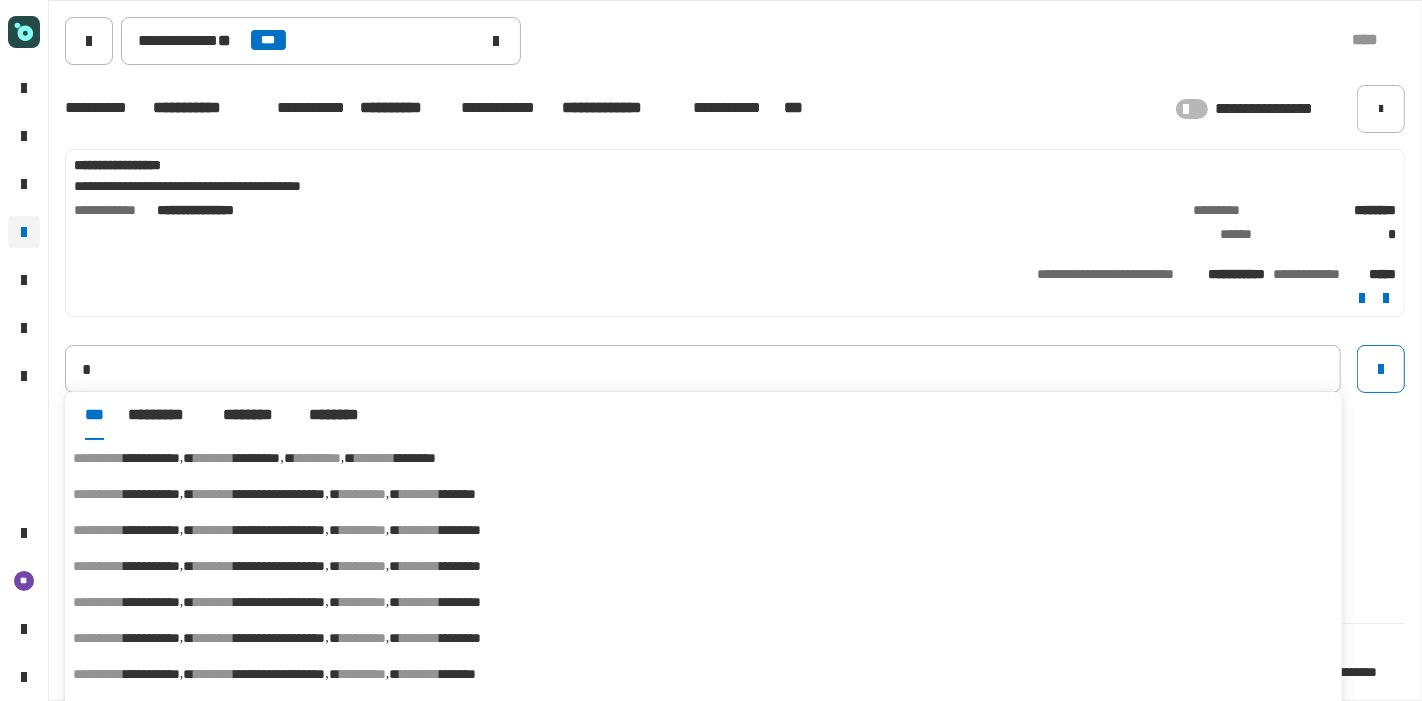 type on "**********" 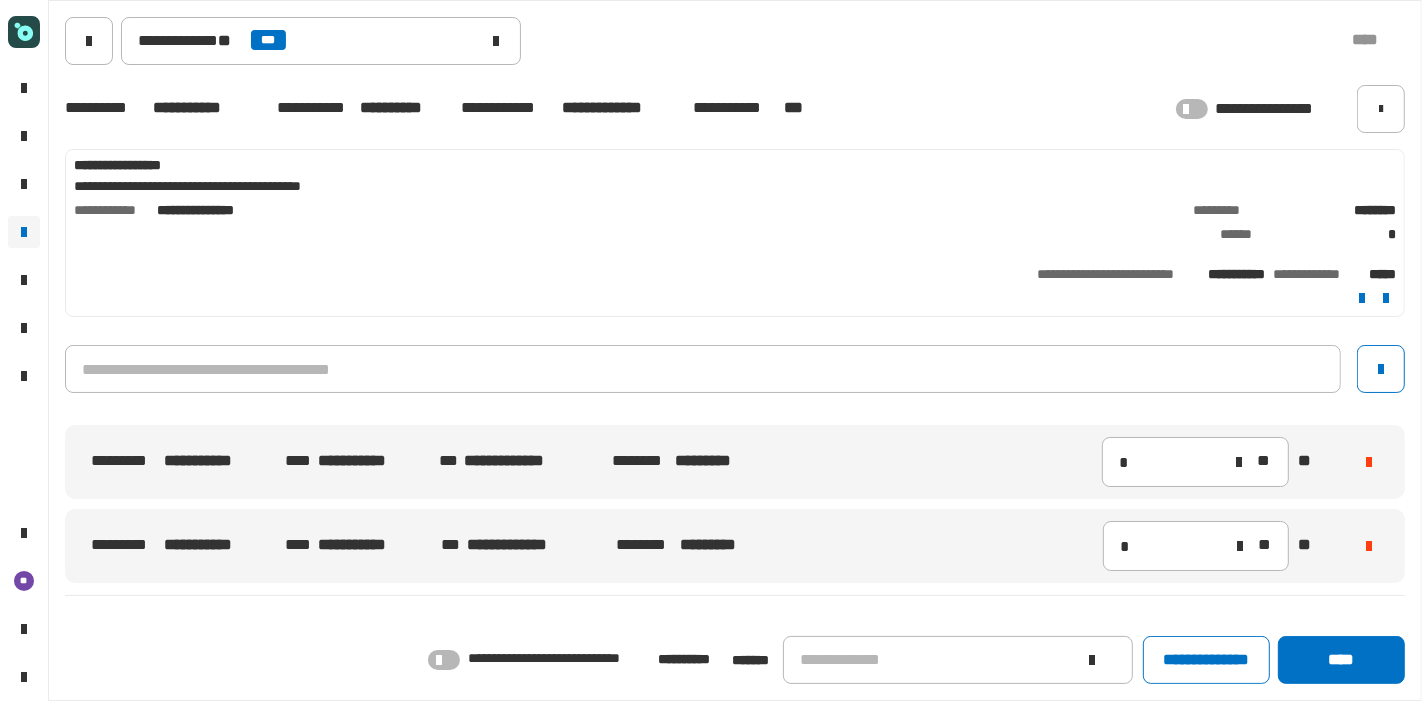 click on "**********" 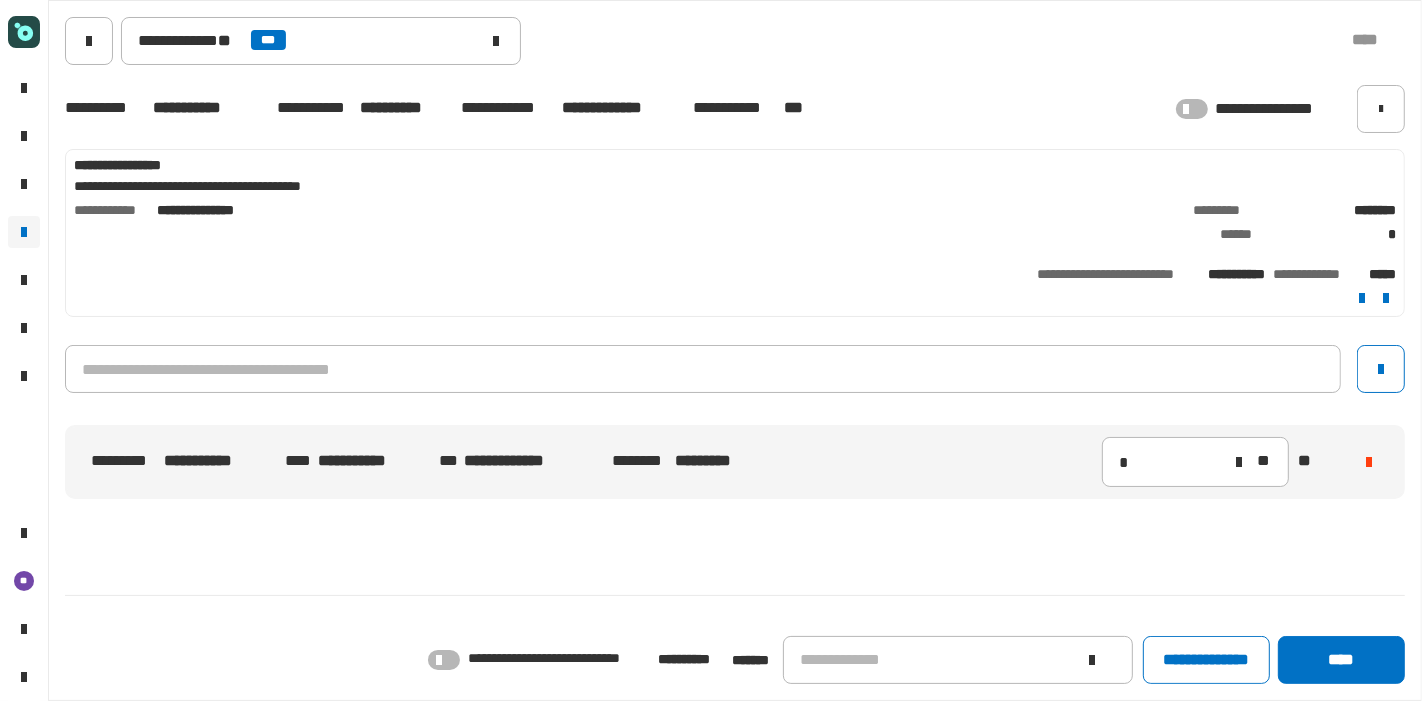 type on "*" 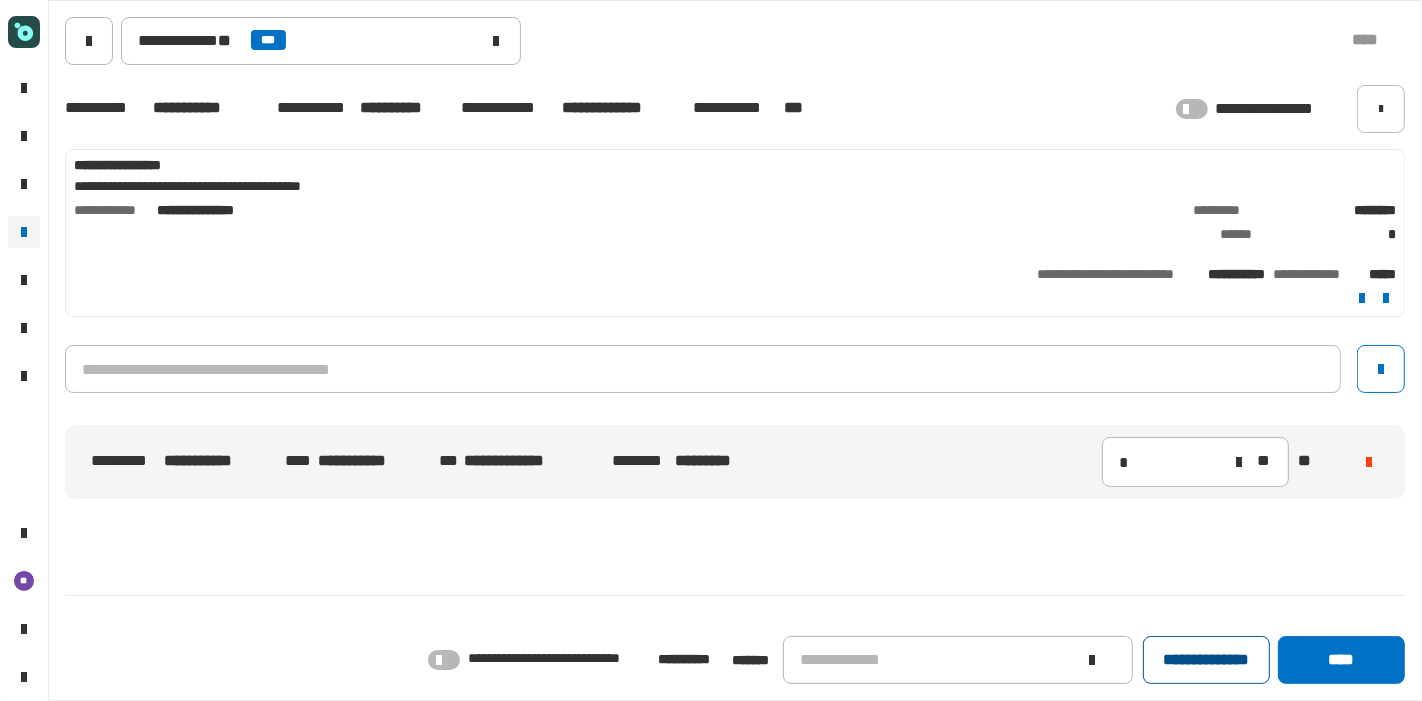 click on "**********" 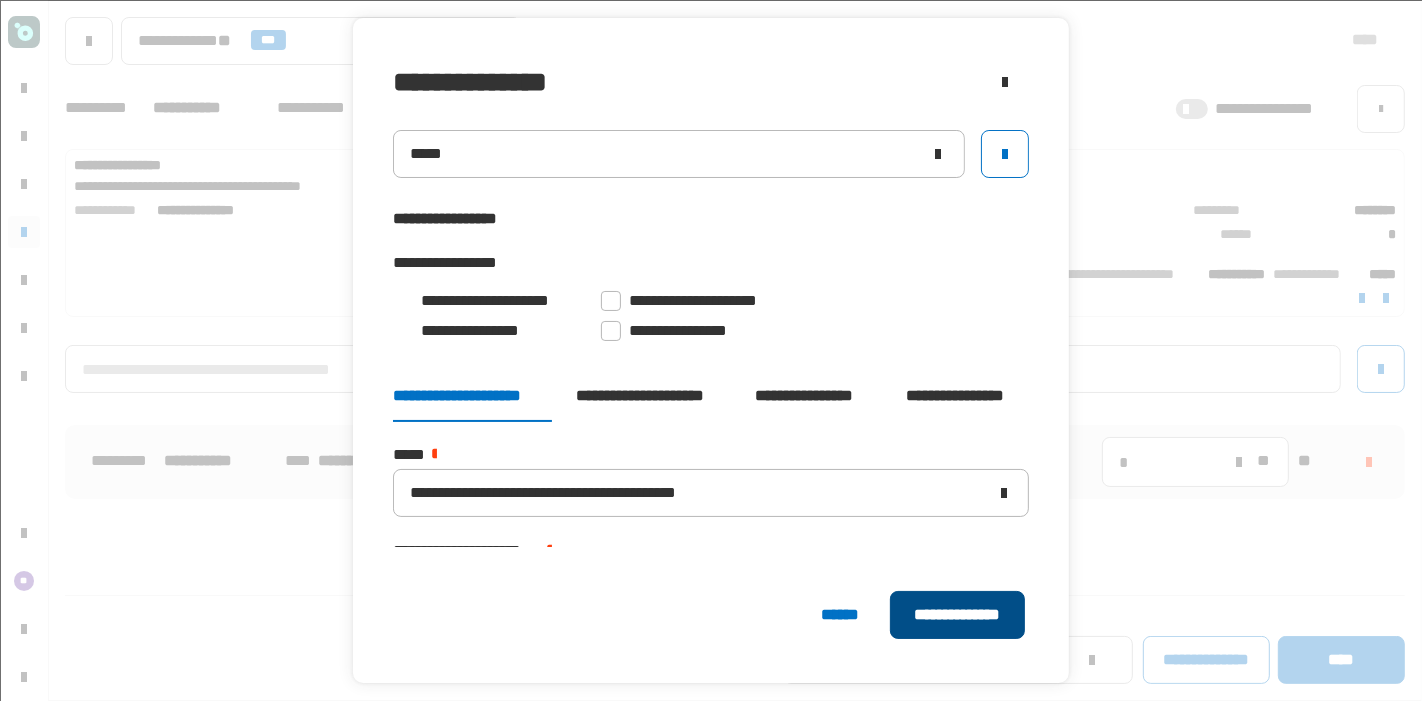click on "**********" 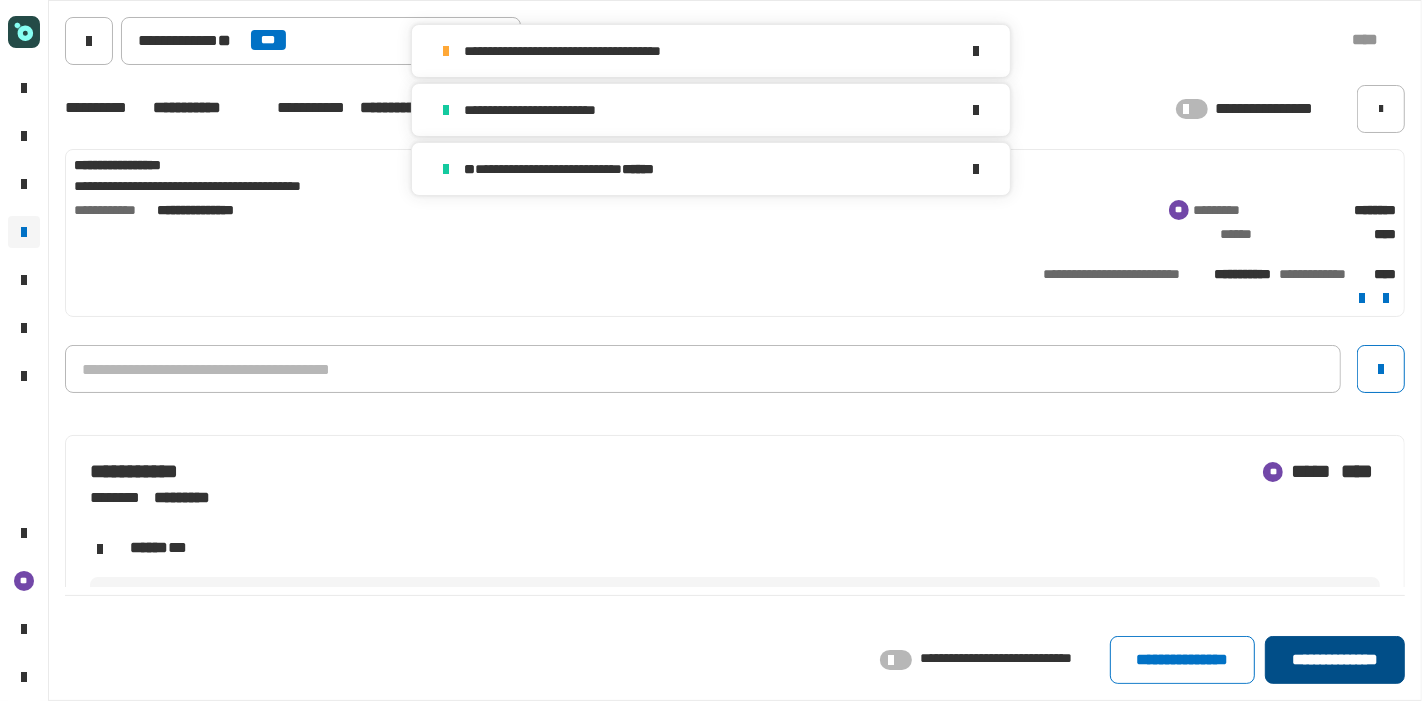 click on "**********" 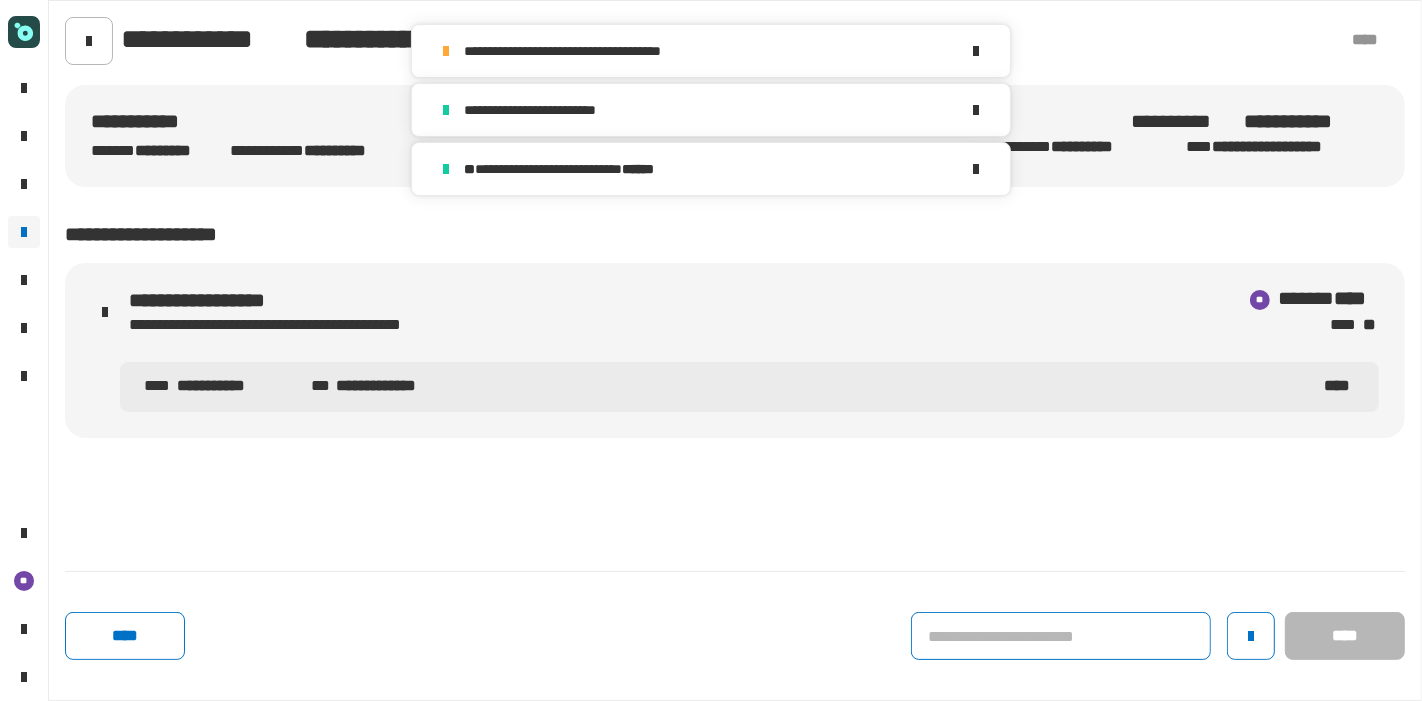 click 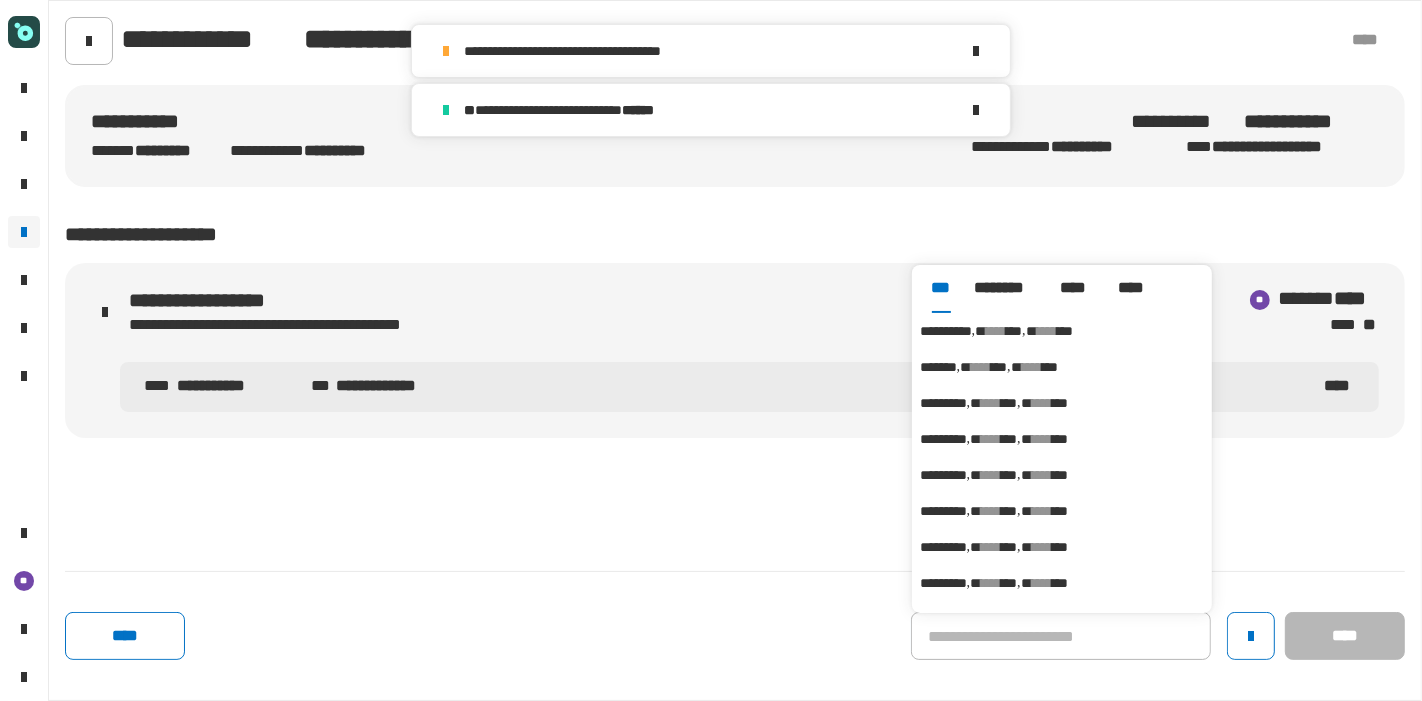 click on "**** ***" at bounding box center [1011, 331] 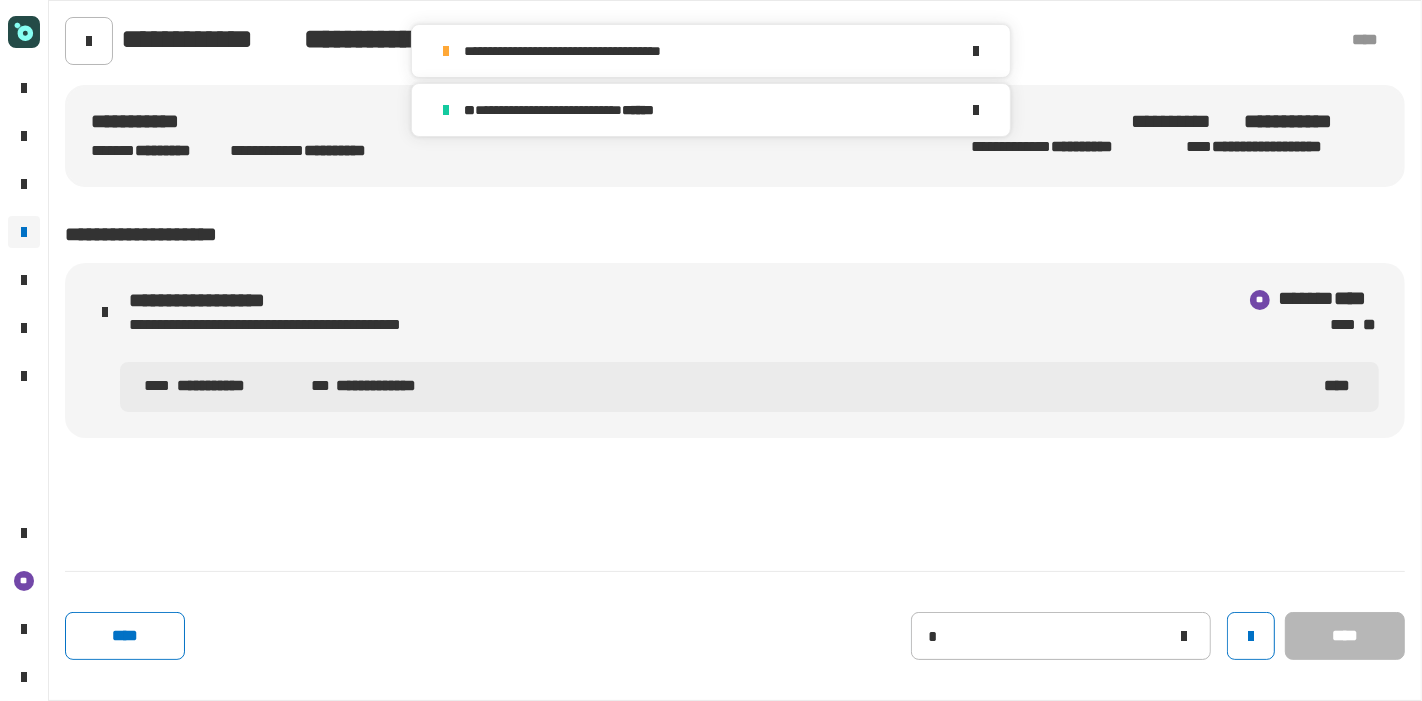type on "**********" 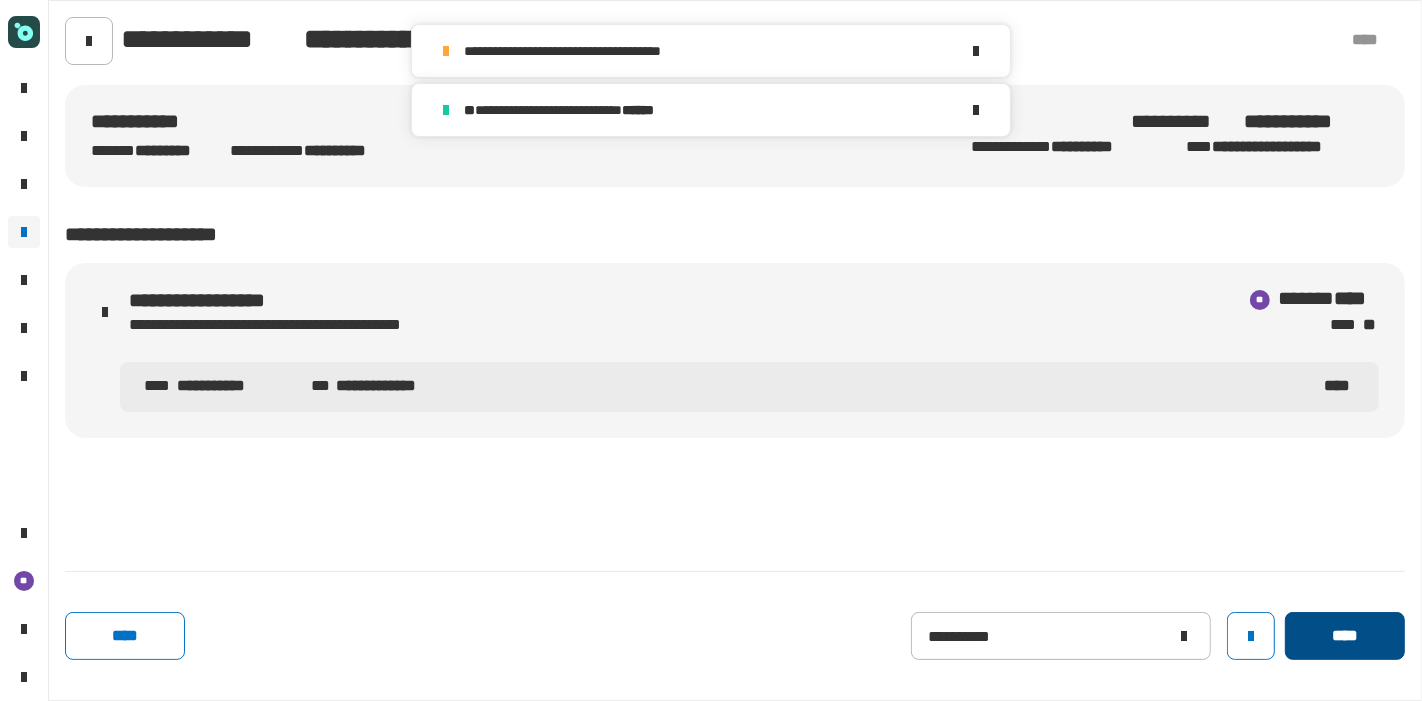 click on "****" 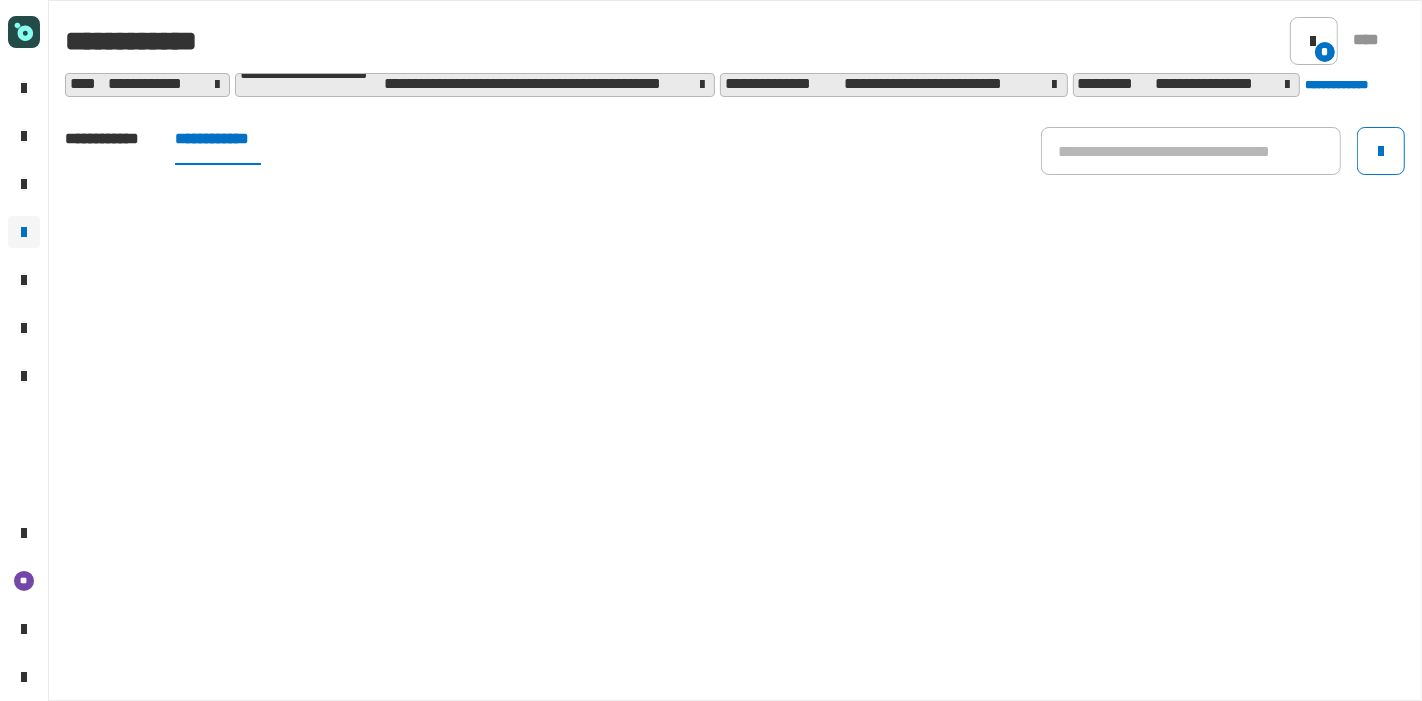 click on "**********" 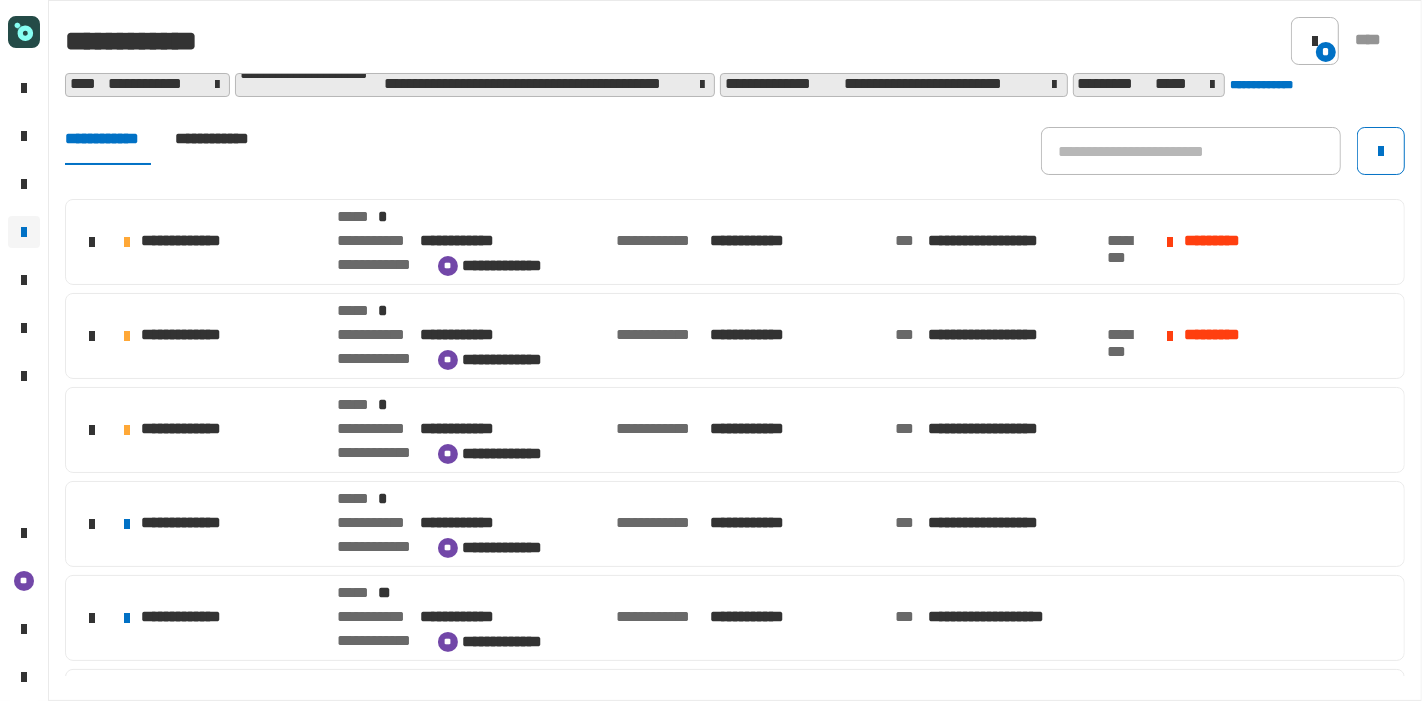 scroll, scrollTop: 86, scrollLeft: 0, axis: vertical 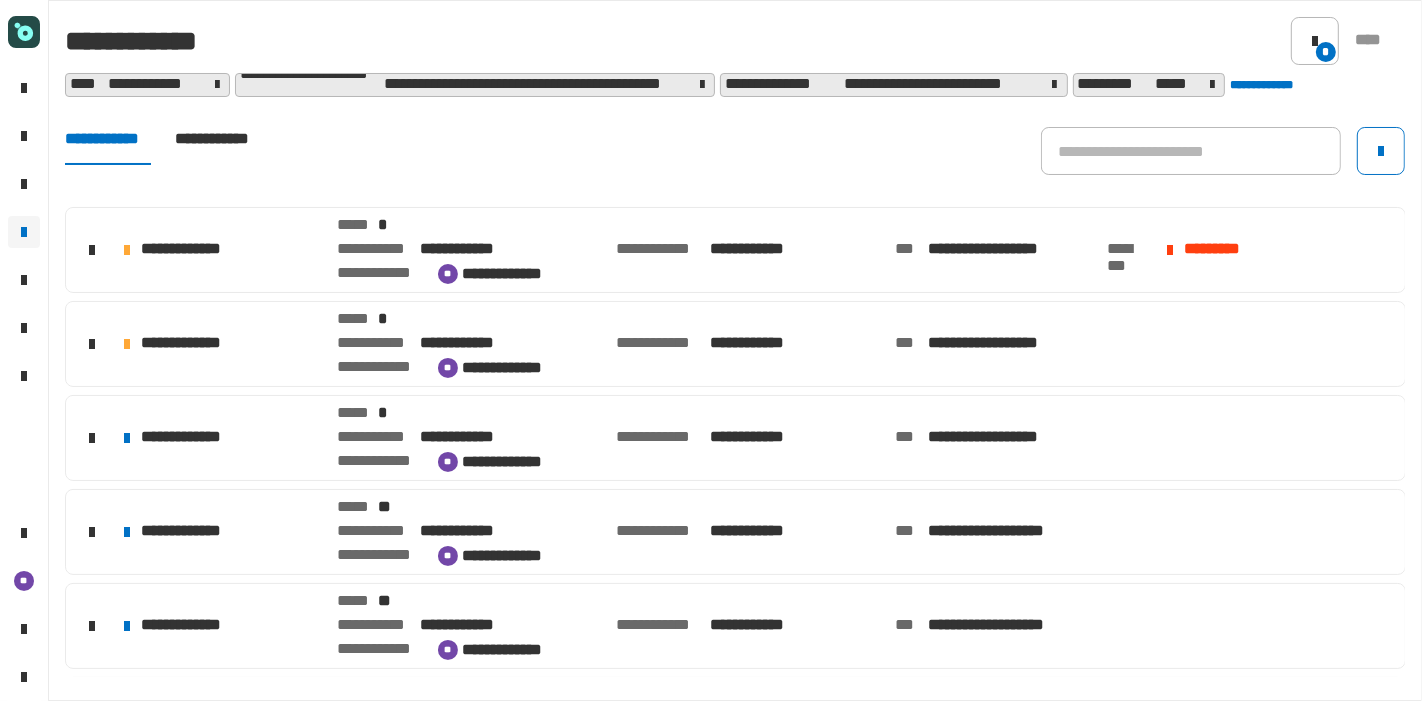 click on "**********" 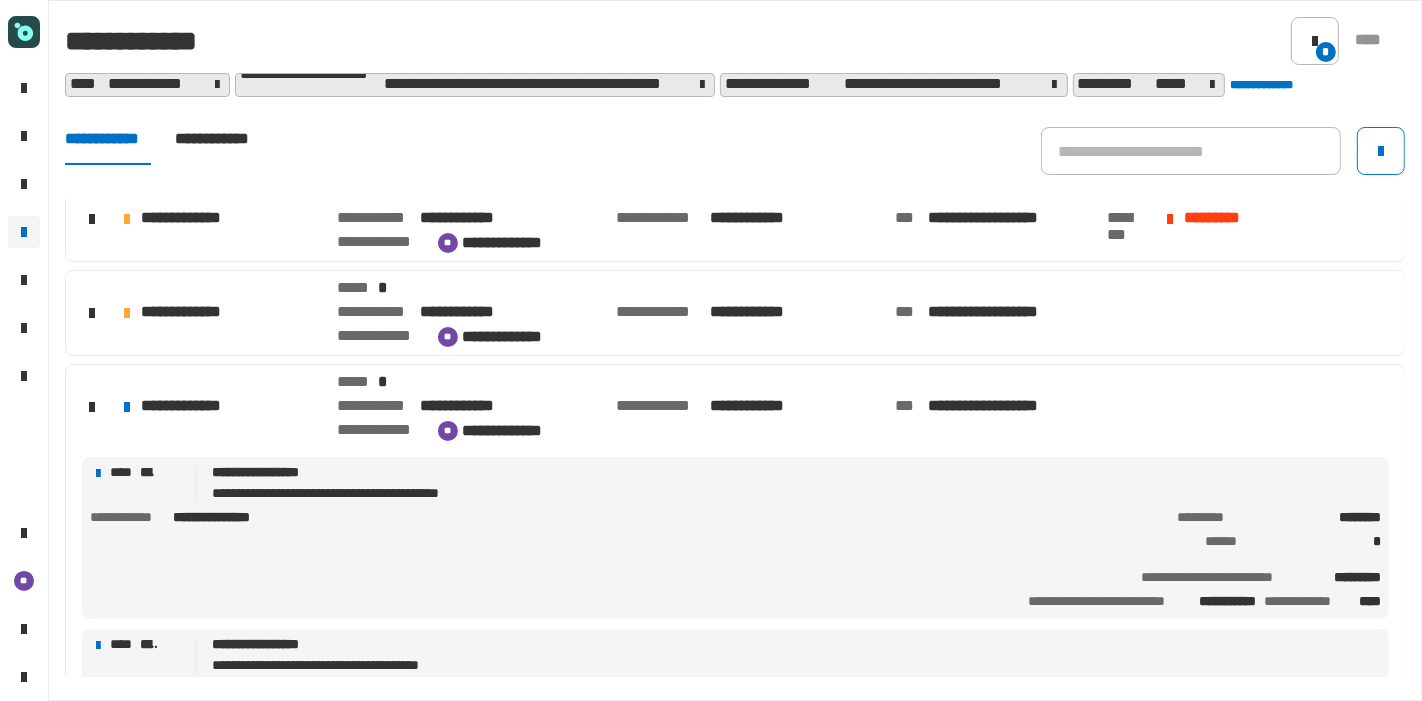 scroll, scrollTop: 120, scrollLeft: 0, axis: vertical 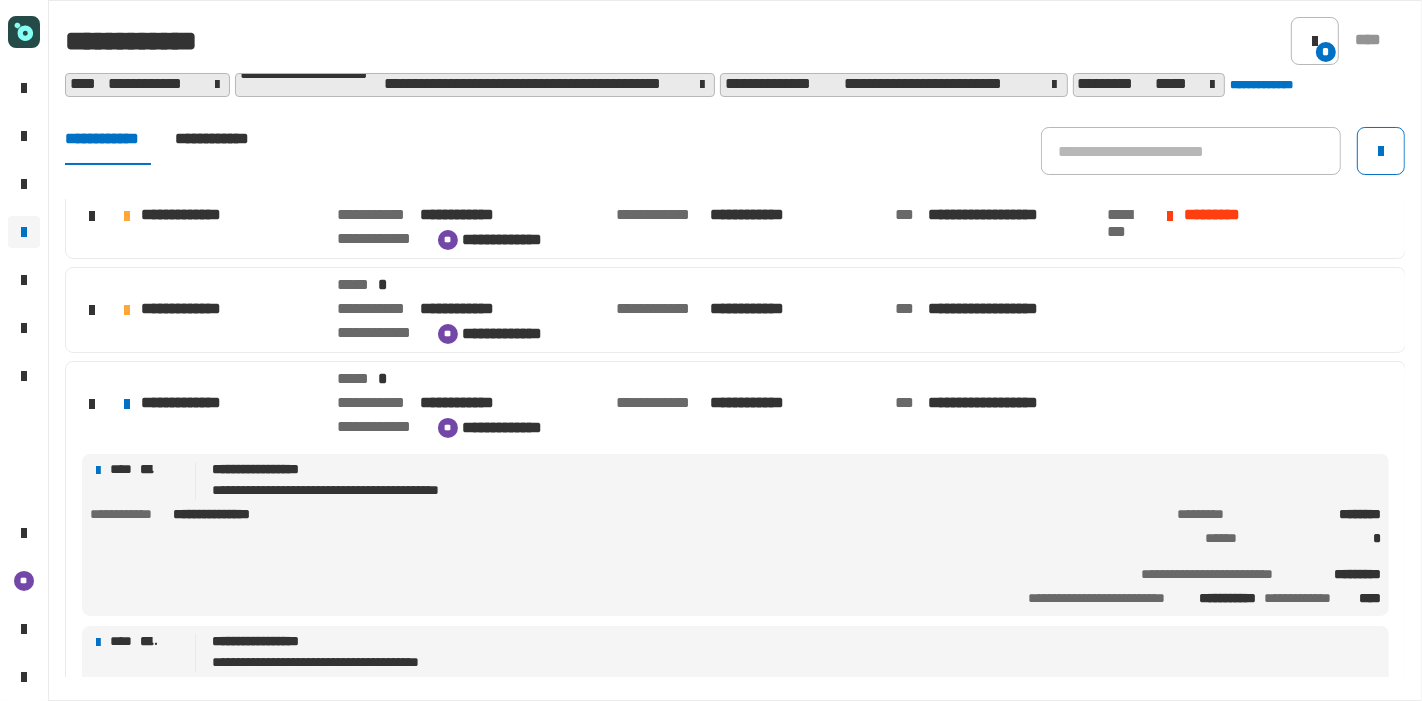 click on "**********" 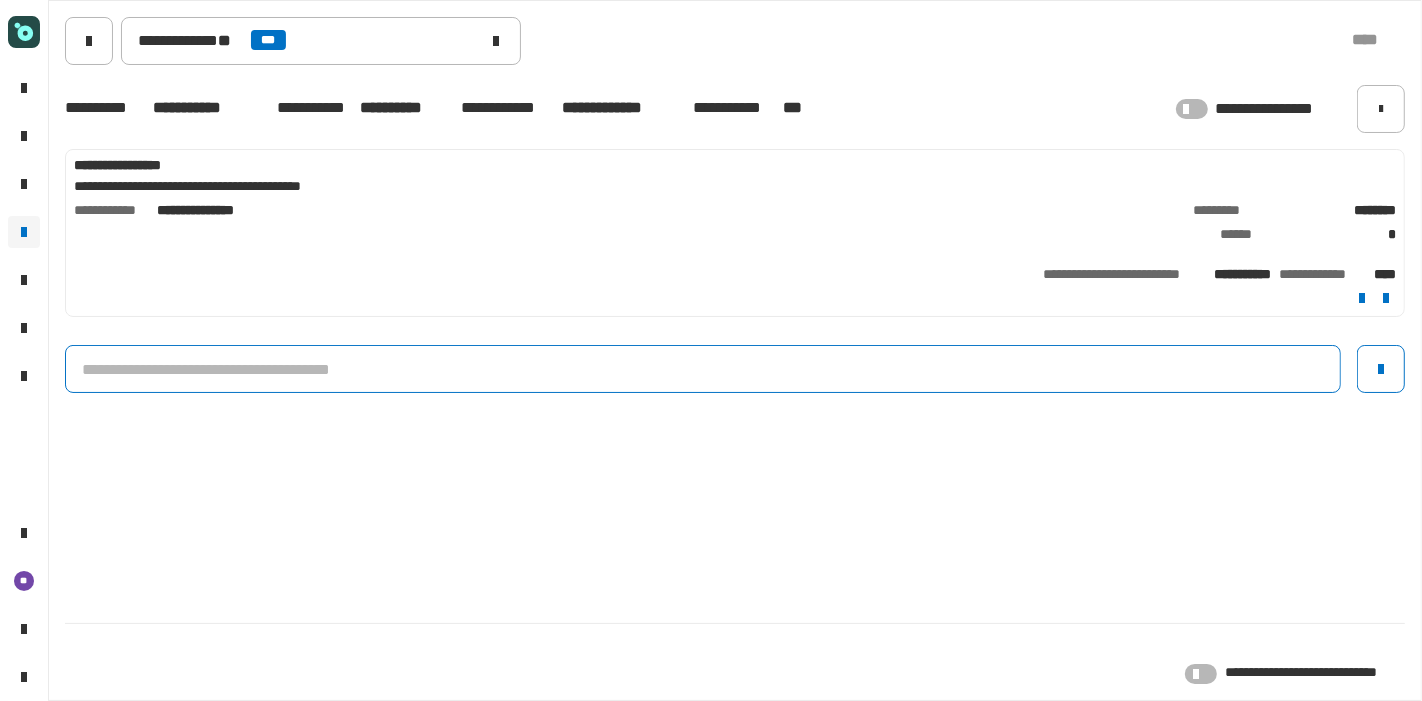 click 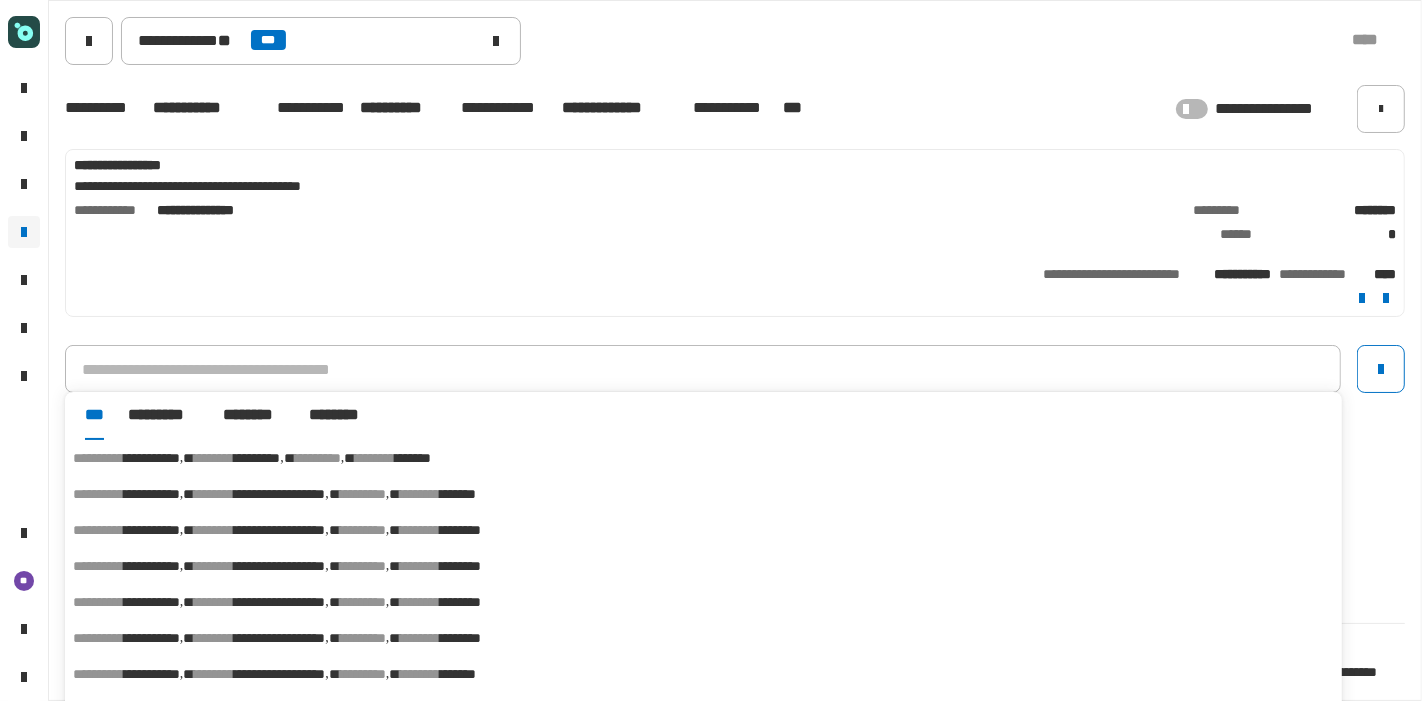 click on "*******" at bounding box center (413, 458) 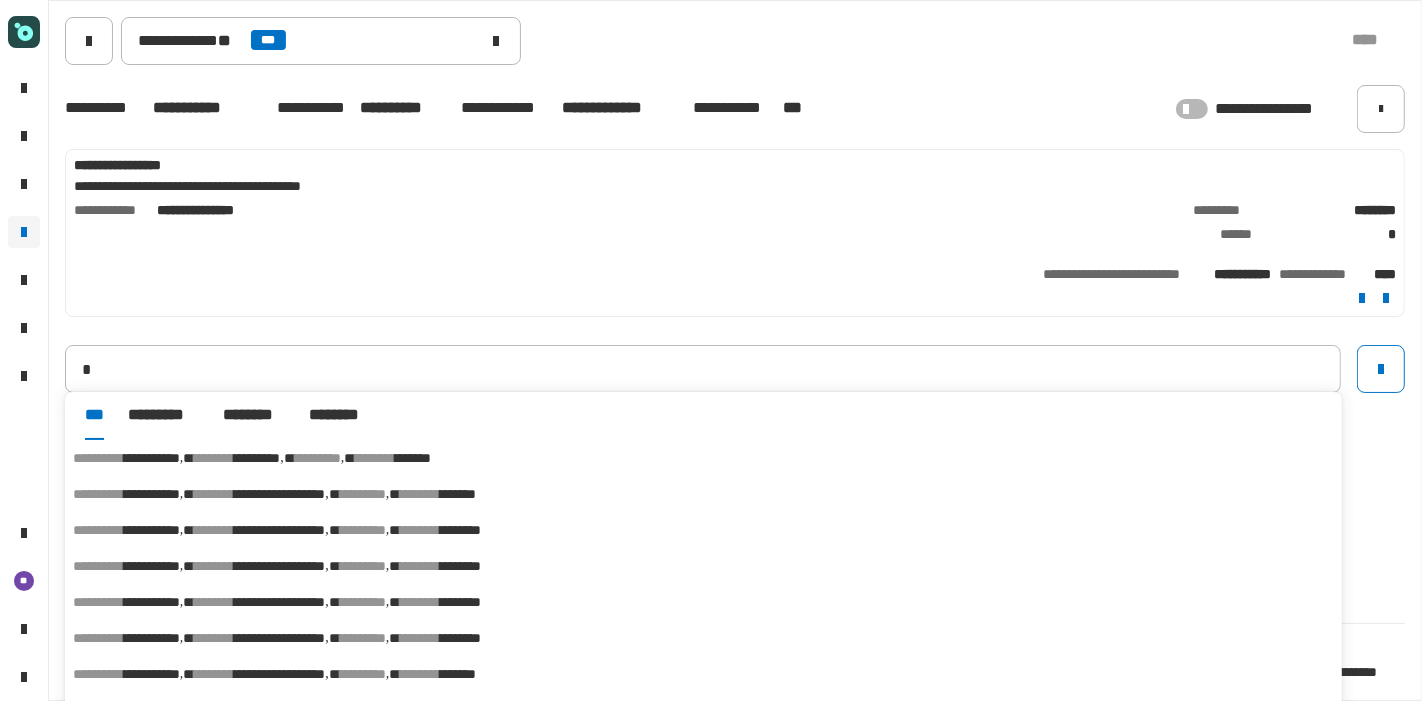 type on "**********" 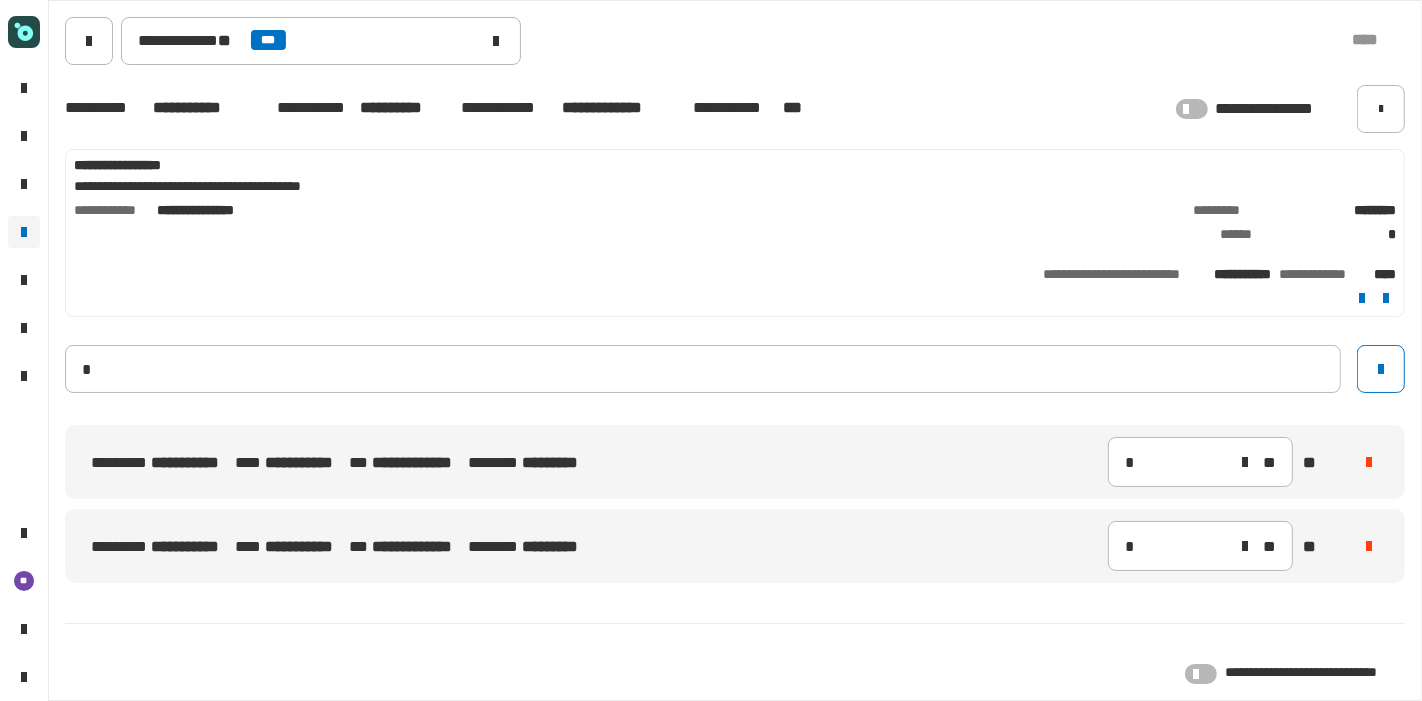 type 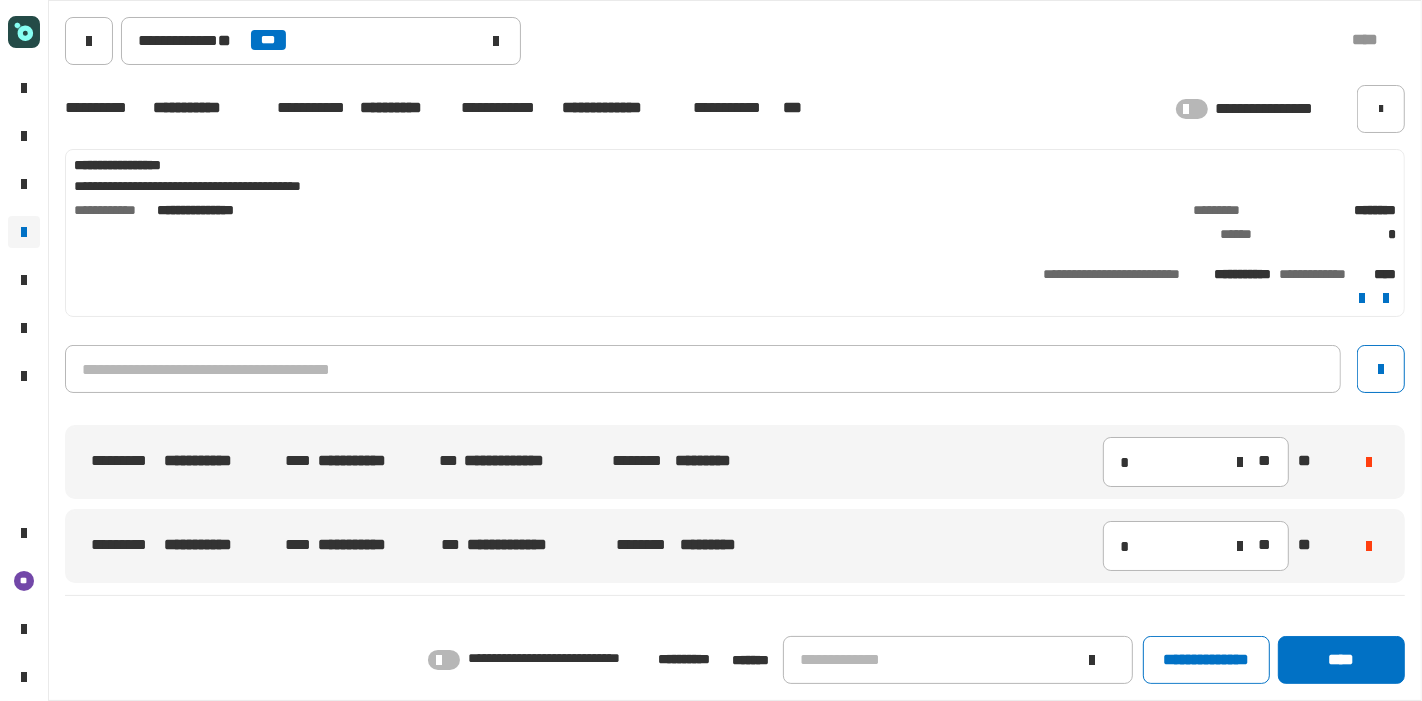 click on "**********" 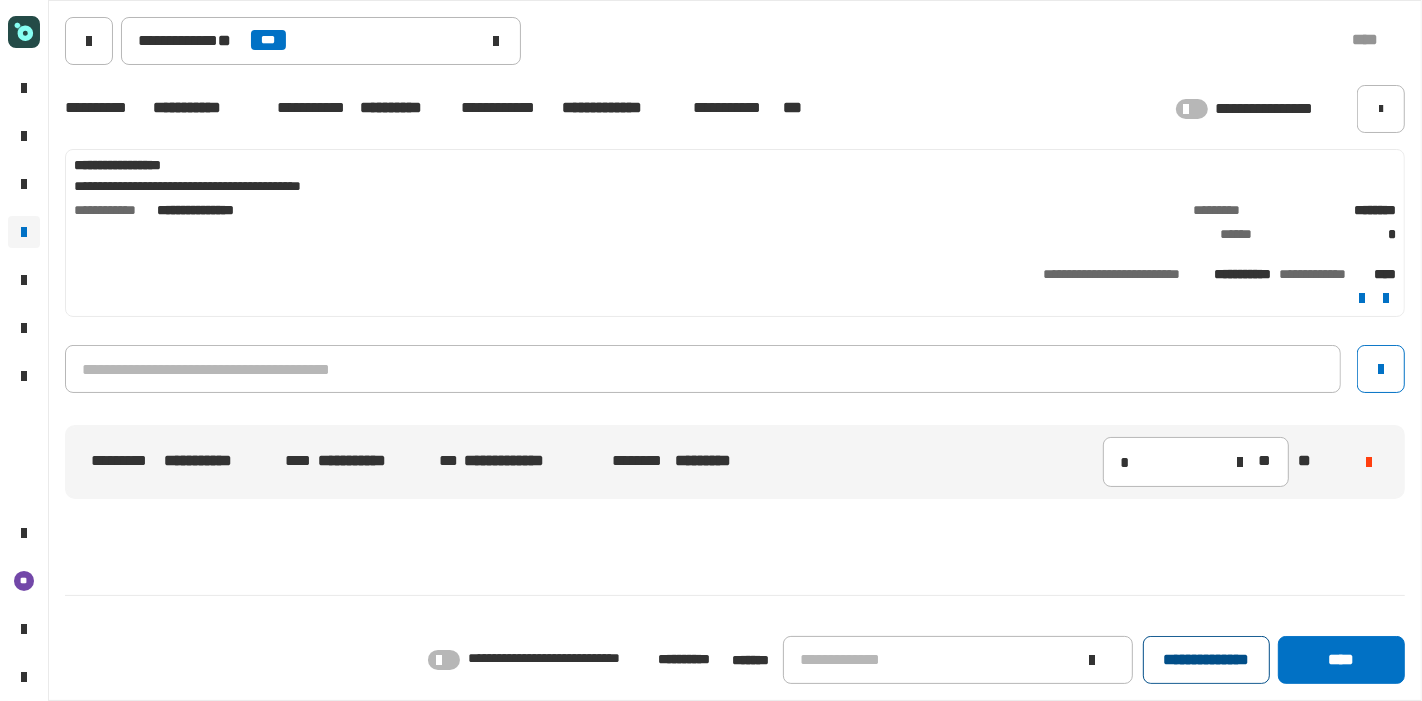 click on "**********" 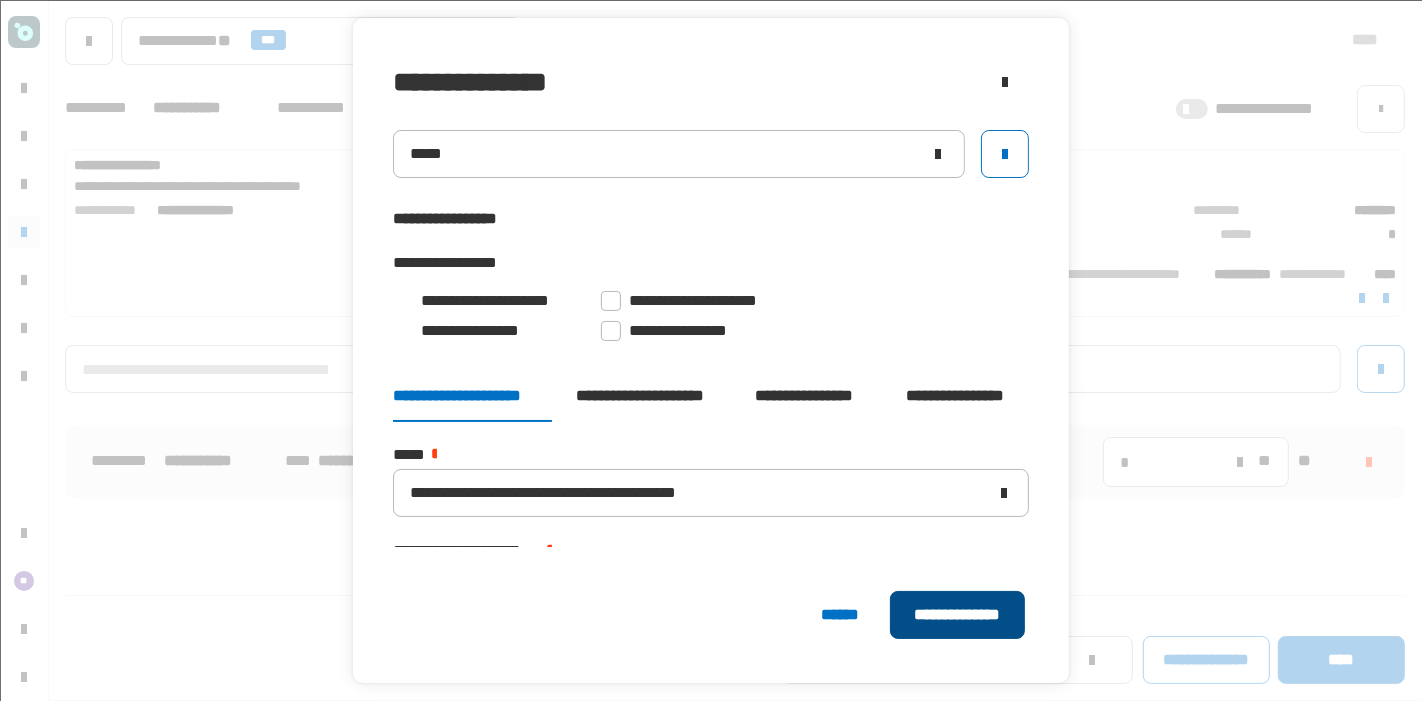 click on "**********" 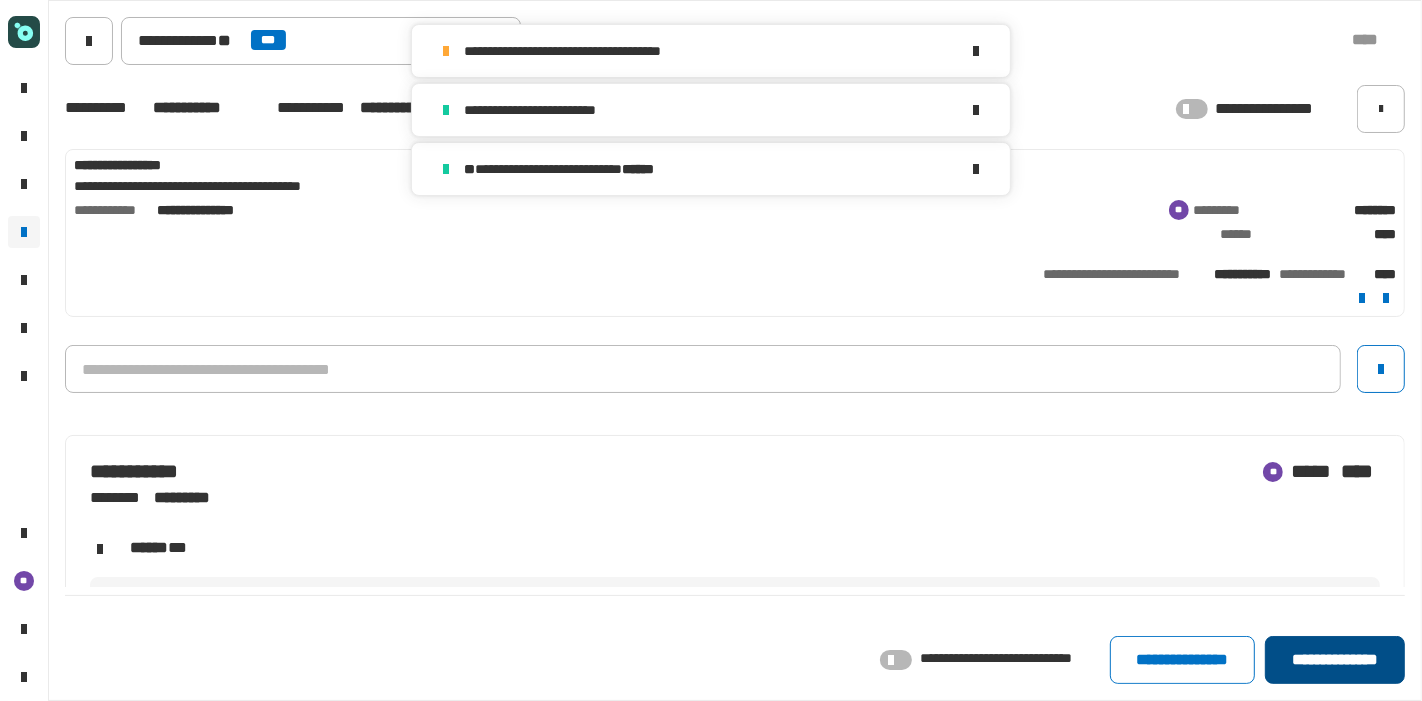click on "**********" 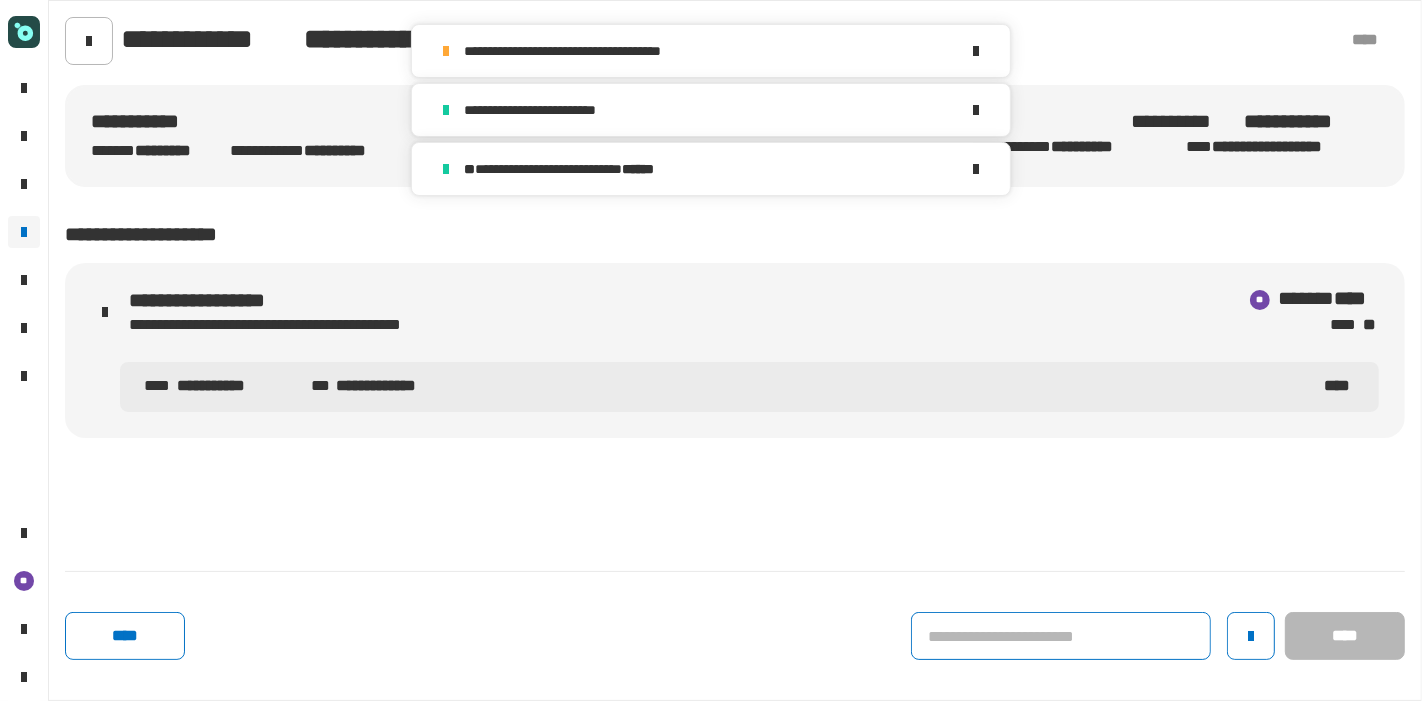 click 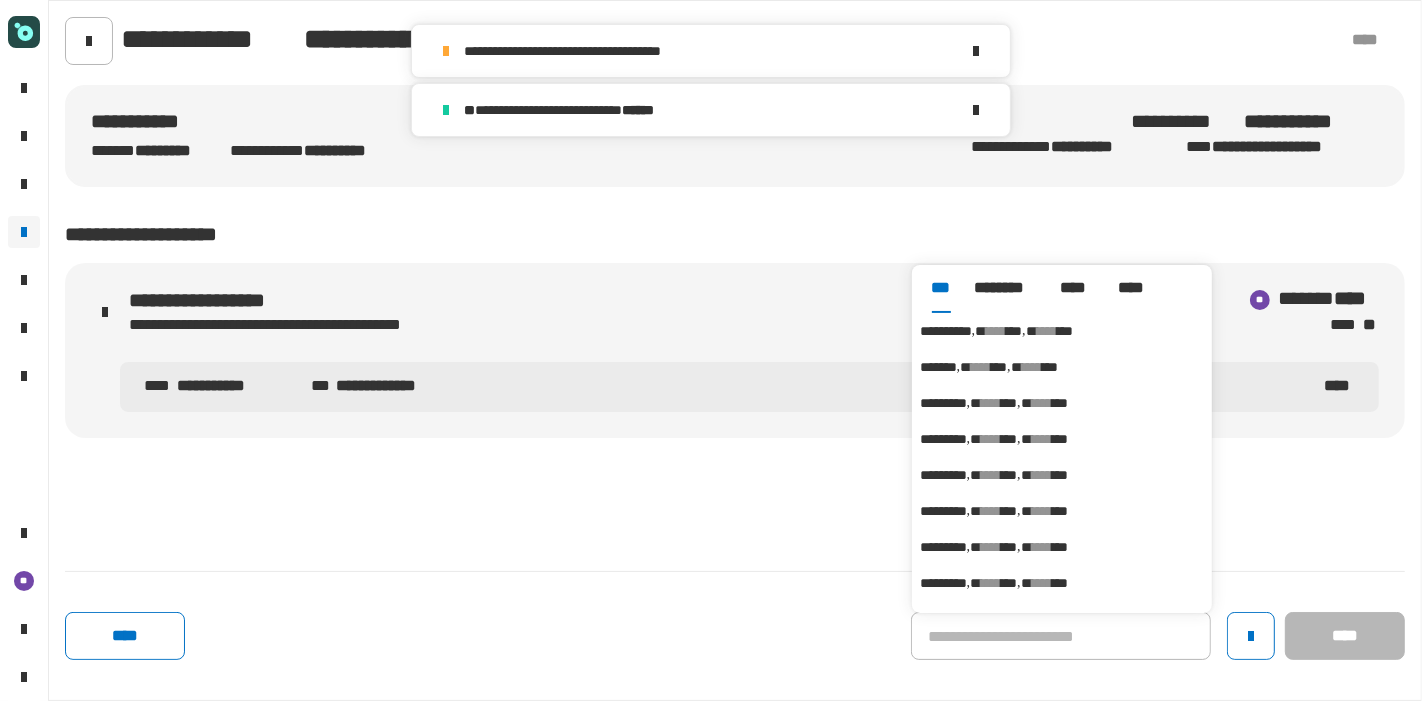 click on "**********" at bounding box center (1062, 331) 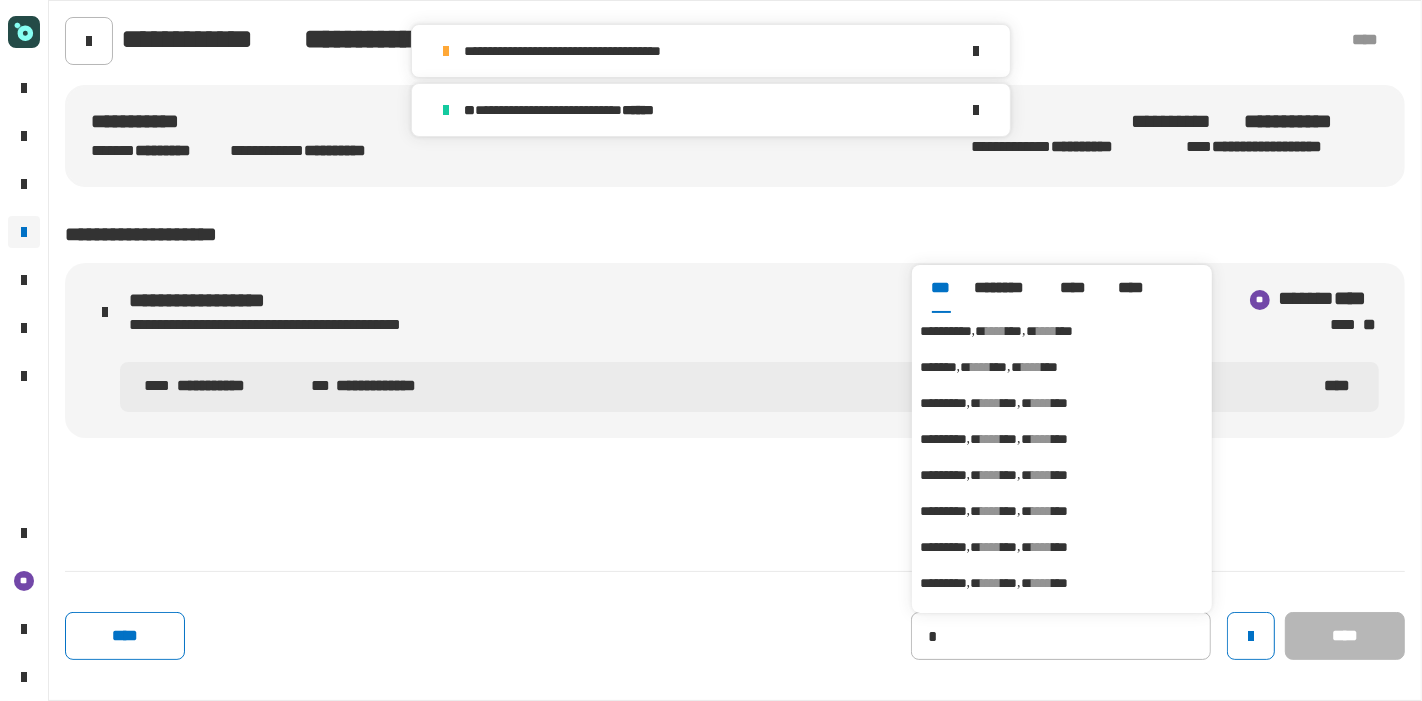 type on "**********" 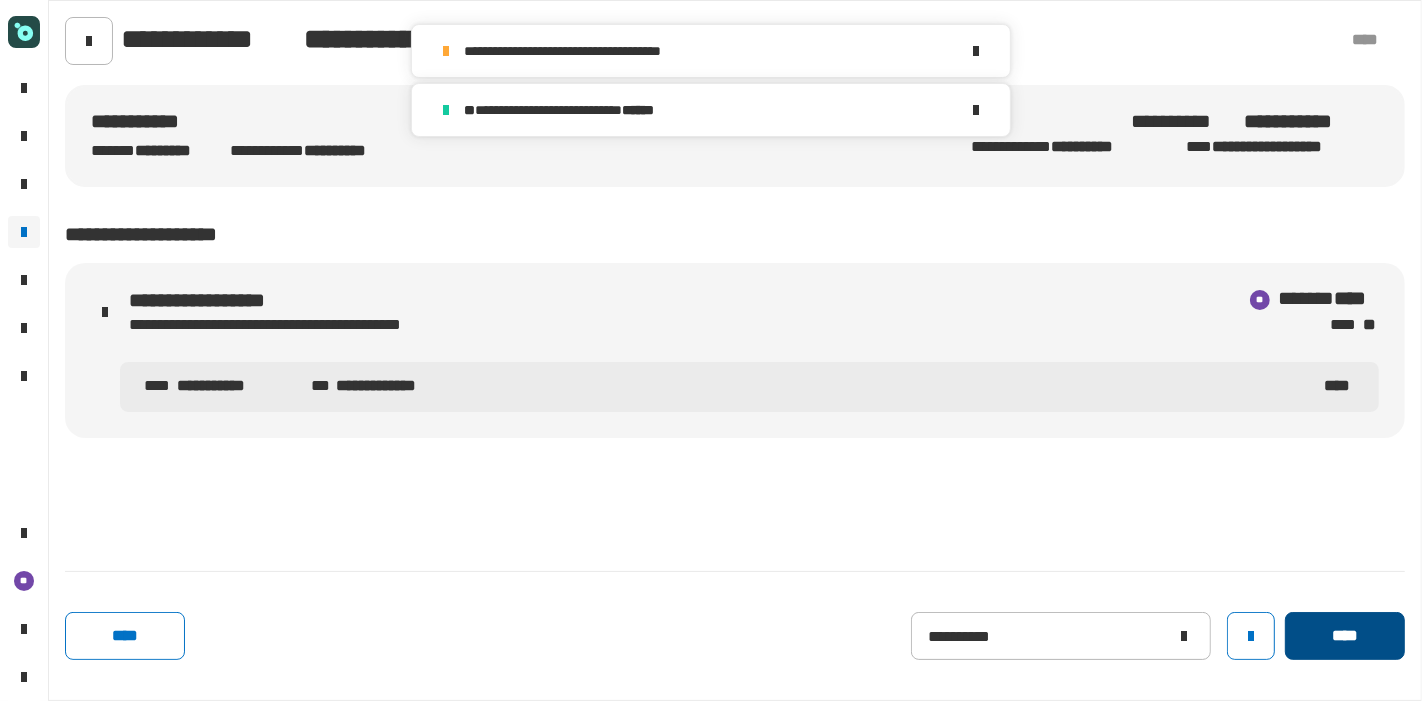 click on "****" 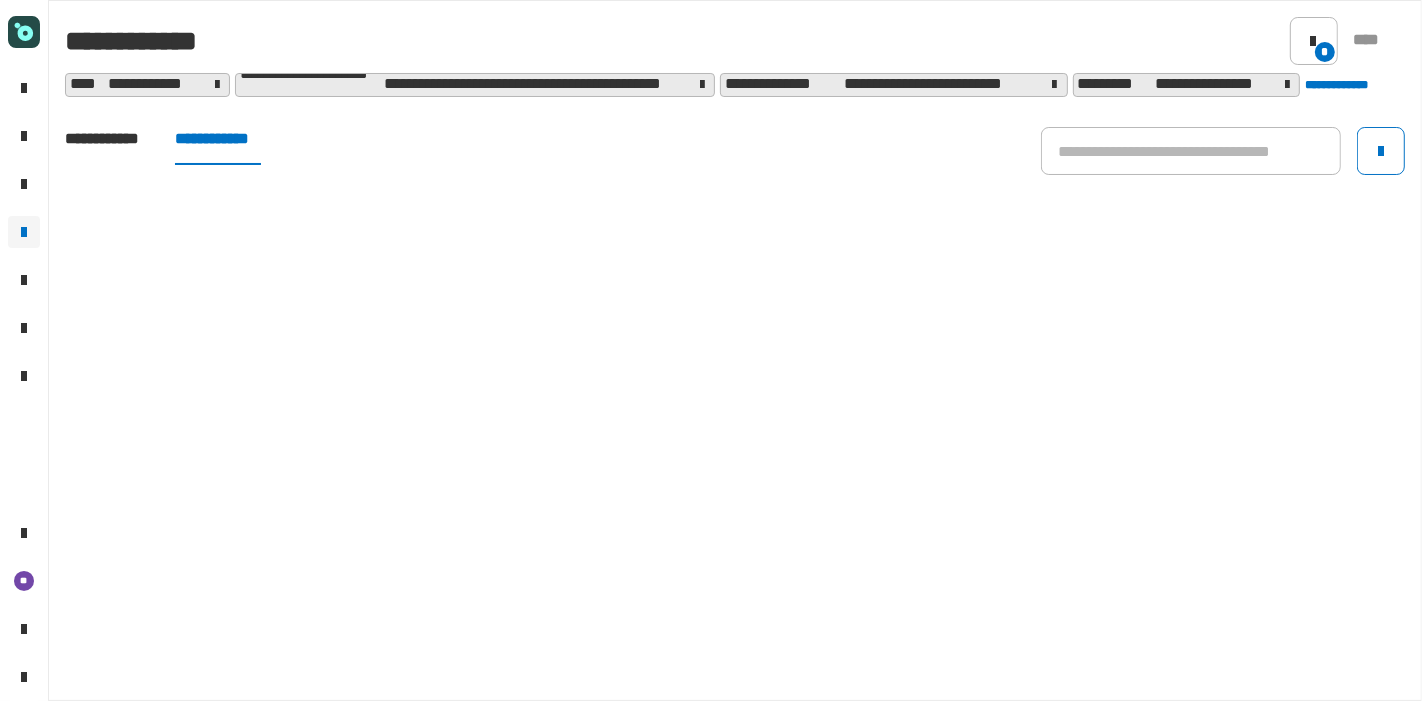 click on "**********" 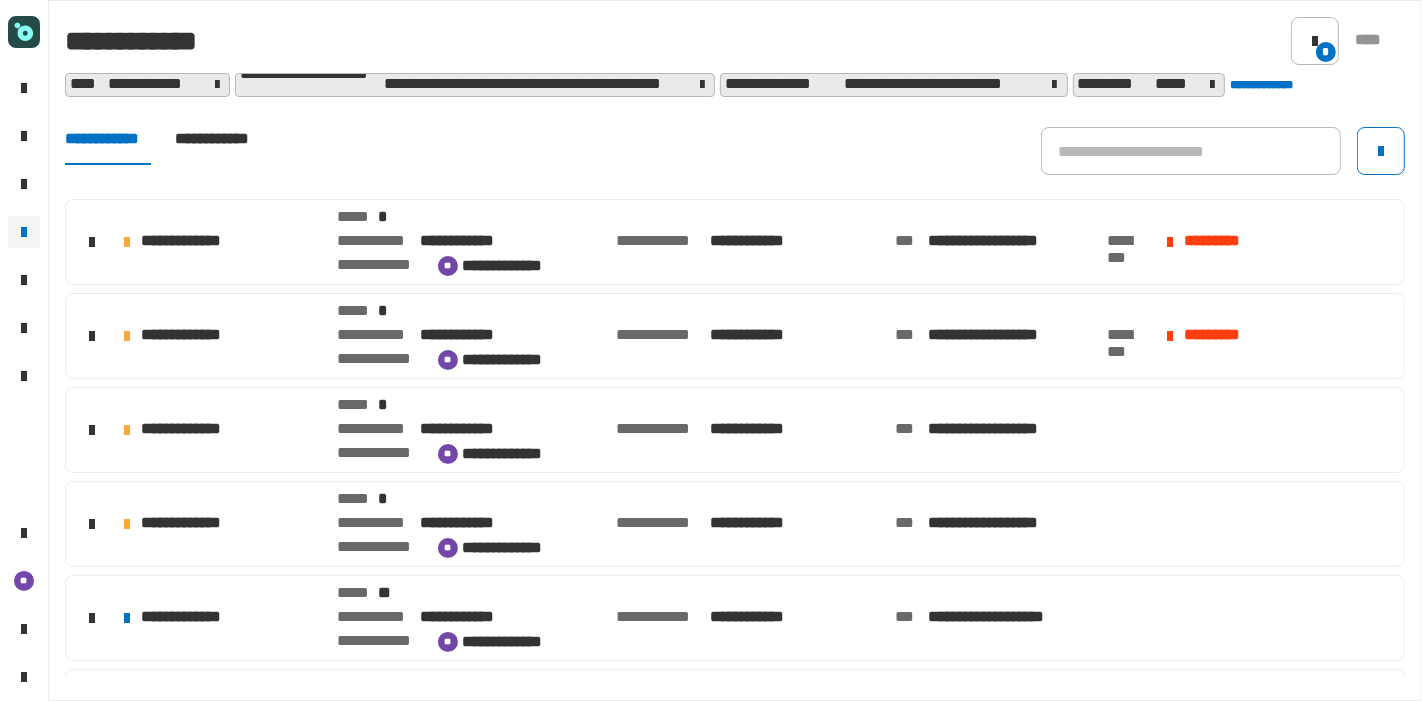click on "**********" 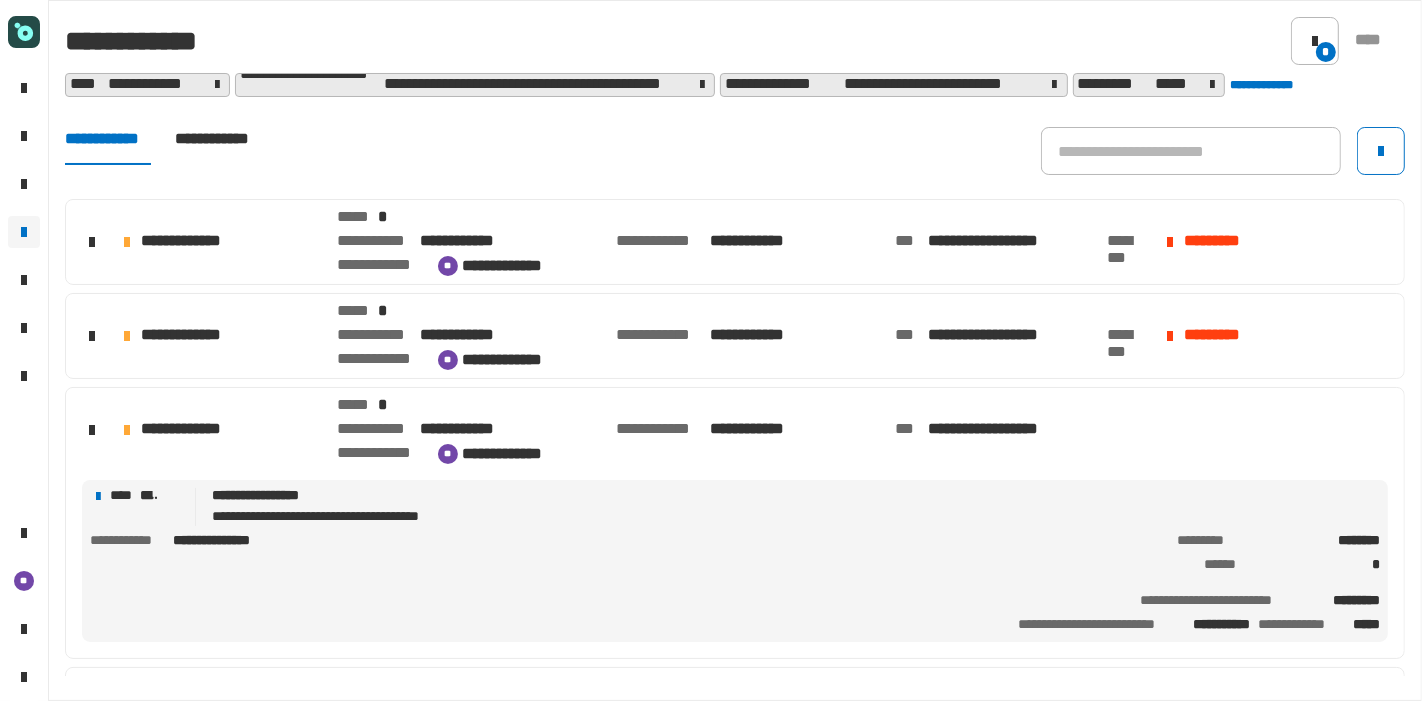 click on "**********" 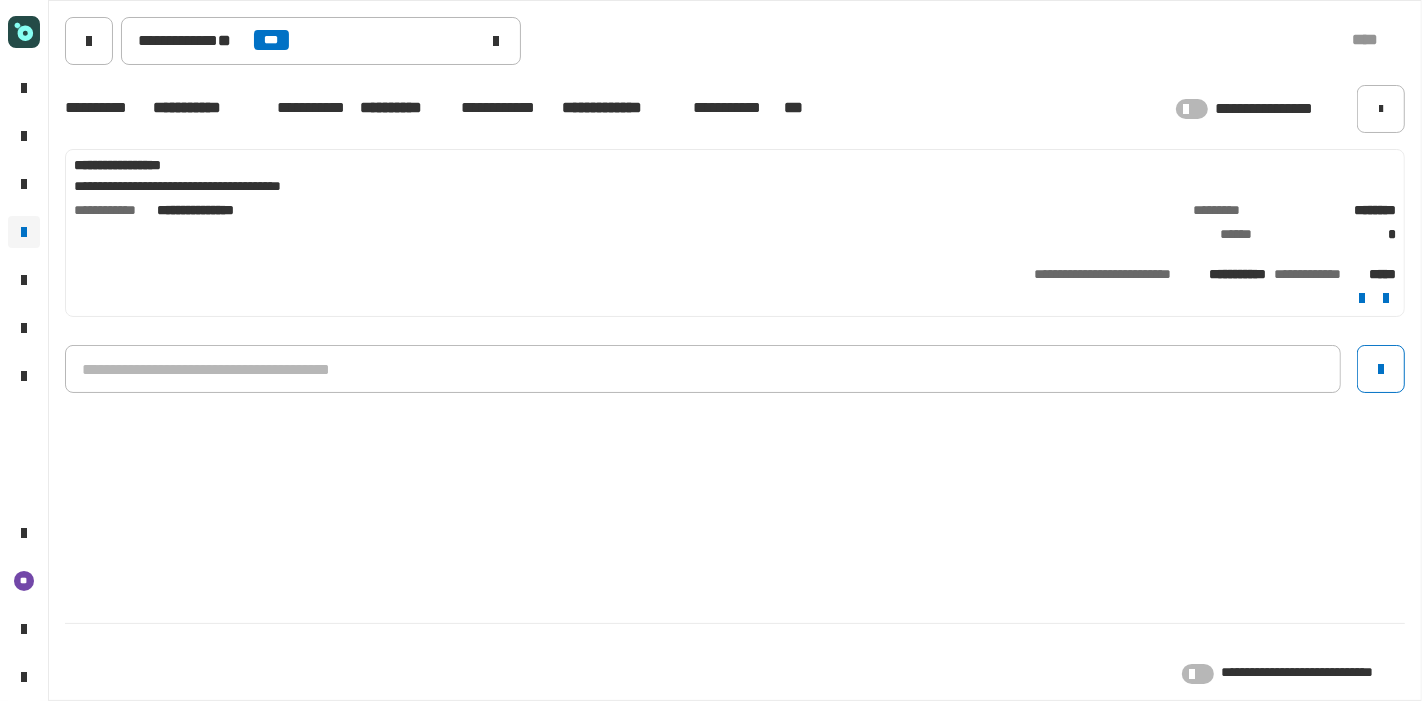 click 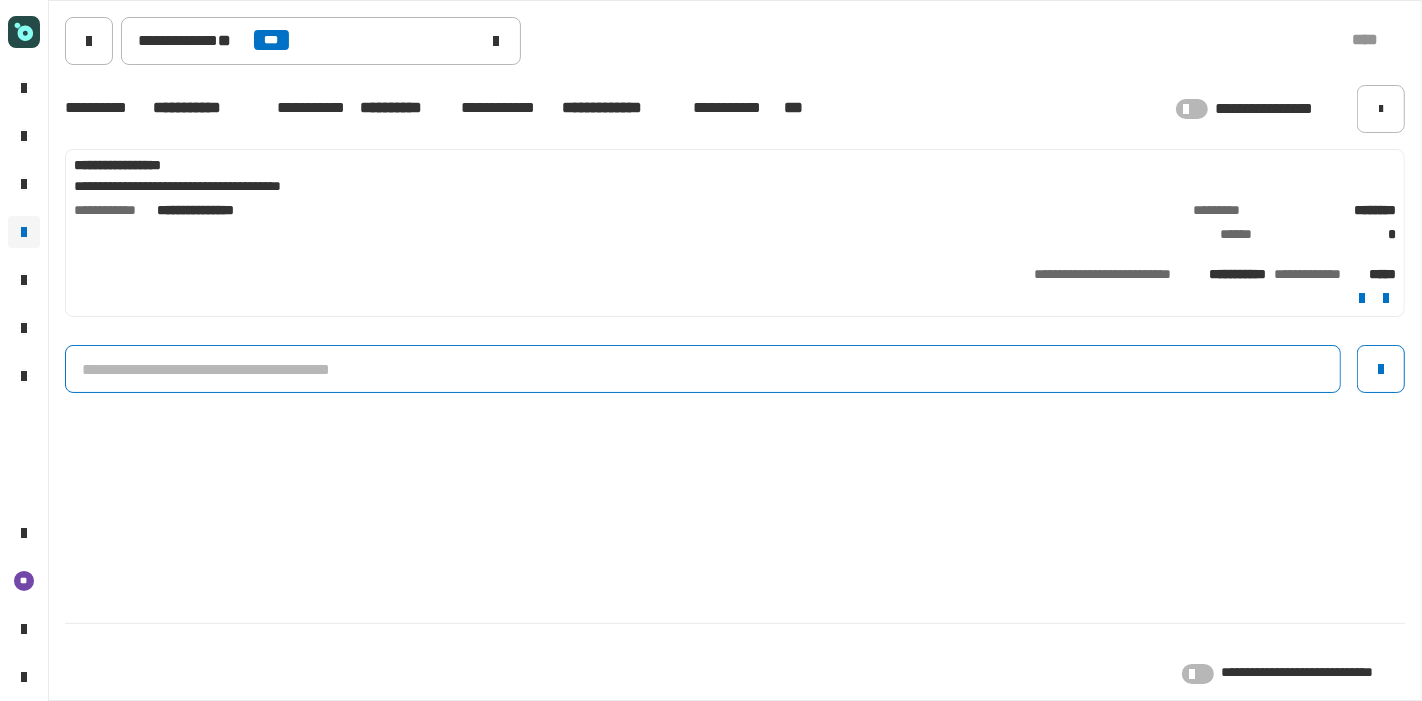 click 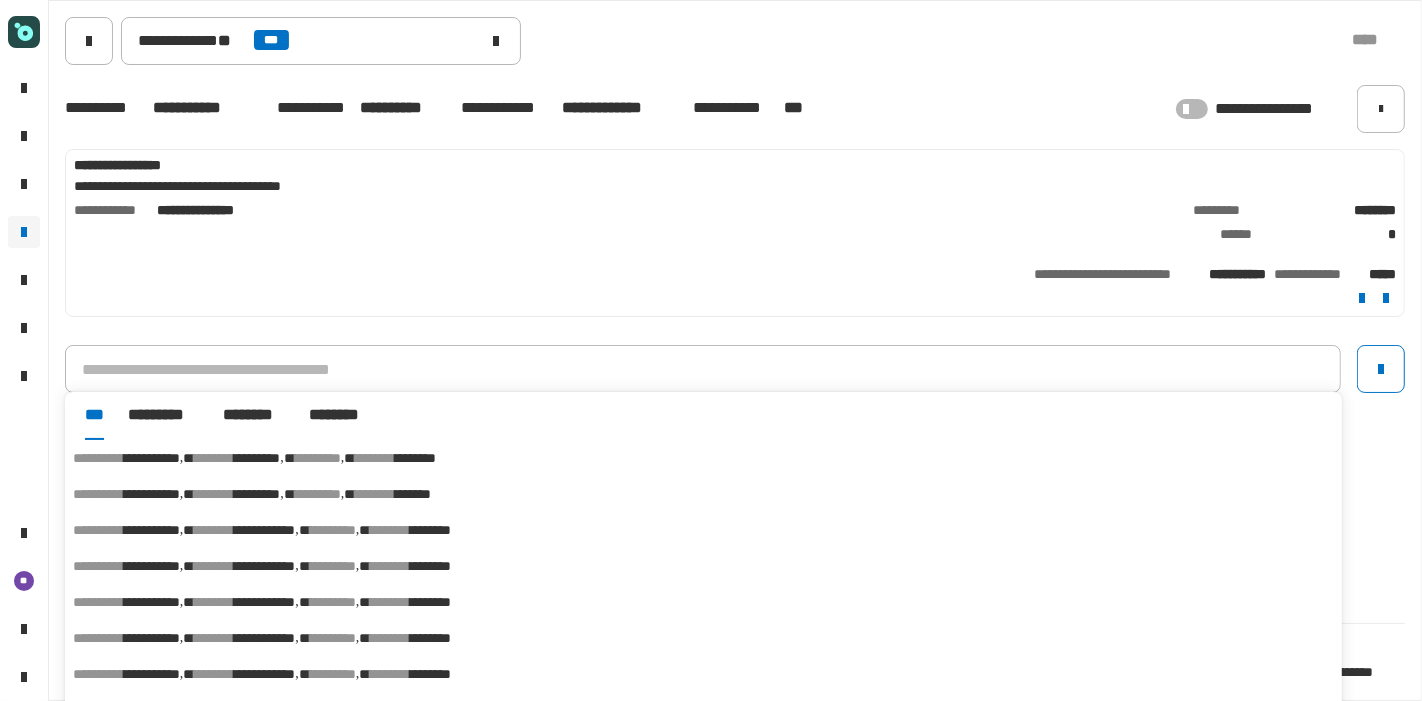 click on "********" at bounding box center (318, 458) 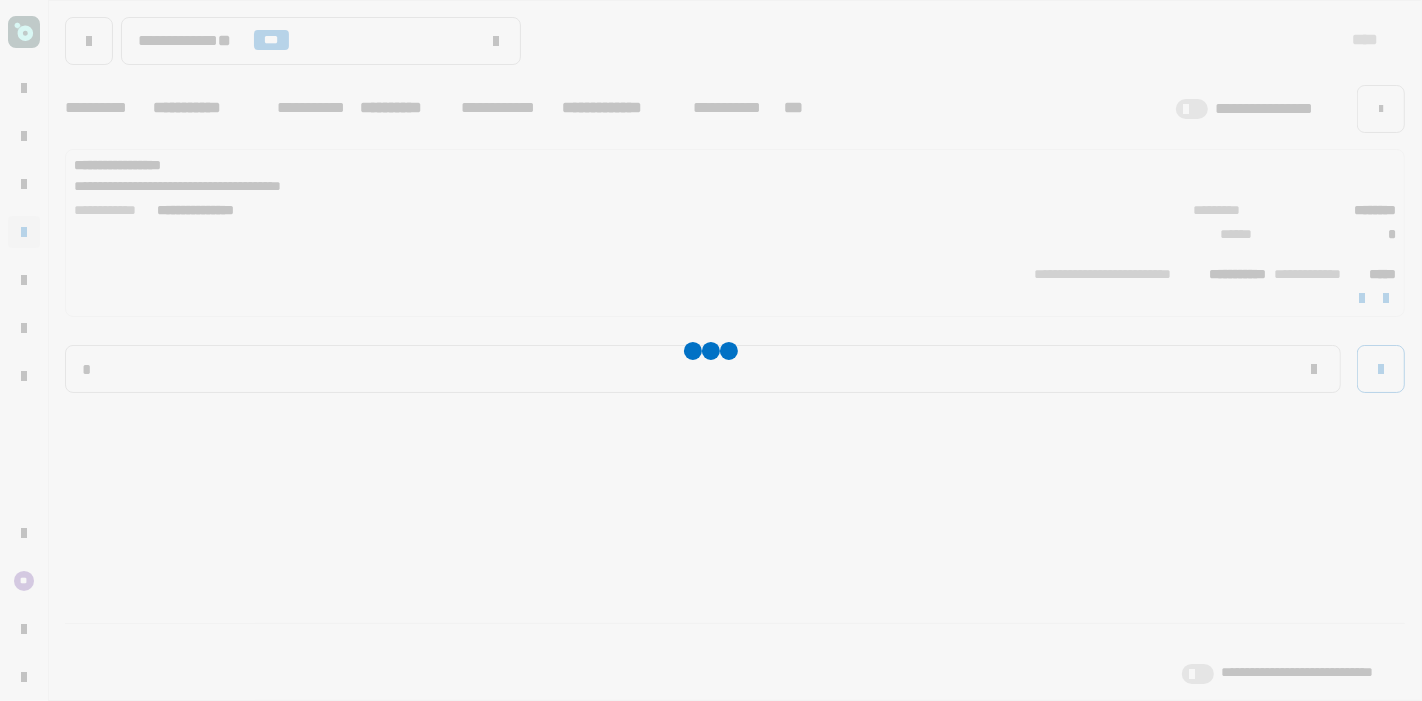 type on "**********" 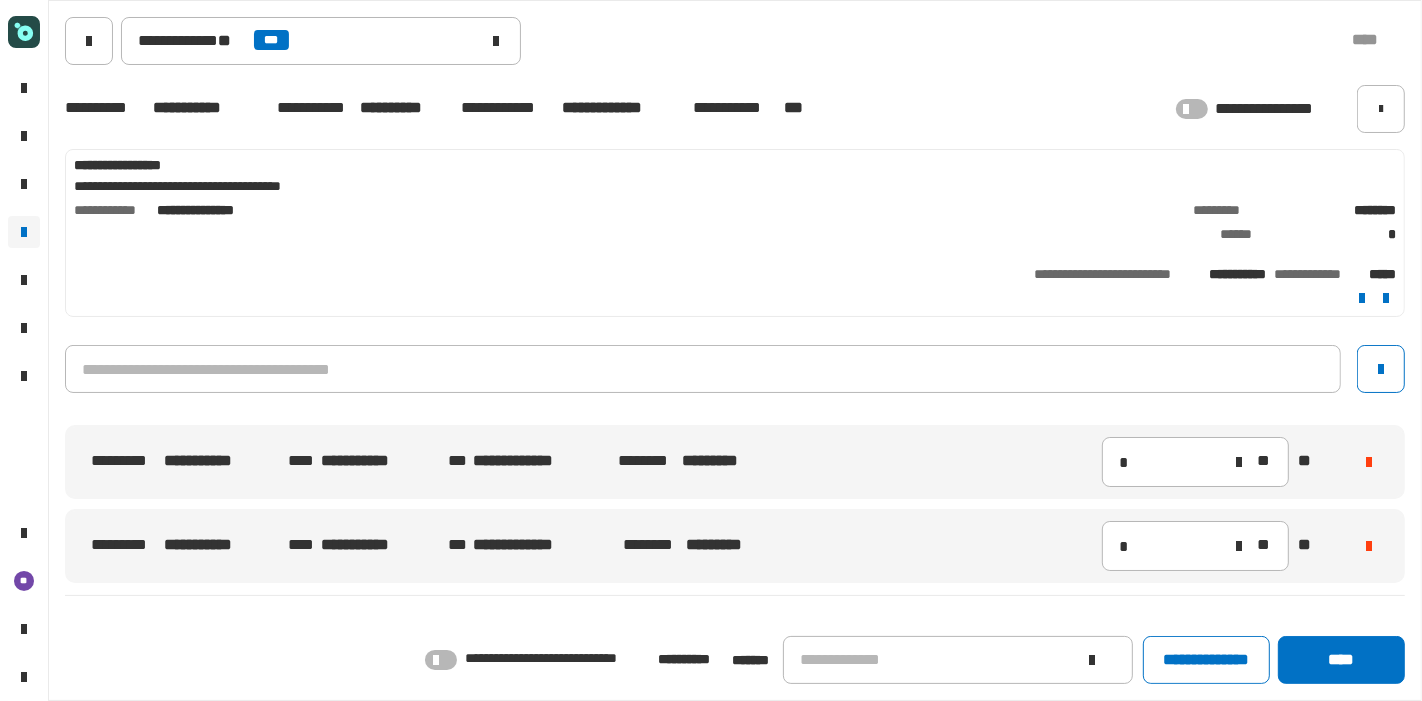 click 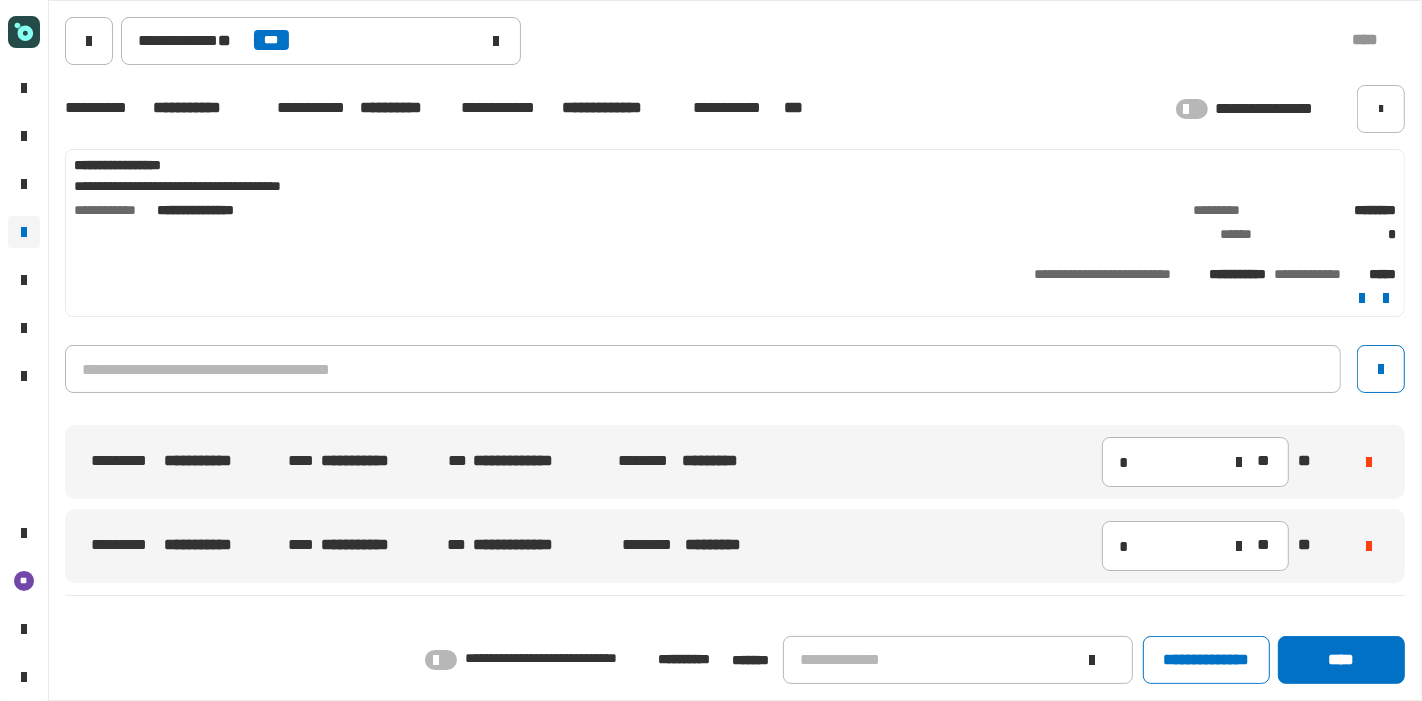 click 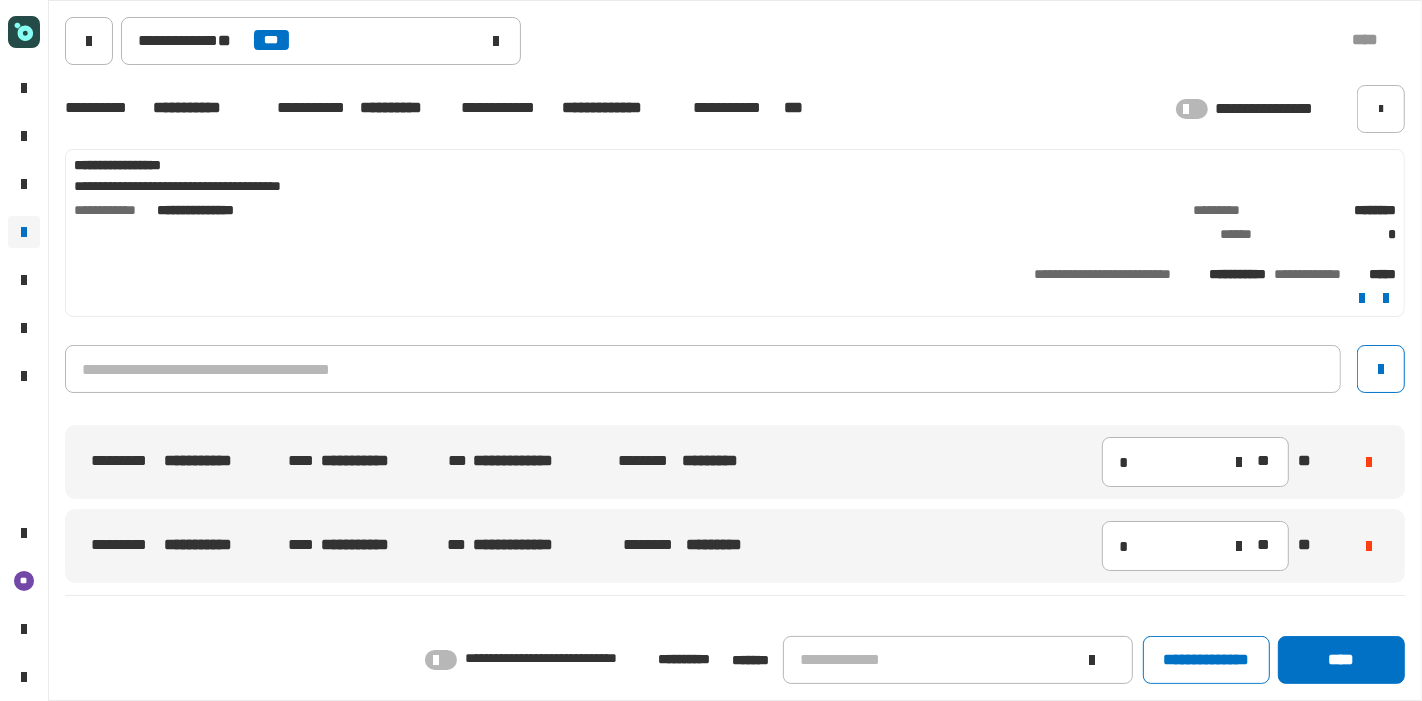 click 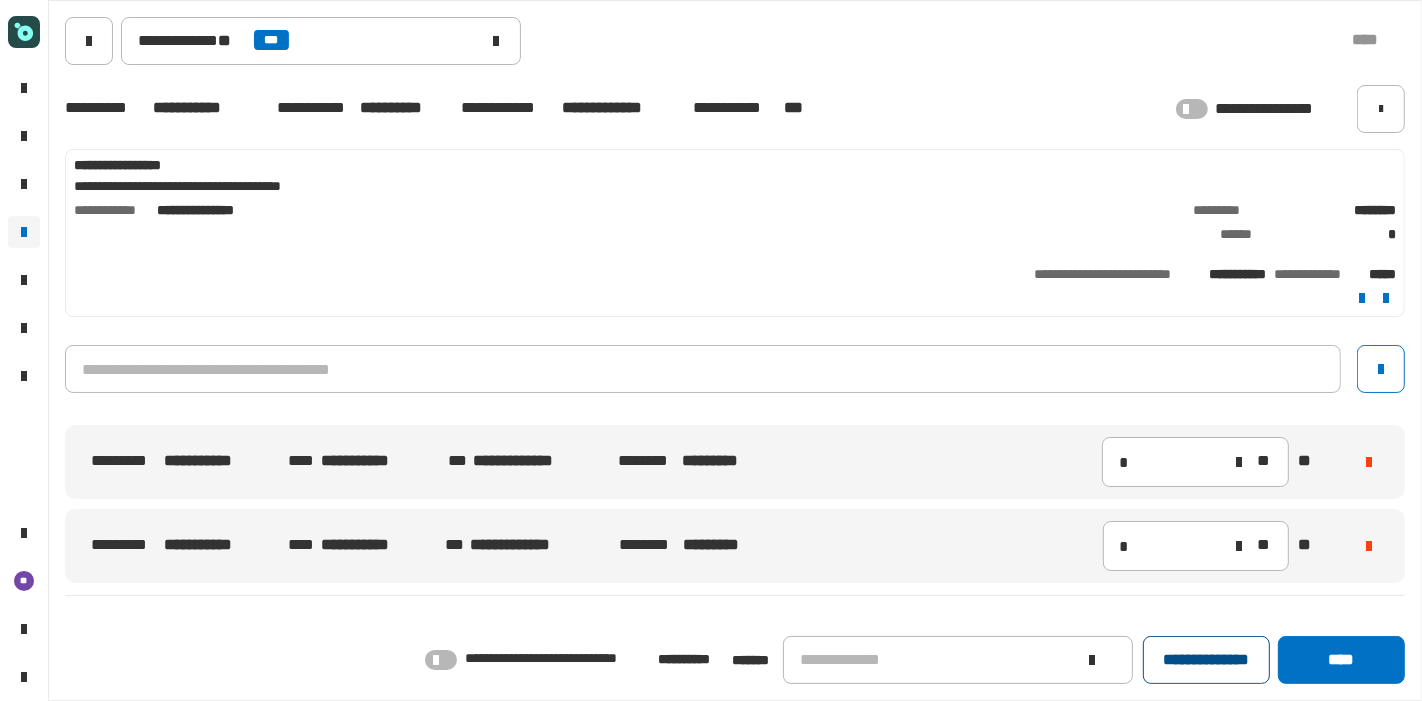 scroll, scrollTop: 4, scrollLeft: 0, axis: vertical 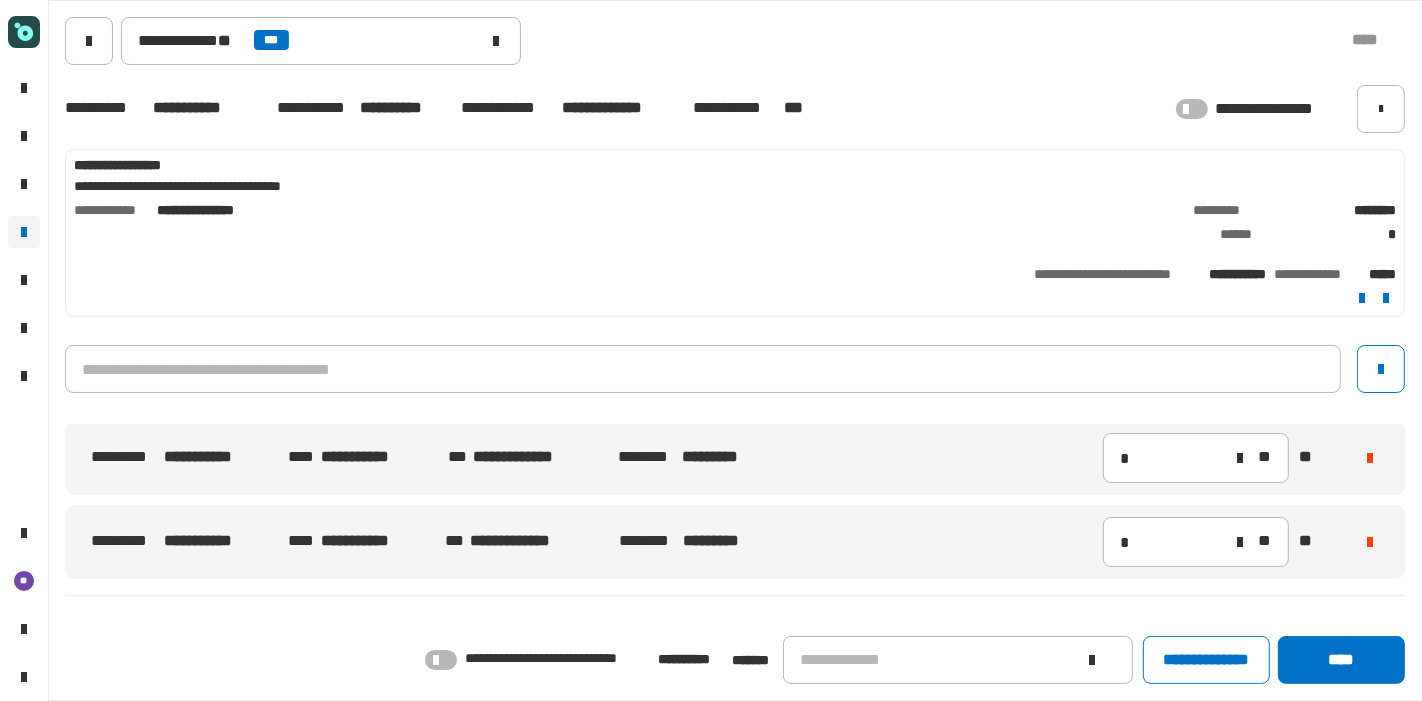 drag, startPoint x: 1346, startPoint y: 542, endPoint x: 1332, endPoint y: 544, distance: 14.142136 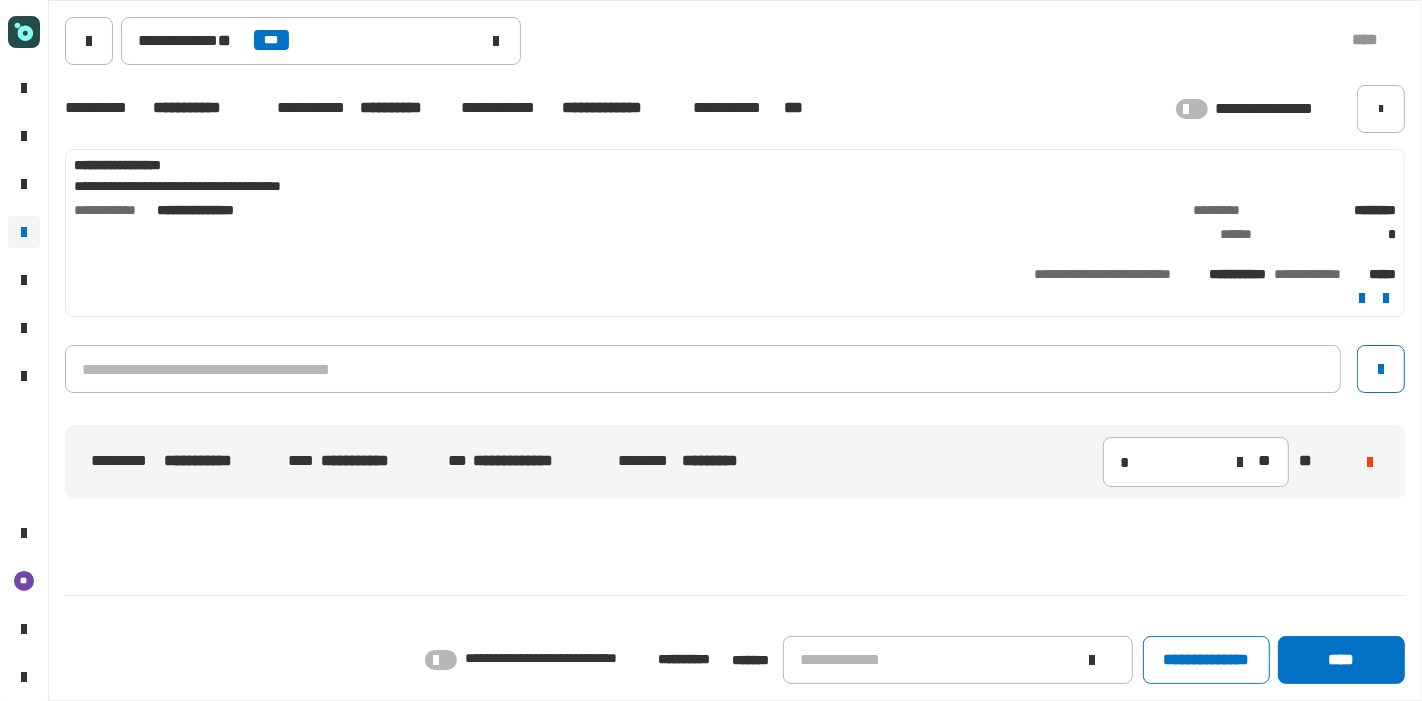 scroll, scrollTop: 0, scrollLeft: 0, axis: both 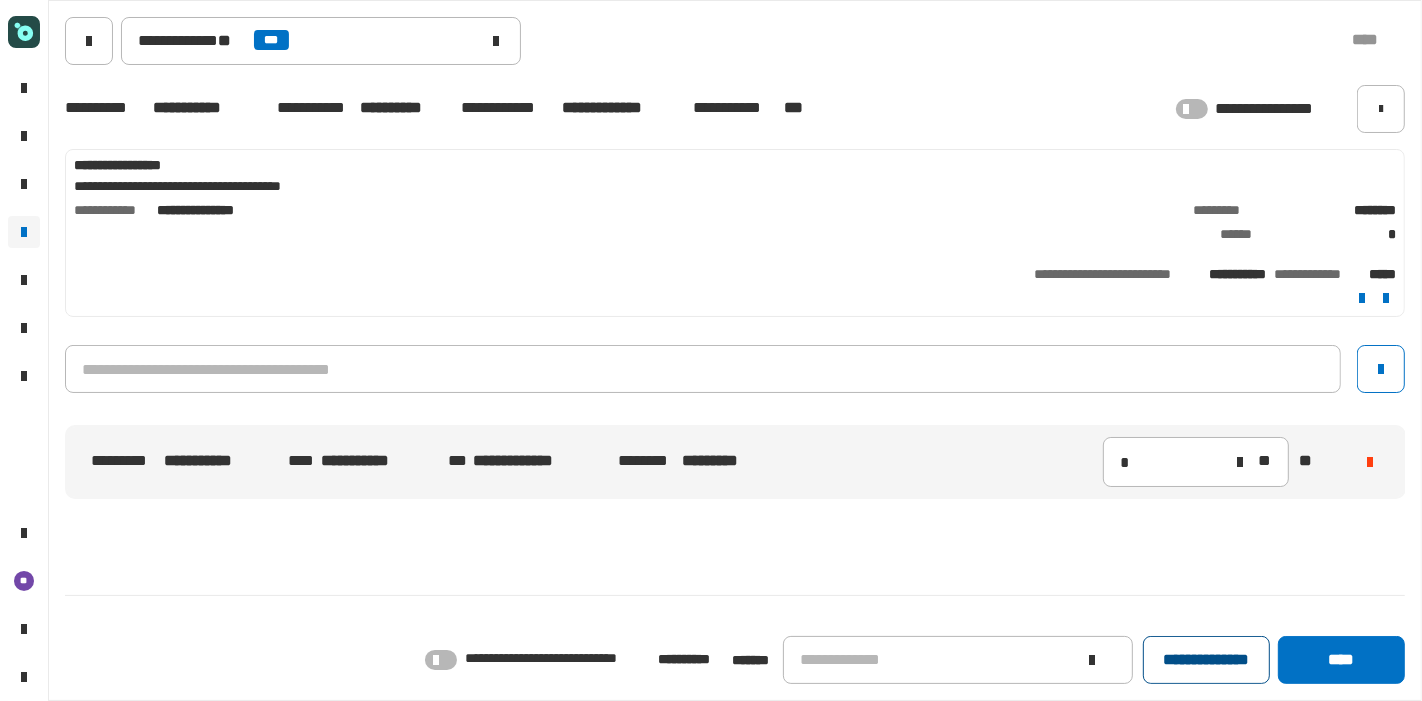 click on "**********" 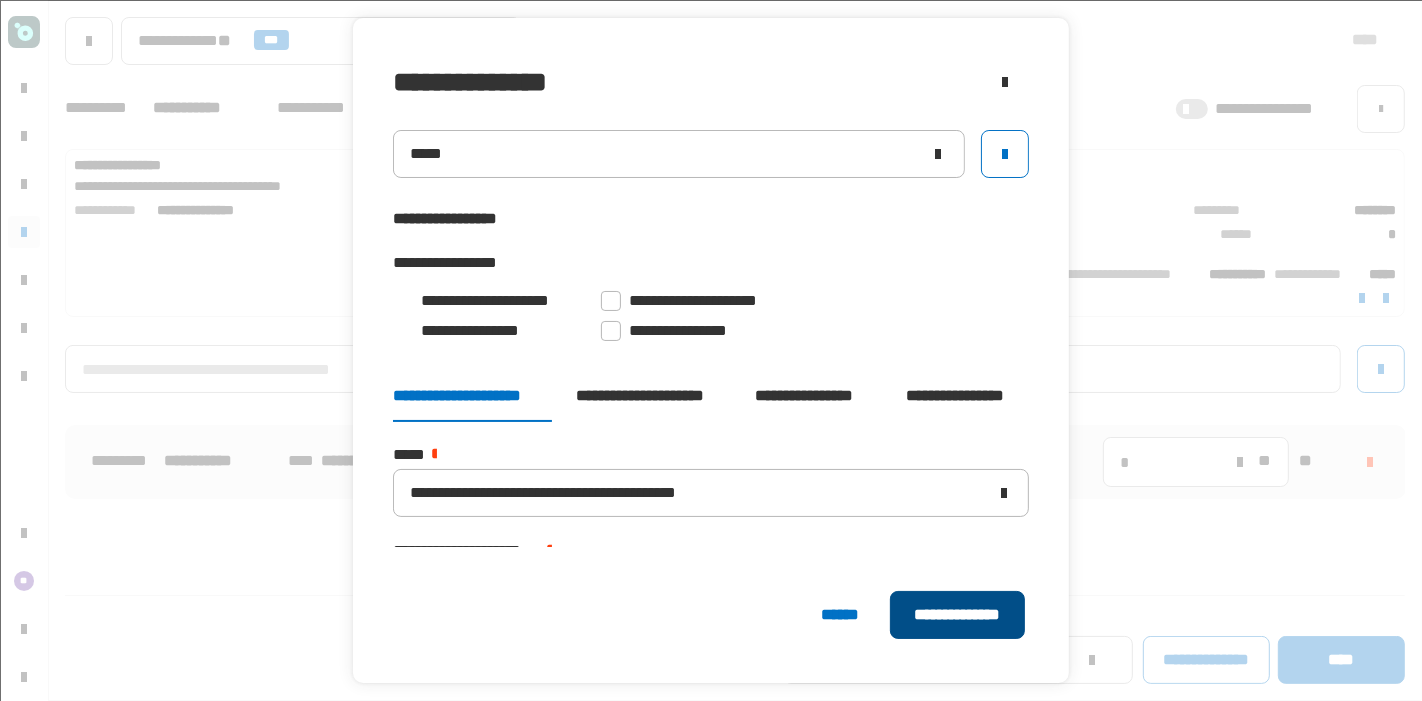 click on "**********" 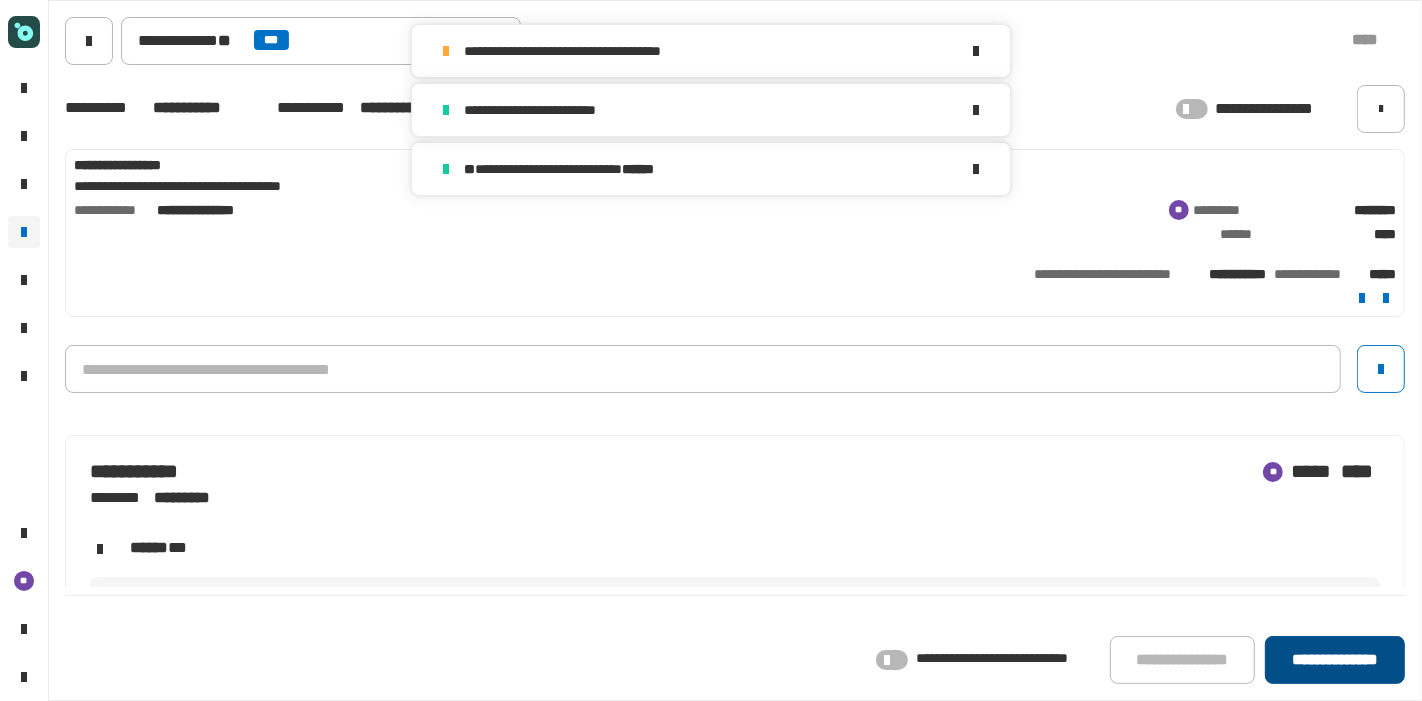 click on "**********" 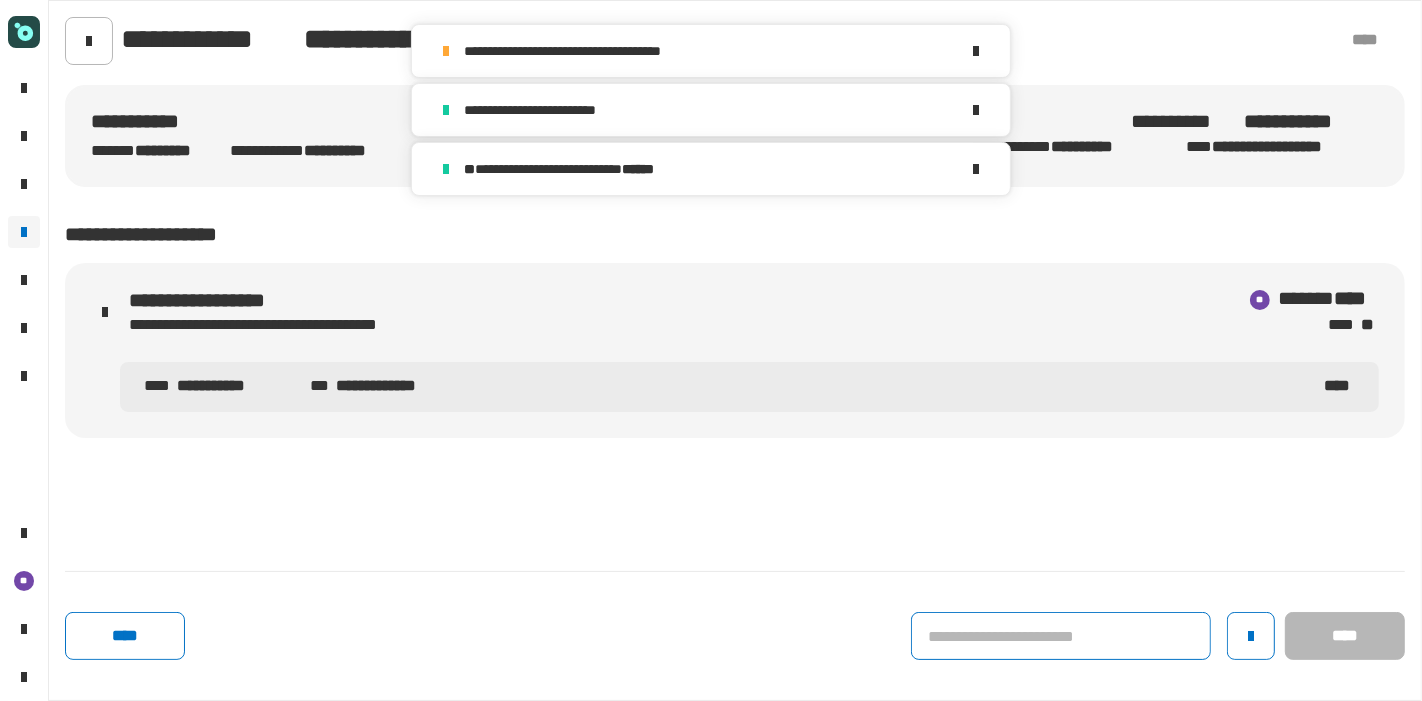 click 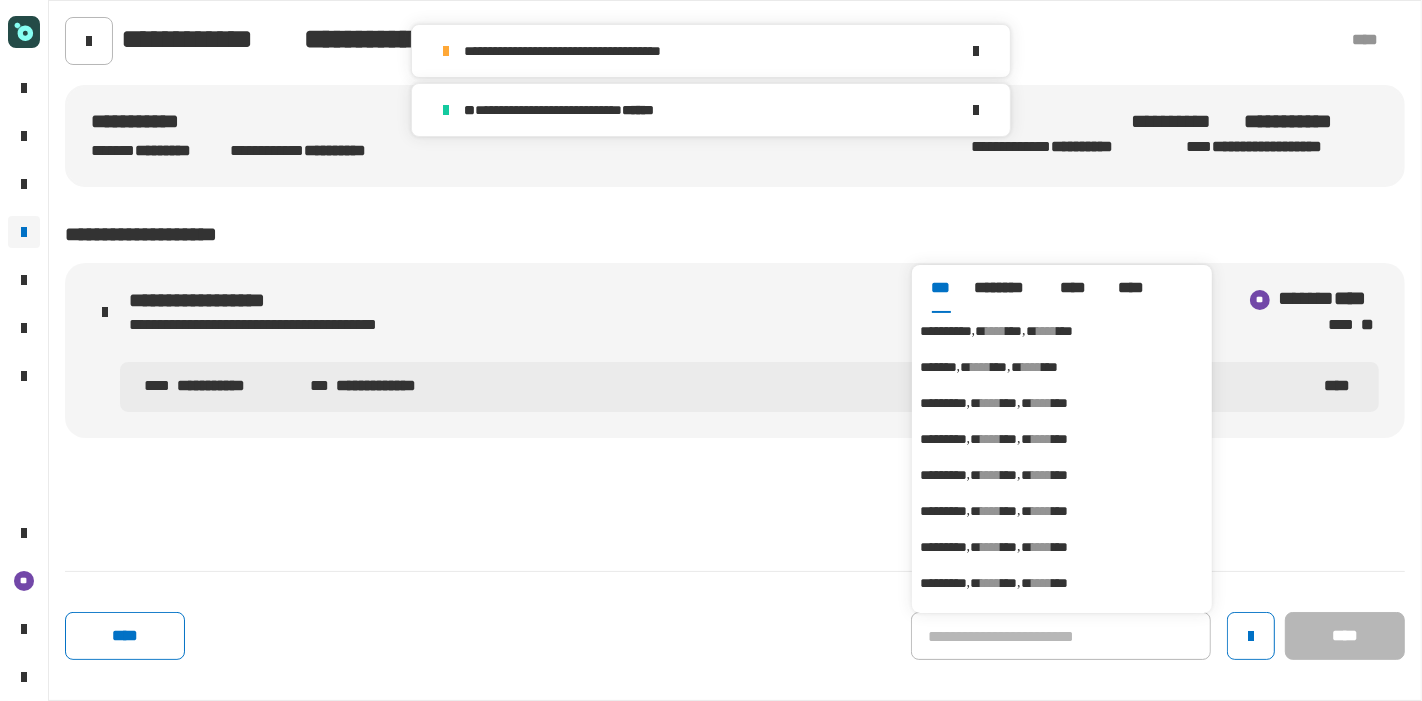 click on "**********" at bounding box center [1062, 331] 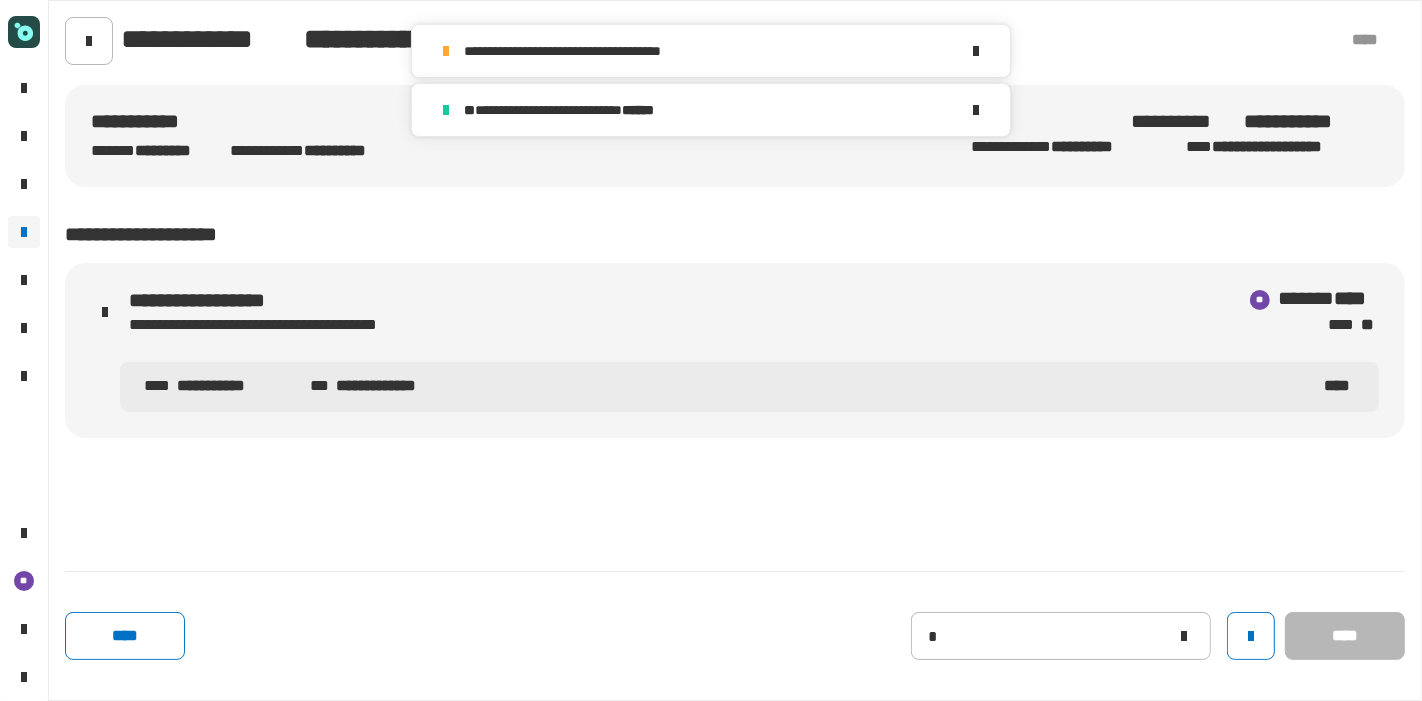 type on "**********" 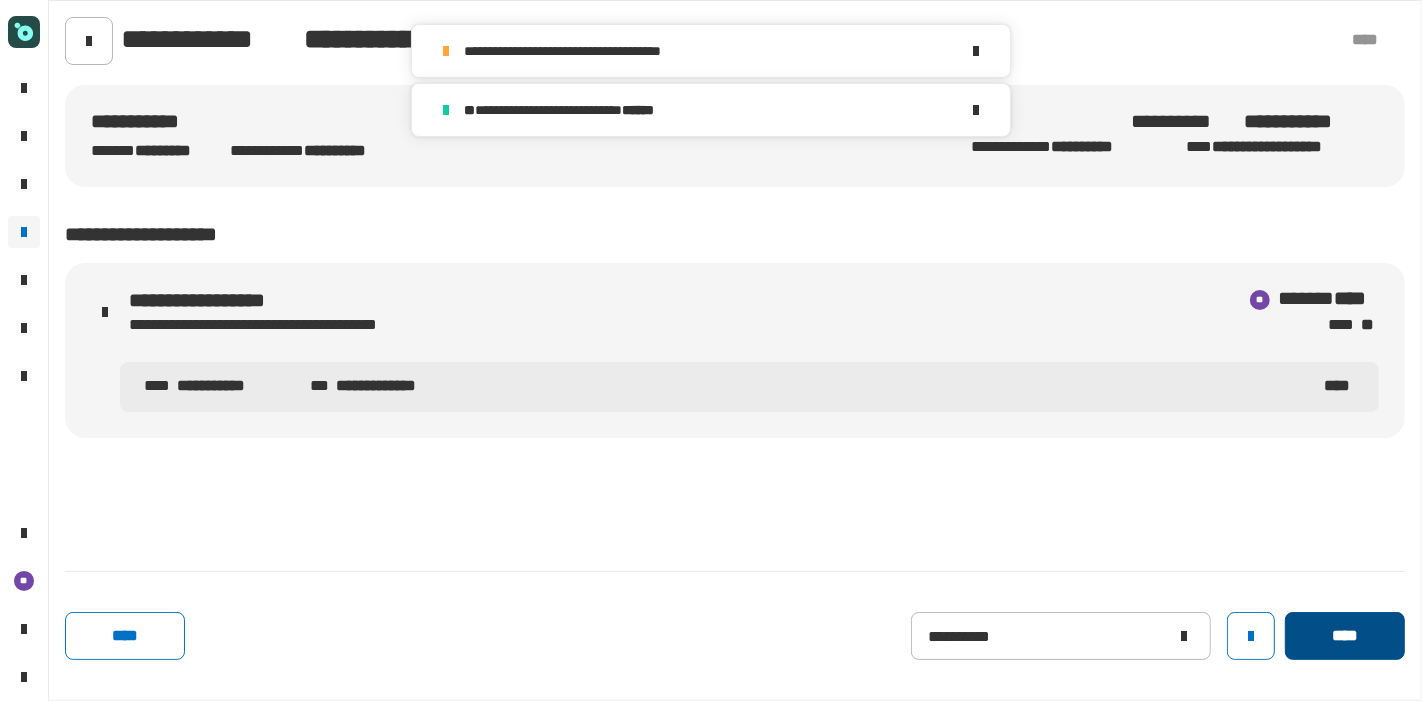 click on "****" 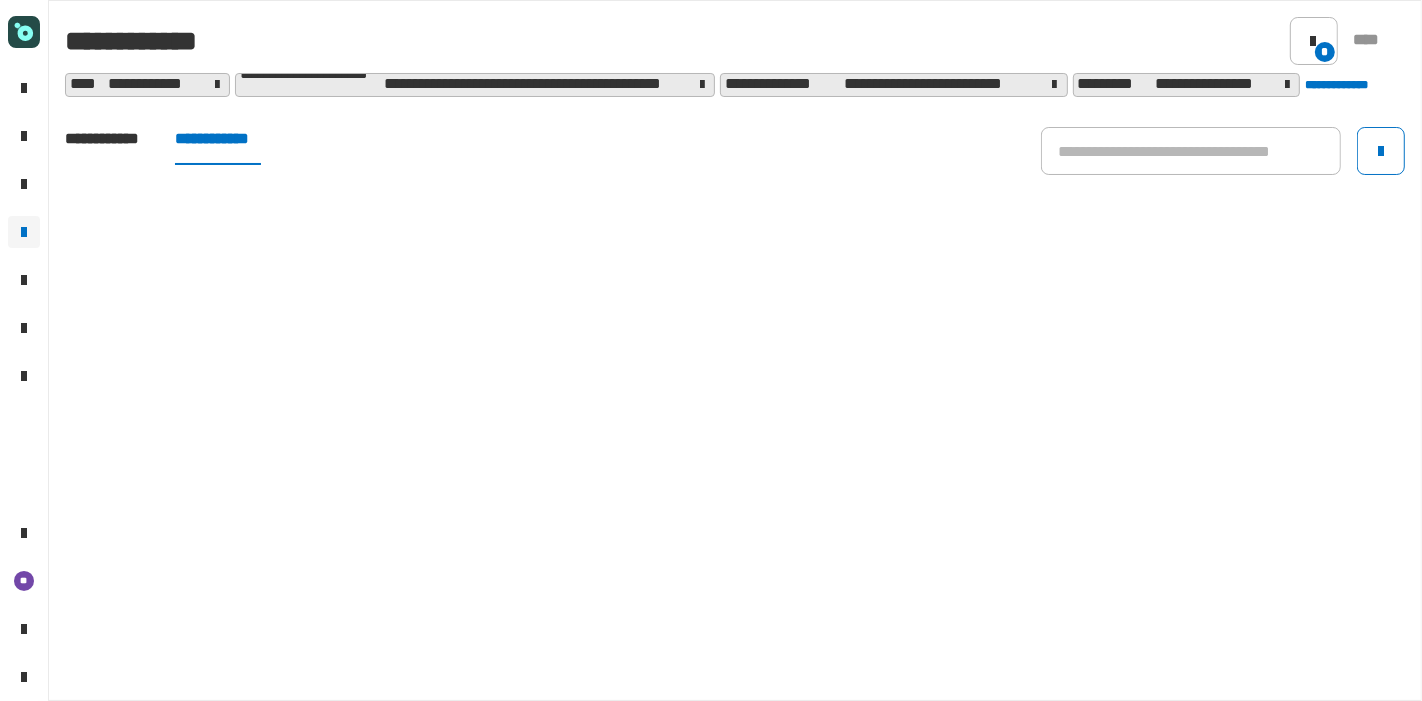 click on "**********" 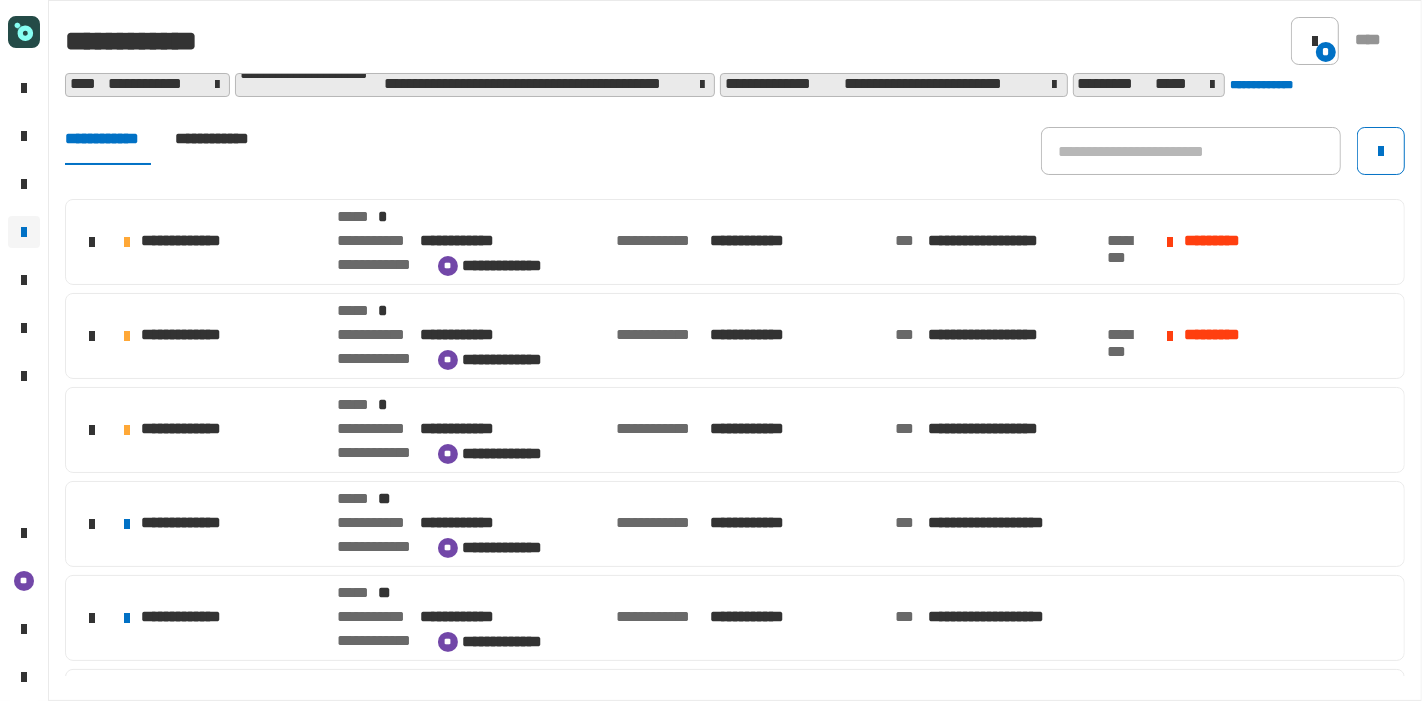 click on "**********" 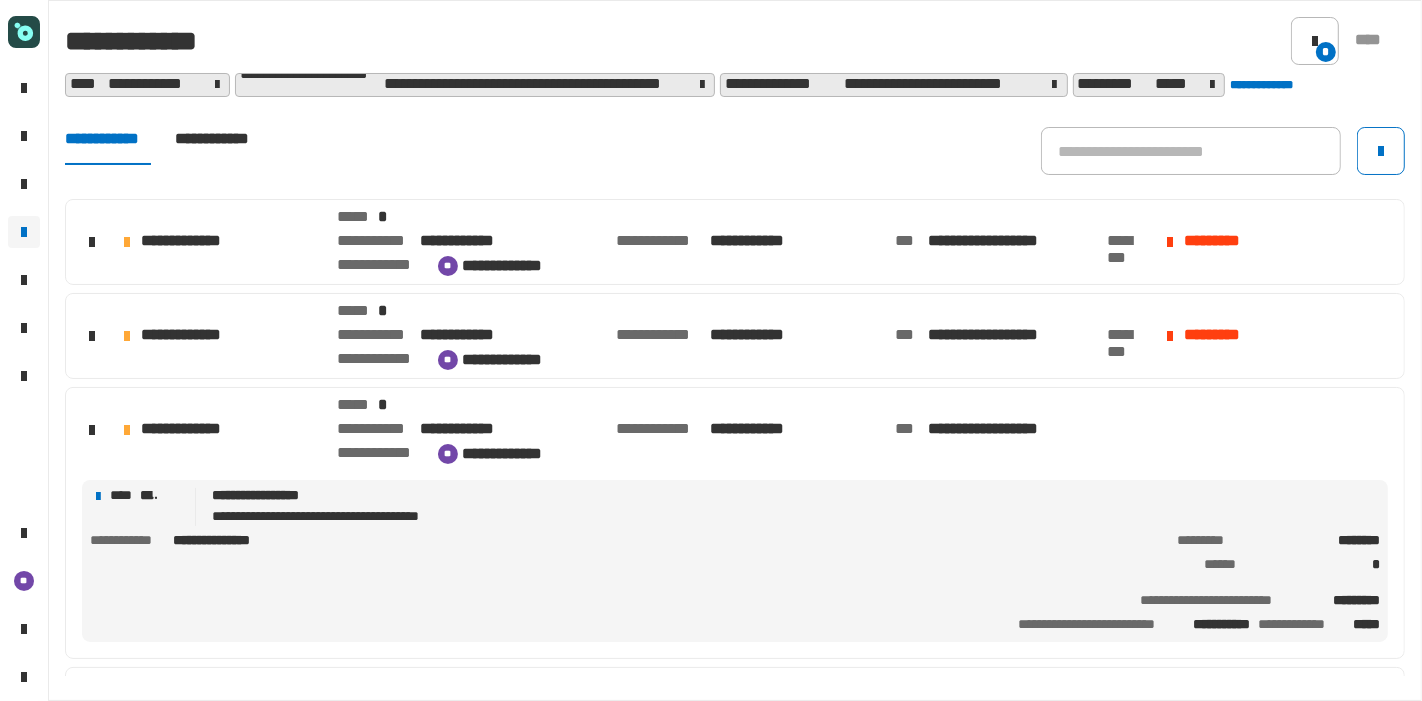 click on "**********" 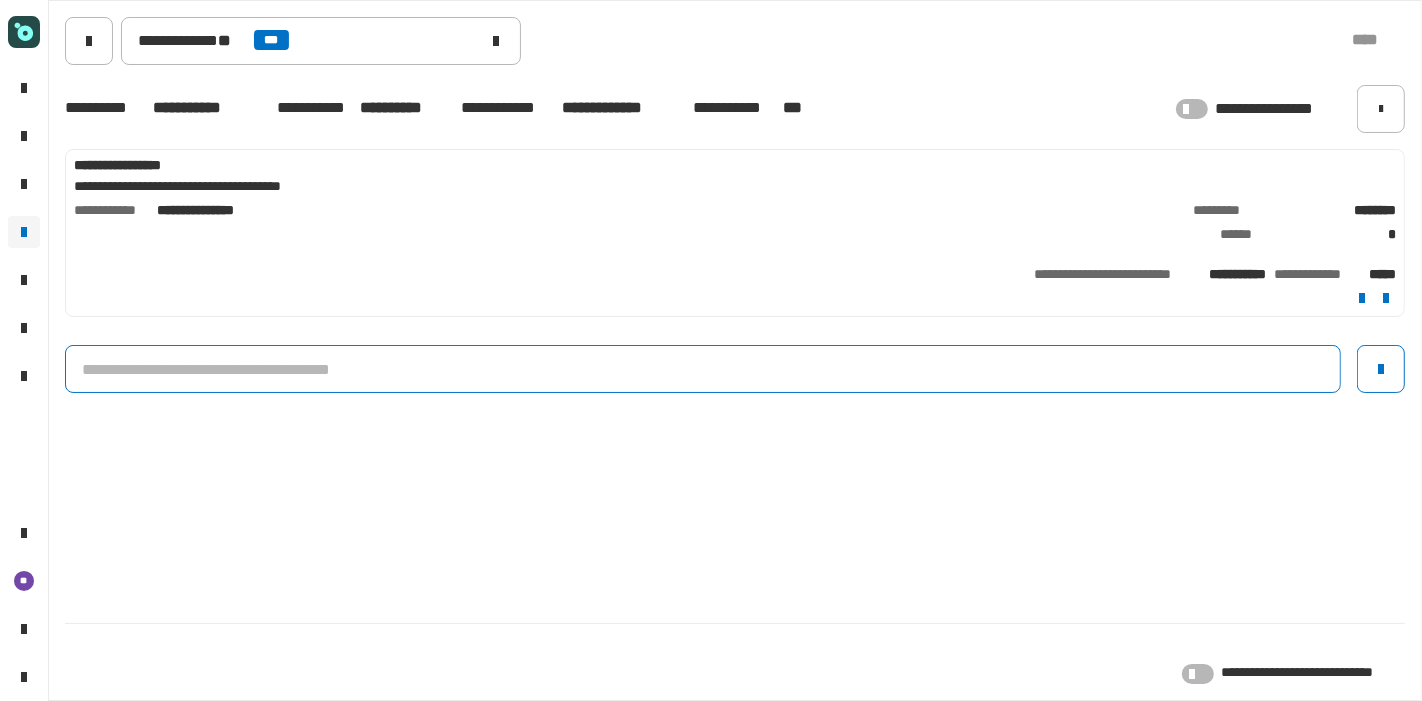 click 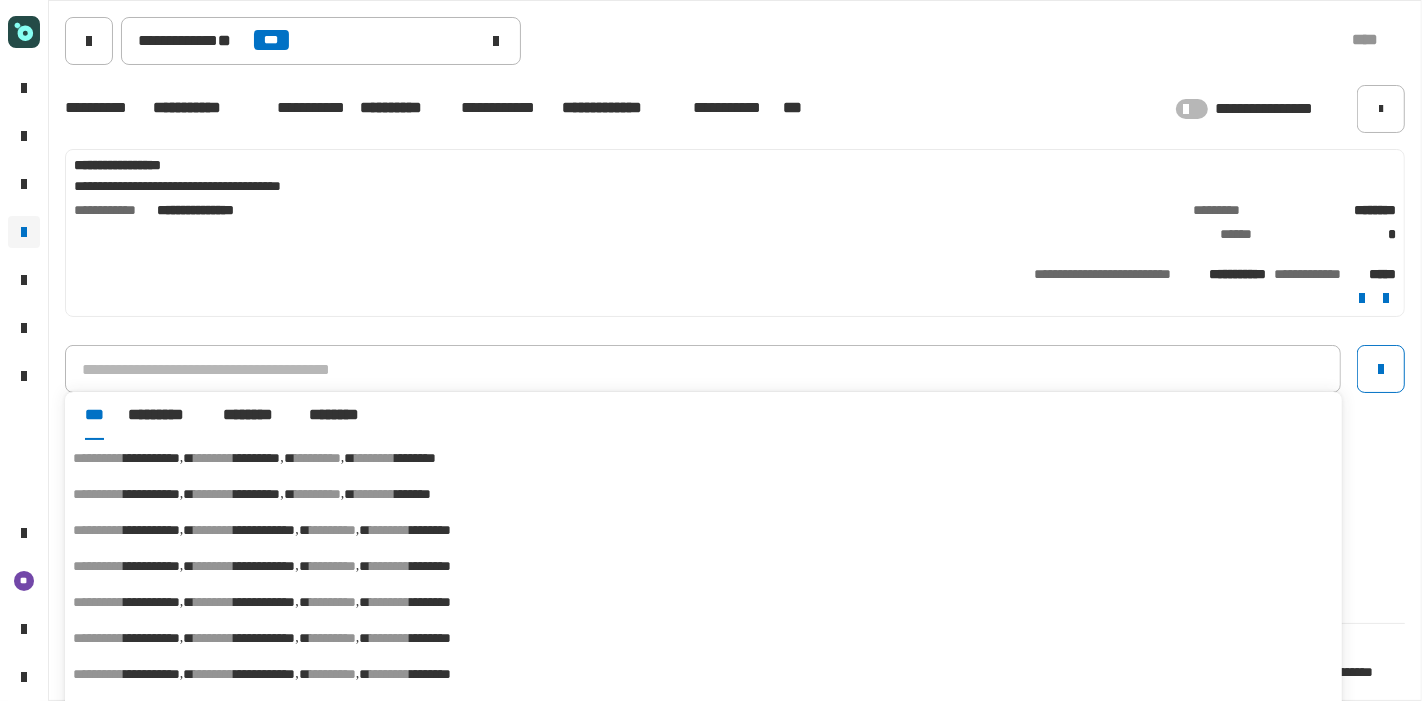 click on "********" at bounding box center [375, 458] 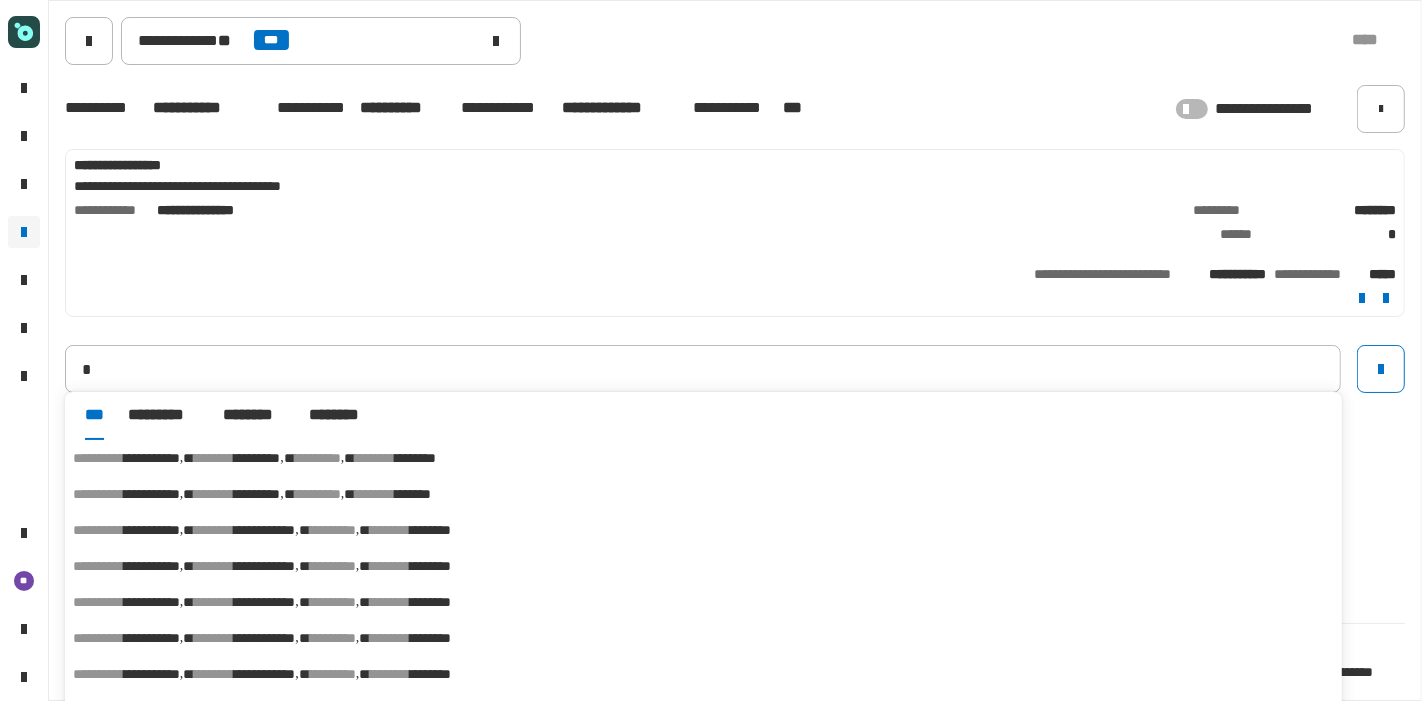 type on "**********" 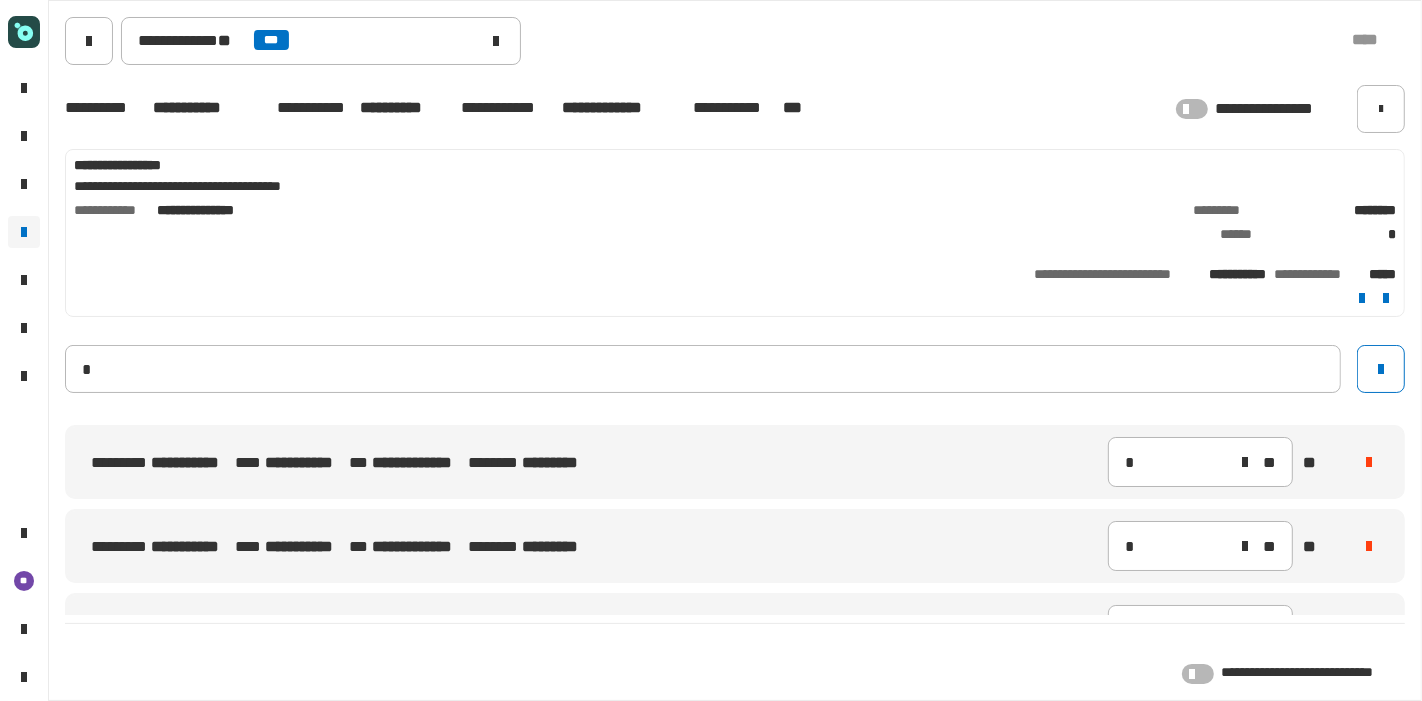 type 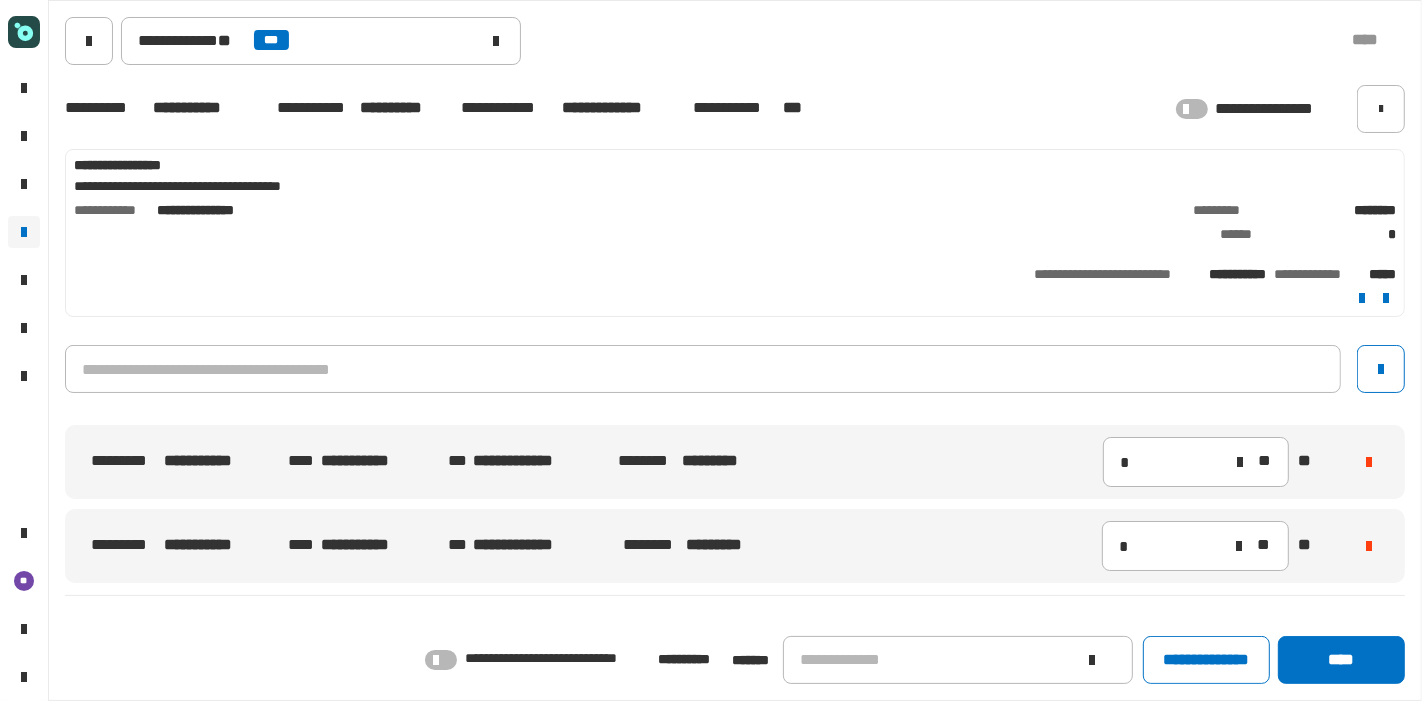 click on "**********" 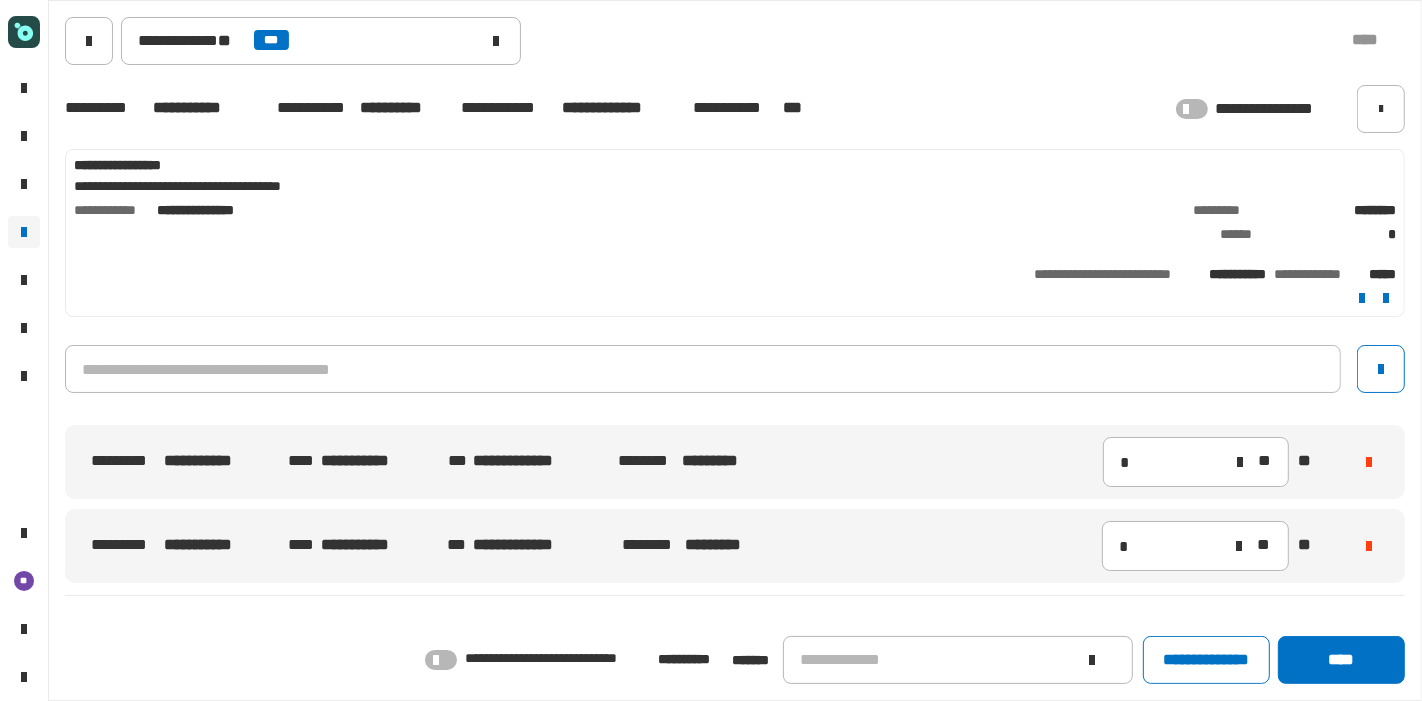 click 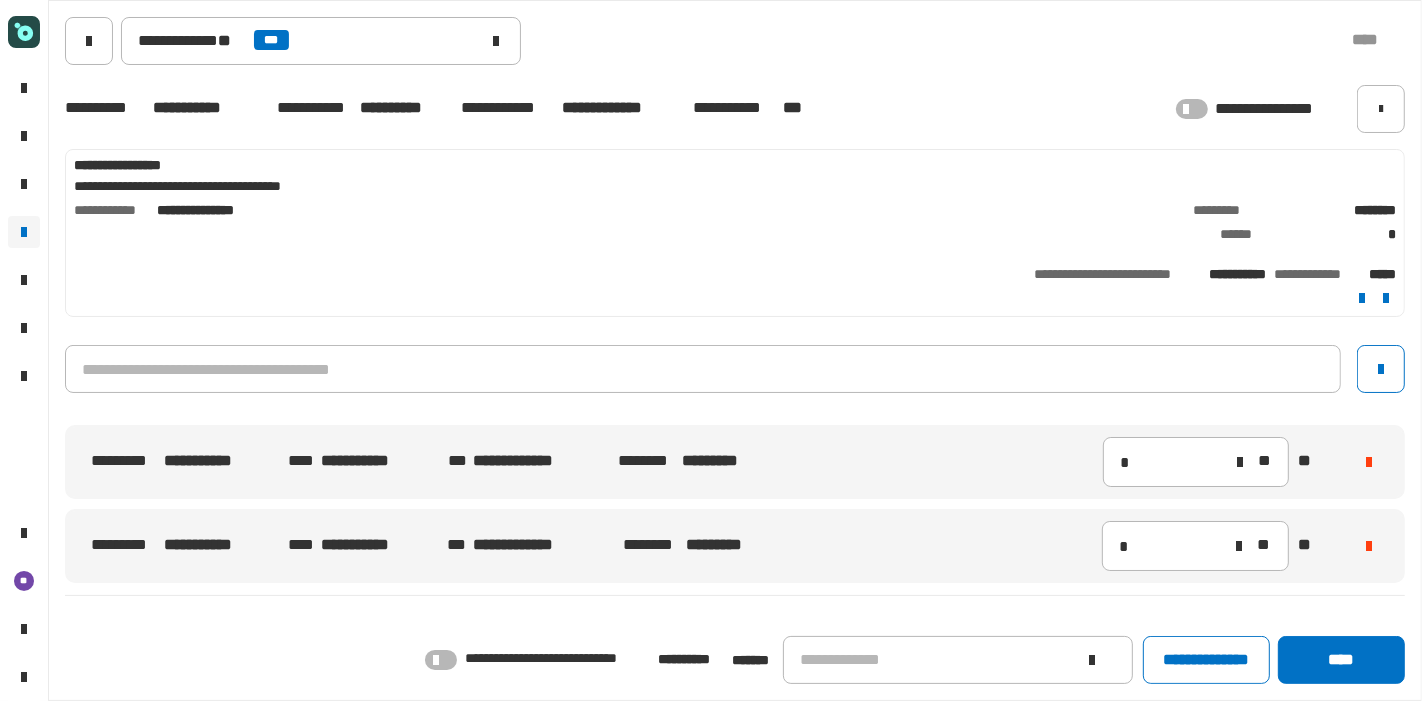 click 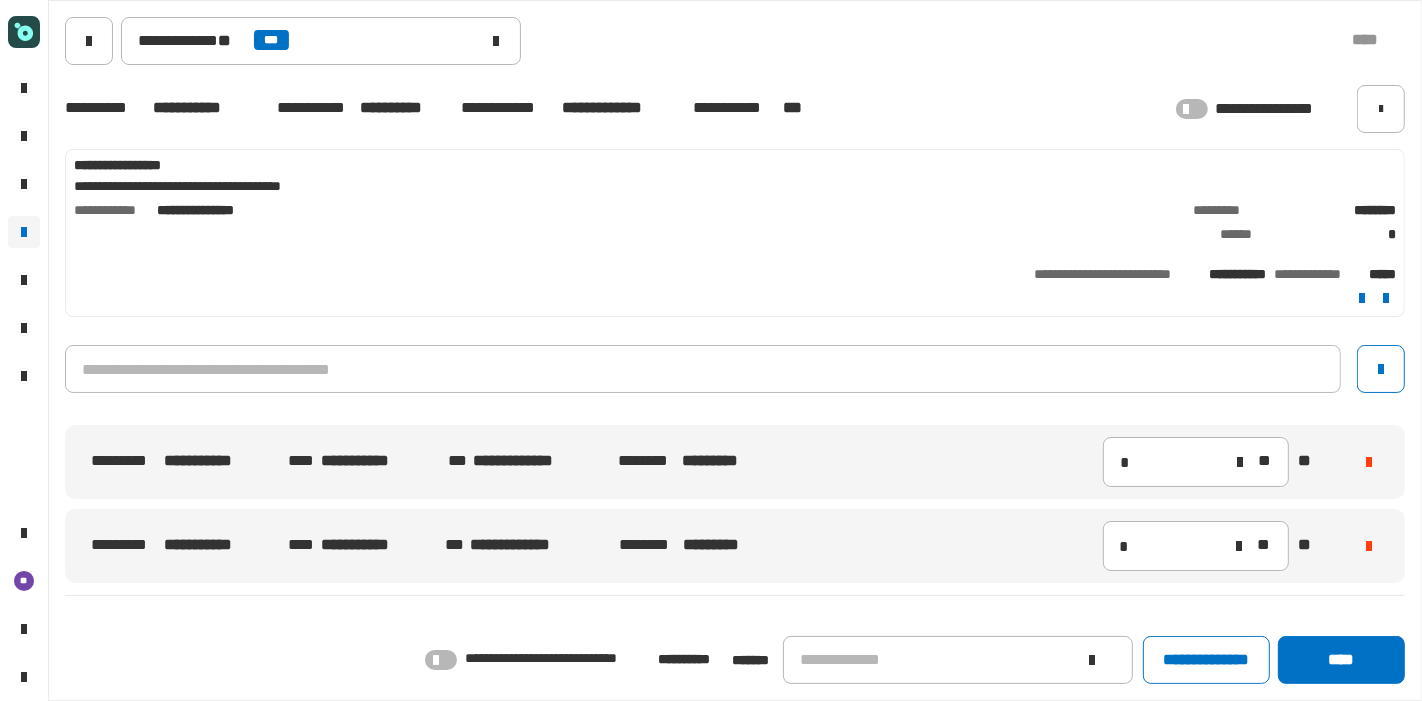 click 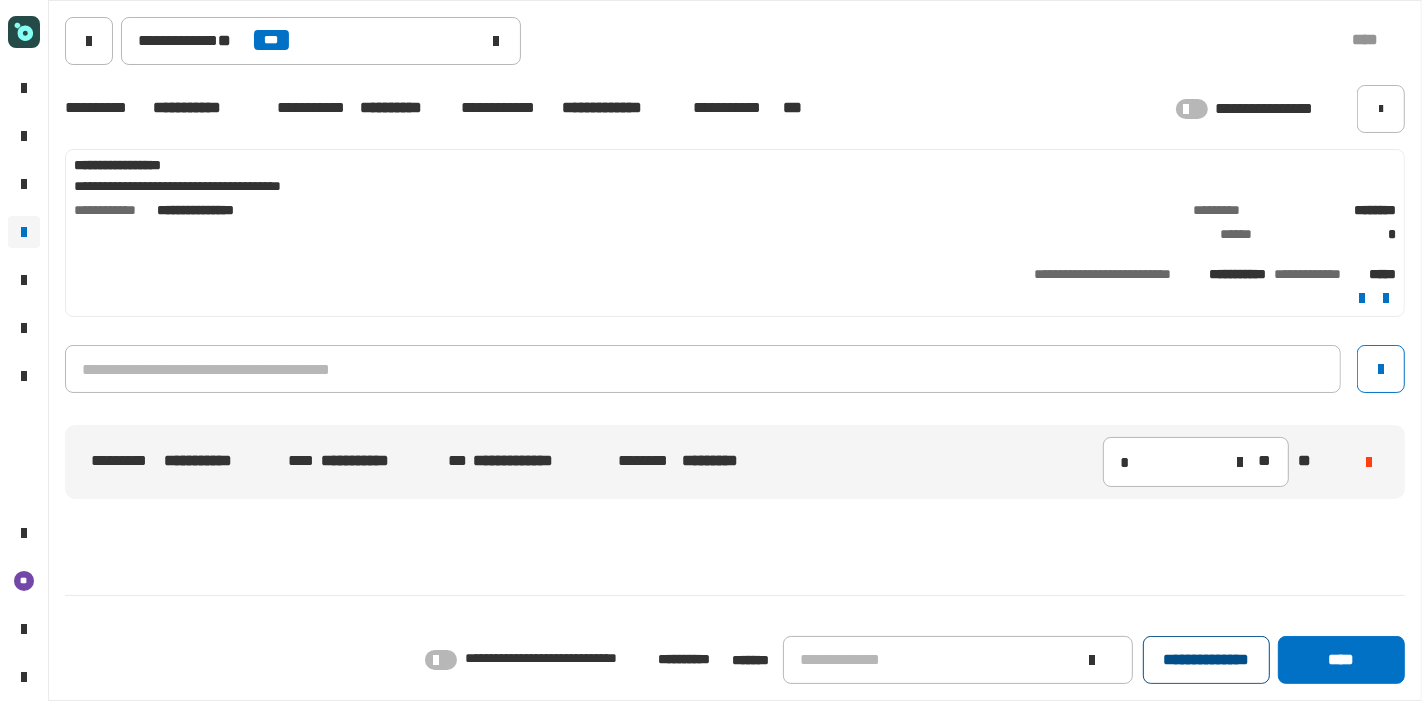 click on "**********" 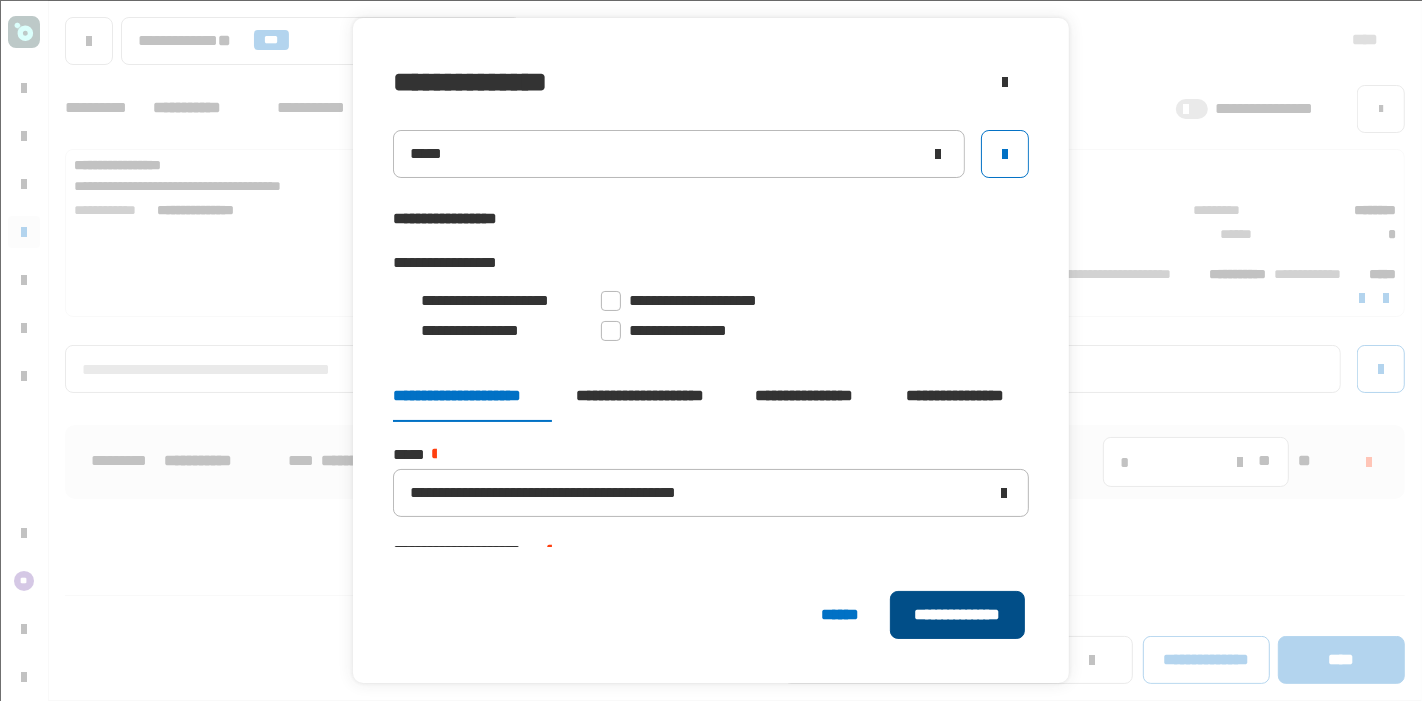 click on "**********" 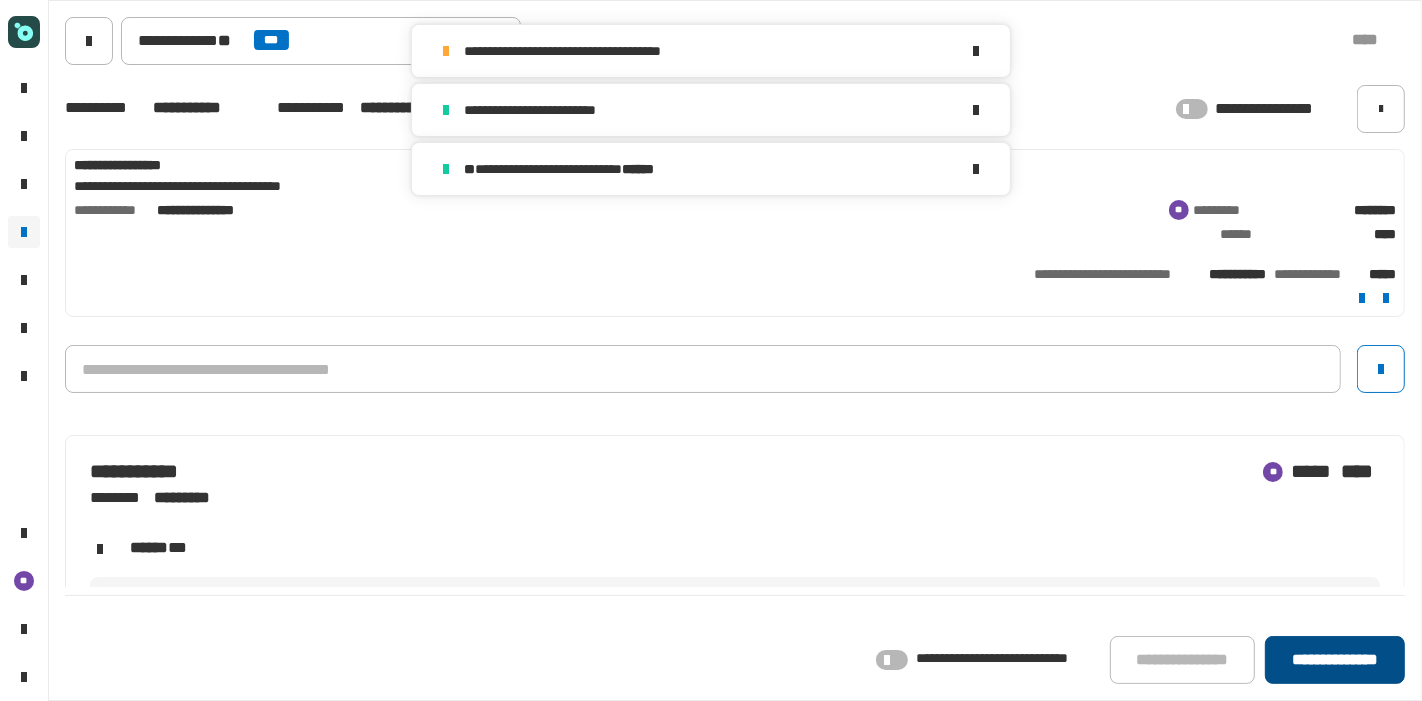 click on "**********" 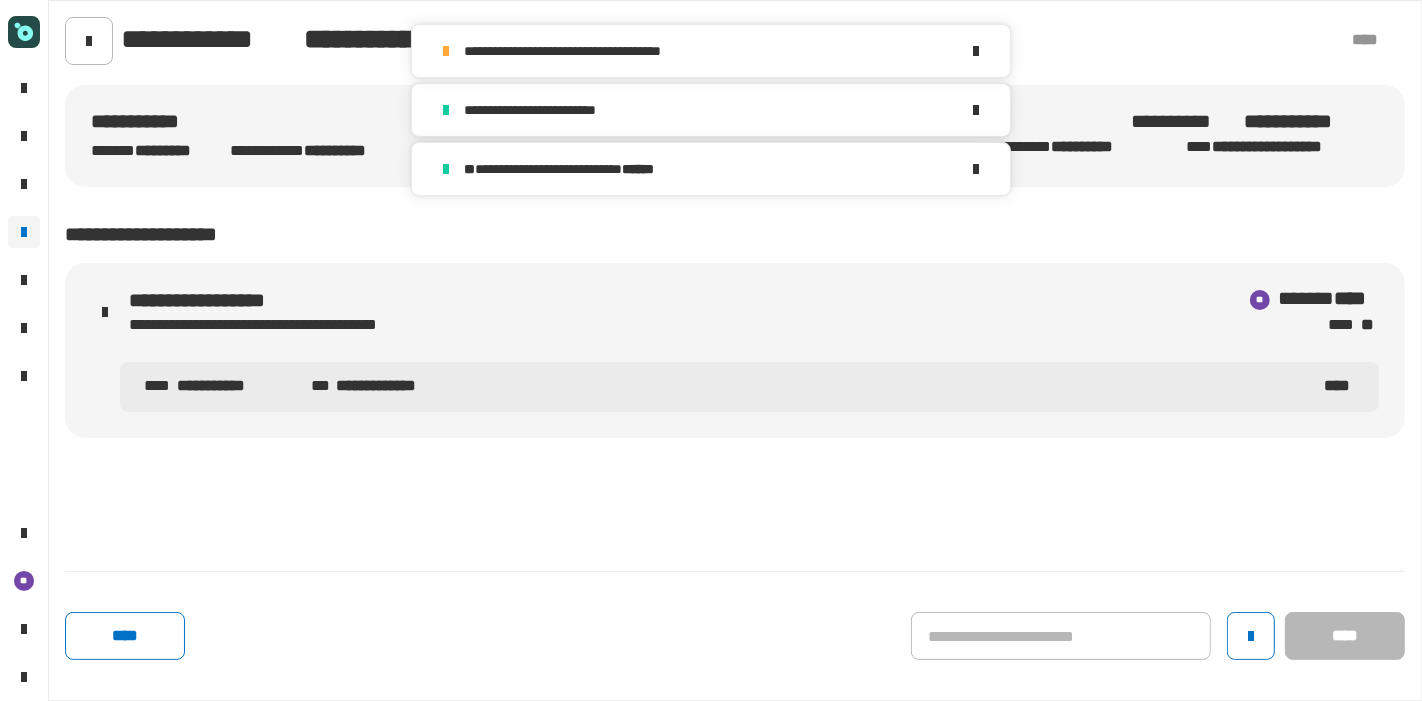 click on "**** ****" 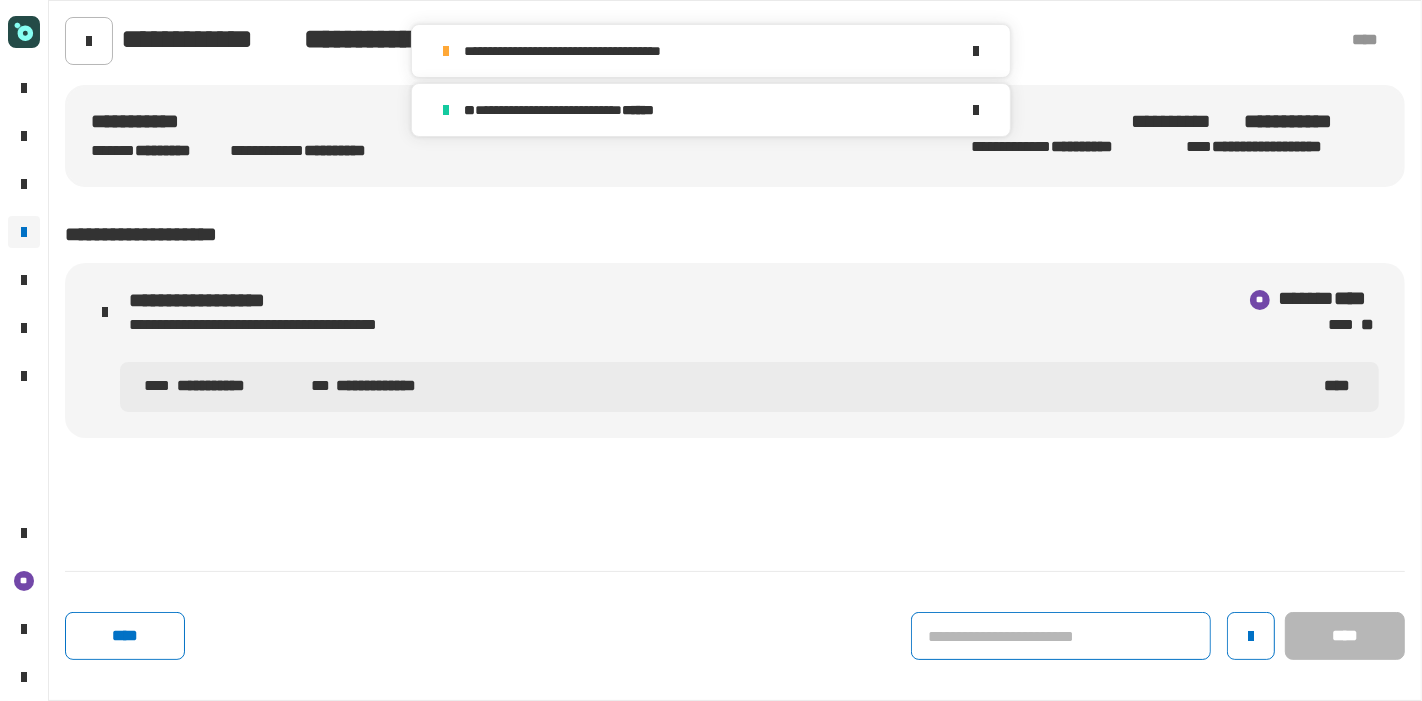 click 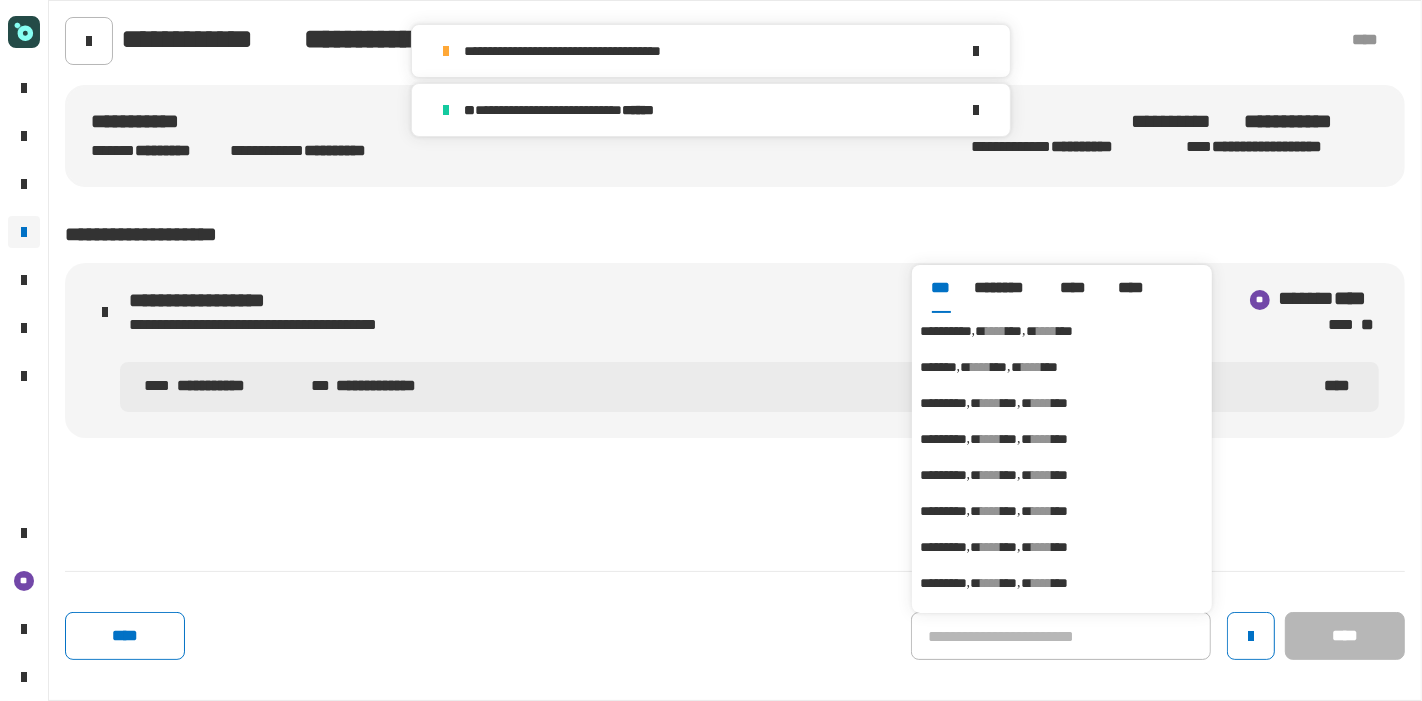 click on "****" at bounding box center (996, 331) 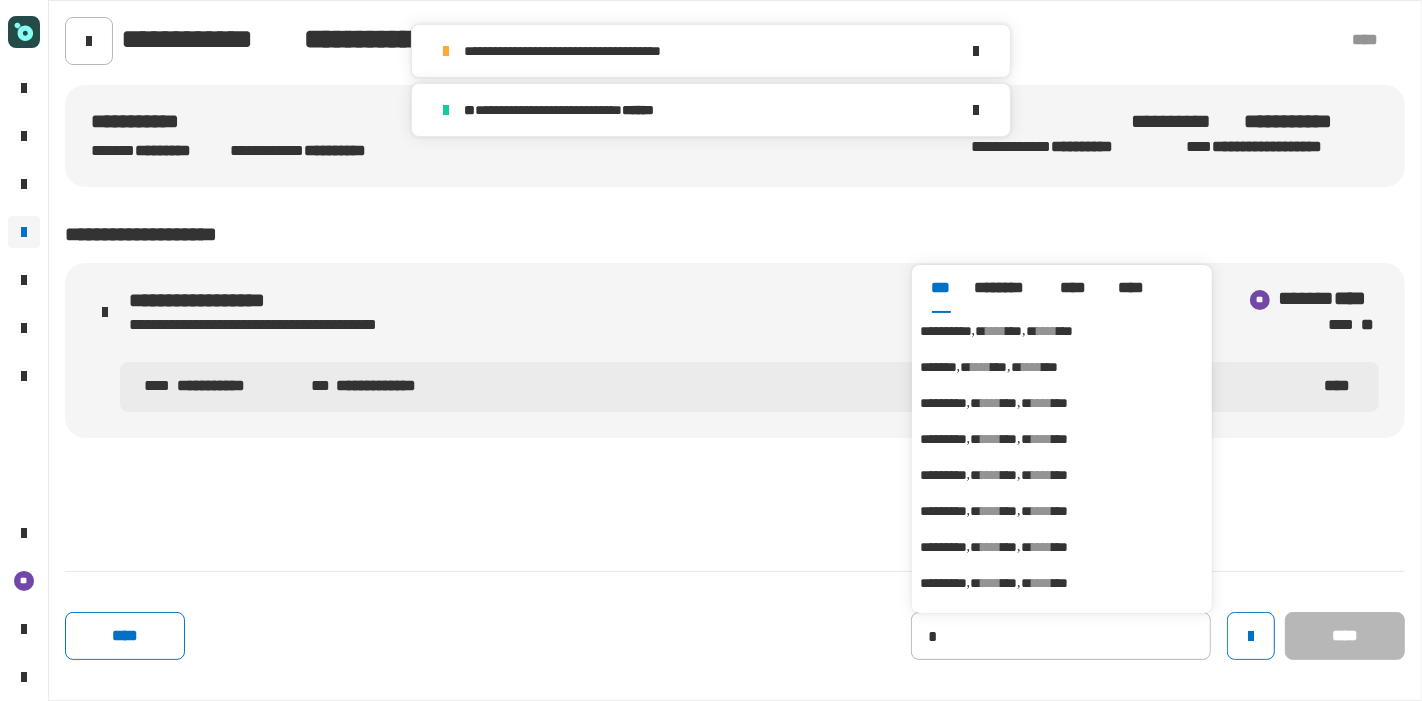type on "**********" 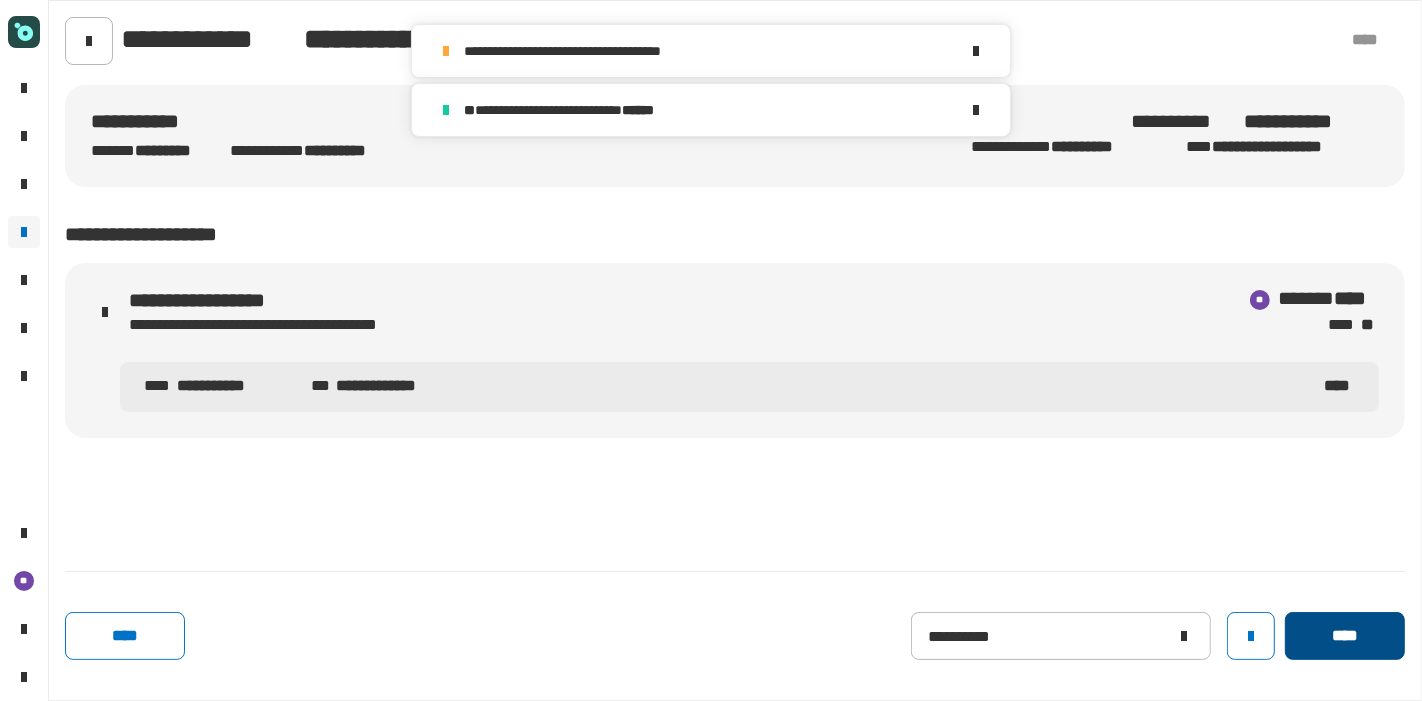 click on "****" 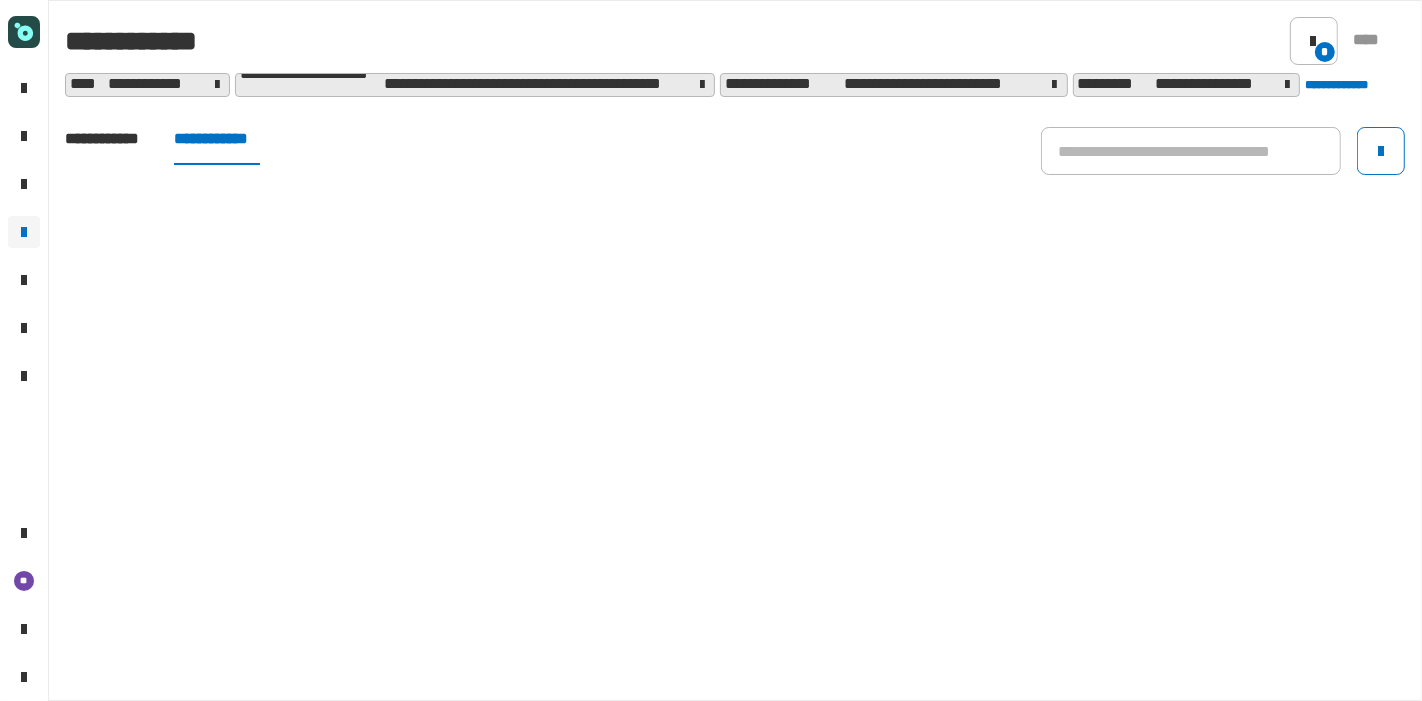 click on "**********" 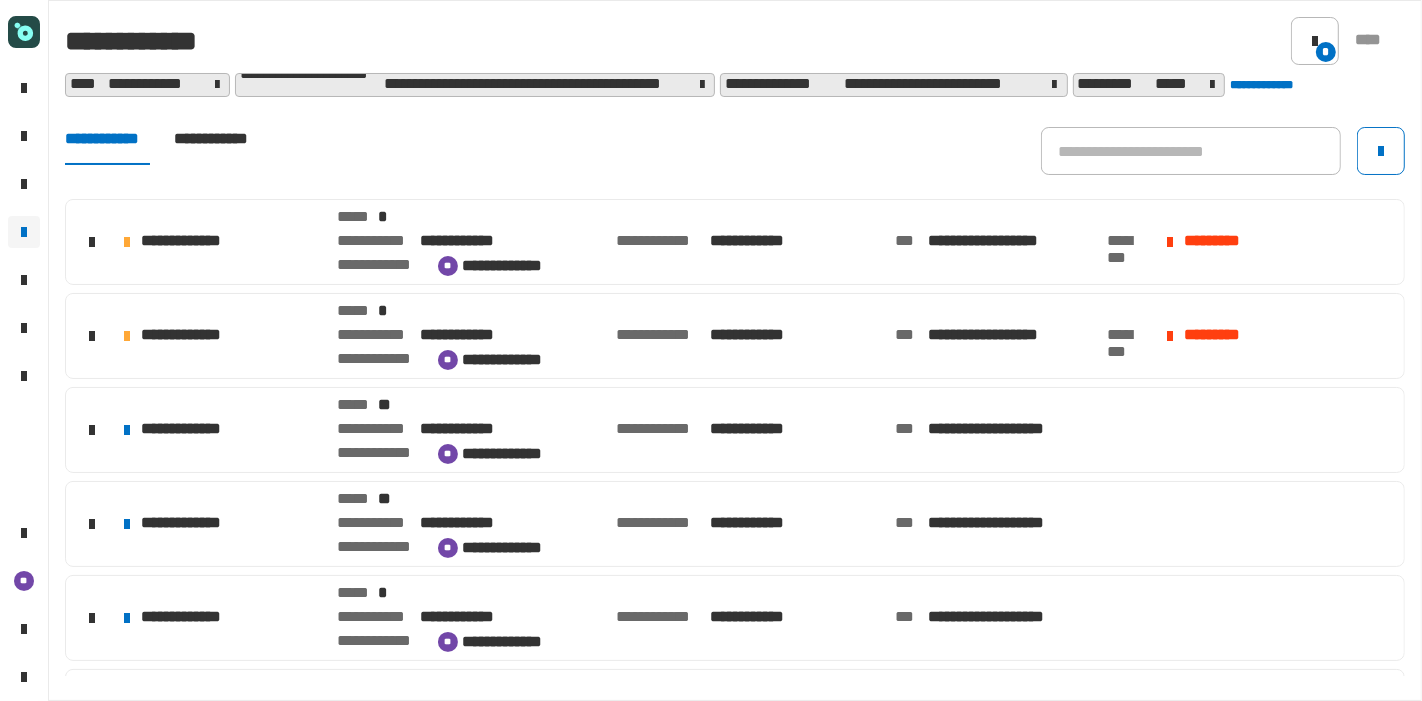 click on "**********" 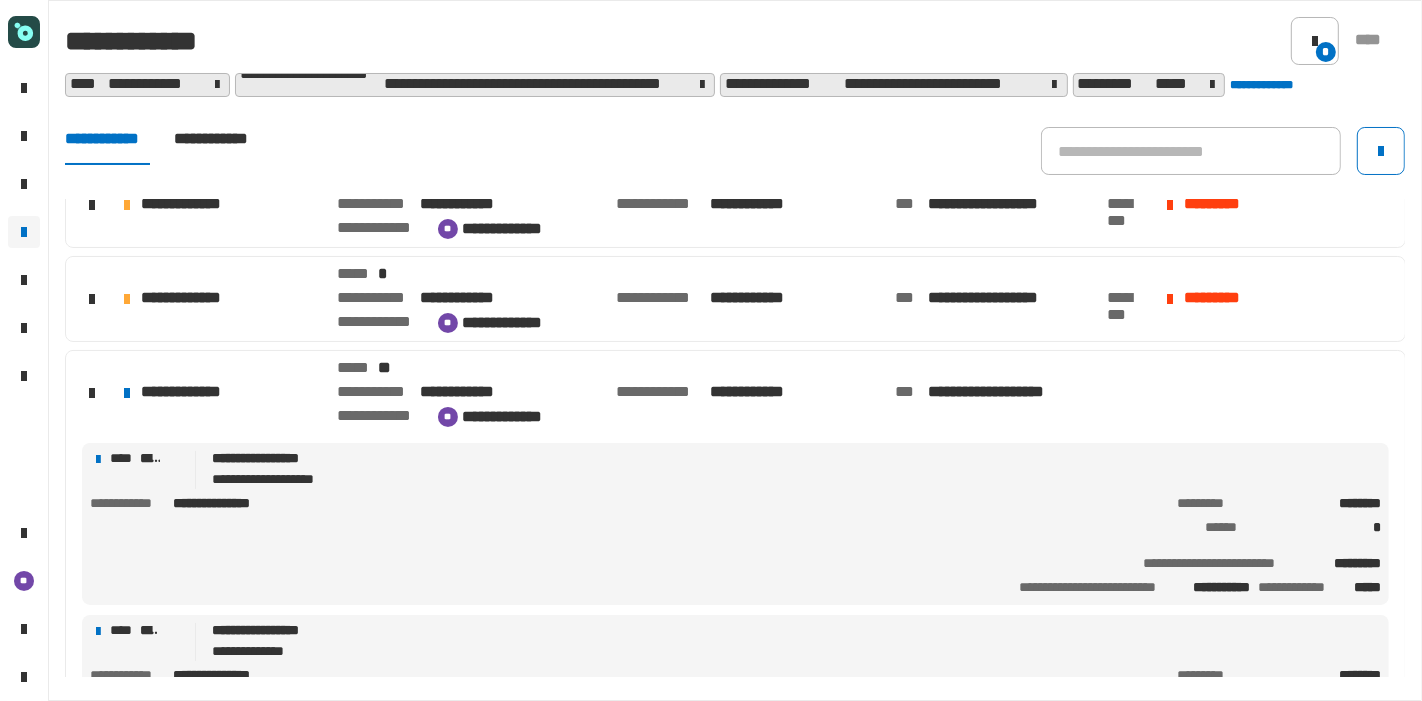 scroll, scrollTop: 46, scrollLeft: 0, axis: vertical 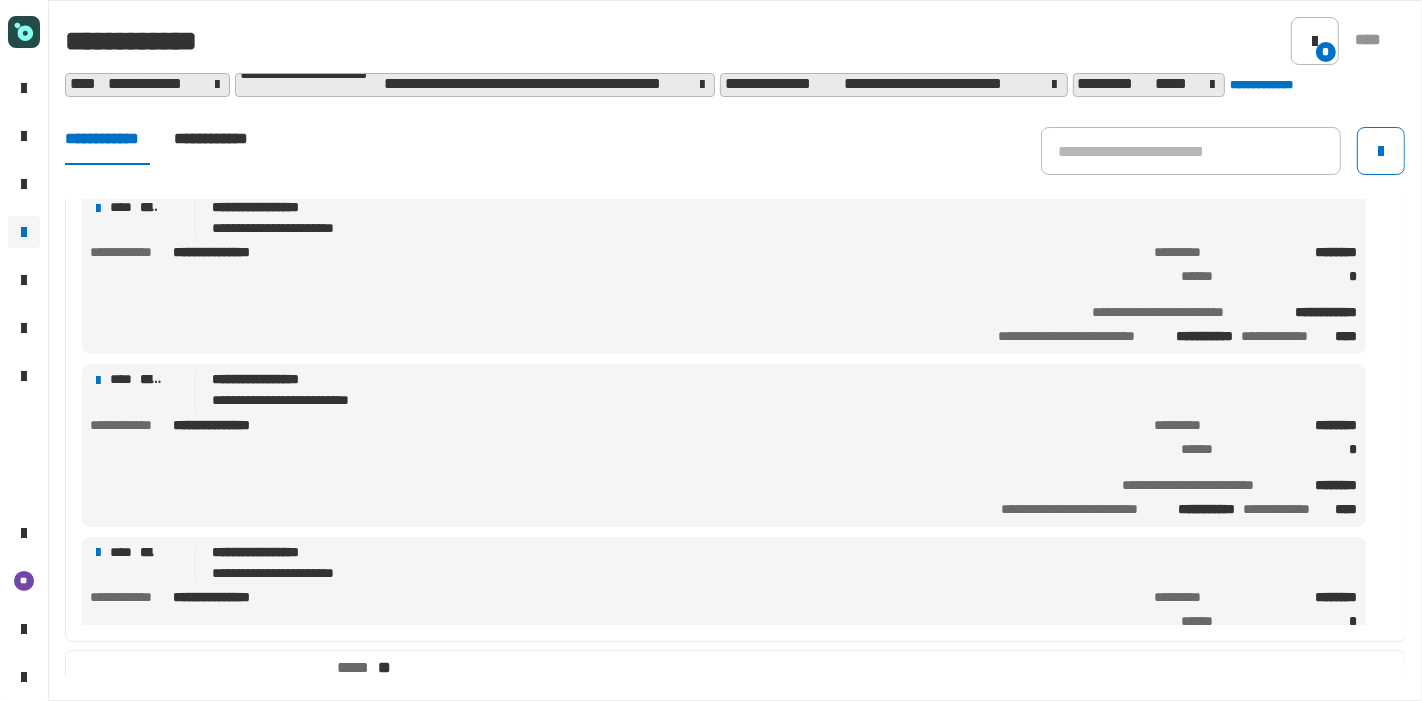 click on "**********" 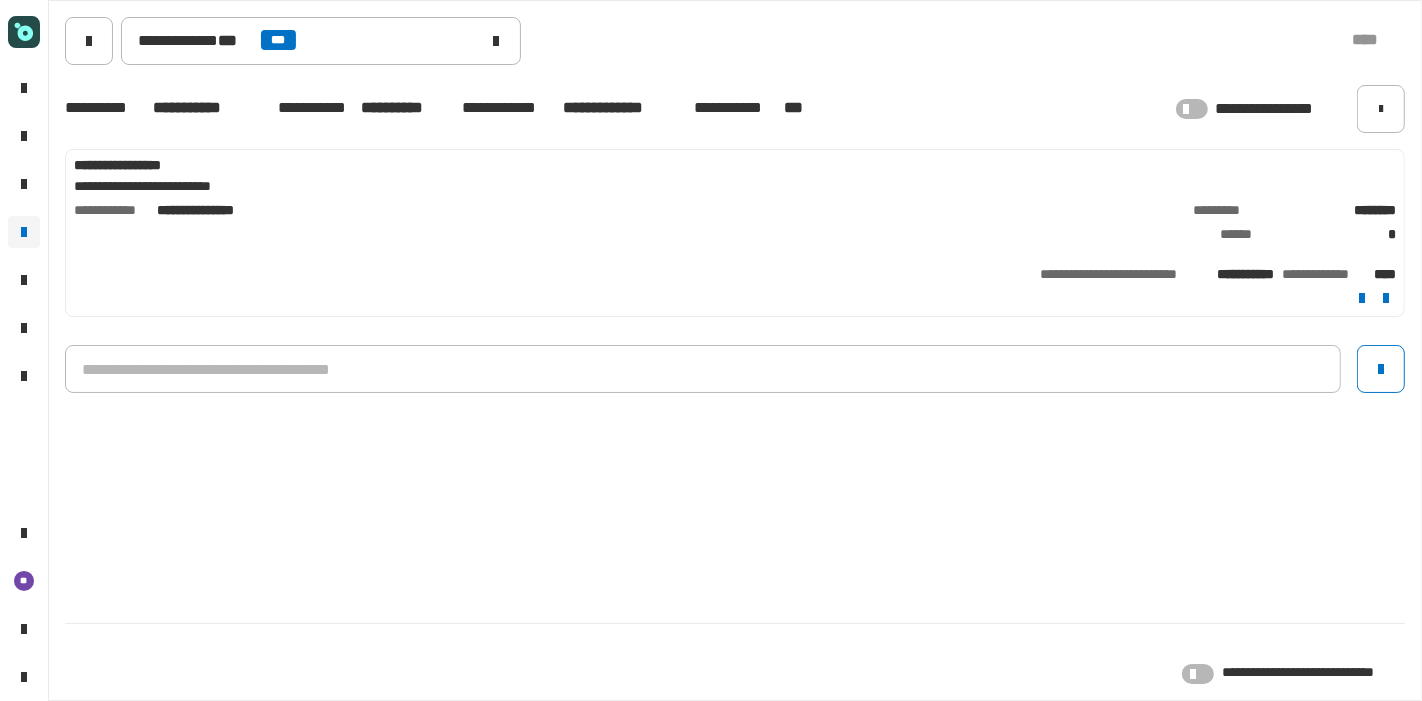 click on "**********" 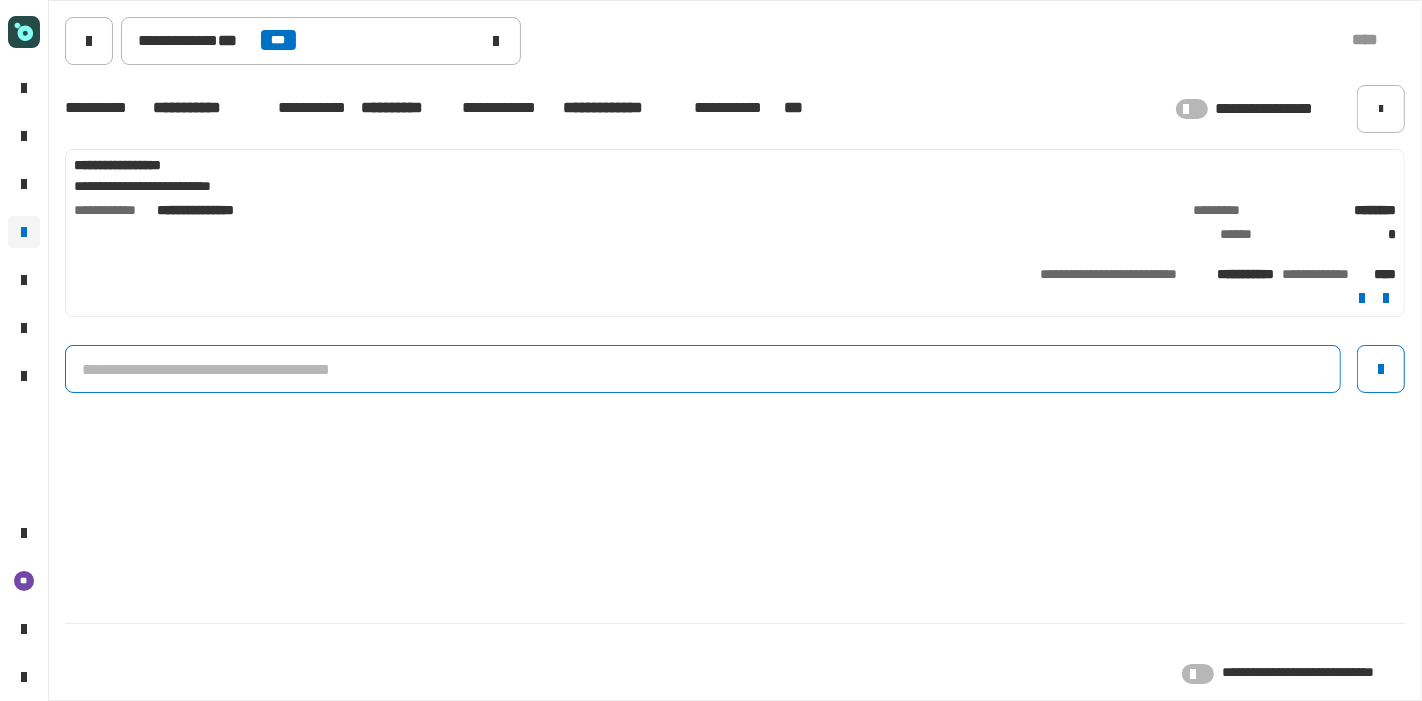 click 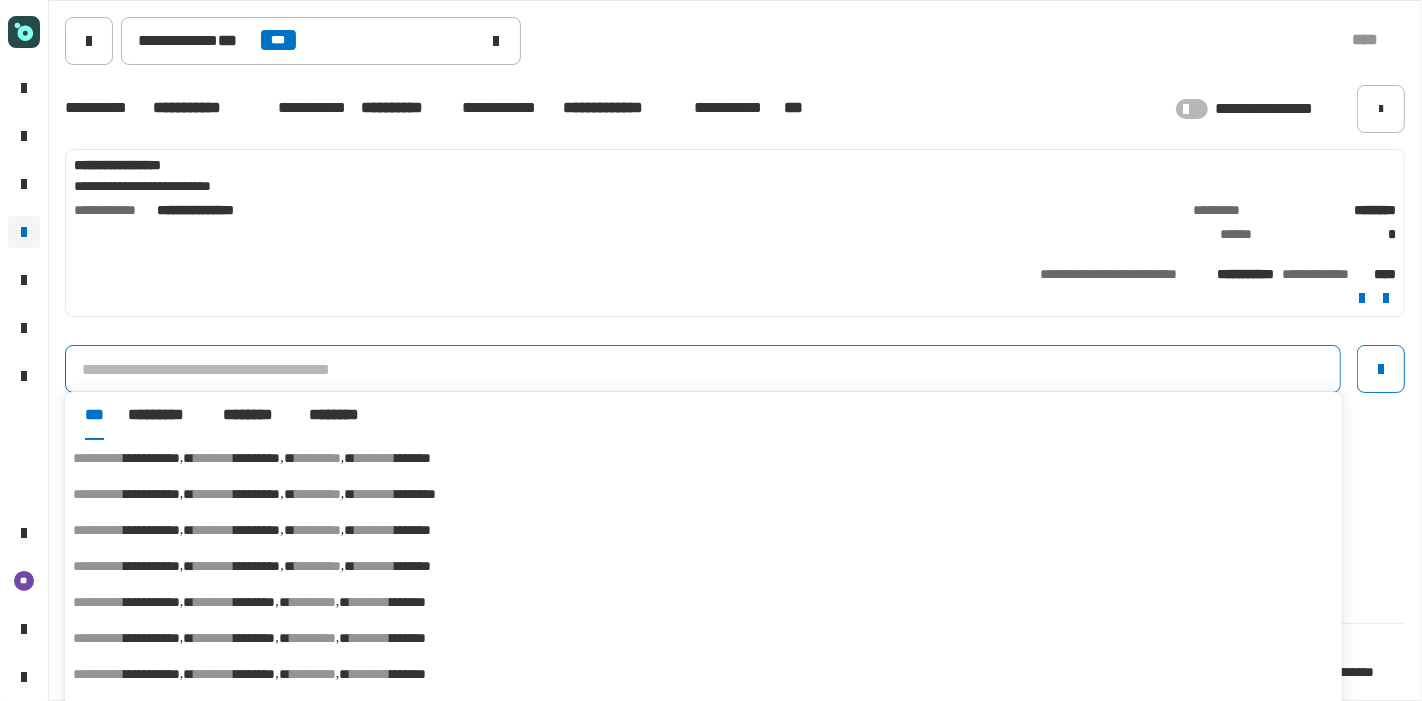 scroll, scrollTop: 23, scrollLeft: 0, axis: vertical 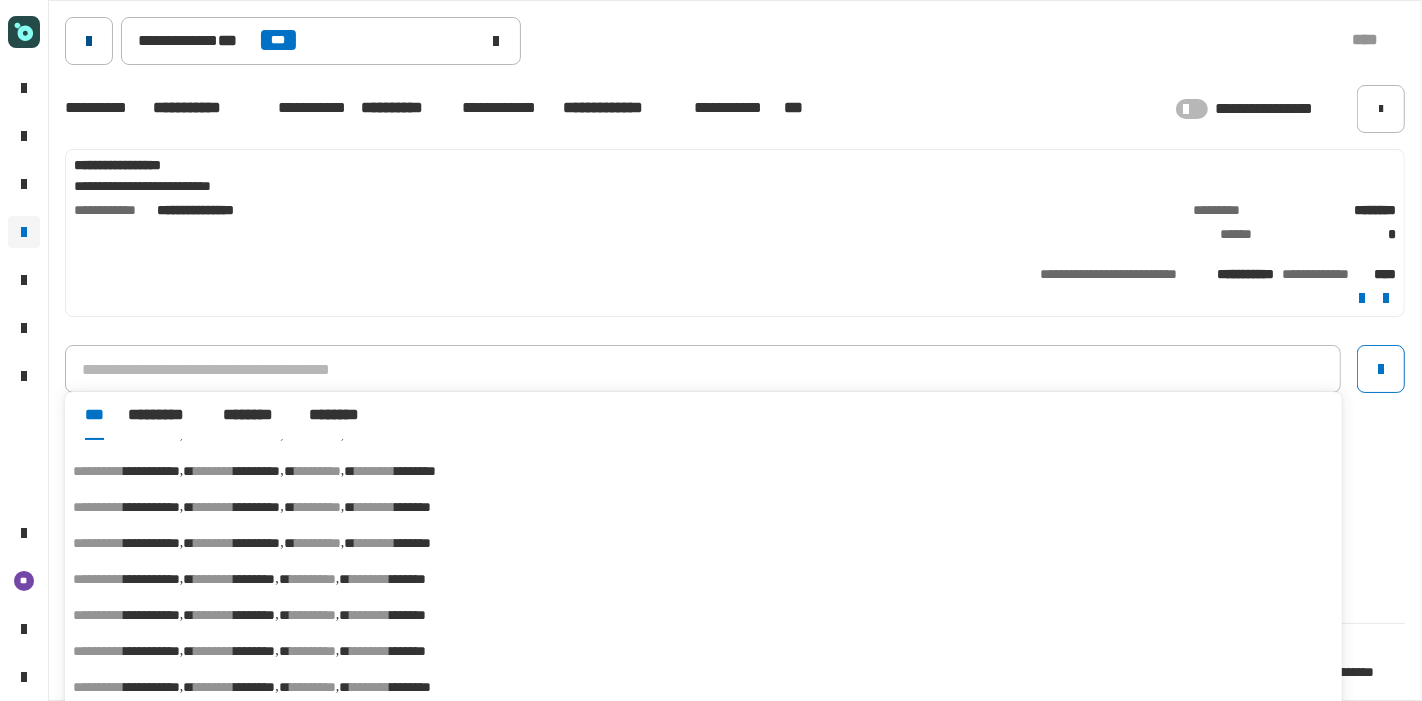 click 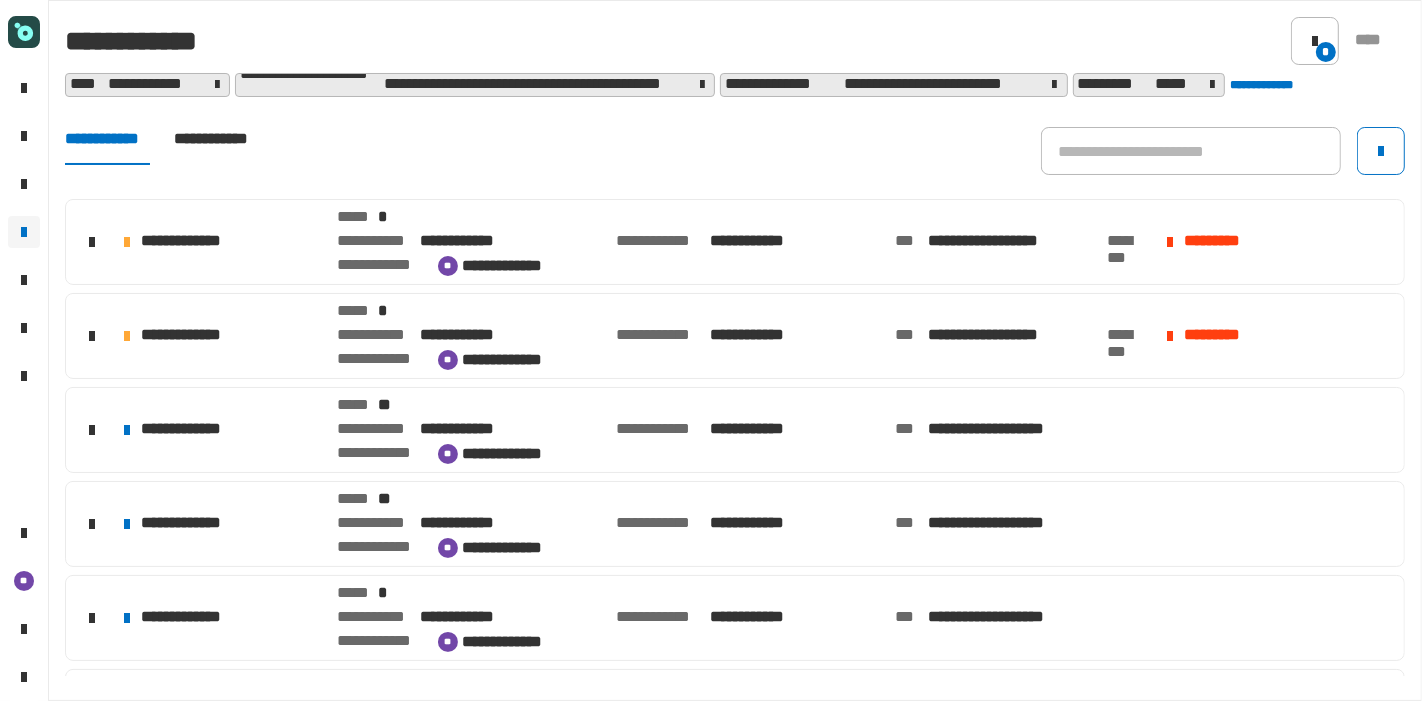 click on "**********" 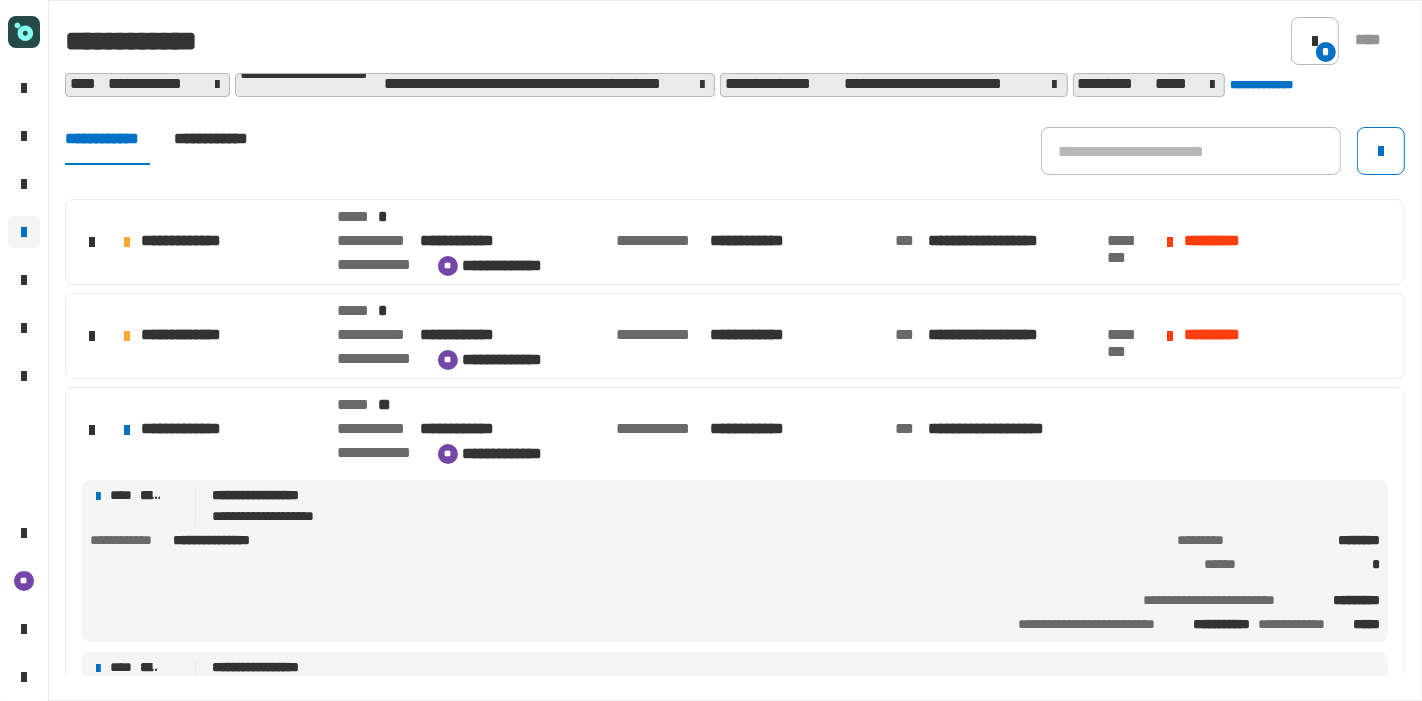scroll, scrollTop: 317, scrollLeft: 0, axis: vertical 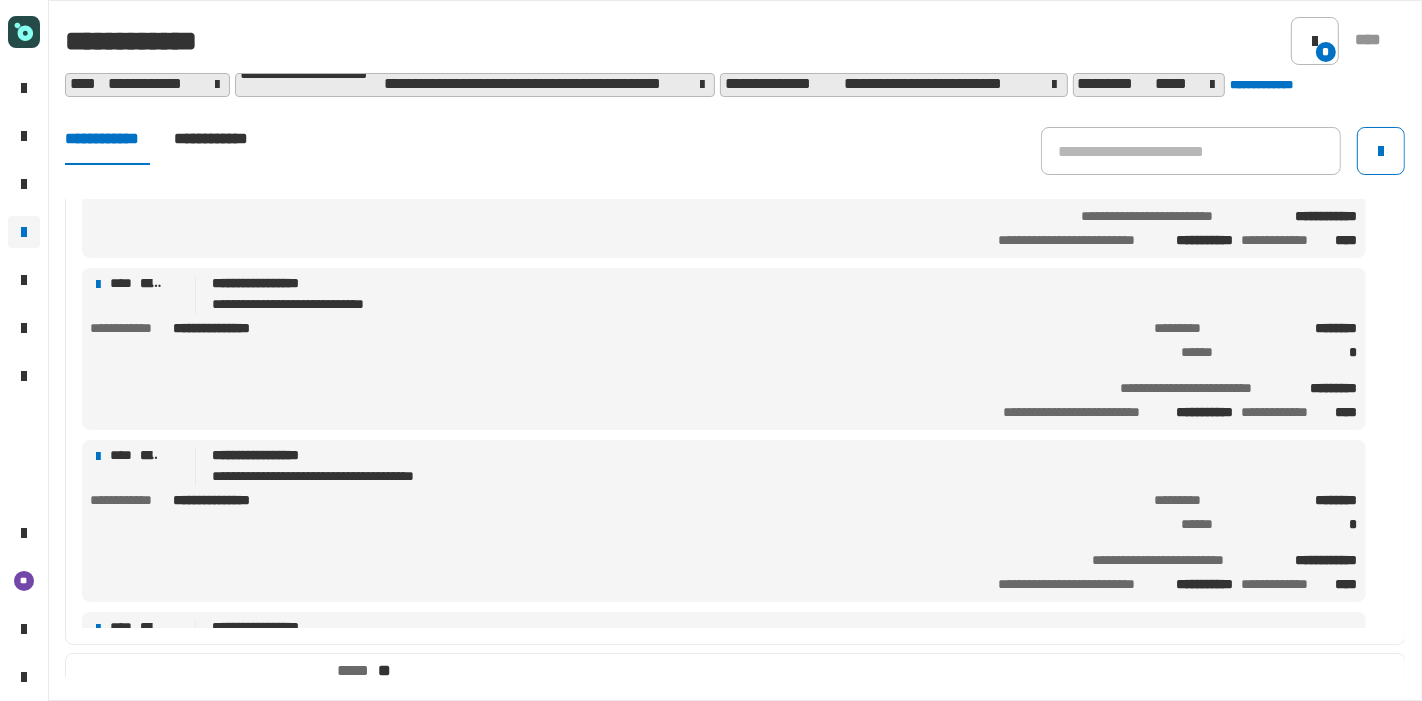 click on "**********" 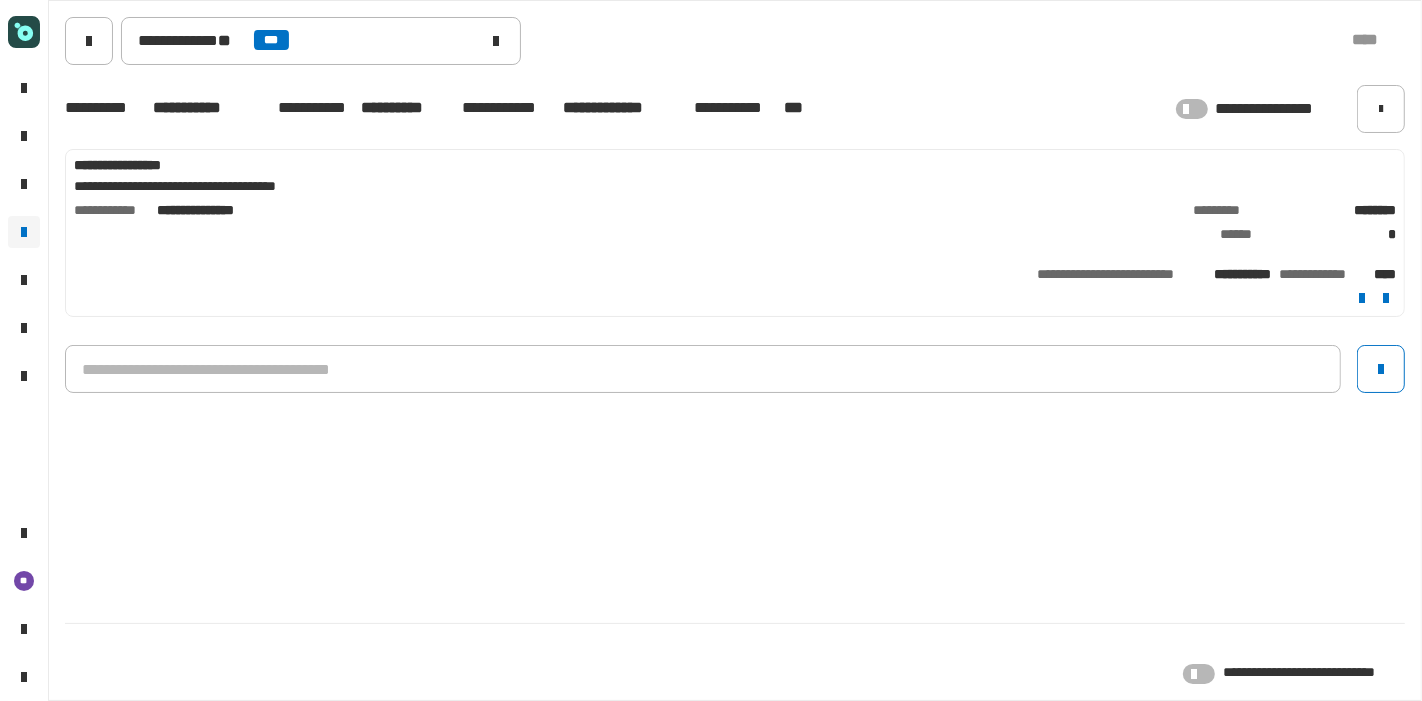 click 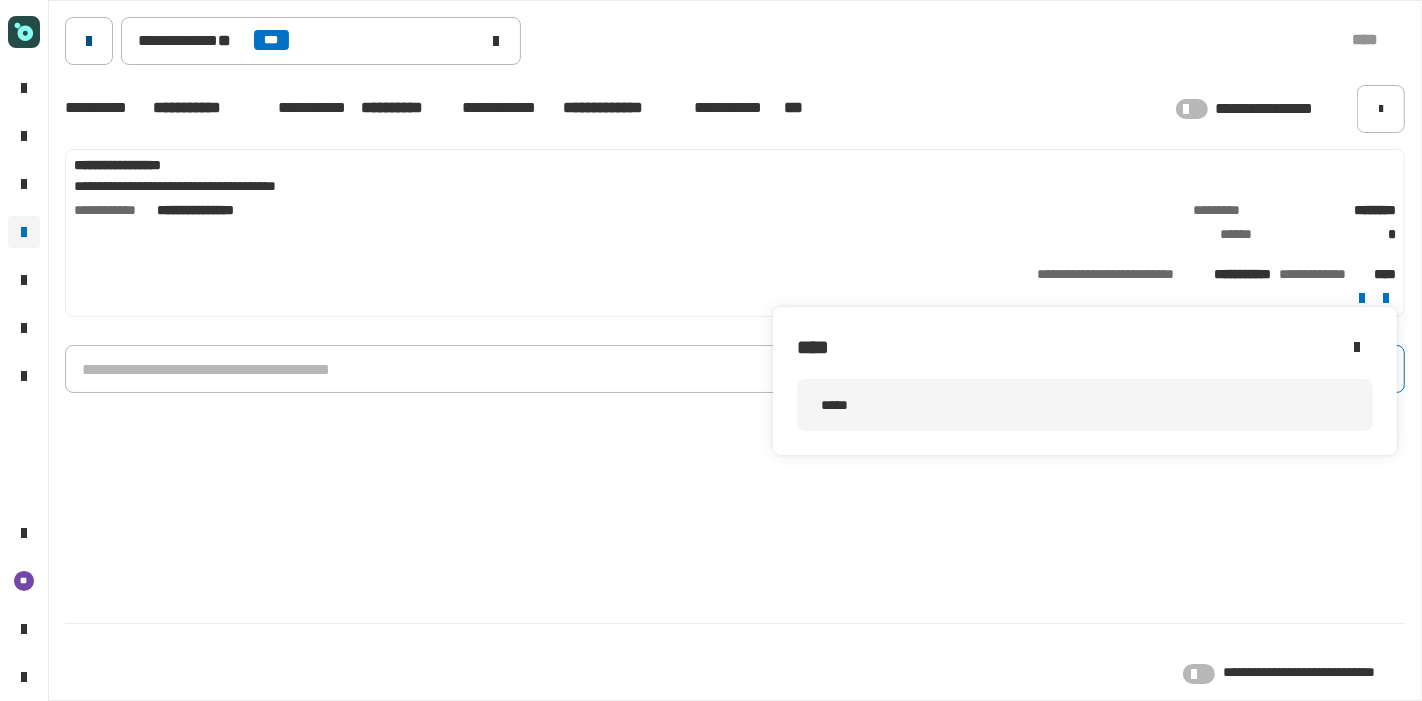 click 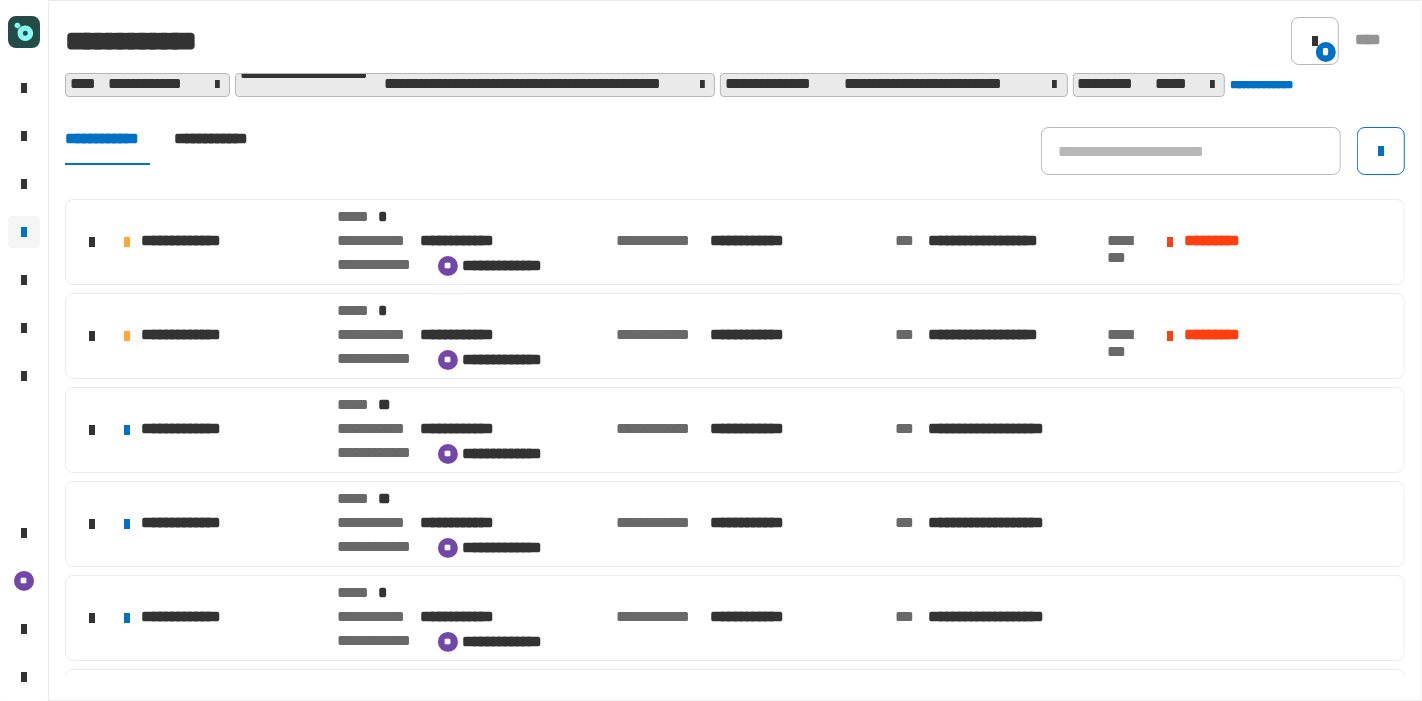 click on "**********" 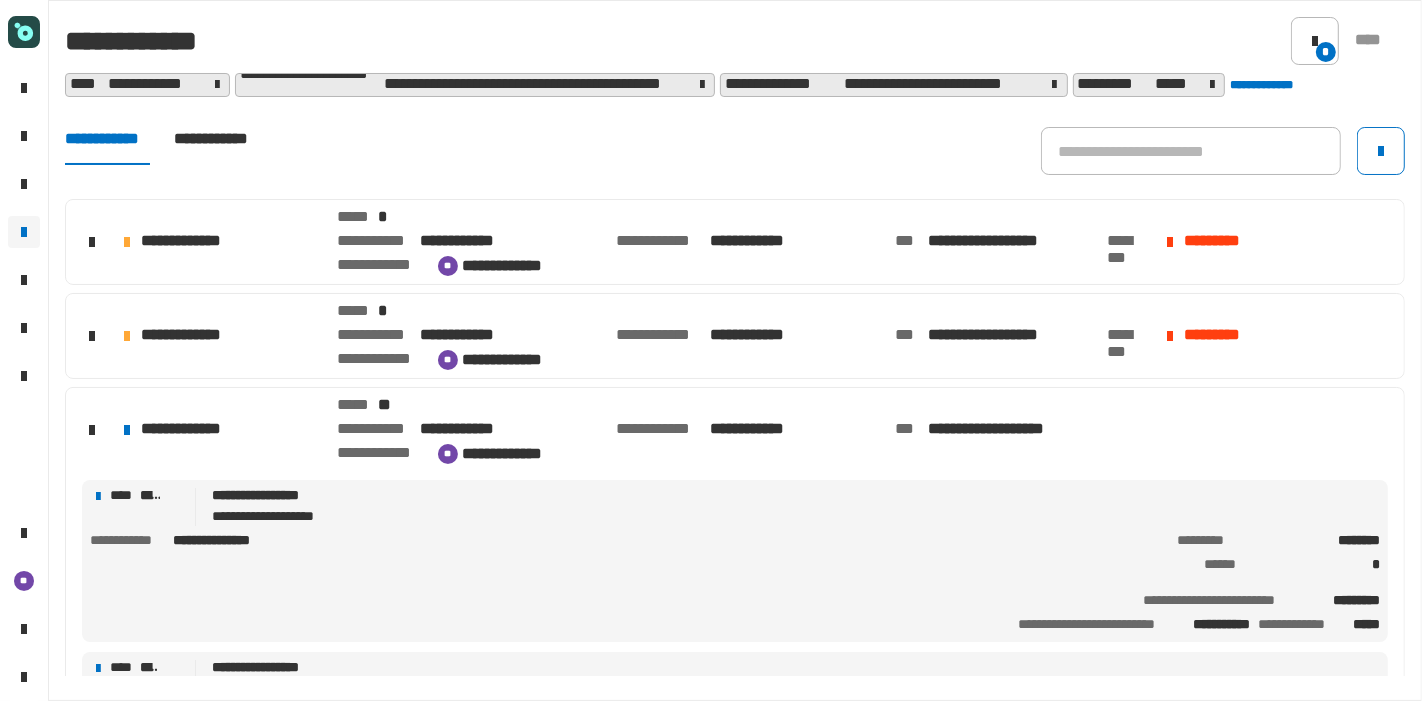 click on "**********" 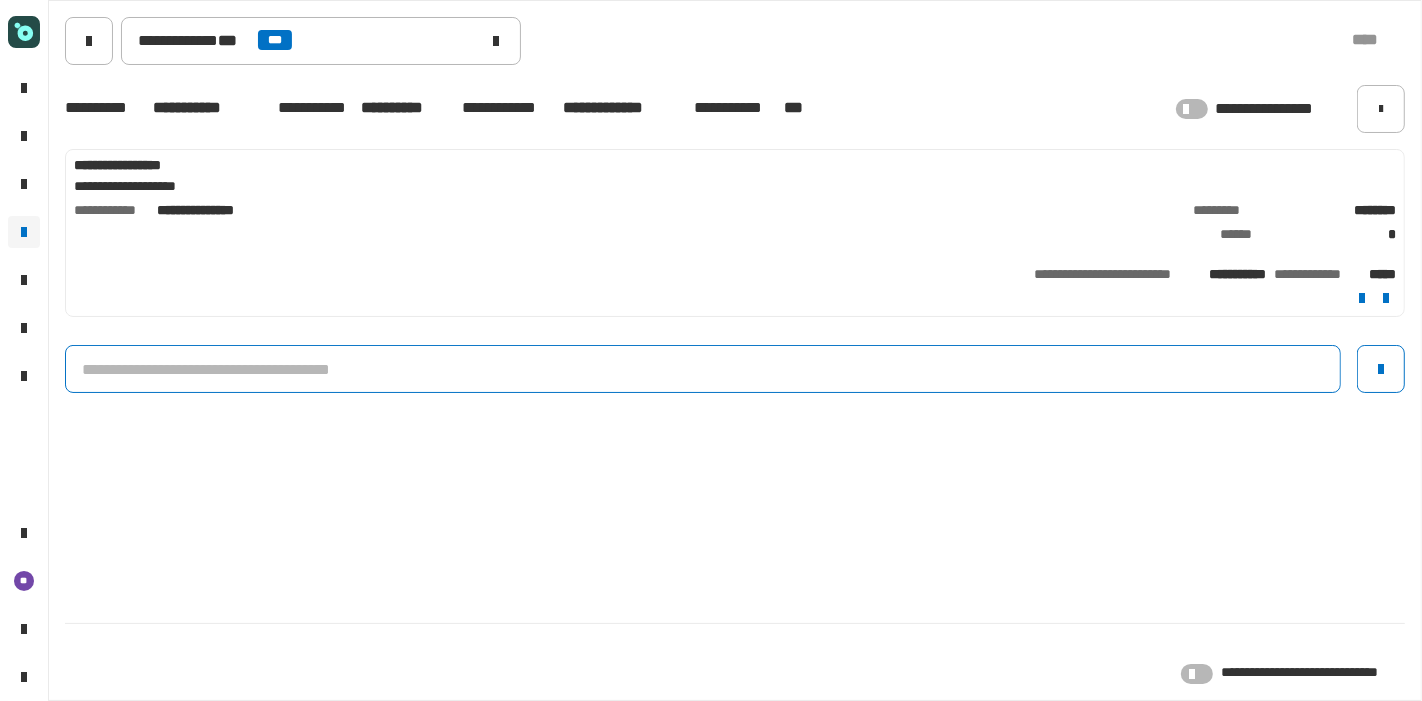 click 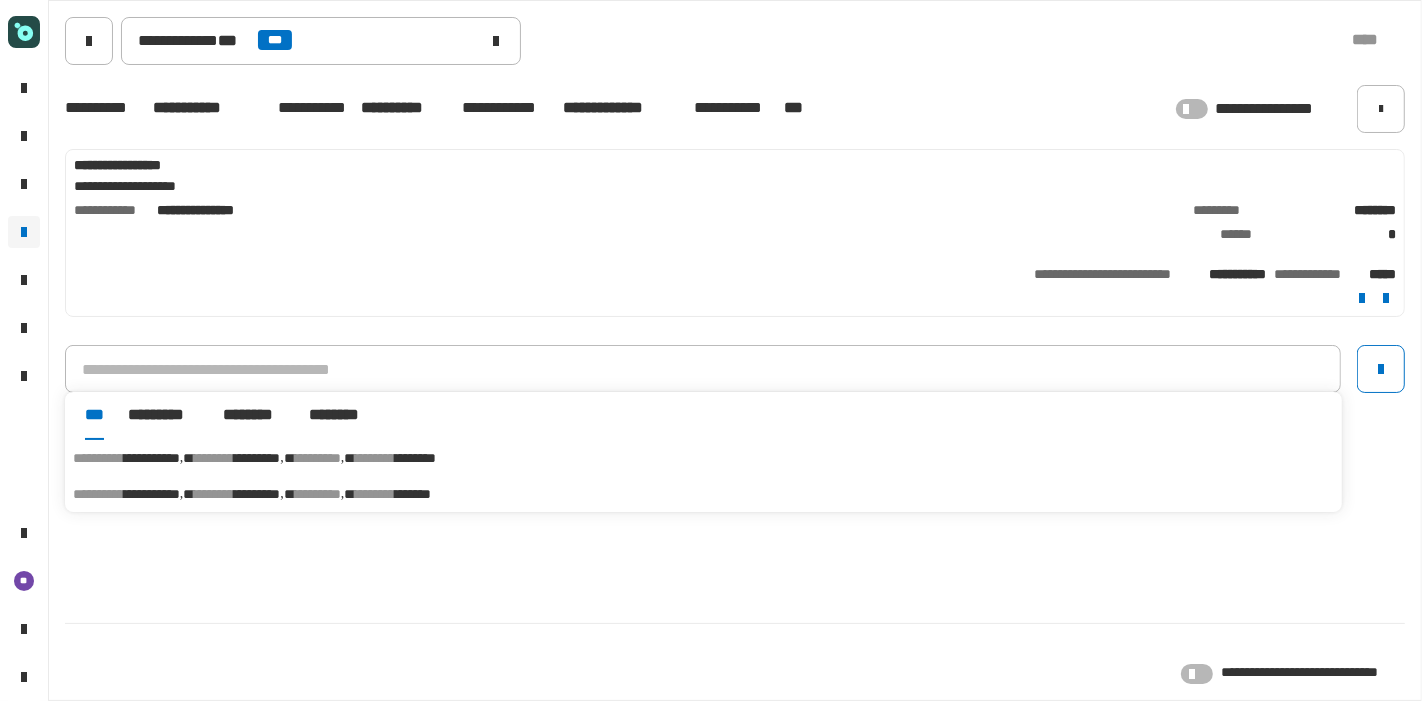 click on "**********" at bounding box center [703, 458] 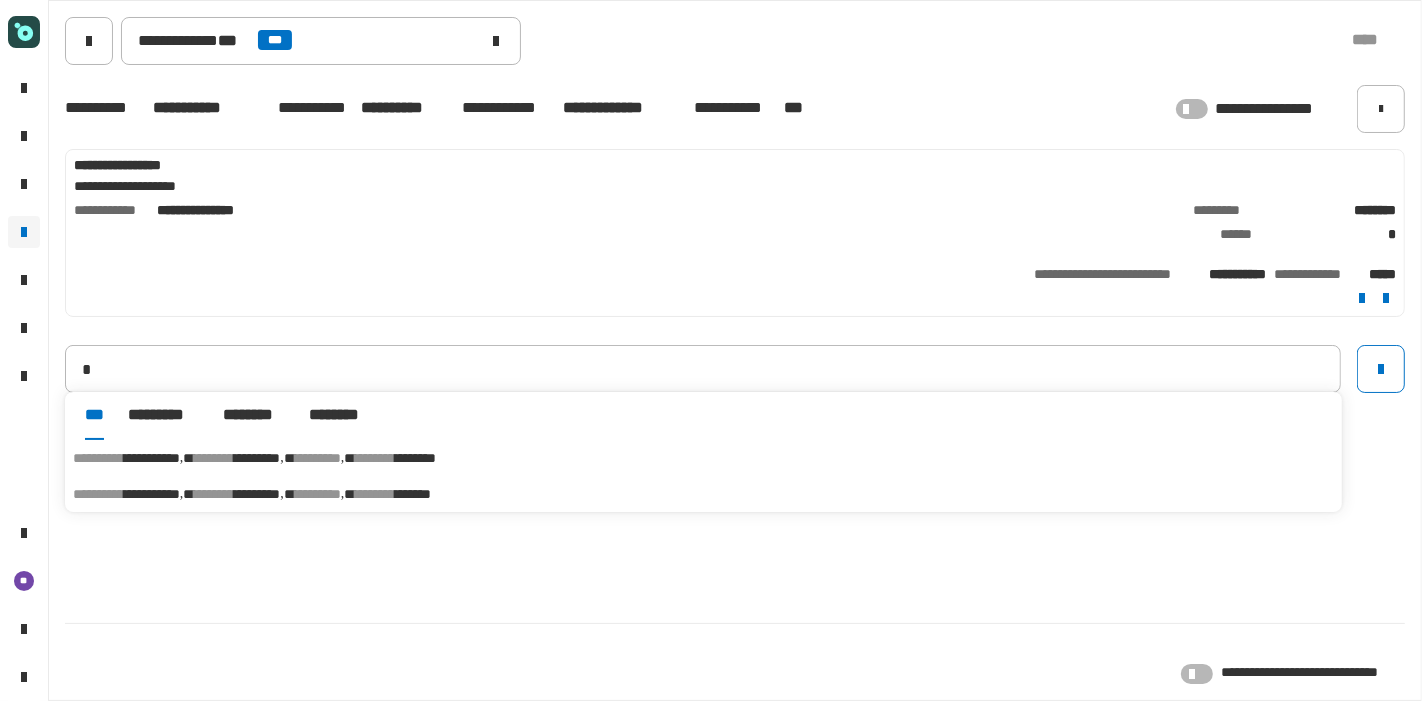 type on "**********" 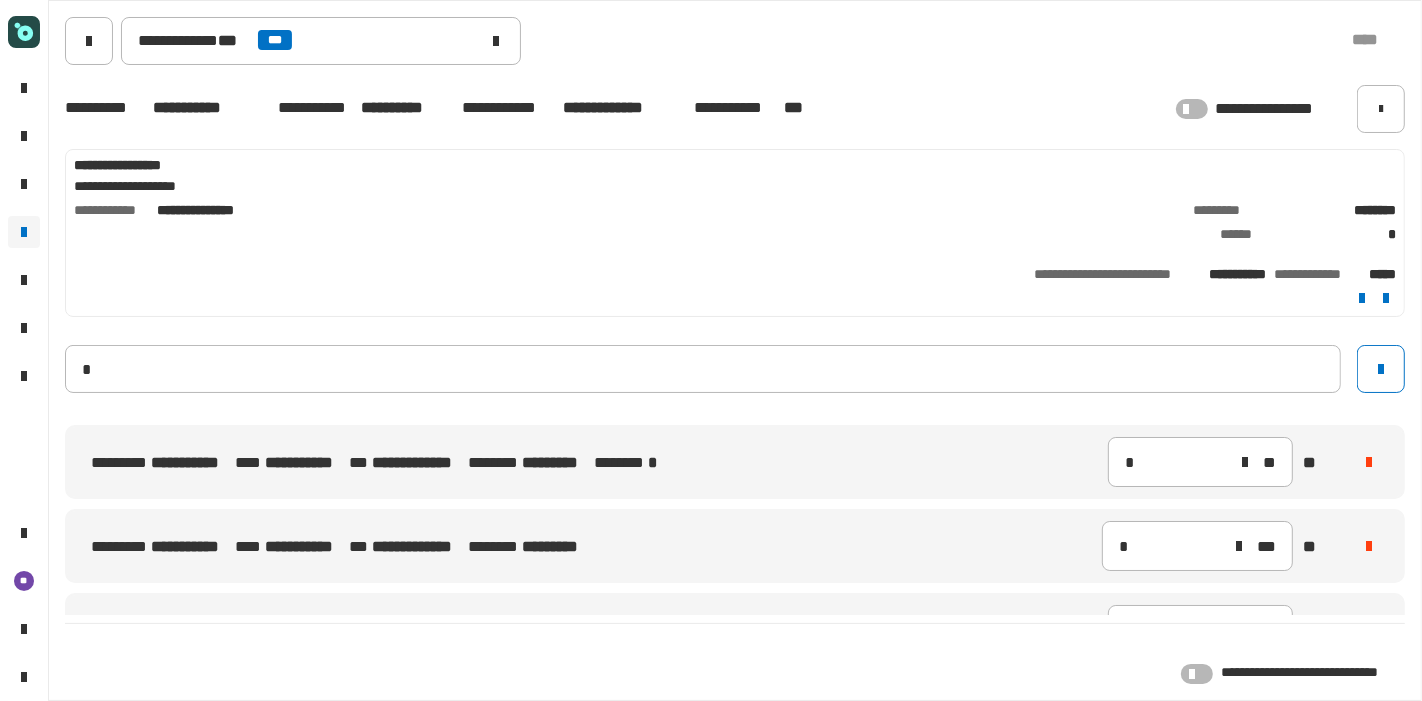 type 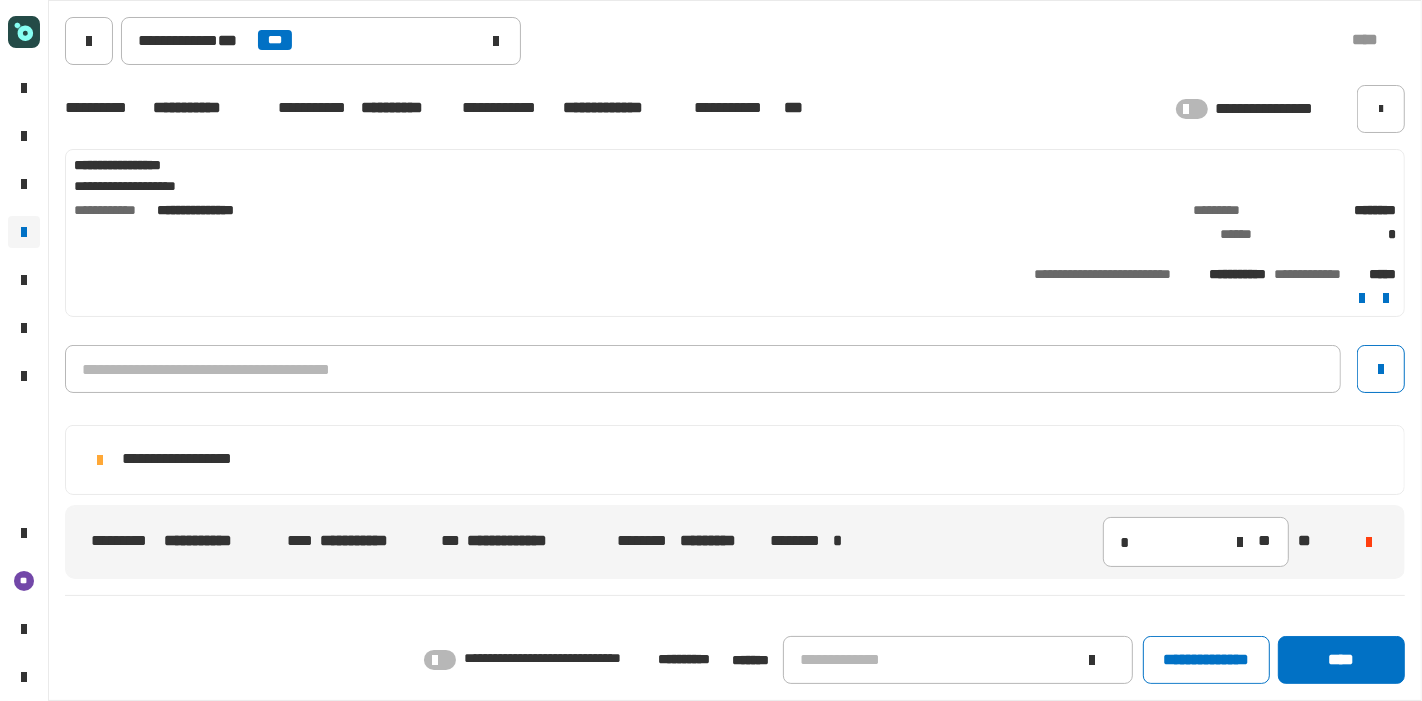 scroll, scrollTop: 167, scrollLeft: 0, axis: vertical 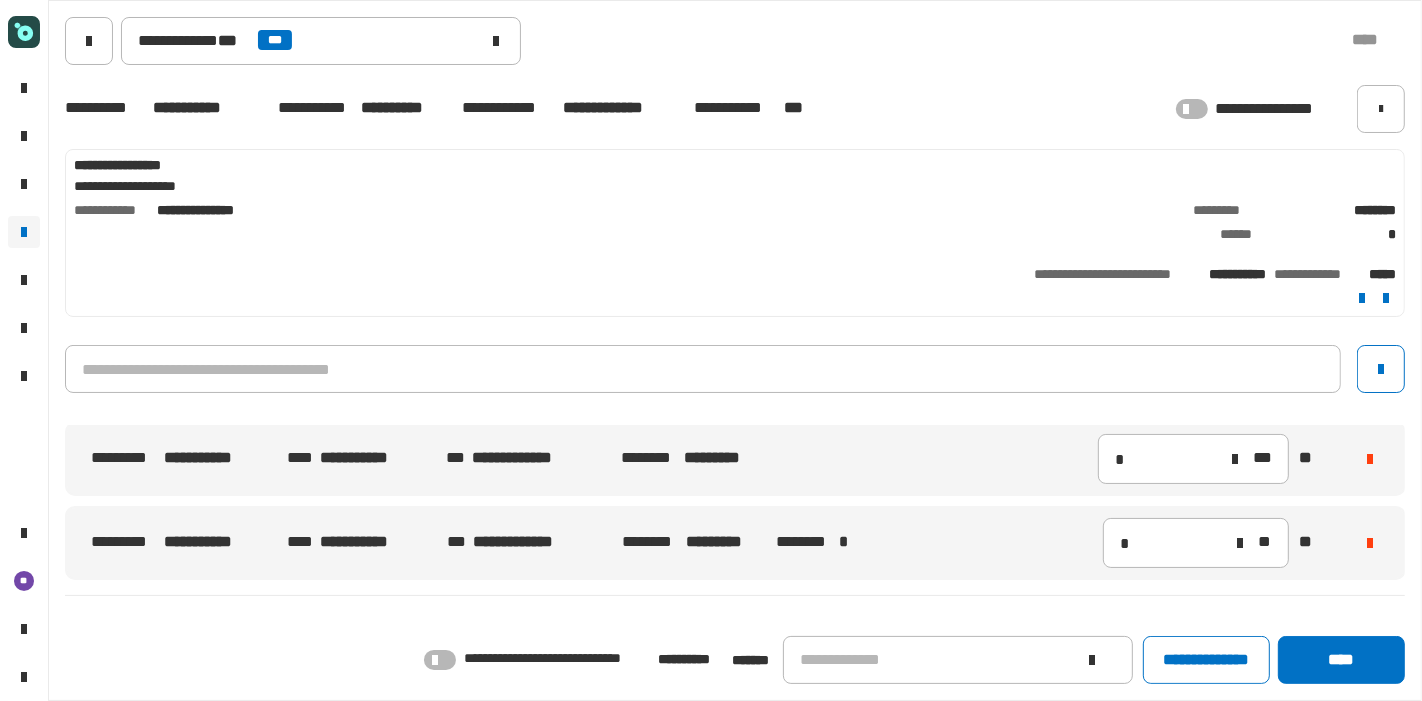 click on "**********" 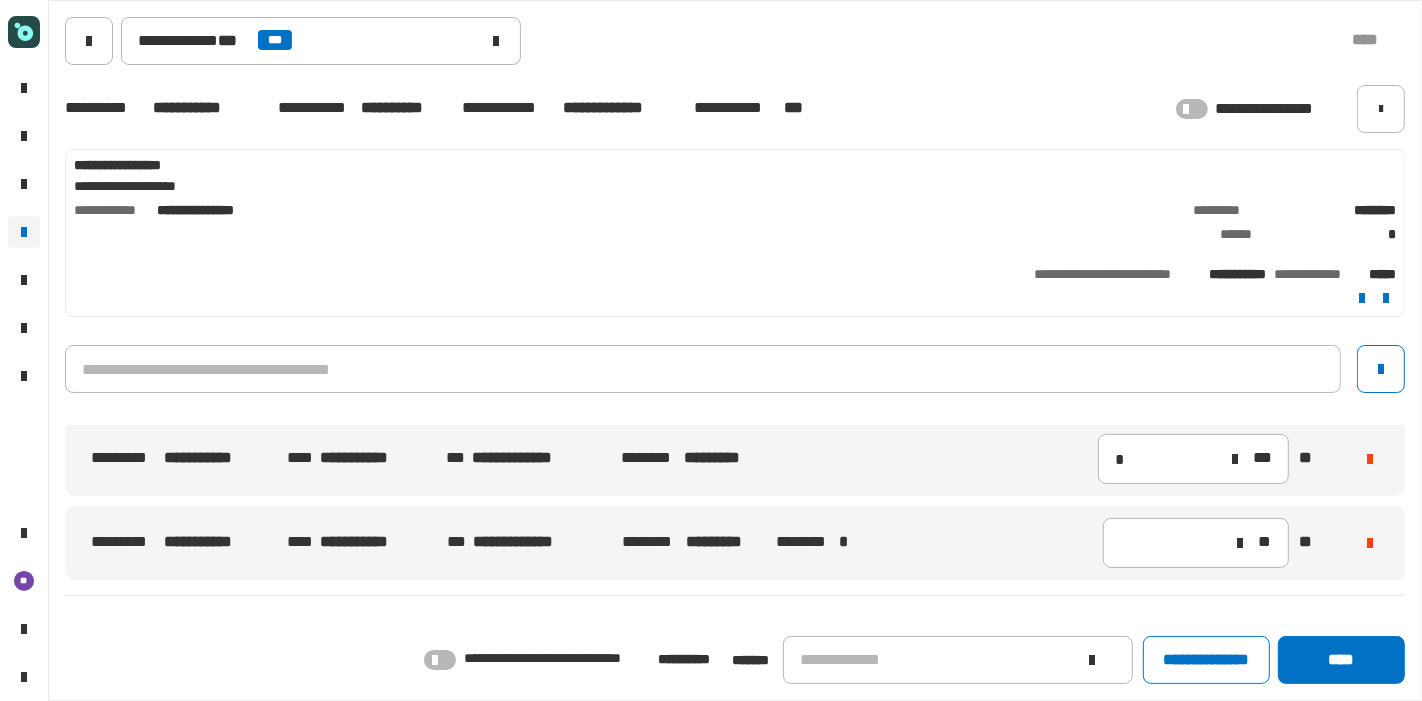 scroll, scrollTop: 83, scrollLeft: 0, axis: vertical 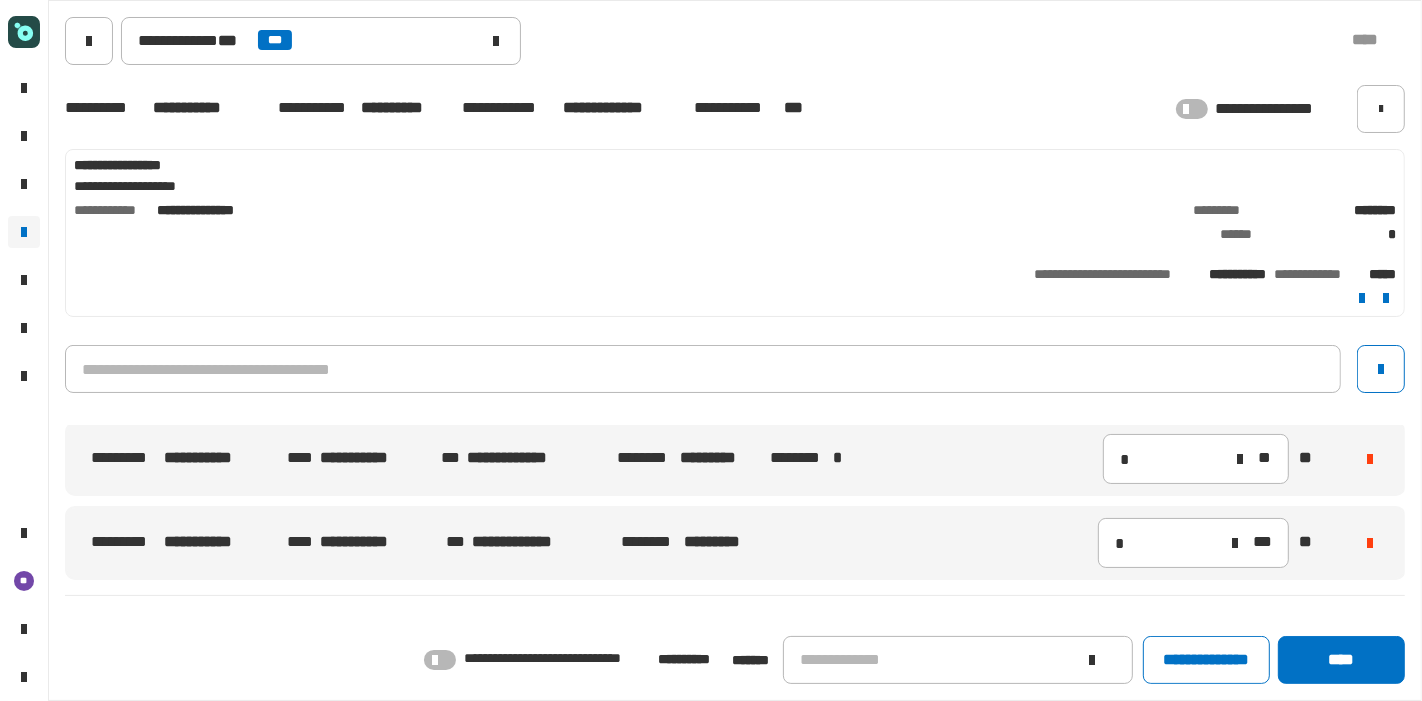 click 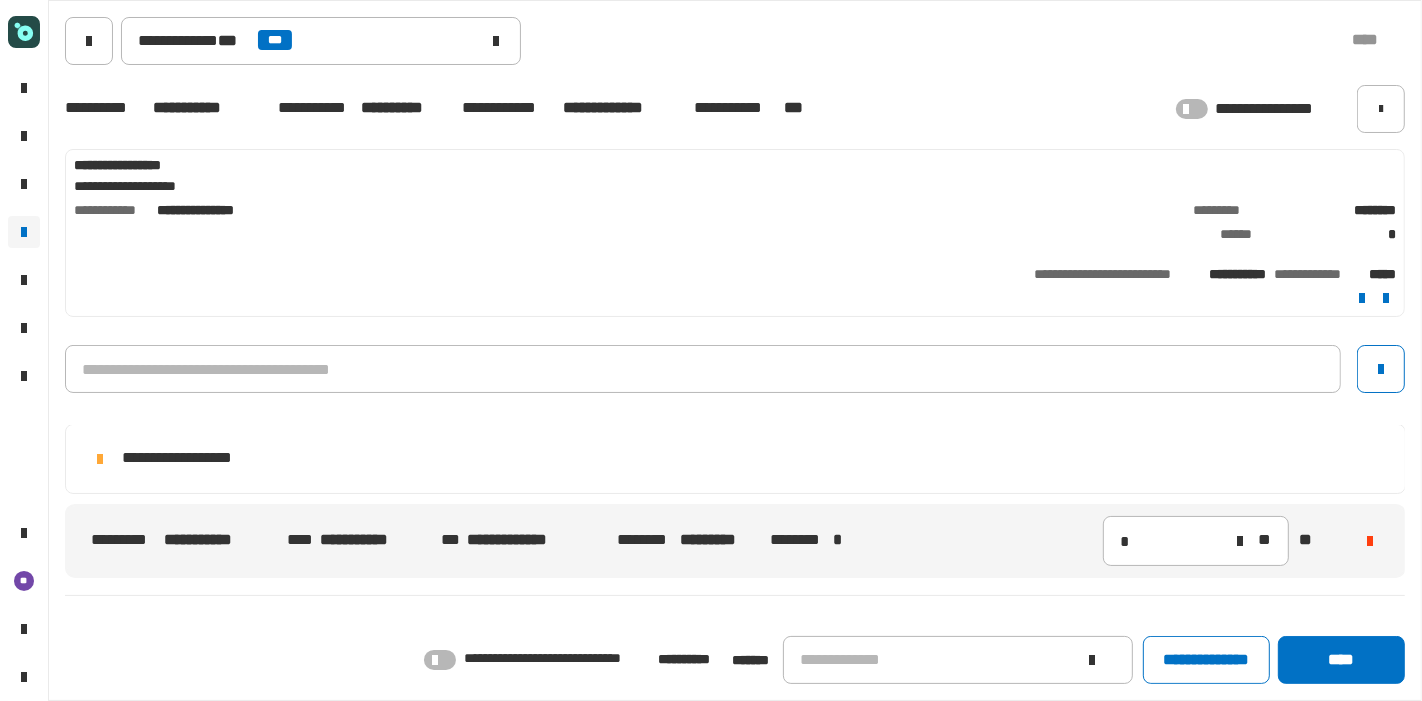 scroll, scrollTop: 0, scrollLeft: 0, axis: both 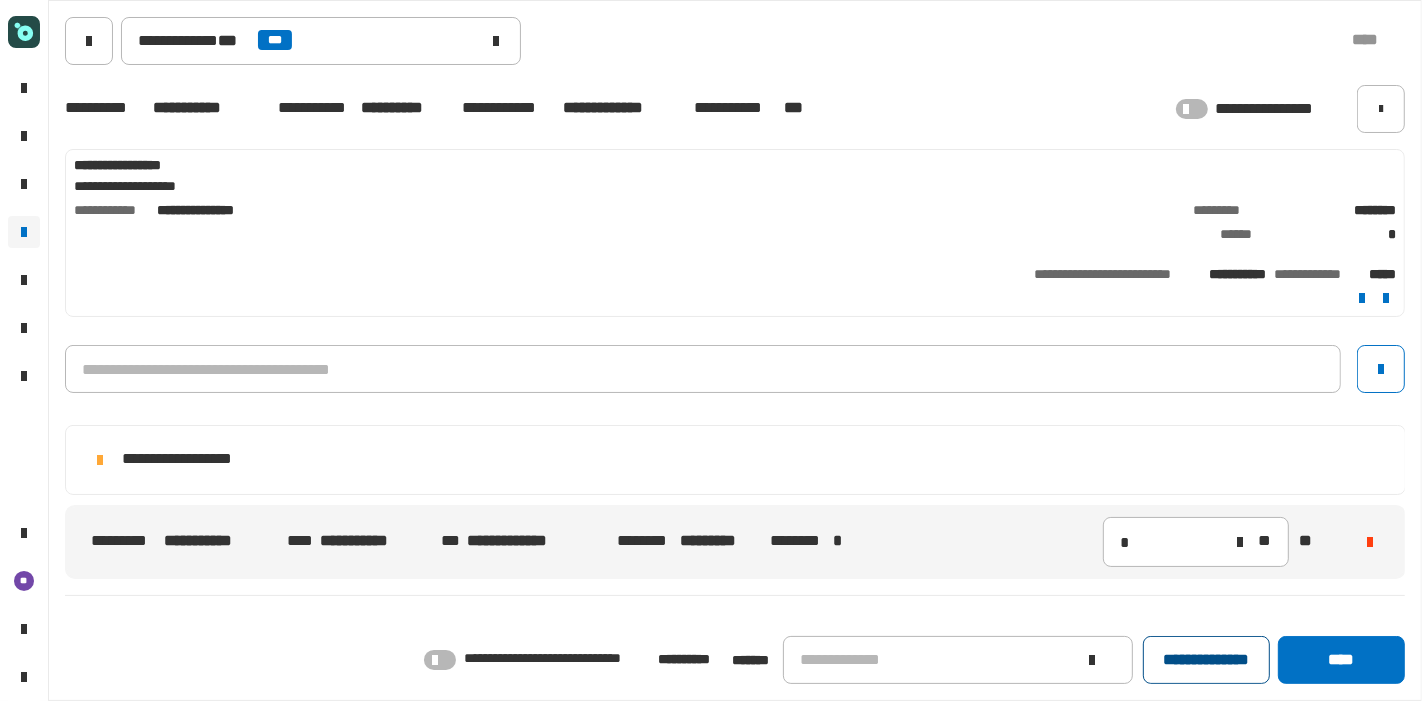 click on "**********" 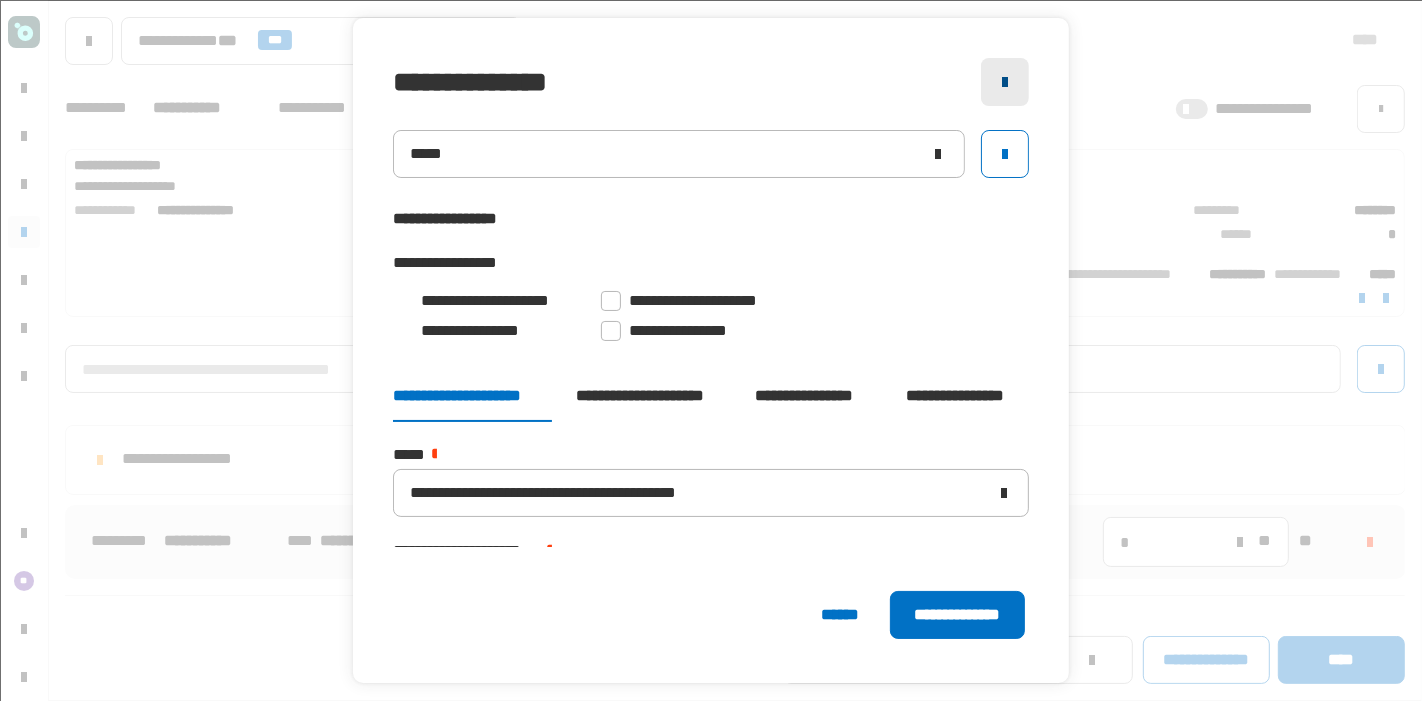 click 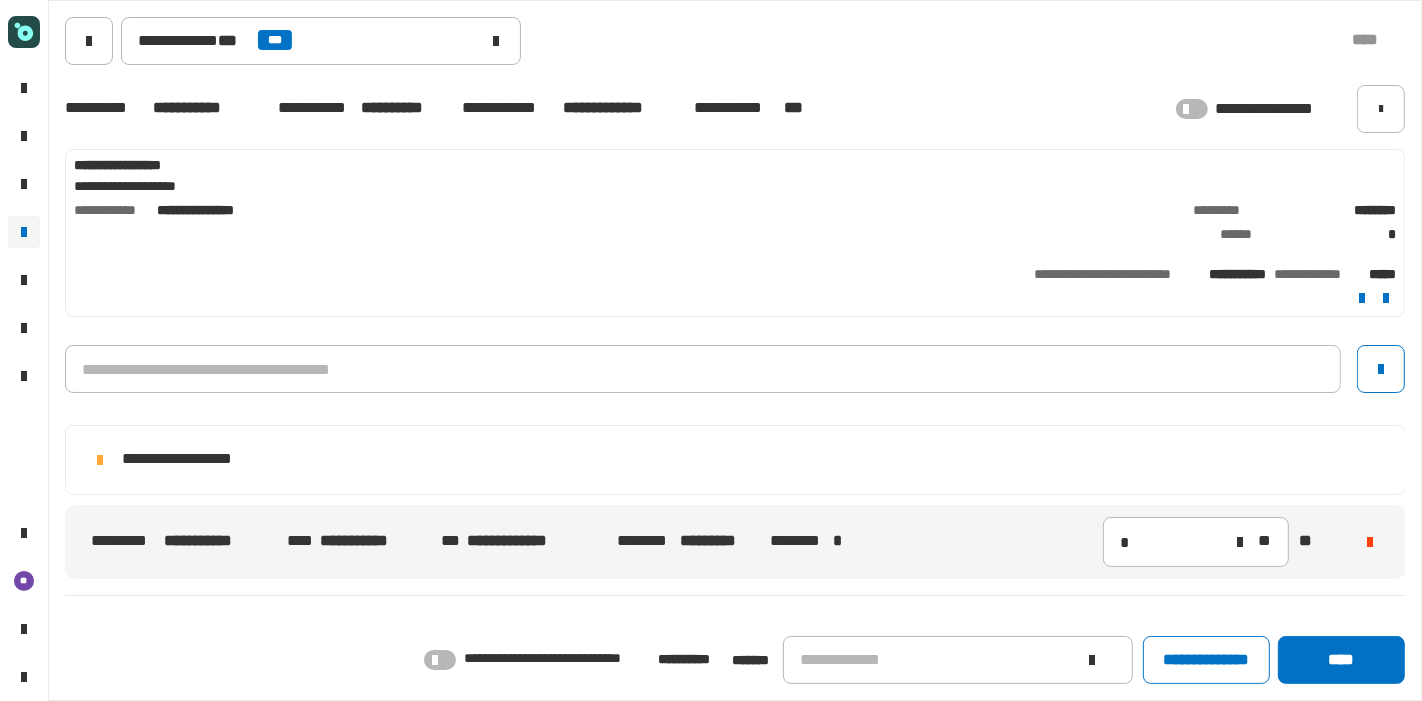 click 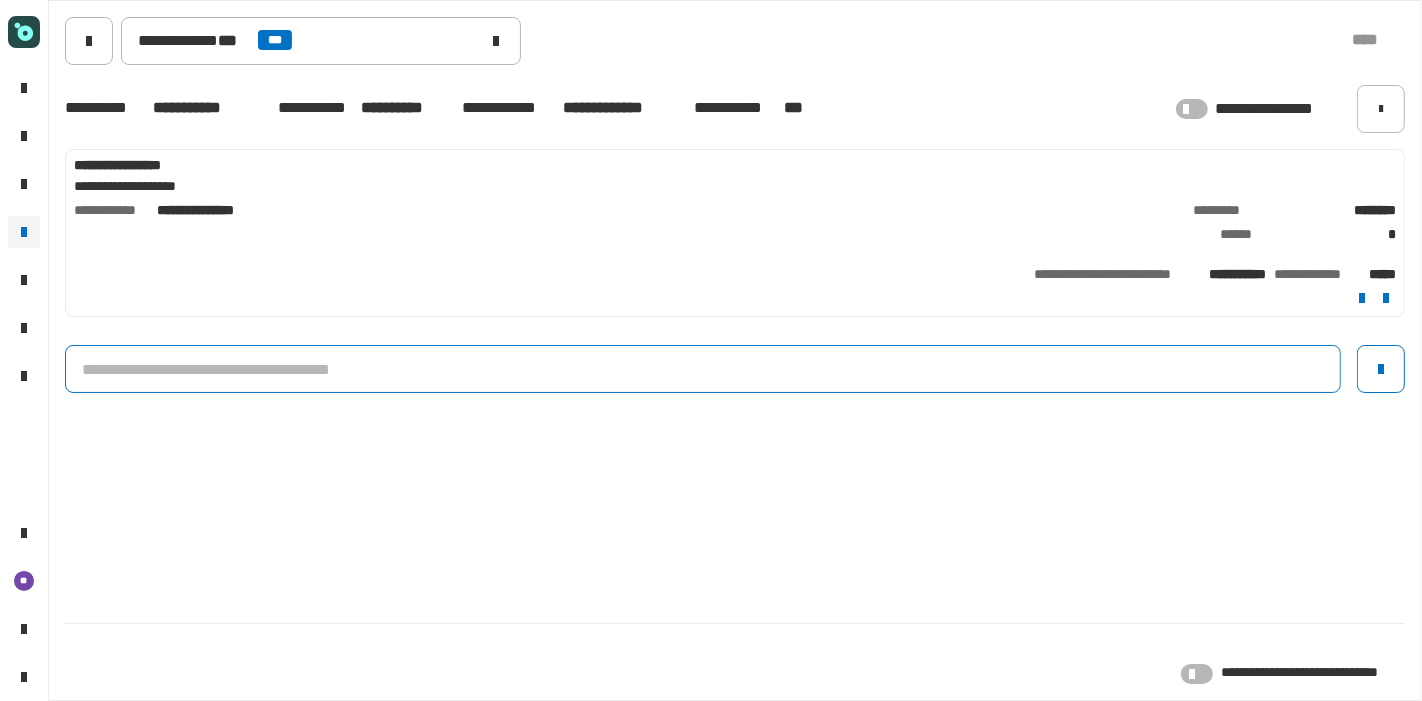click 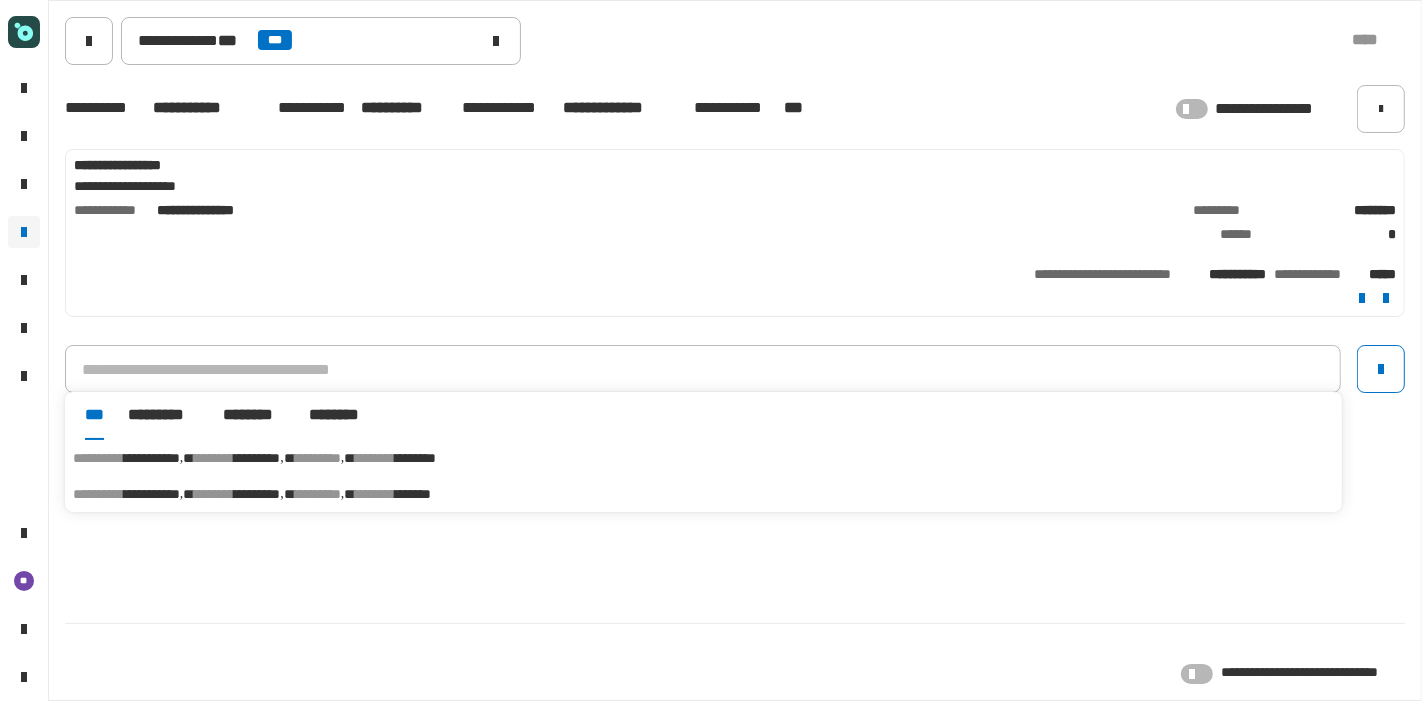 click on "********" at bounding box center [375, 458] 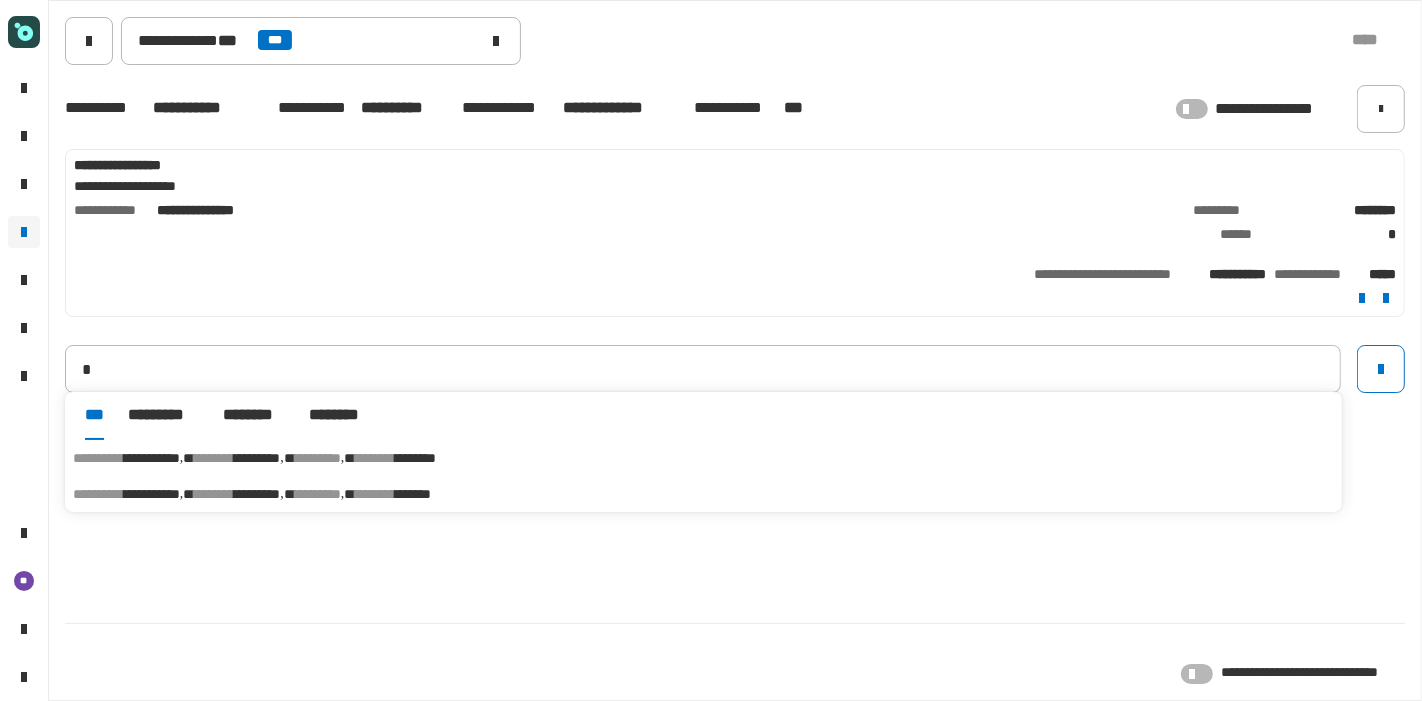 type on "**********" 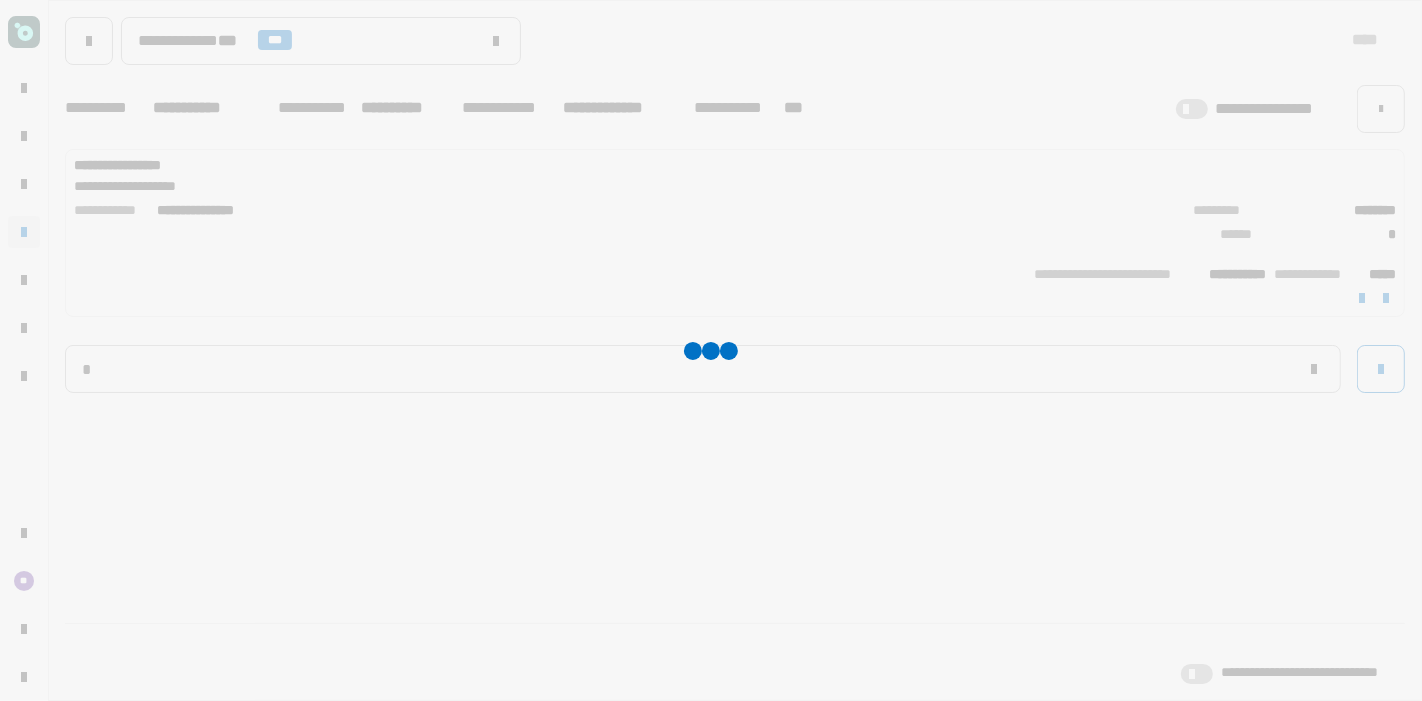 type 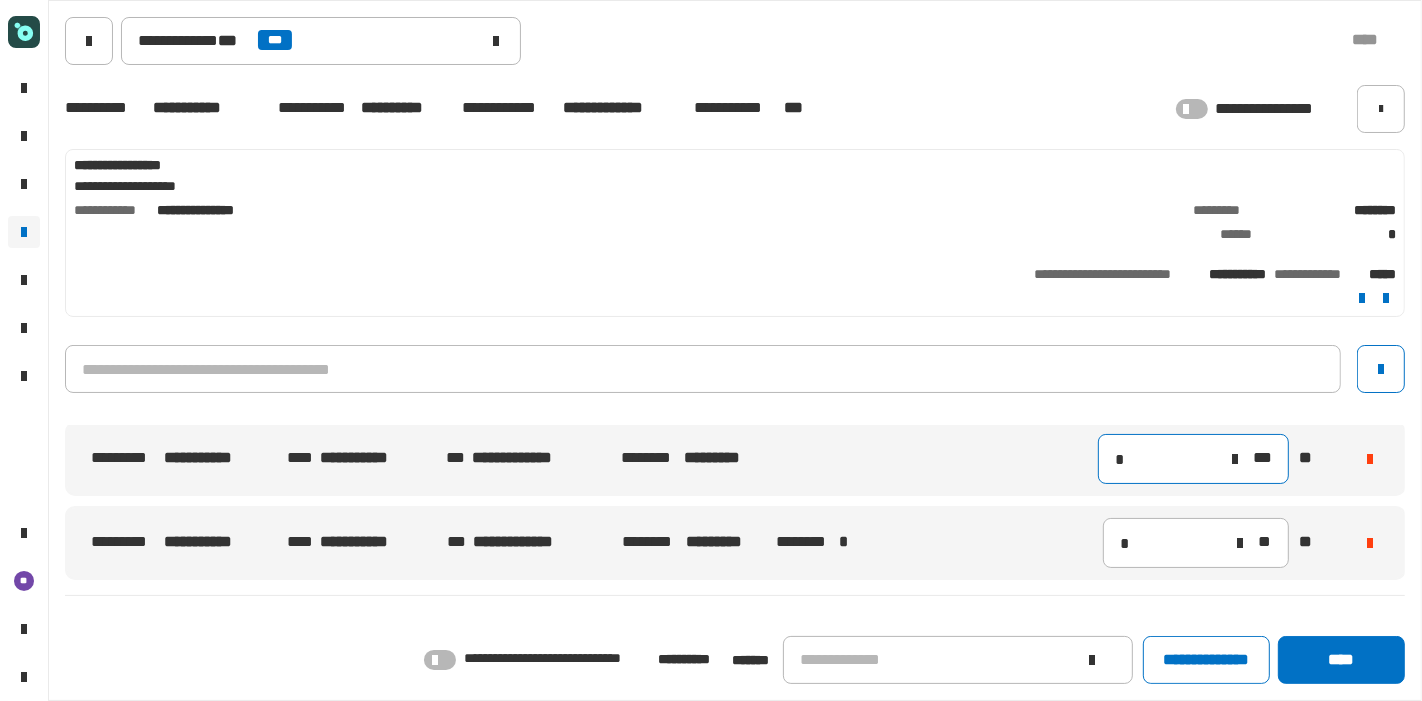 scroll, scrollTop: 94, scrollLeft: 0, axis: vertical 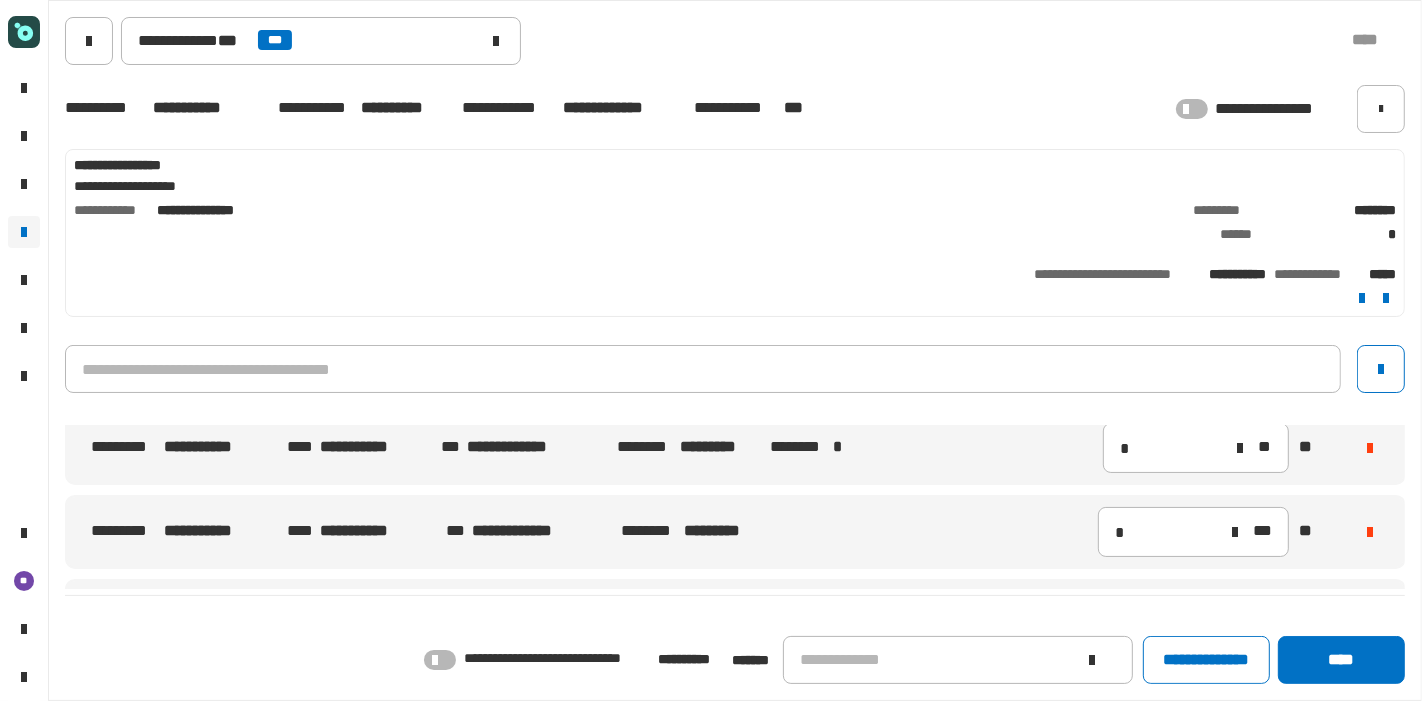 click 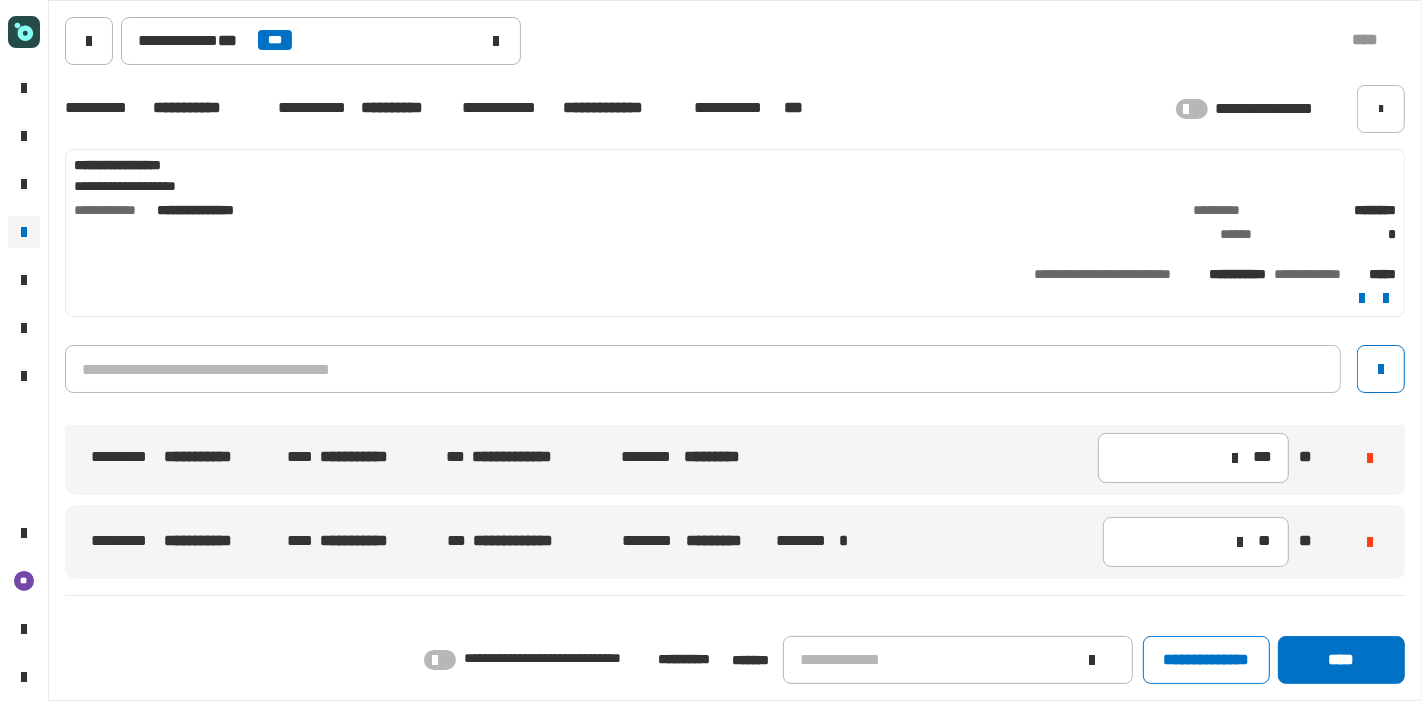 type on "*" 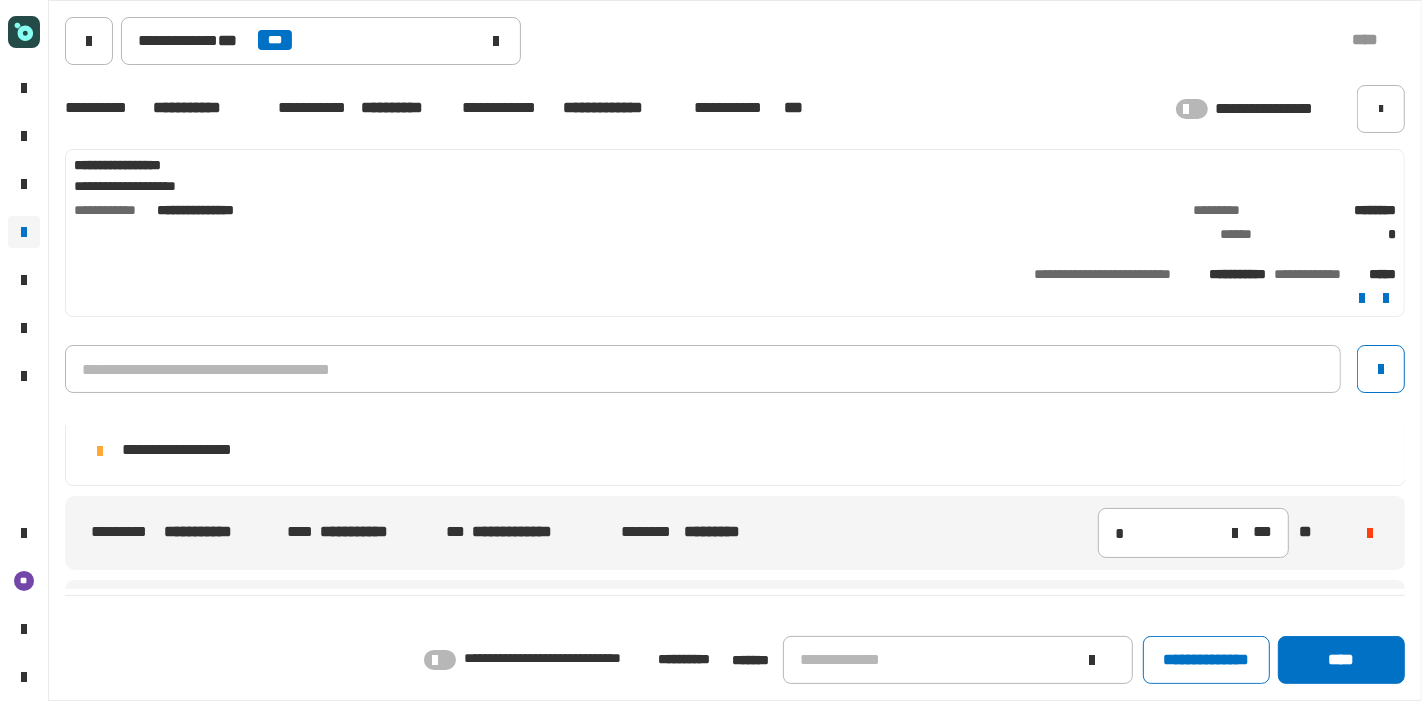 scroll, scrollTop: 83, scrollLeft: 0, axis: vertical 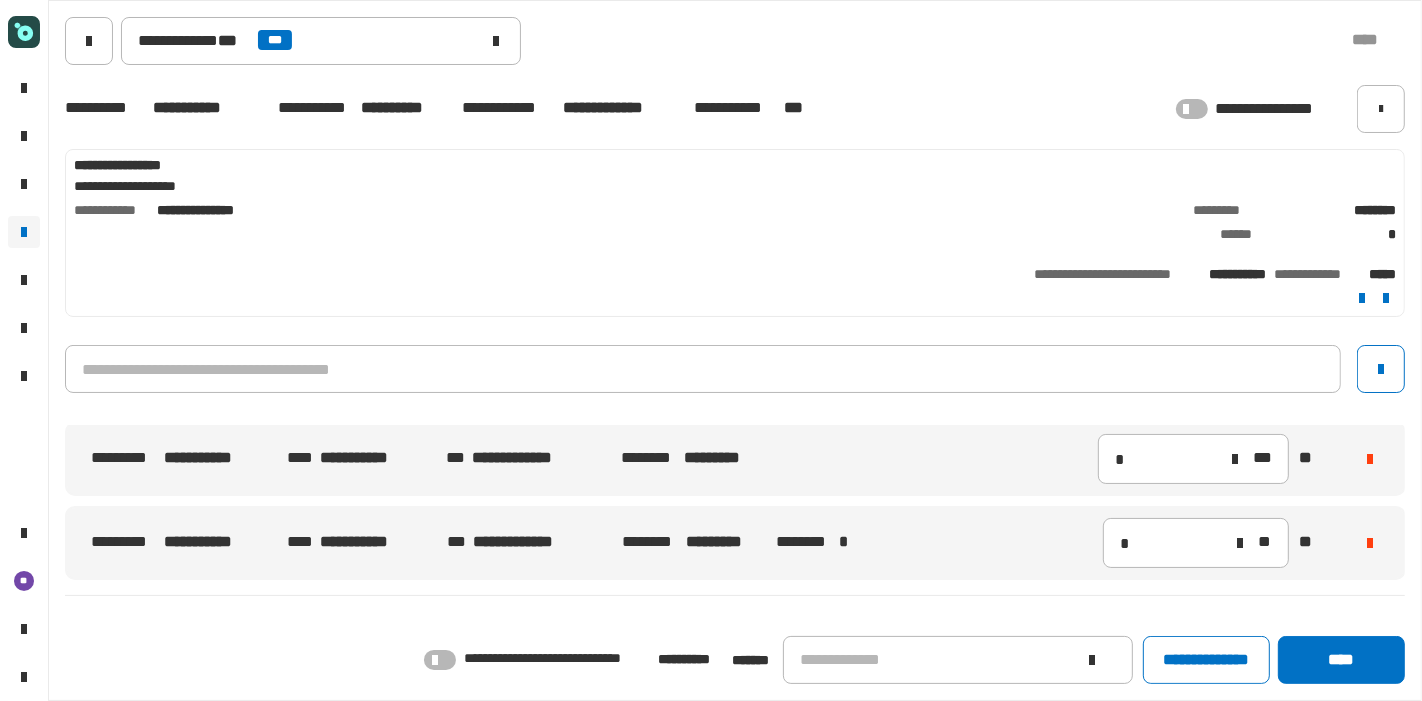 click 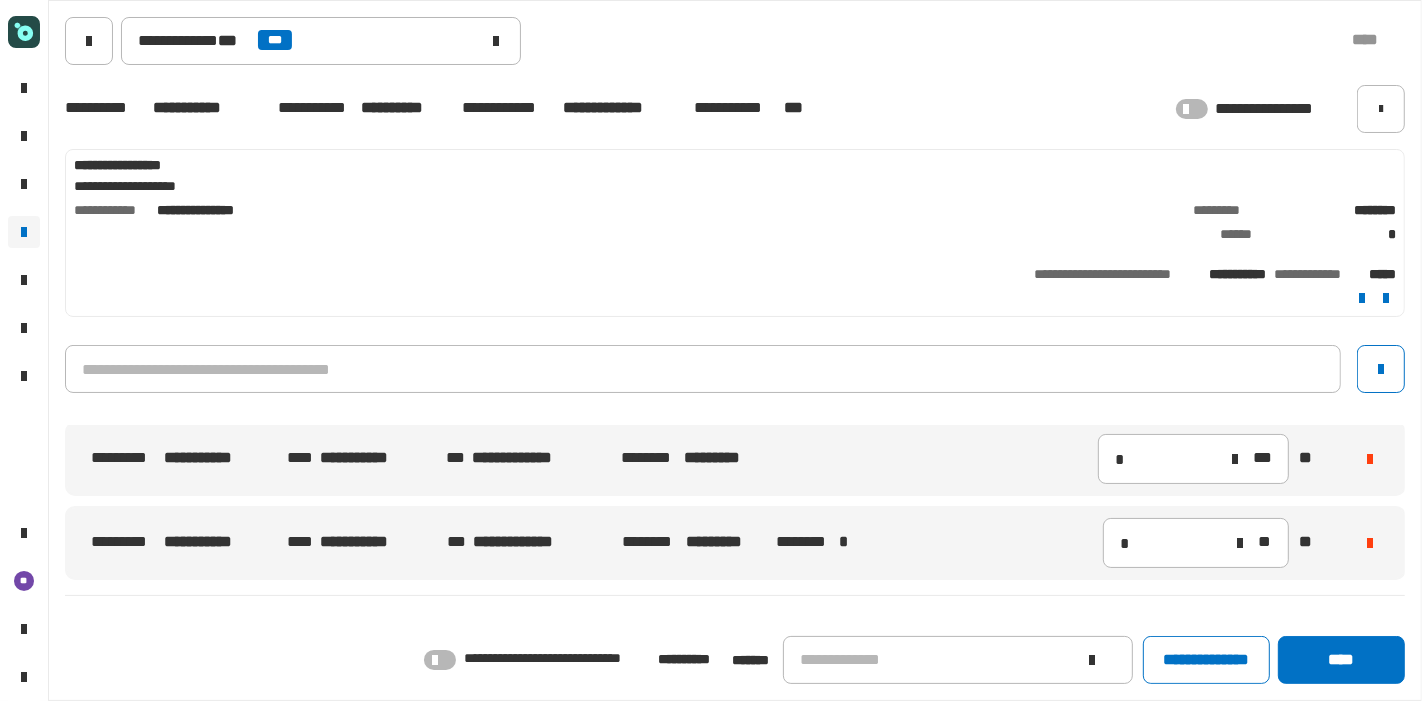 click on "**********" 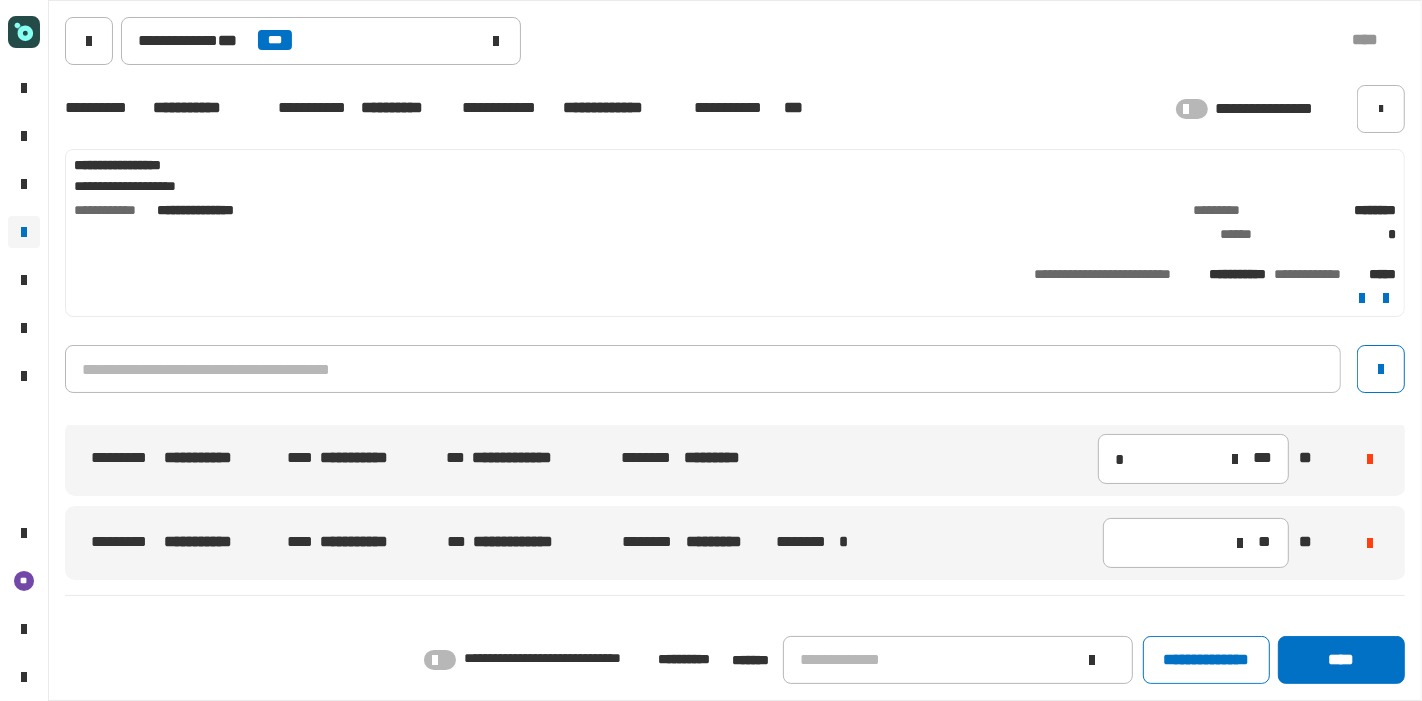 type on "*" 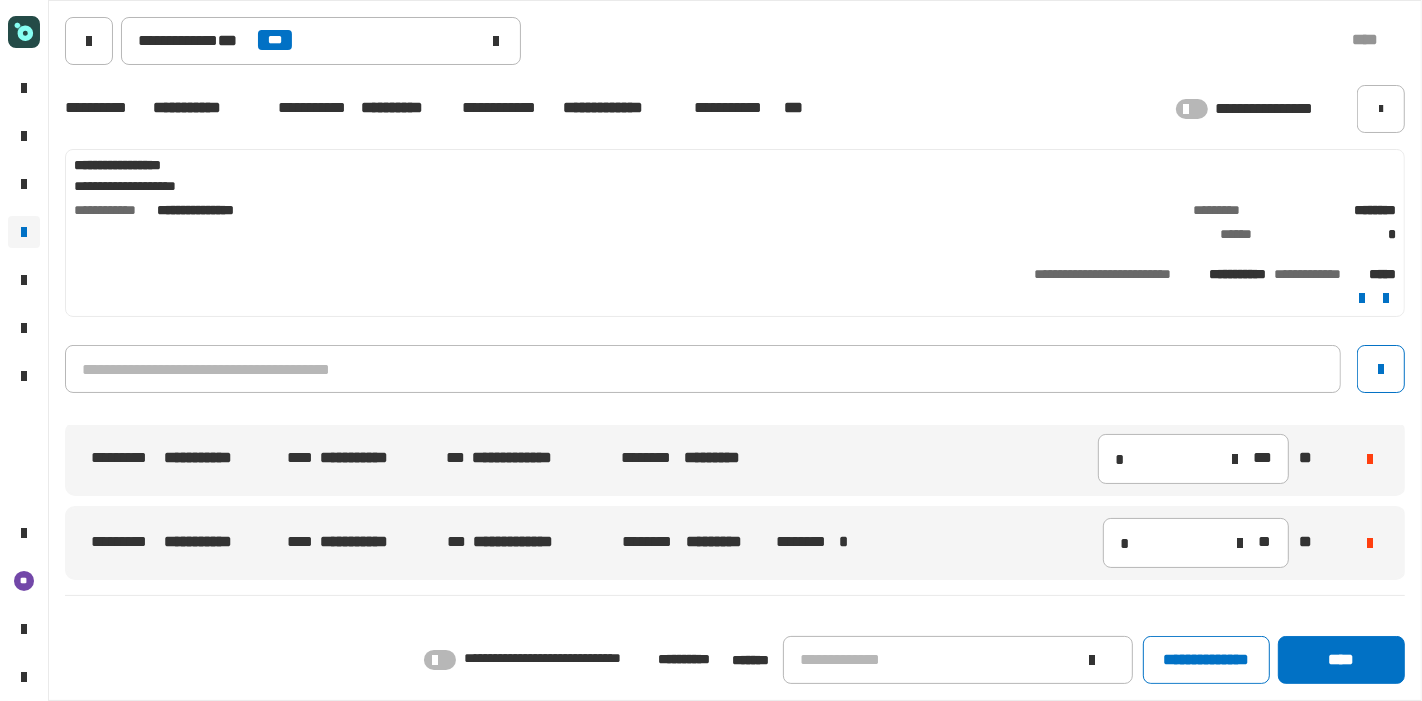 scroll, scrollTop: 0, scrollLeft: 0, axis: both 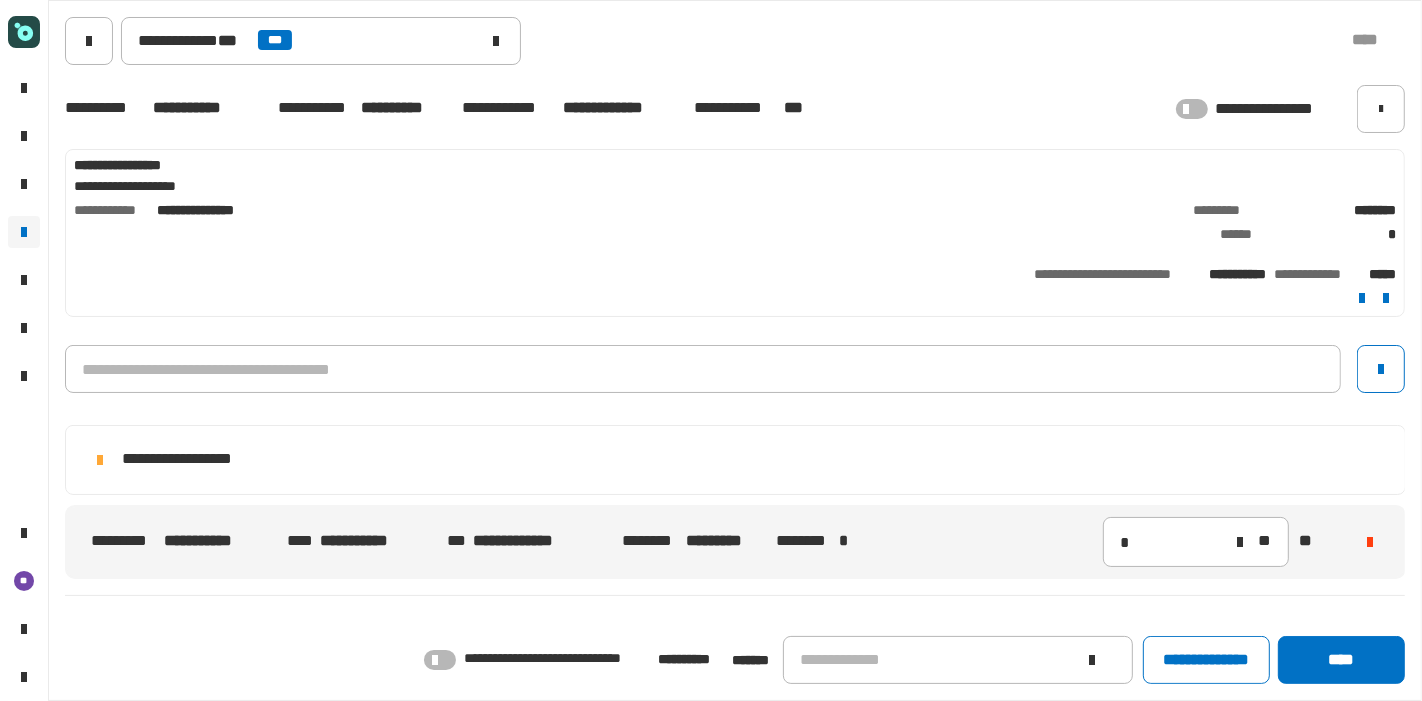 click on "**********" 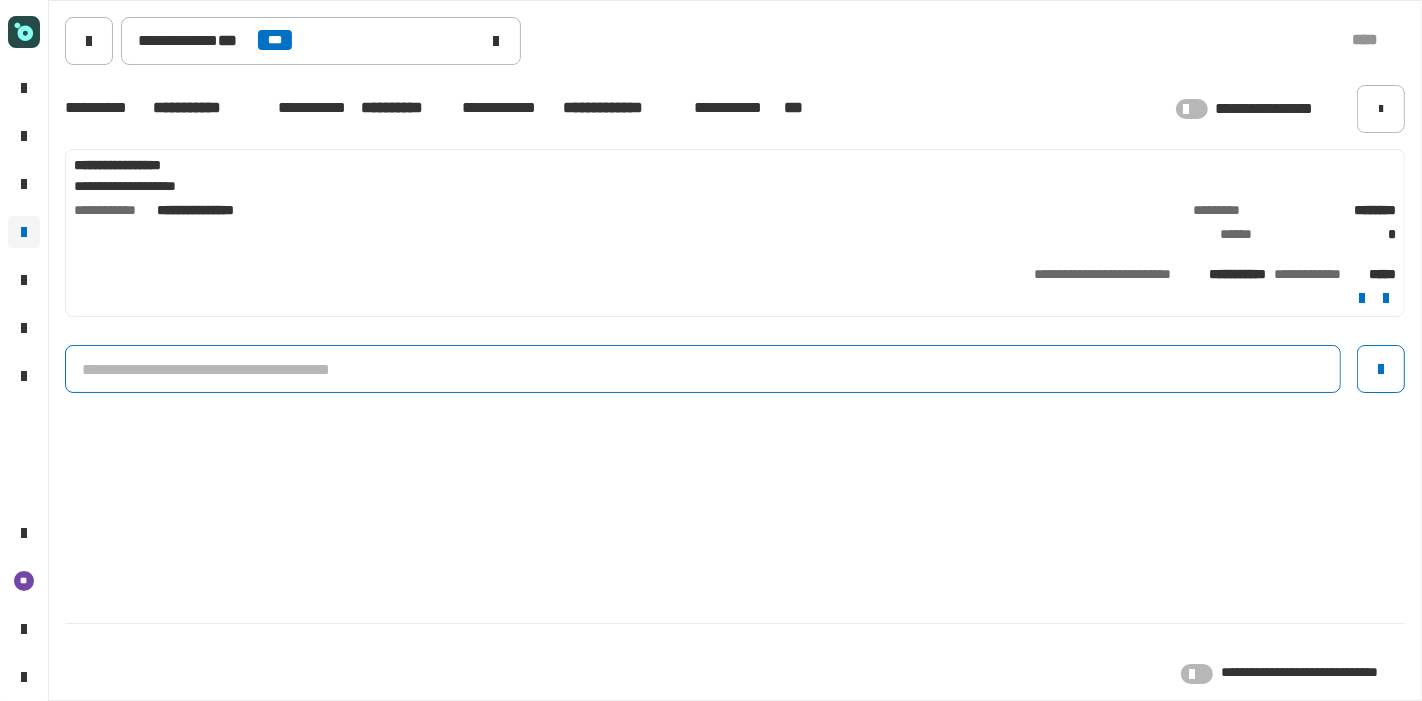 click 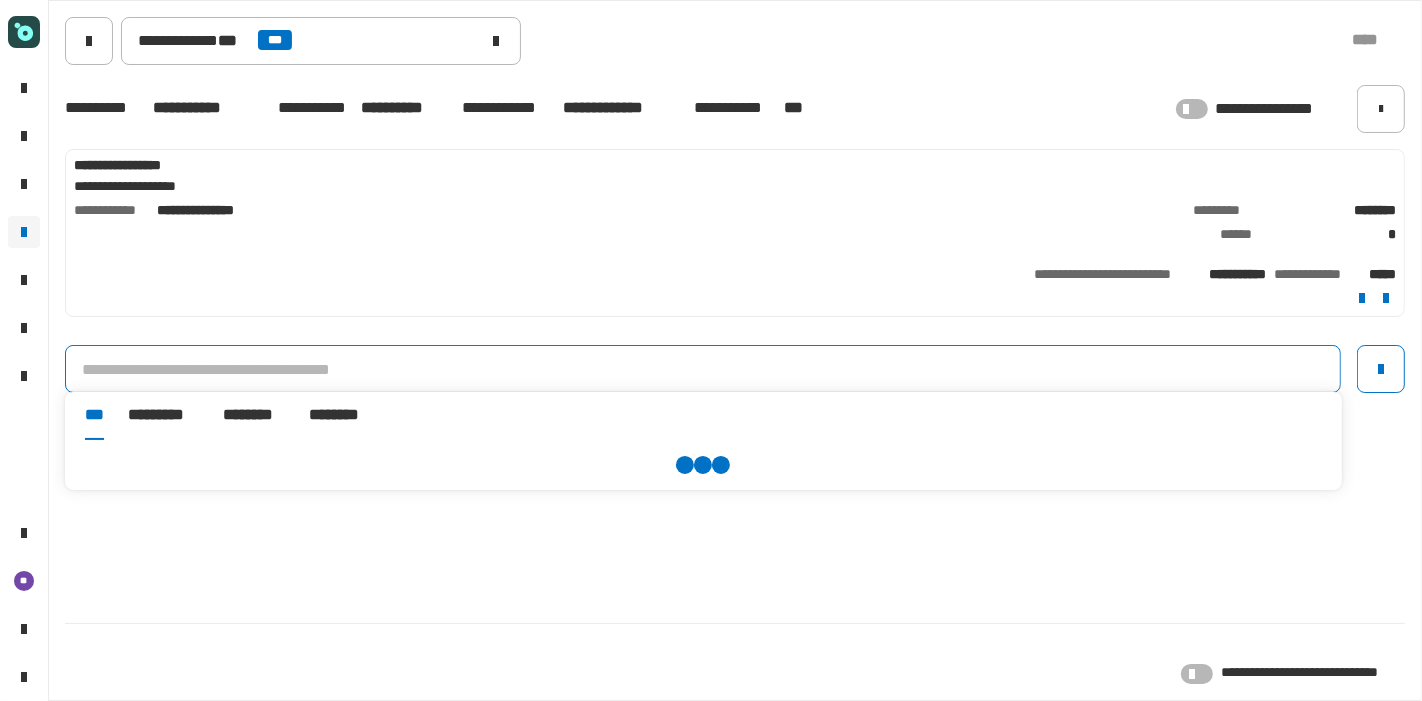 paste on "**********" 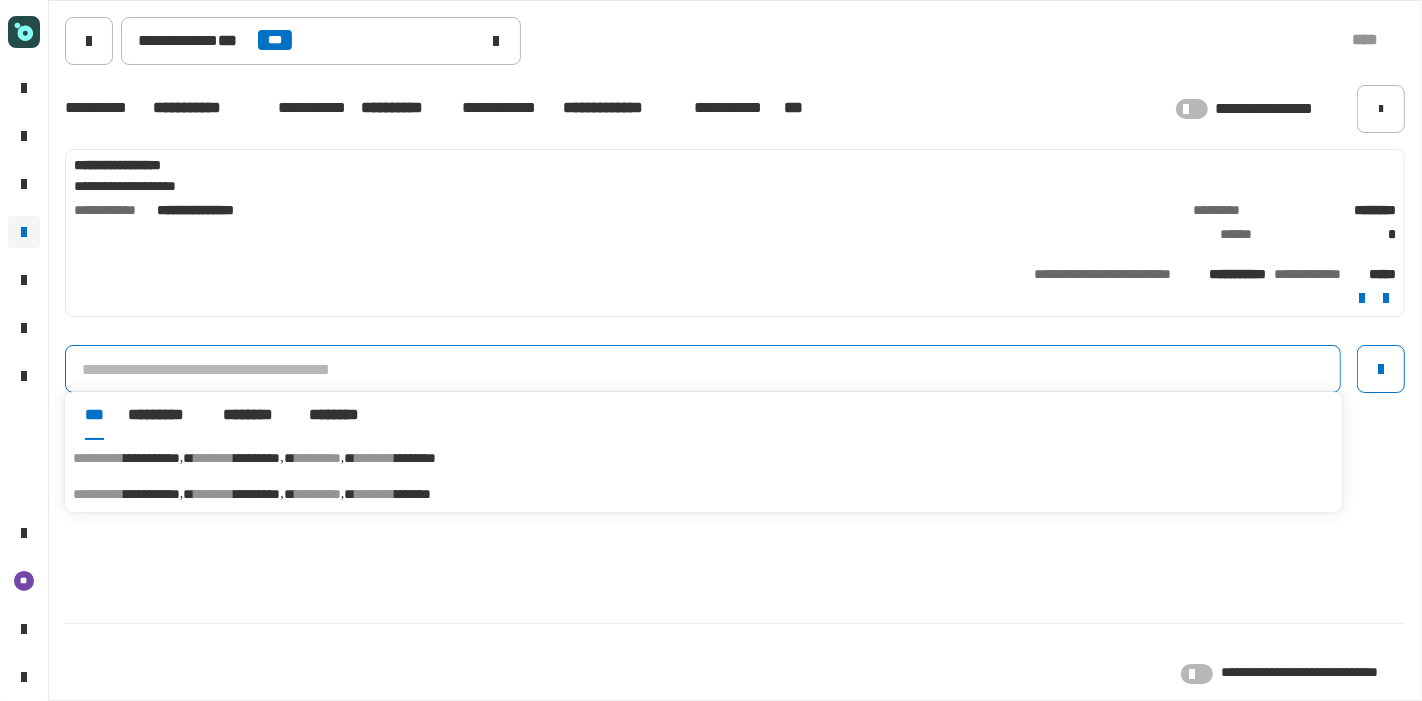 paste on "**********" 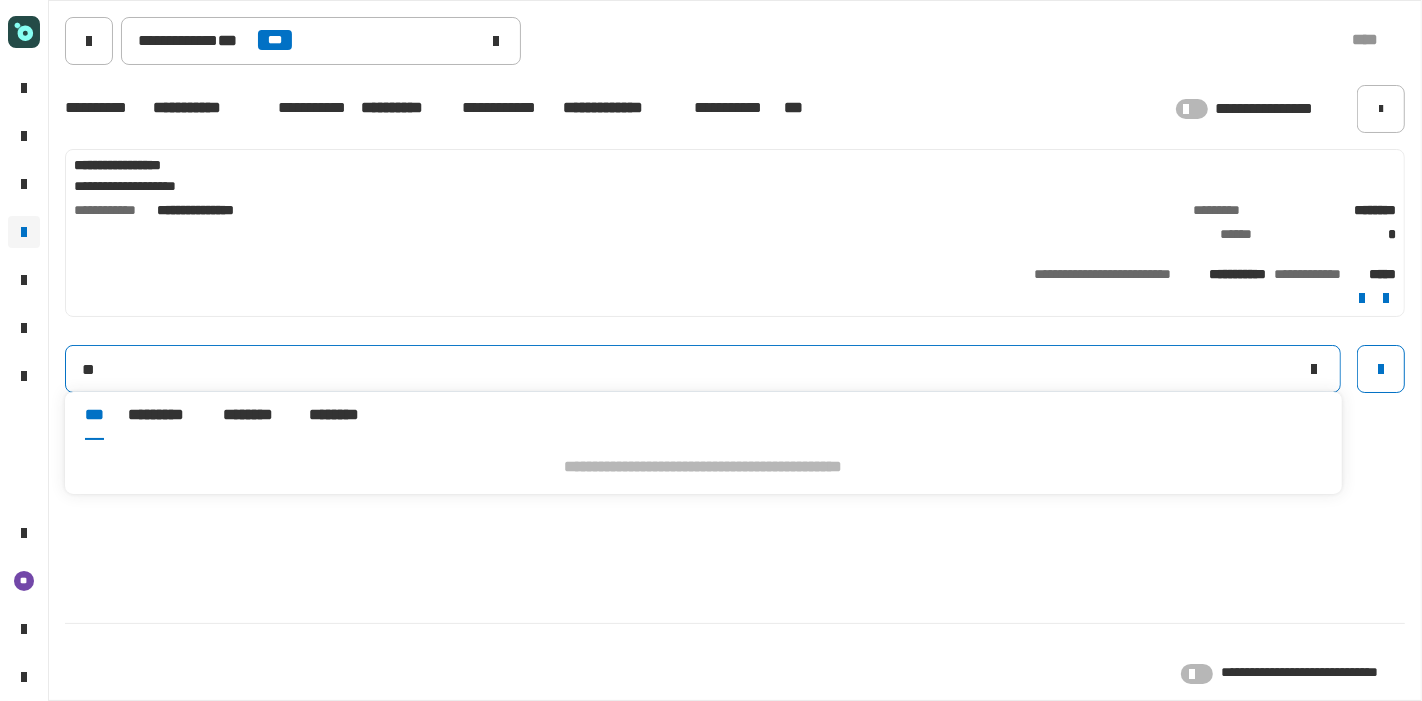type on "*" 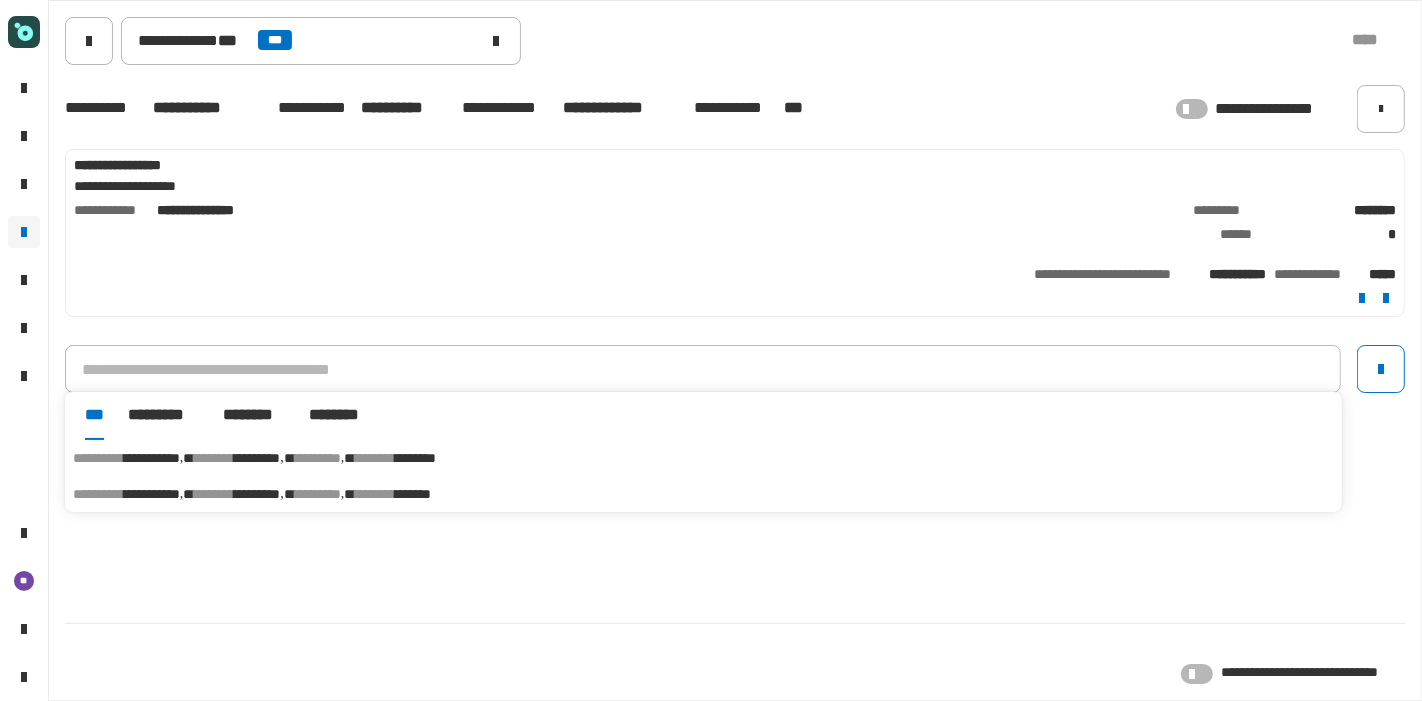 click on "********" at bounding box center [375, 458] 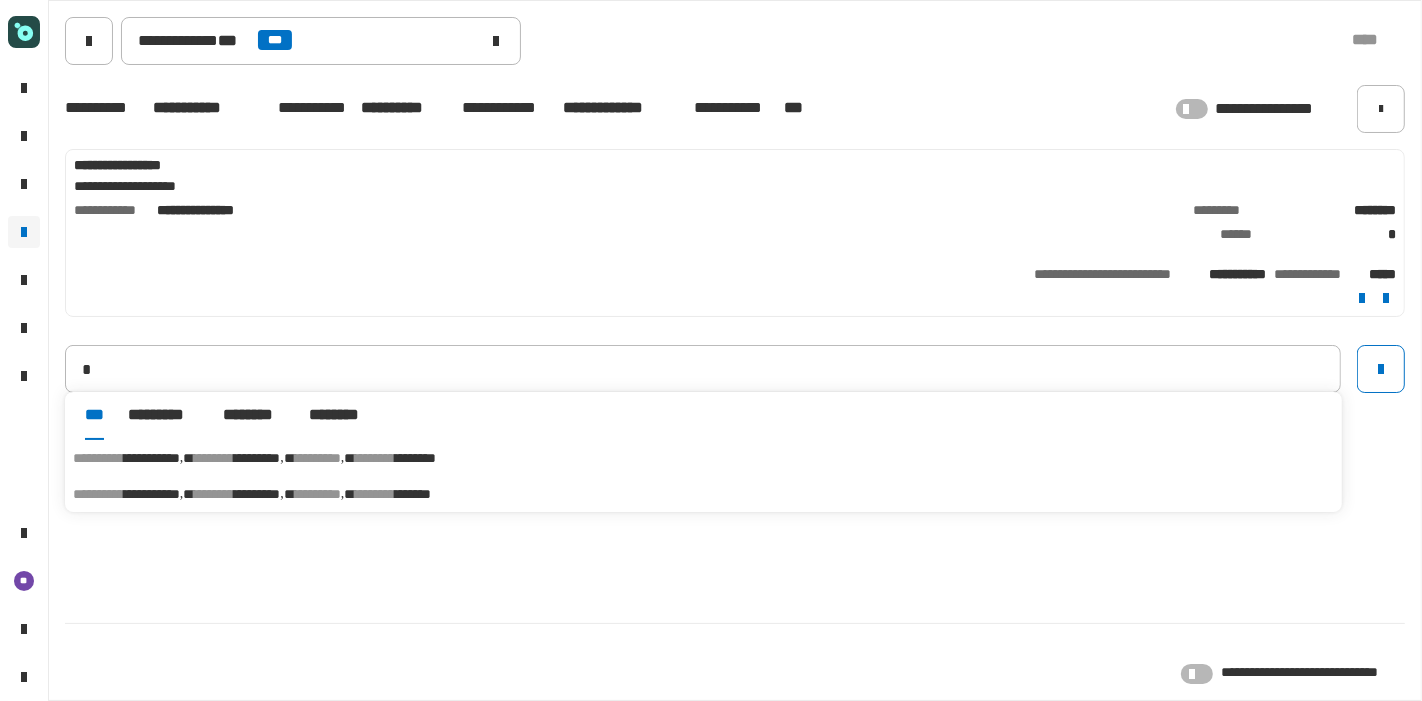 type on "**********" 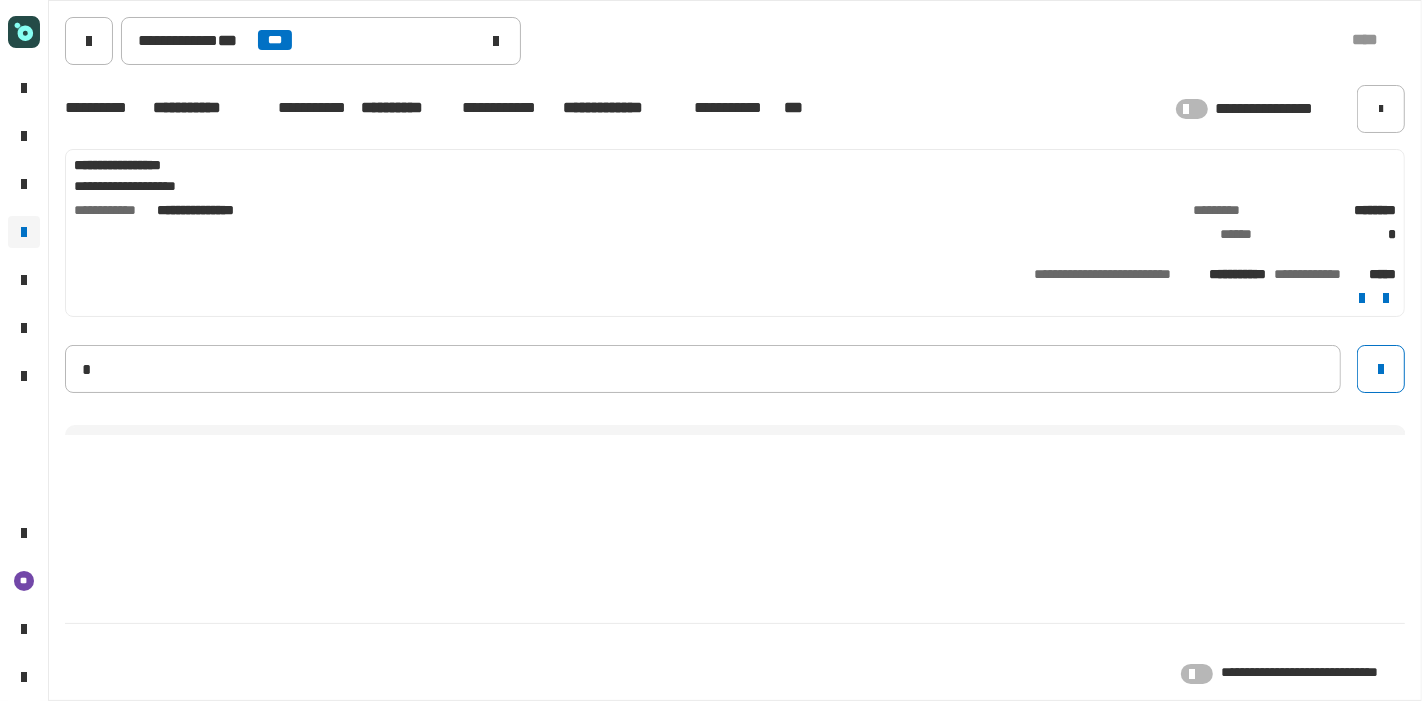 type 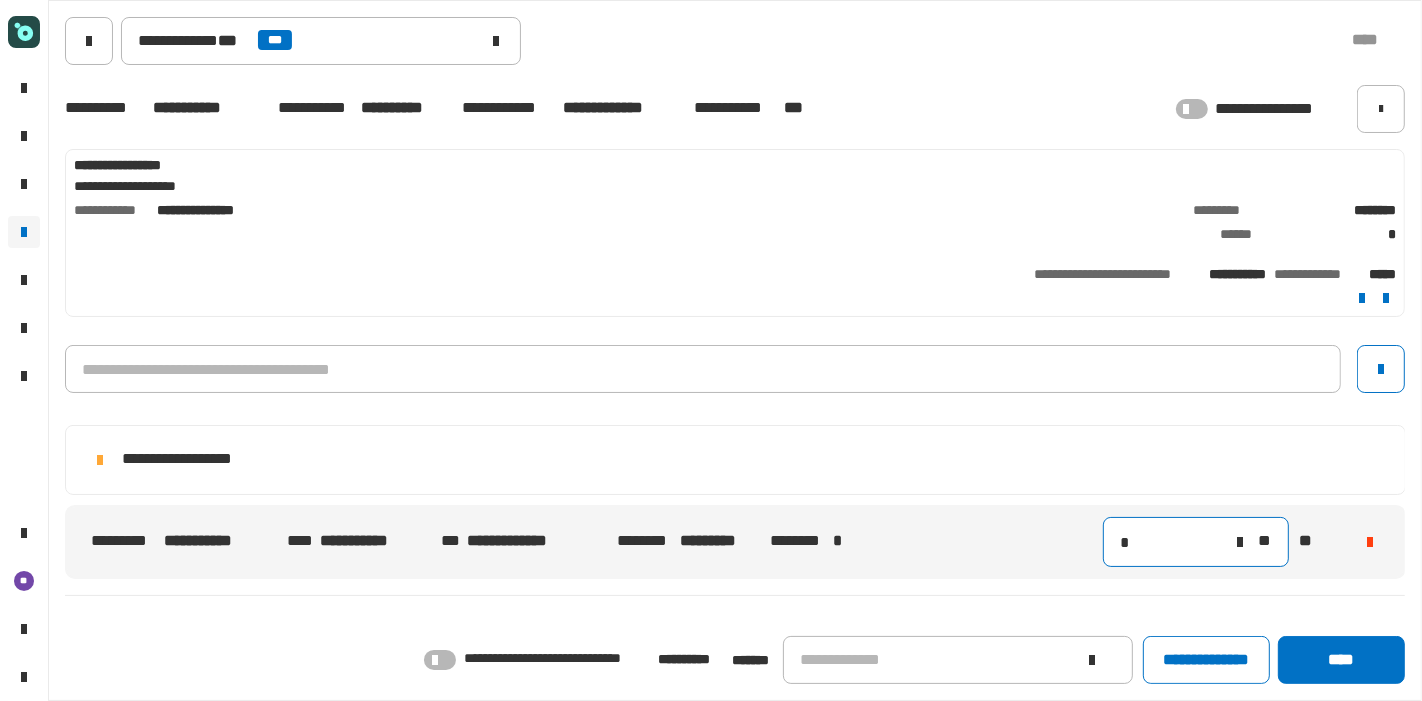 scroll, scrollTop: 167, scrollLeft: 0, axis: vertical 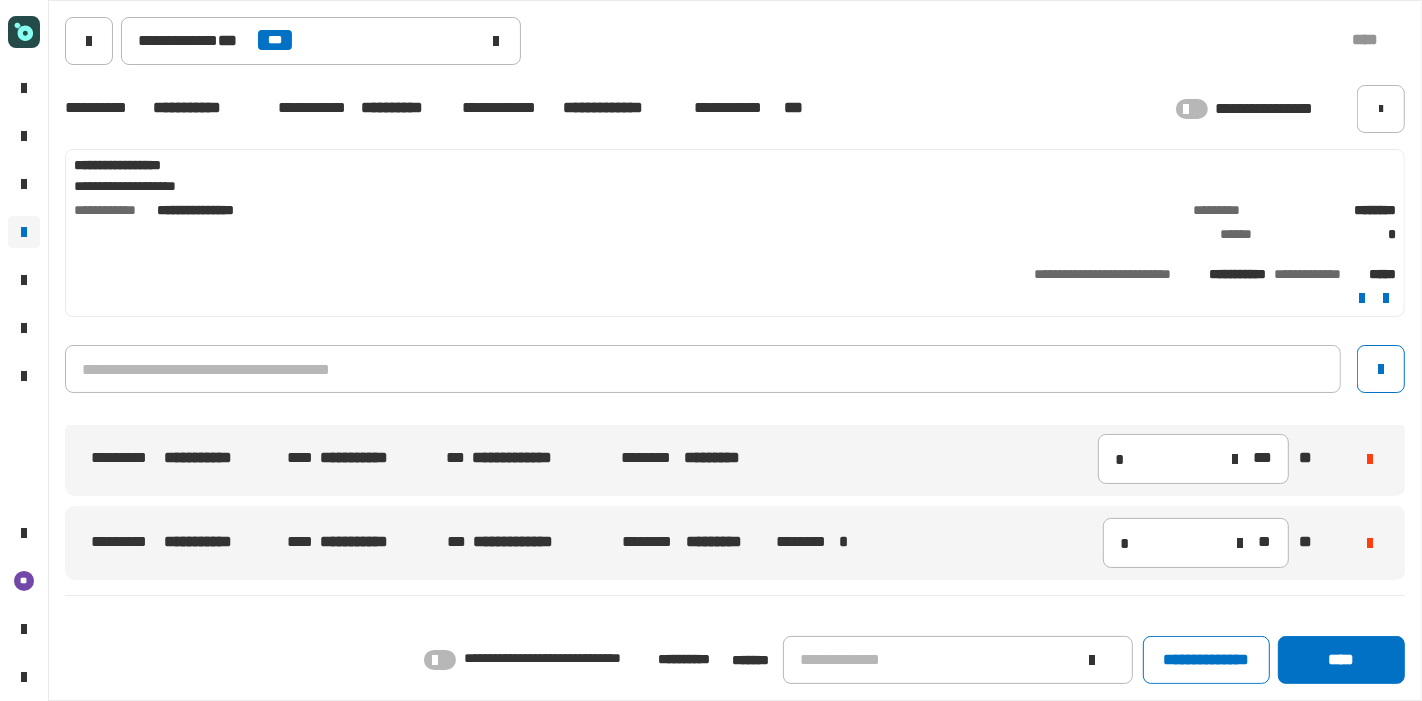 click on "**********" 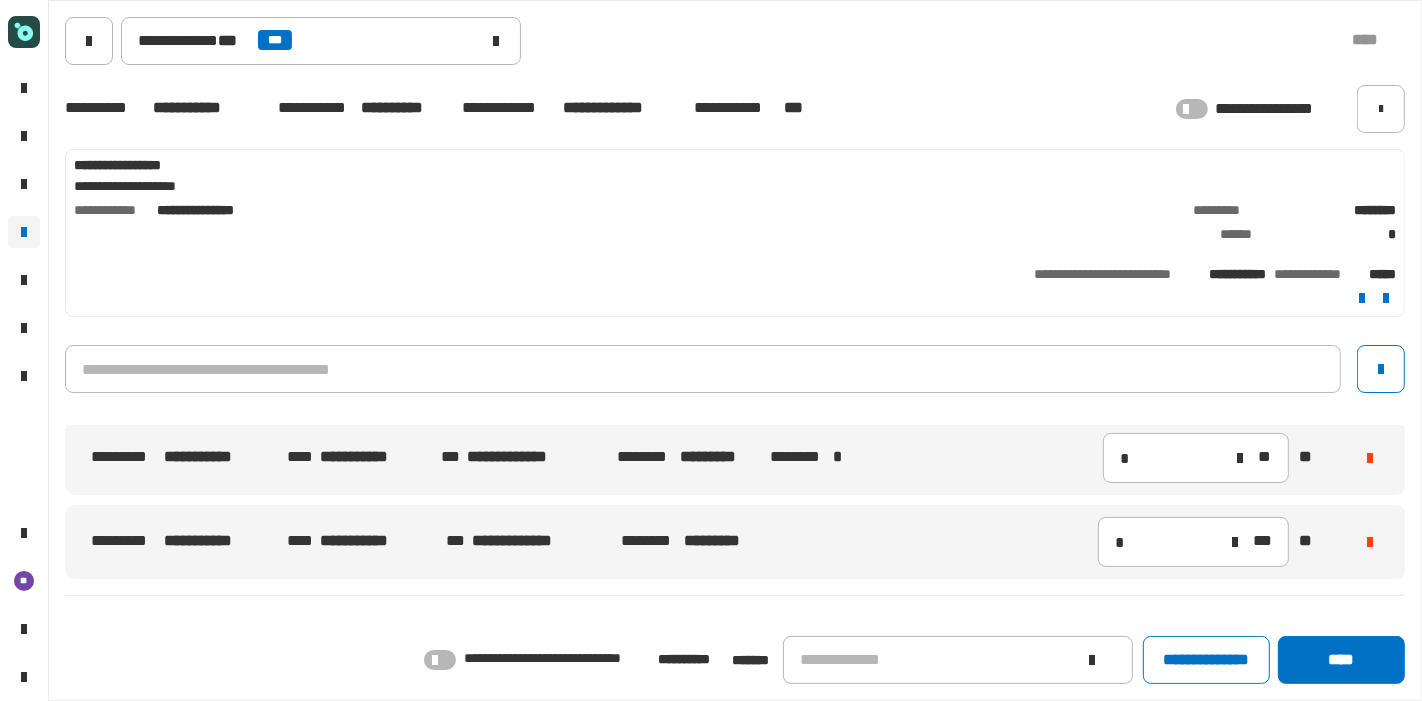 scroll, scrollTop: 83, scrollLeft: 0, axis: vertical 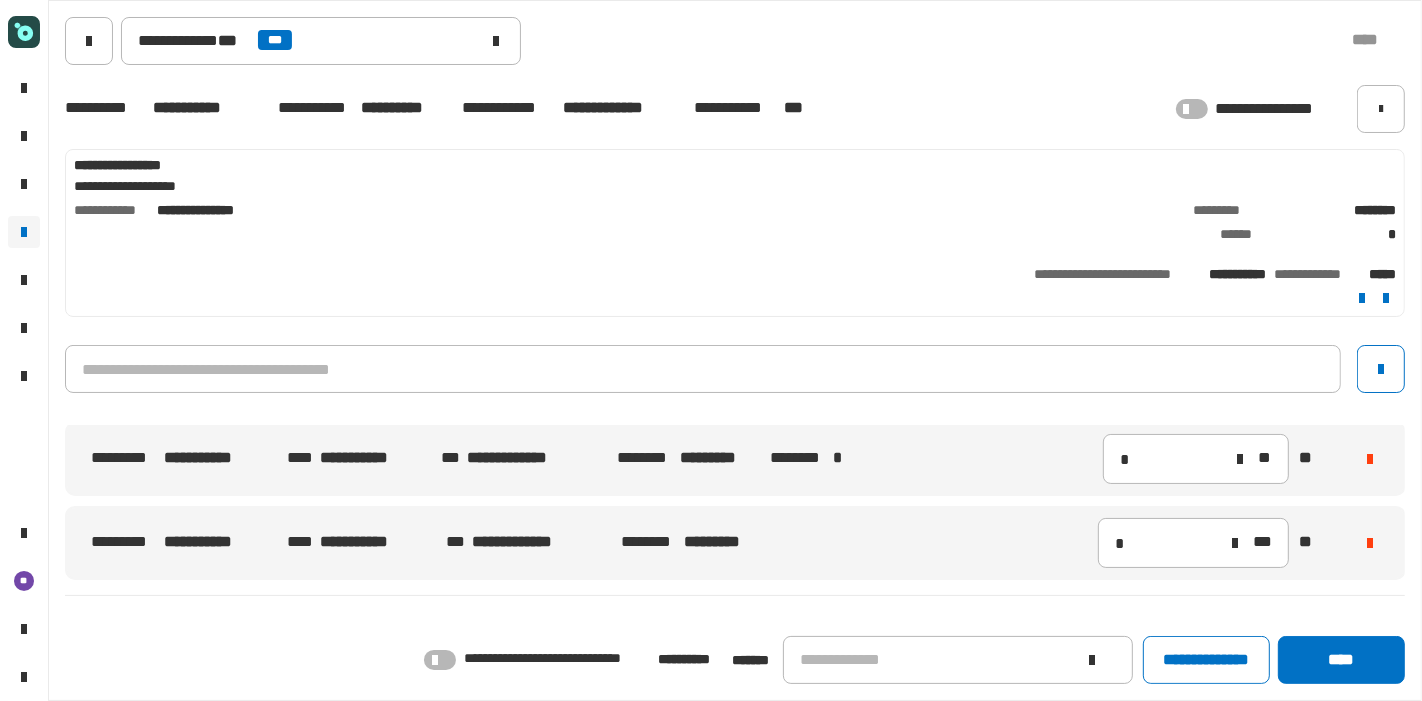 click on "**********" 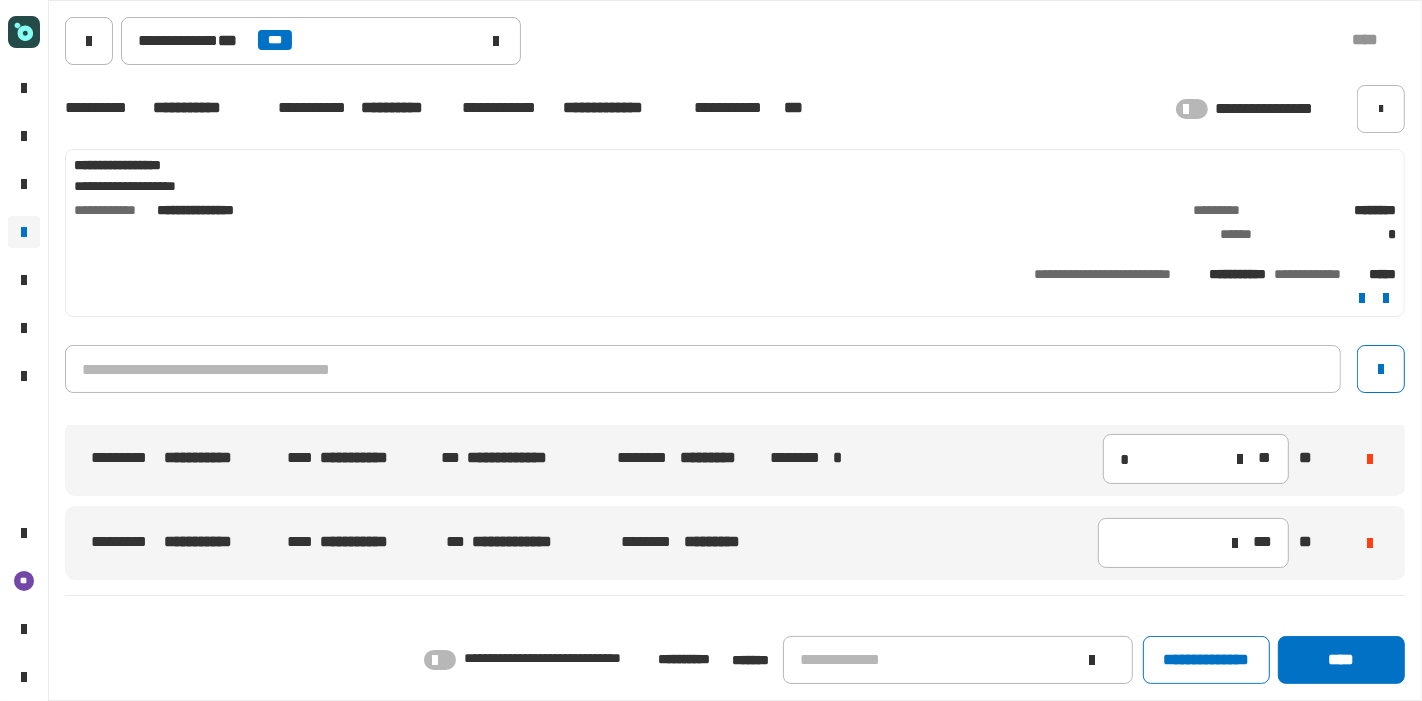 type on "*" 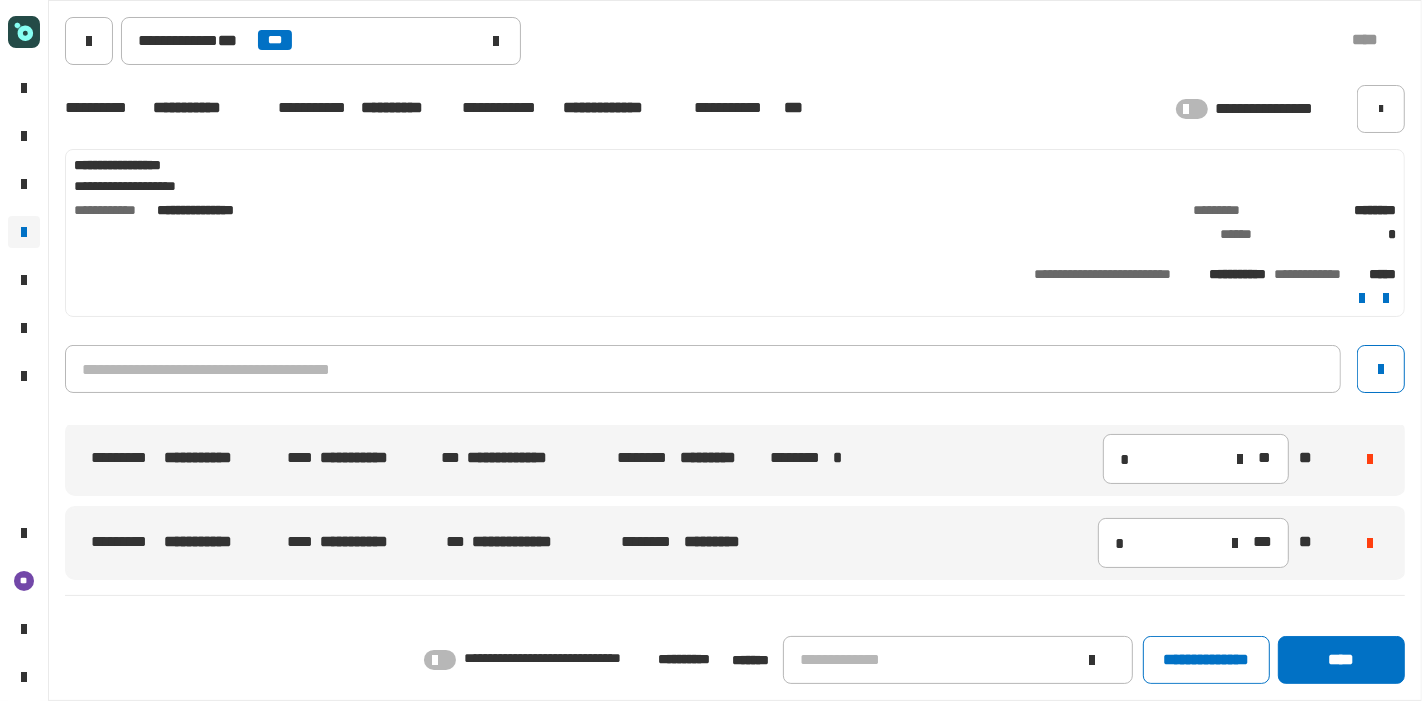 scroll, scrollTop: 0, scrollLeft: 0, axis: both 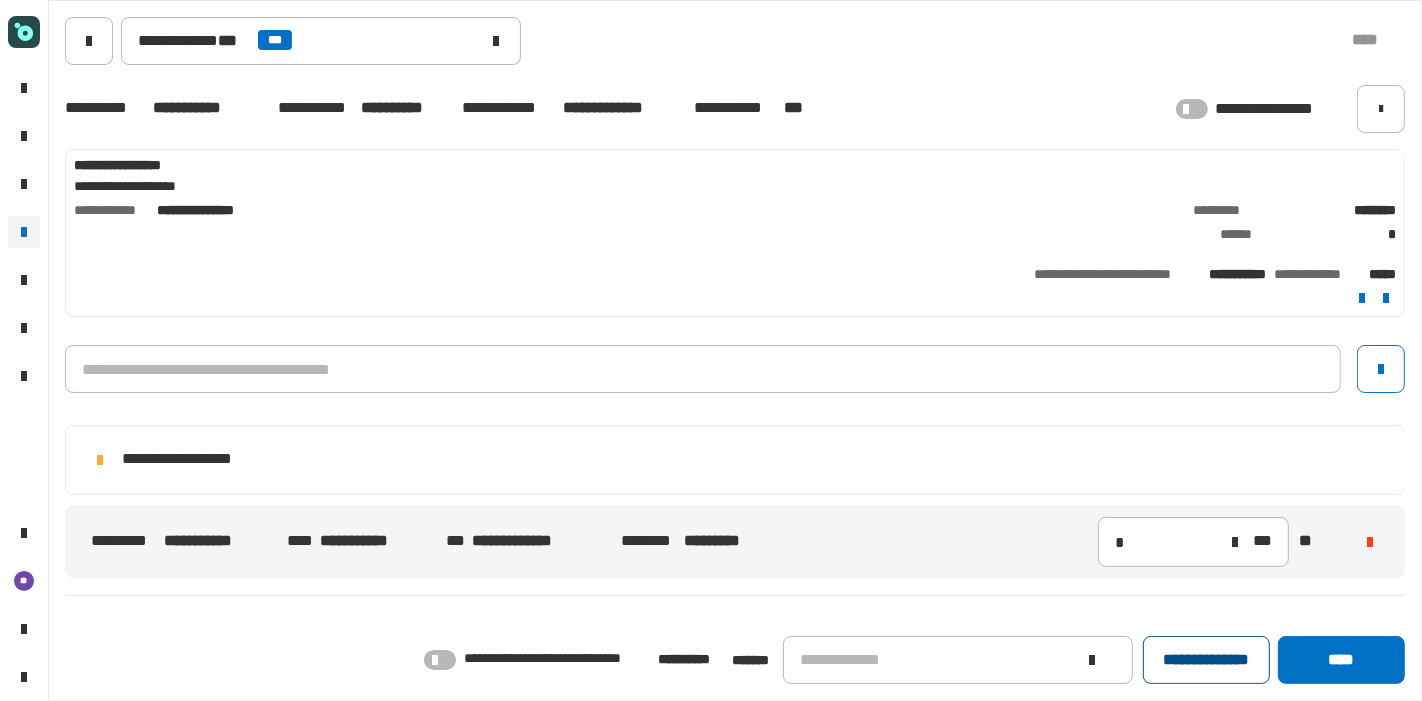 click on "**********" 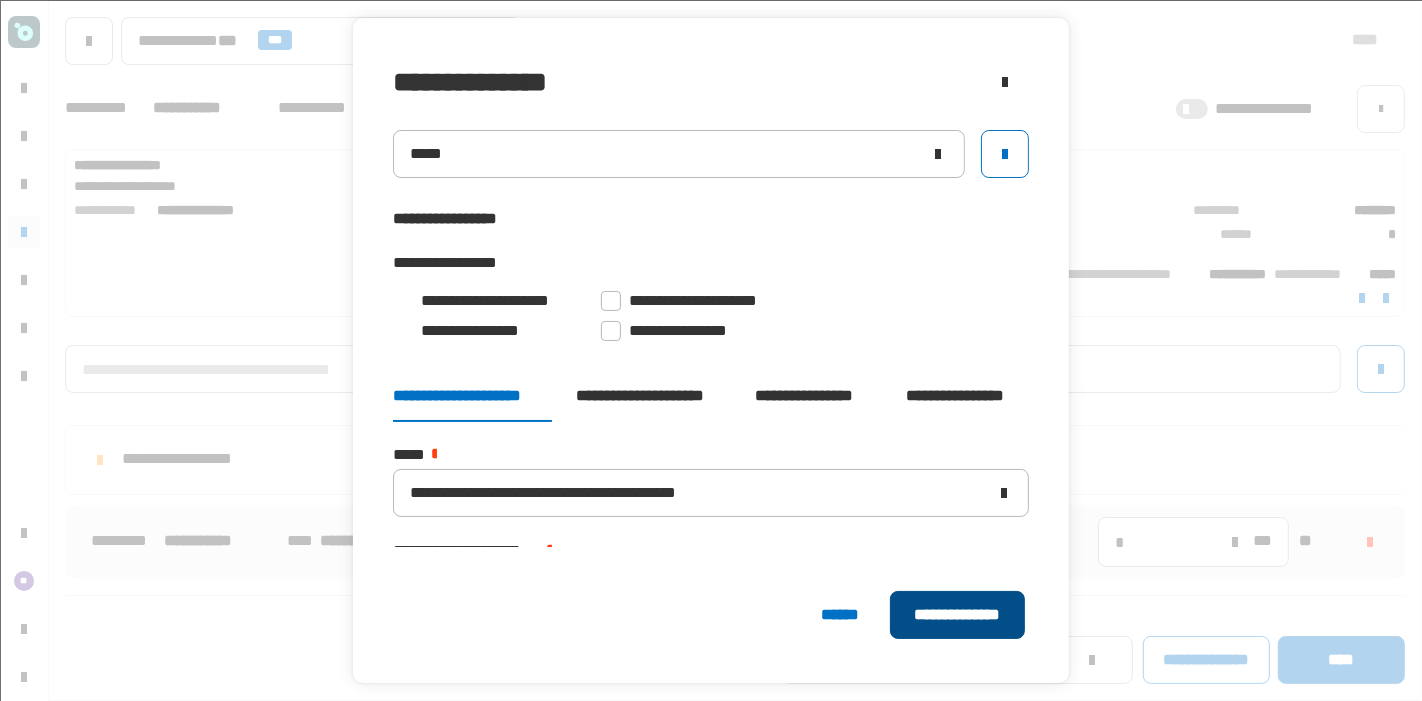 click on "**********" 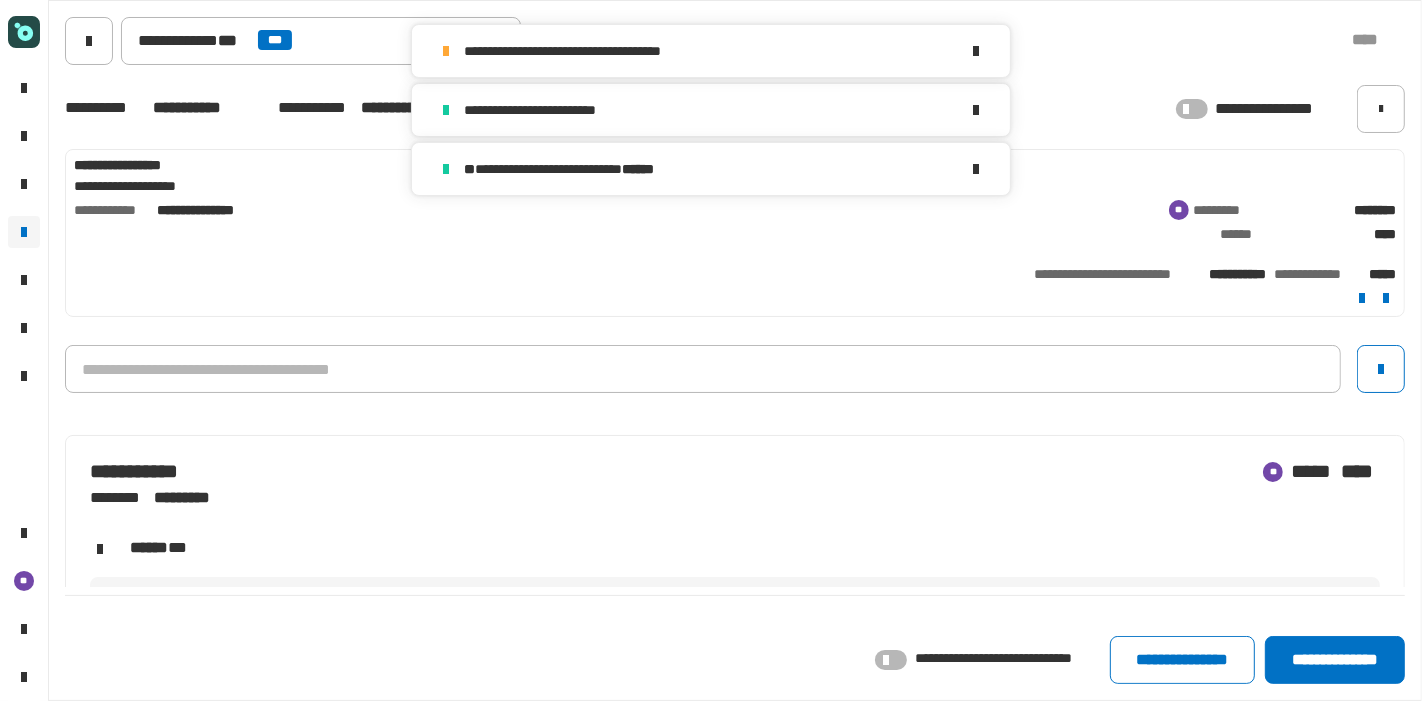 scroll, scrollTop: 65, scrollLeft: 0, axis: vertical 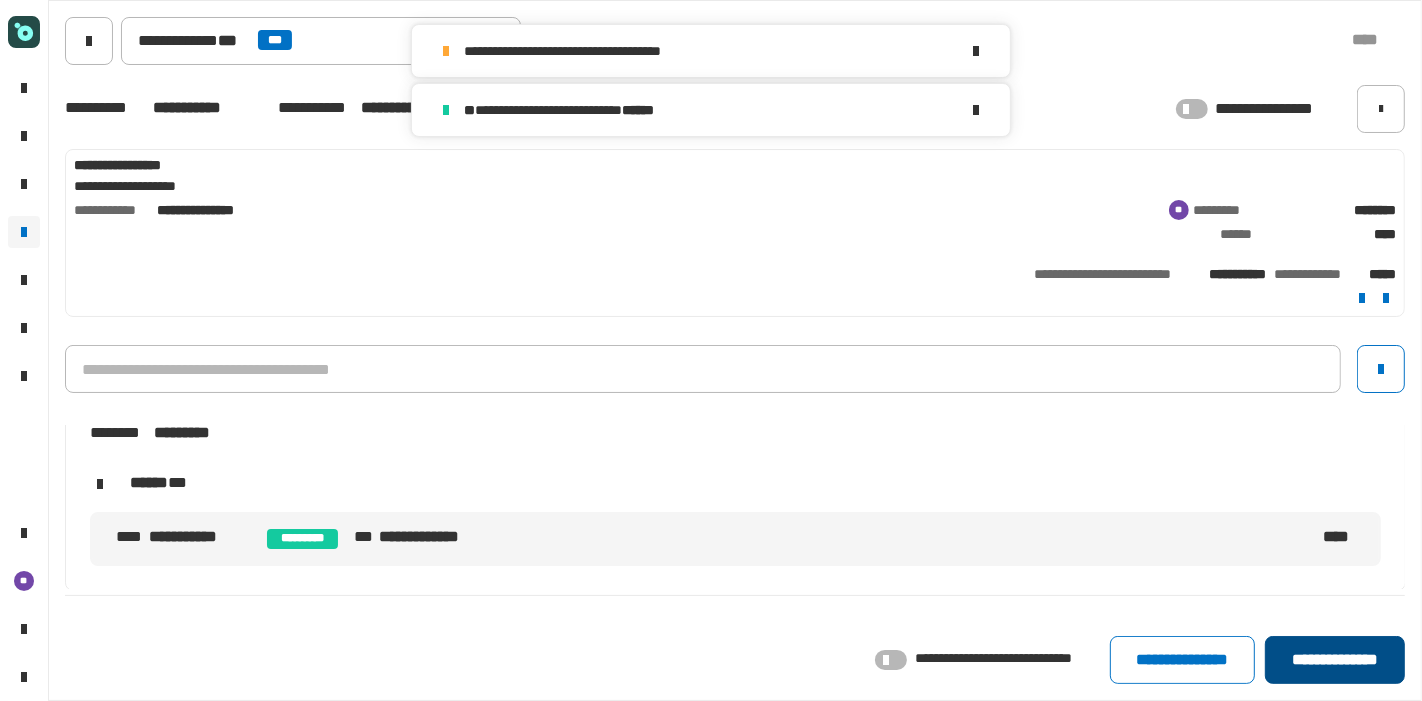 click on "**********" 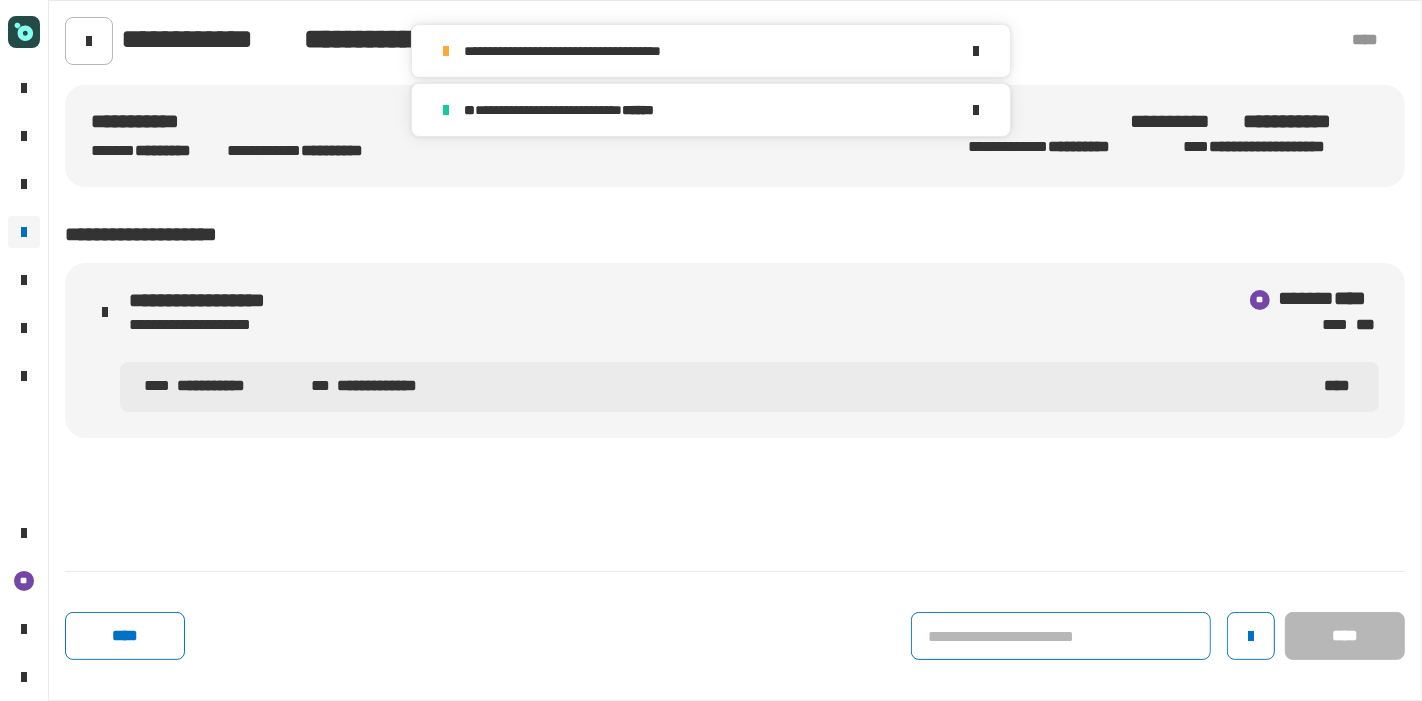 click 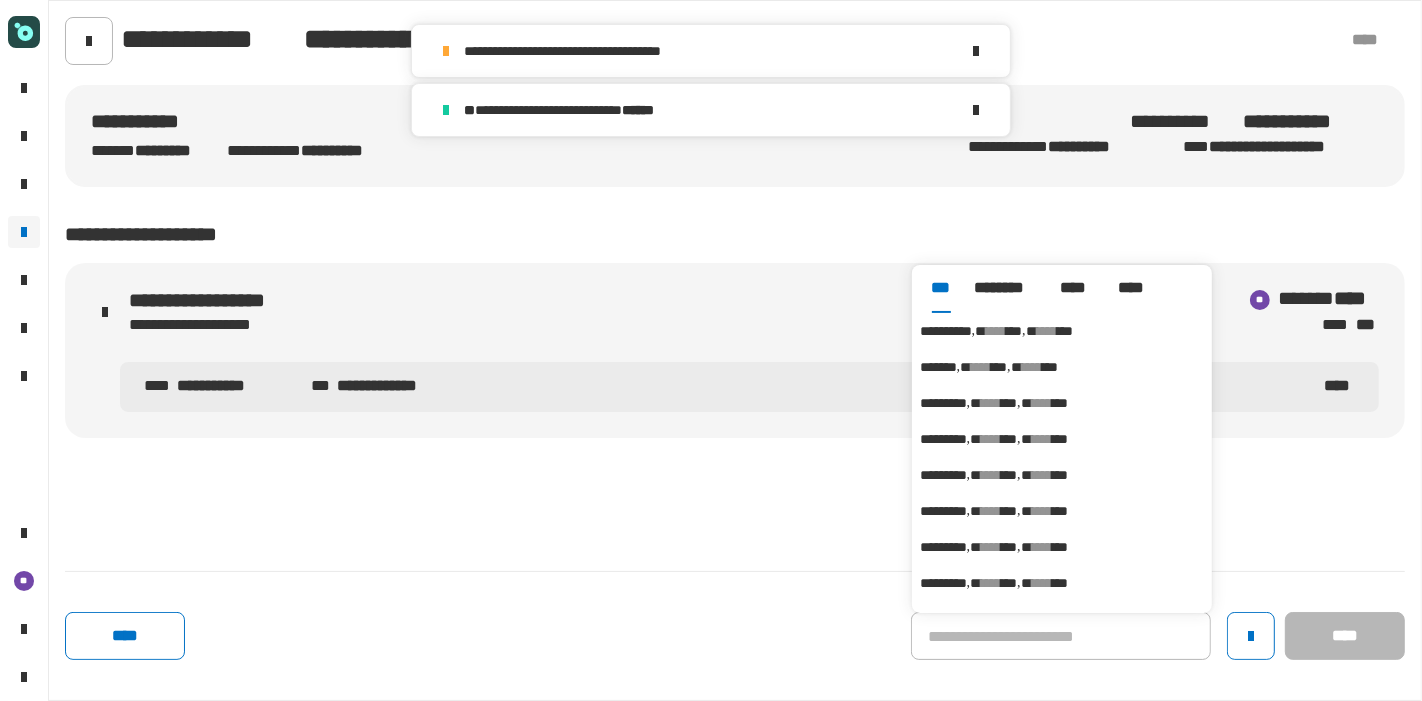 click on "****" at bounding box center [996, 331] 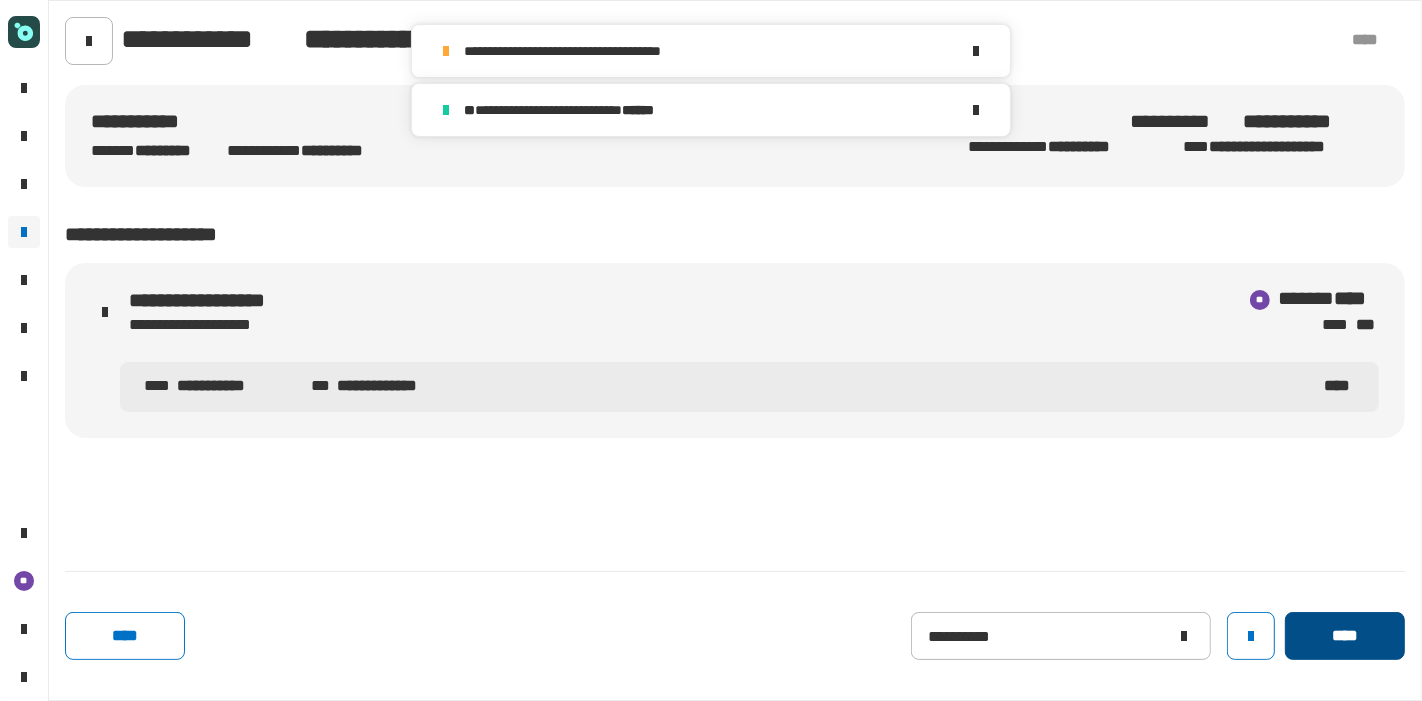 click on "****" 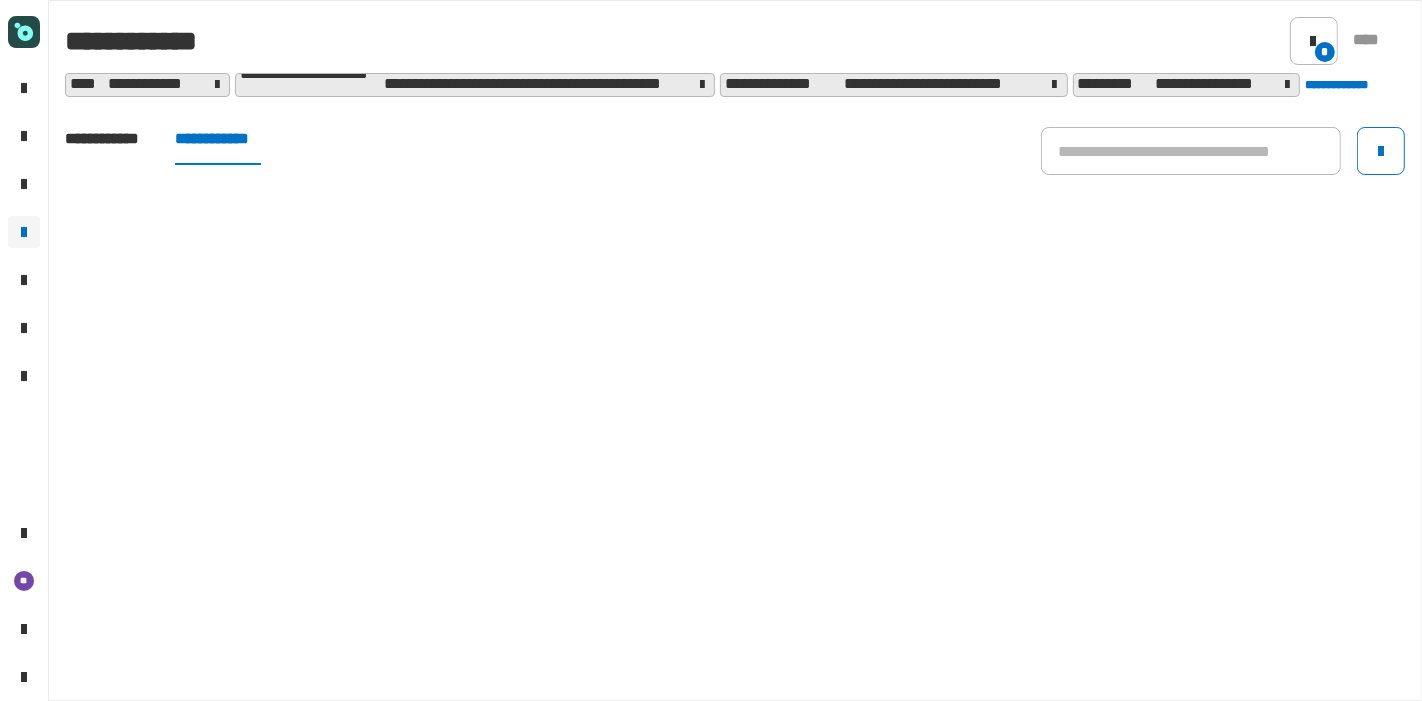 click on "**********" 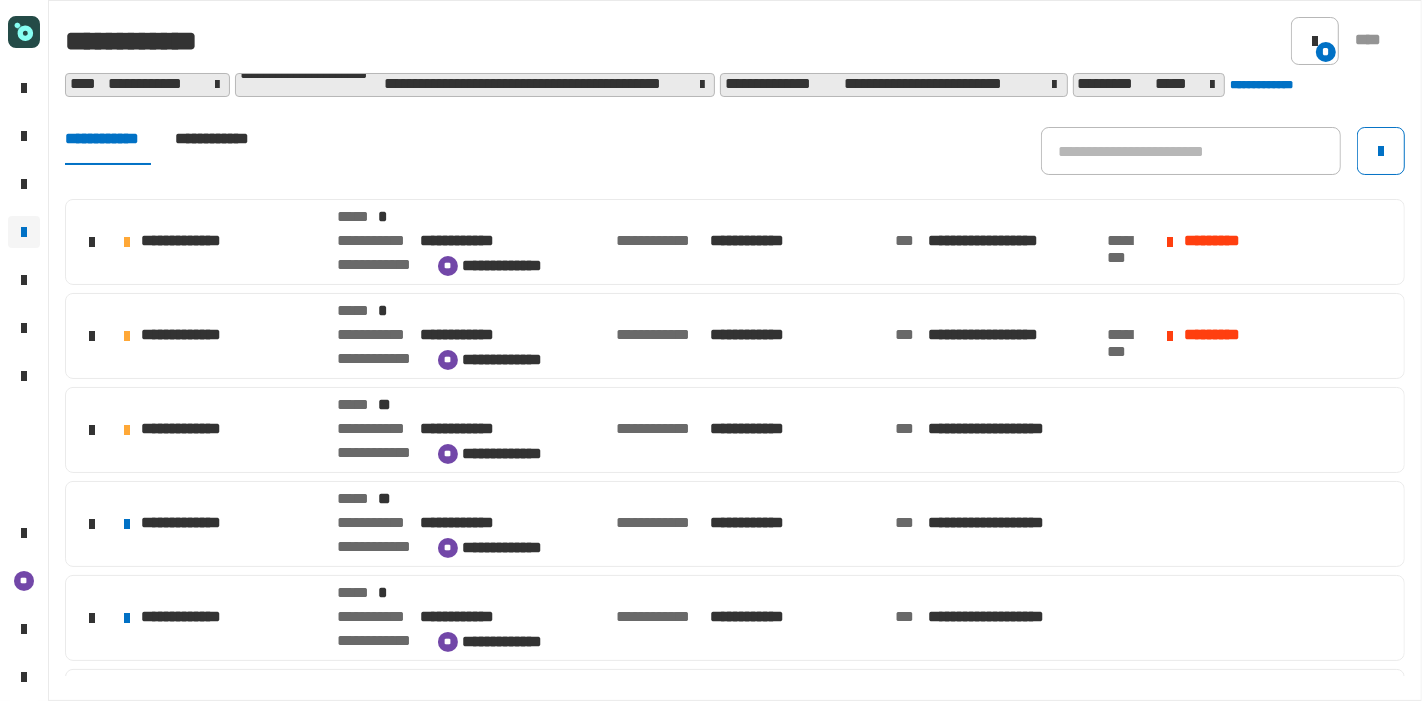 click on "**********" 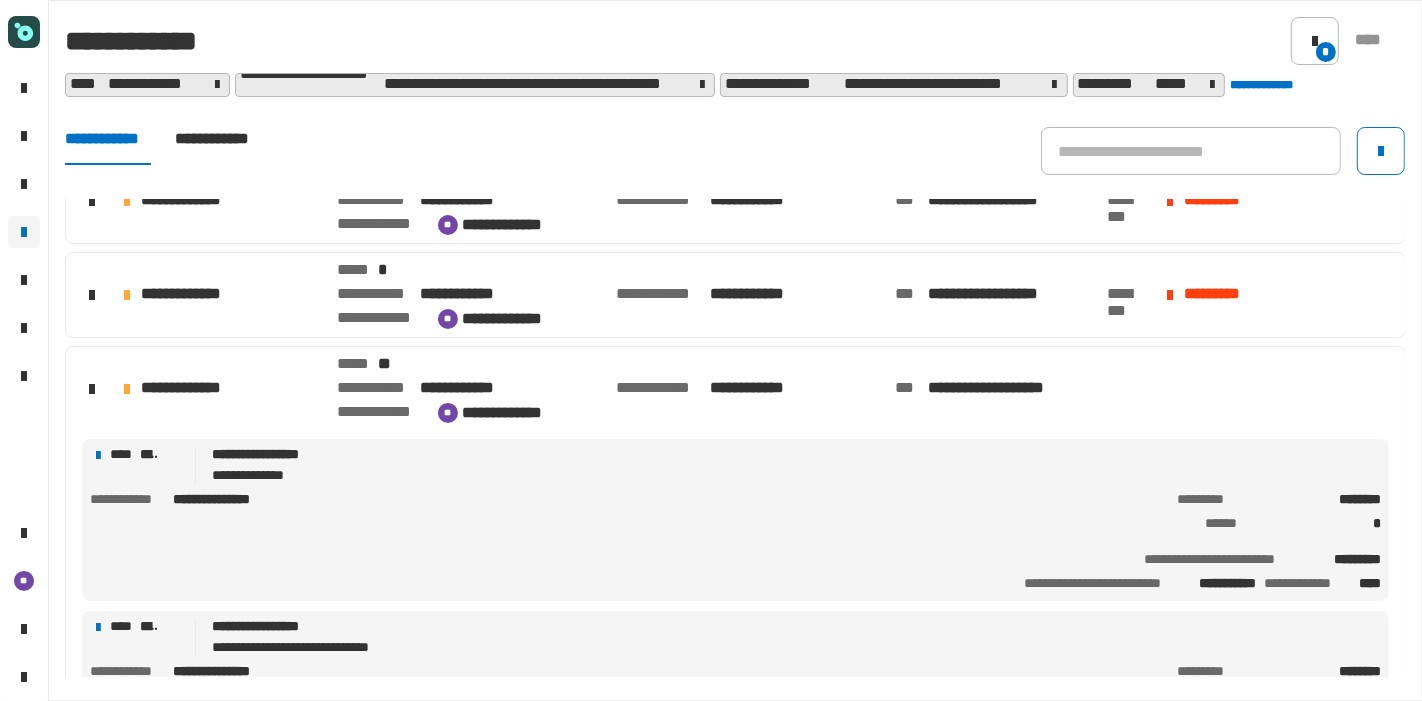 scroll, scrollTop: 73, scrollLeft: 0, axis: vertical 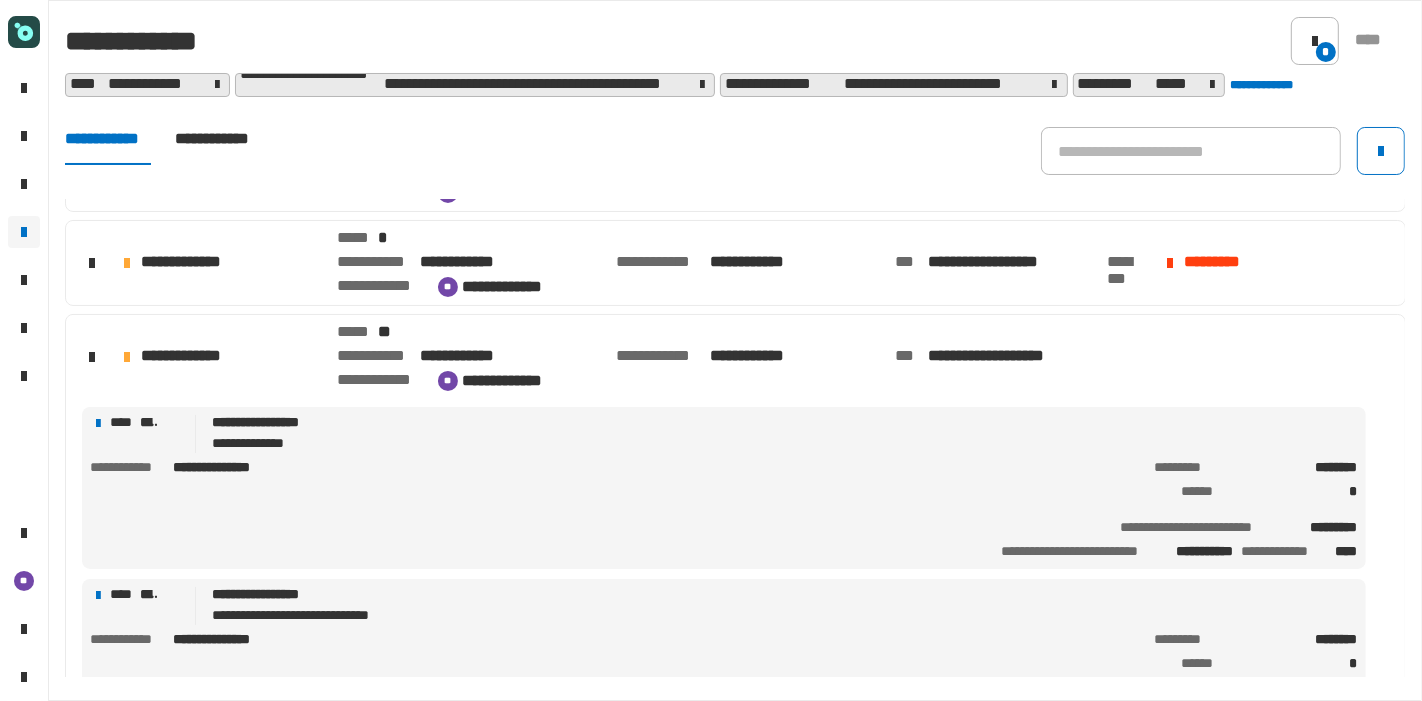 click on "**********" 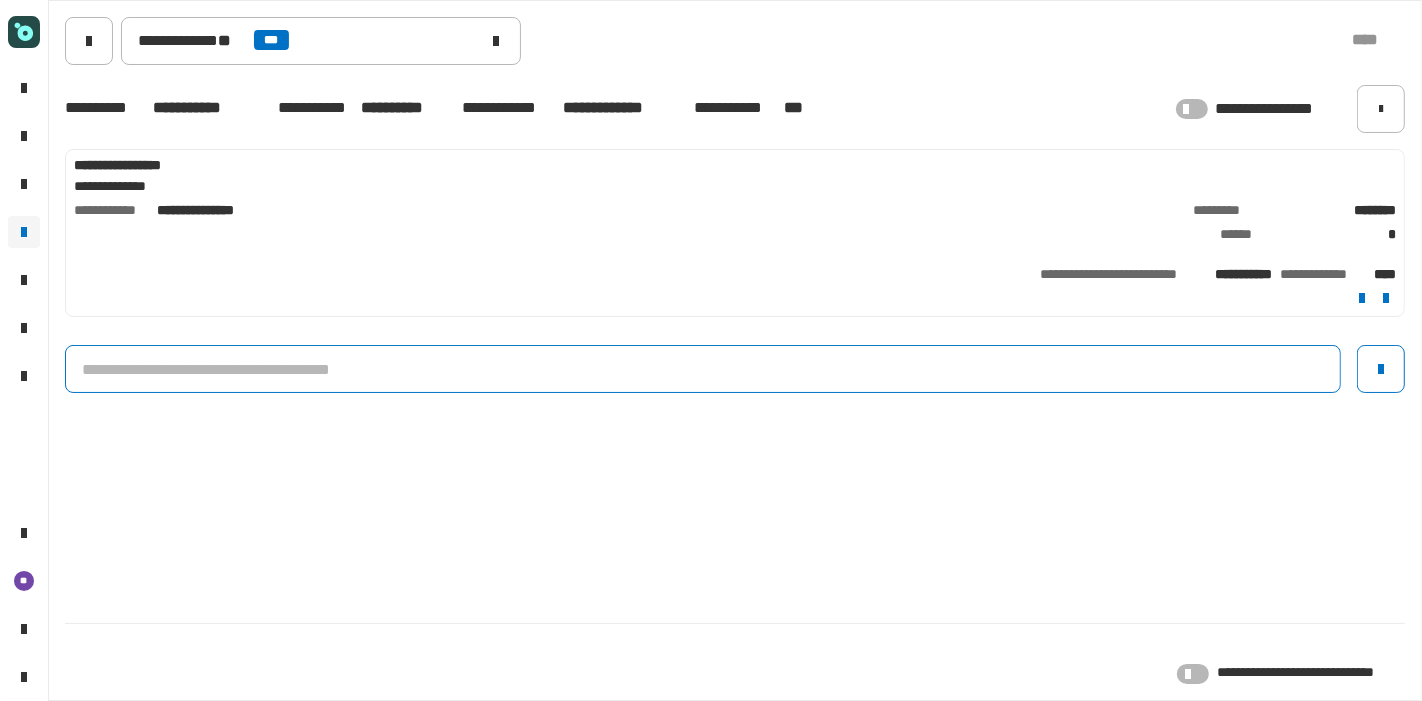 click 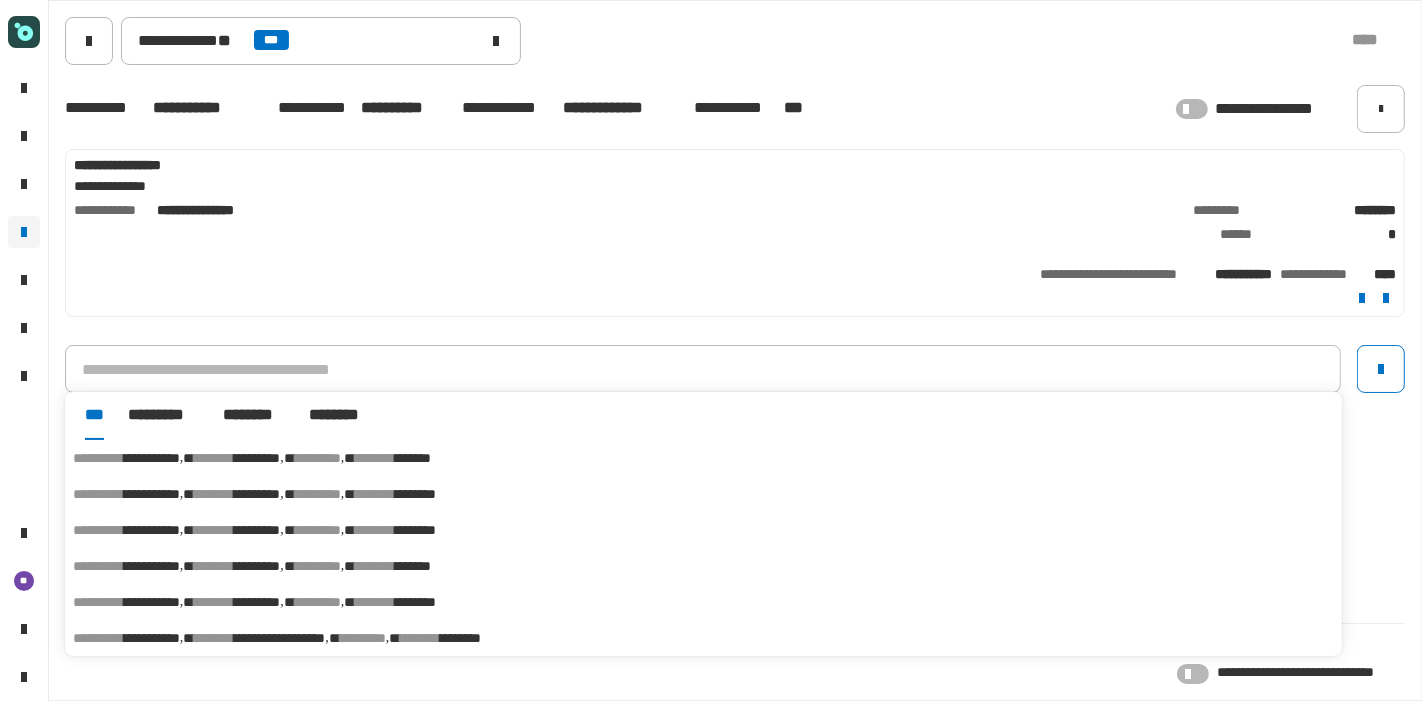 click on "********" at bounding box center [375, 458] 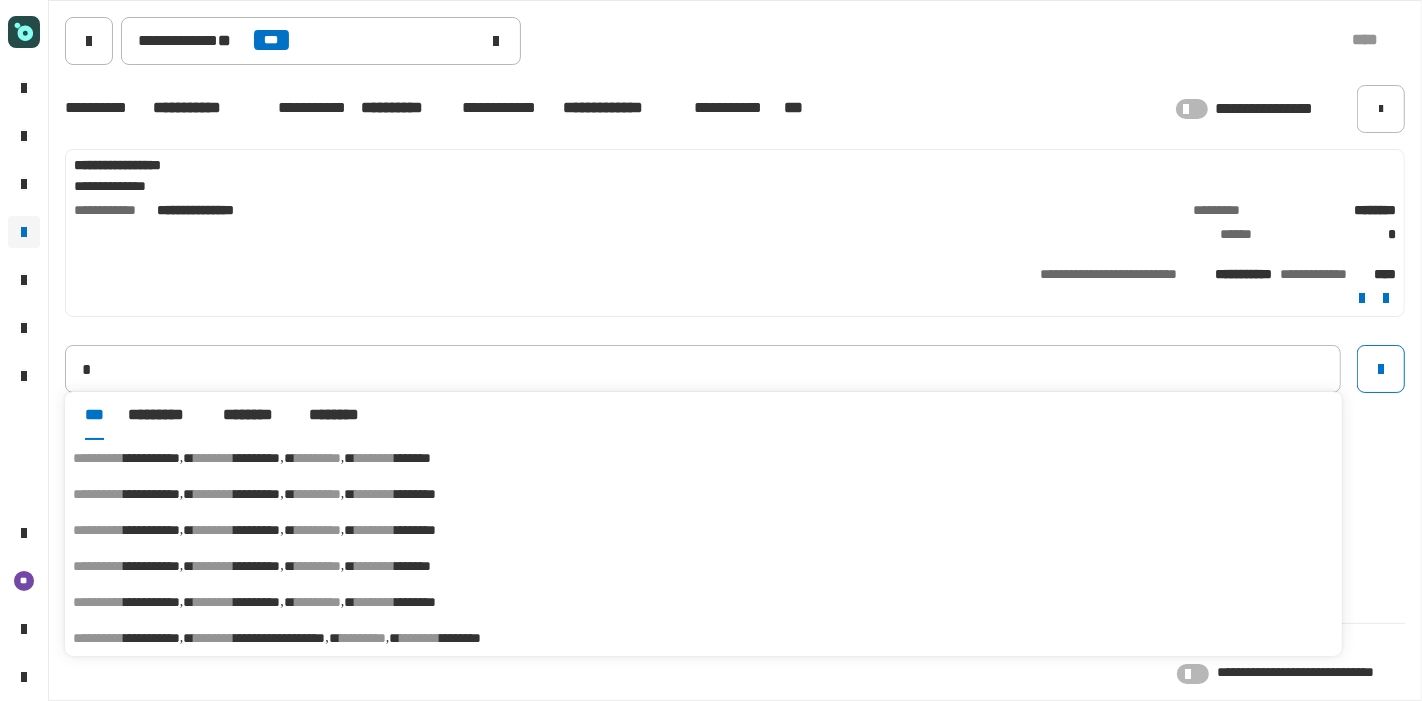 type on "**********" 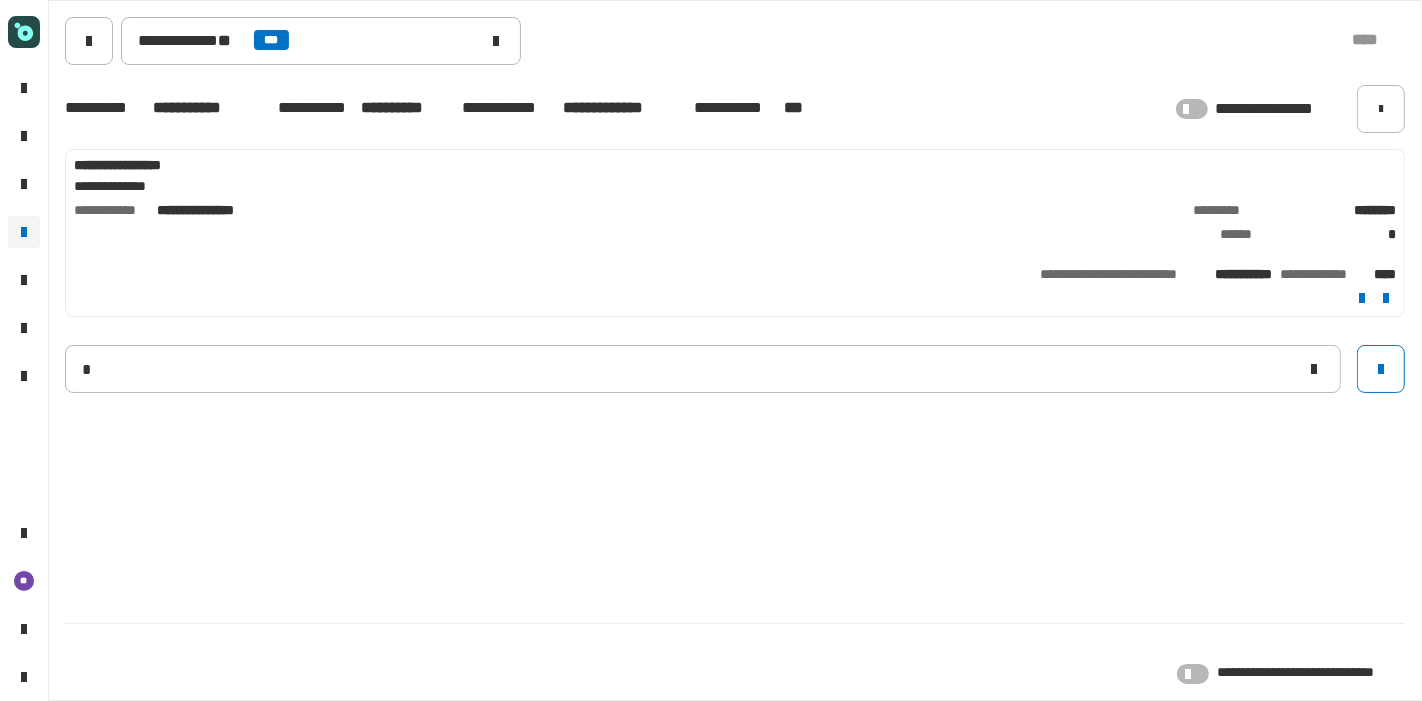 type 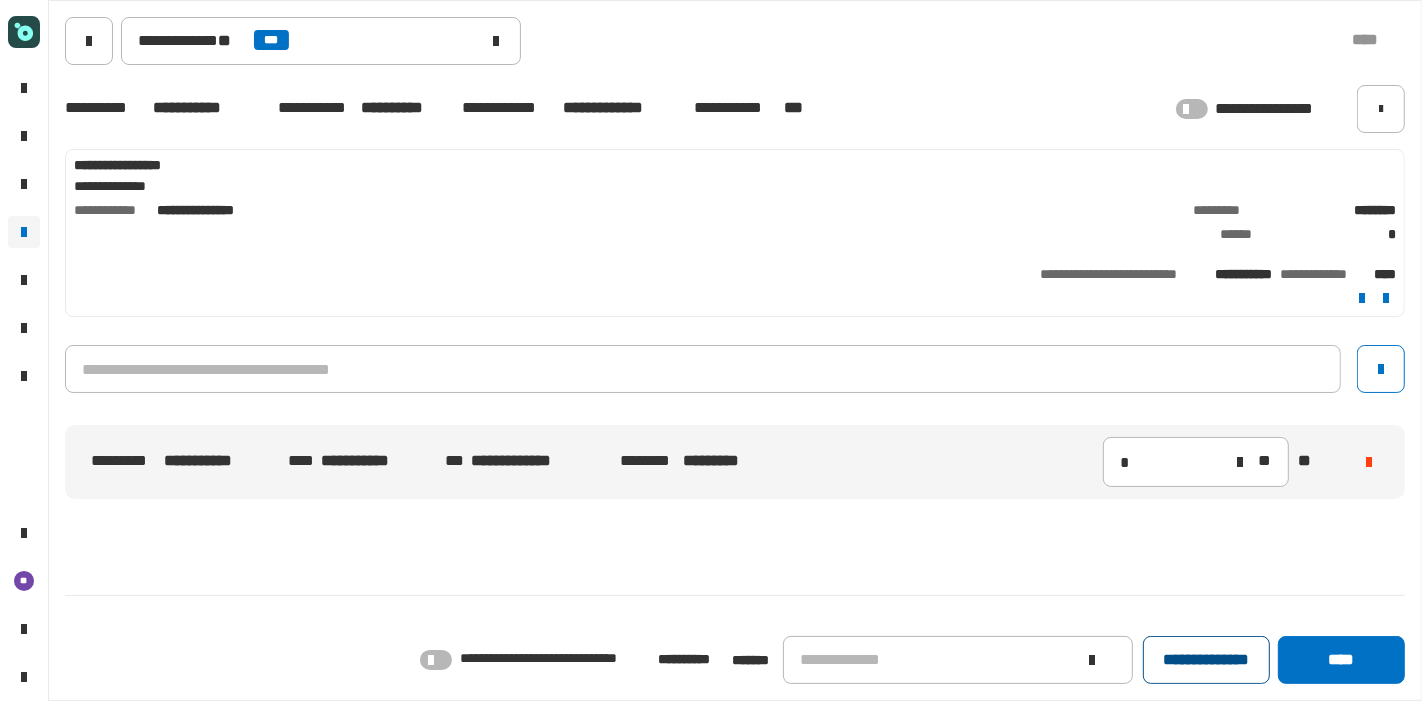 click on "**********" 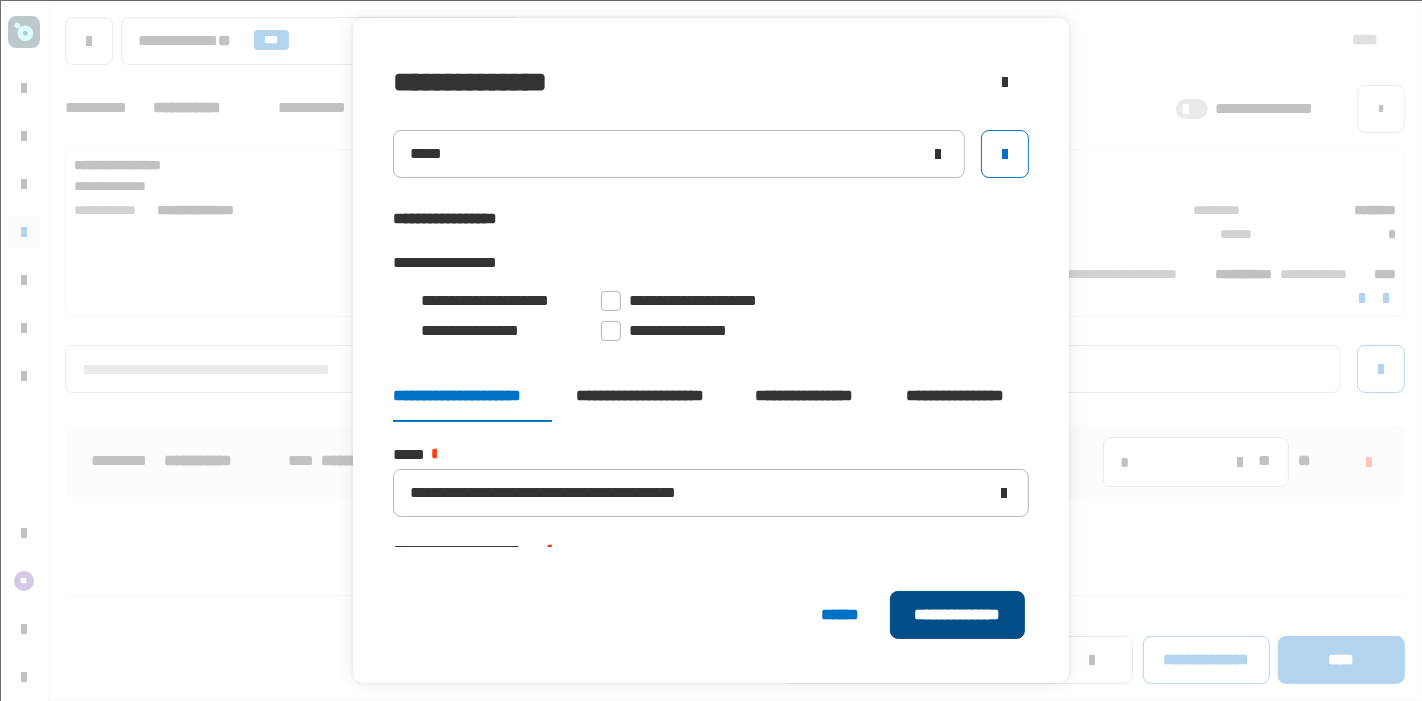 click on "**********" 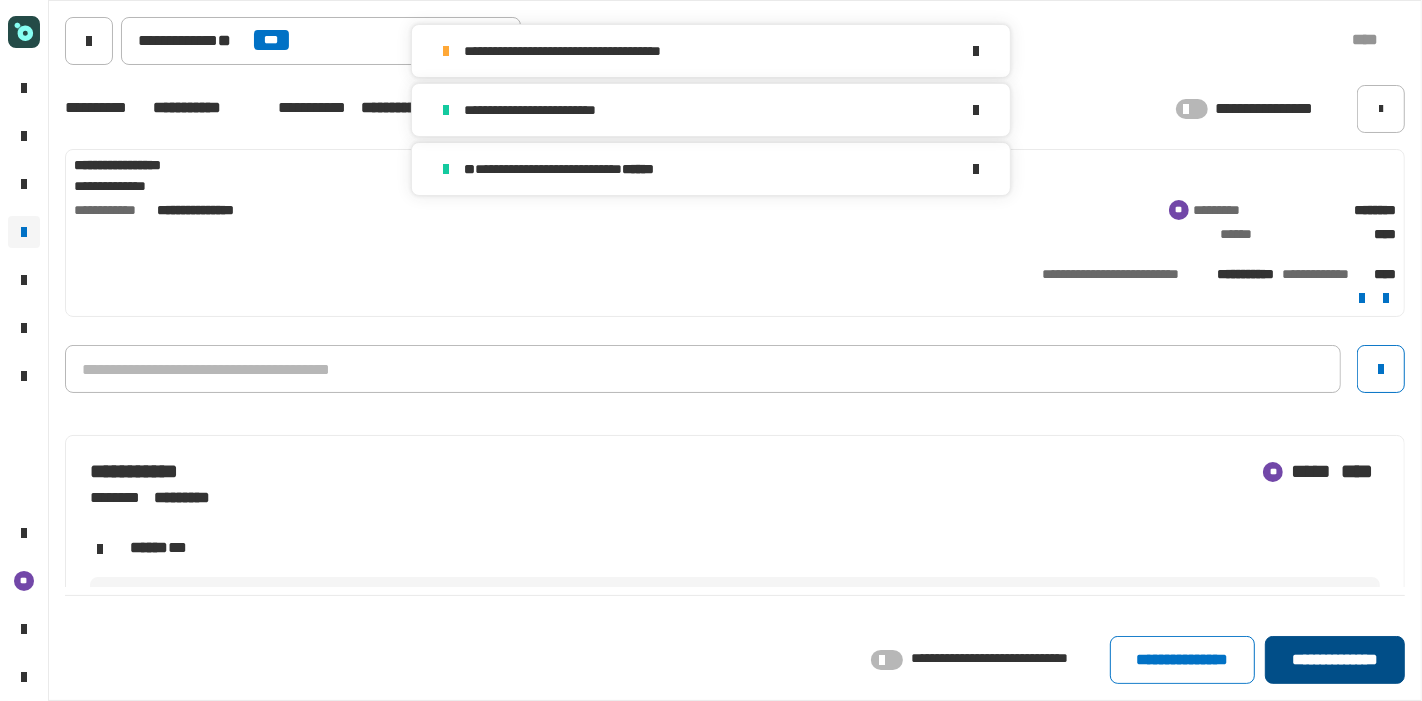 click on "**********" 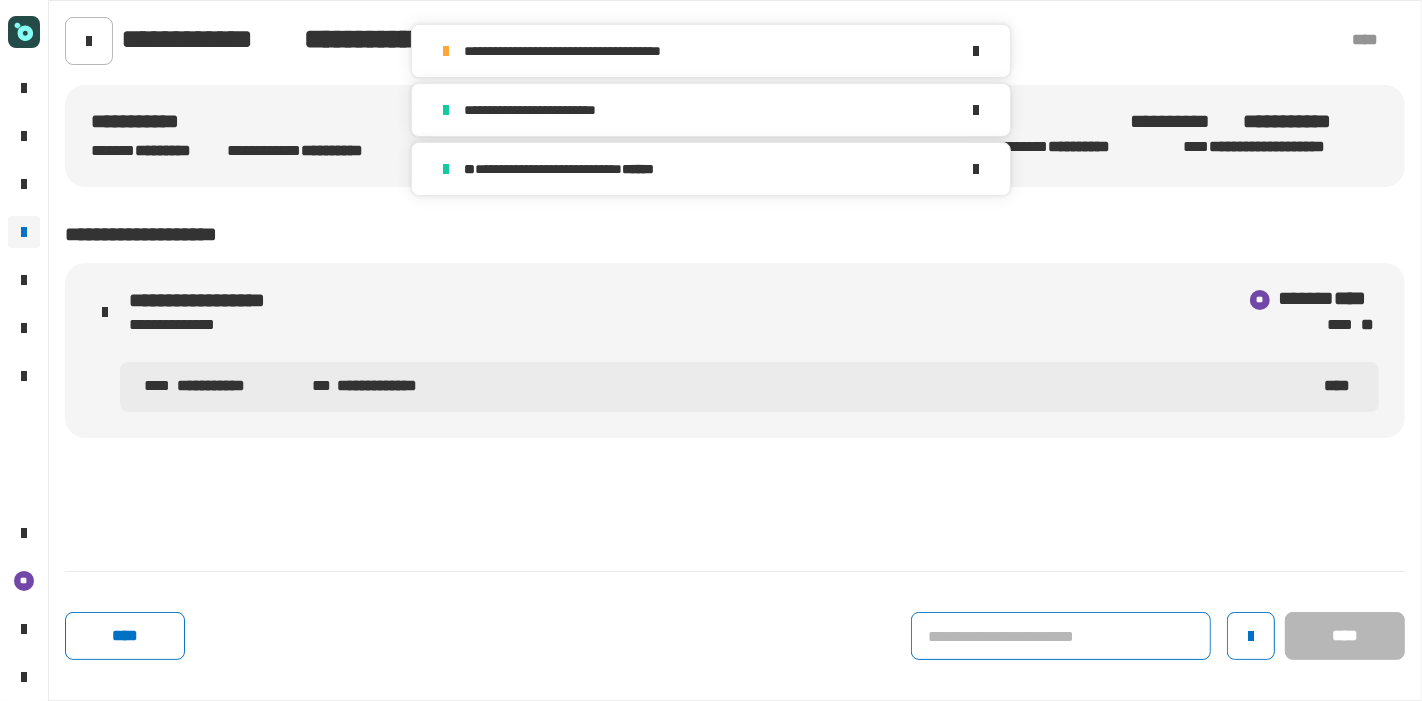 click 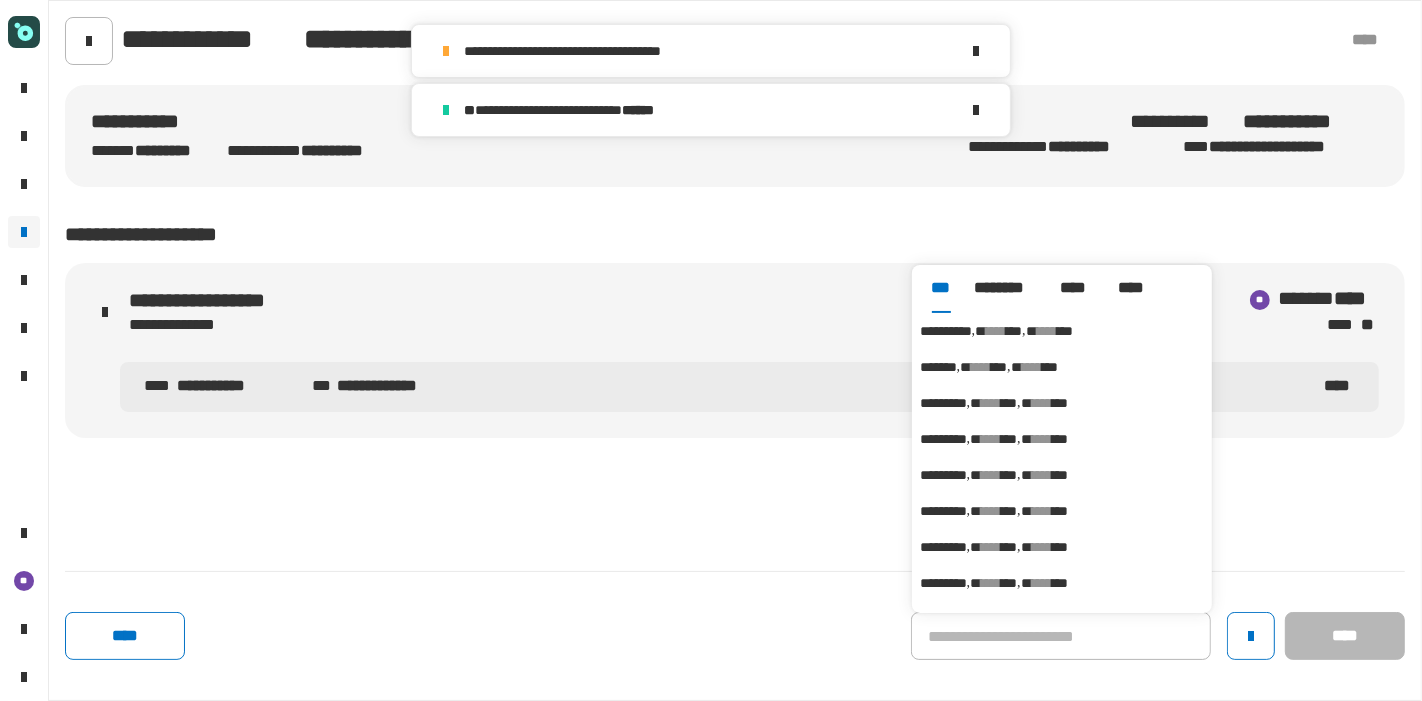 click on "****" at bounding box center [996, 331] 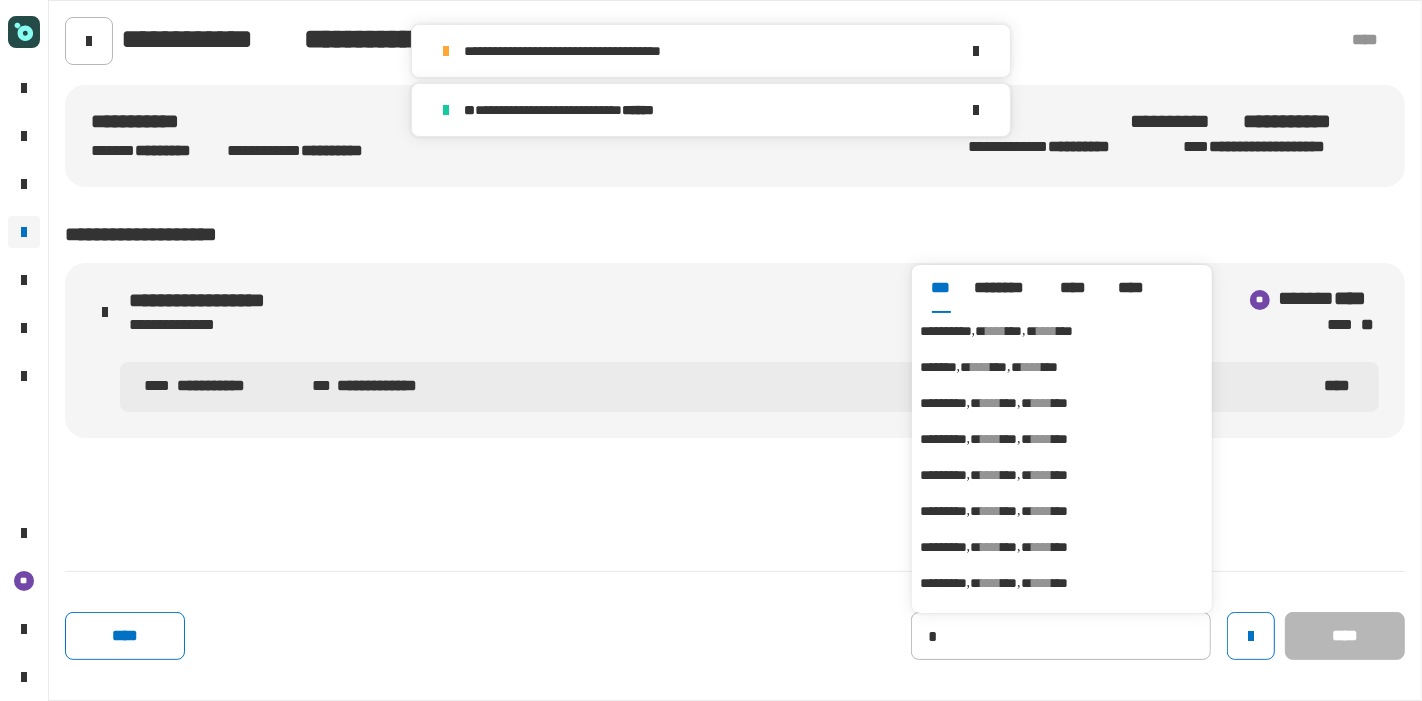 type on "**********" 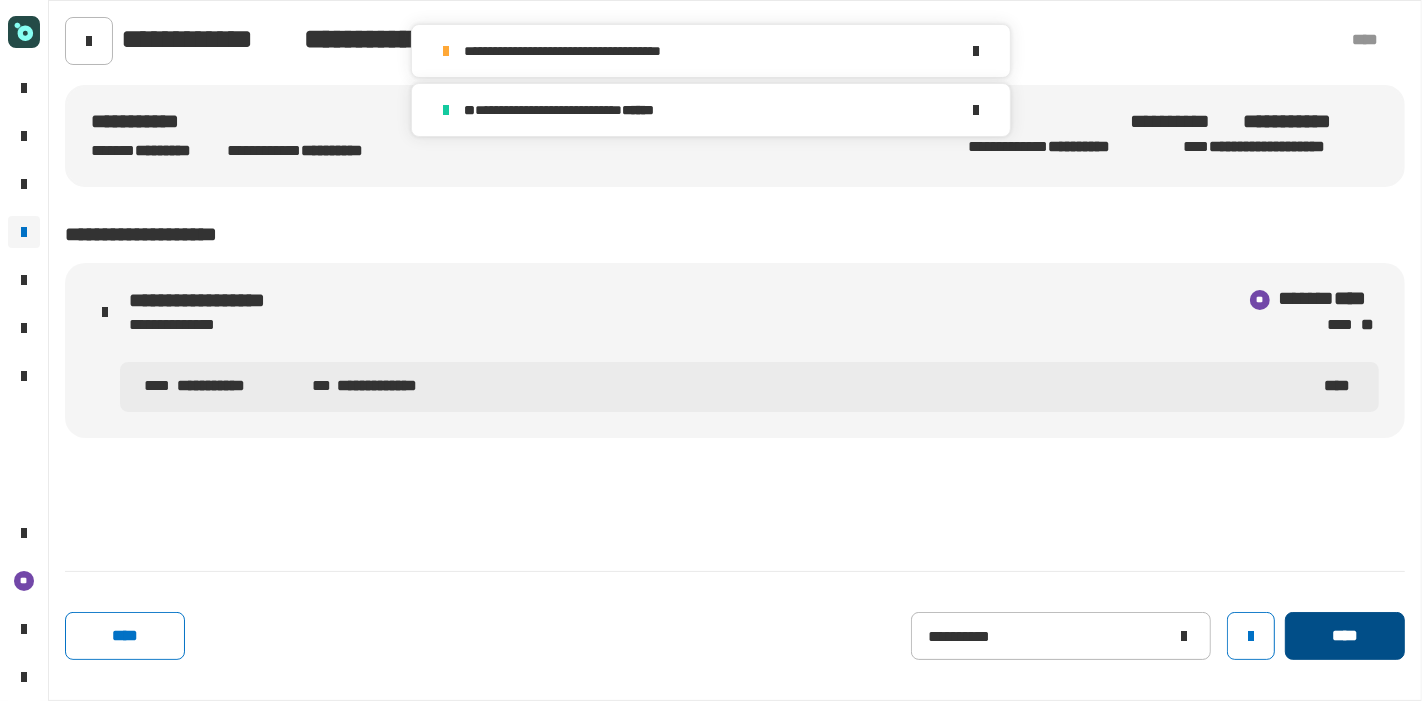 click on "****" 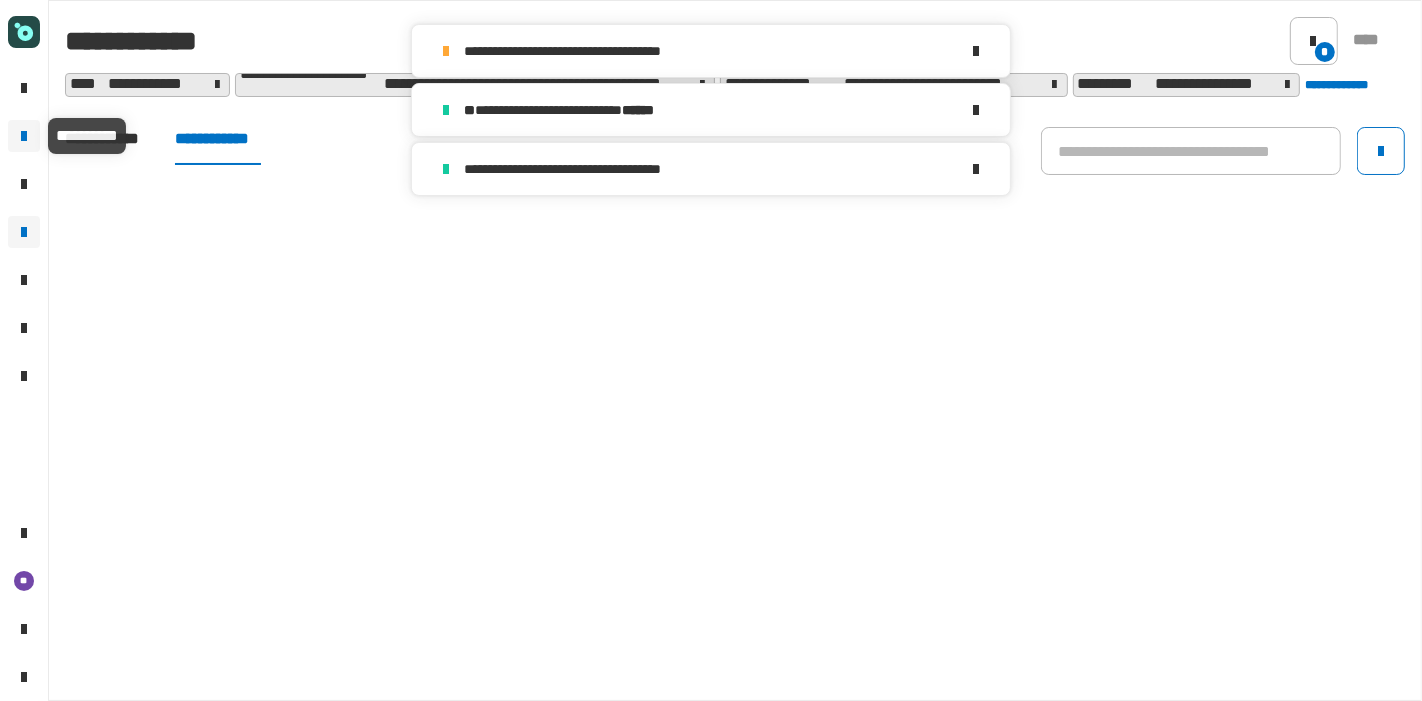 click on "**********" 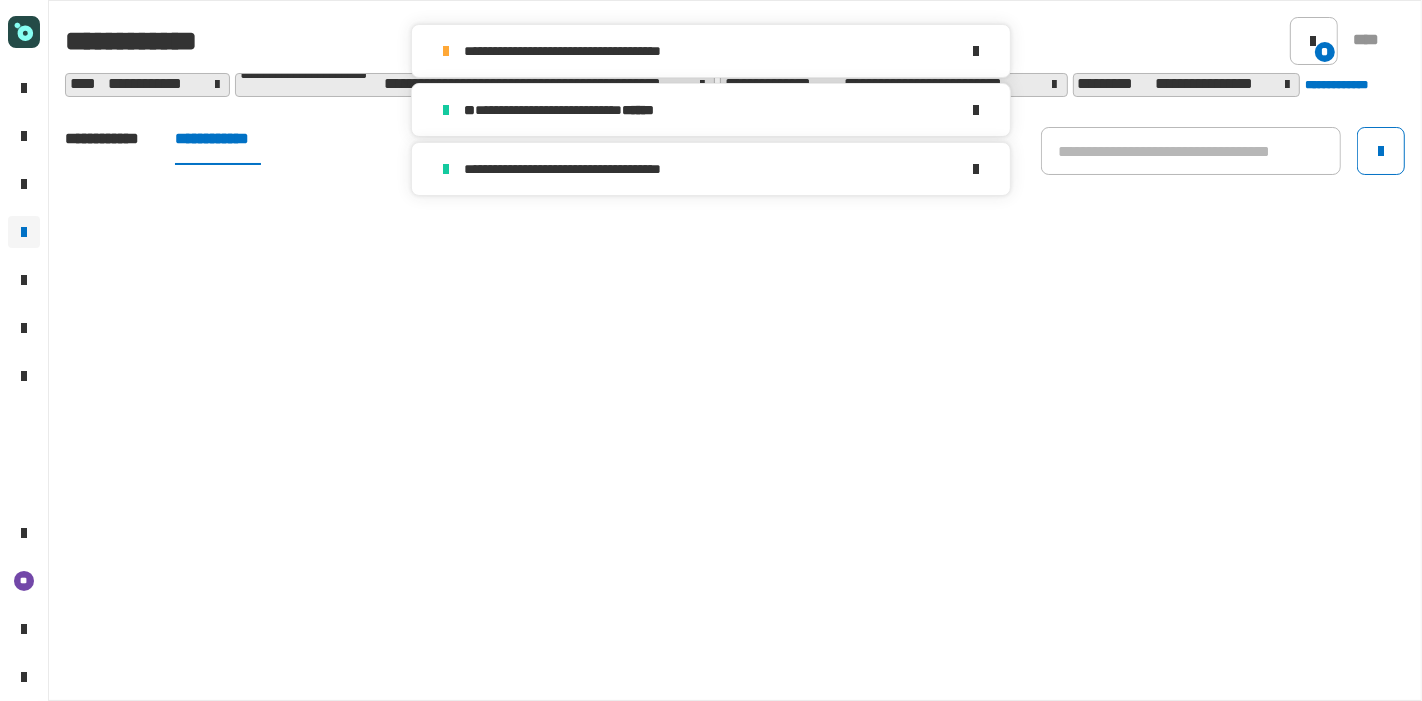 click on "**********" 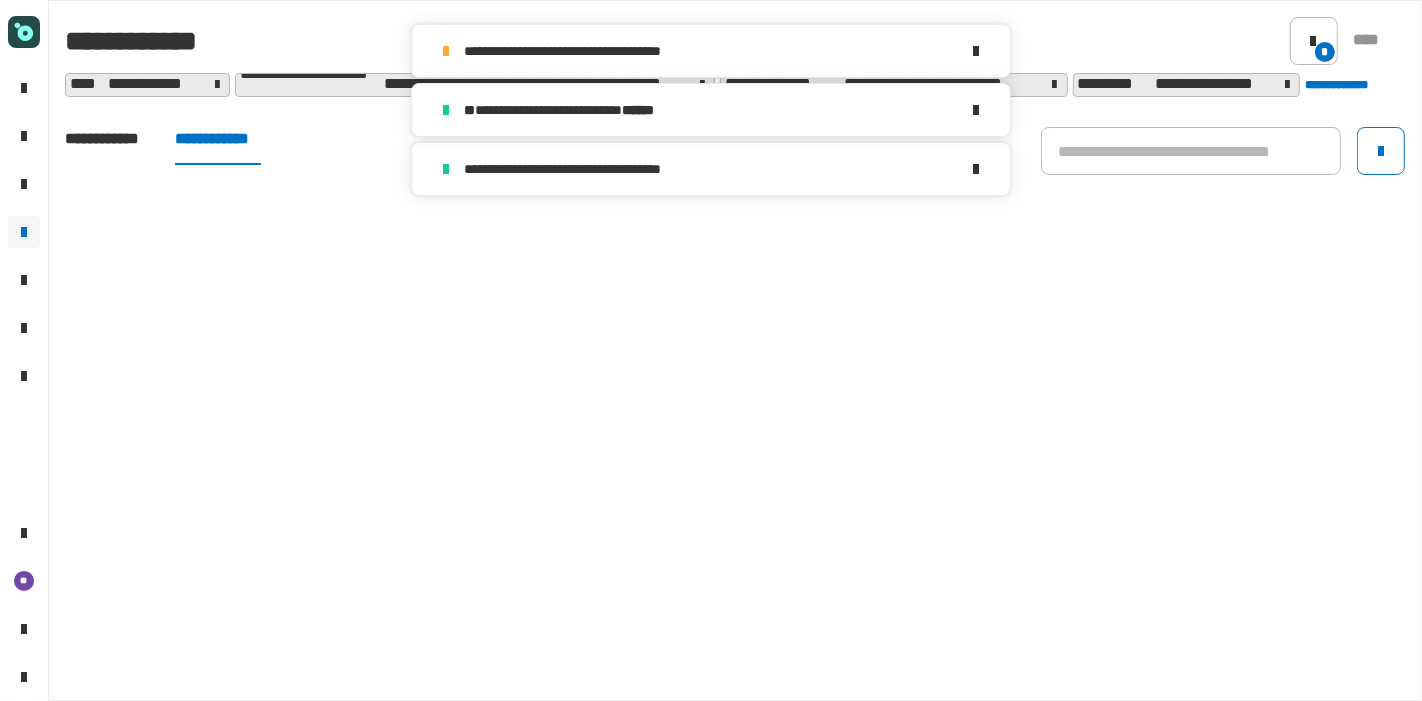 click on "**********" 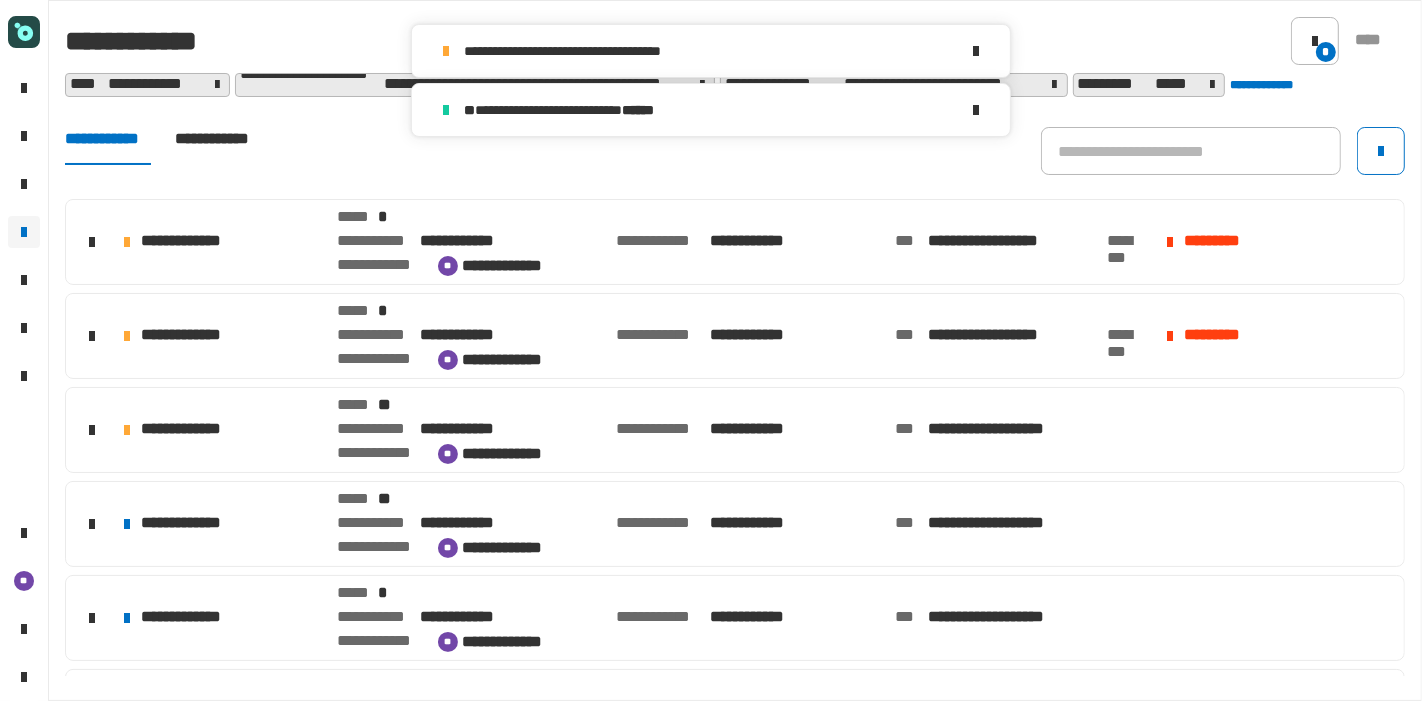 click on "**********" 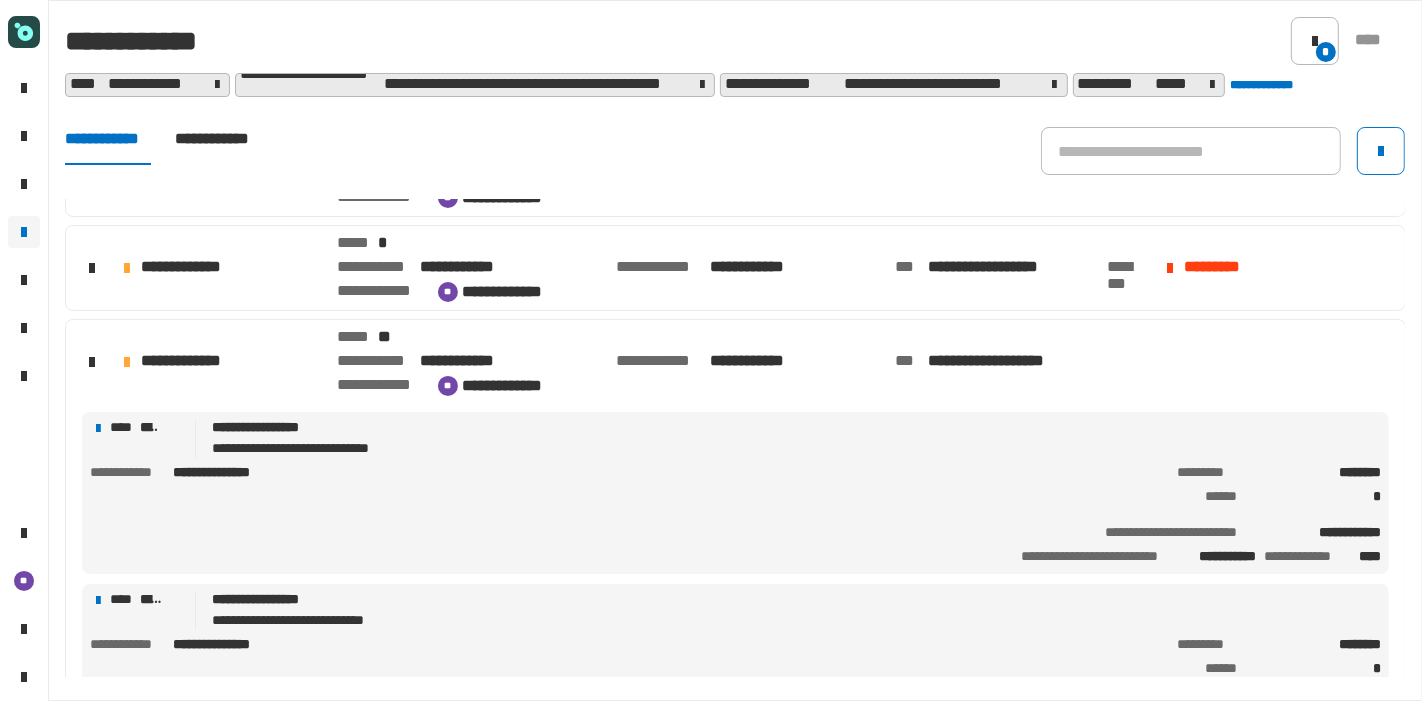 scroll, scrollTop: 84, scrollLeft: 0, axis: vertical 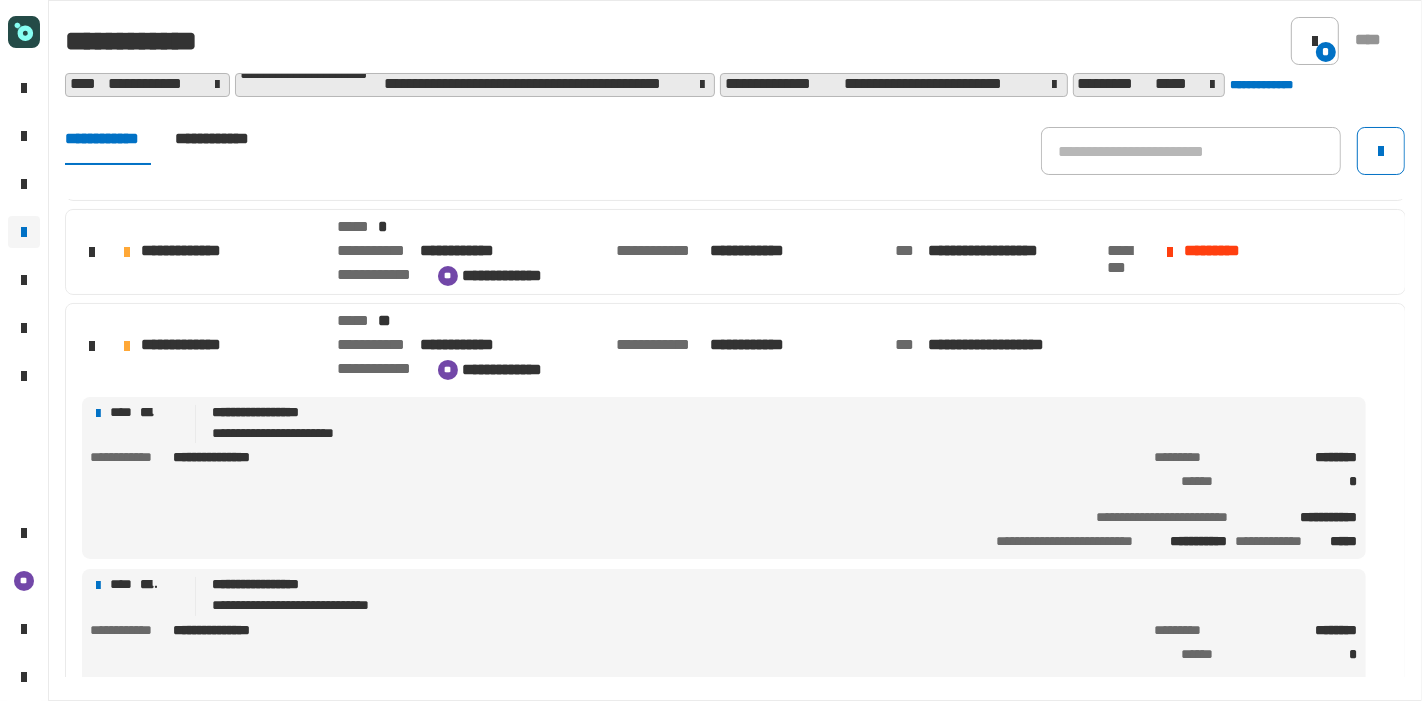 click on "**********" 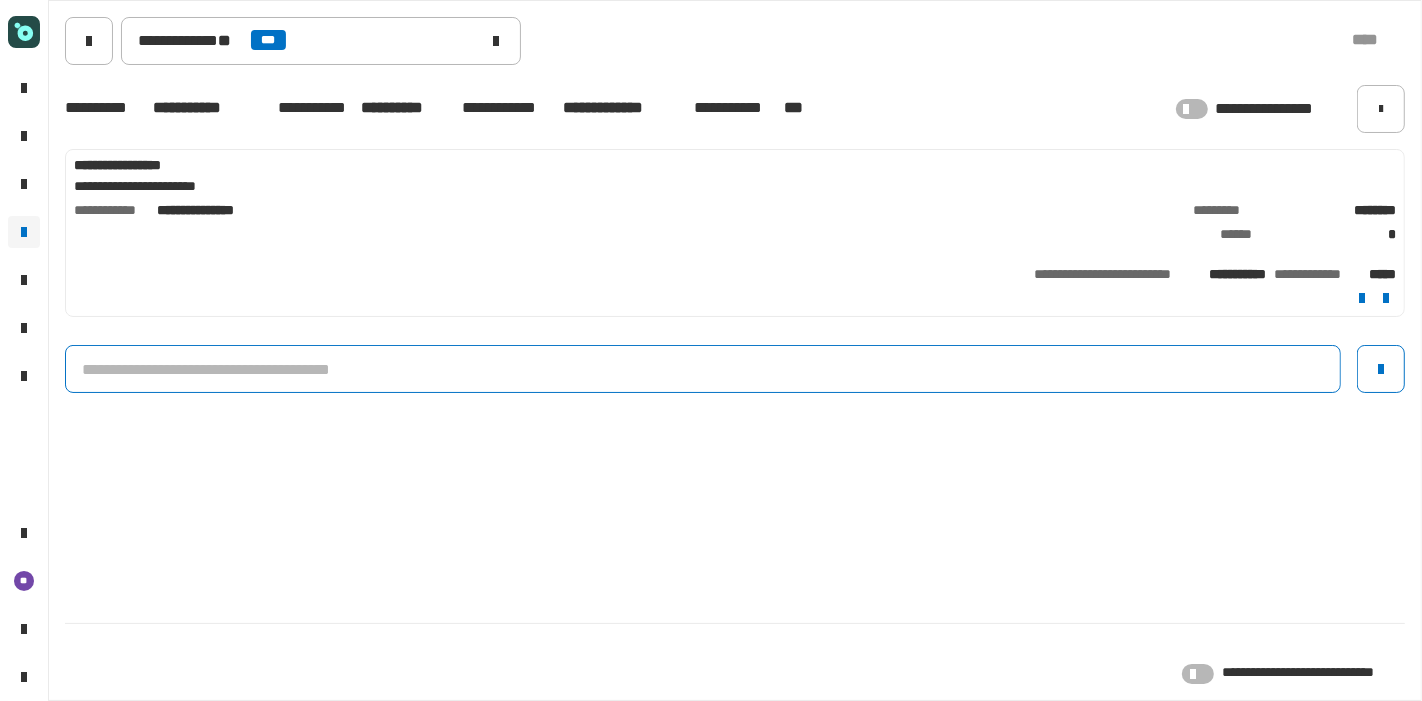 click 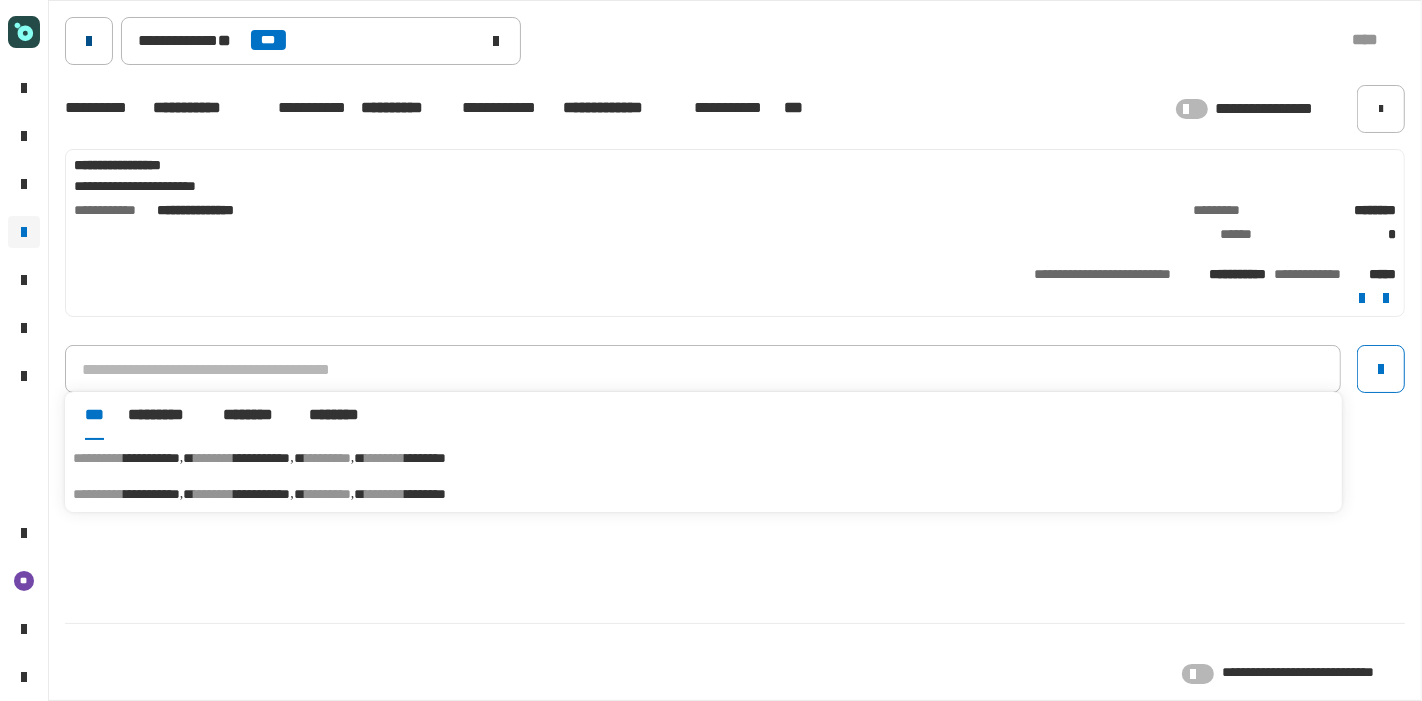 click 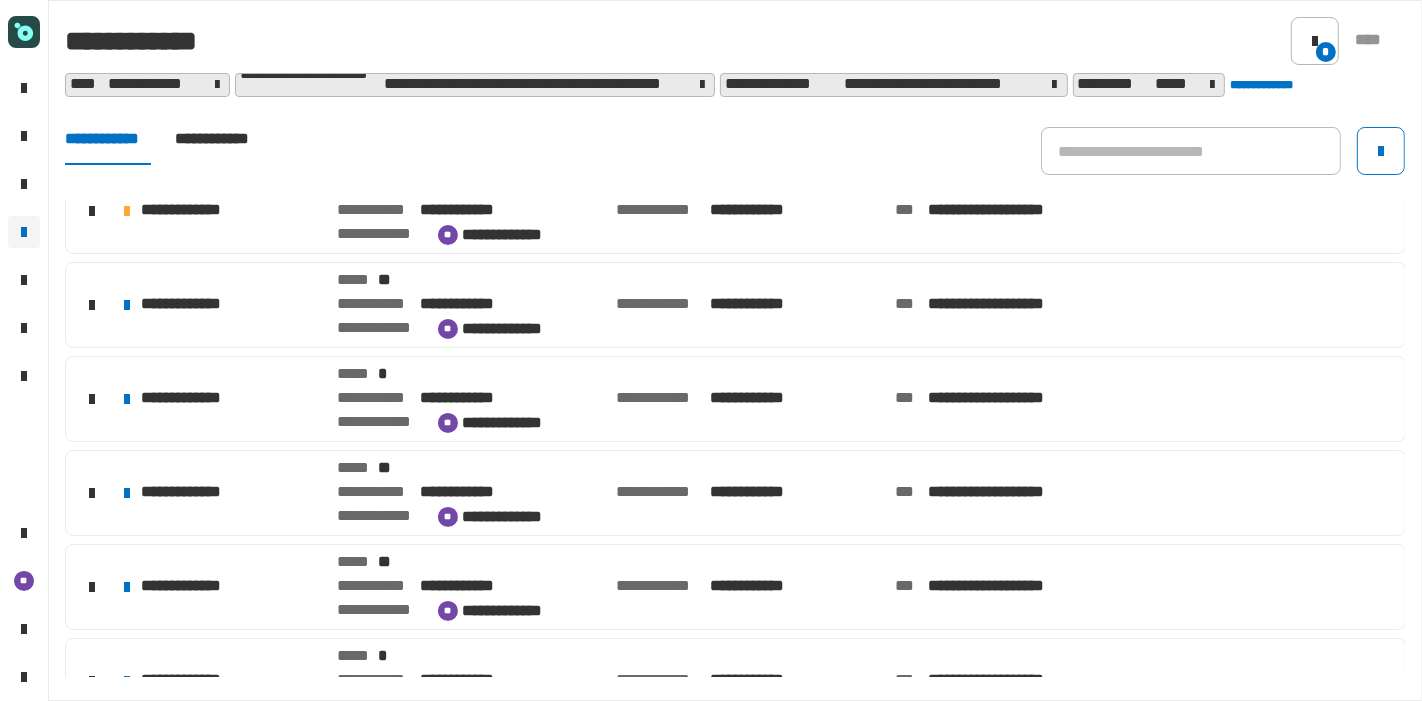 scroll, scrollTop: 21, scrollLeft: 0, axis: vertical 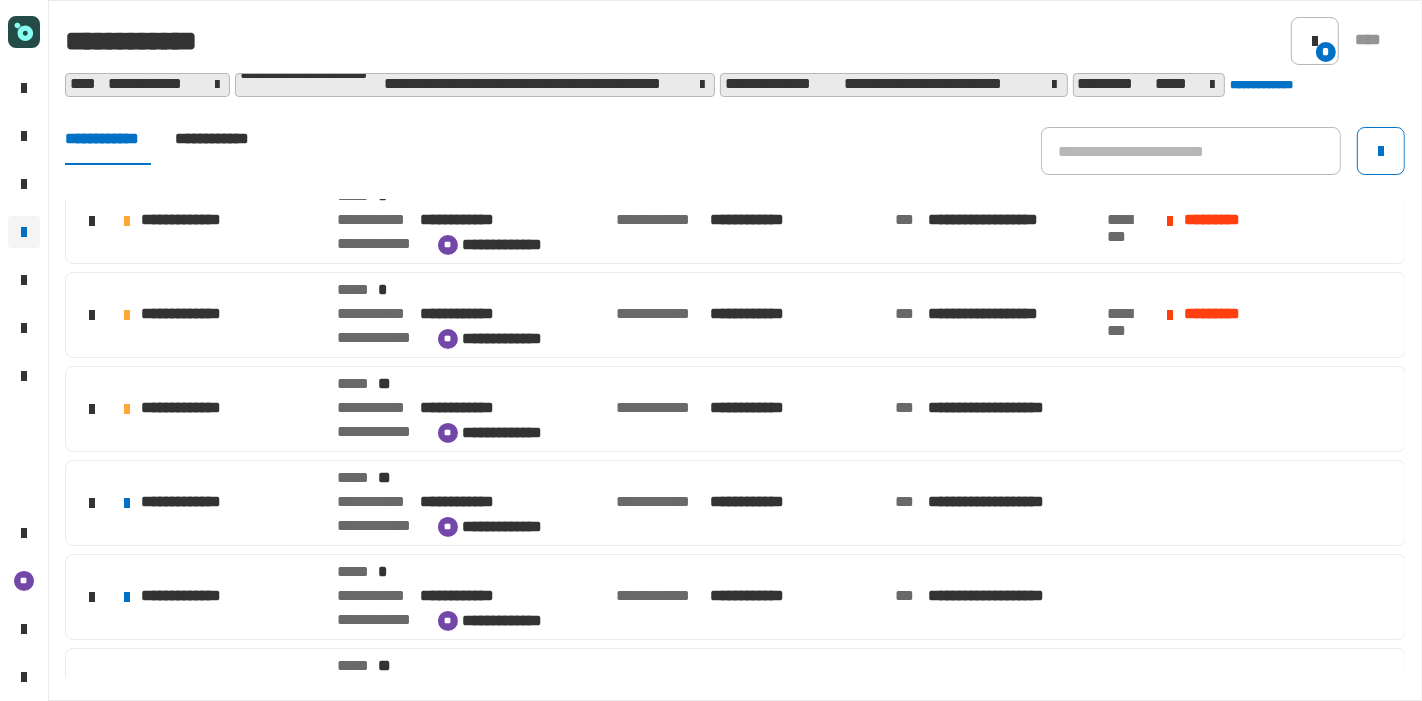 click on "**********" 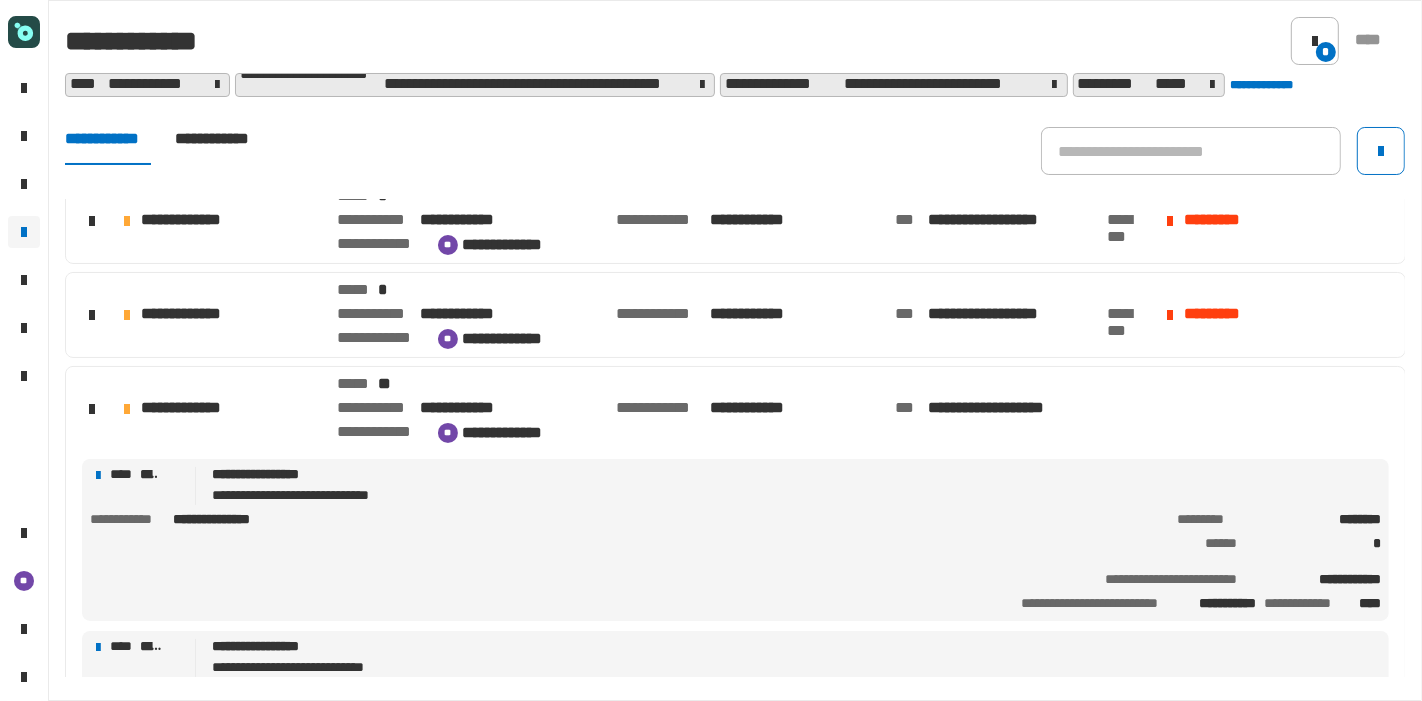 scroll, scrollTop: 114, scrollLeft: 0, axis: vertical 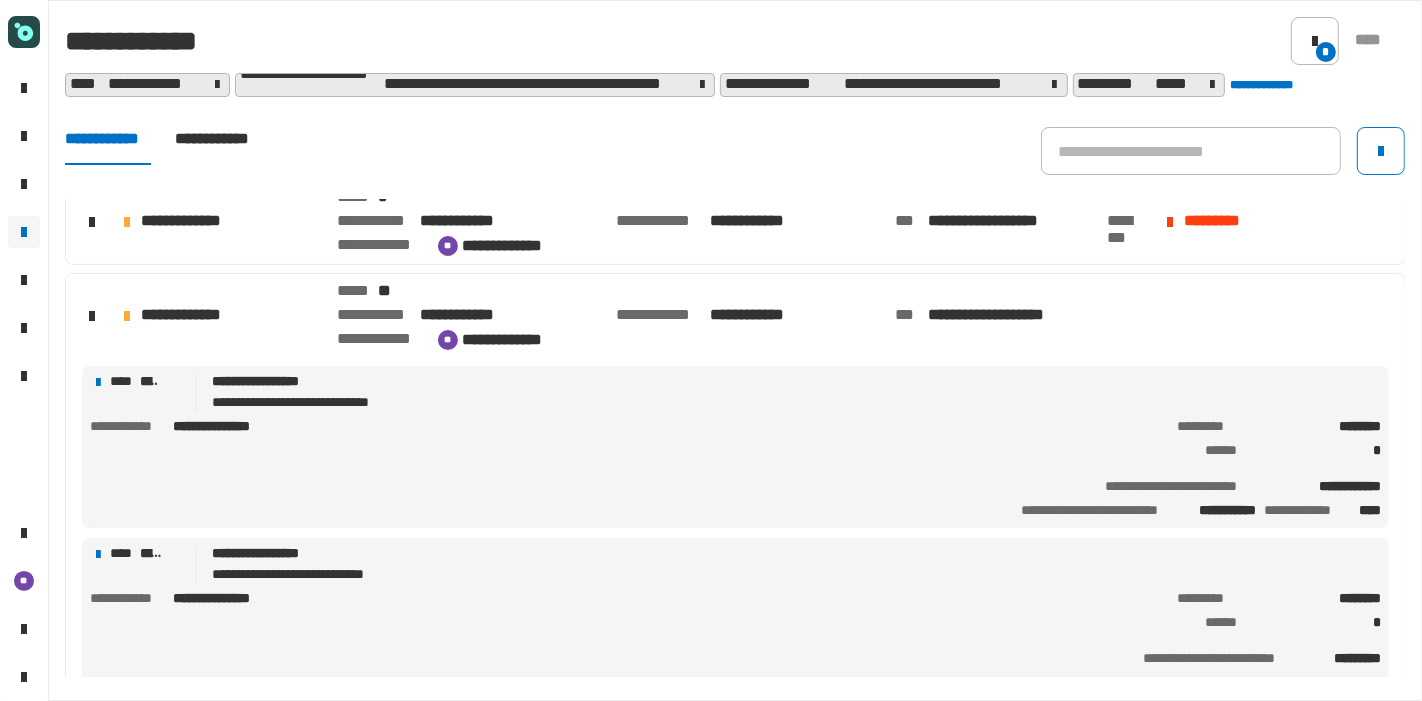 click on "**********" 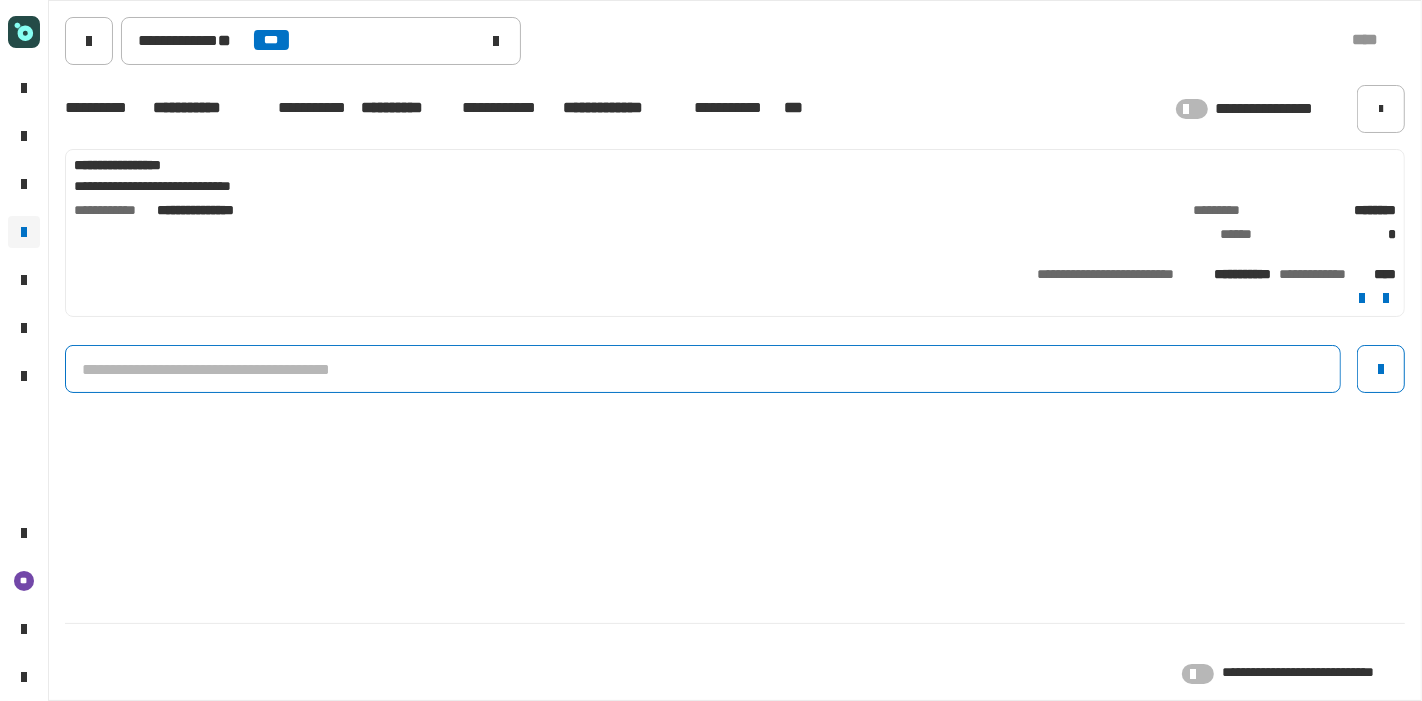 click 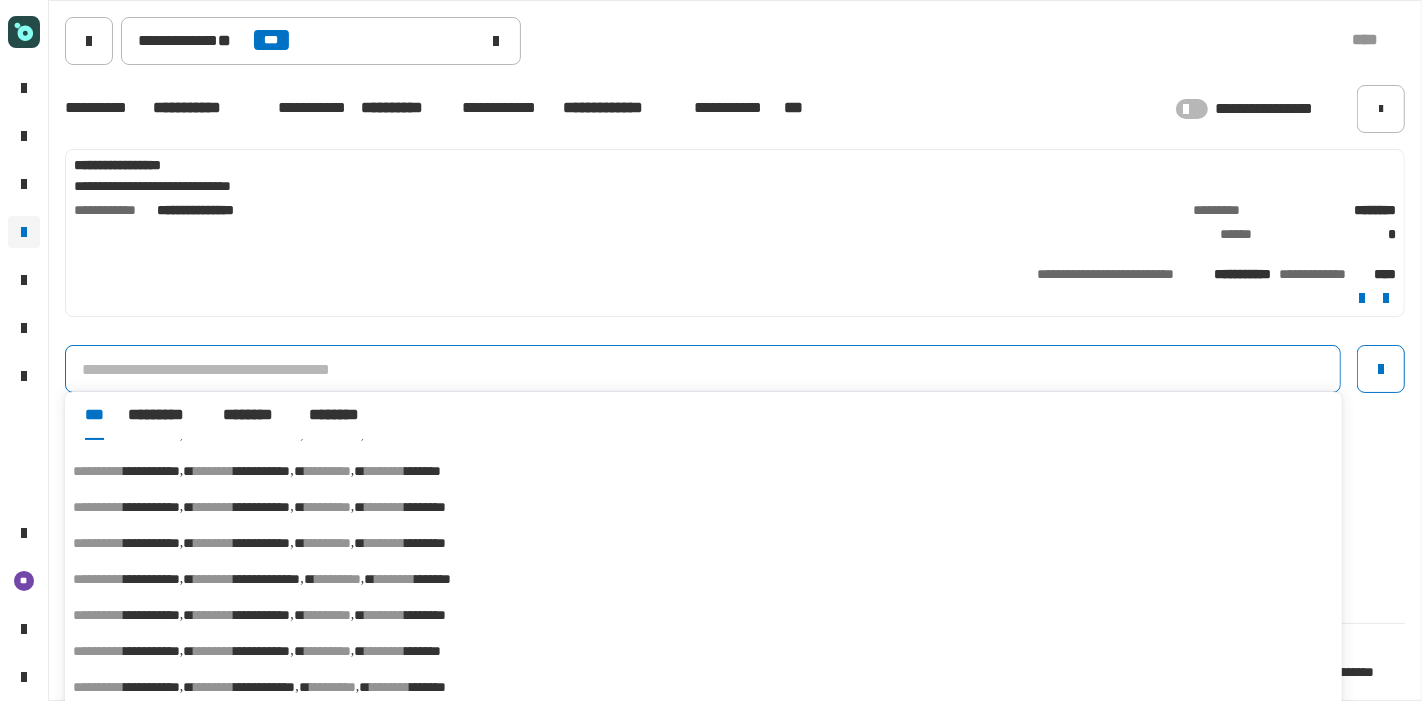 scroll, scrollTop: 0, scrollLeft: 0, axis: both 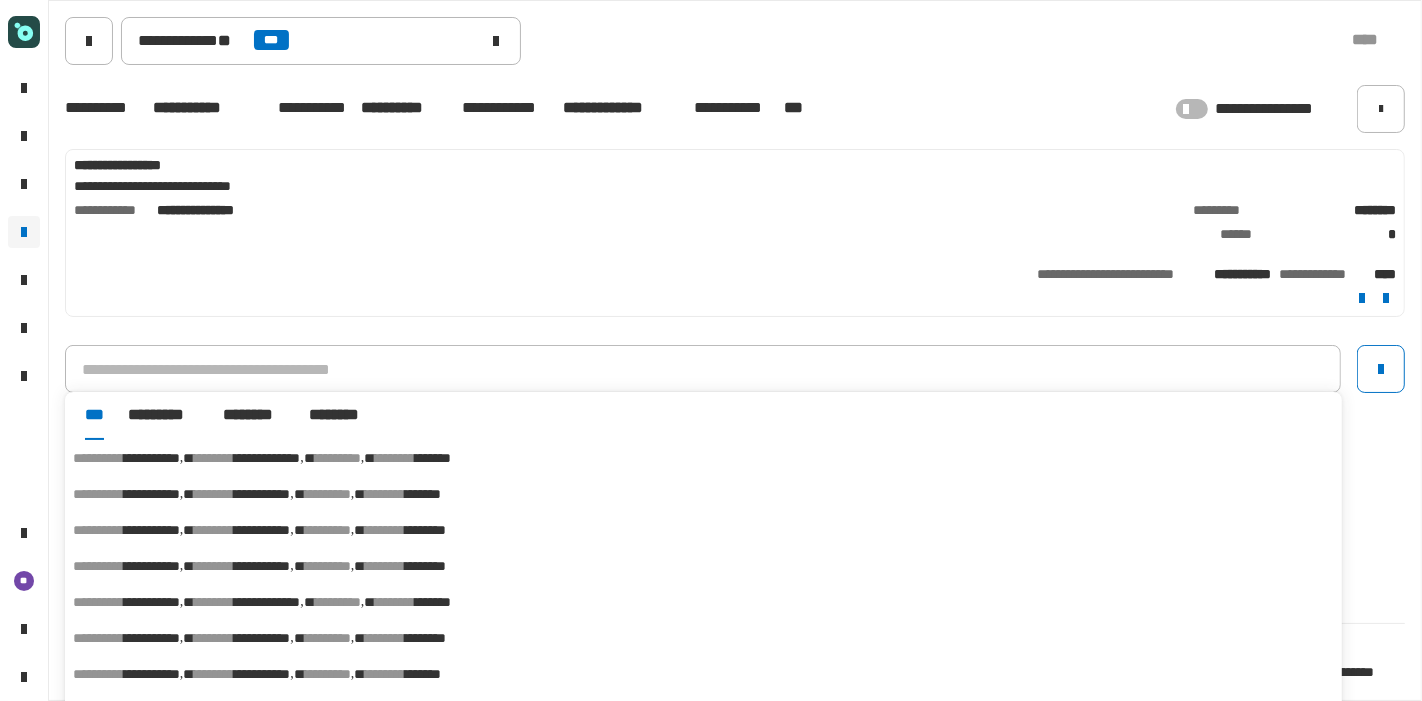 click on "**********" 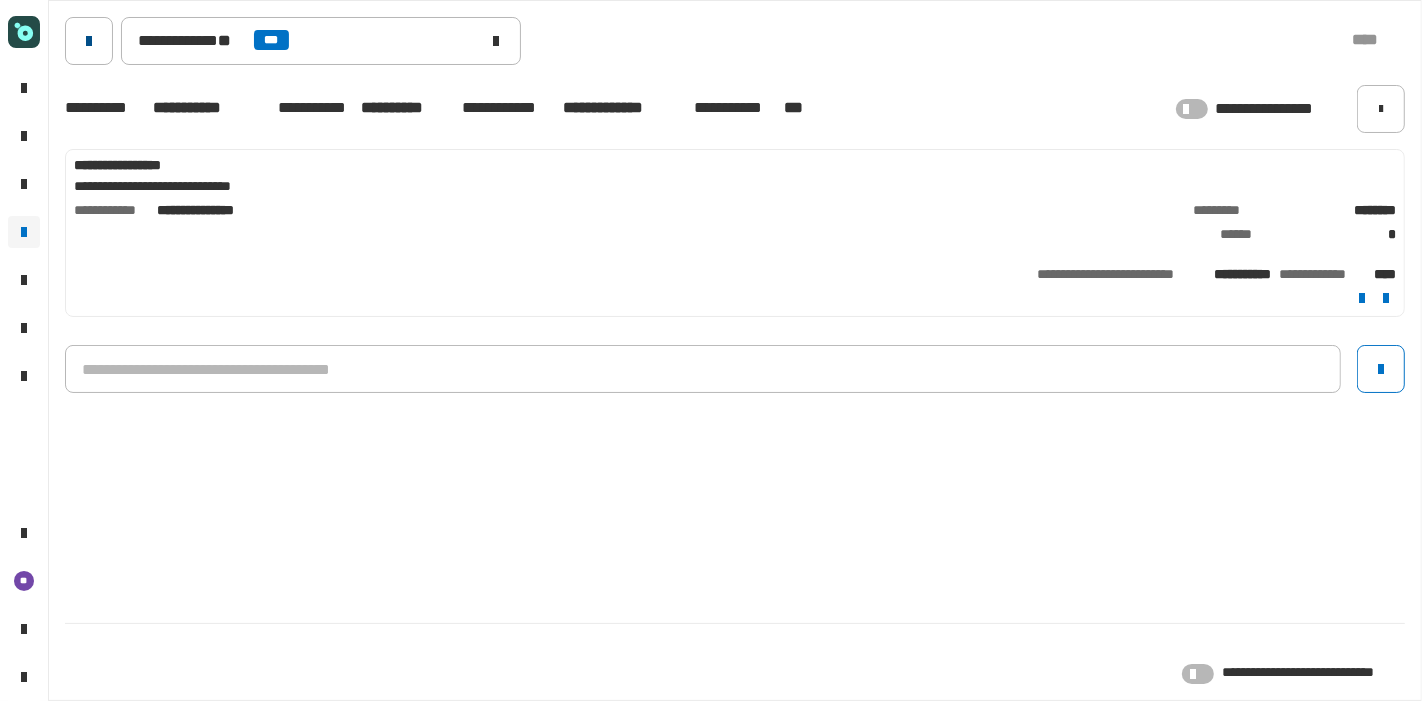 click 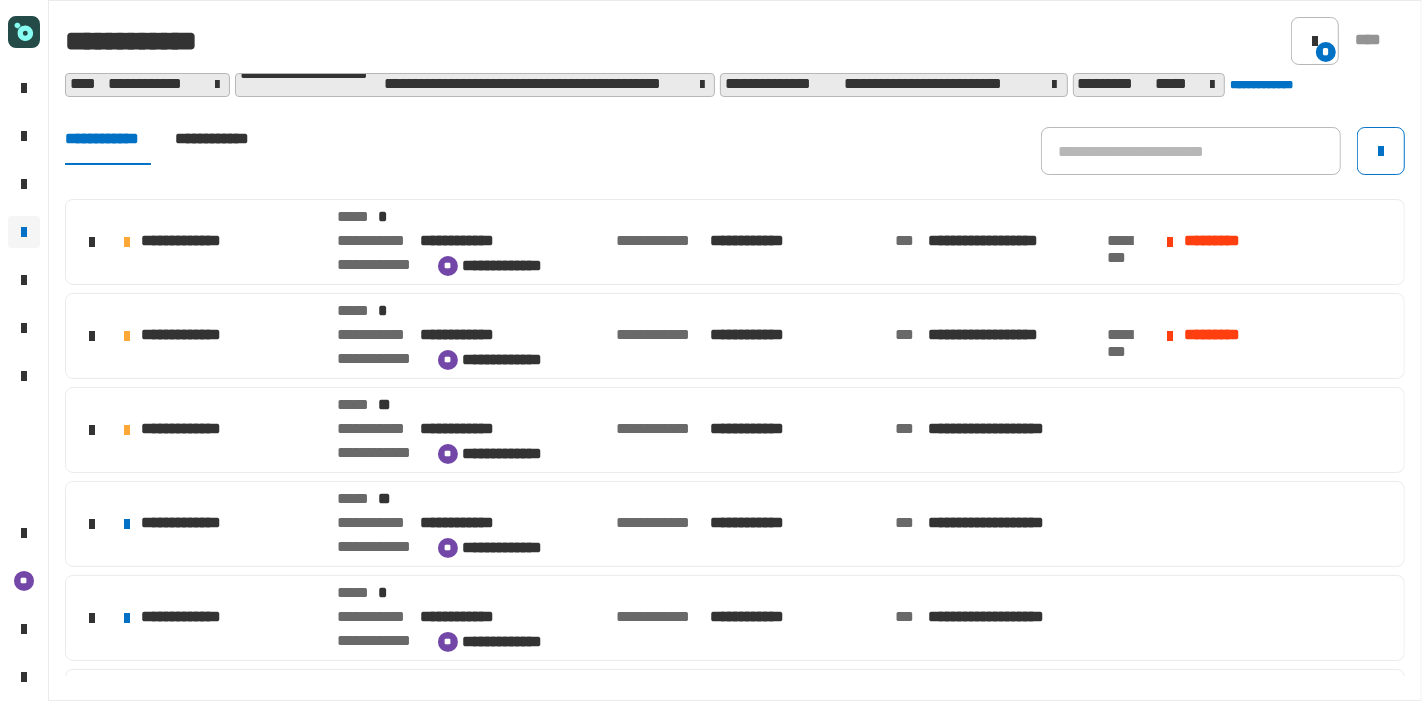 click on "**********" 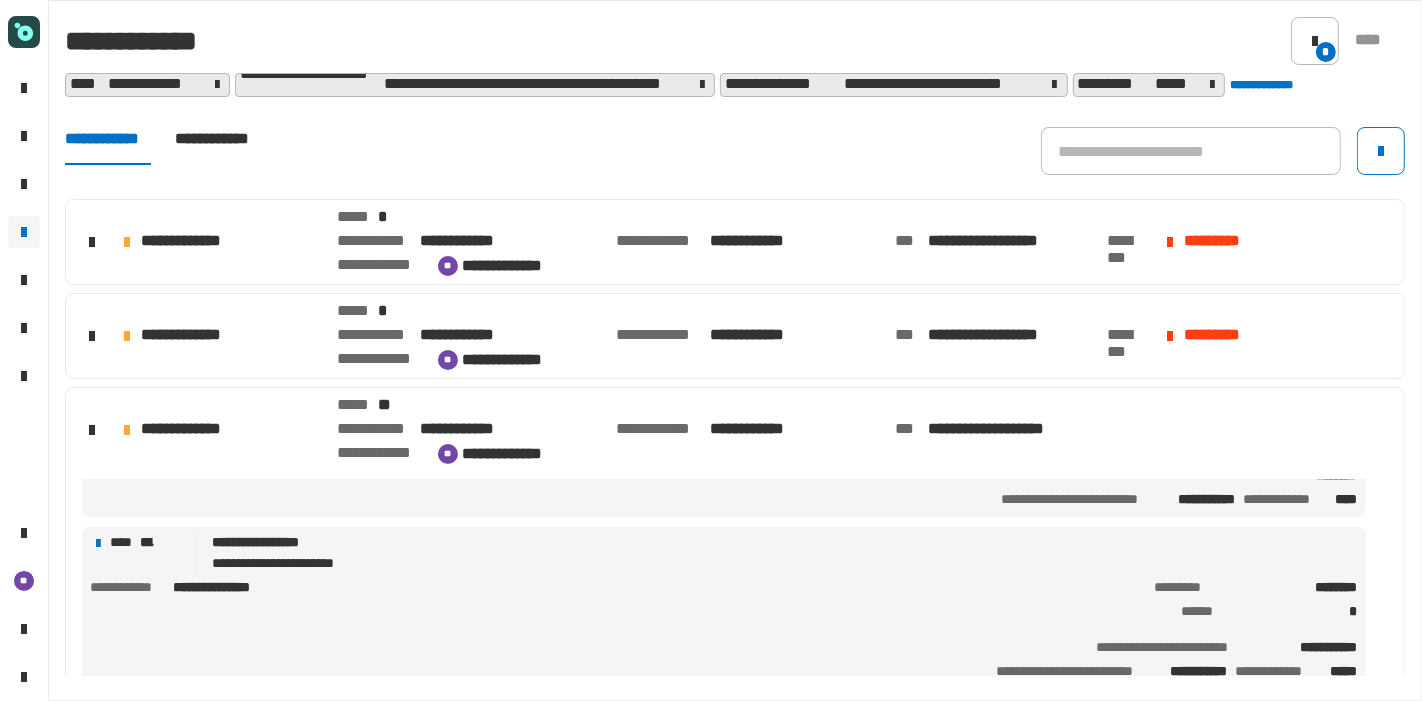 scroll, scrollTop: 1160, scrollLeft: 0, axis: vertical 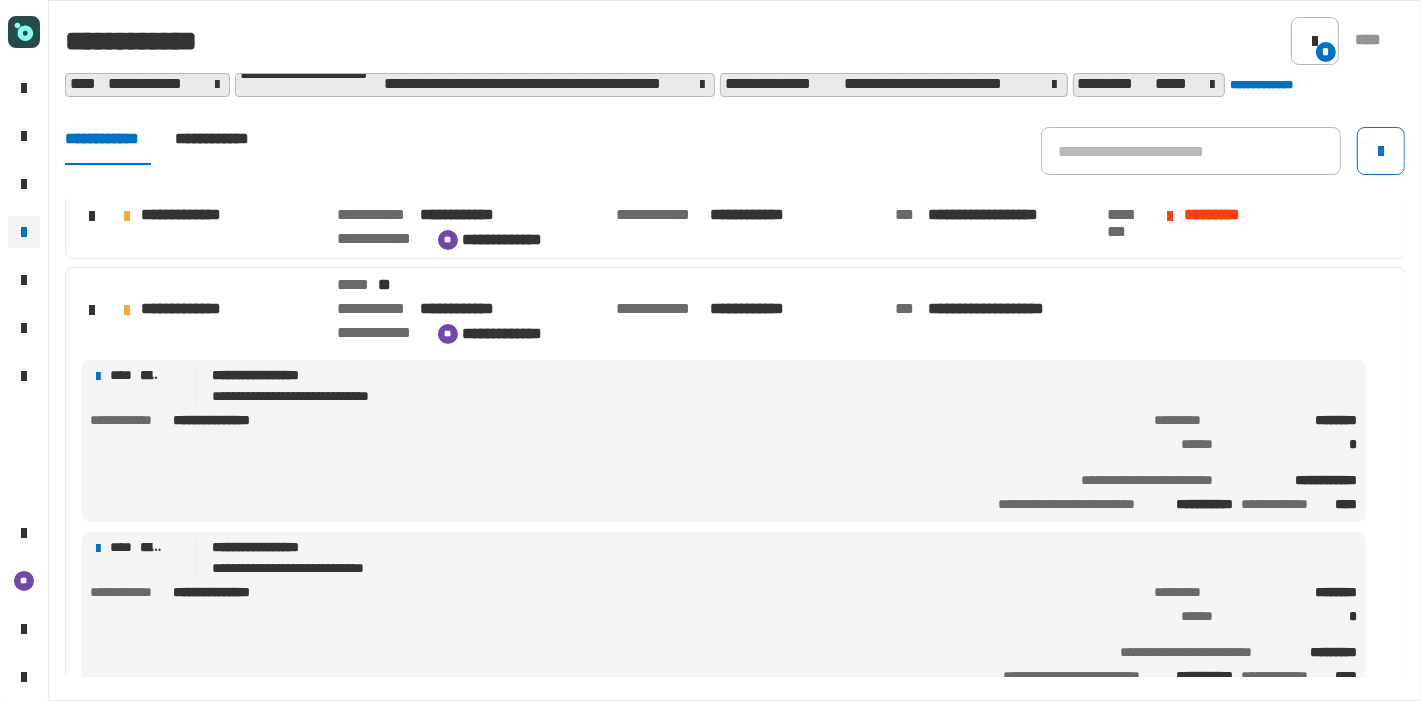 click on "**********" 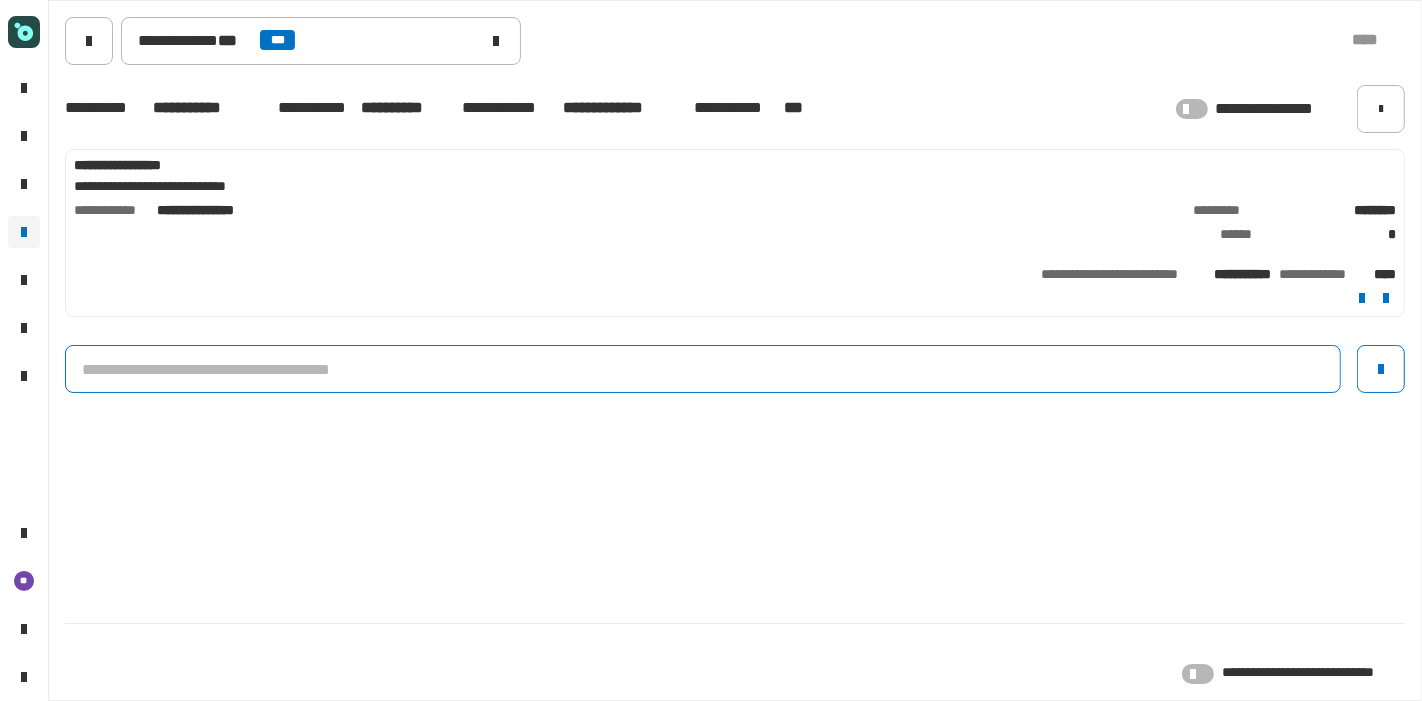 click 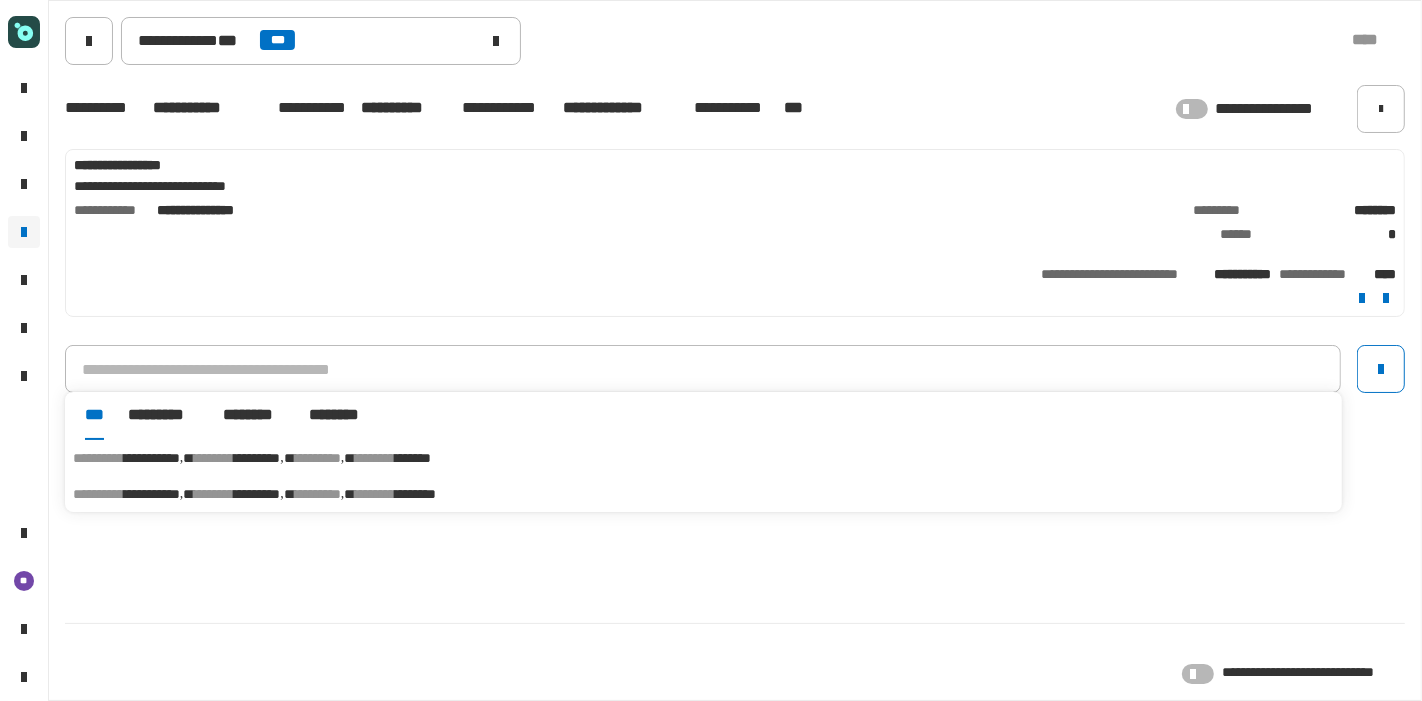 click on "********" at bounding box center [415, 494] 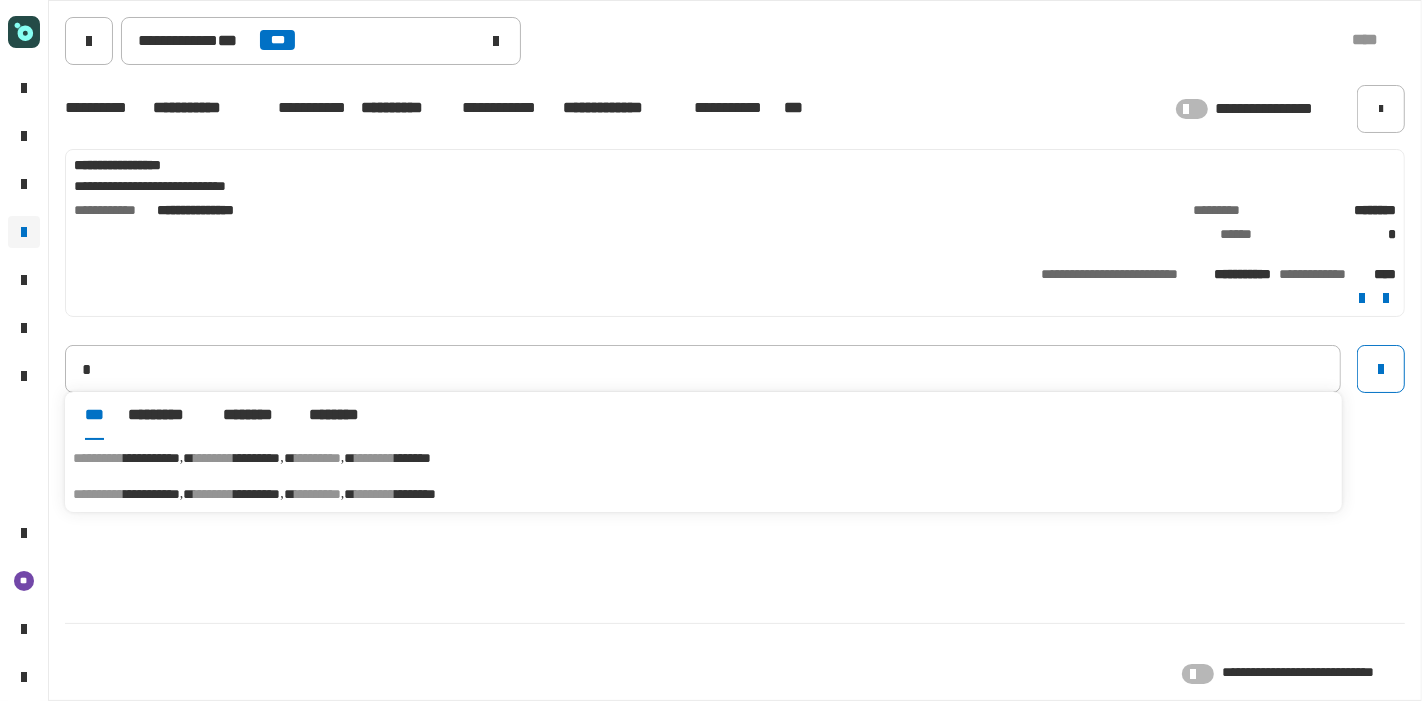 type on "**********" 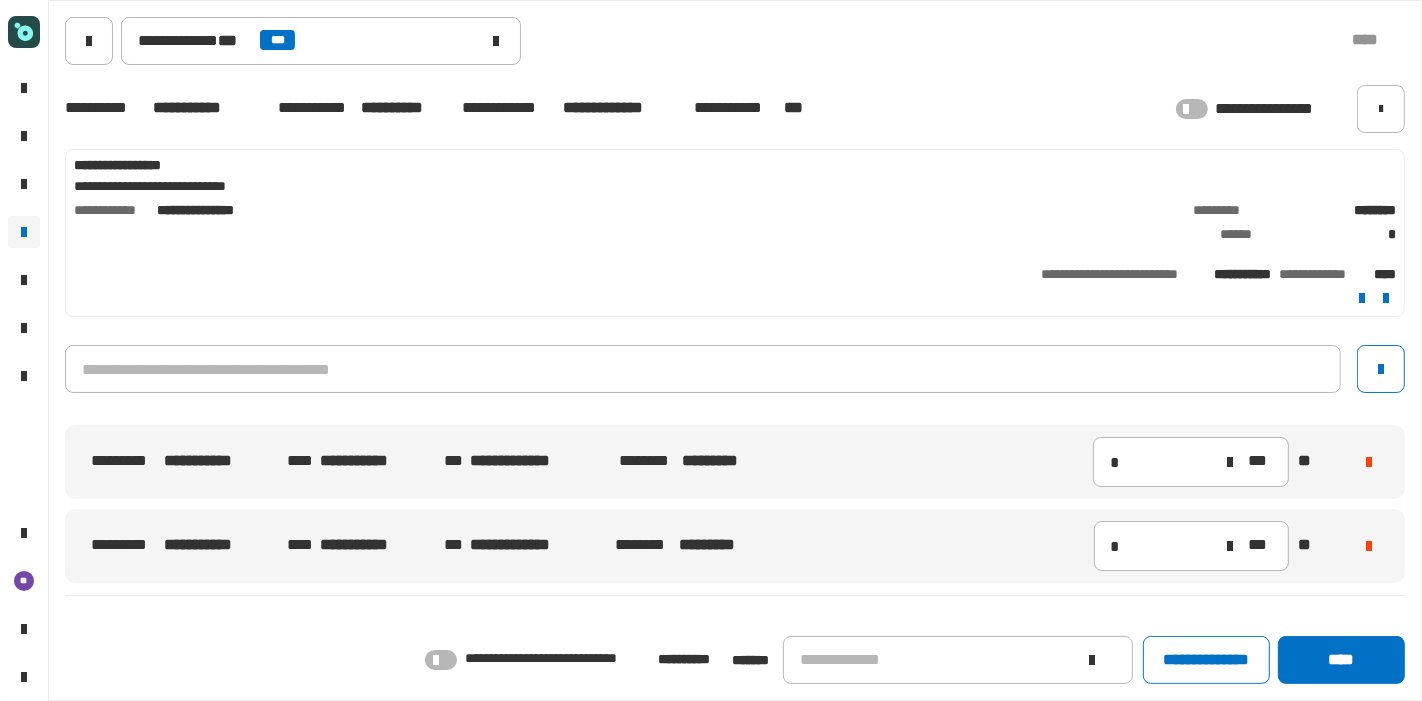 click 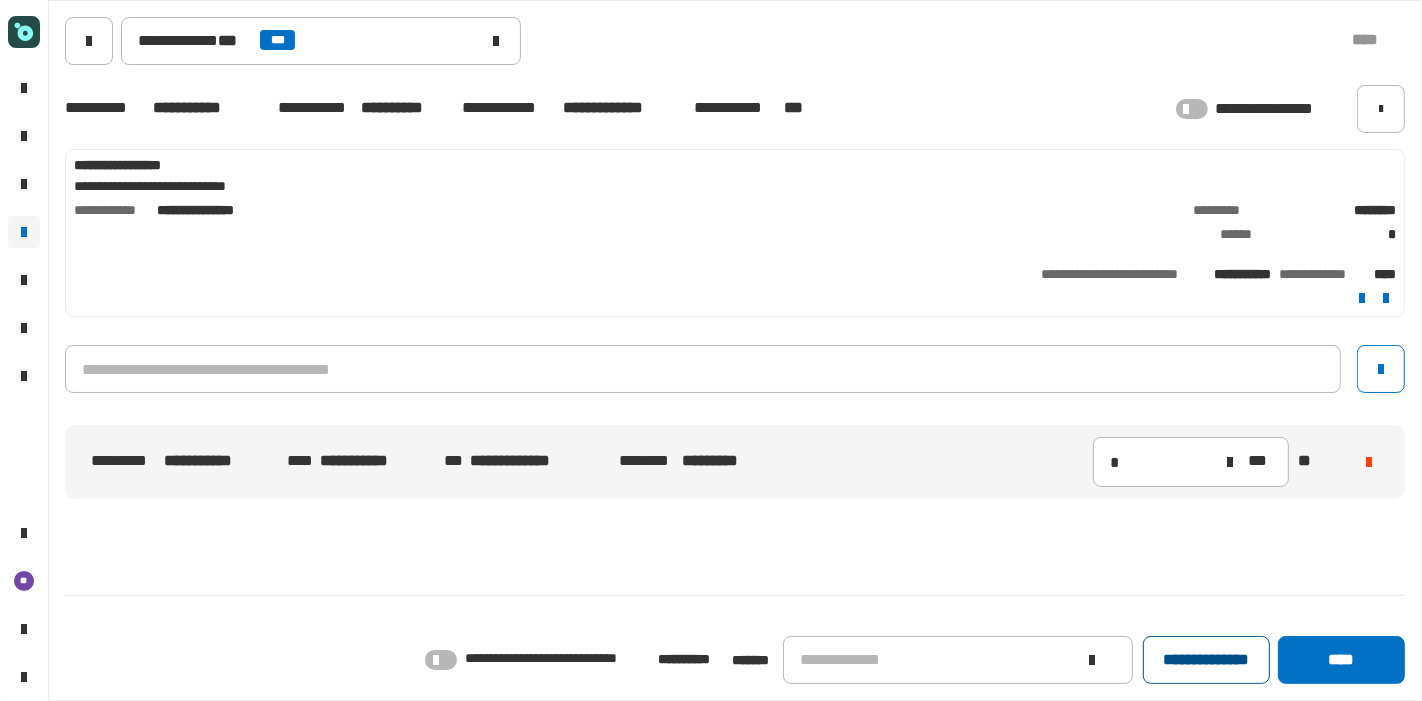 click on "**********" 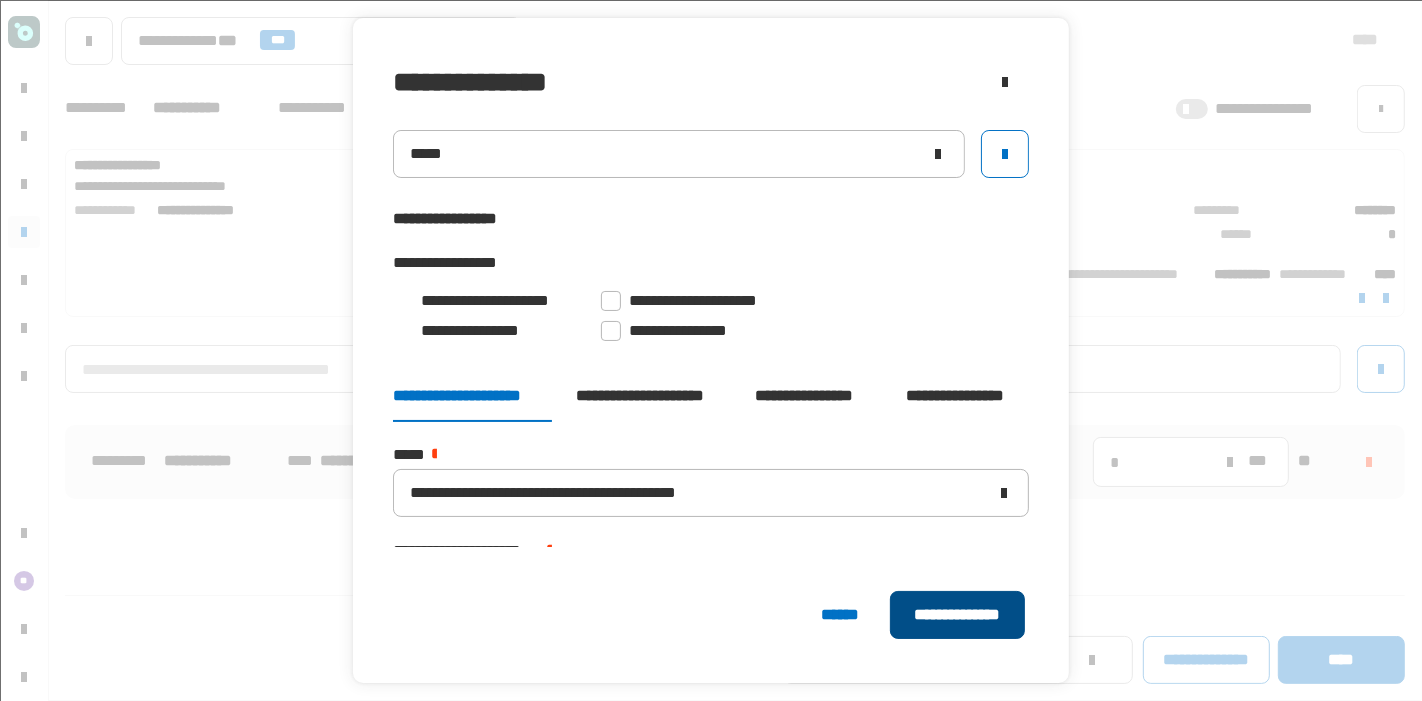 click on "**********" 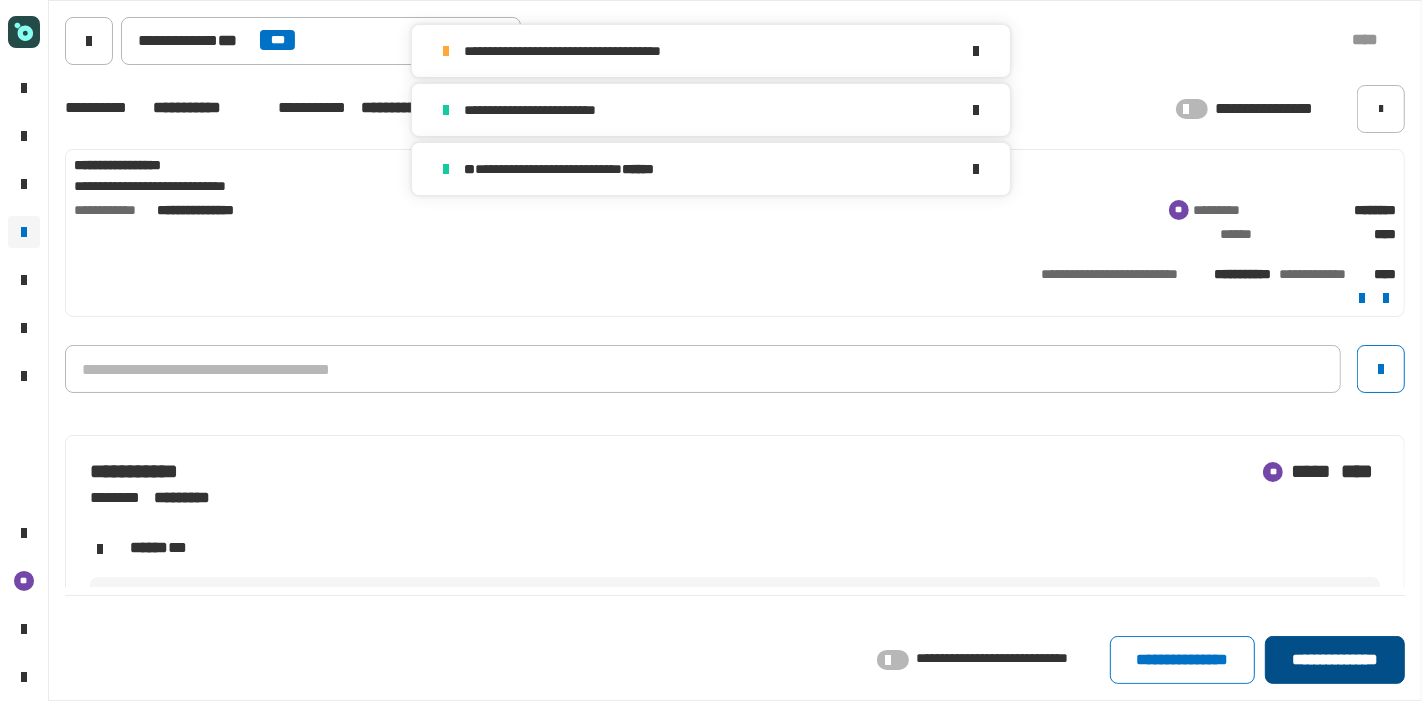 click on "**********" 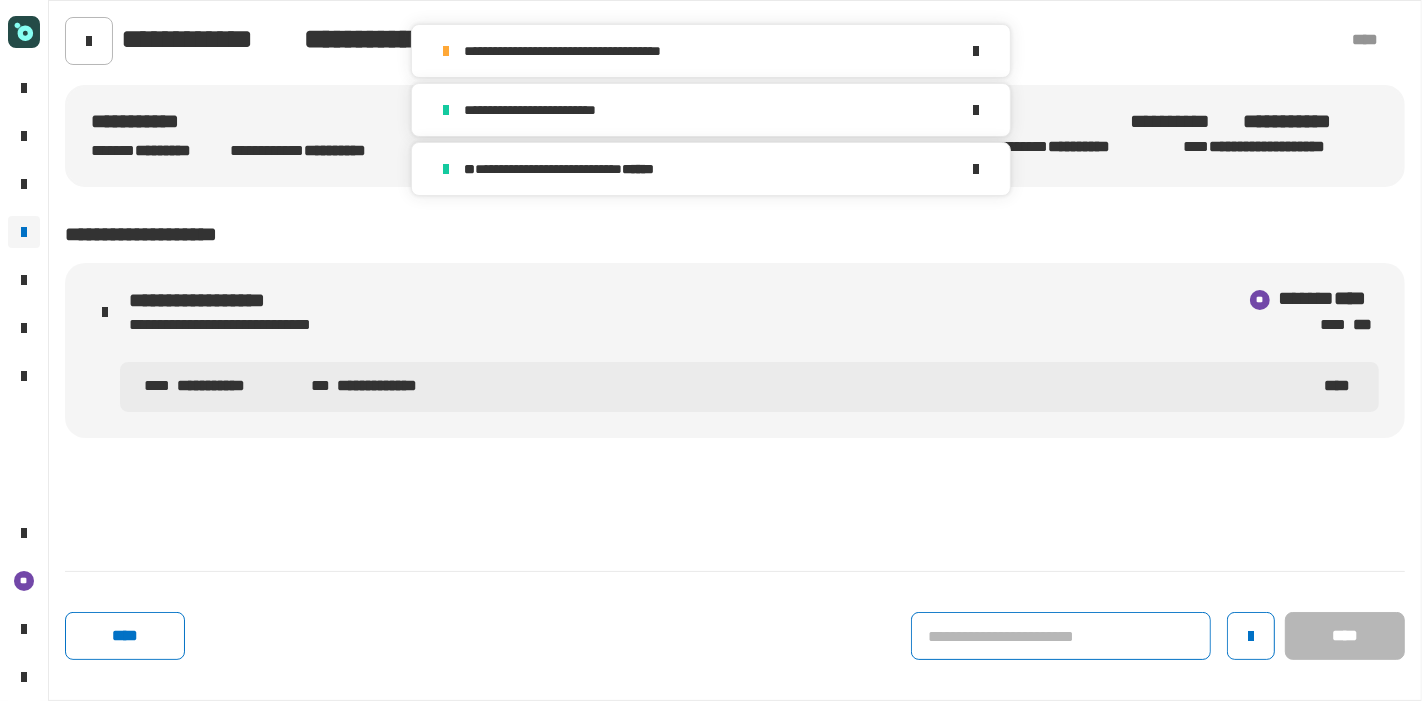 click 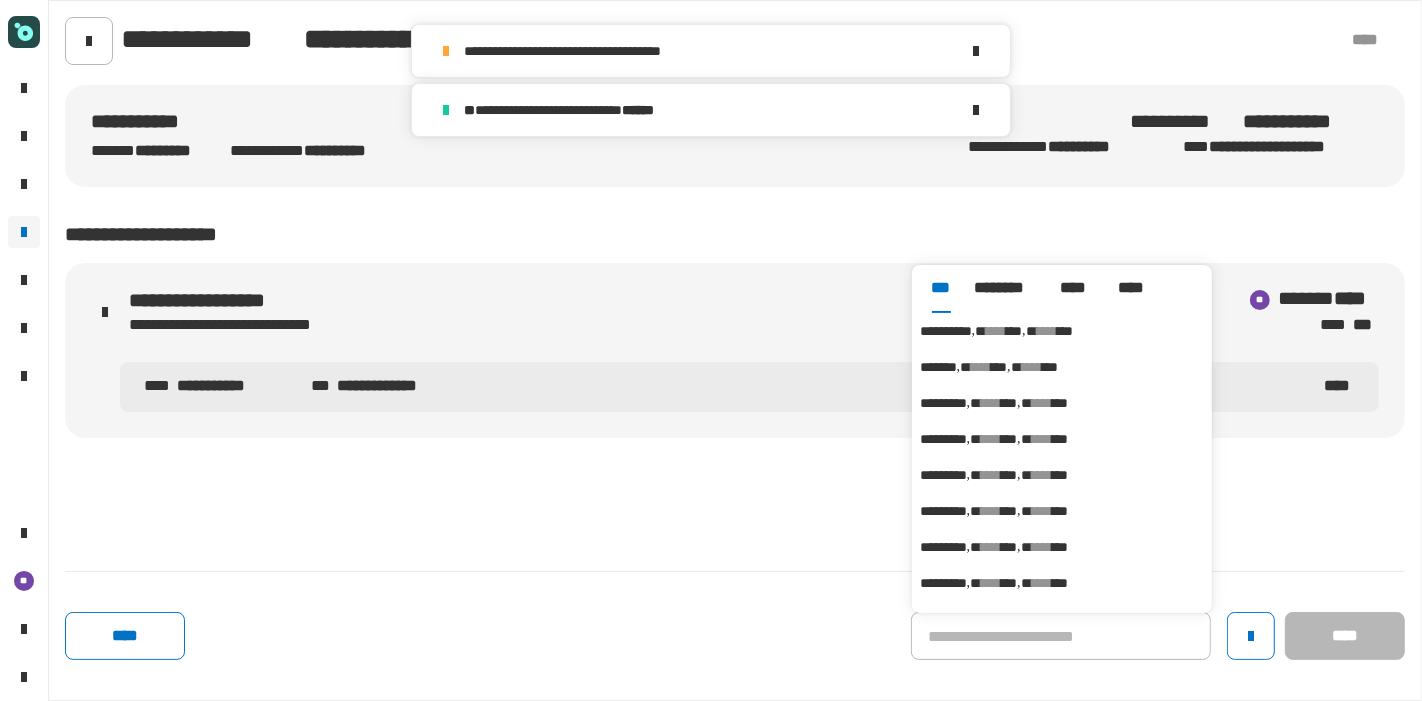 click on "**********" at bounding box center (1062, 331) 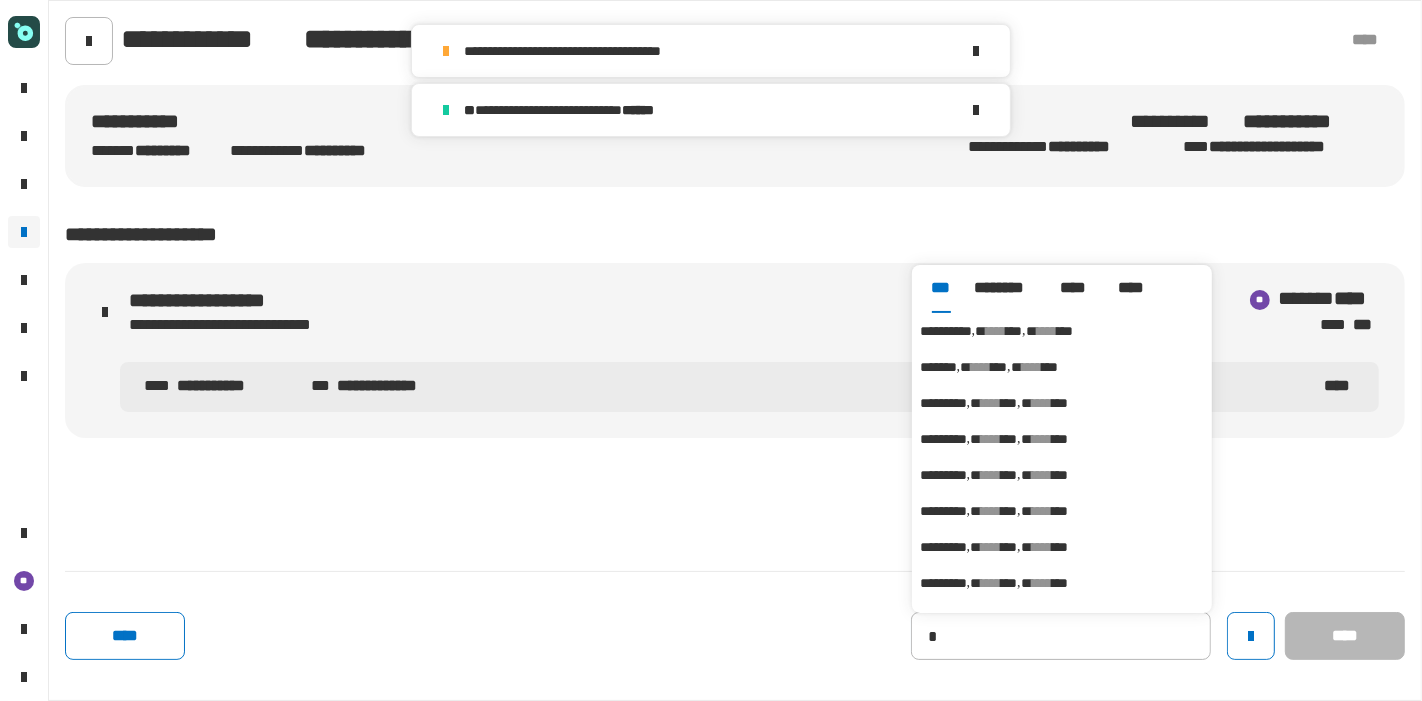 type on "**********" 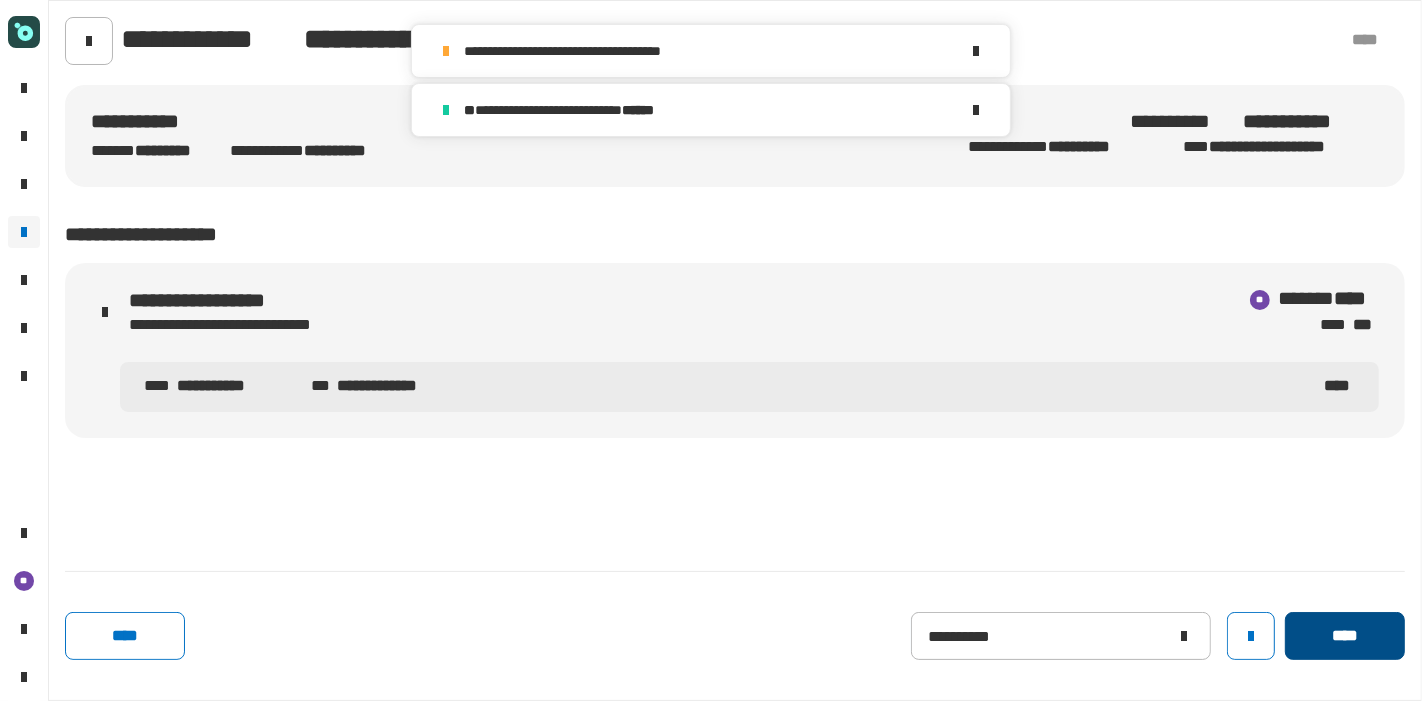 click on "****" 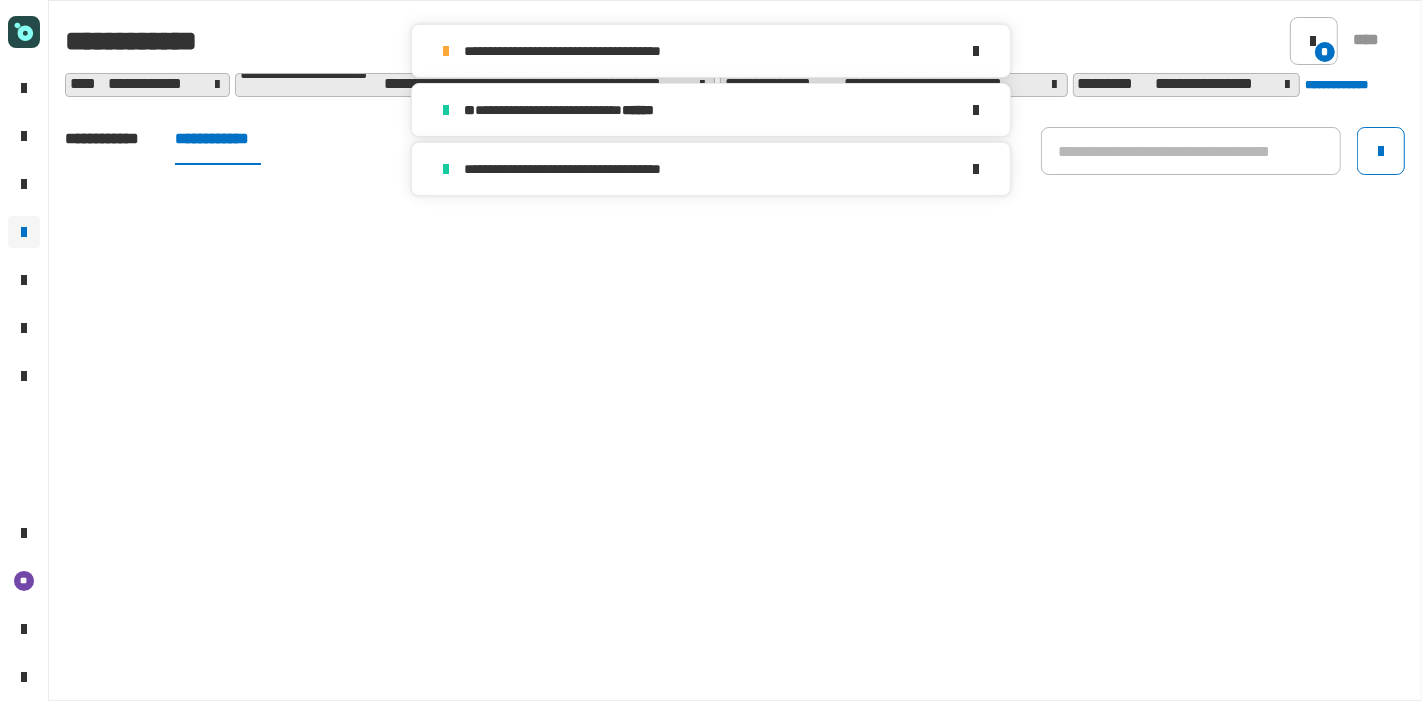 click on "**********" 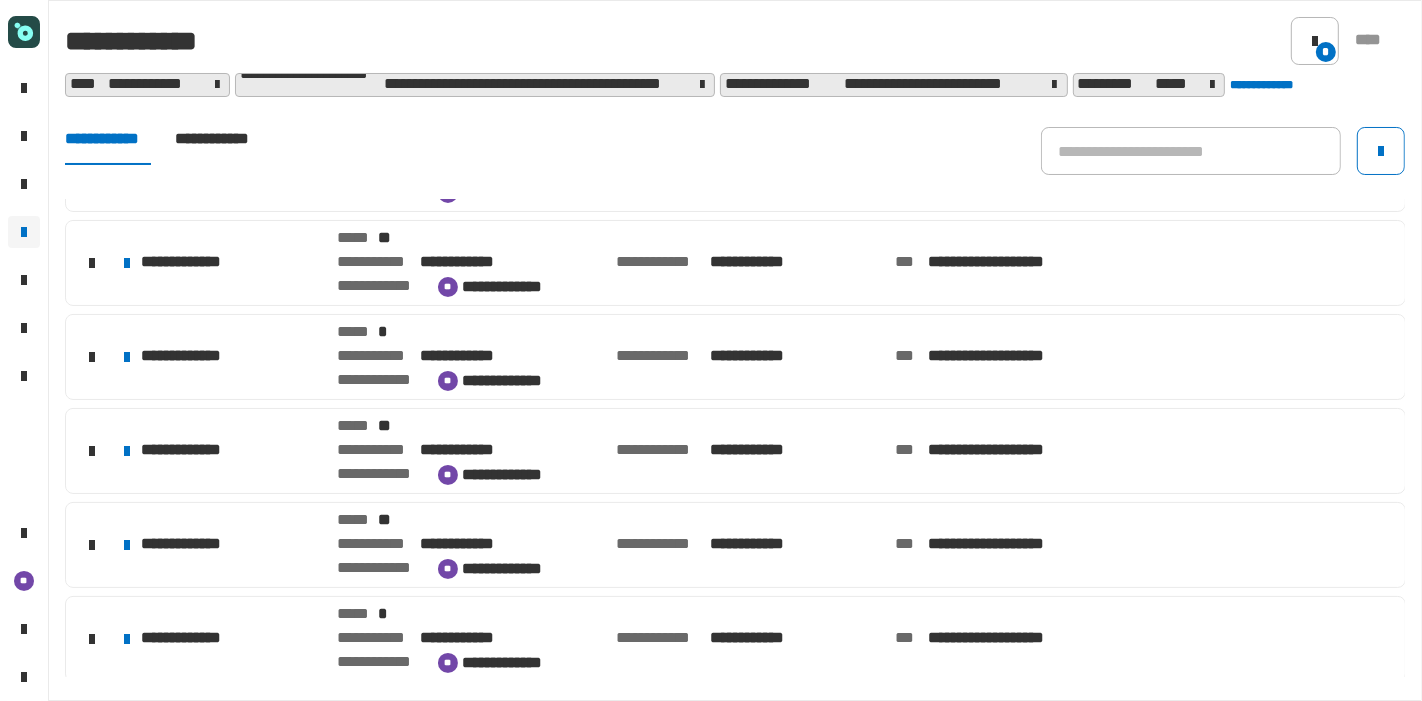 scroll, scrollTop: 0, scrollLeft: 0, axis: both 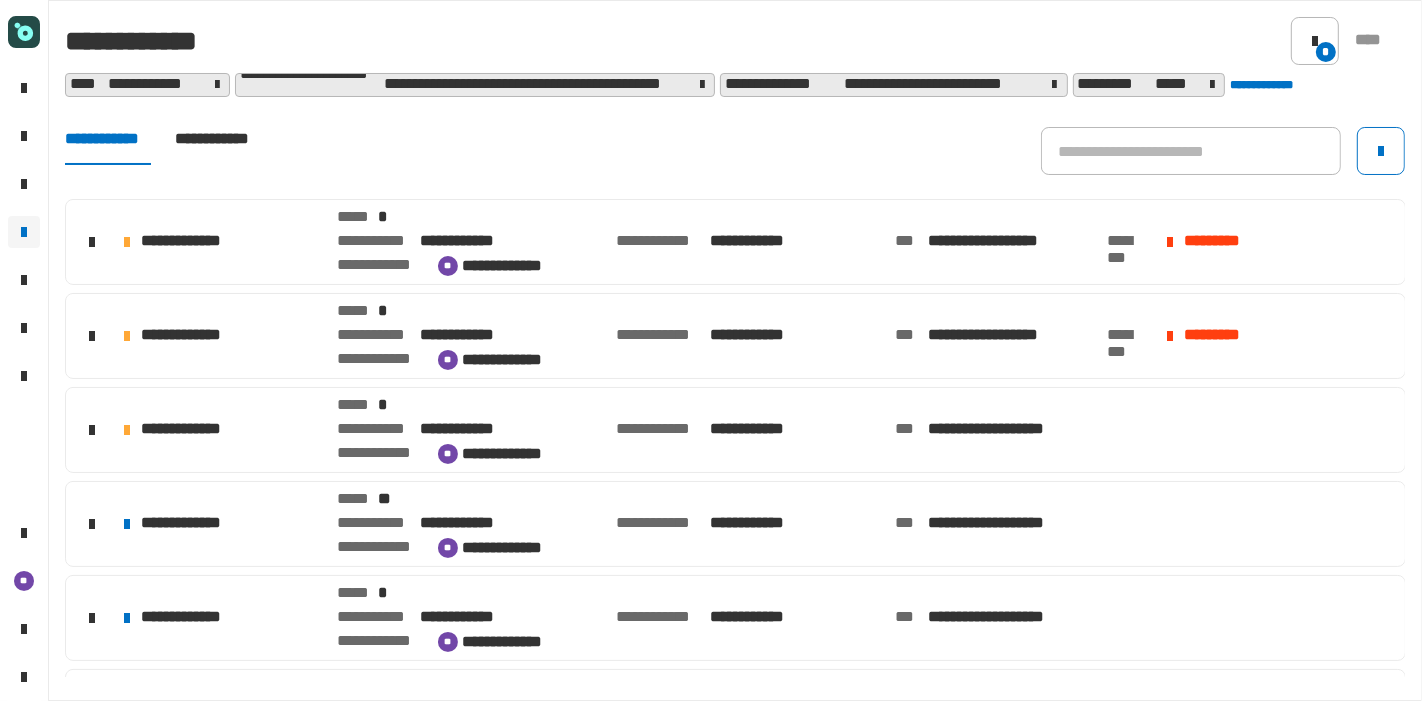 click on "**********" 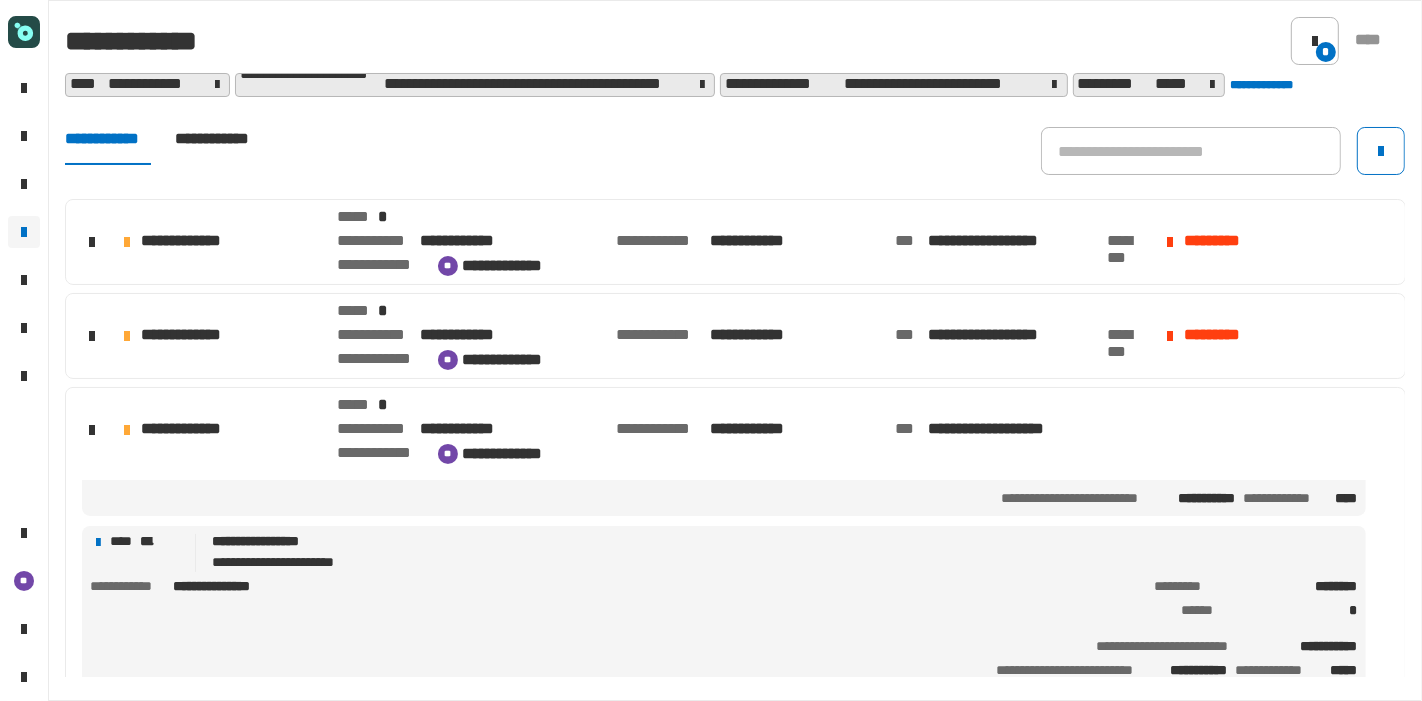 scroll, scrollTop: 825, scrollLeft: 0, axis: vertical 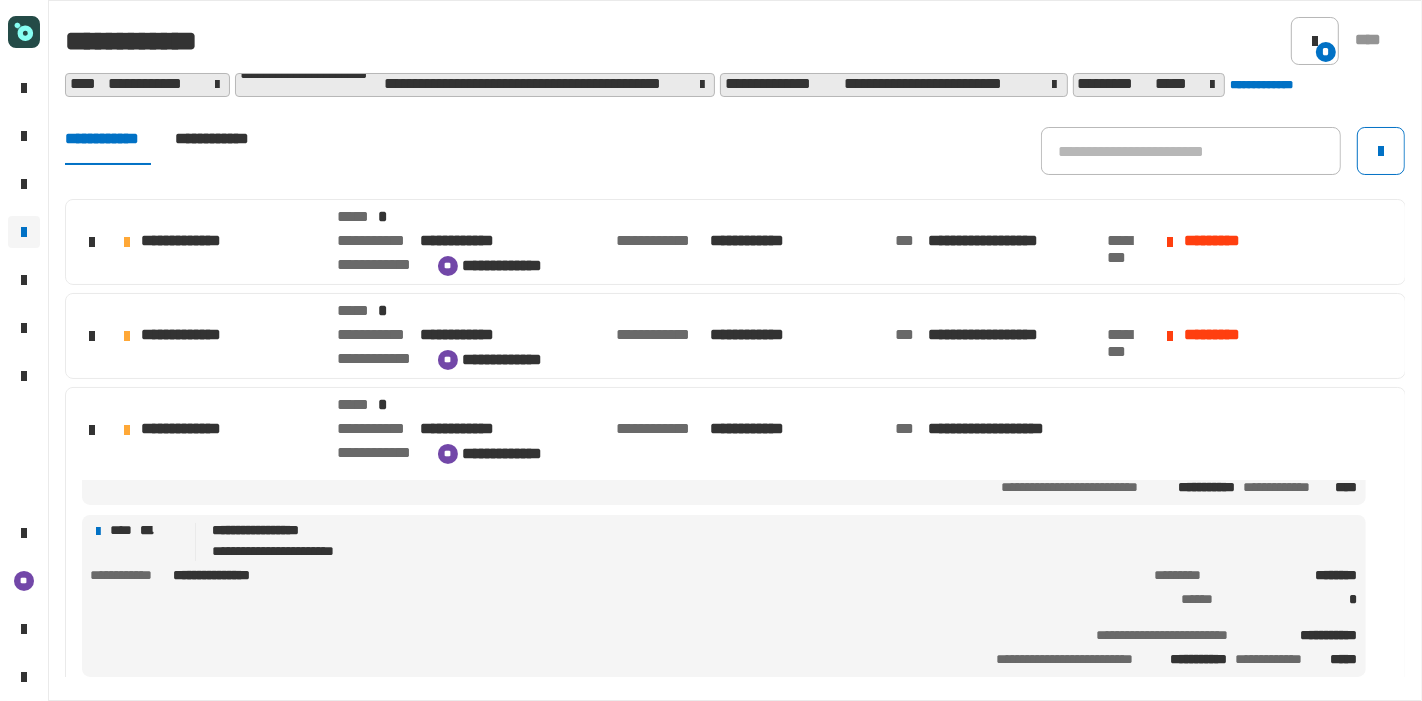click on "**********" 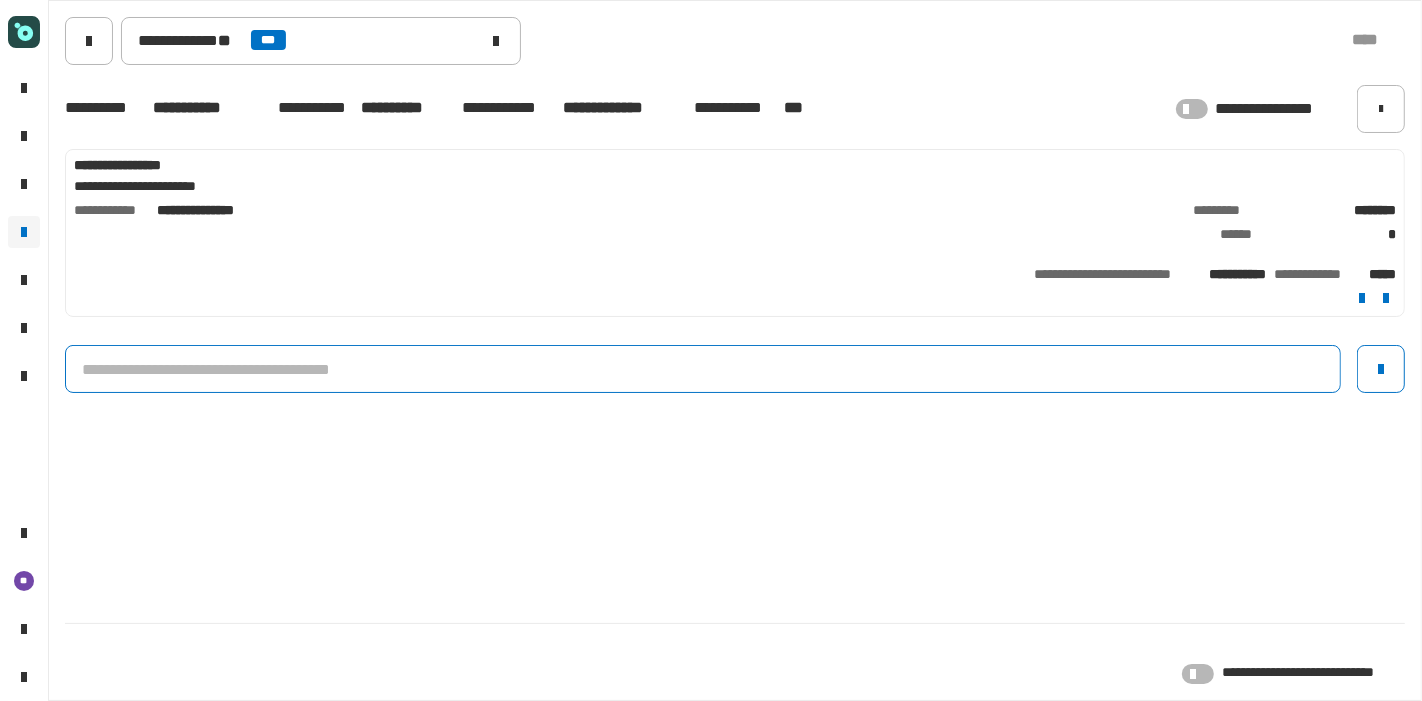 click 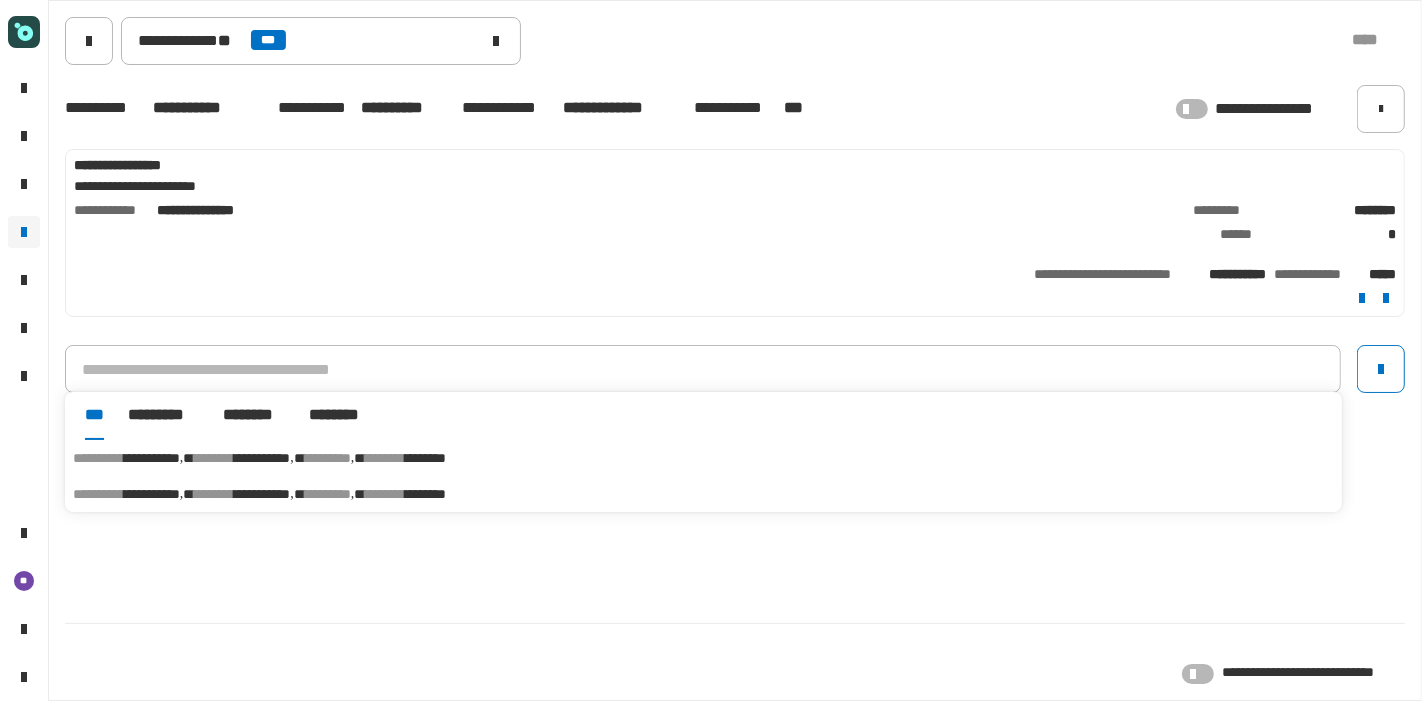 click on "********" at bounding box center [425, 458] 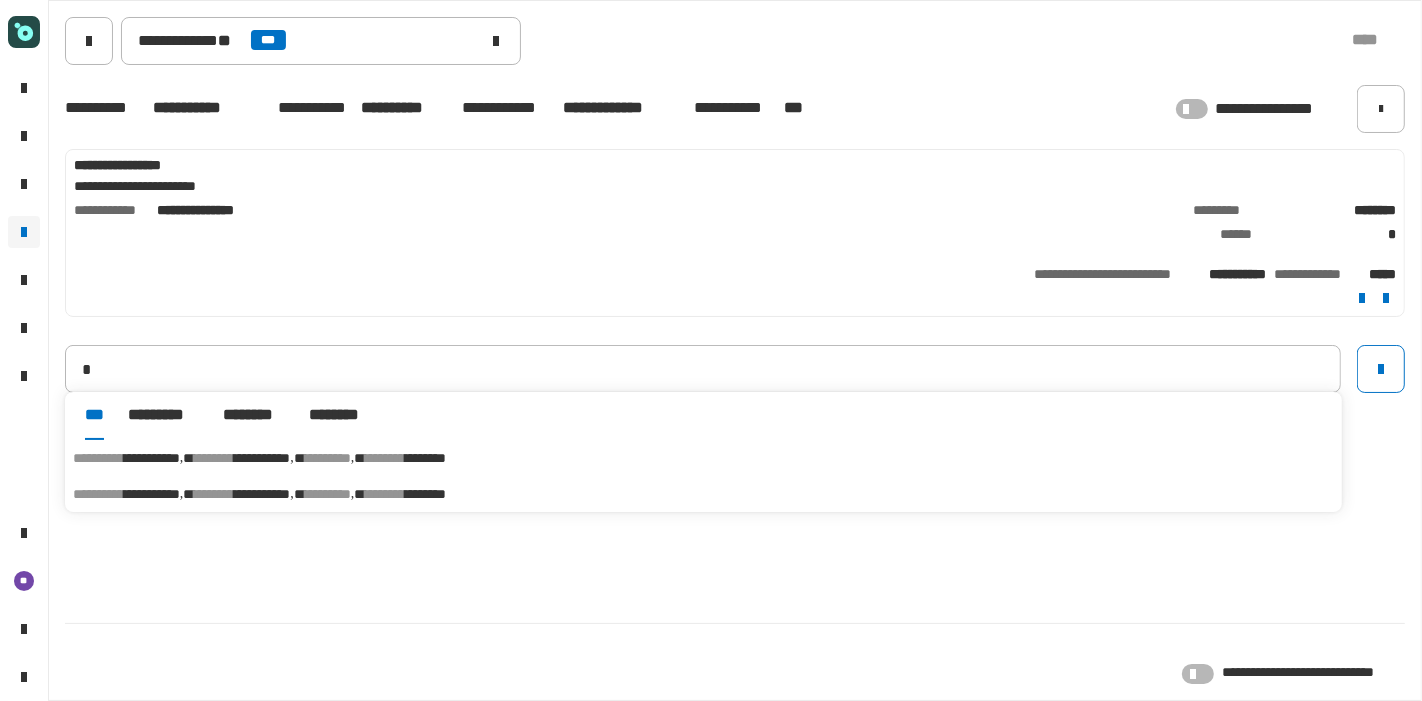type on "**********" 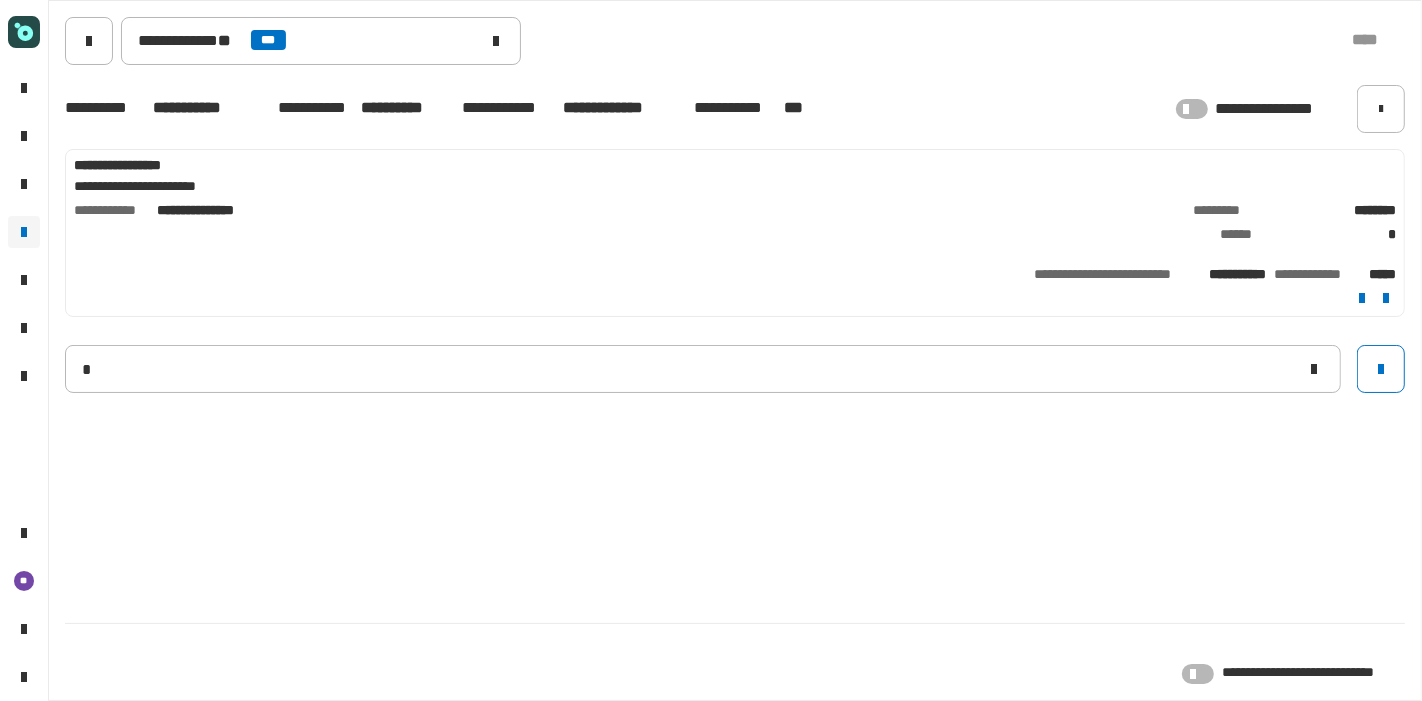 type 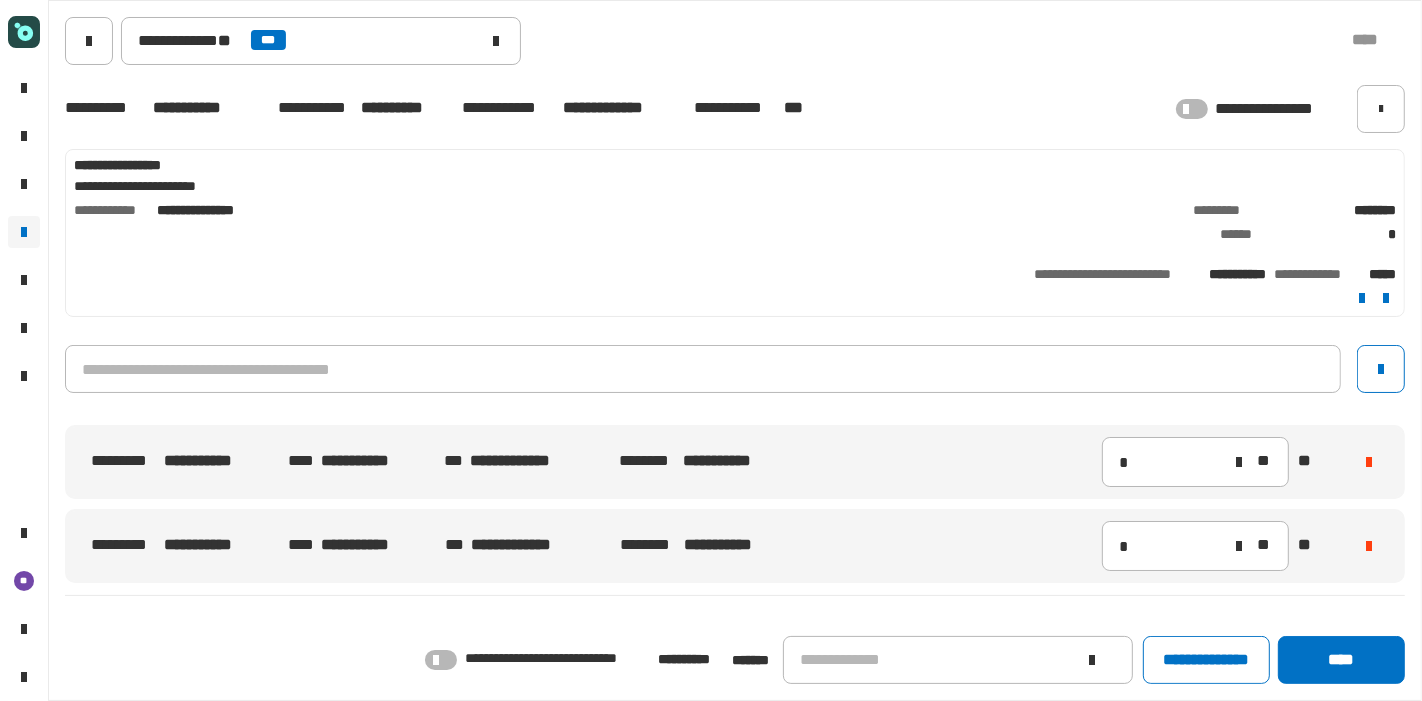click 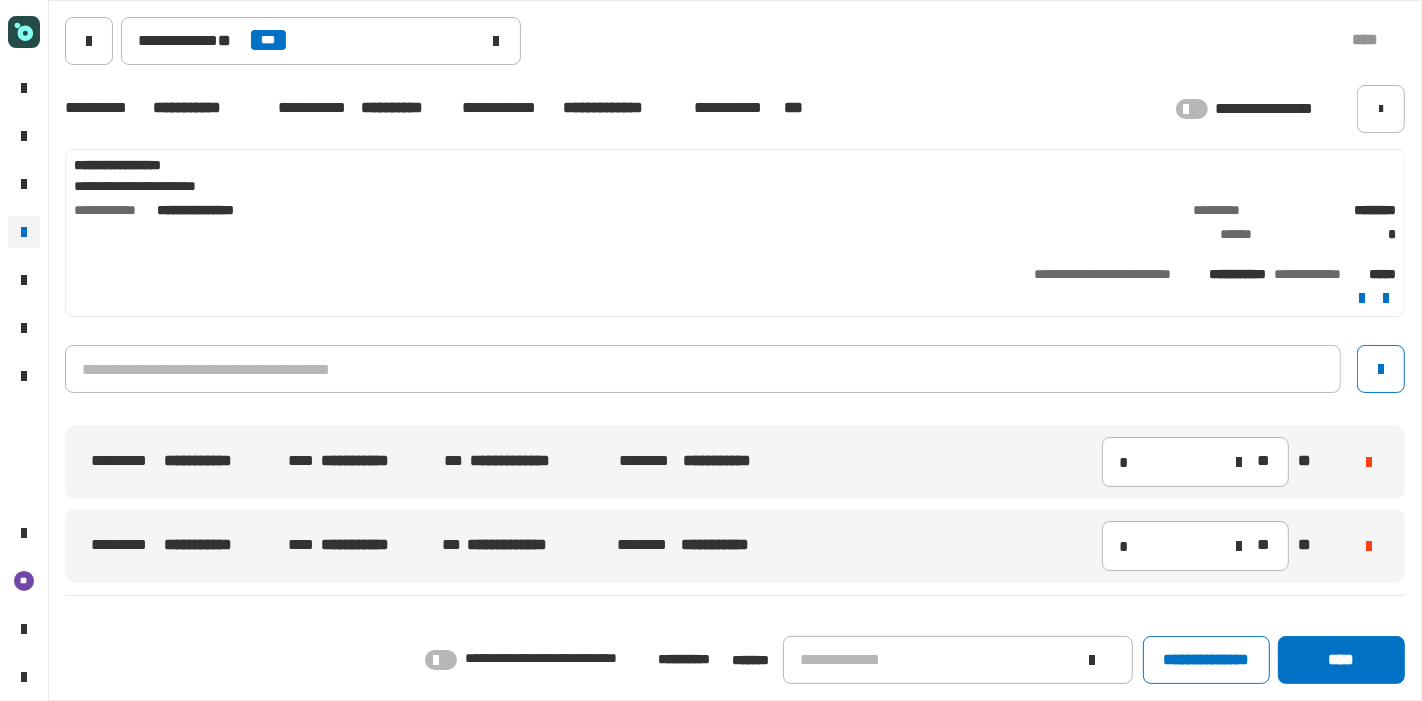click 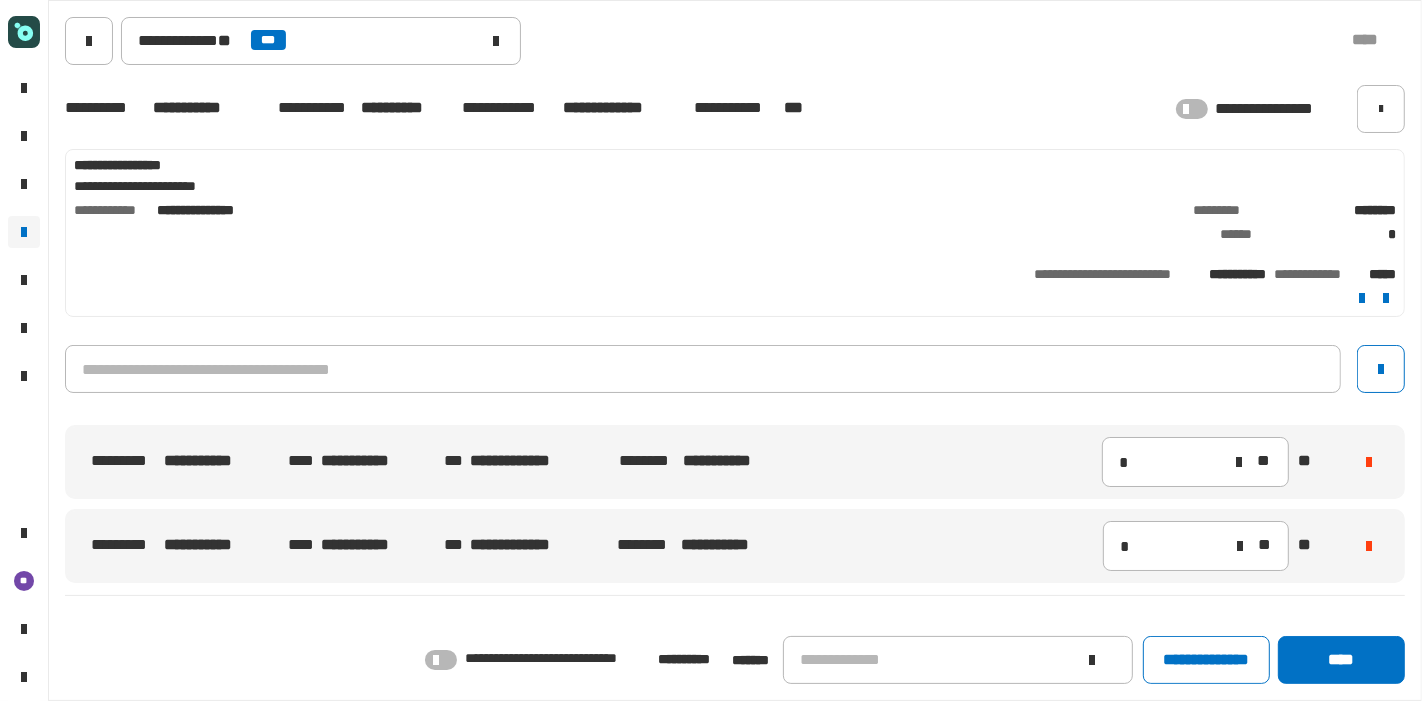 click 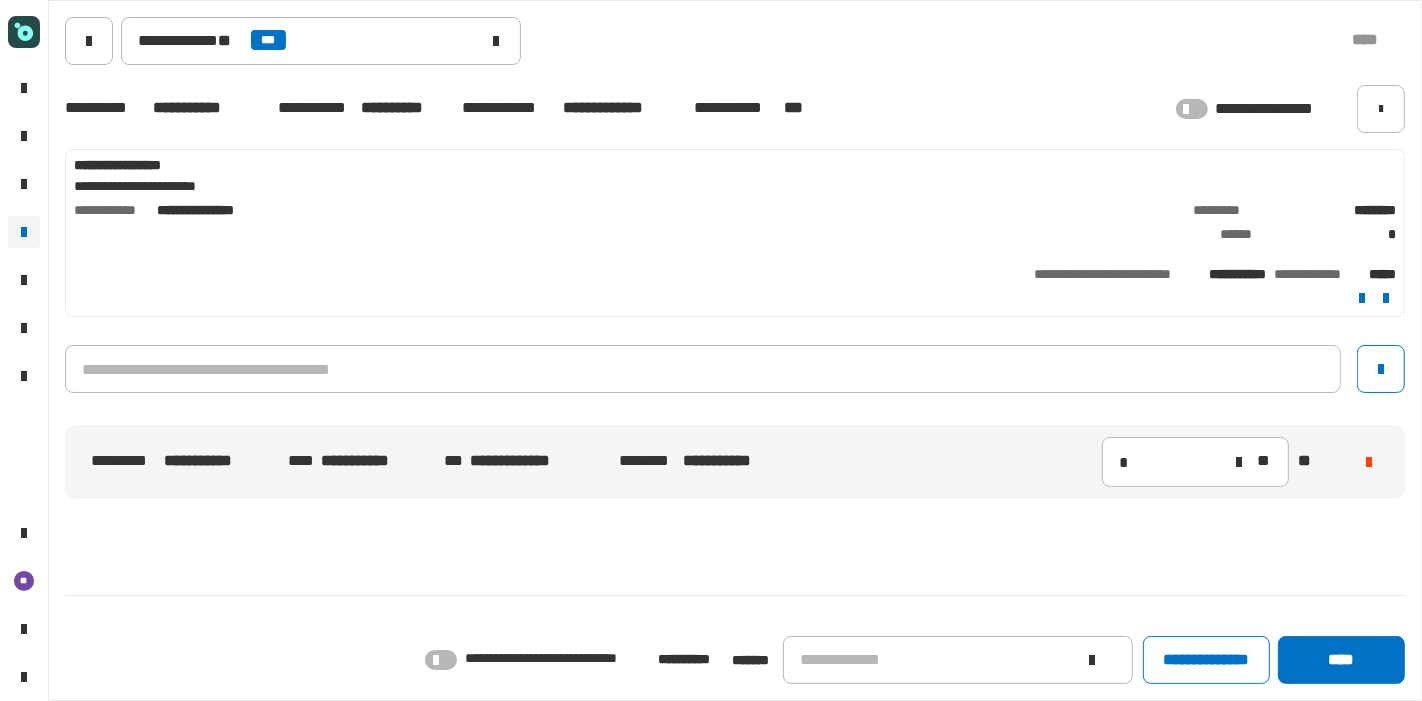 click on "**********" 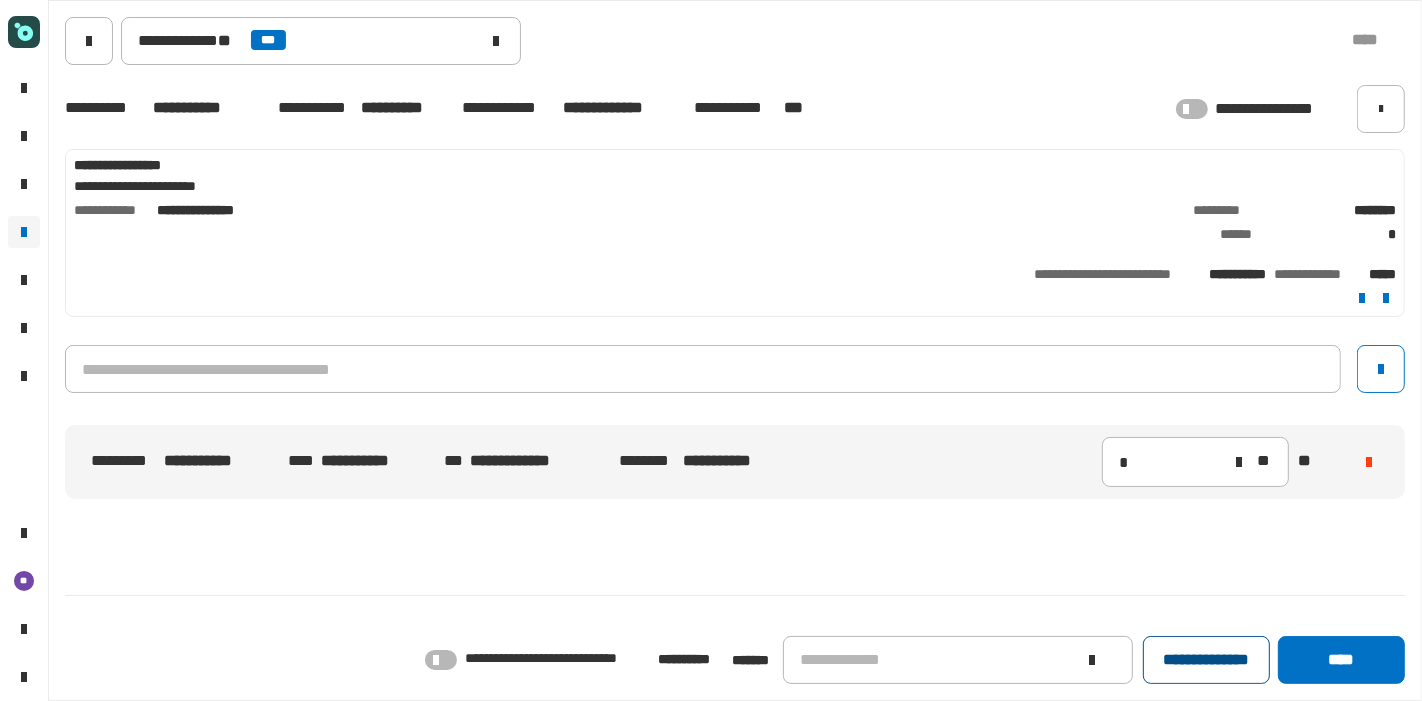 click on "**********" 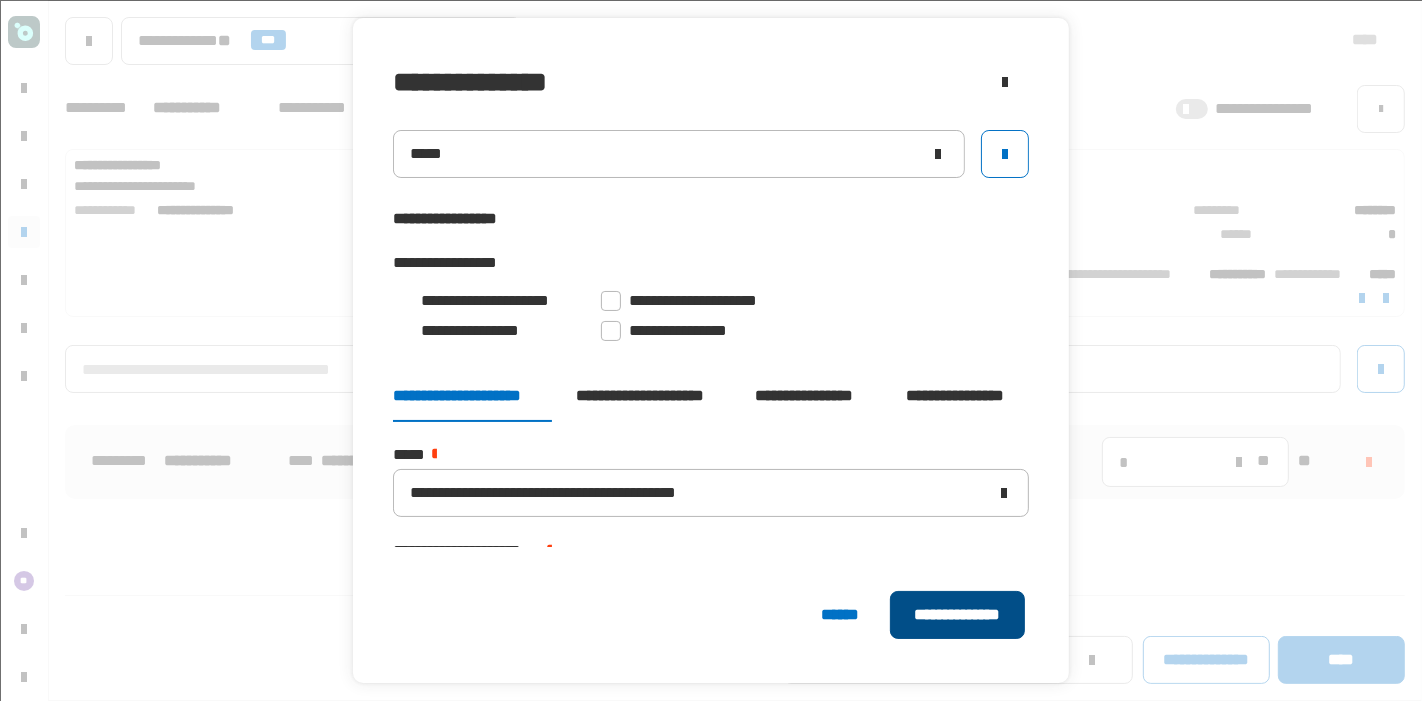 click on "**********" 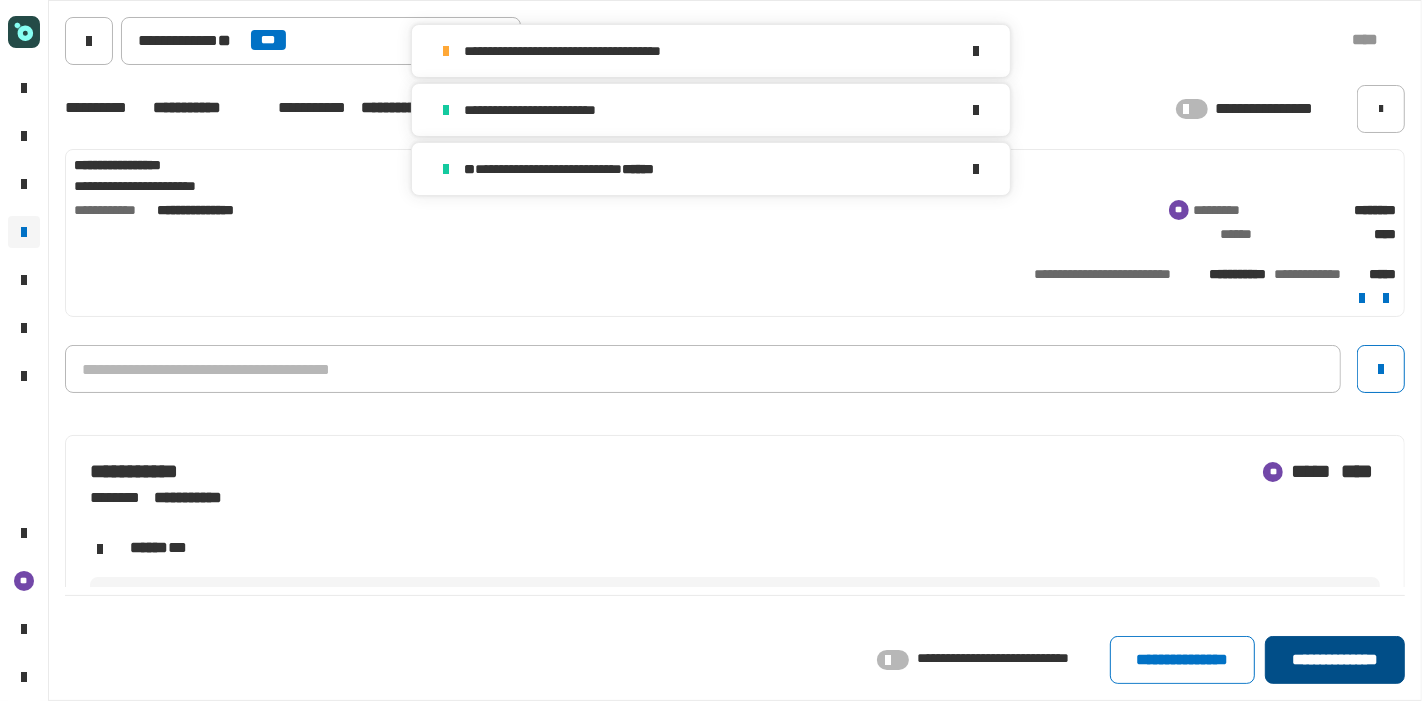 click on "**********" 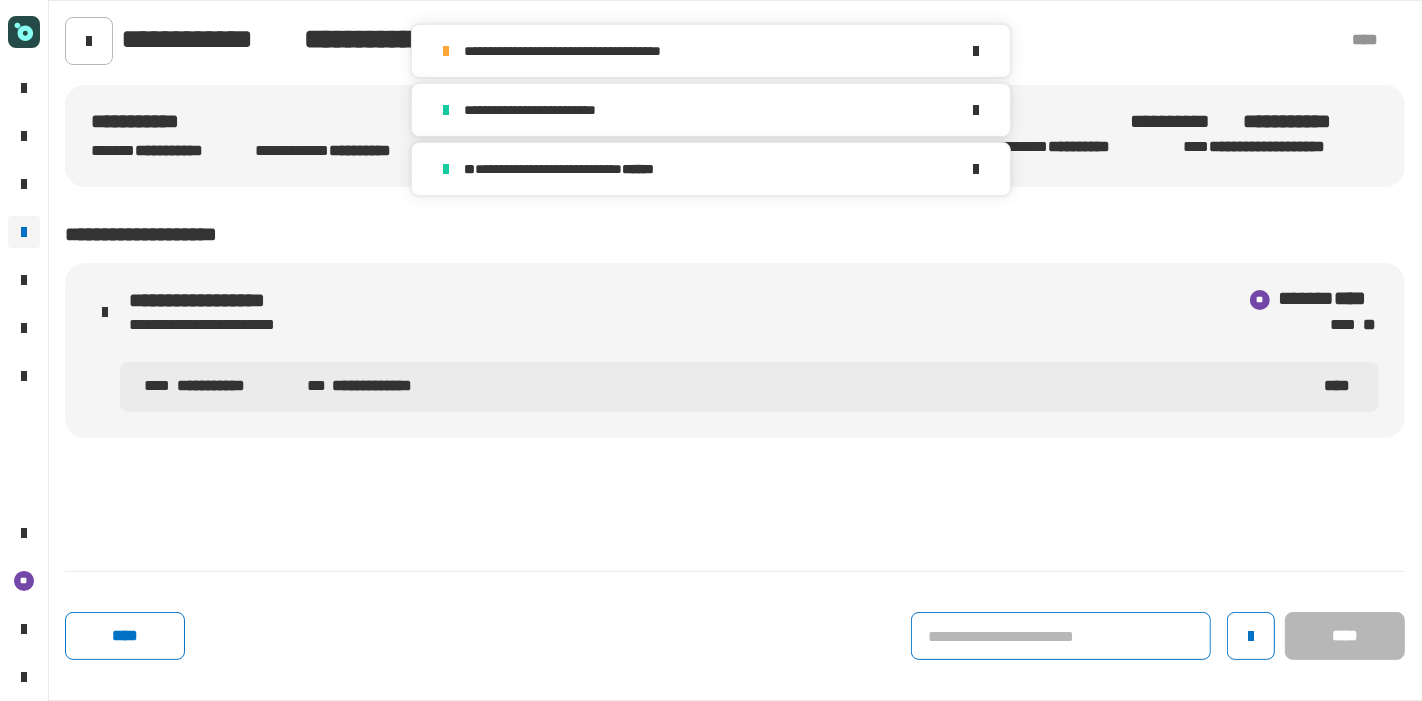 click 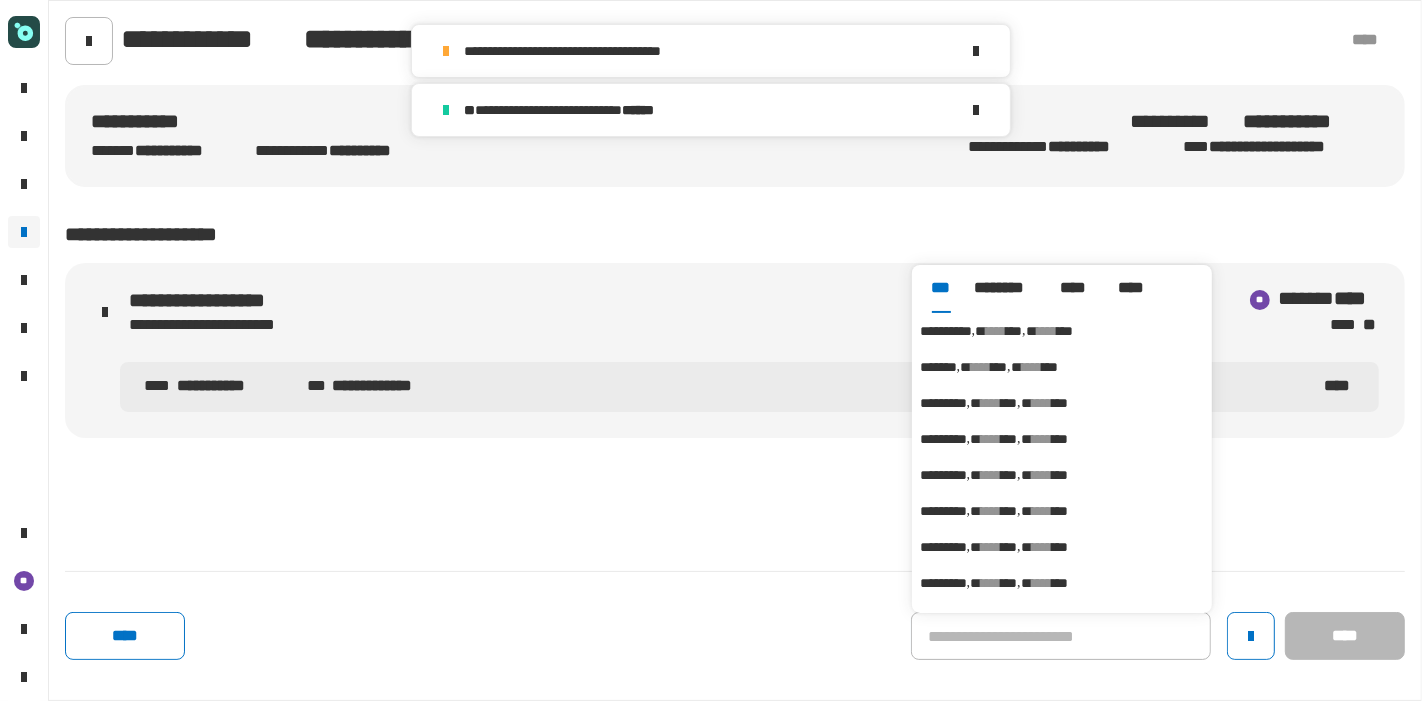 click on "****" at bounding box center [1047, 331] 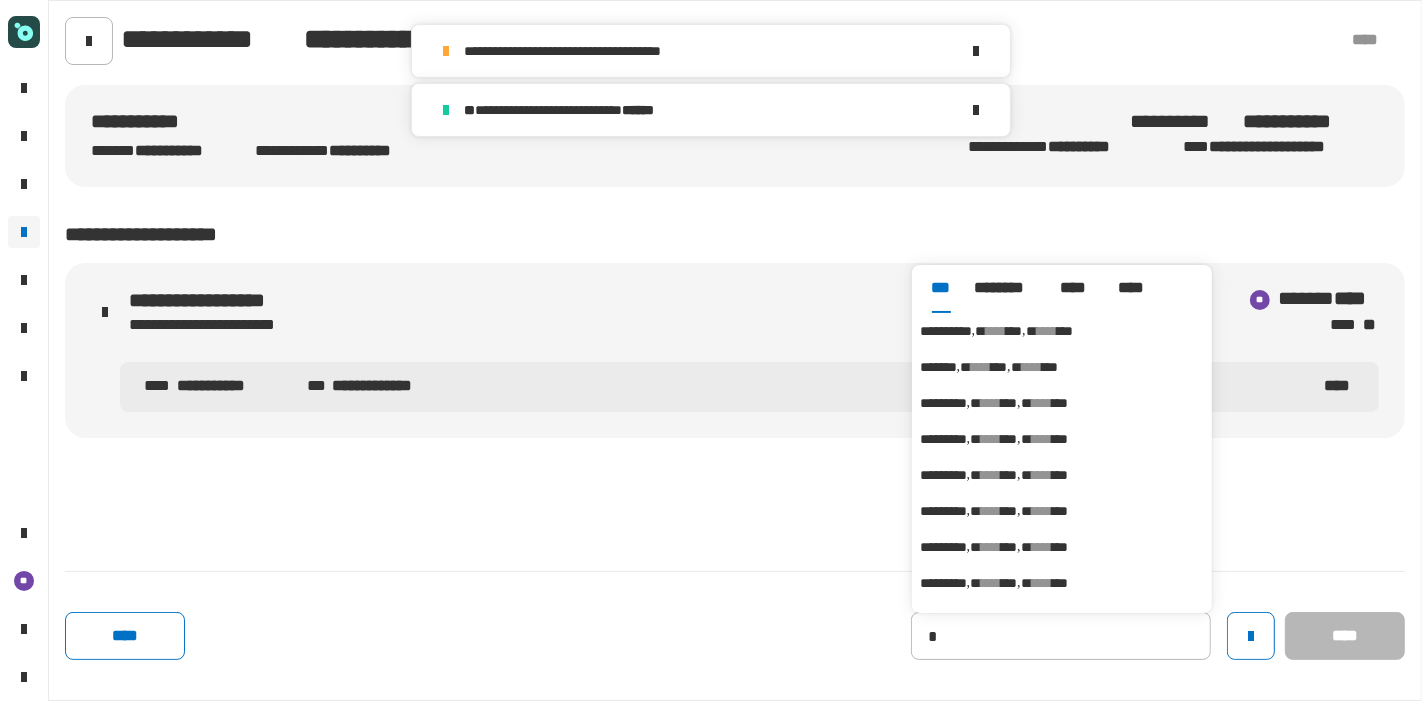 type on "**********" 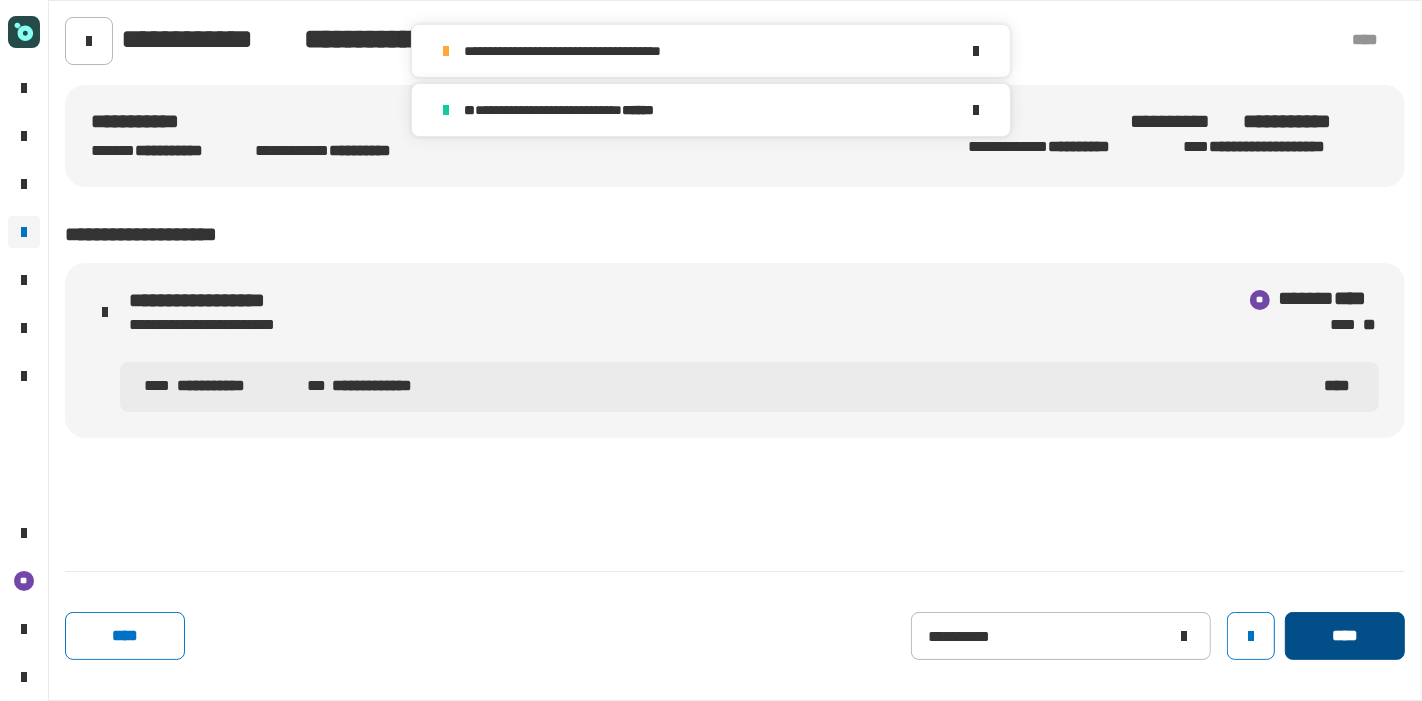 click on "****" 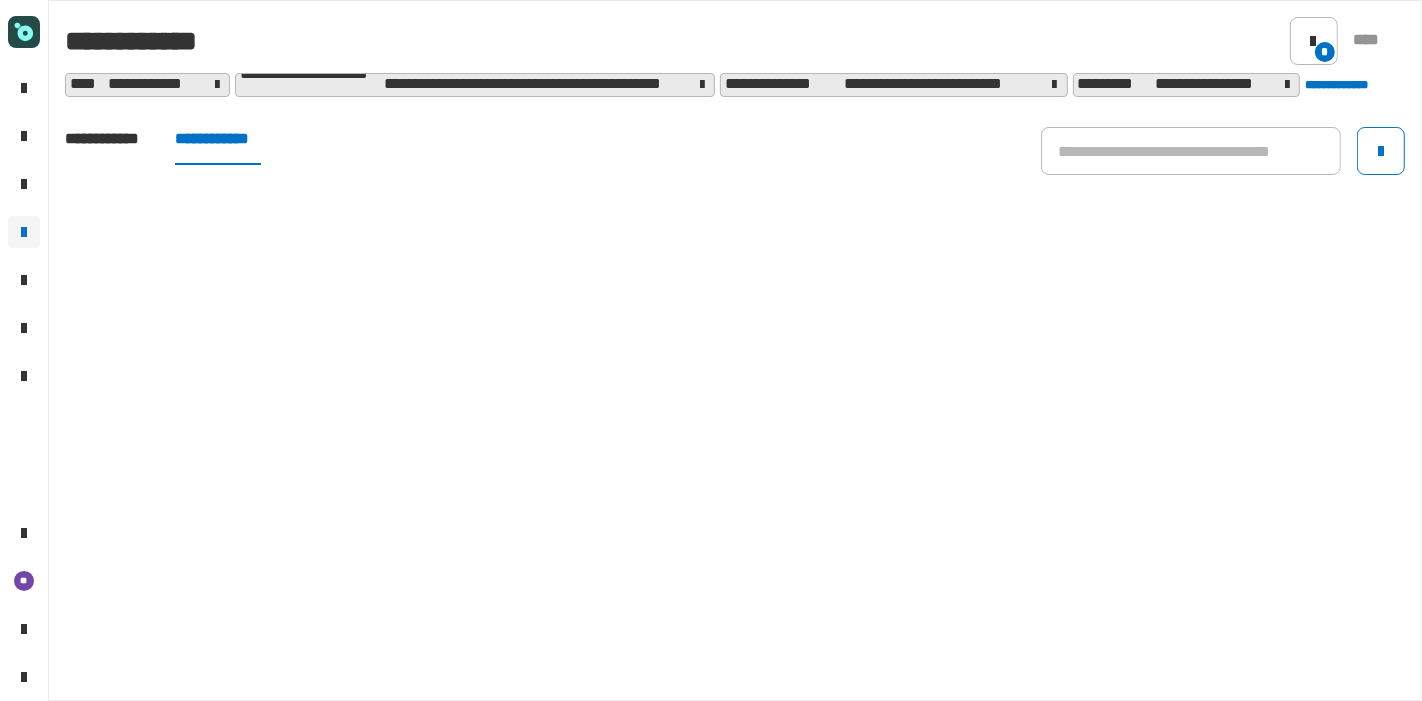 click on "**********" 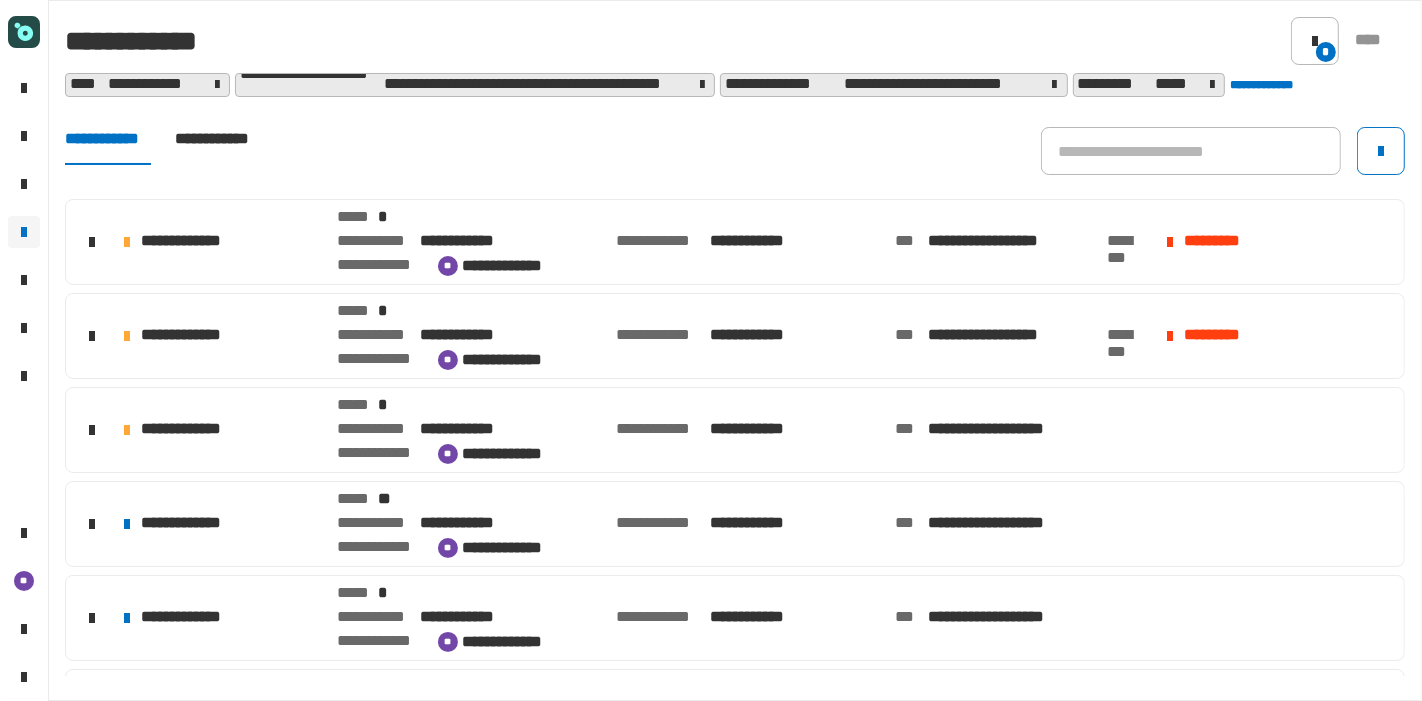 scroll, scrollTop: 28, scrollLeft: 0, axis: vertical 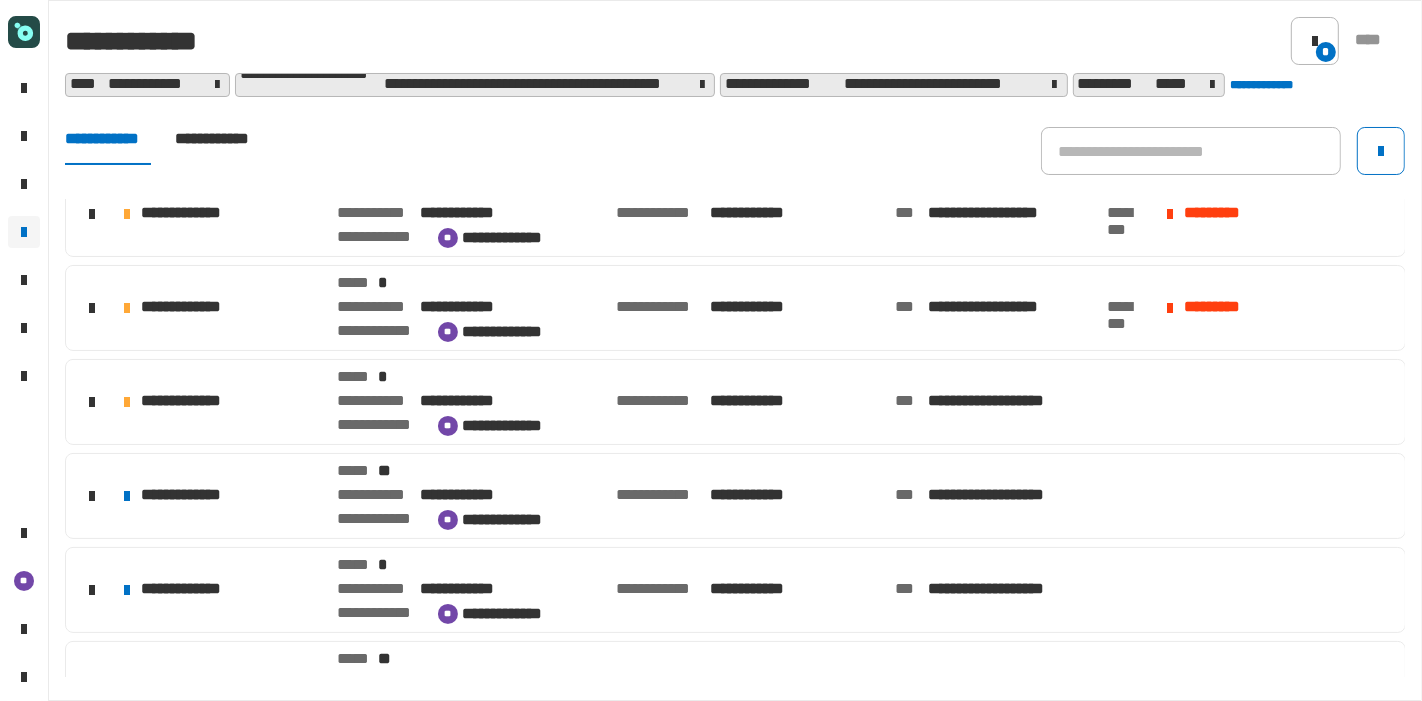click on "**********" 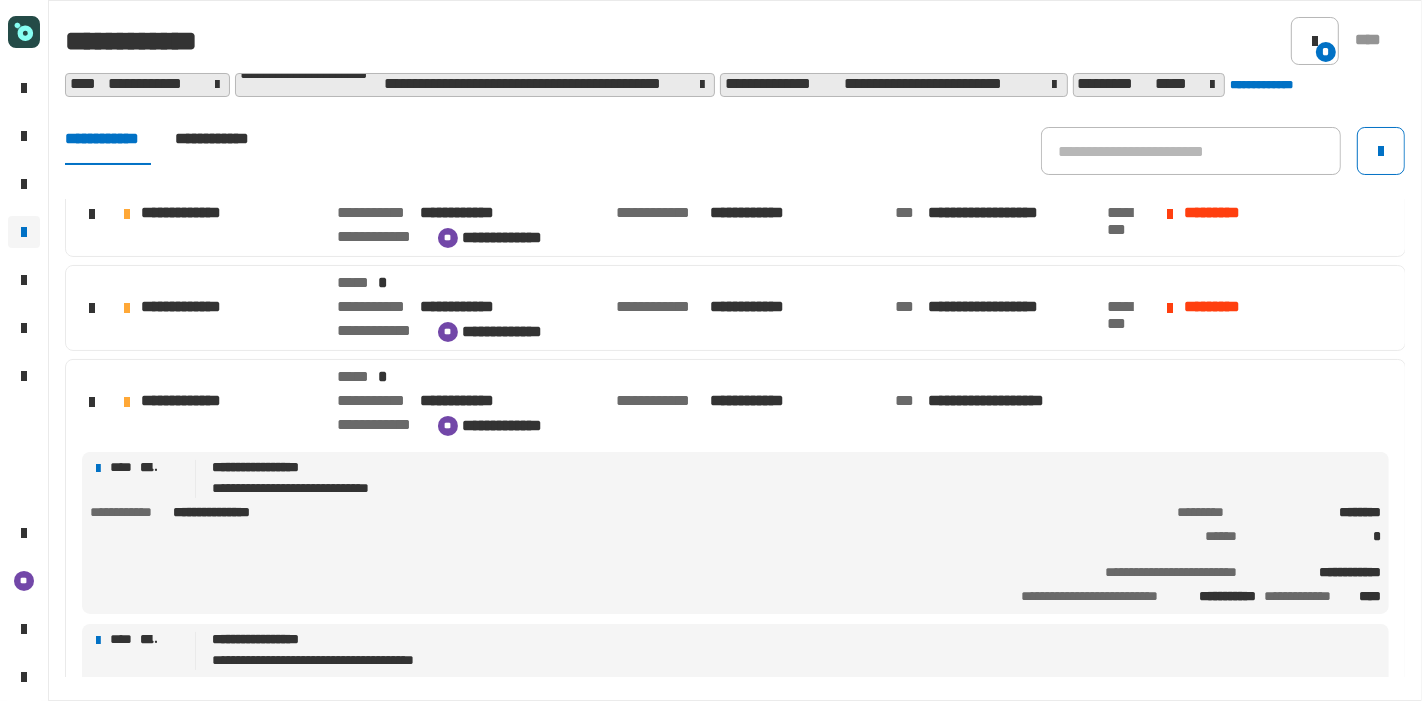scroll, scrollTop: 75, scrollLeft: 0, axis: vertical 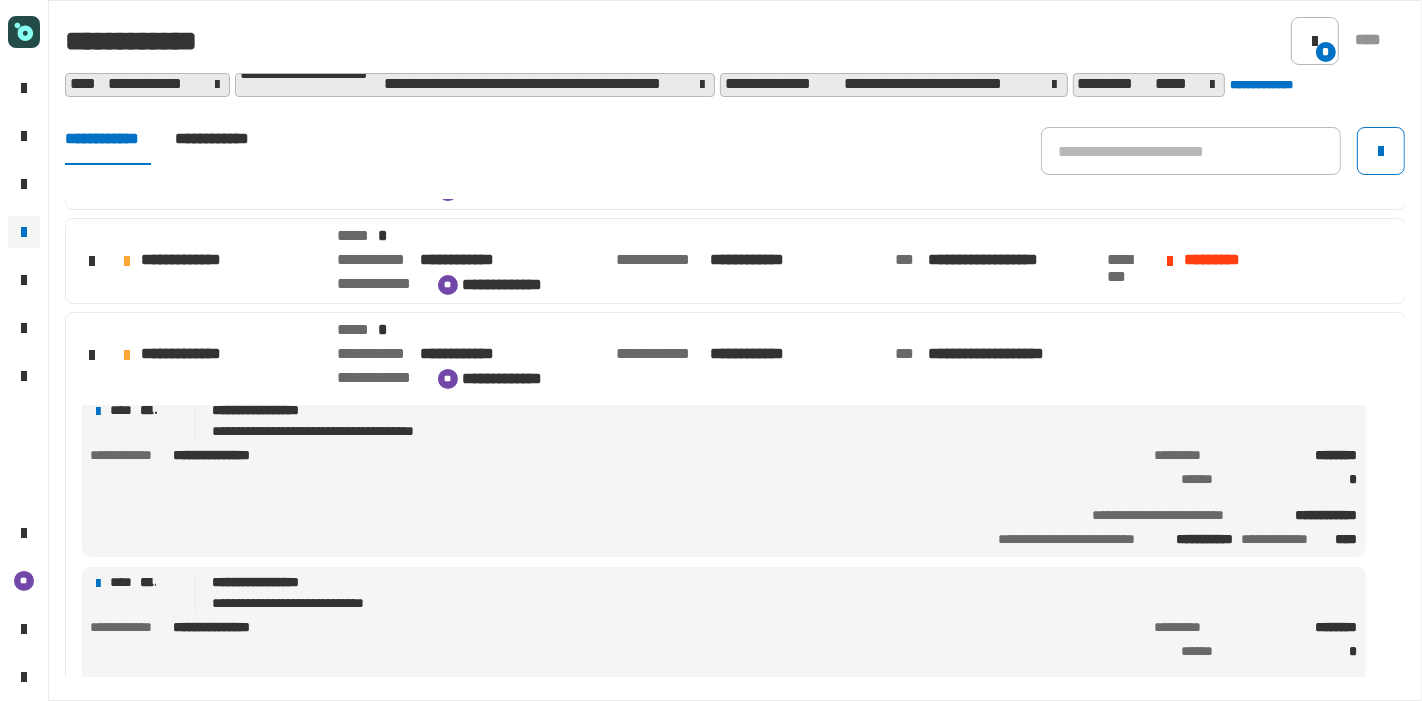 click on "**********" 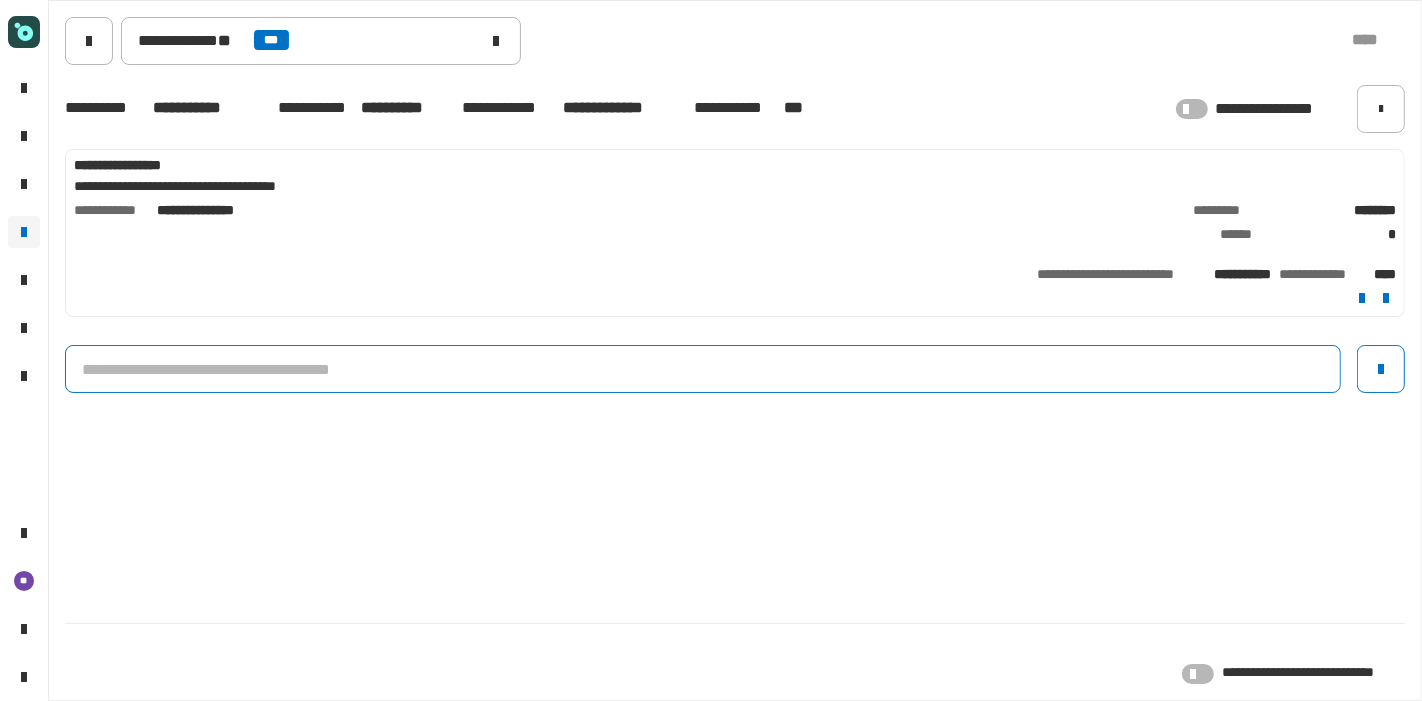 click 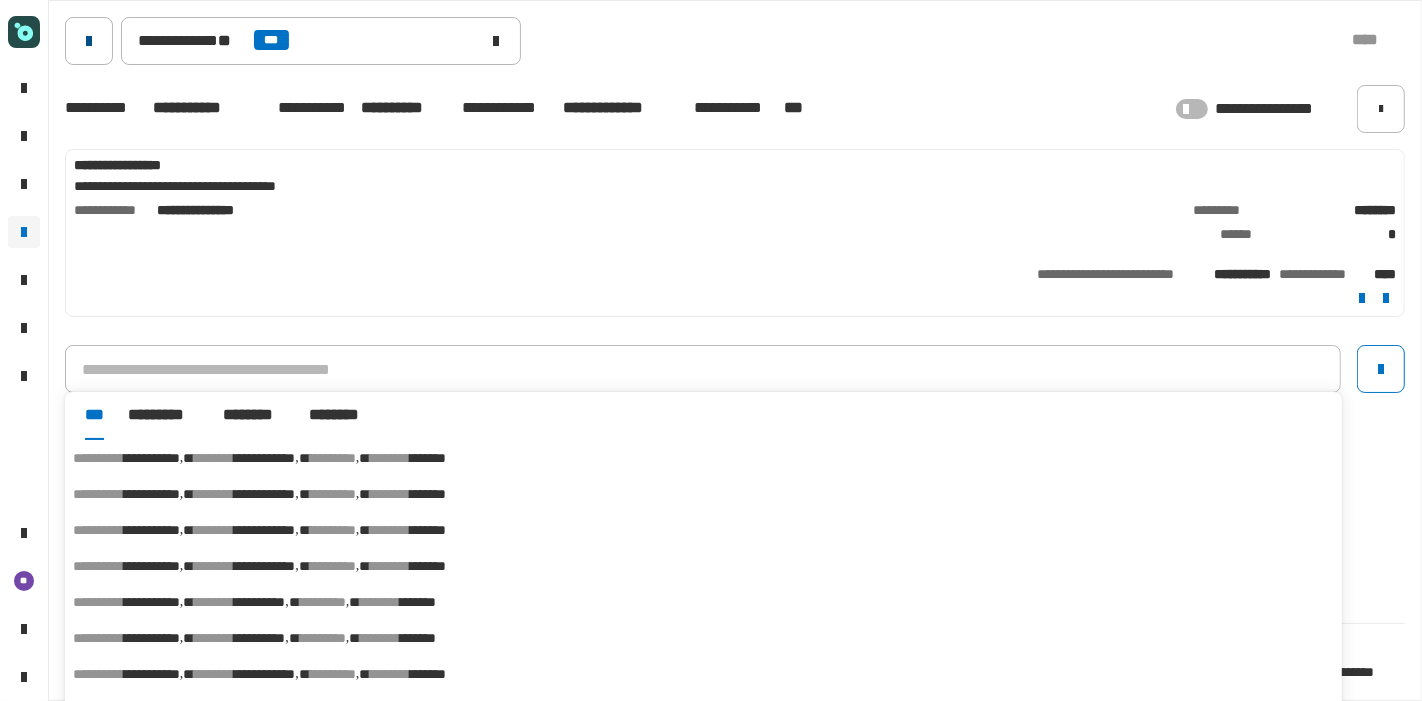 click 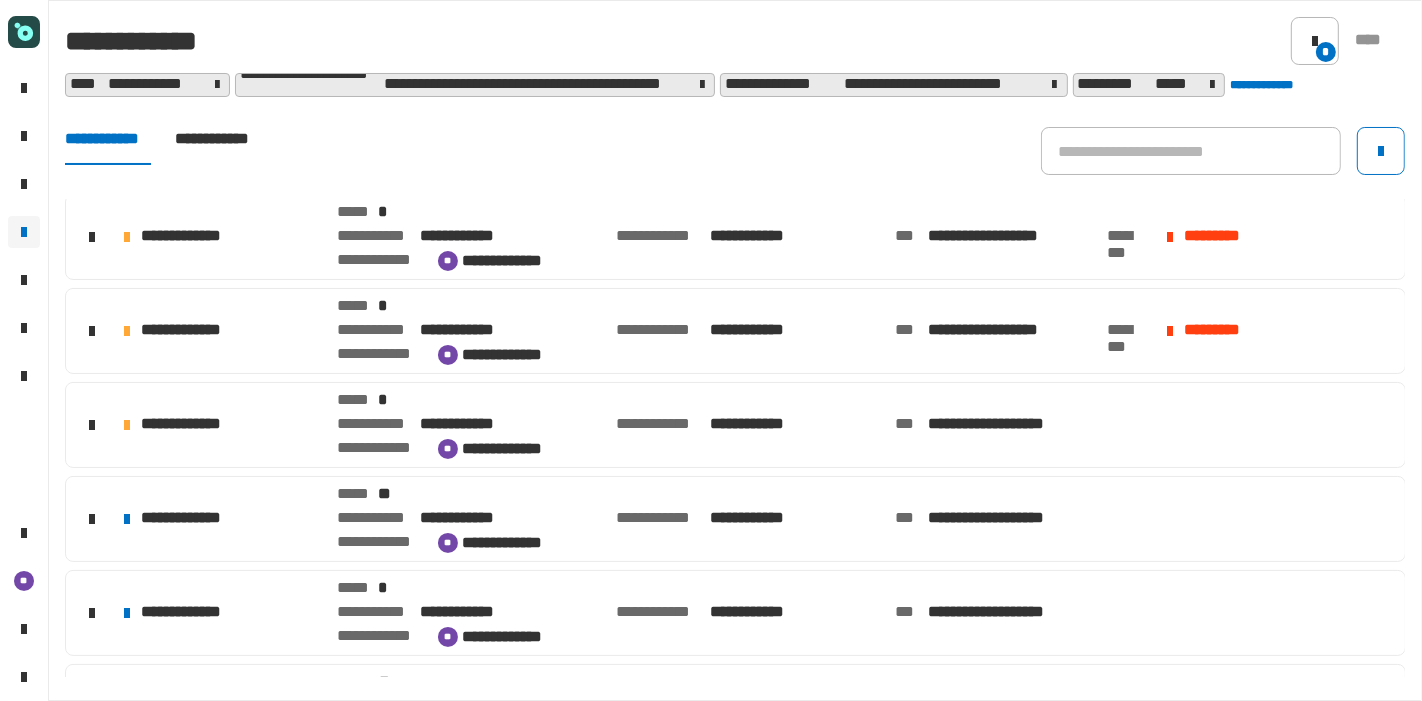 scroll, scrollTop: 6, scrollLeft: 0, axis: vertical 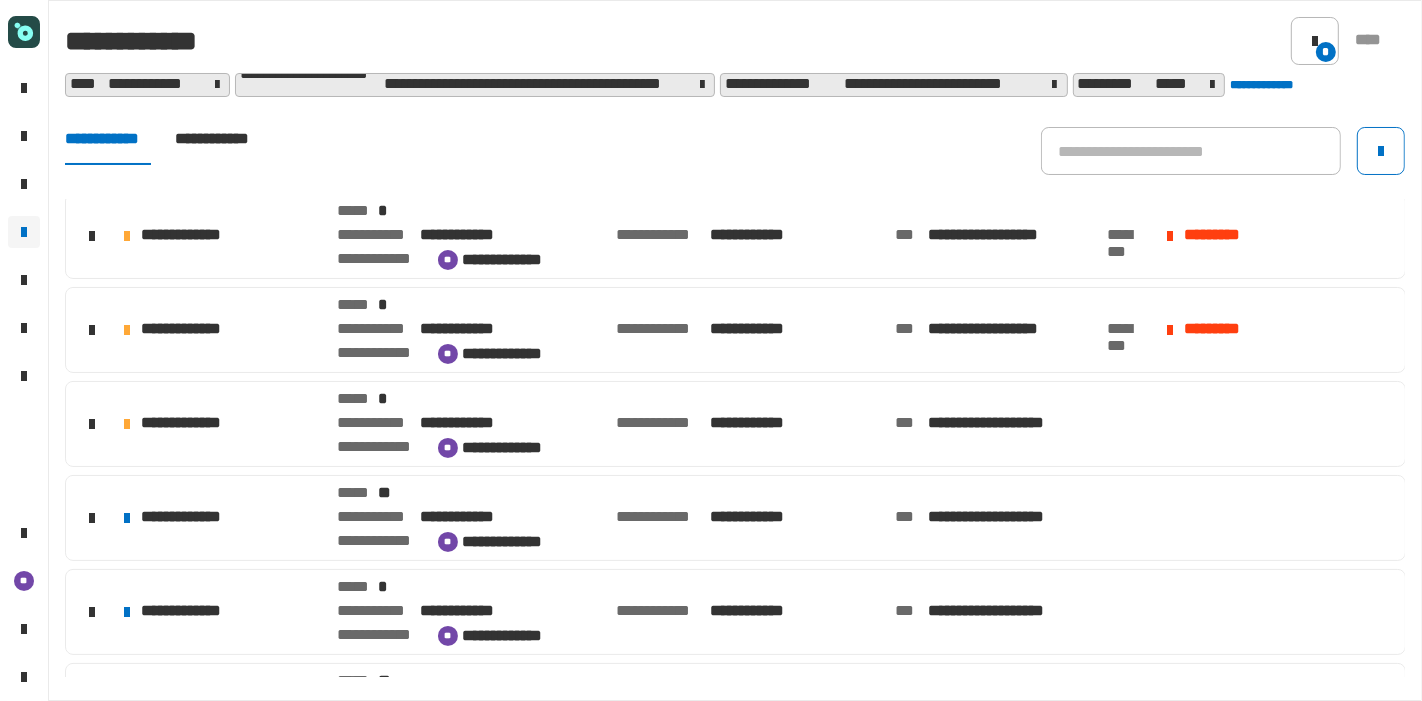 click on "**********" 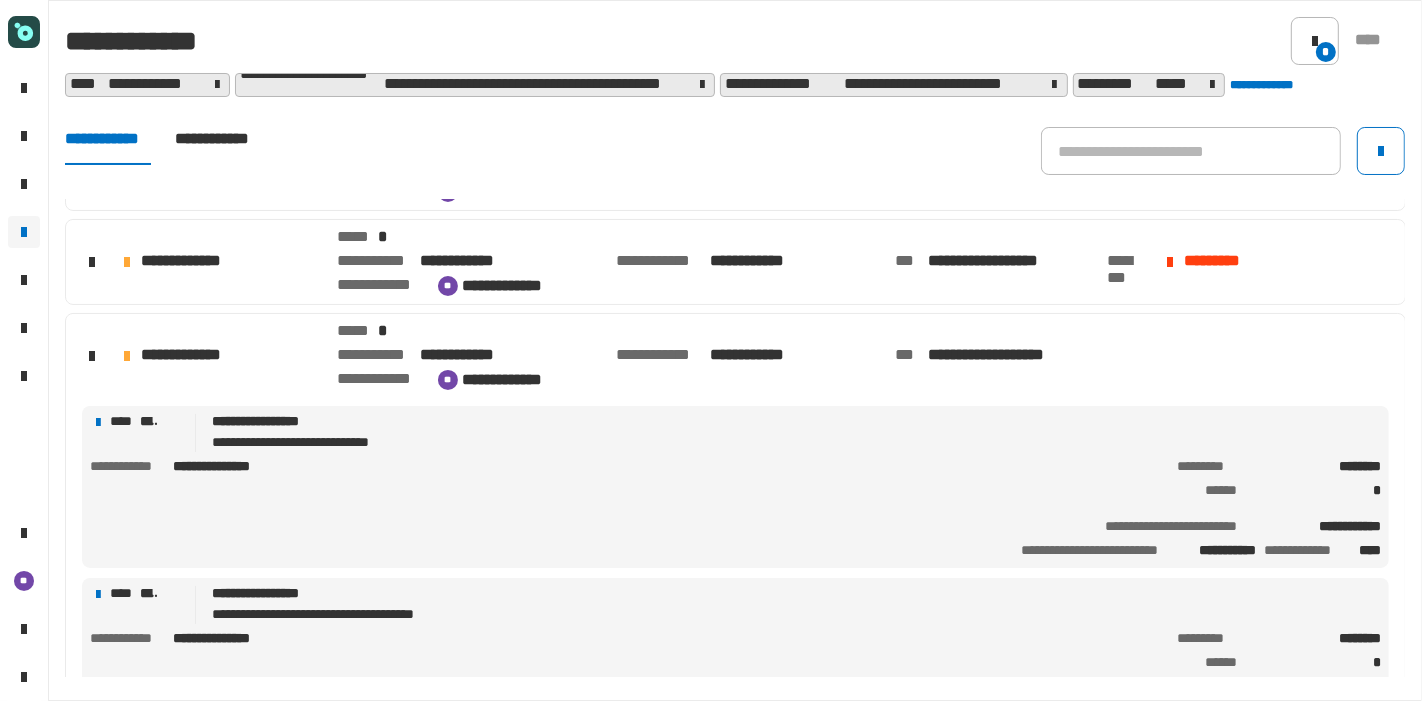scroll, scrollTop: 94, scrollLeft: 0, axis: vertical 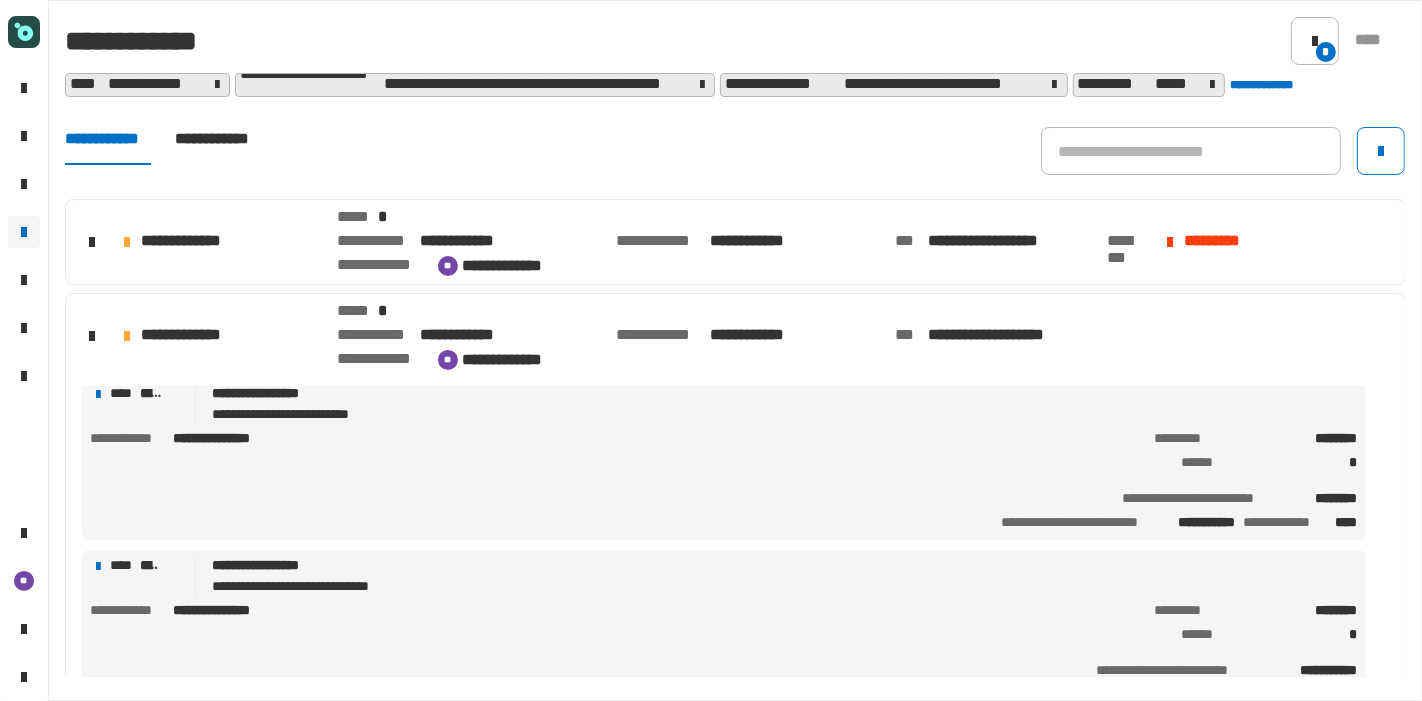click on "**********" 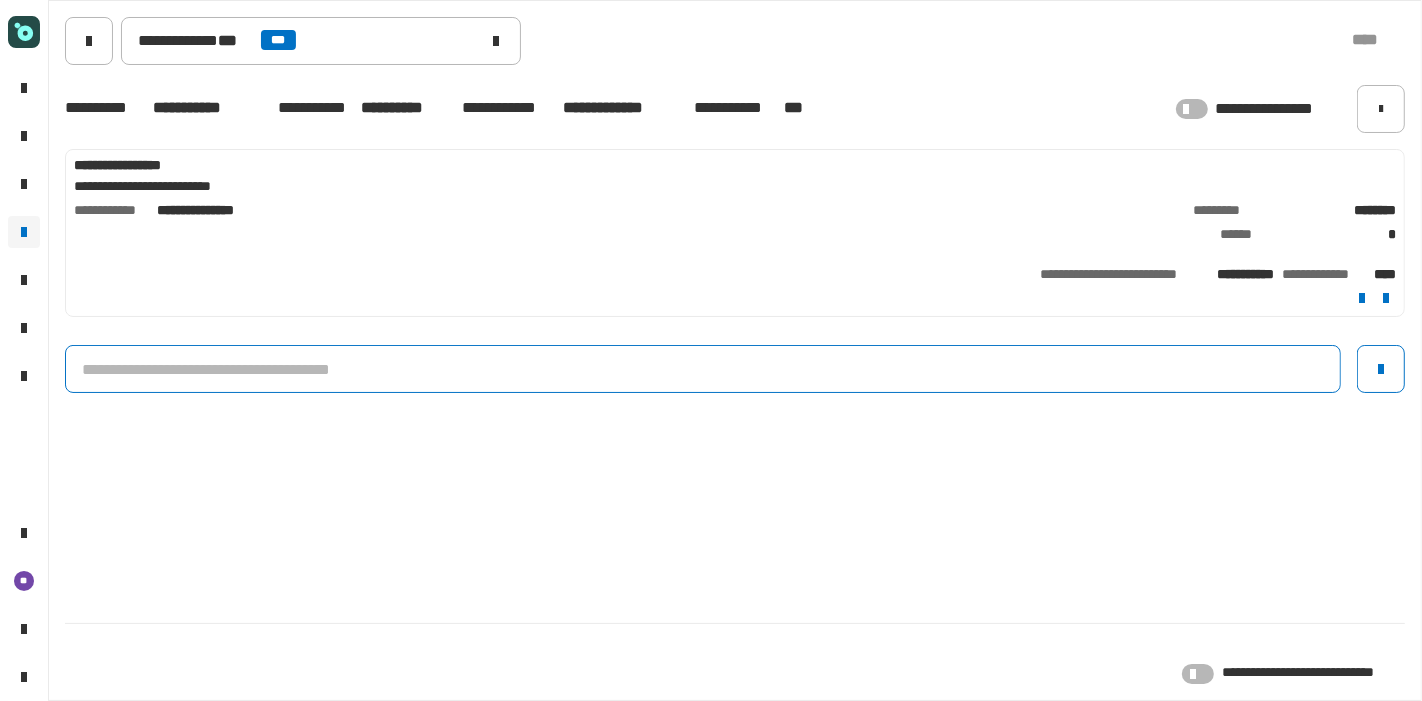 click 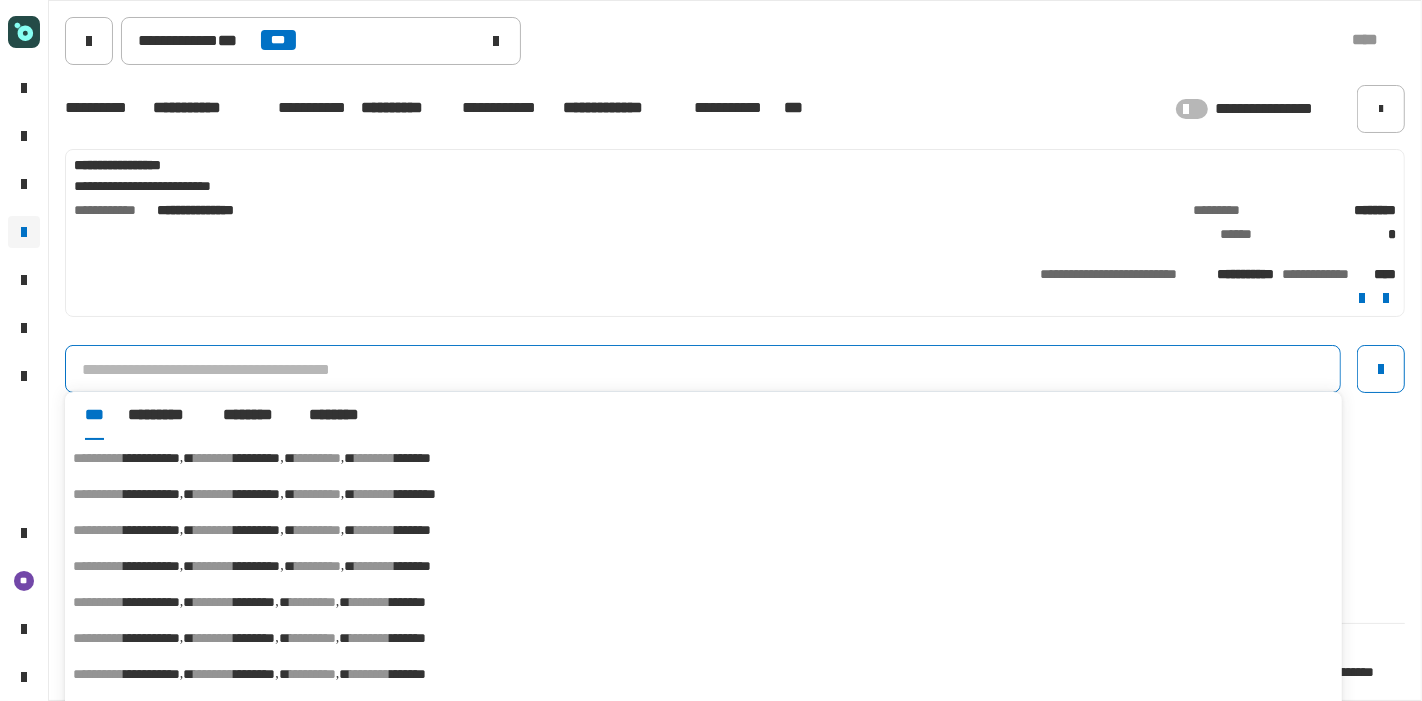 scroll, scrollTop: 23, scrollLeft: 0, axis: vertical 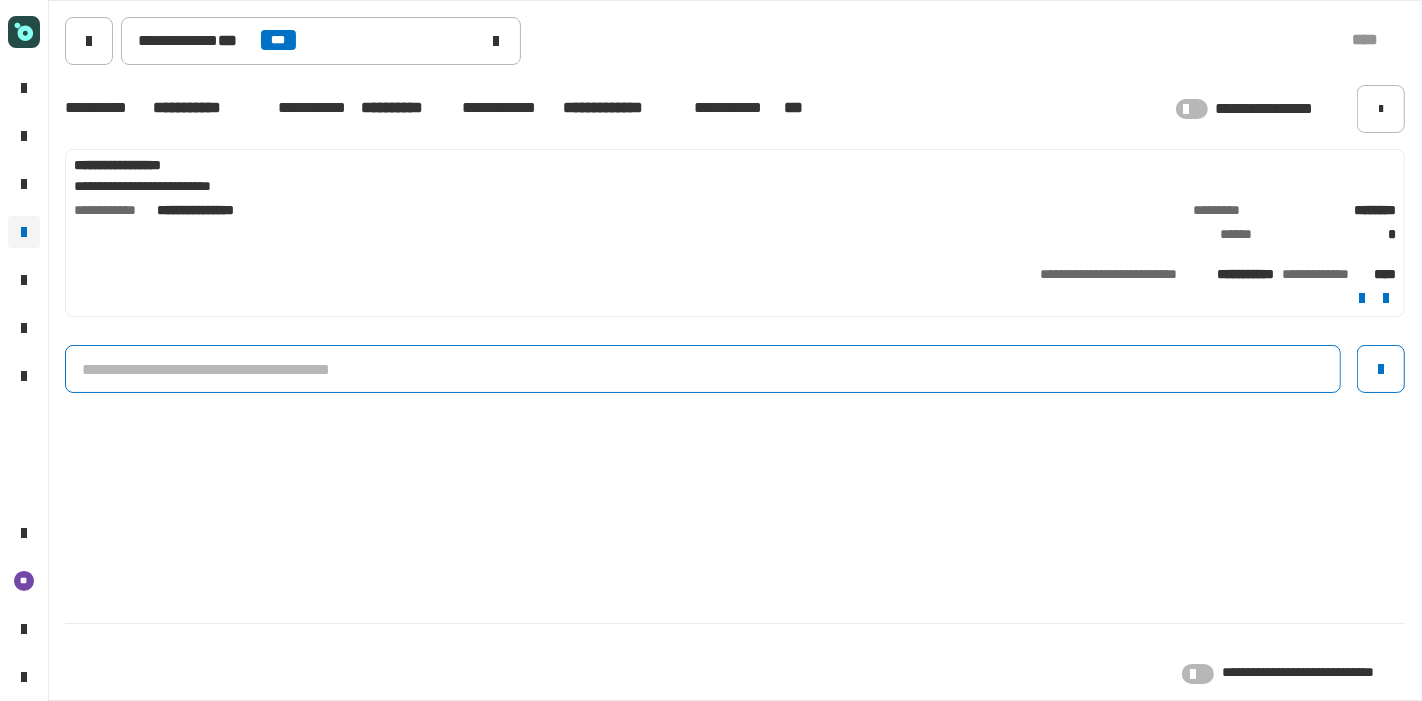 click 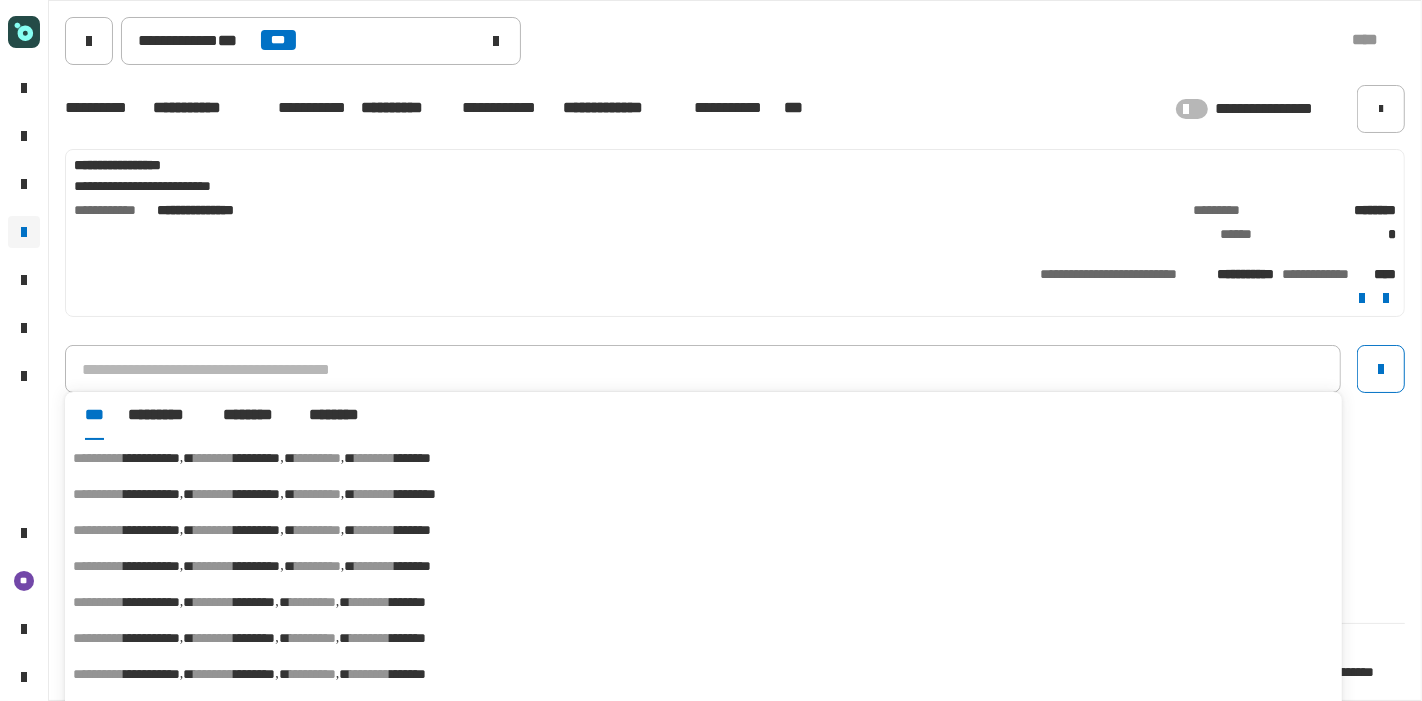 click on "********" at bounding box center [318, 458] 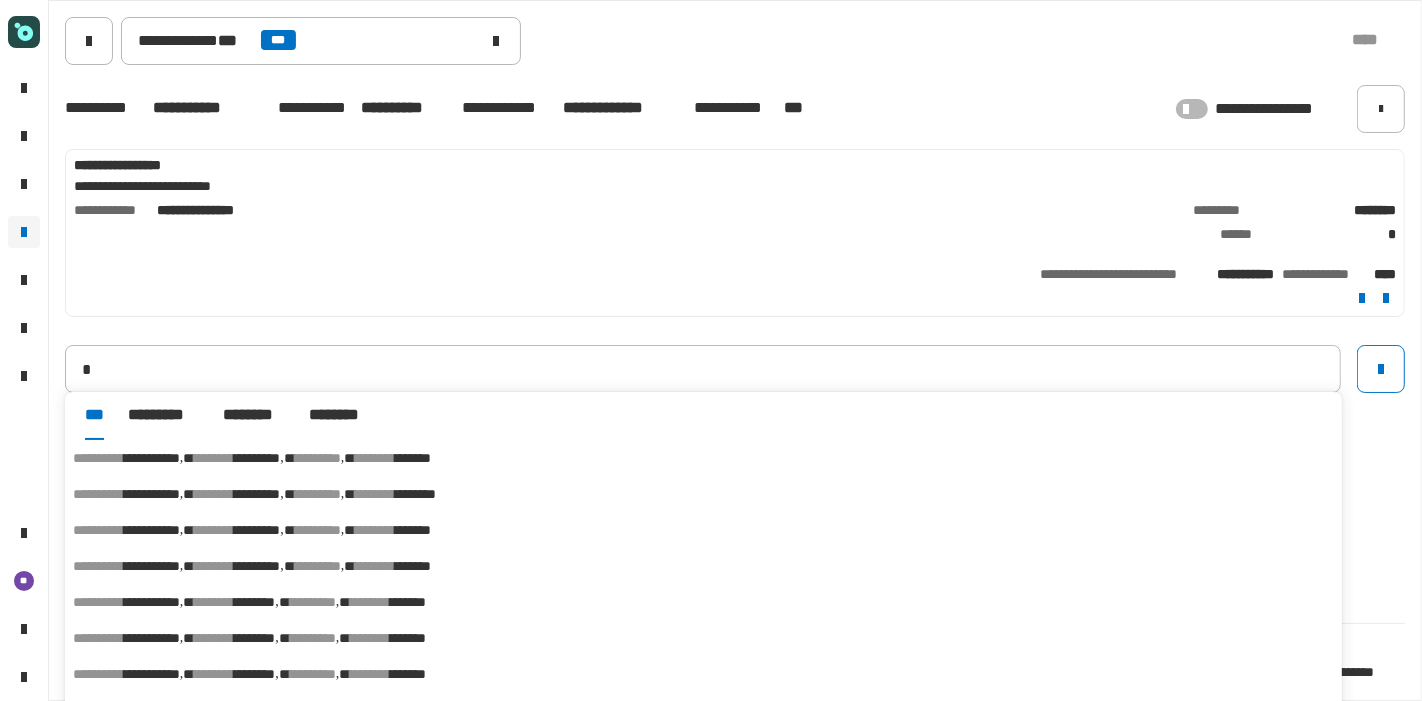 type on "**********" 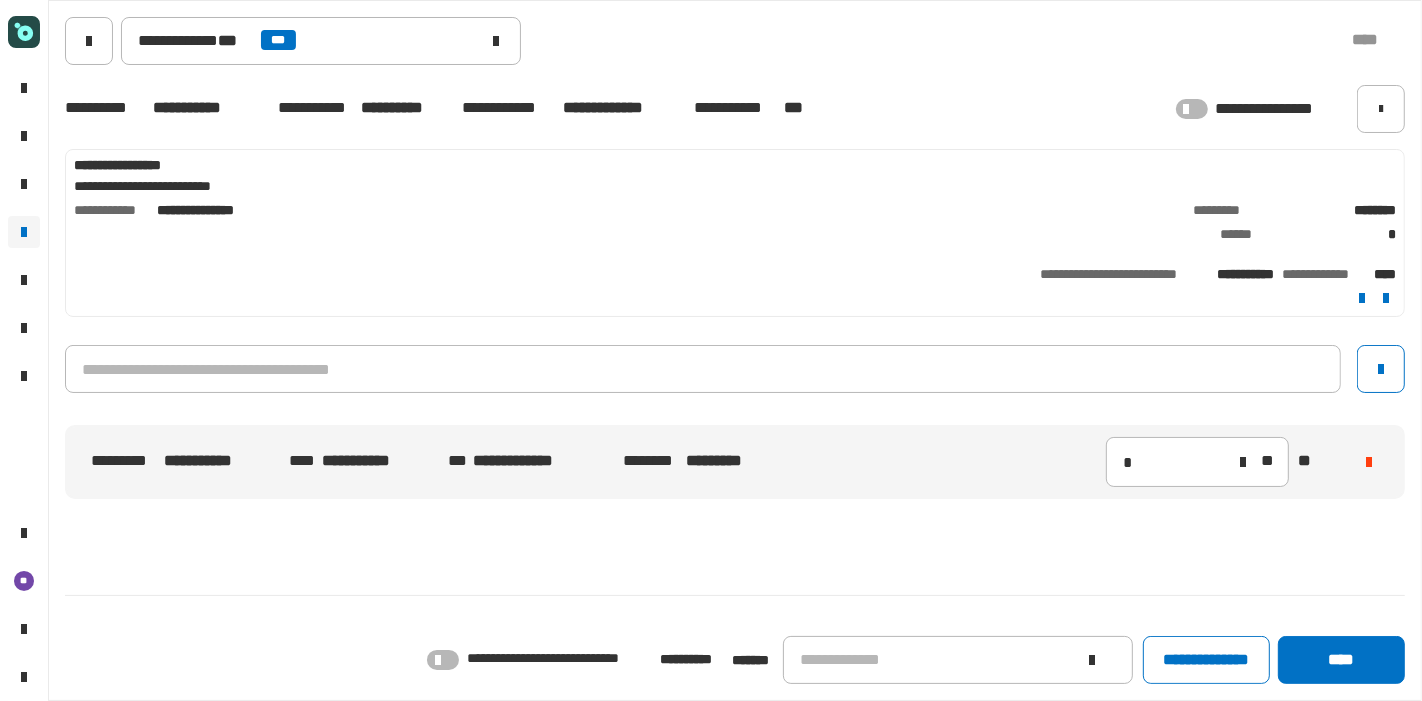 click 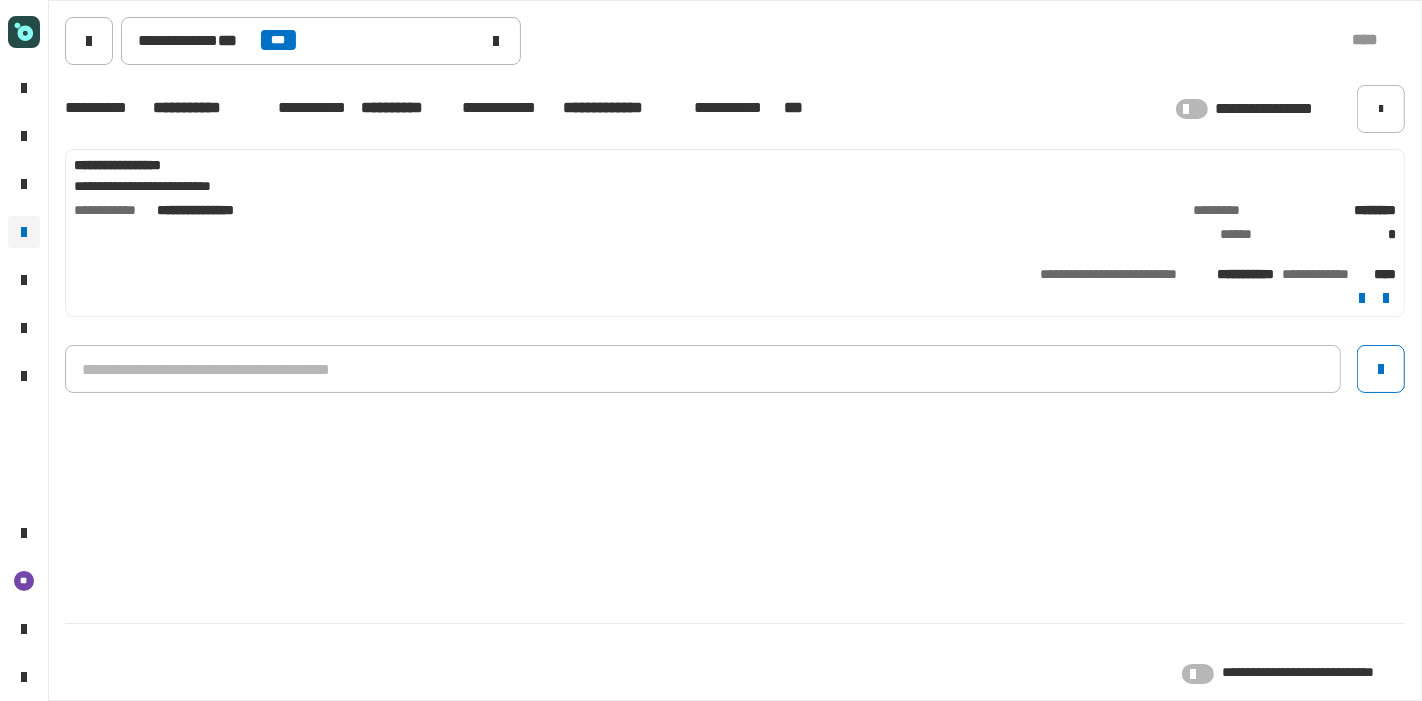 click 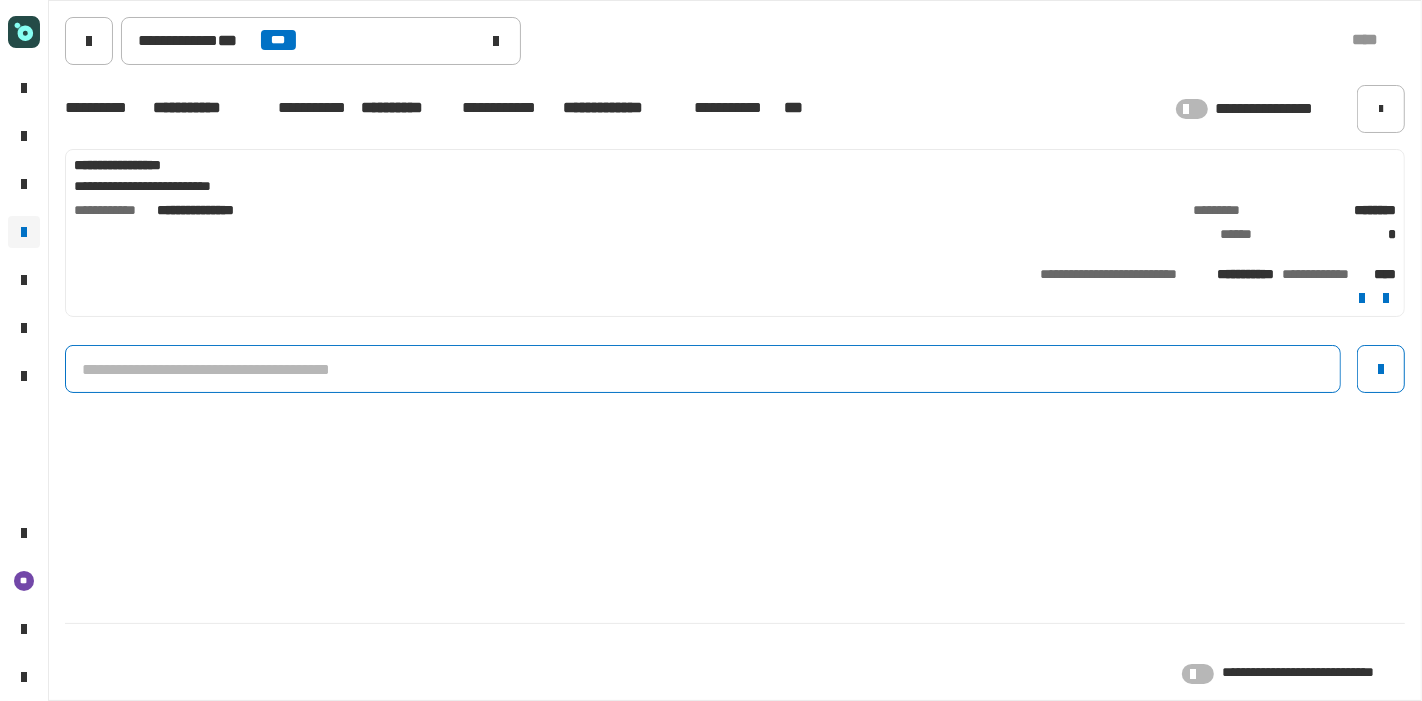 click 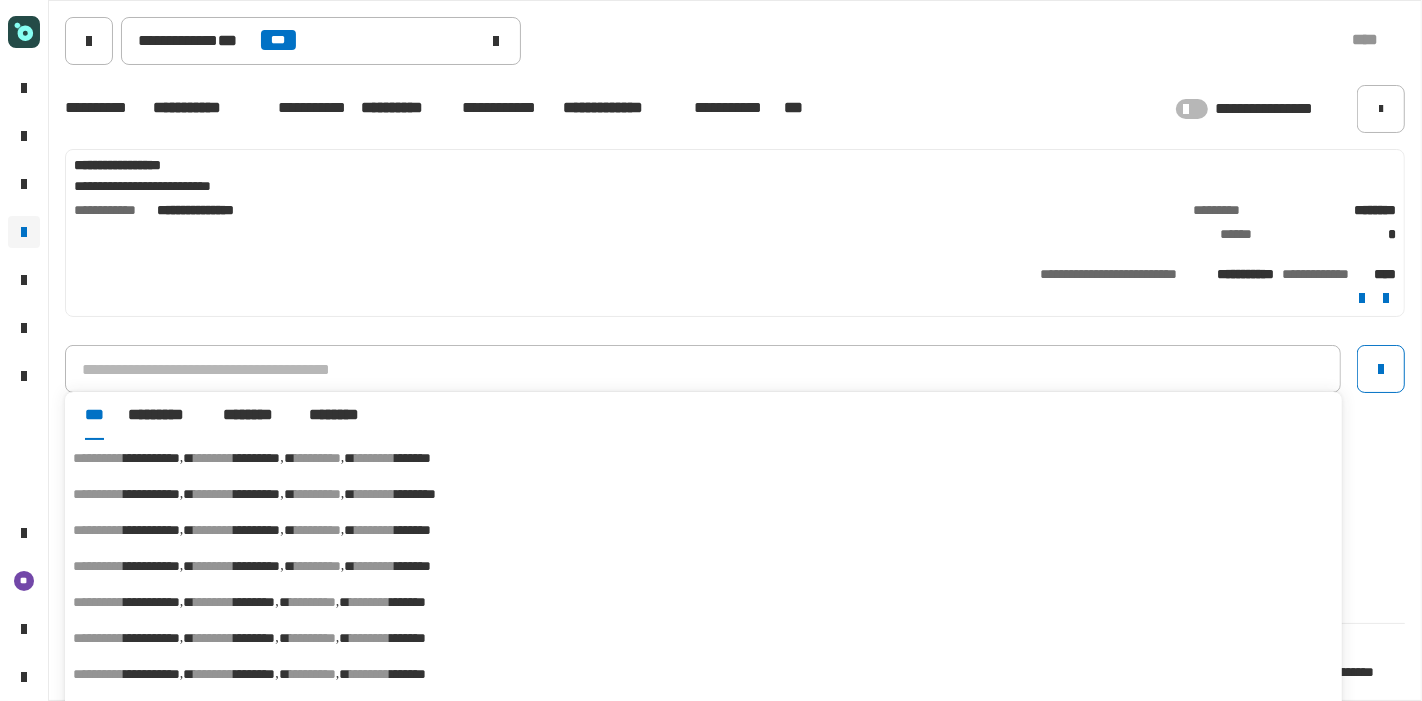 click on "********" at bounding box center [415, 494] 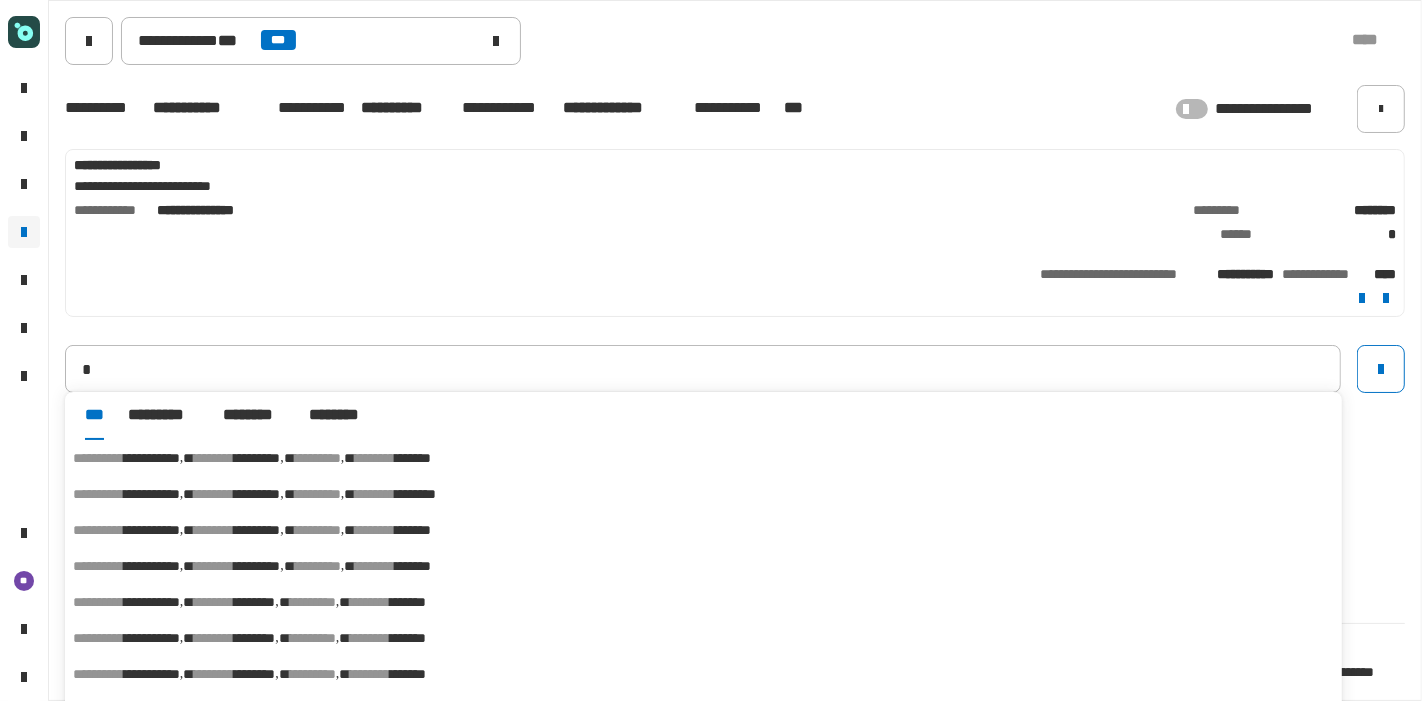 type on "**********" 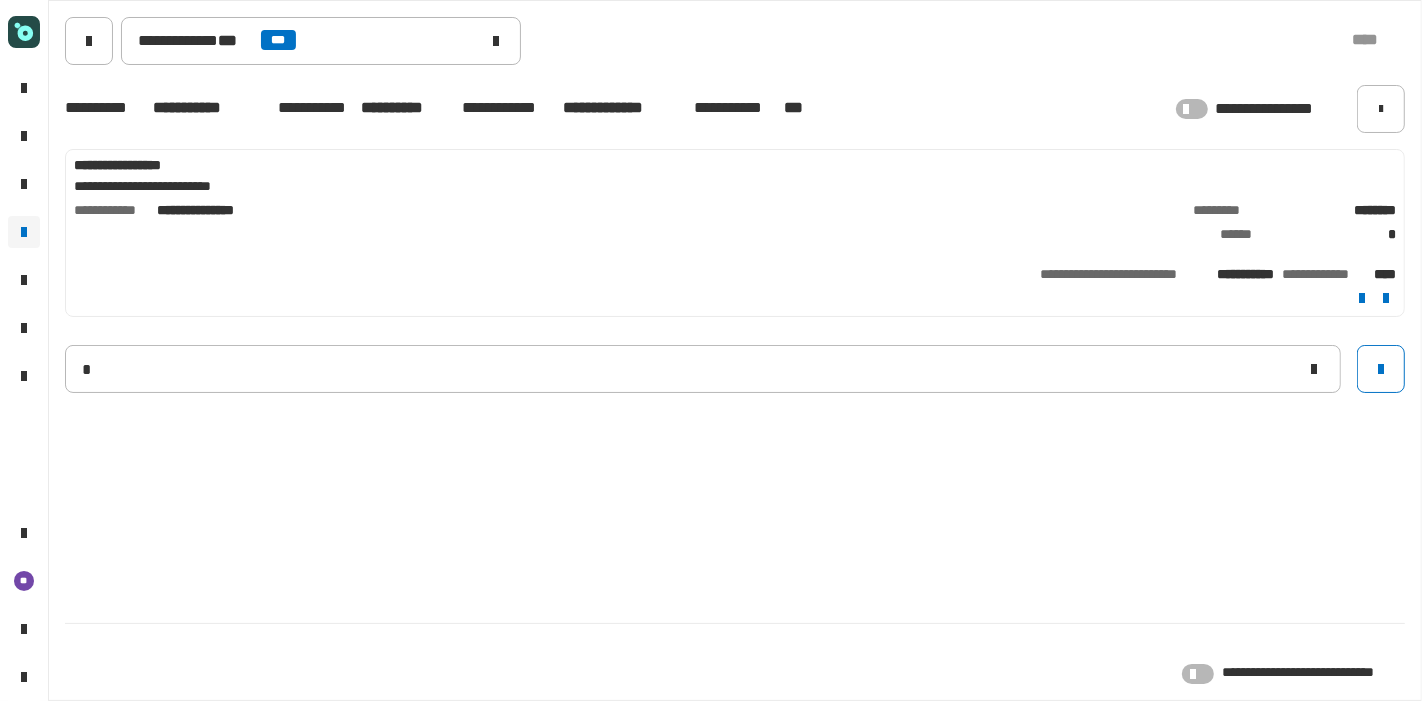 type 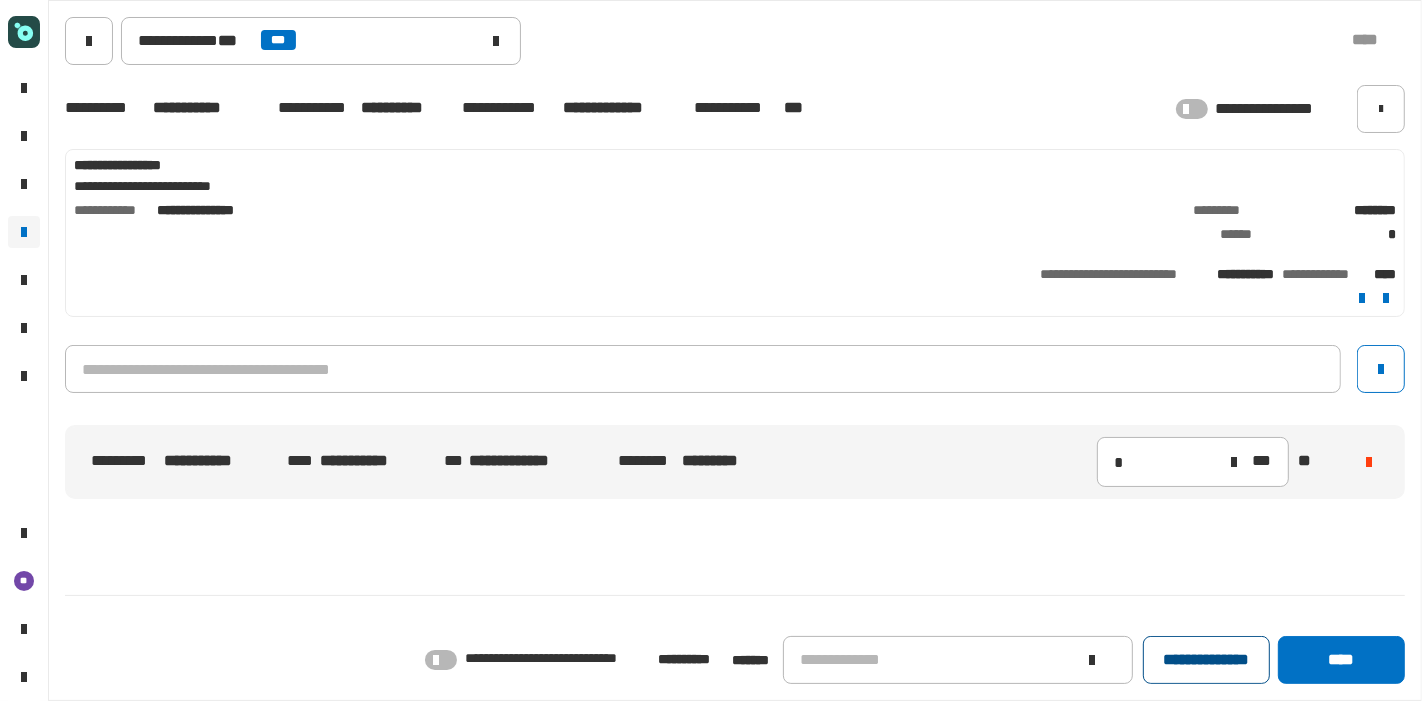 click on "**********" 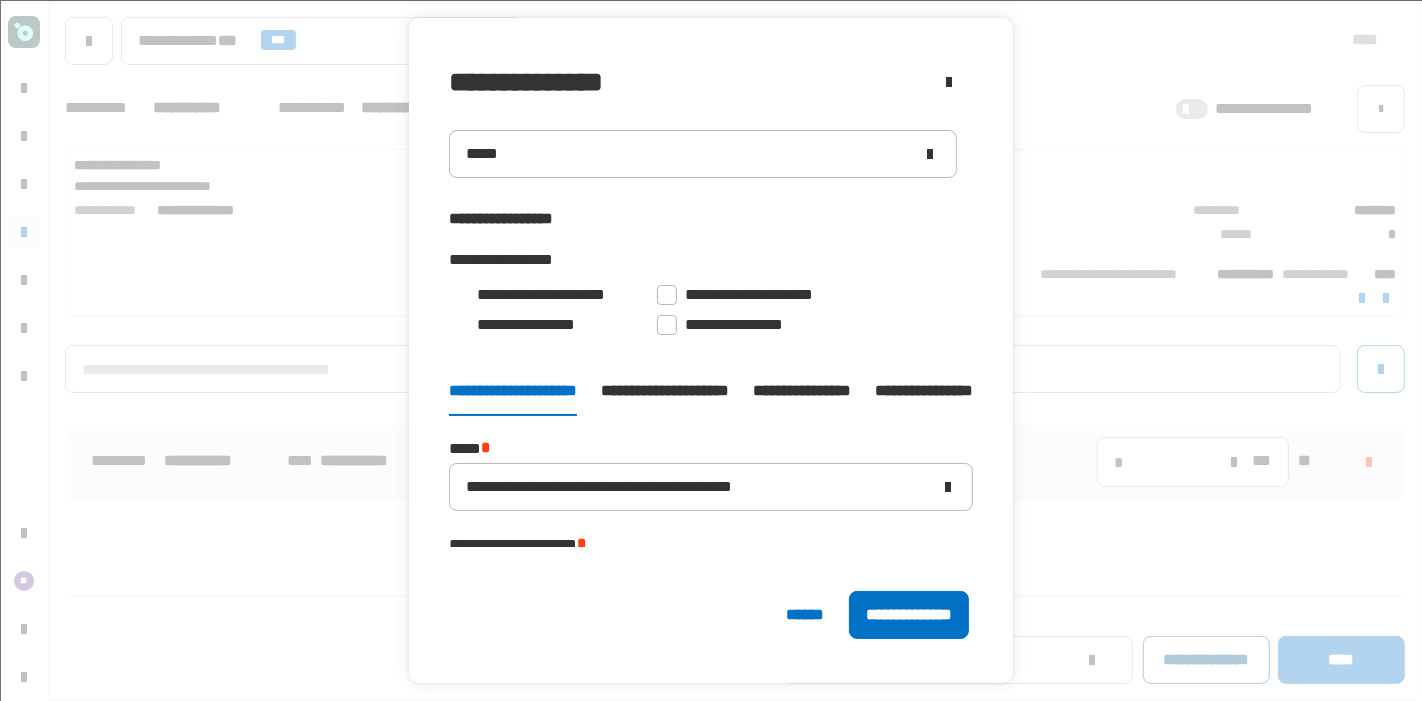 type on "*****" 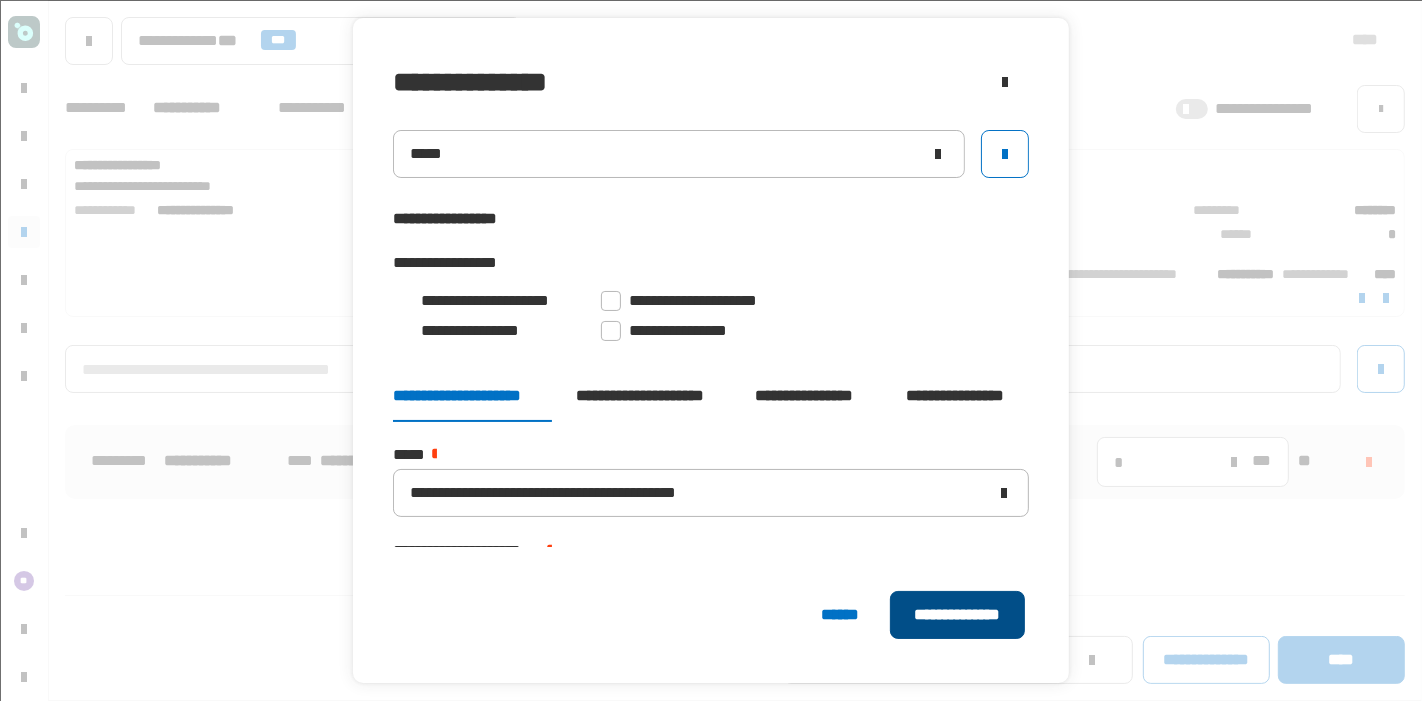 click on "**********" 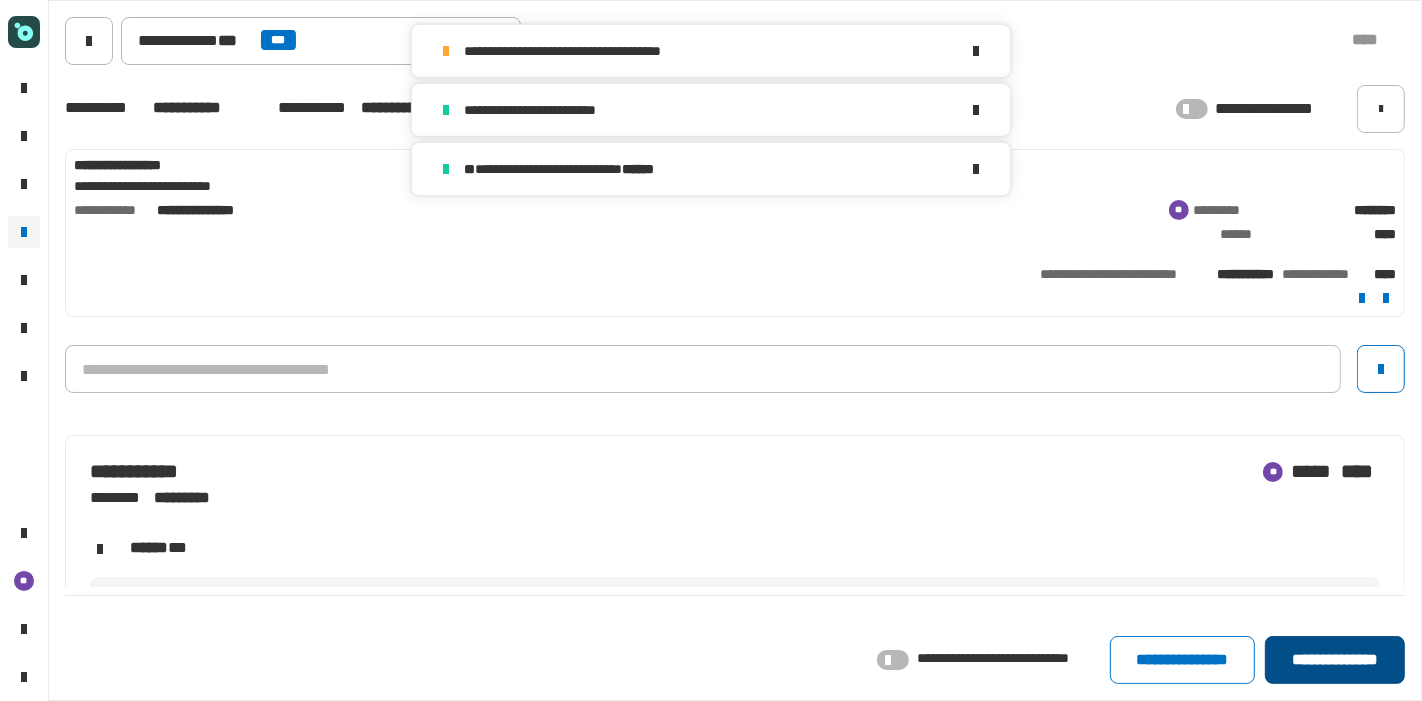 click on "**********" 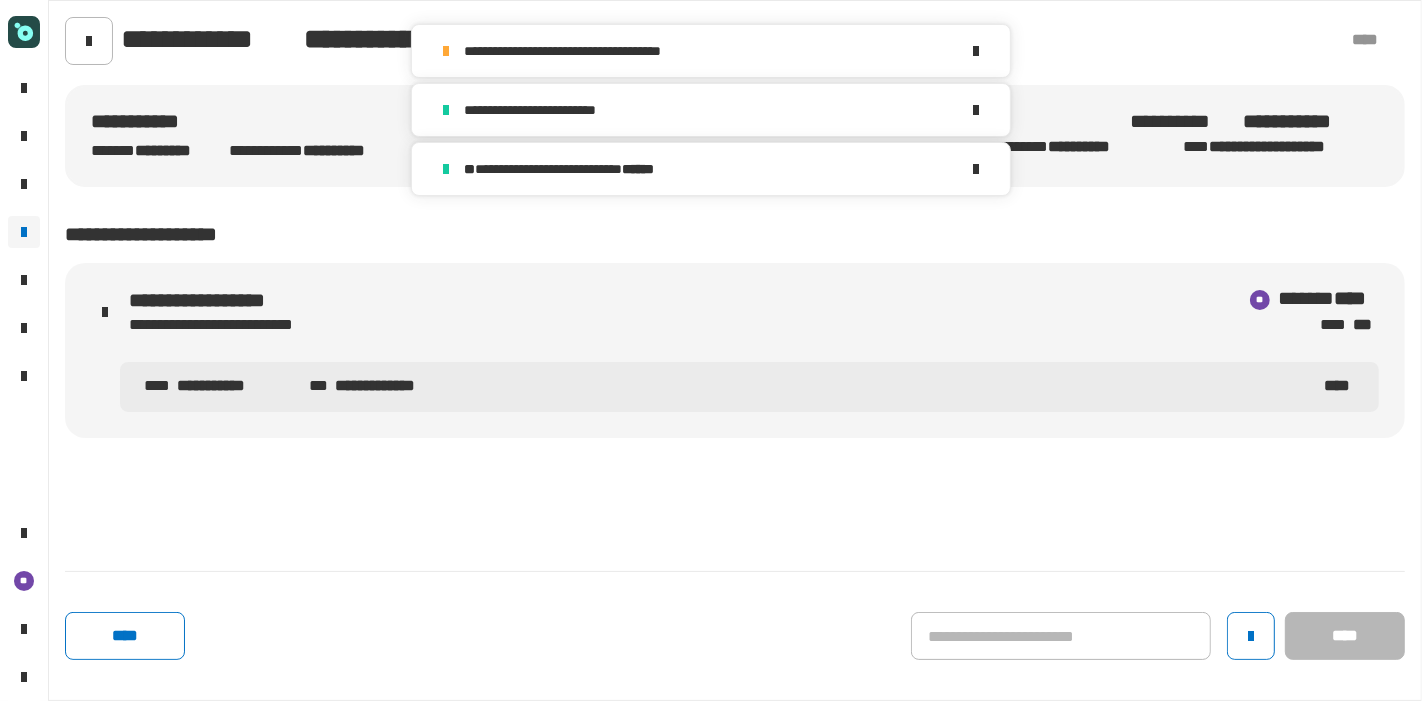 click on "**** ****" 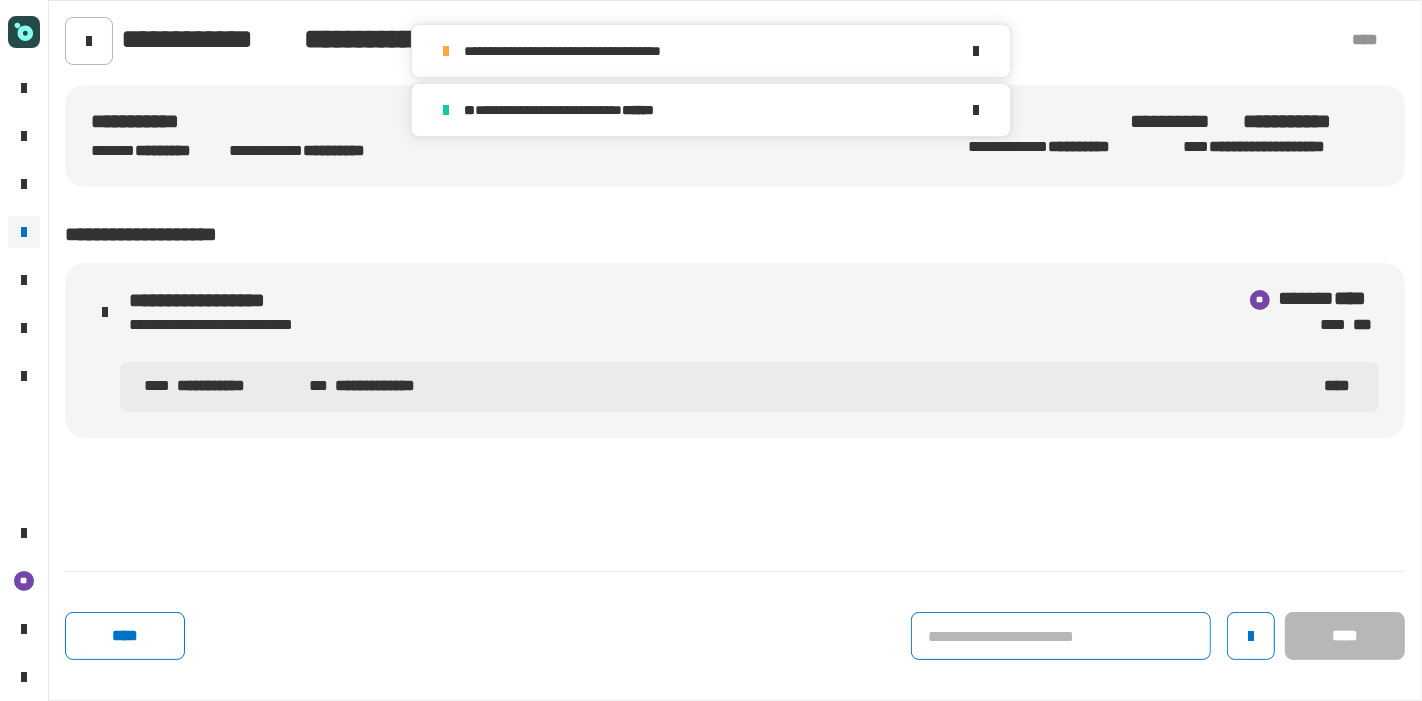 click 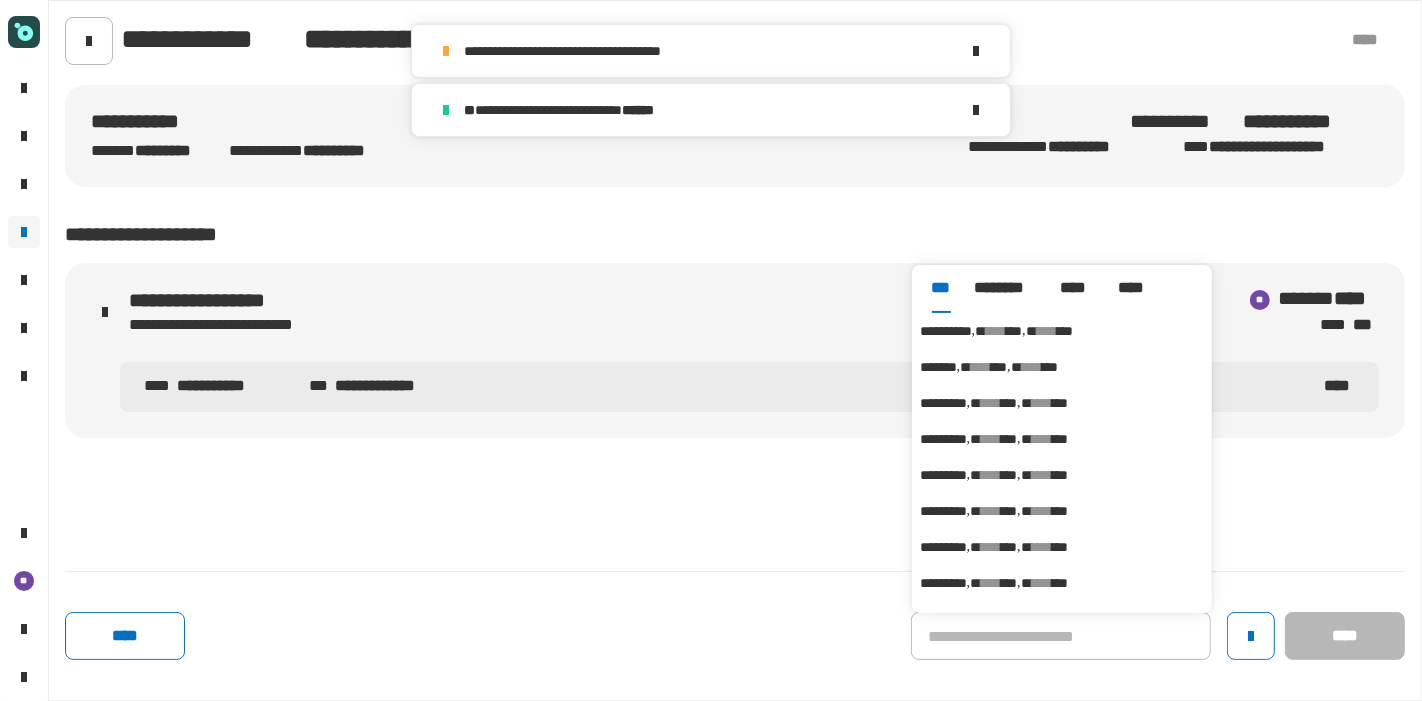 click on "**********" at bounding box center (1062, 331) 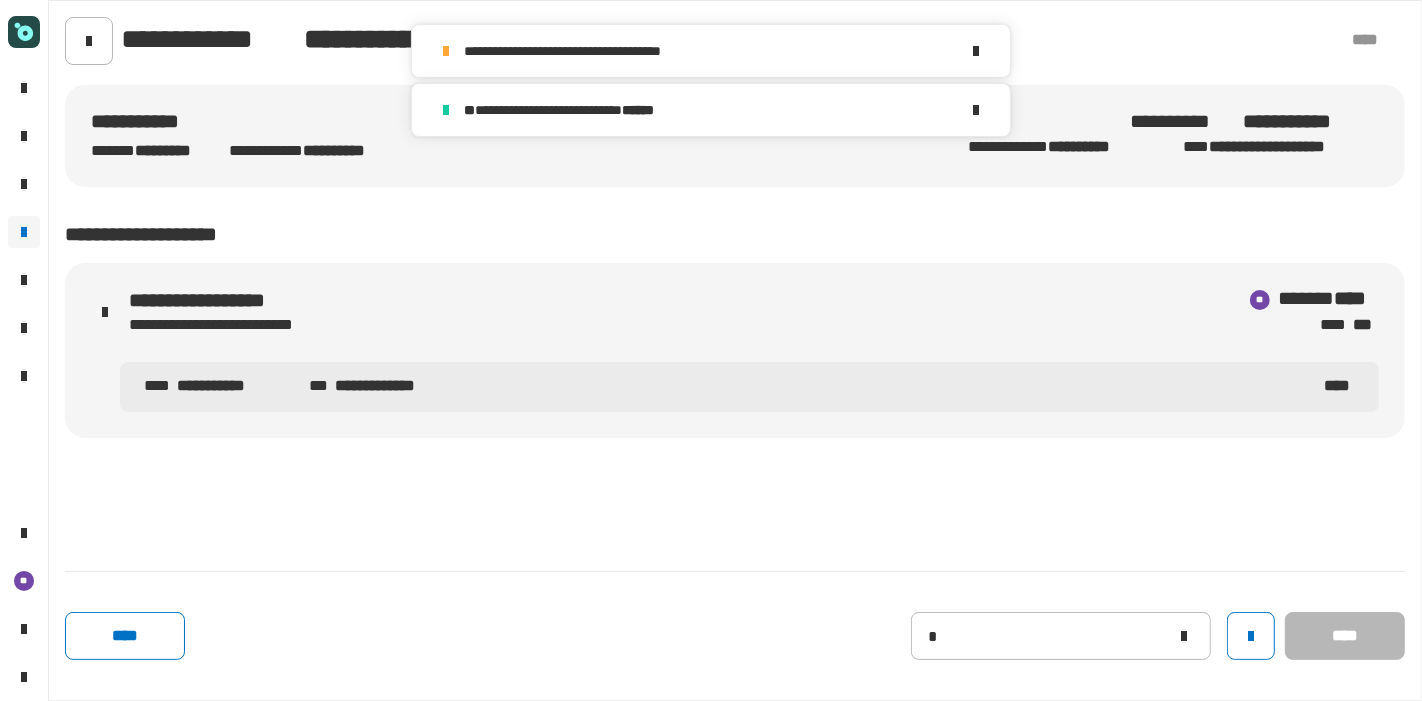 type on "**********" 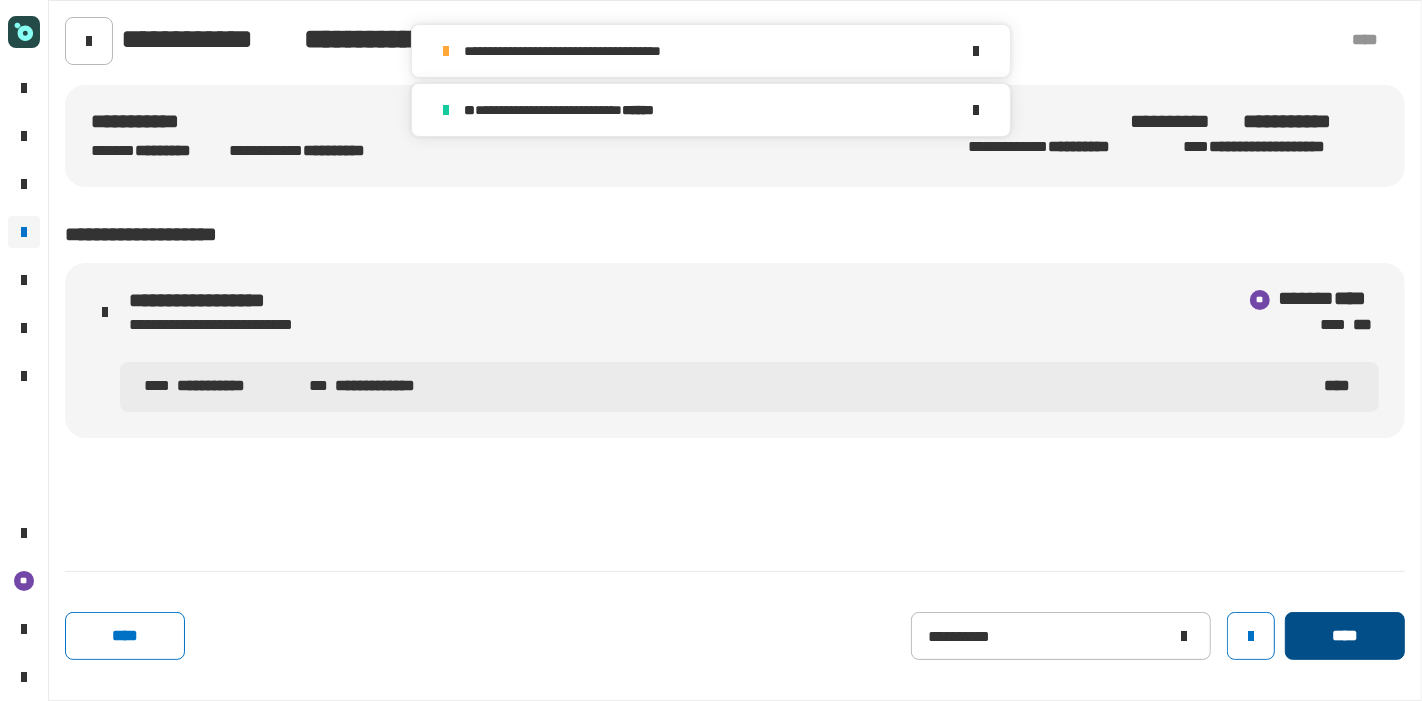 click on "****" 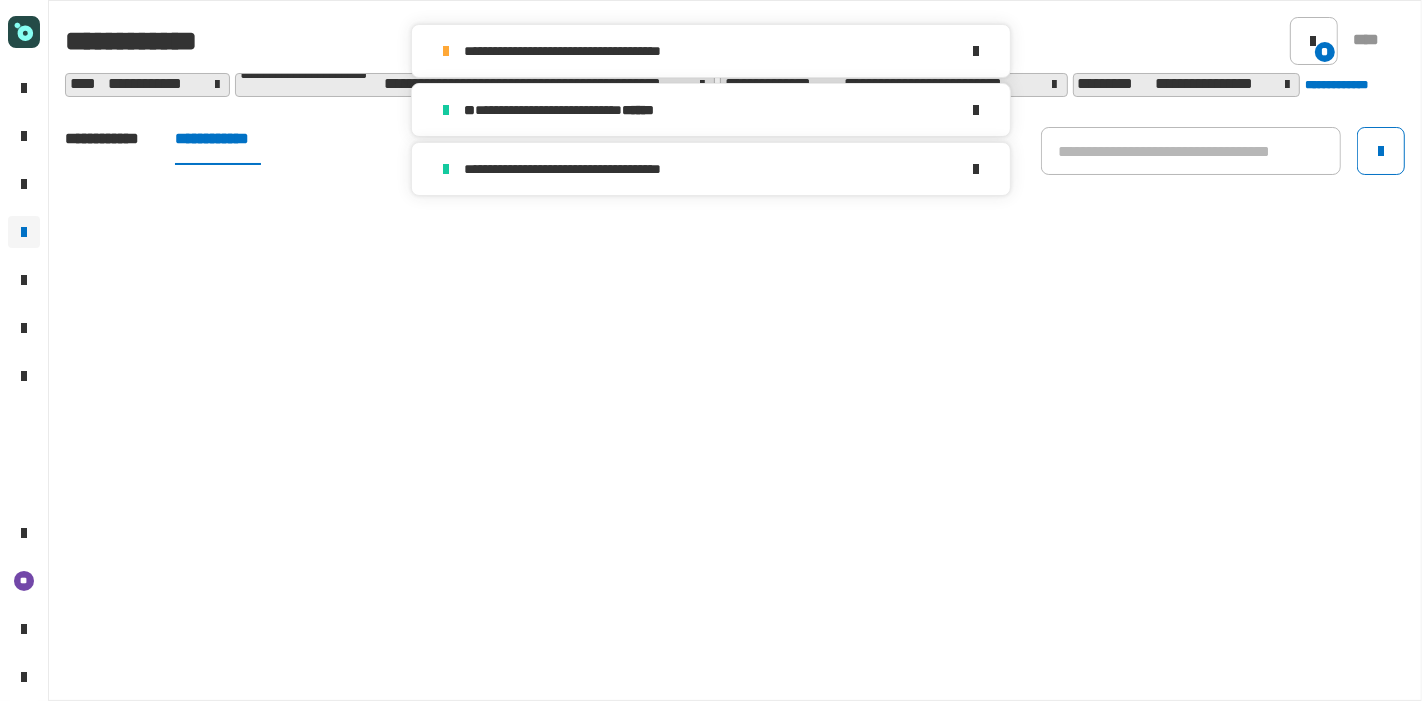 click on "**********" 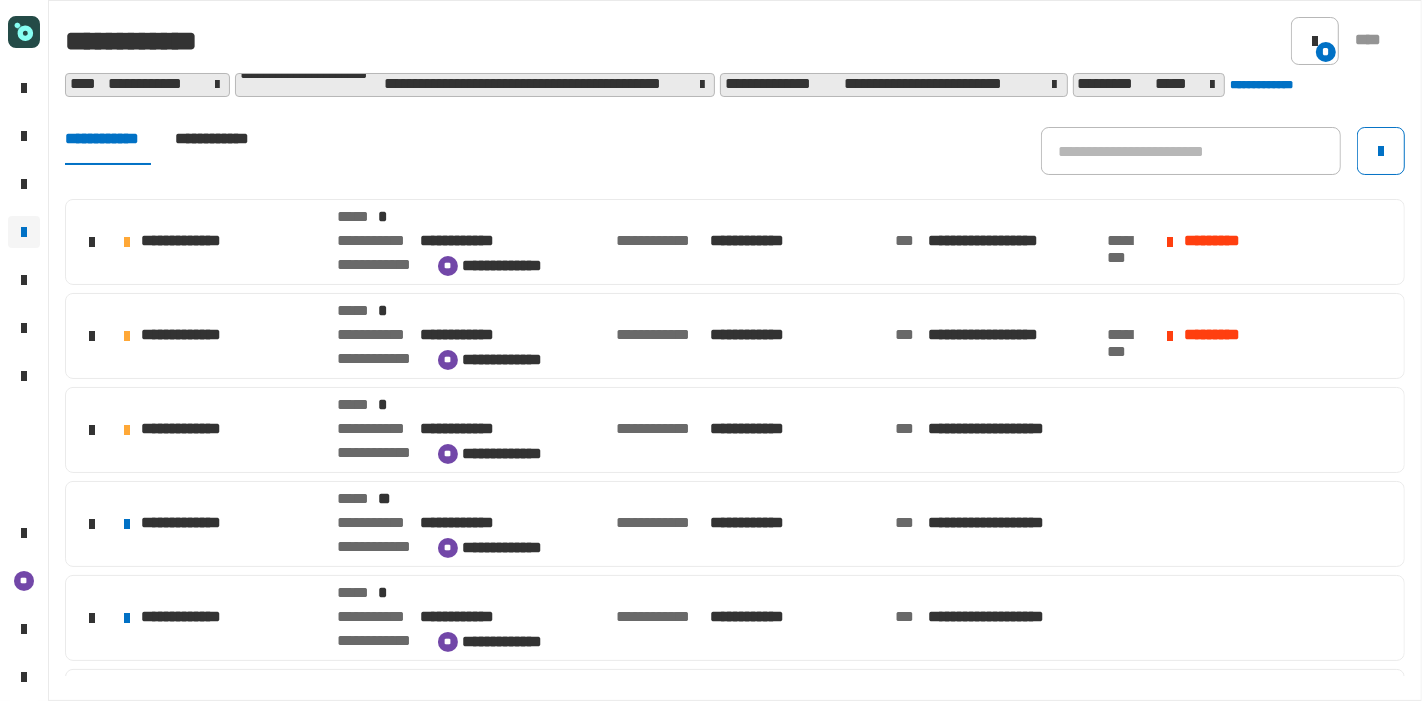 click on "**********" 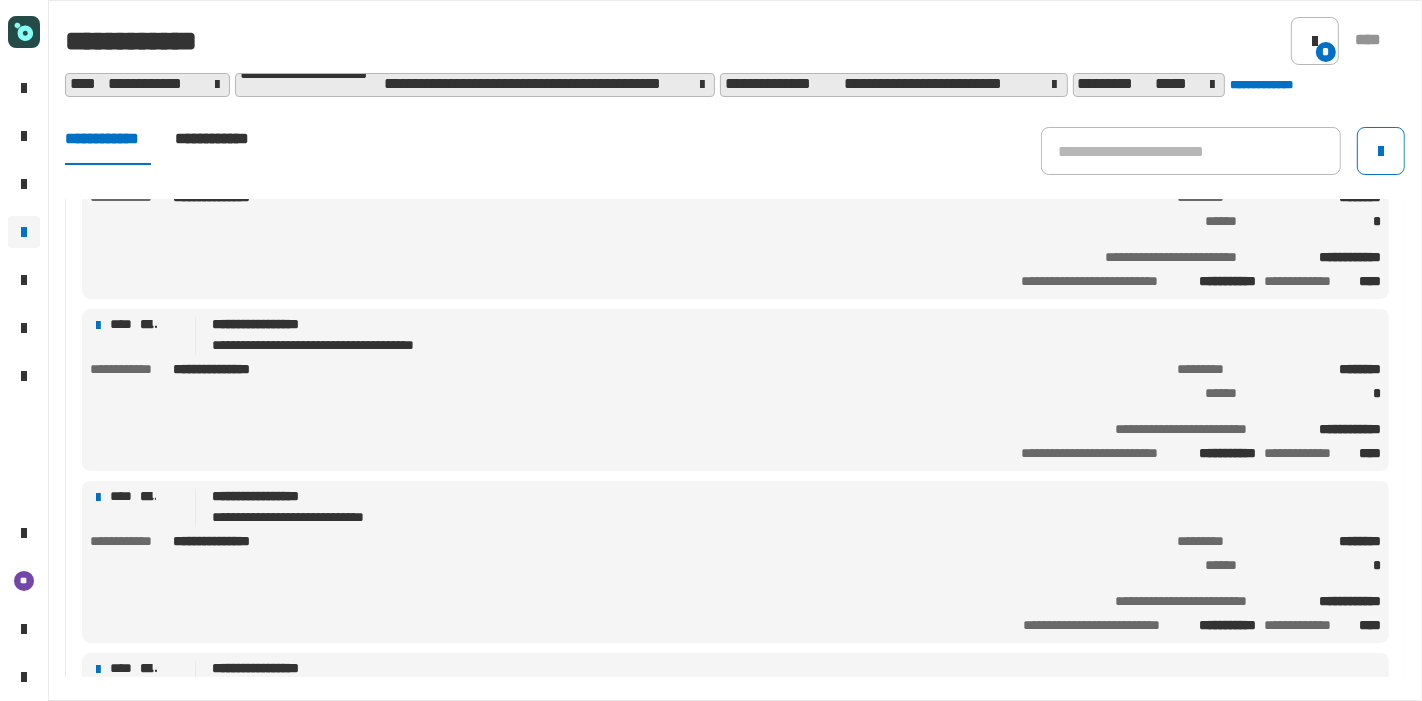 scroll, scrollTop: 352, scrollLeft: 0, axis: vertical 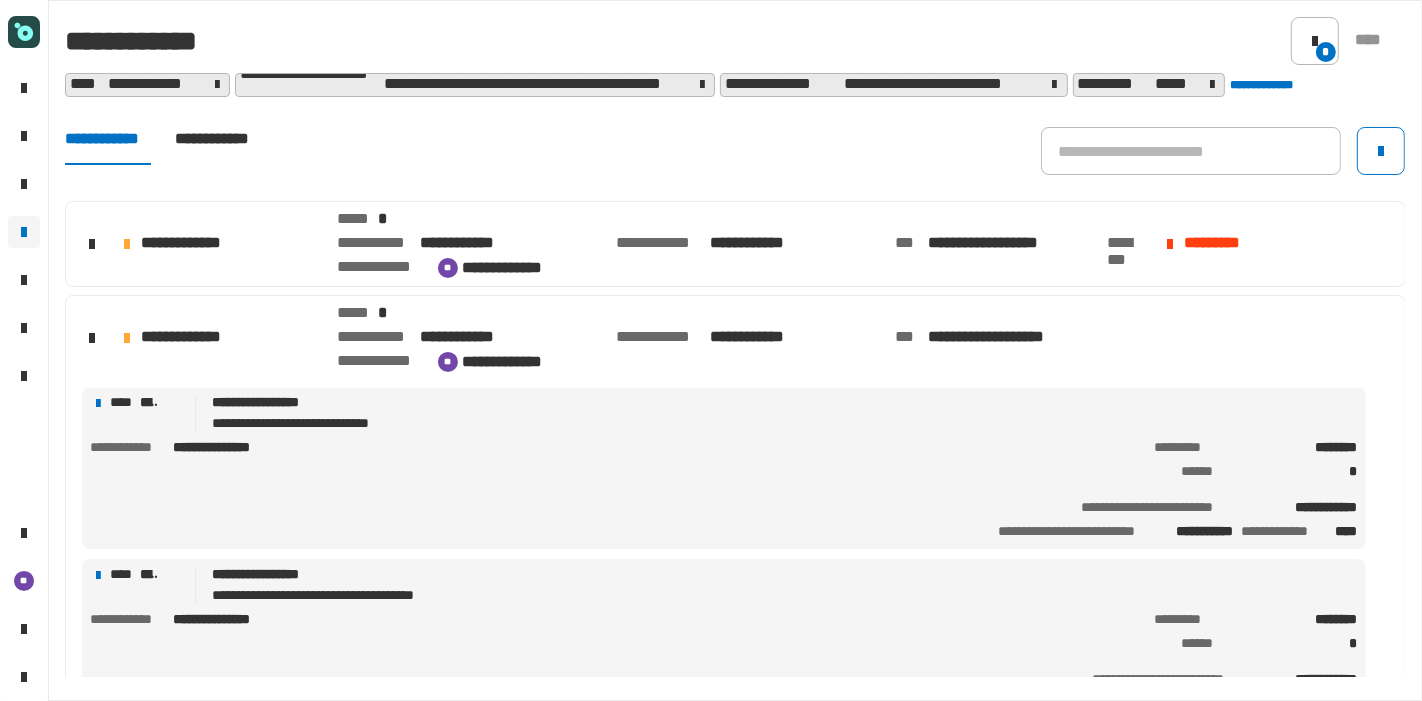 click on "**********" 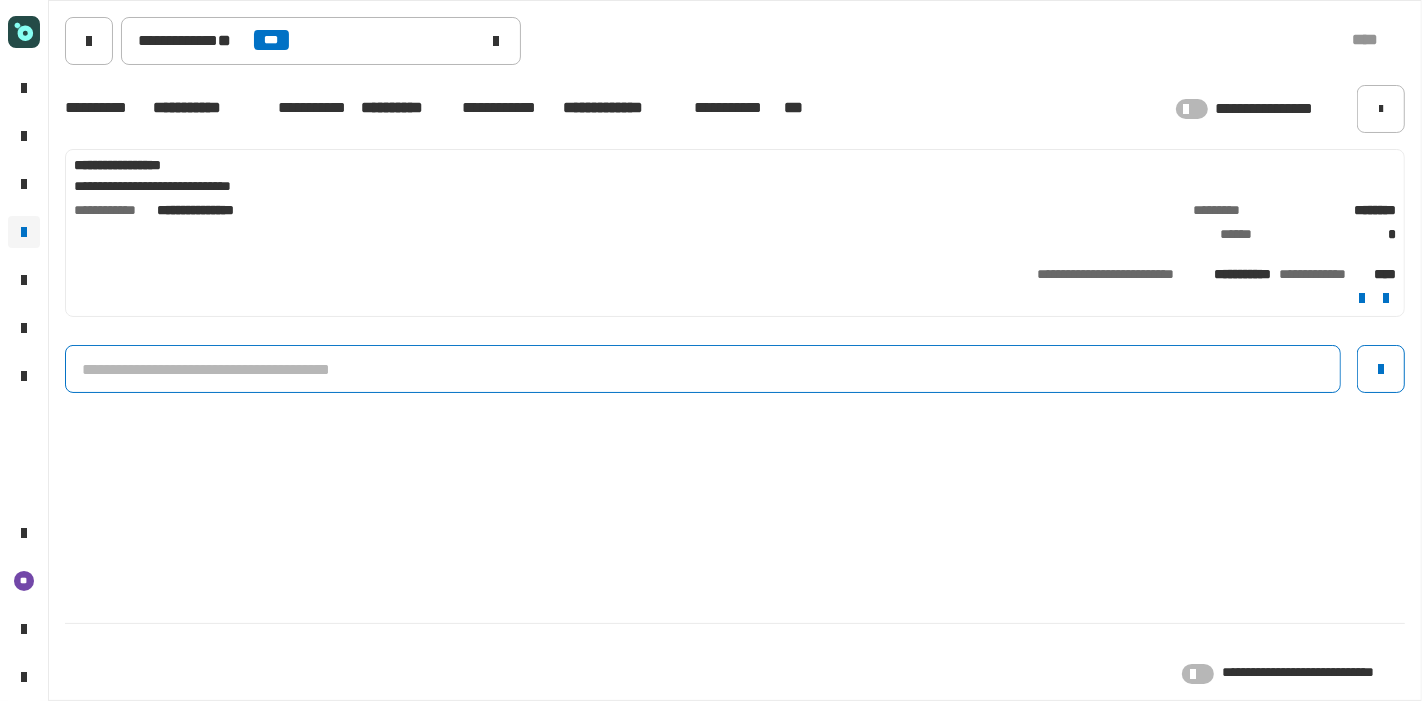 click 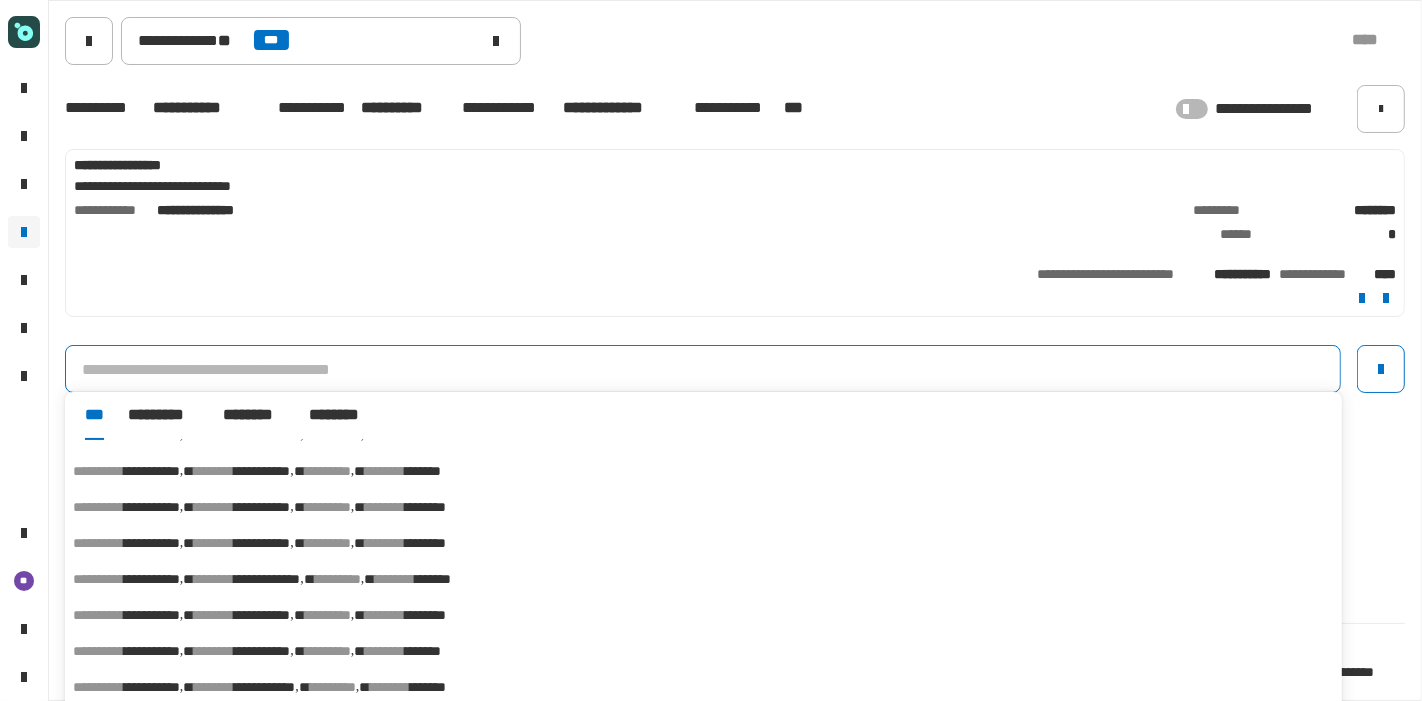 scroll, scrollTop: 0, scrollLeft: 0, axis: both 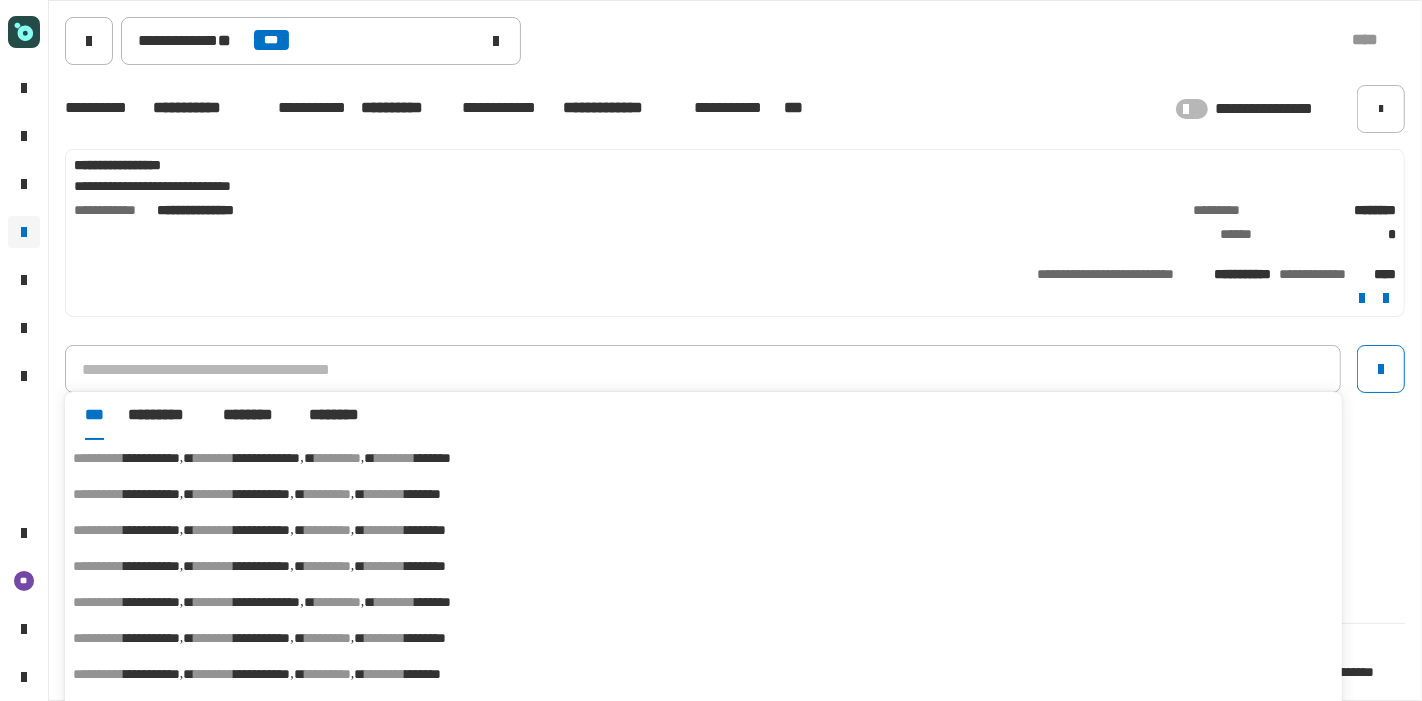 click on "********" at bounding box center [385, 530] 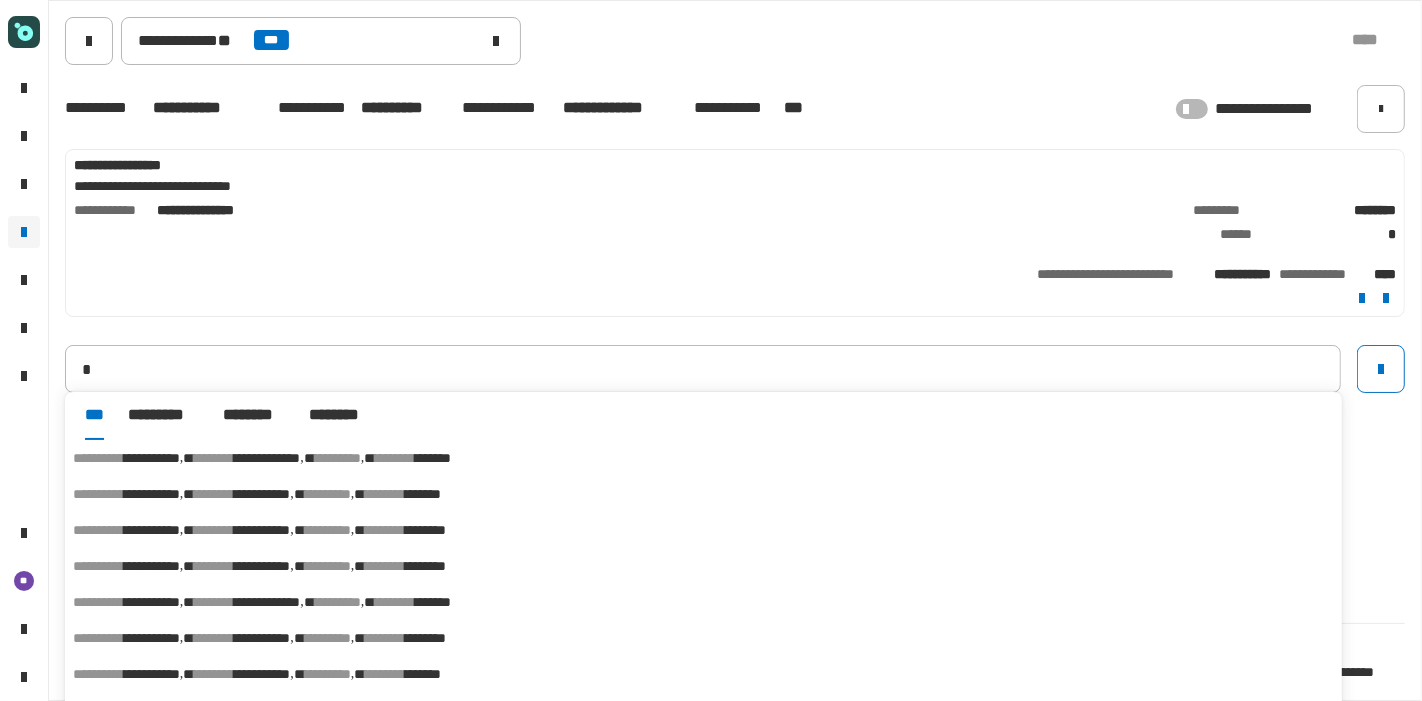 type on "**********" 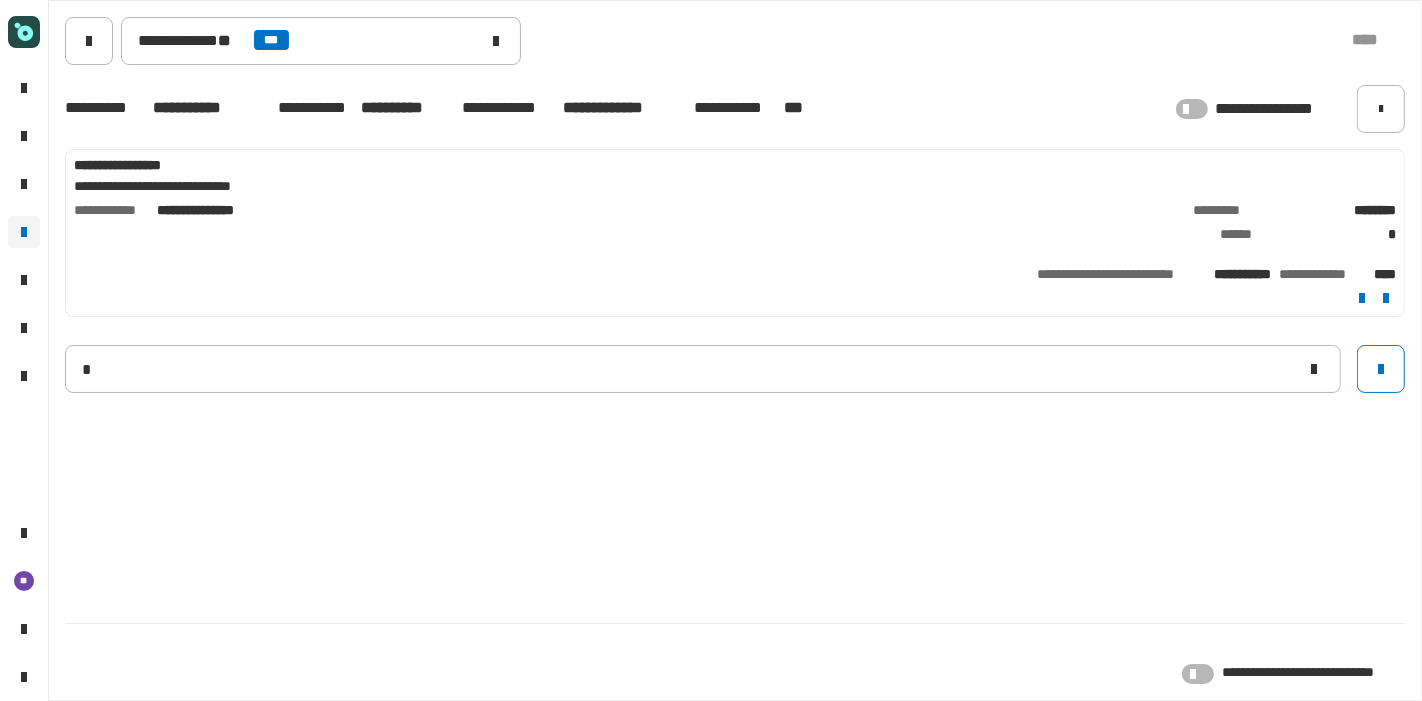 type 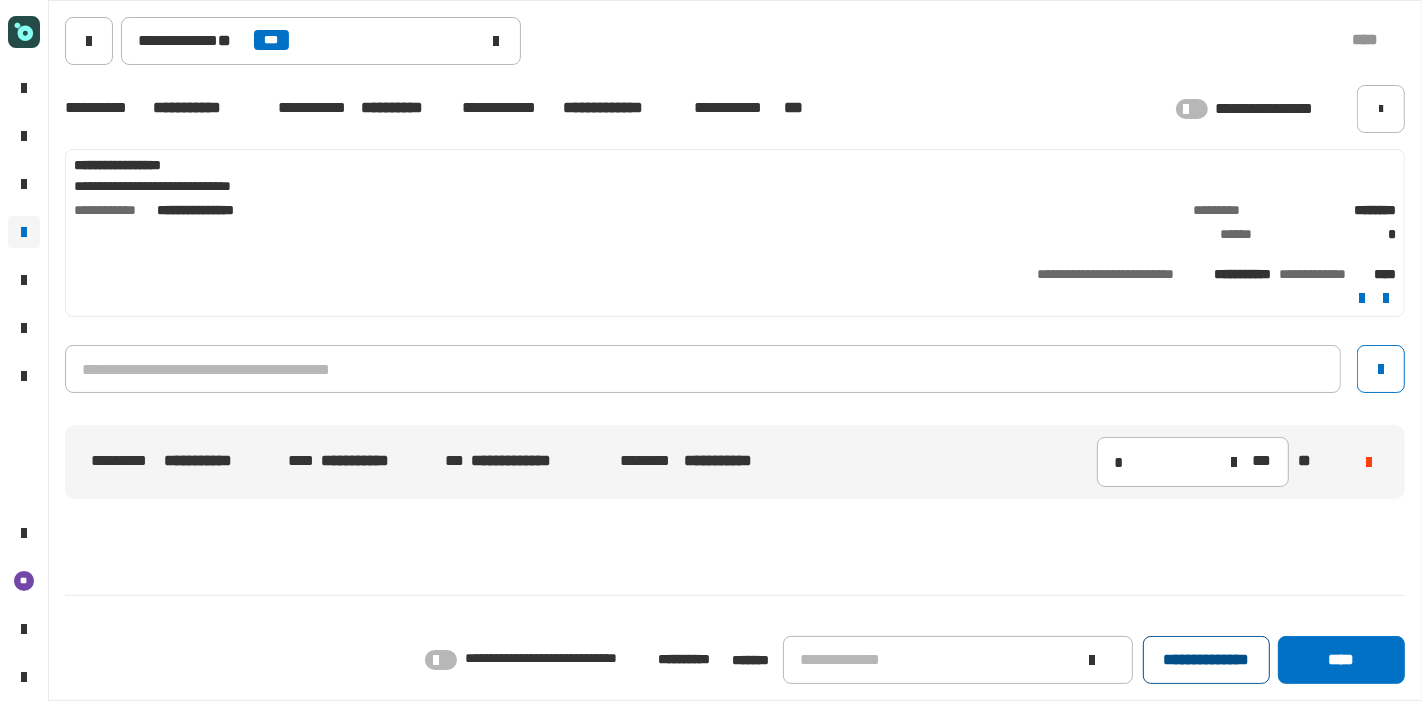 click on "**********" 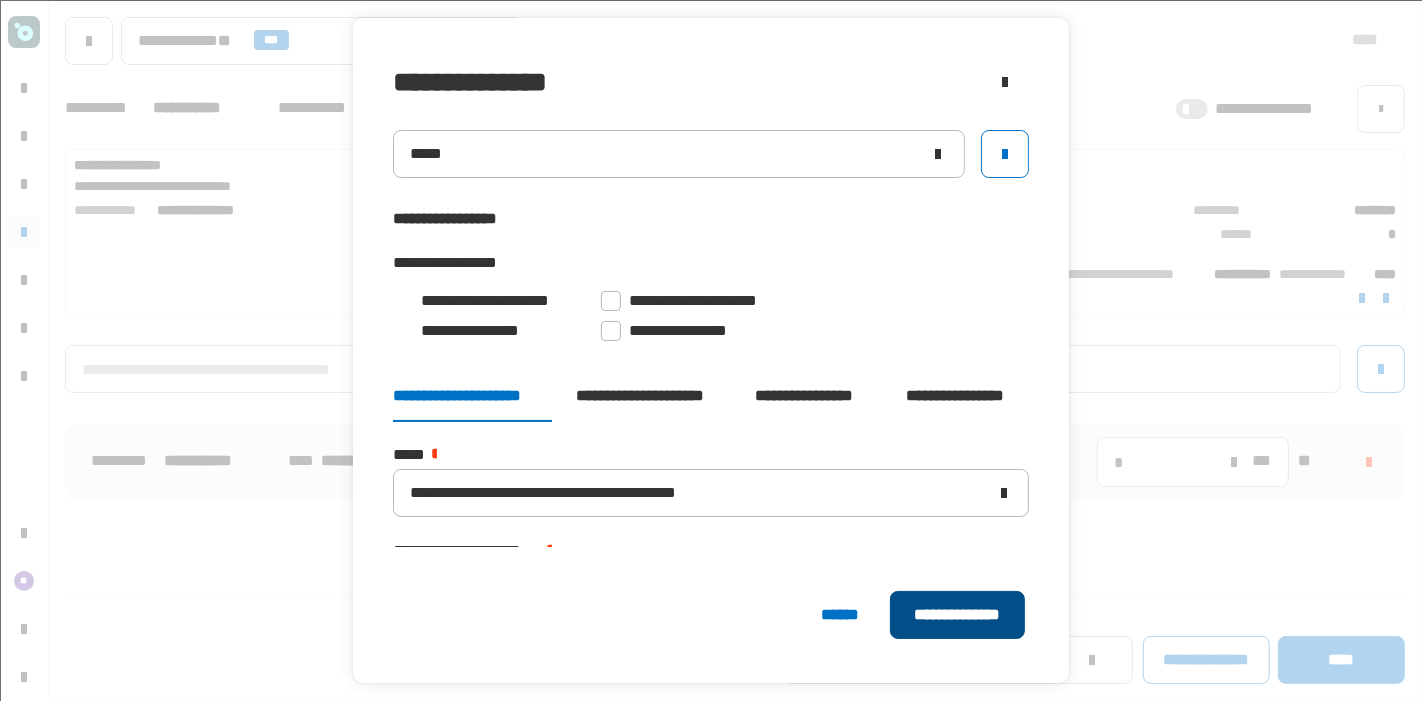 click on "**********" 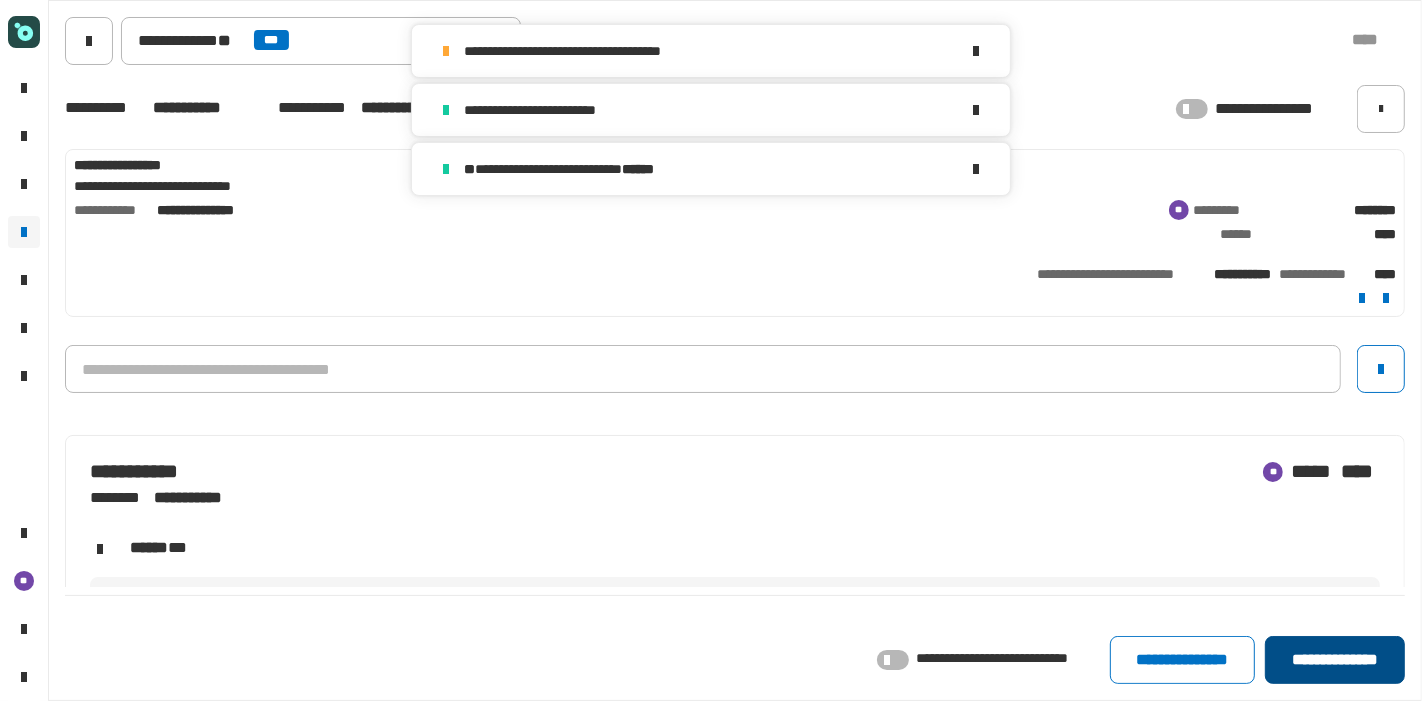 click on "**********" 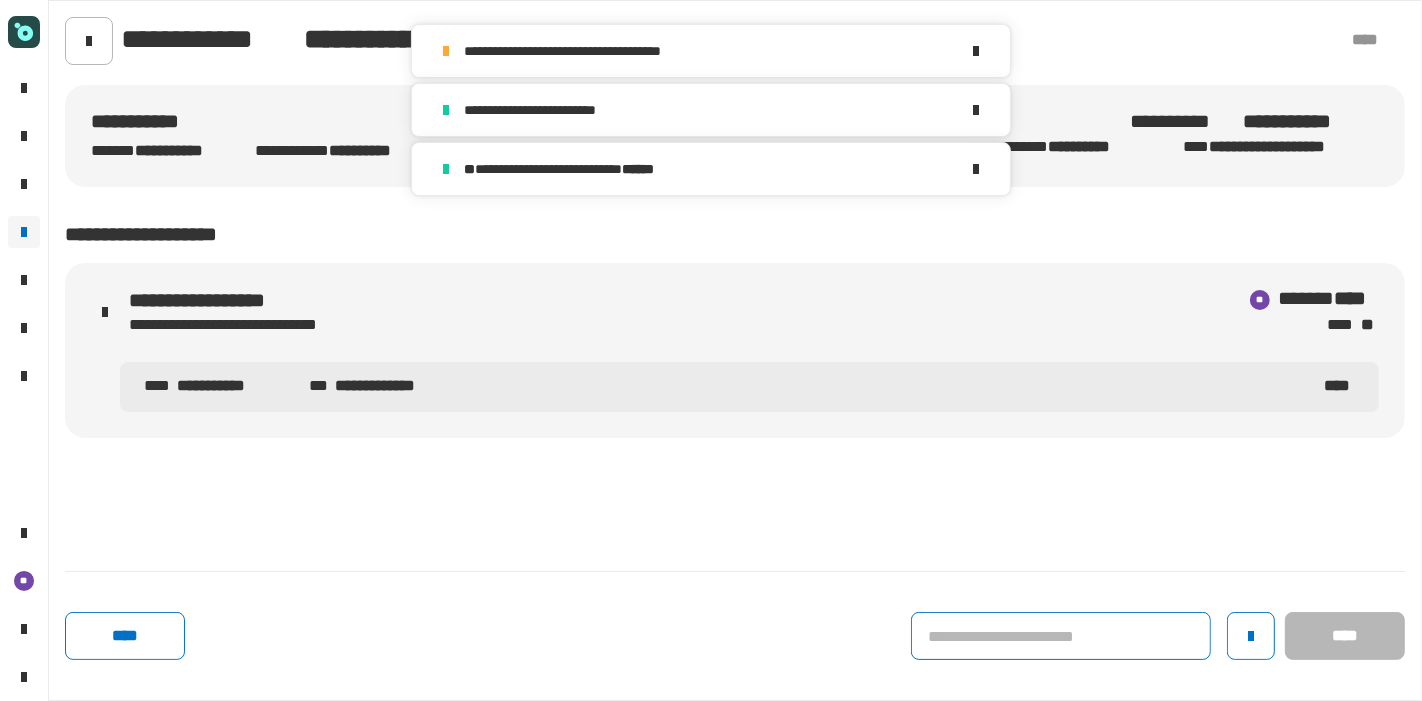click 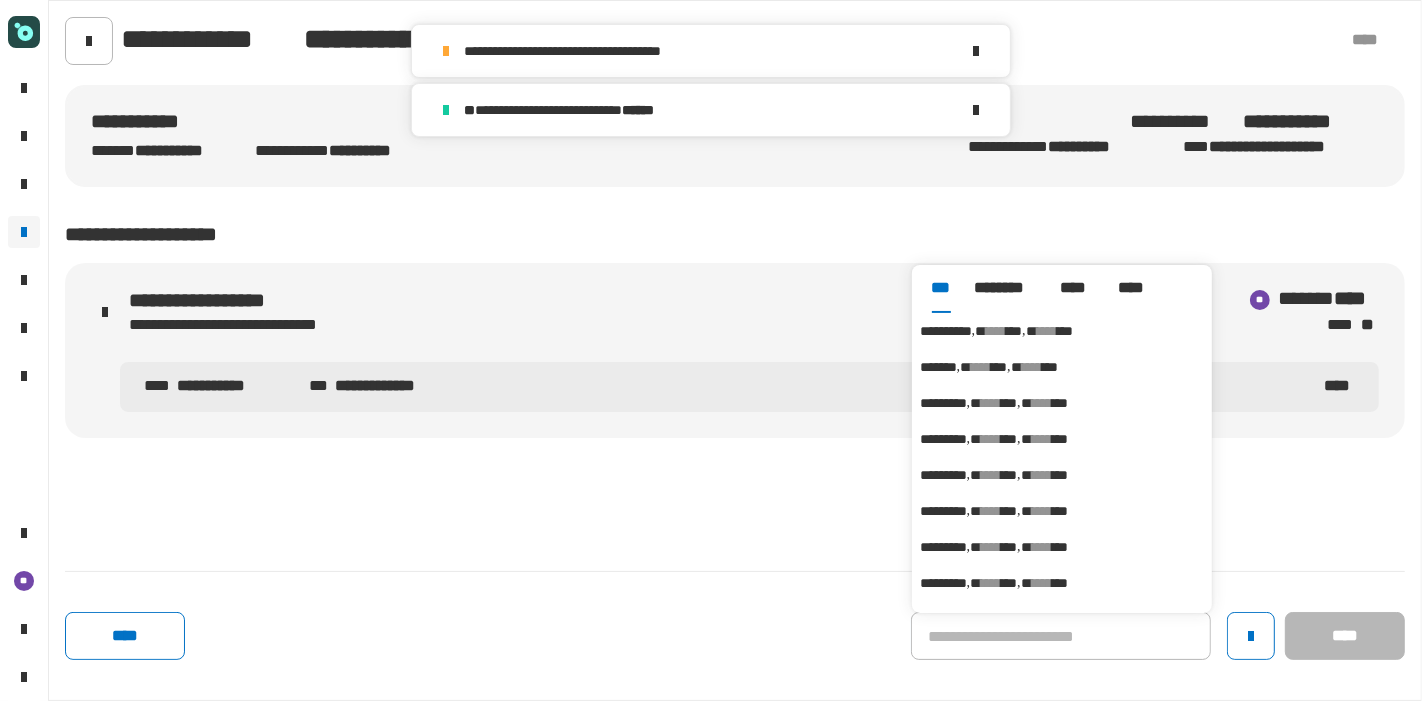 click on "***" at bounding box center (1014, 331) 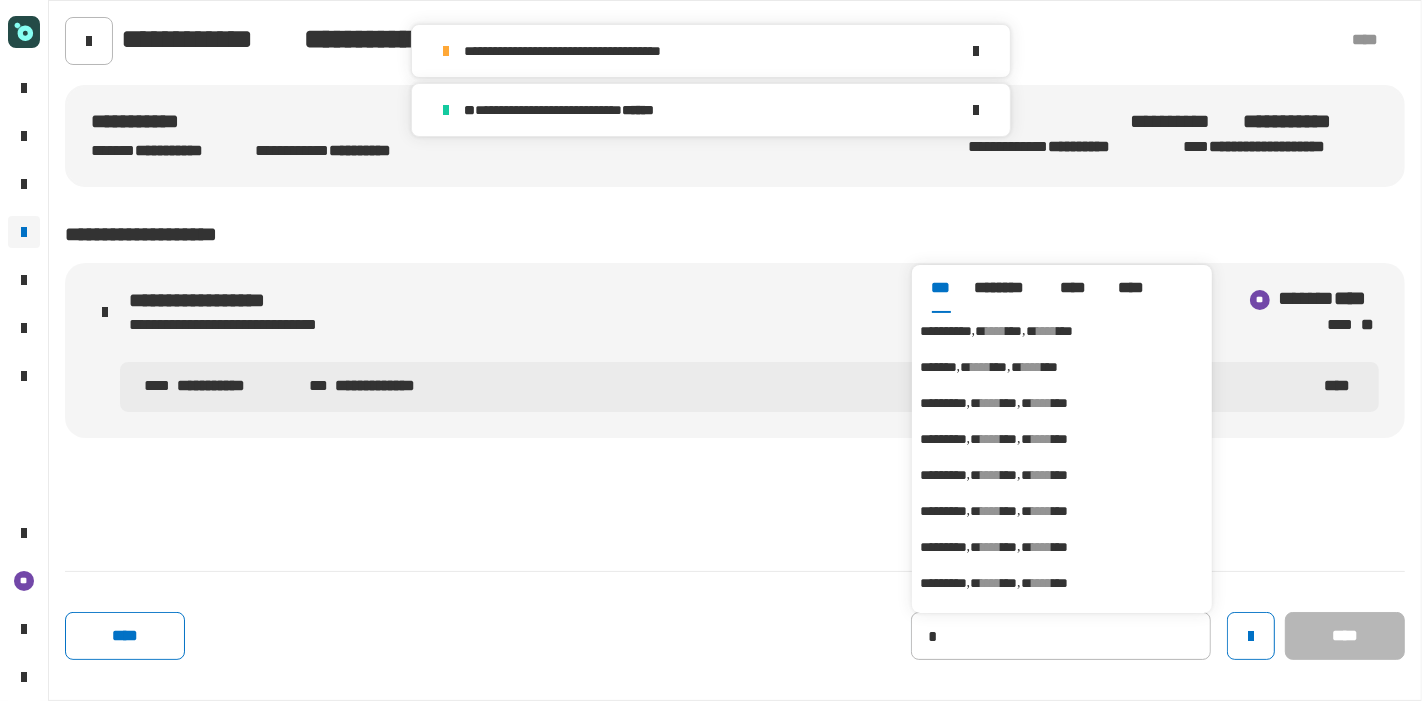 type on "**********" 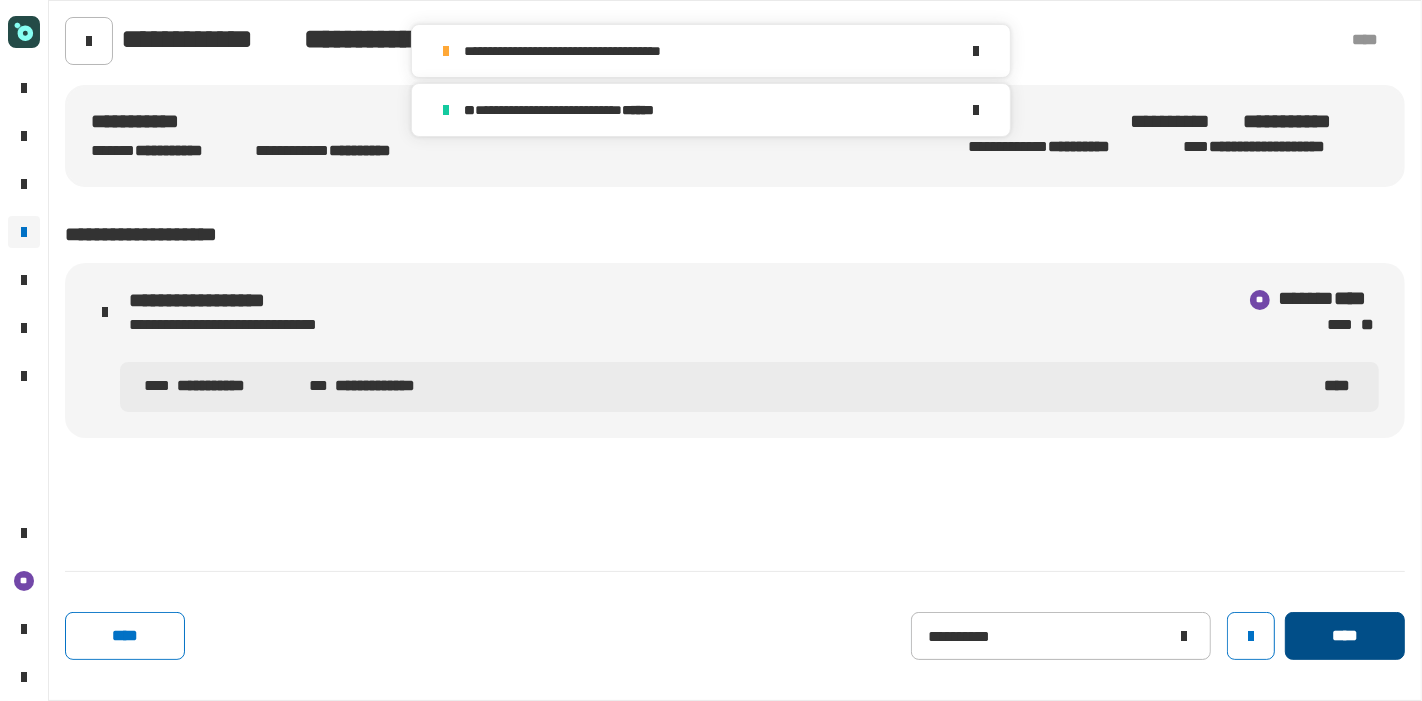 click on "****" 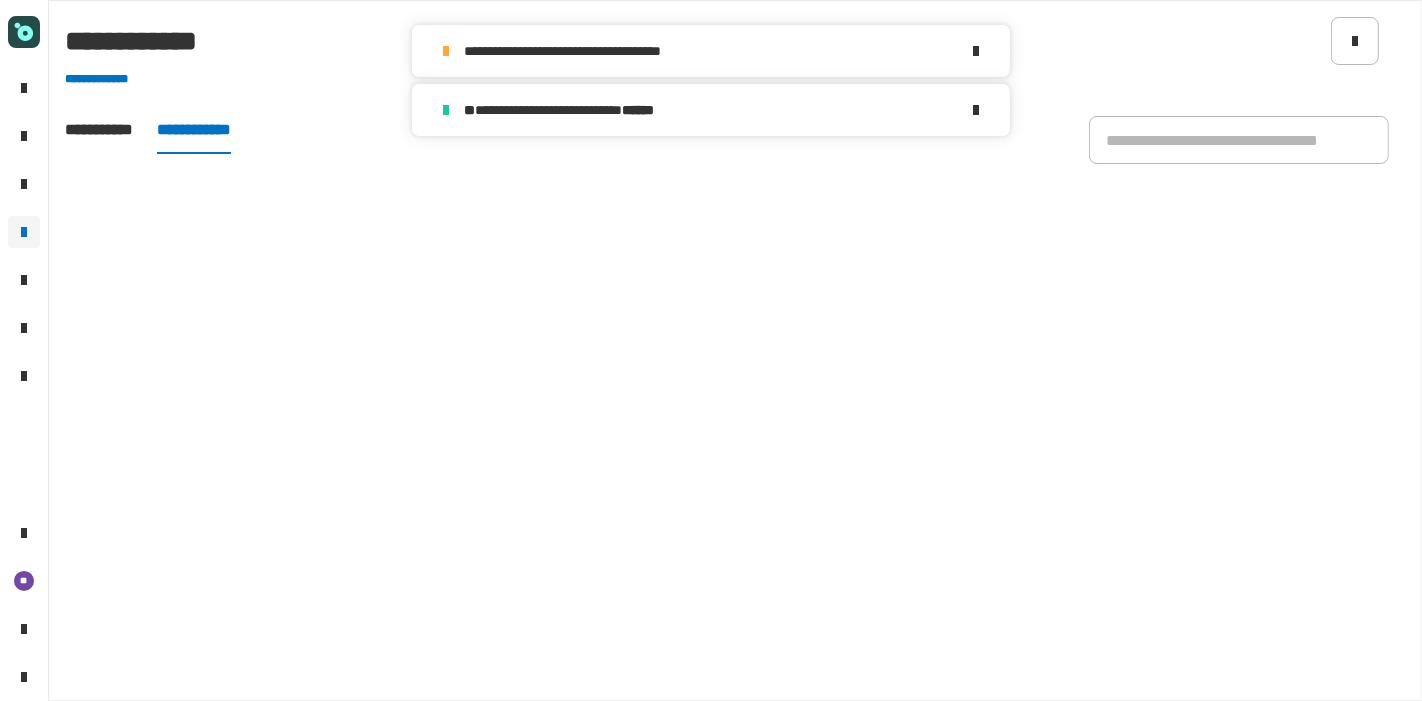 type on "**********" 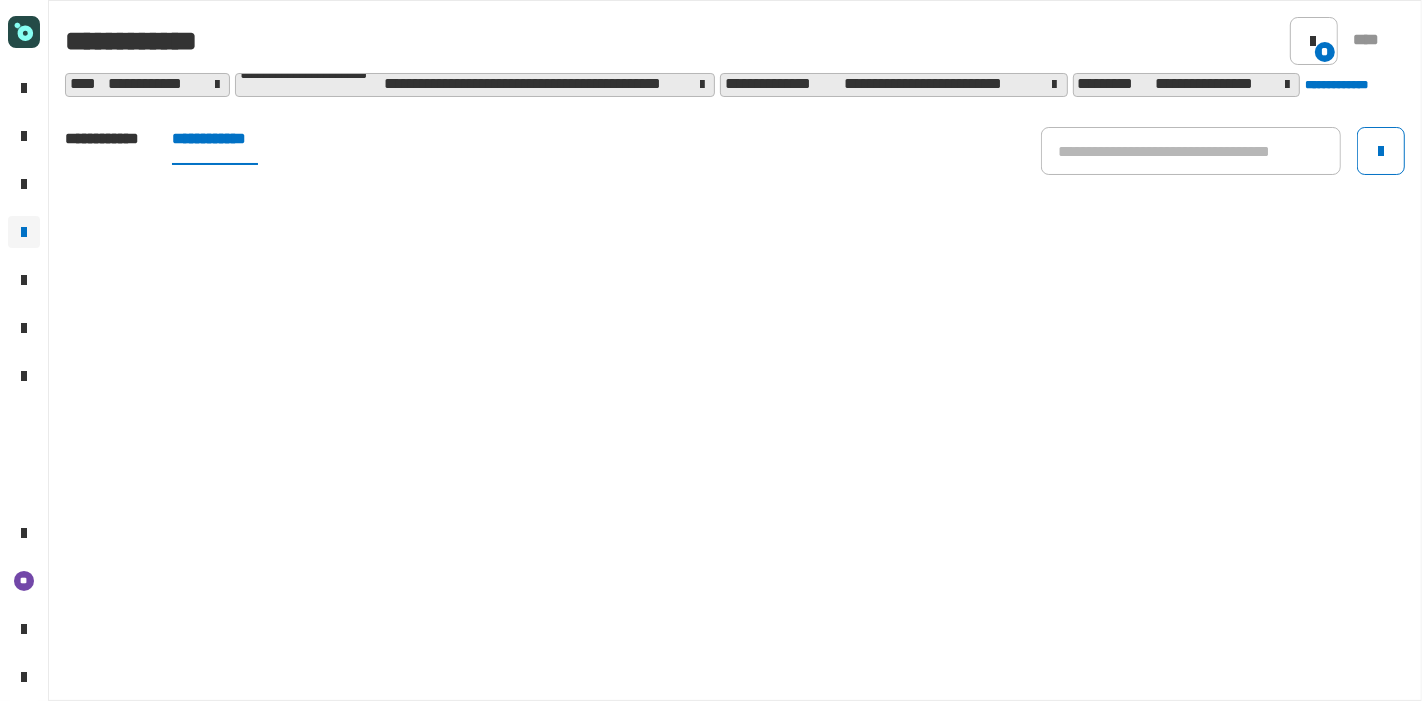 click on "**********" 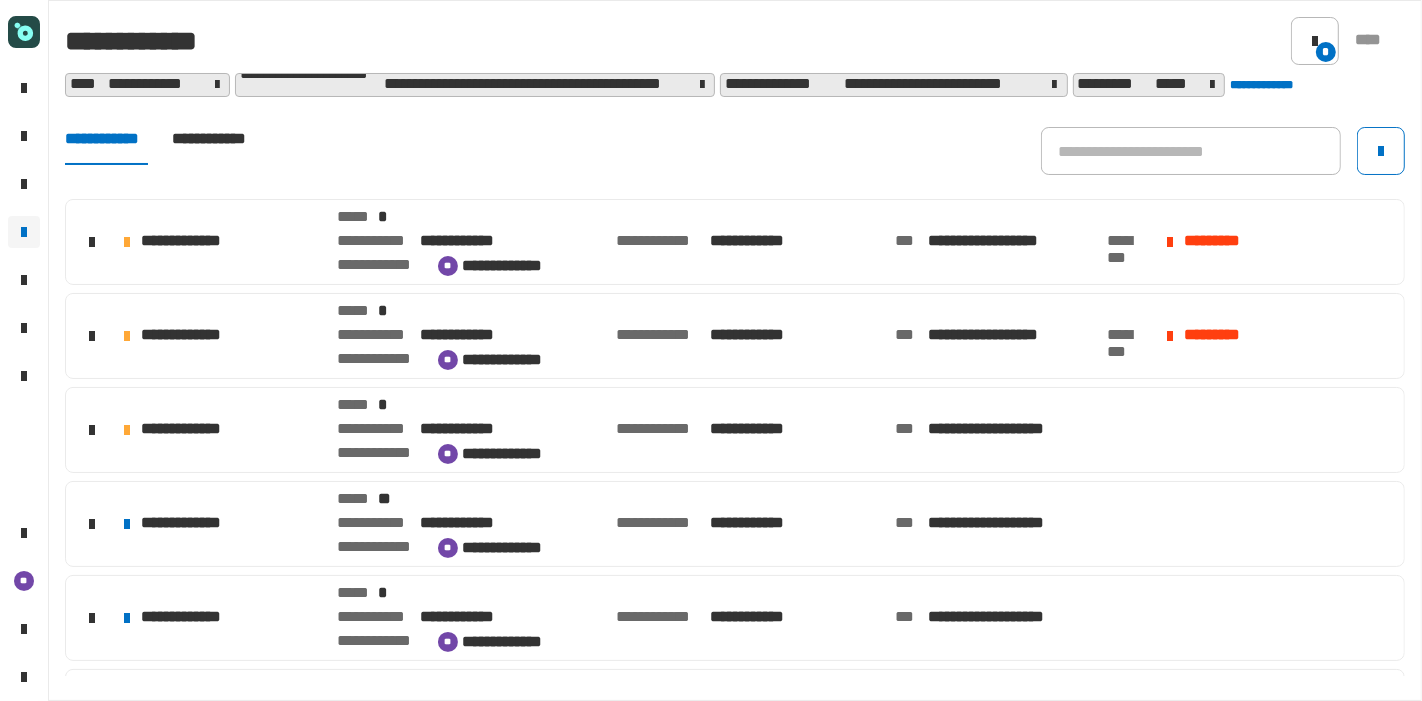 click on "*****" 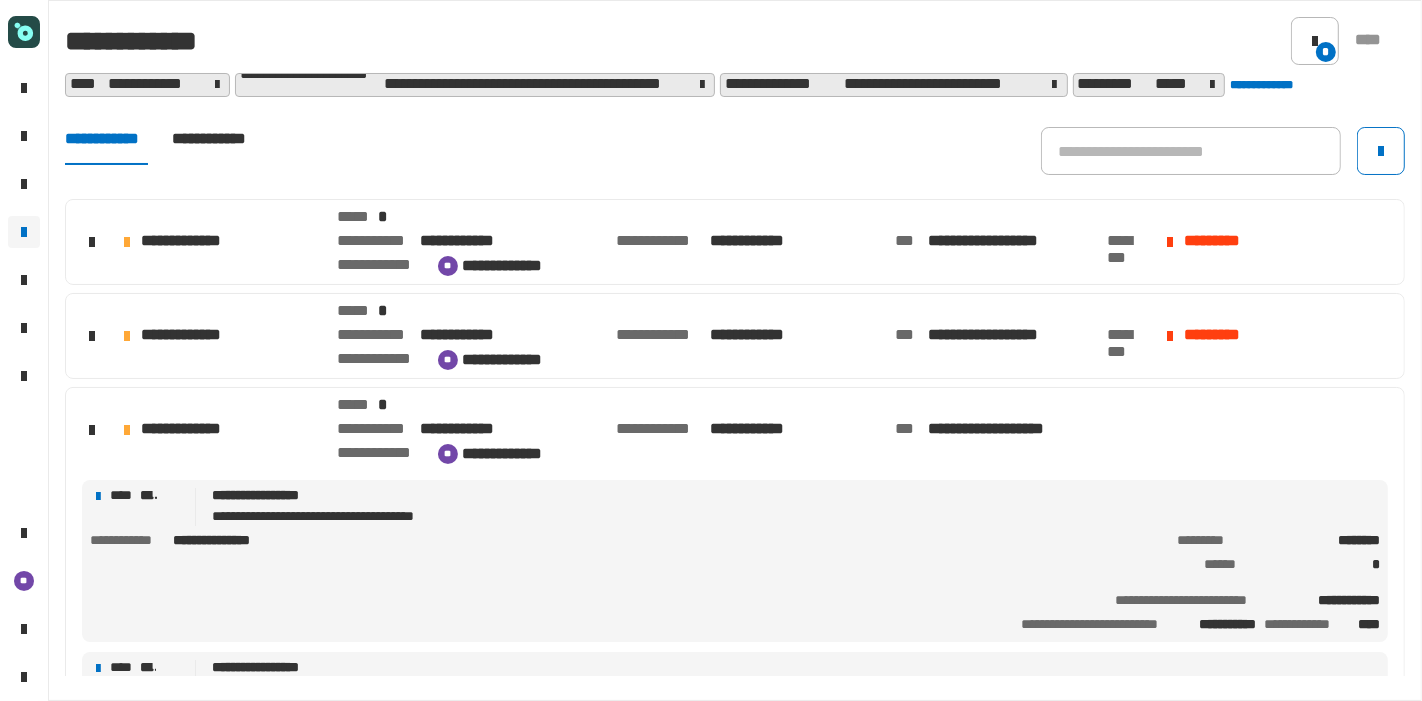 scroll, scrollTop: 472, scrollLeft: 0, axis: vertical 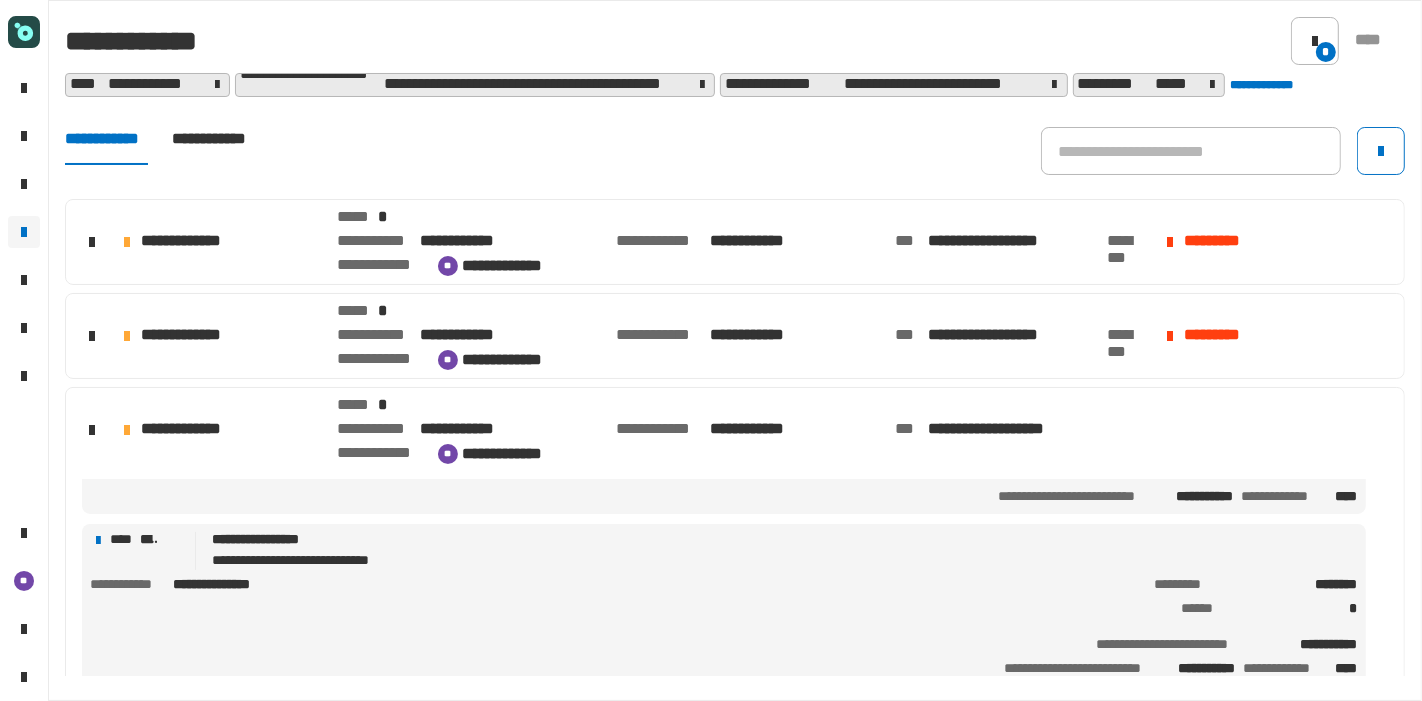 click on "**********" 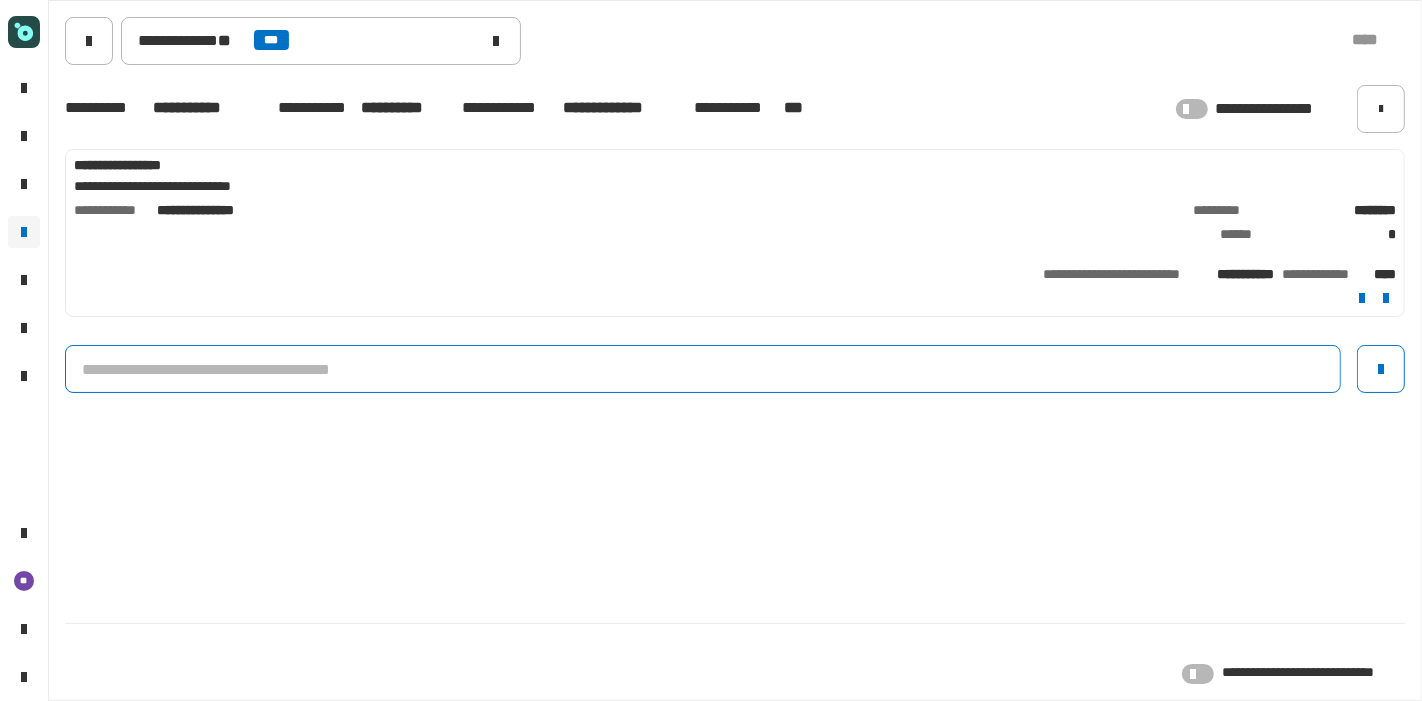click 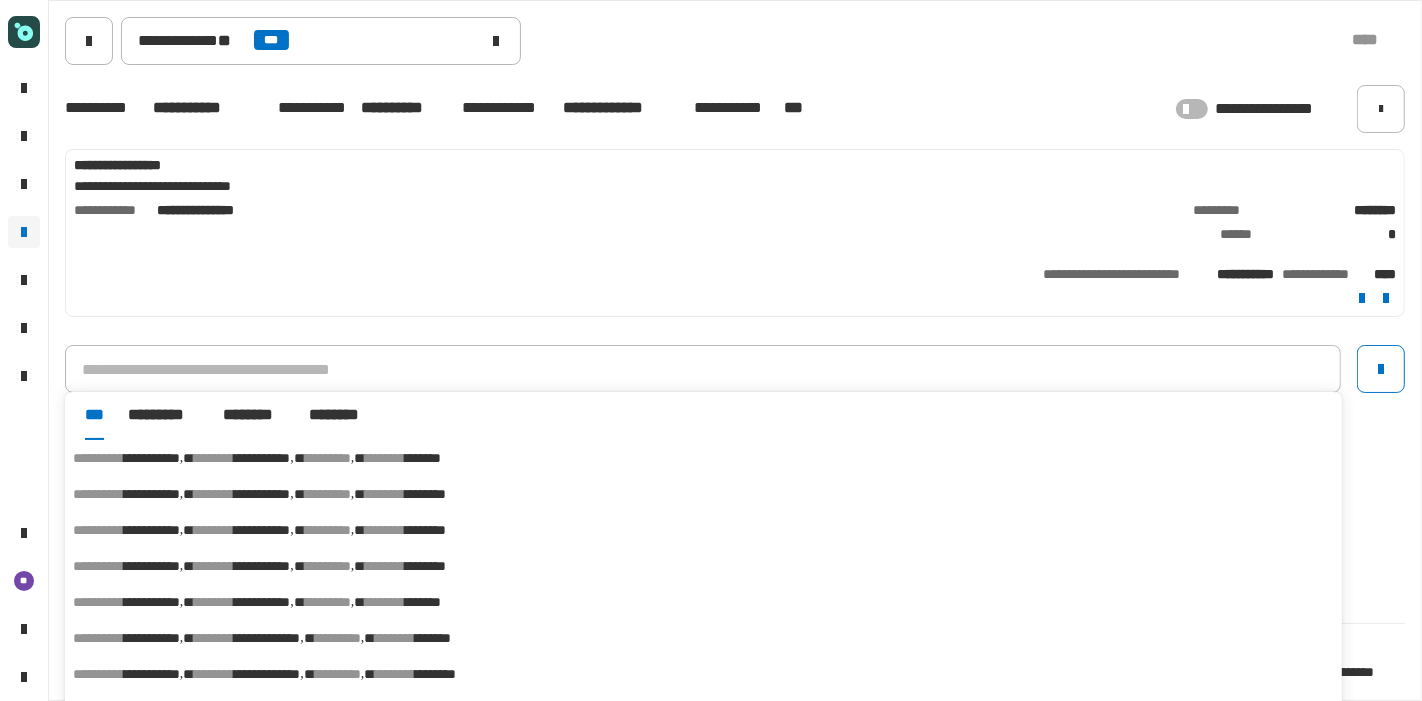 click on "*******" at bounding box center [423, 602] 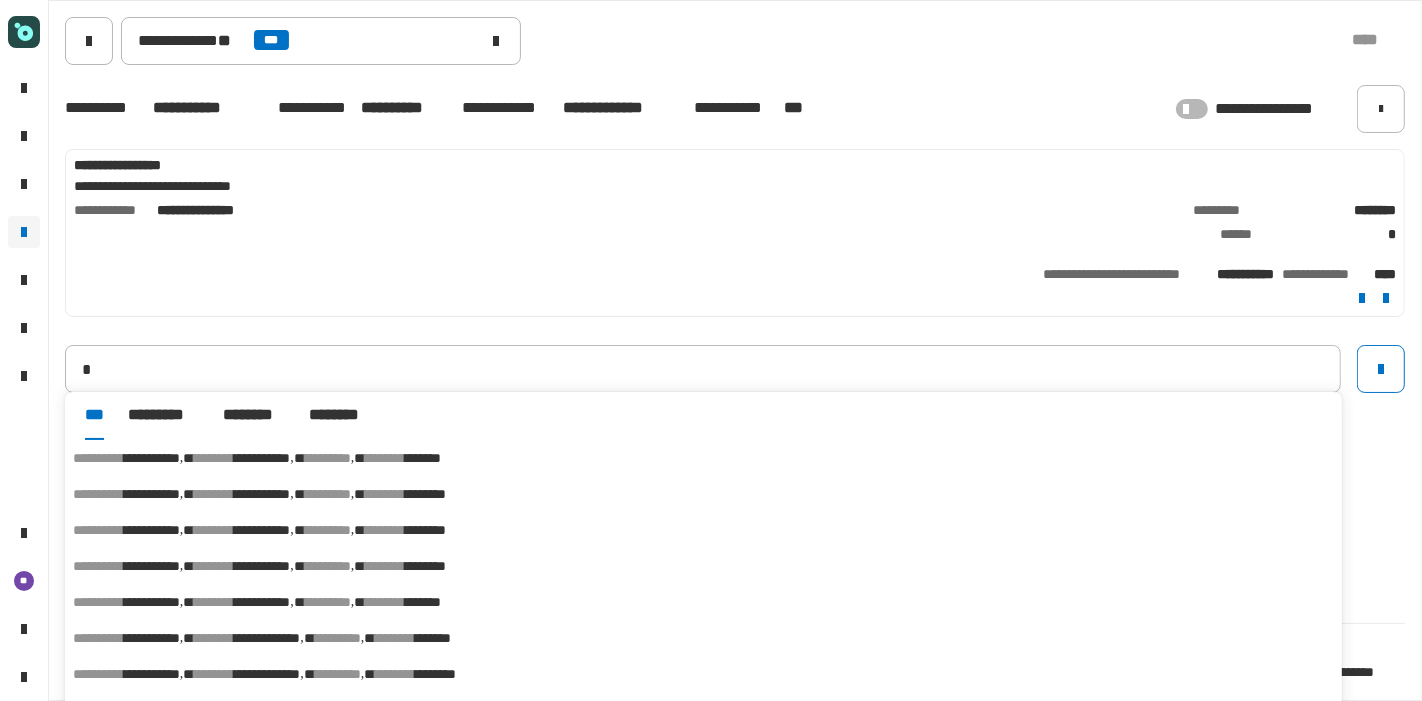 type on "**********" 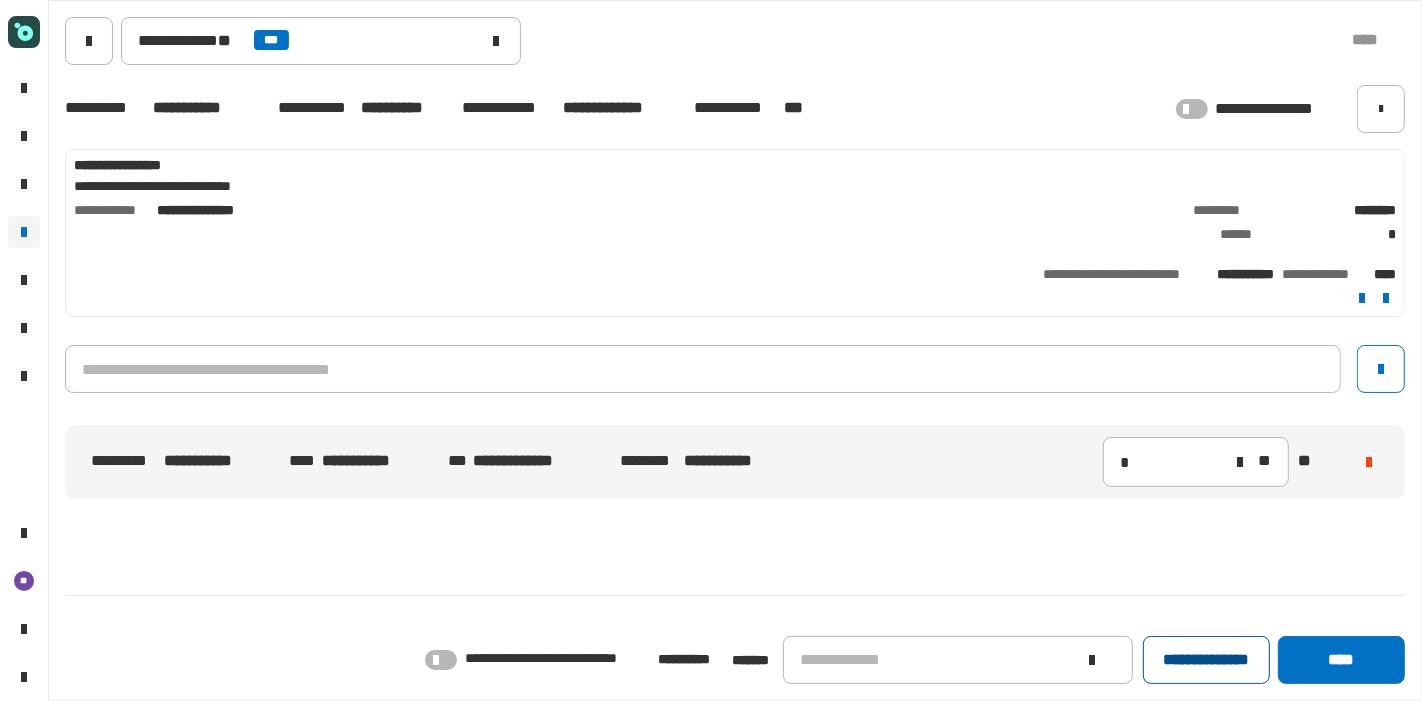 click on "**********" 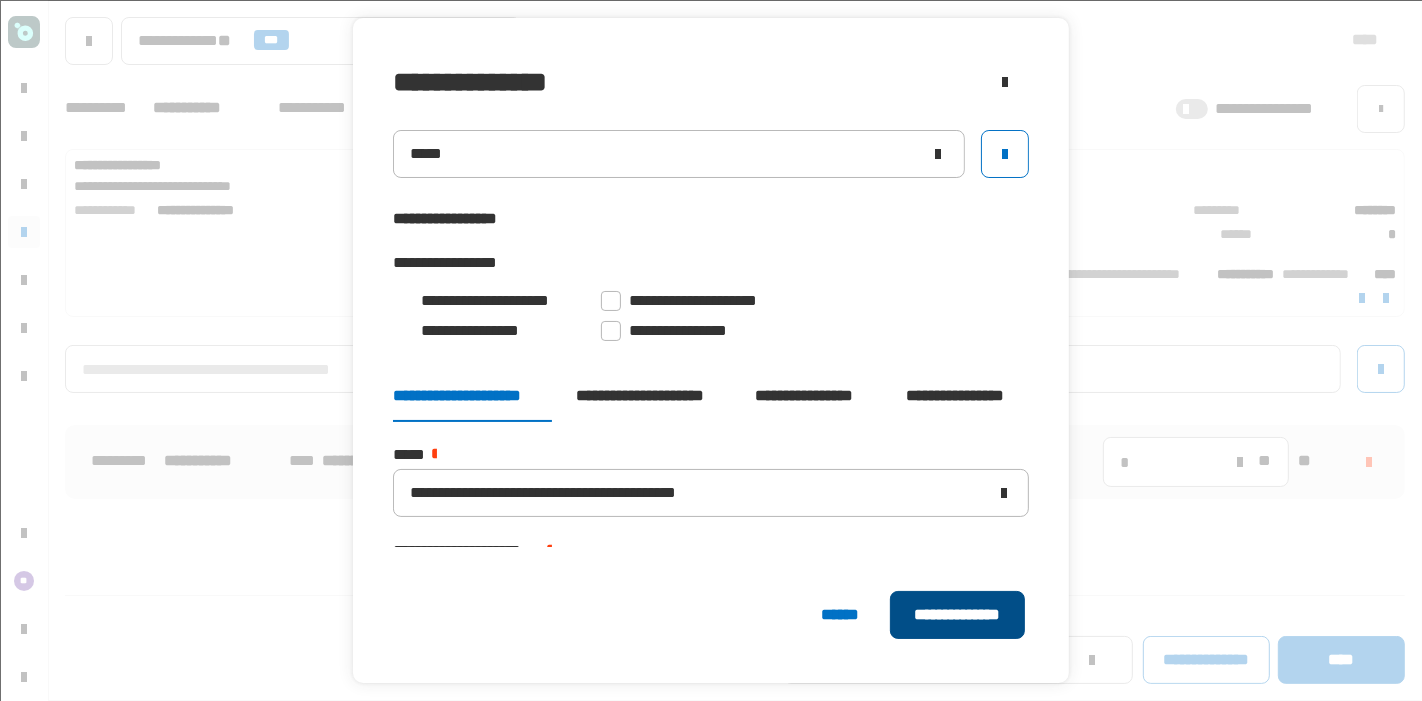 click on "**********" 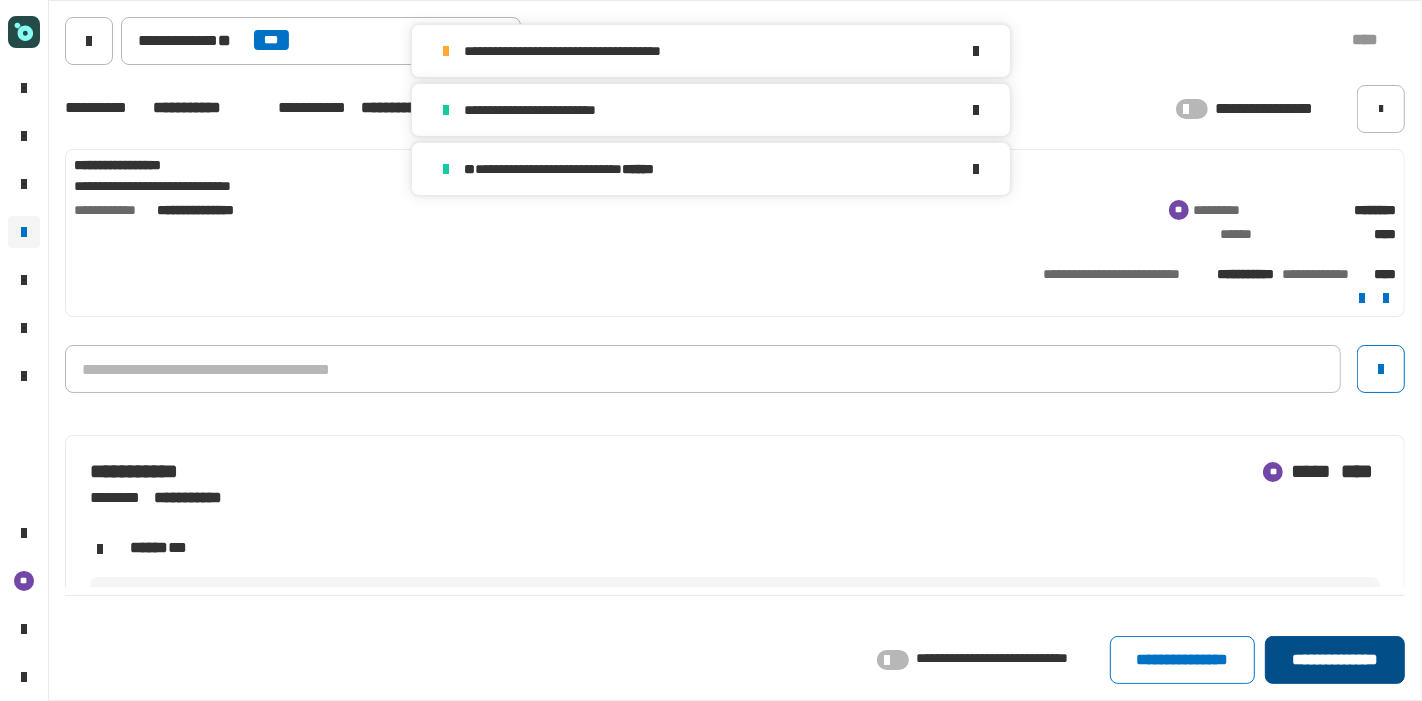click on "**********" 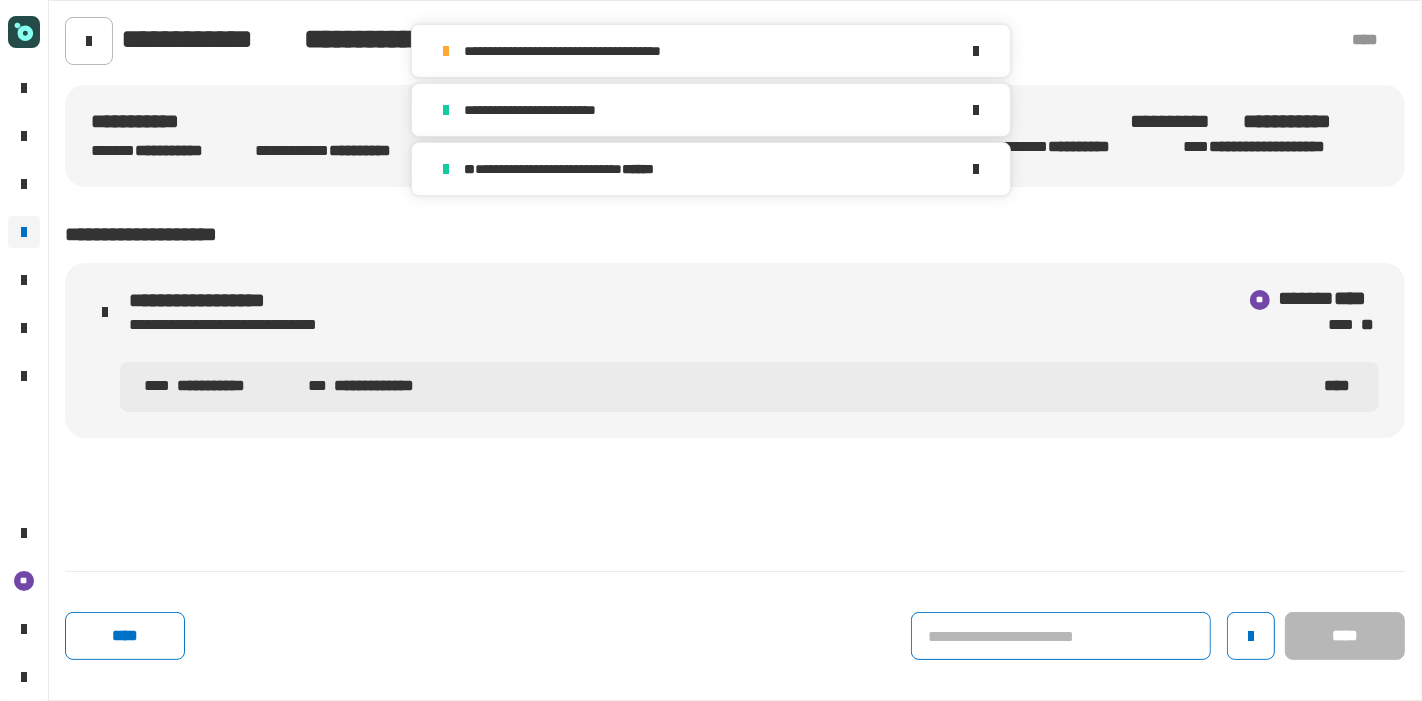 click 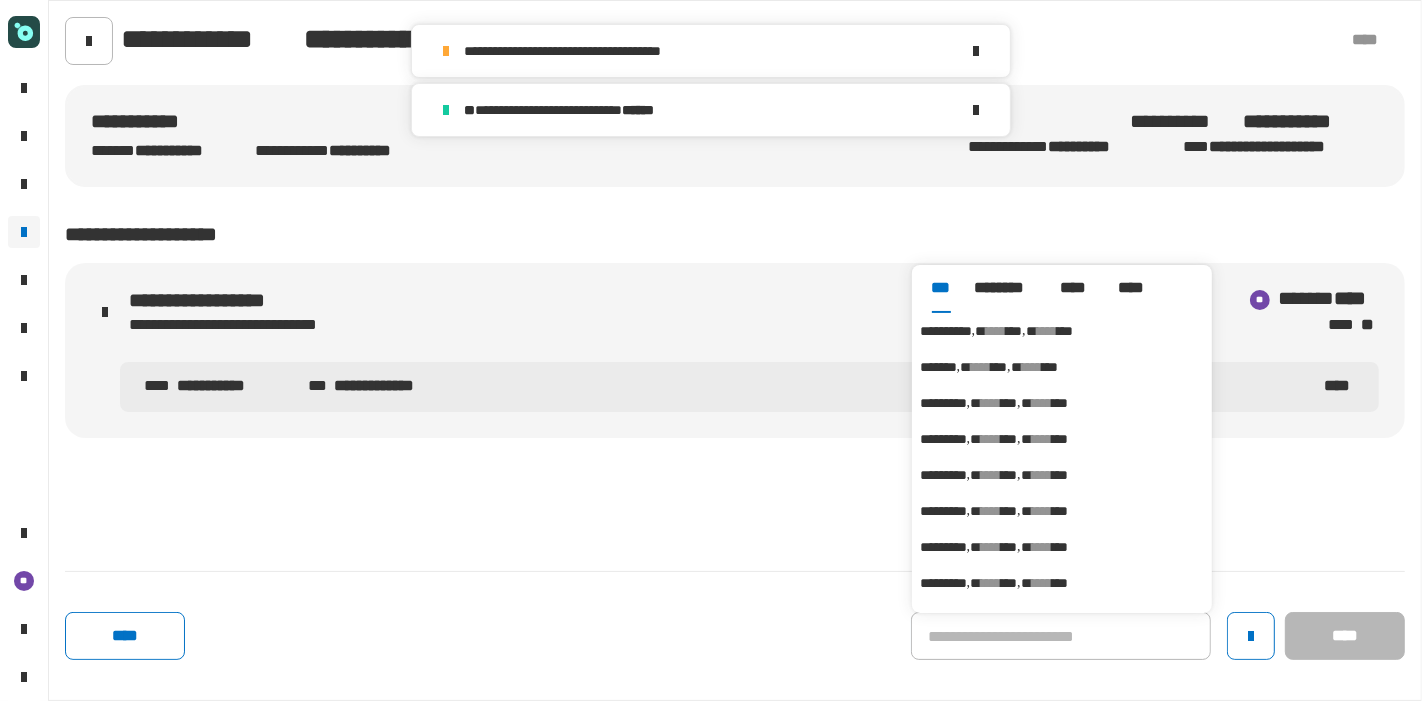 click on "****" at bounding box center [1047, 331] 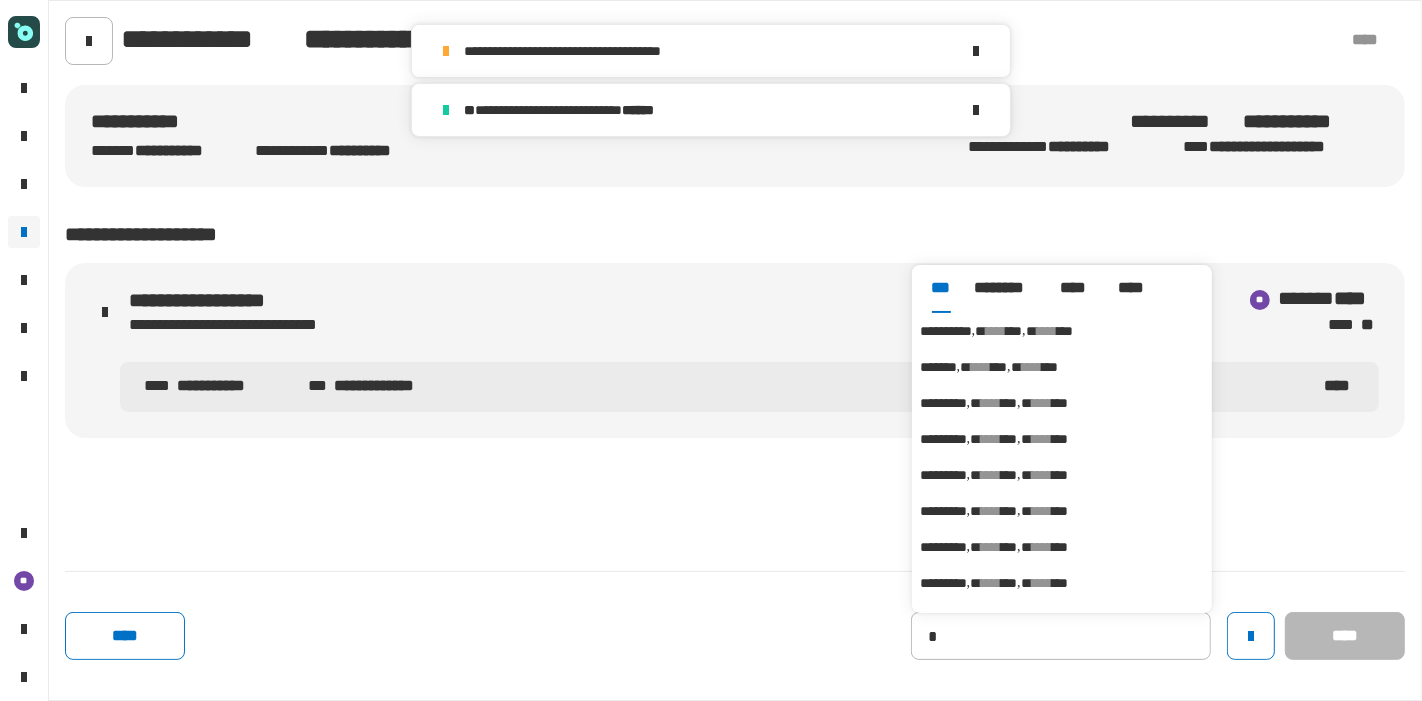 type on "**********" 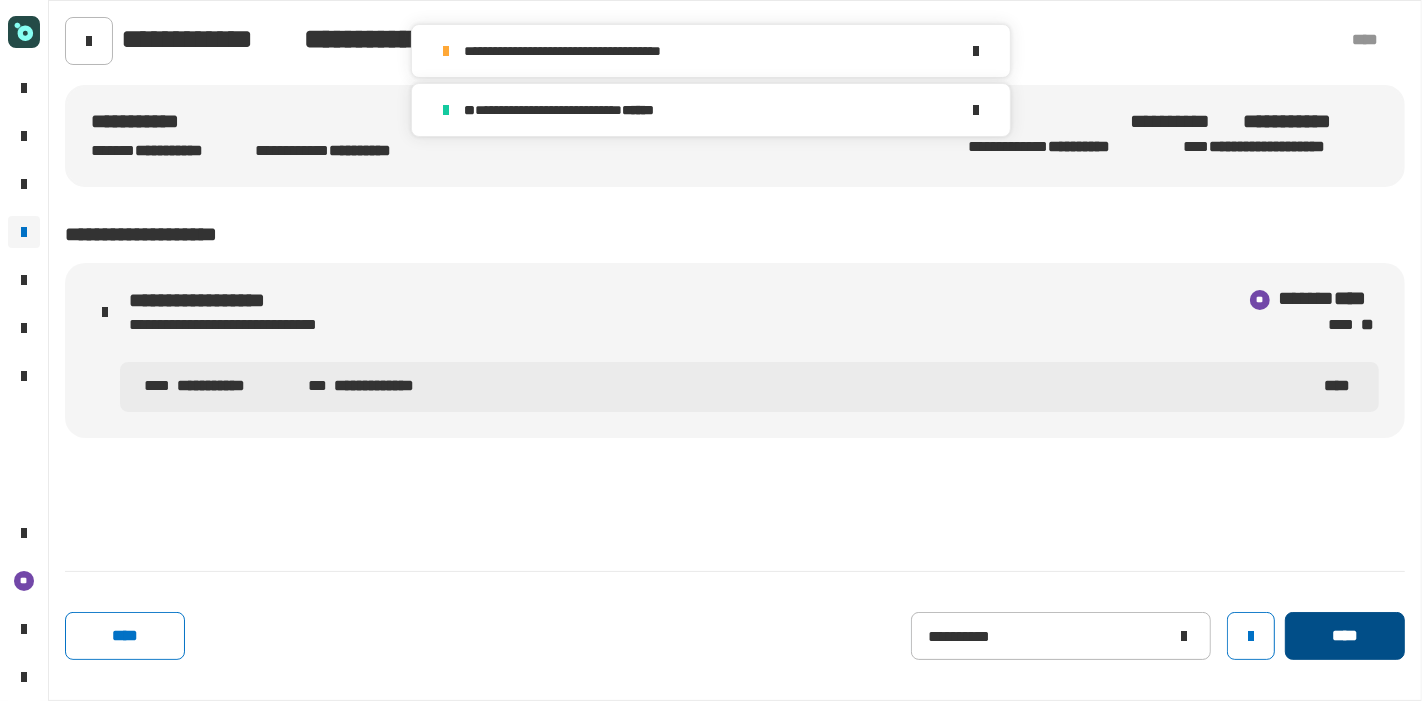 click on "****" 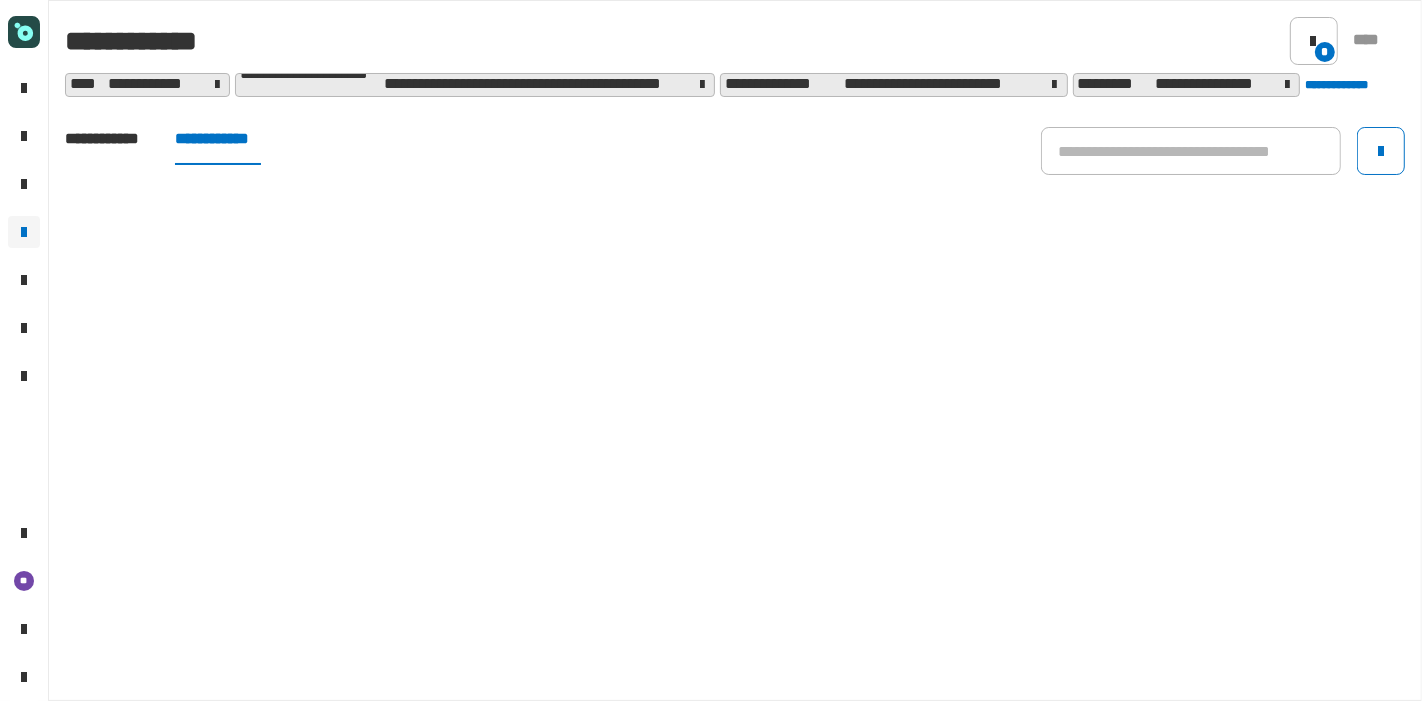 click on "**********" 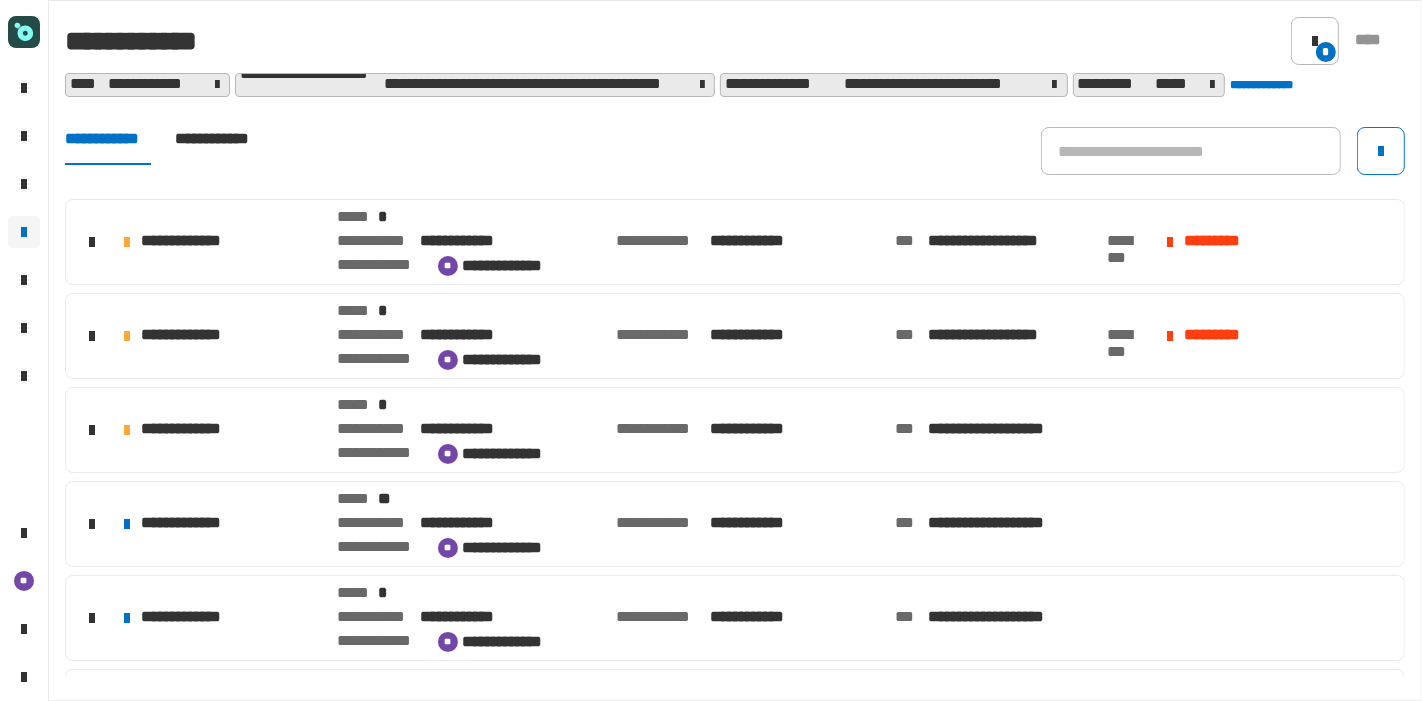 click on "**********" 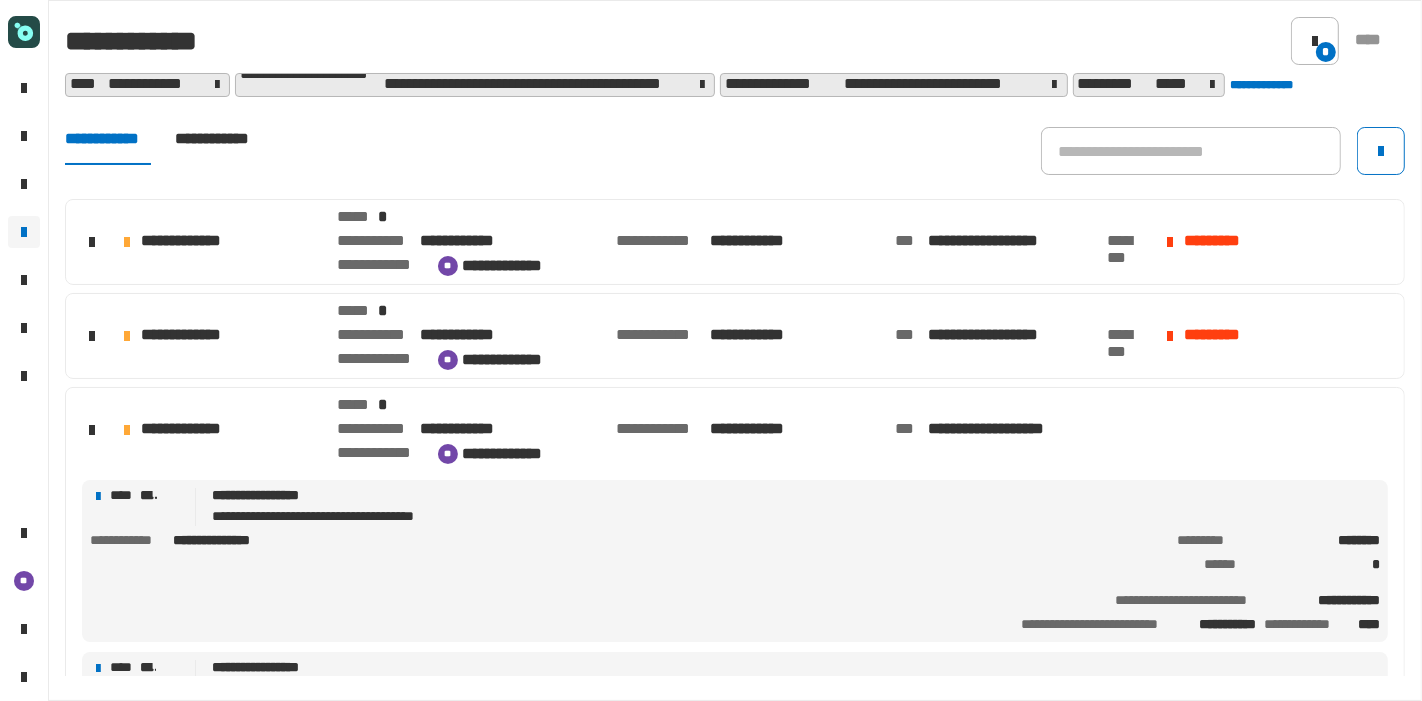 scroll, scrollTop: 45, scrollLeft: 0, axis: vertical 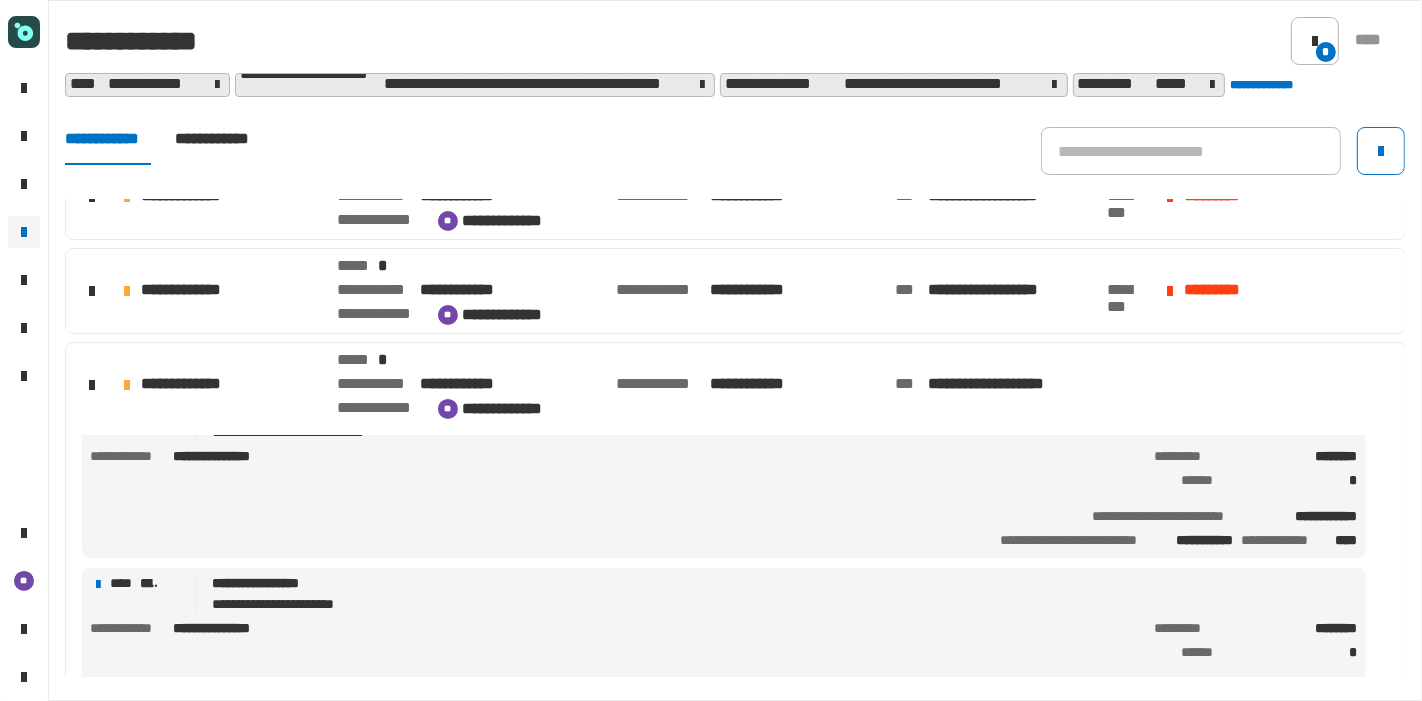 click on "**********" 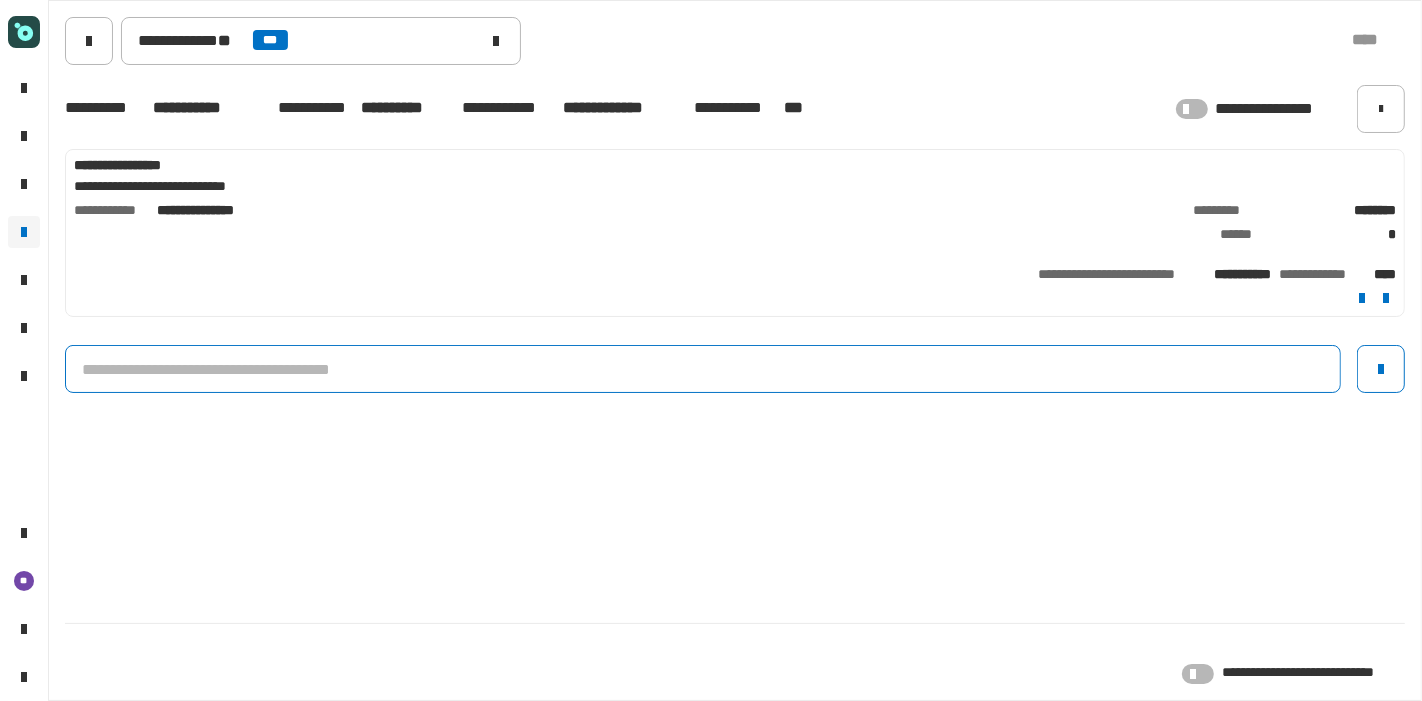 click 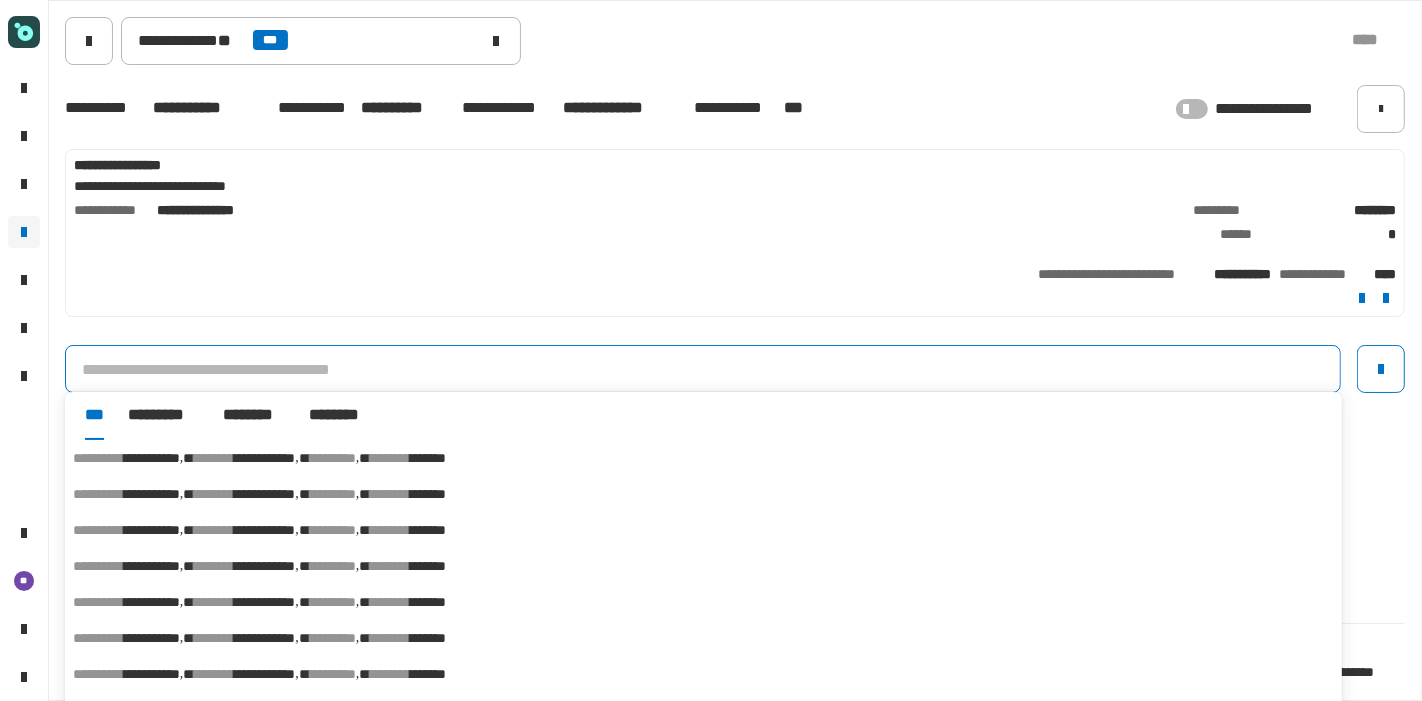 scroll, scrollTop: 60, scrollLeft: 0, axis: vertical 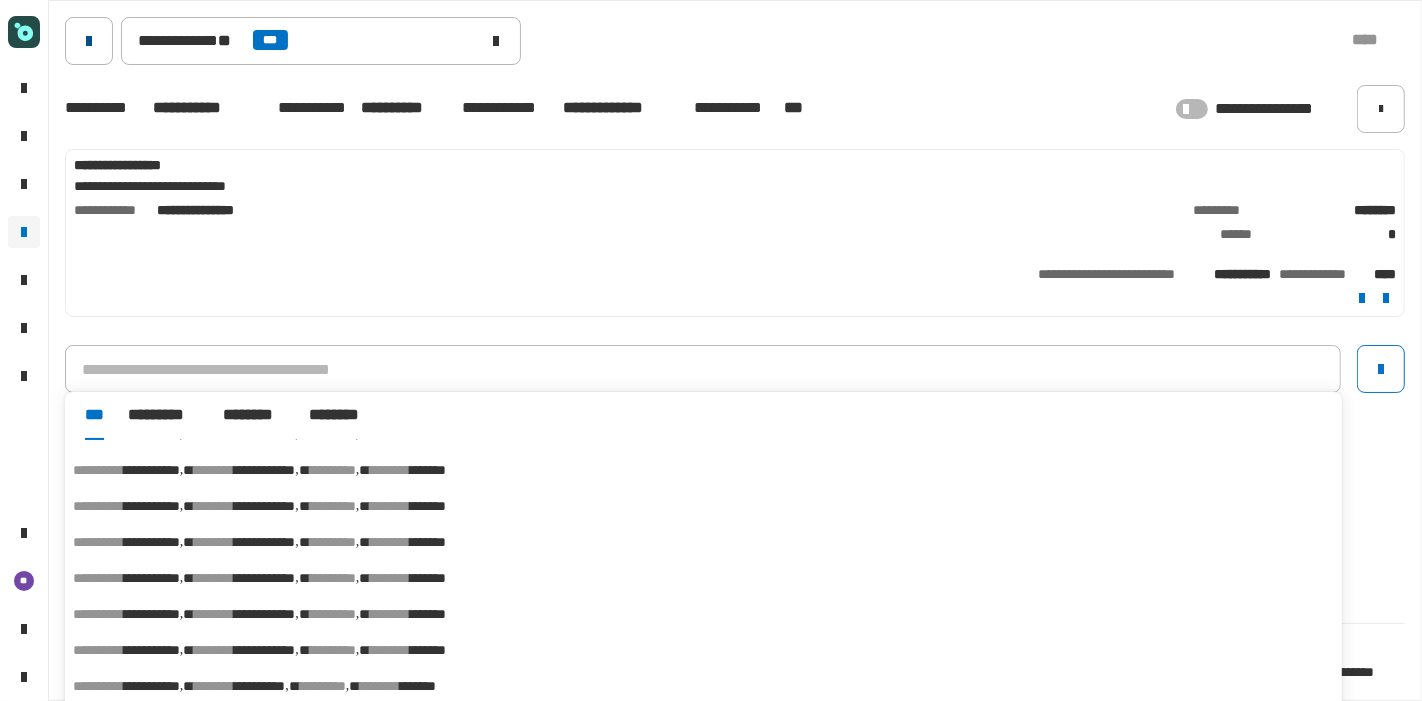 click 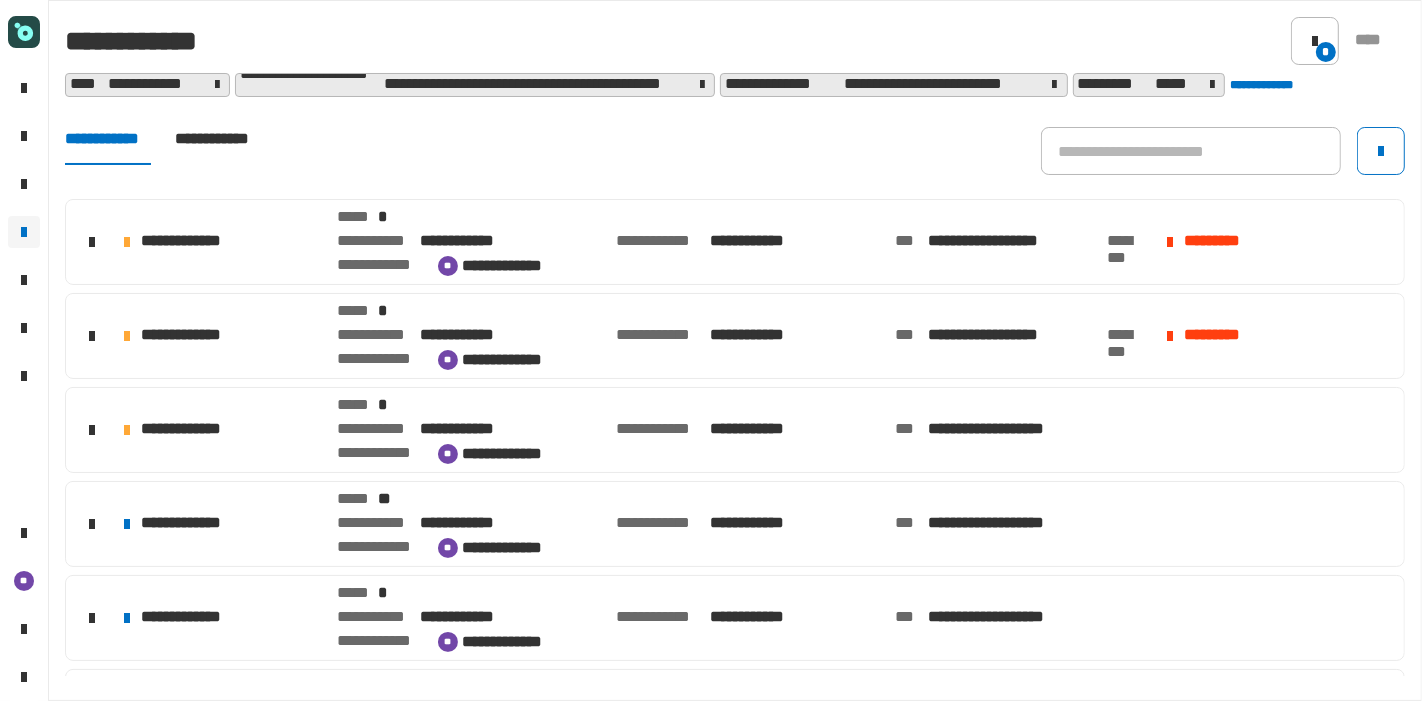 click on "**********" 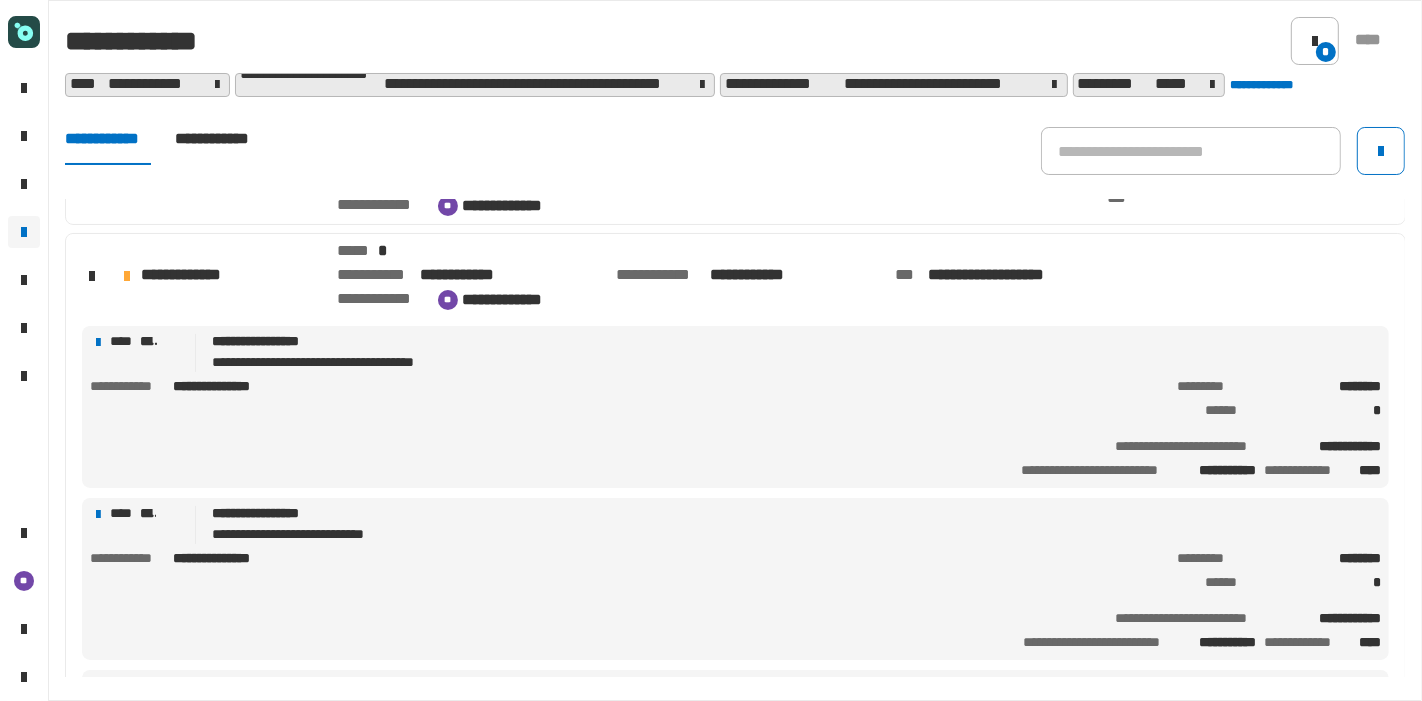 scroll, scrollTop: 155, scrollLeft: 0, axis: vertical 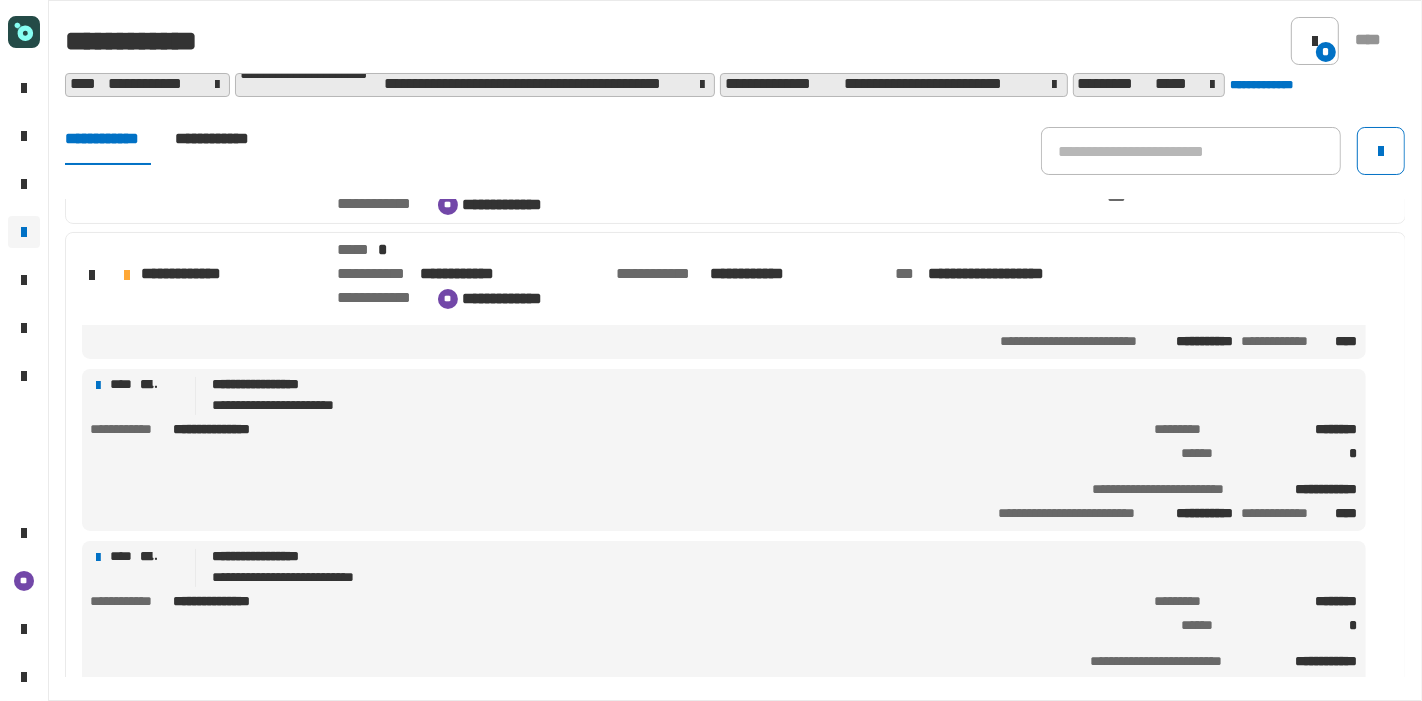 click on "**********" 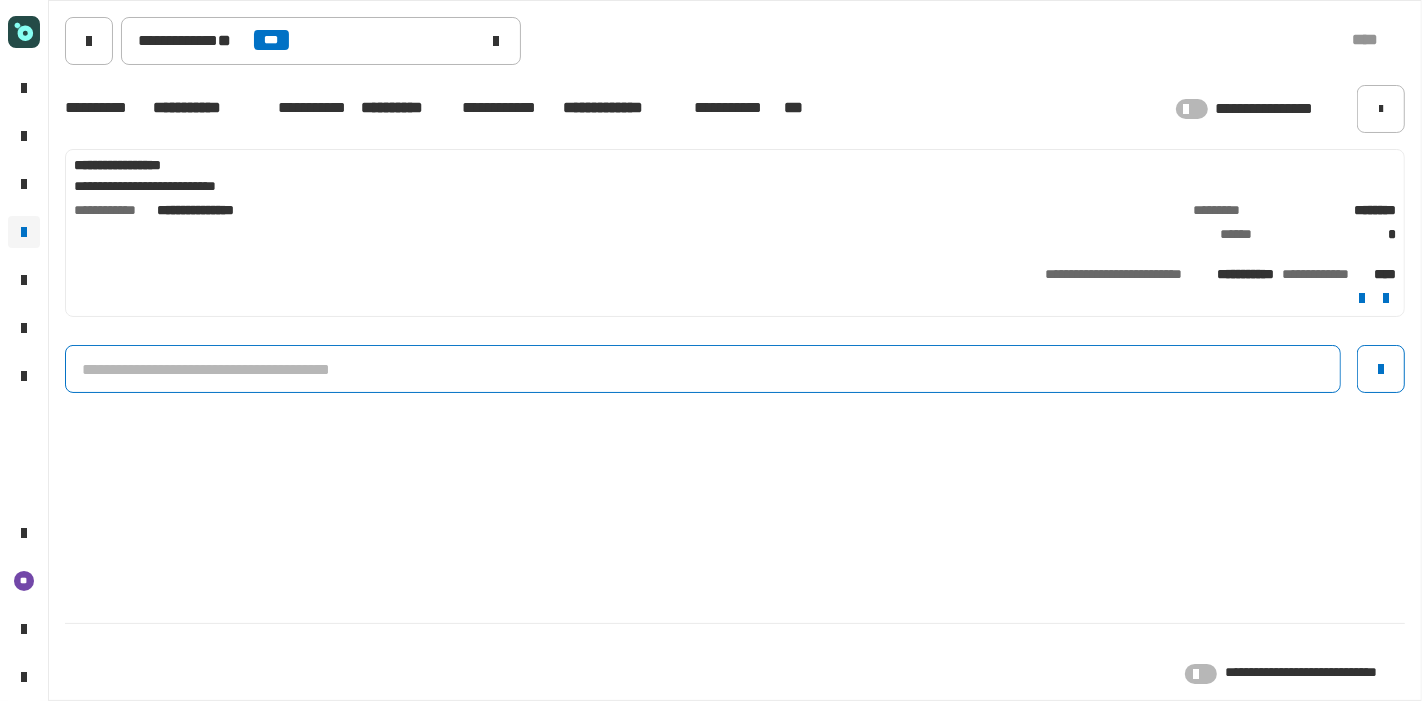 click 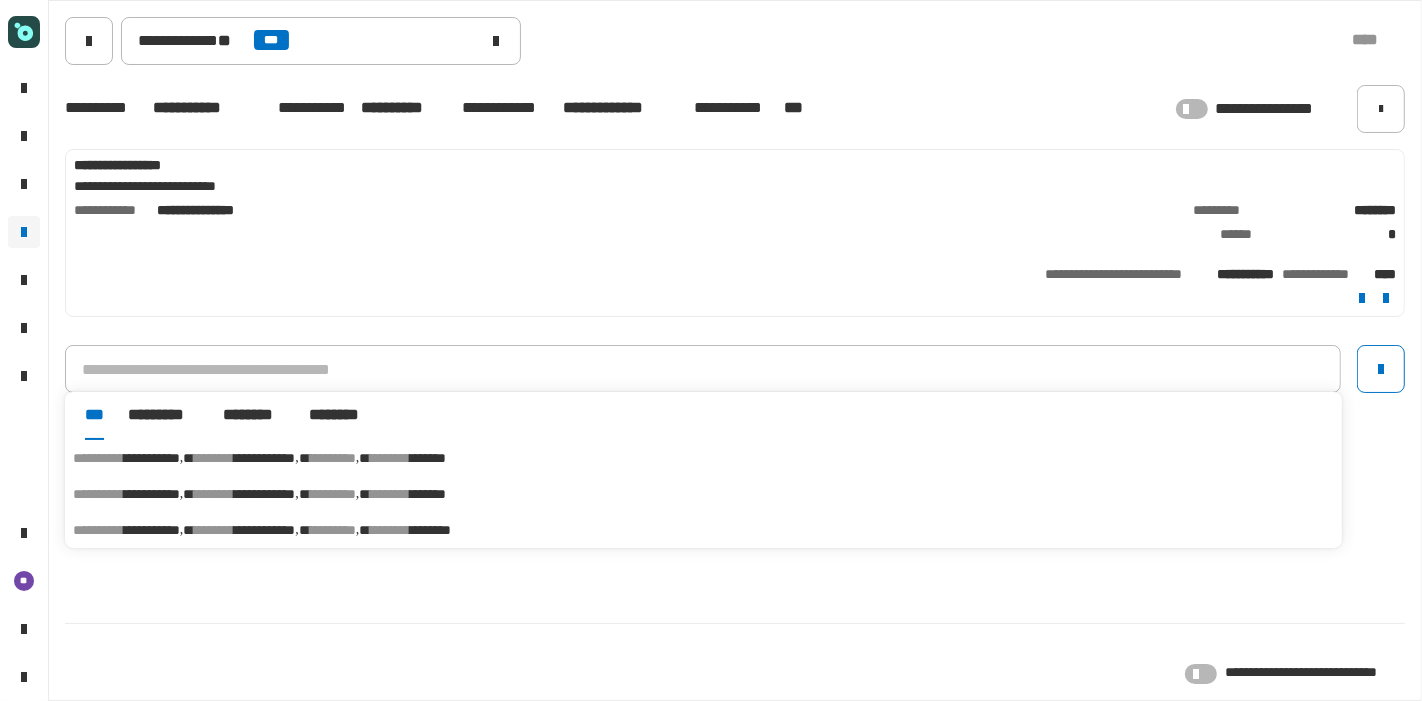 click on "********" at bounding box center (430, 530) 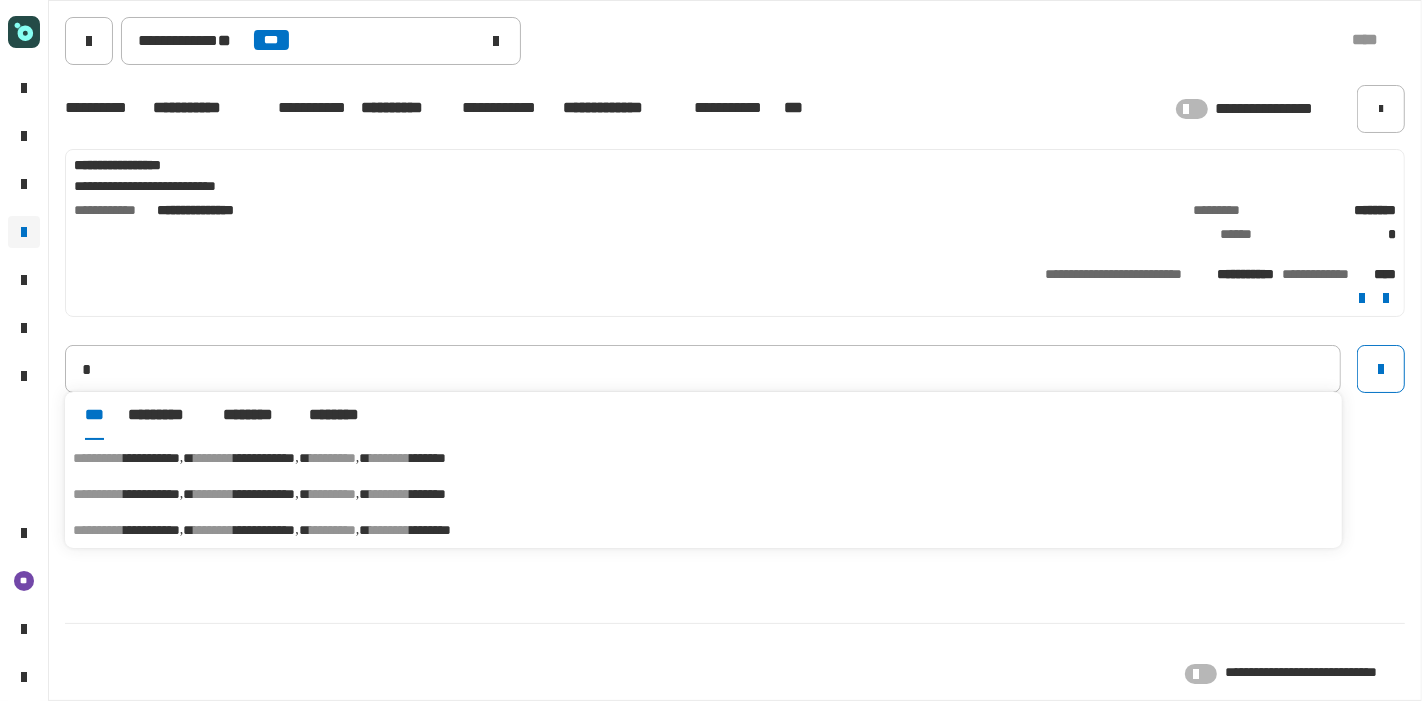 type on "**********" 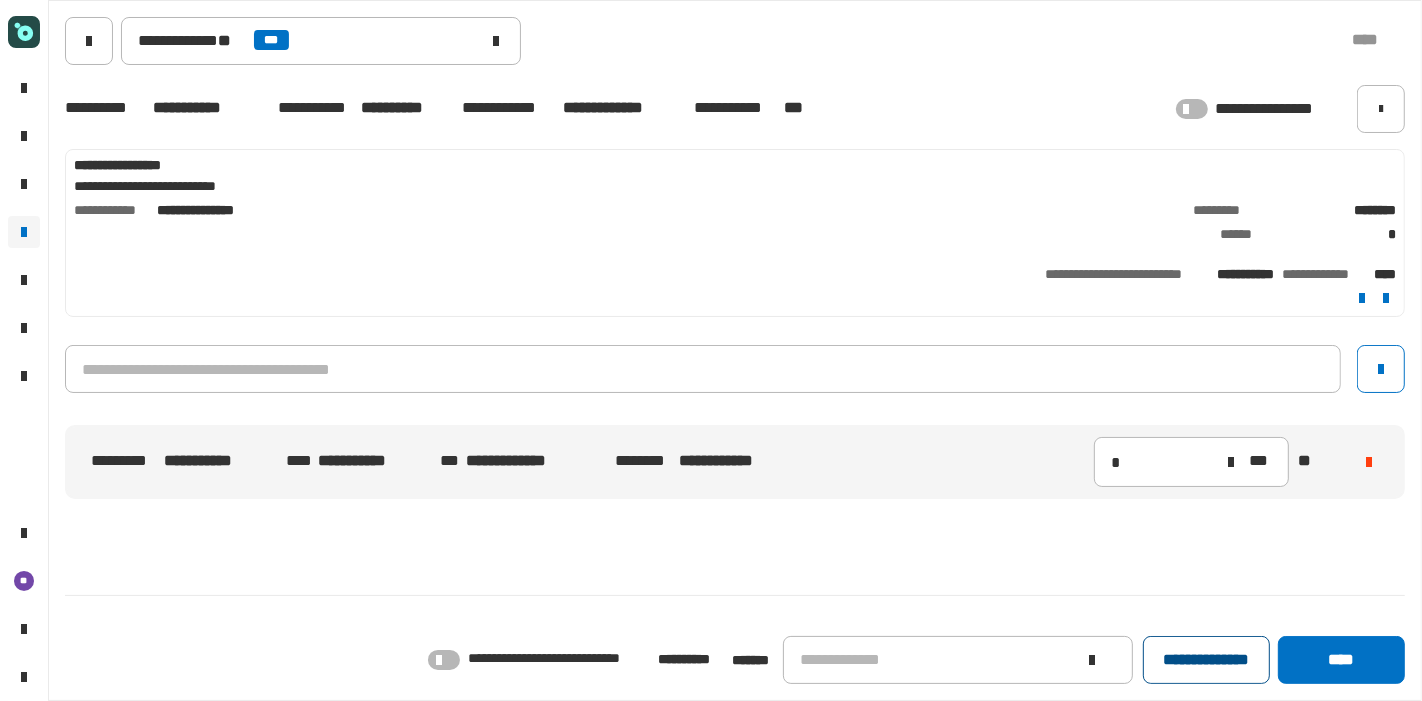 click on "**********" 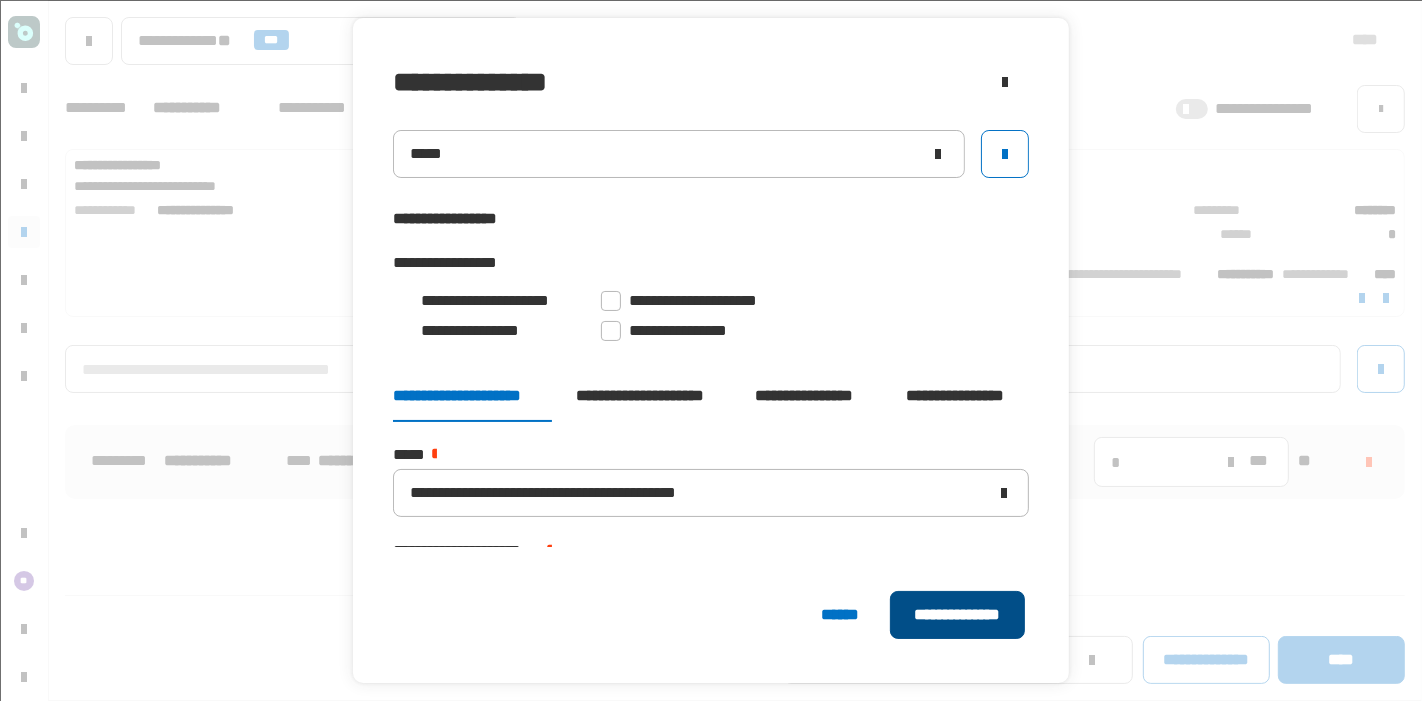click on "**********" 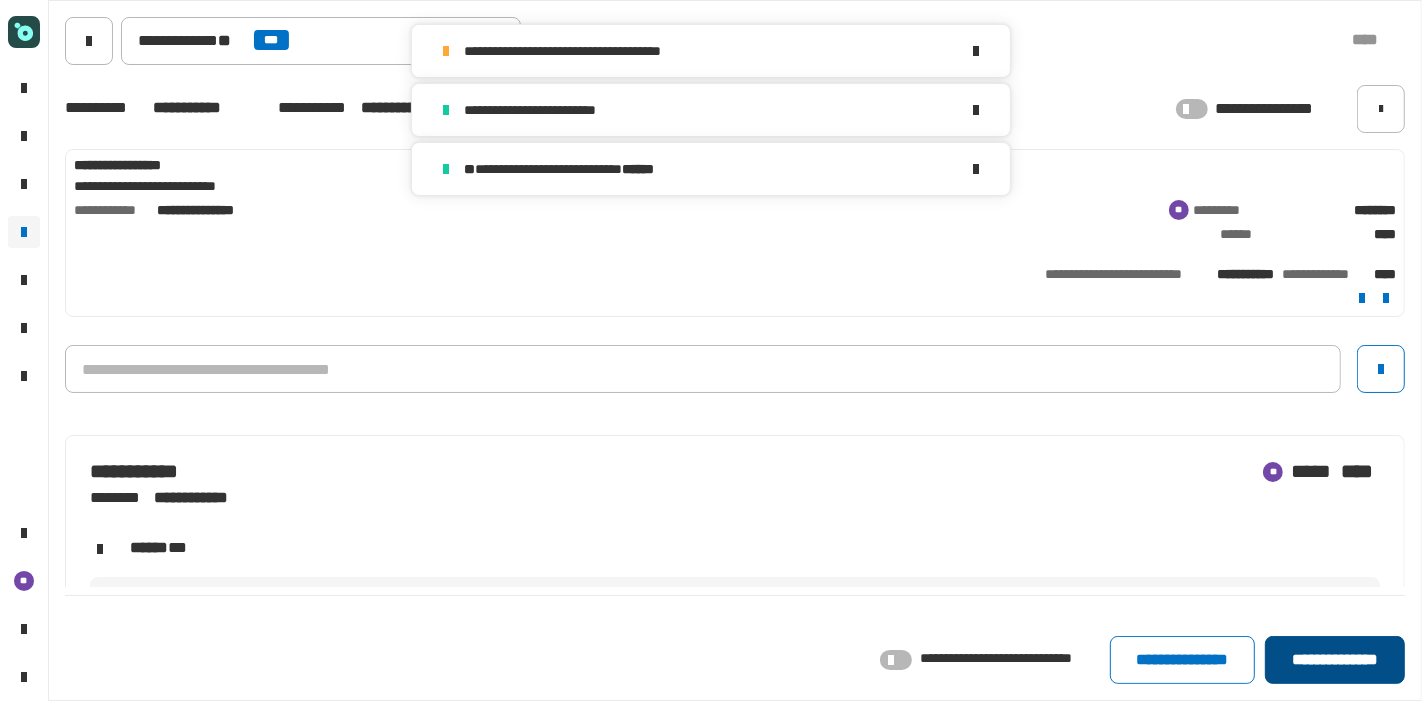 click on "**********" 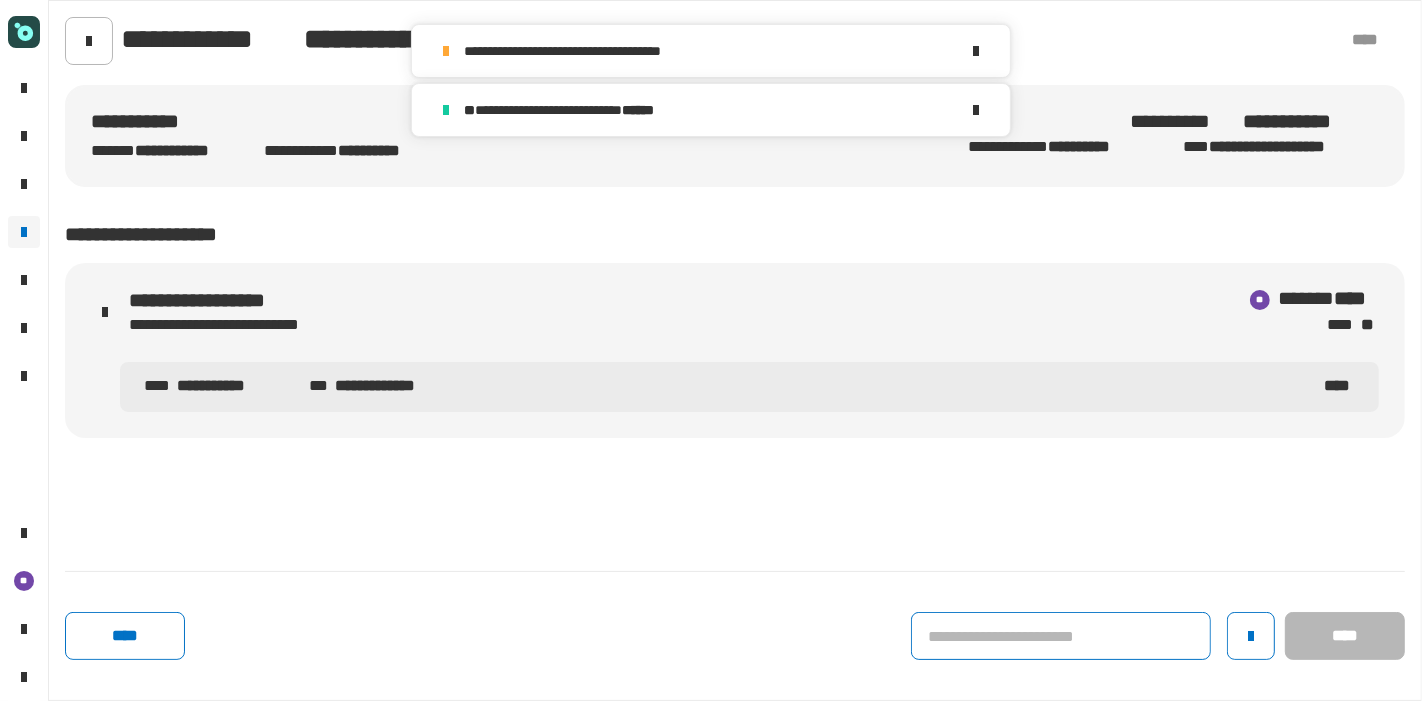 click 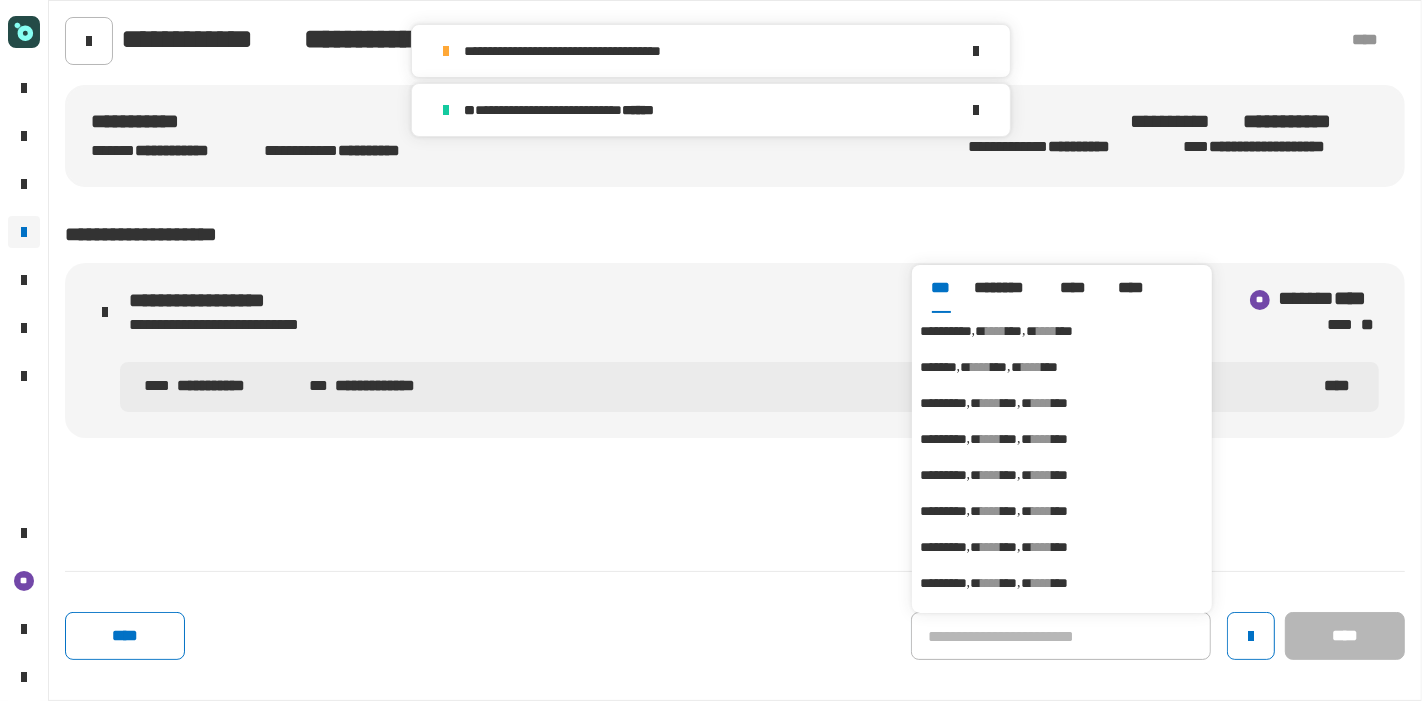 click on "****" at bounding box center [996, 331] 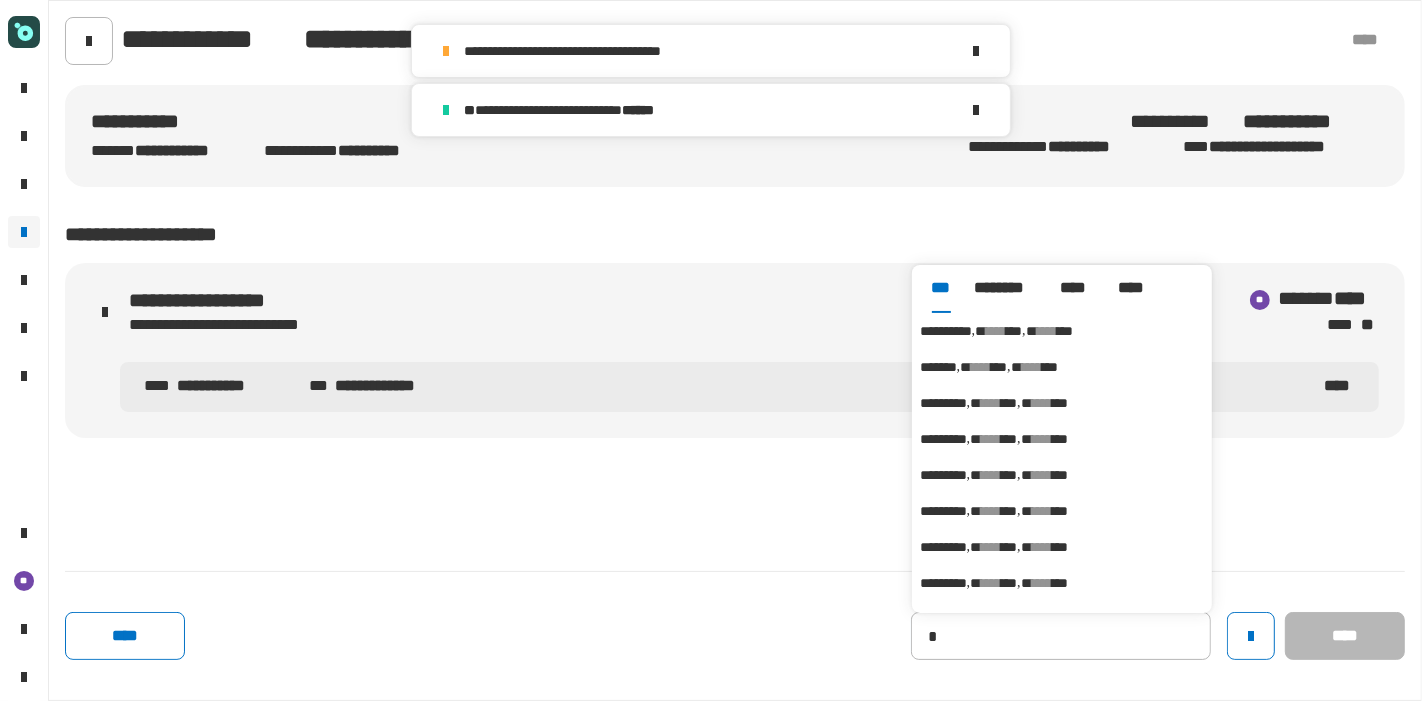 type on "**********" 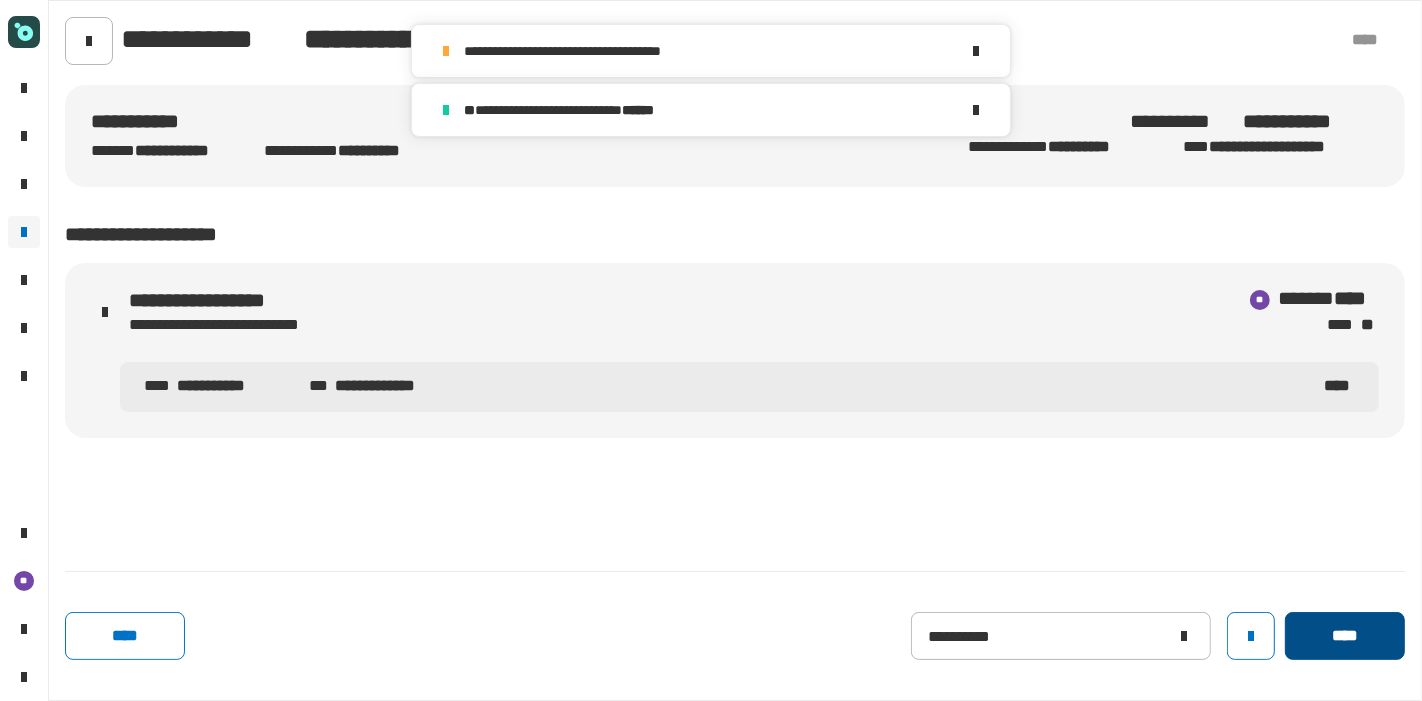 click on "****" 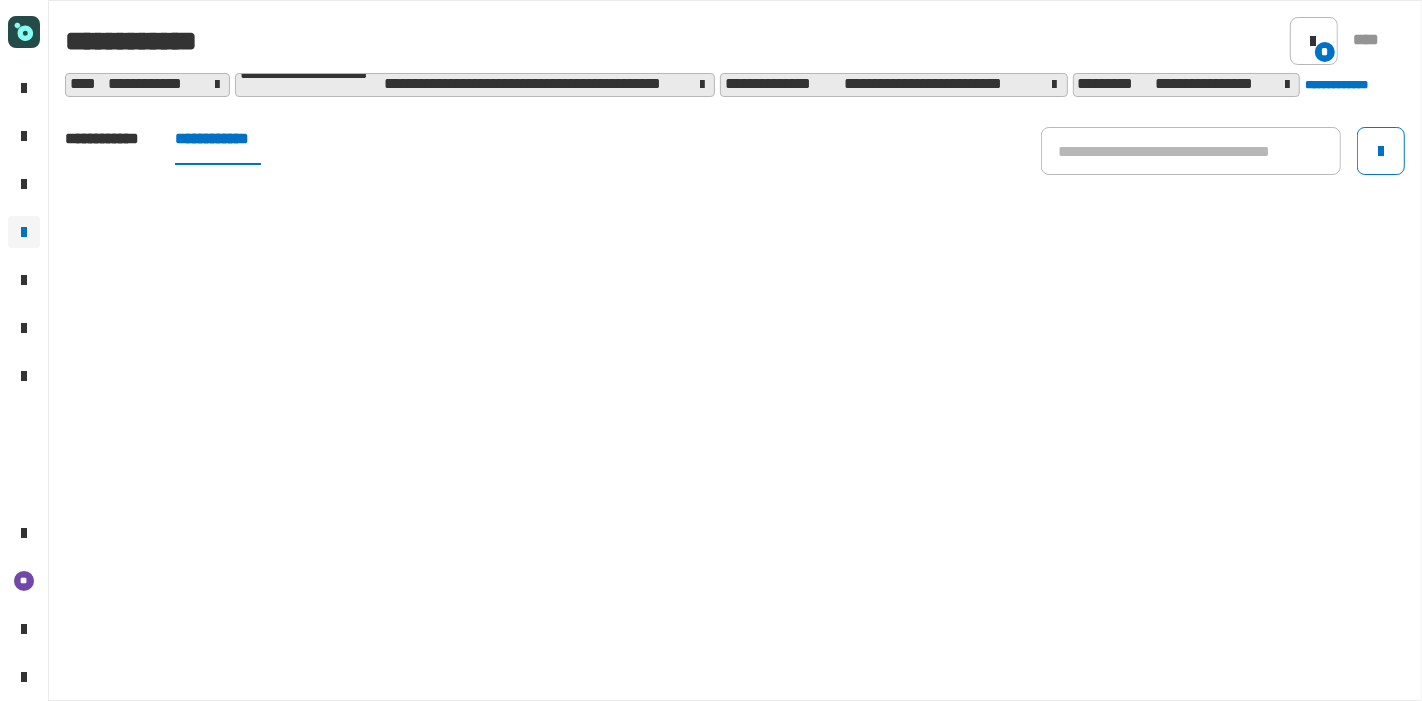 click on "**********" 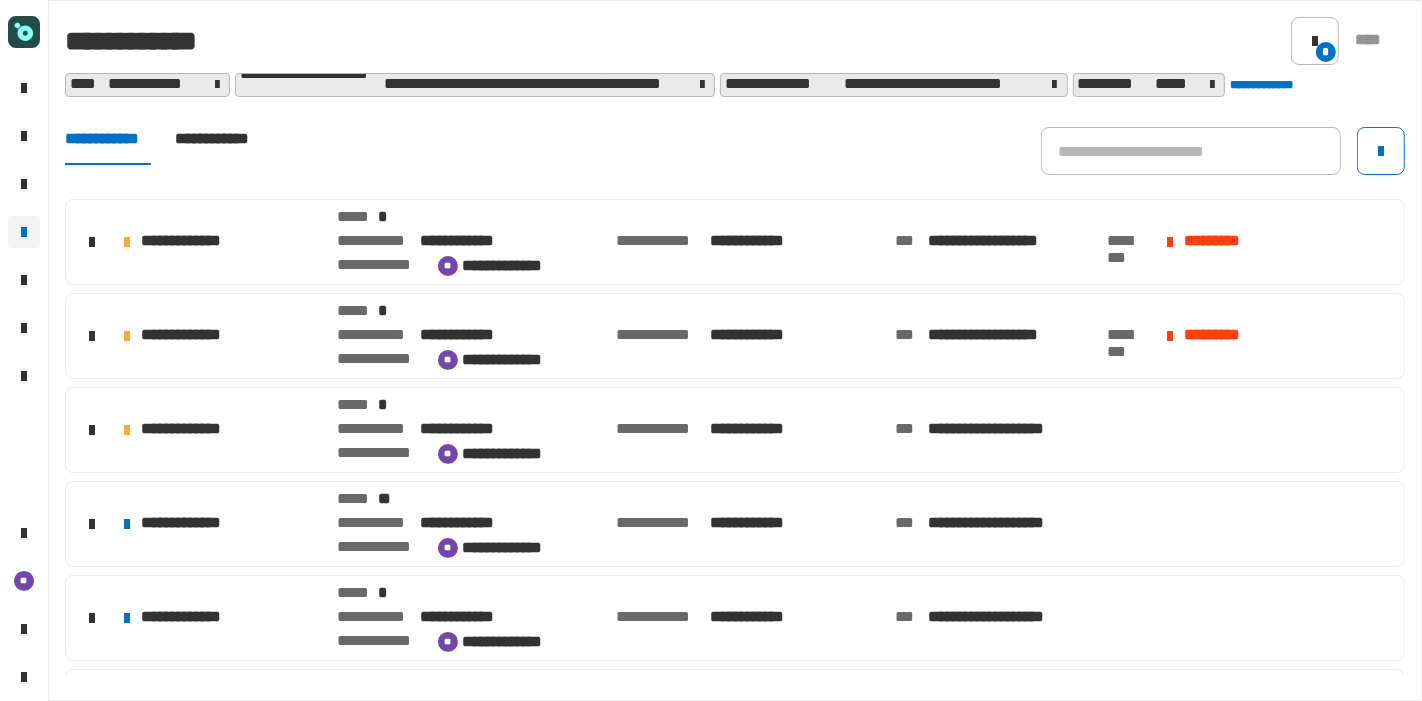 click on "**********" 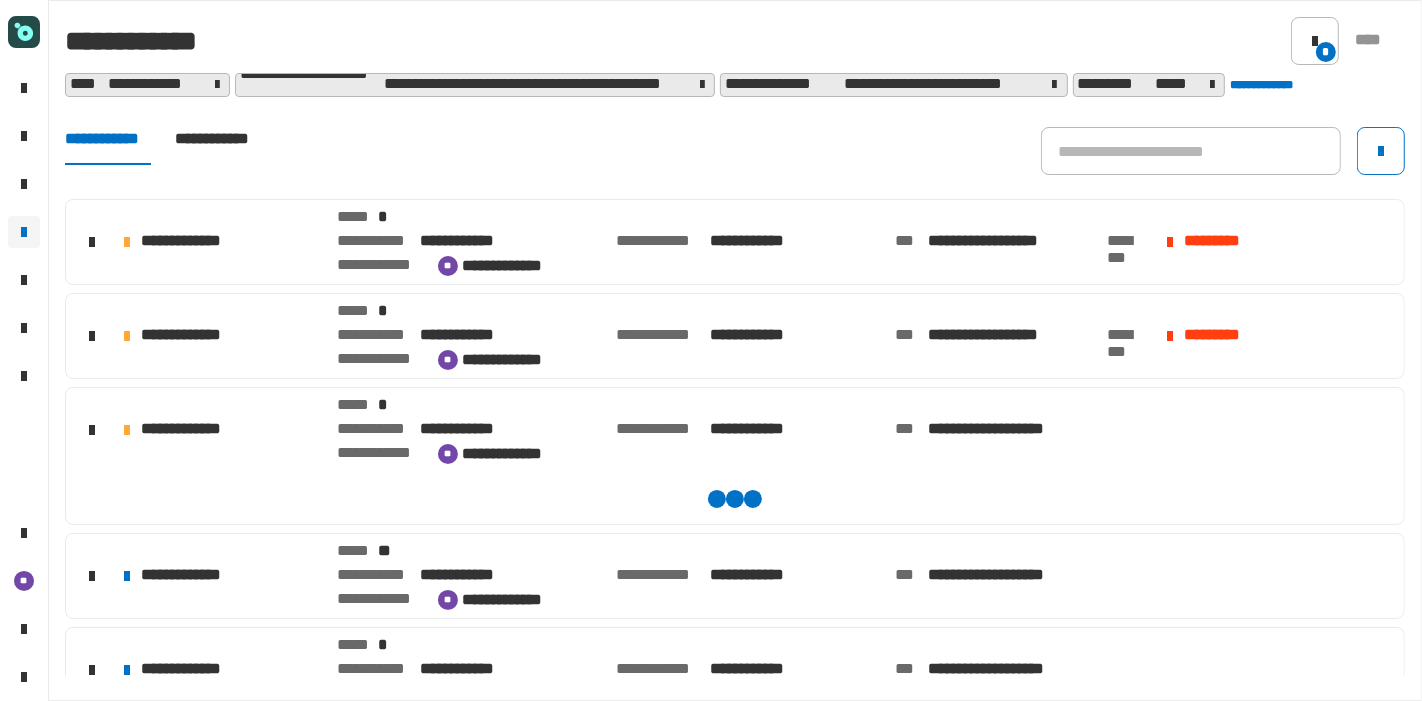 scroll, scrollTop: 100, scrollLeft: 0, axis: vertical 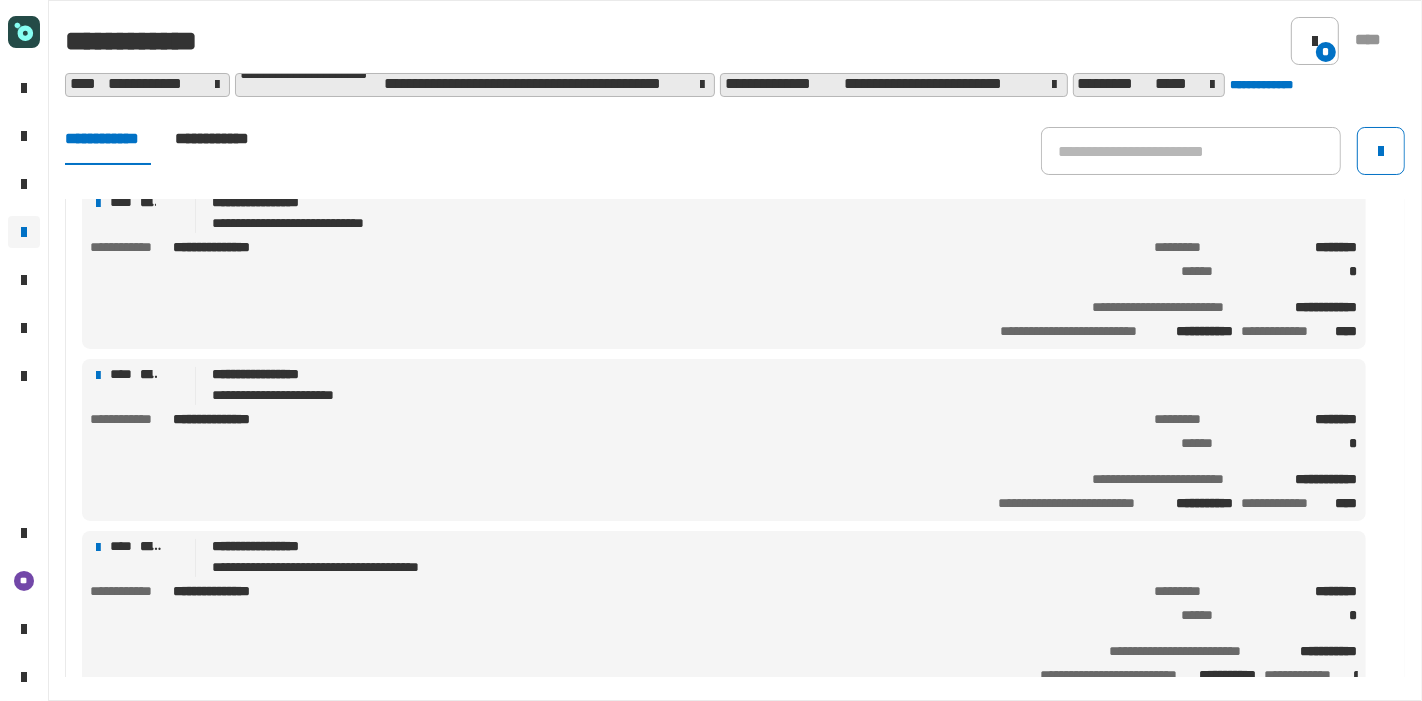 click on "**********" 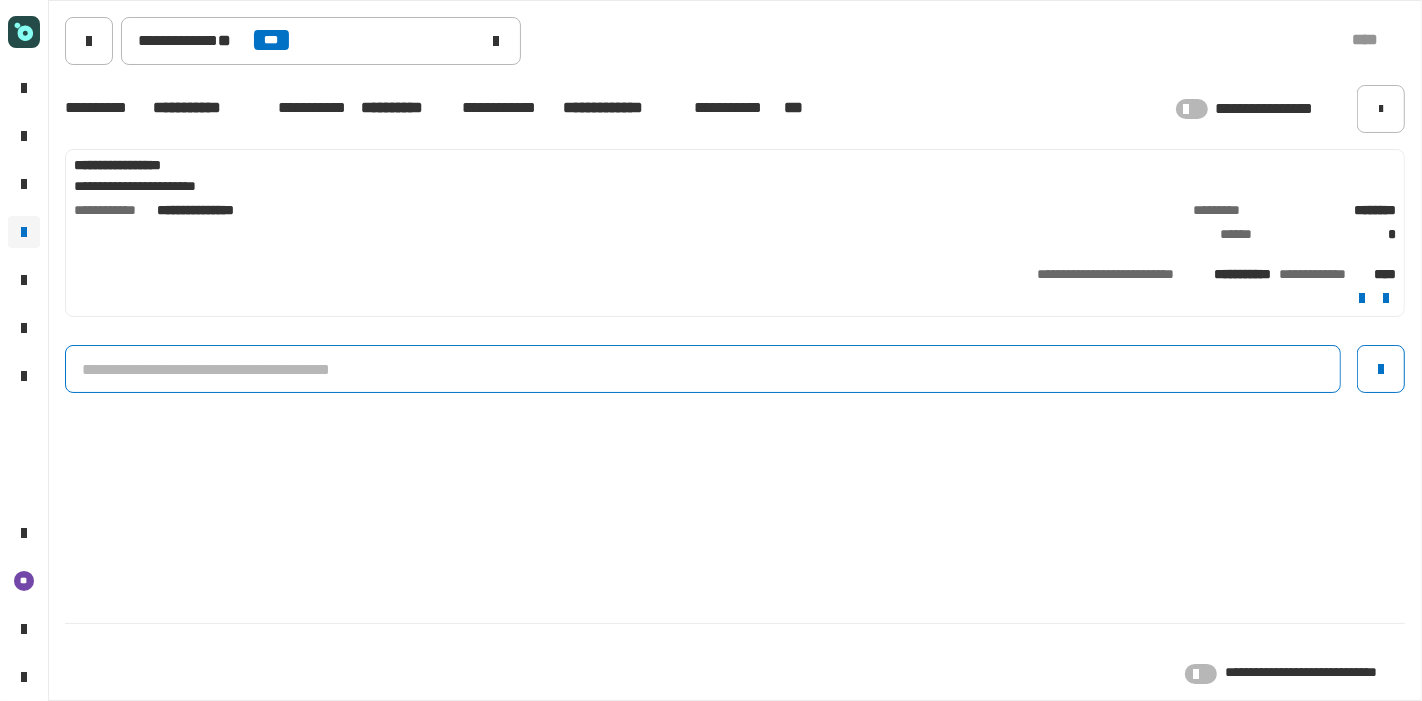 click 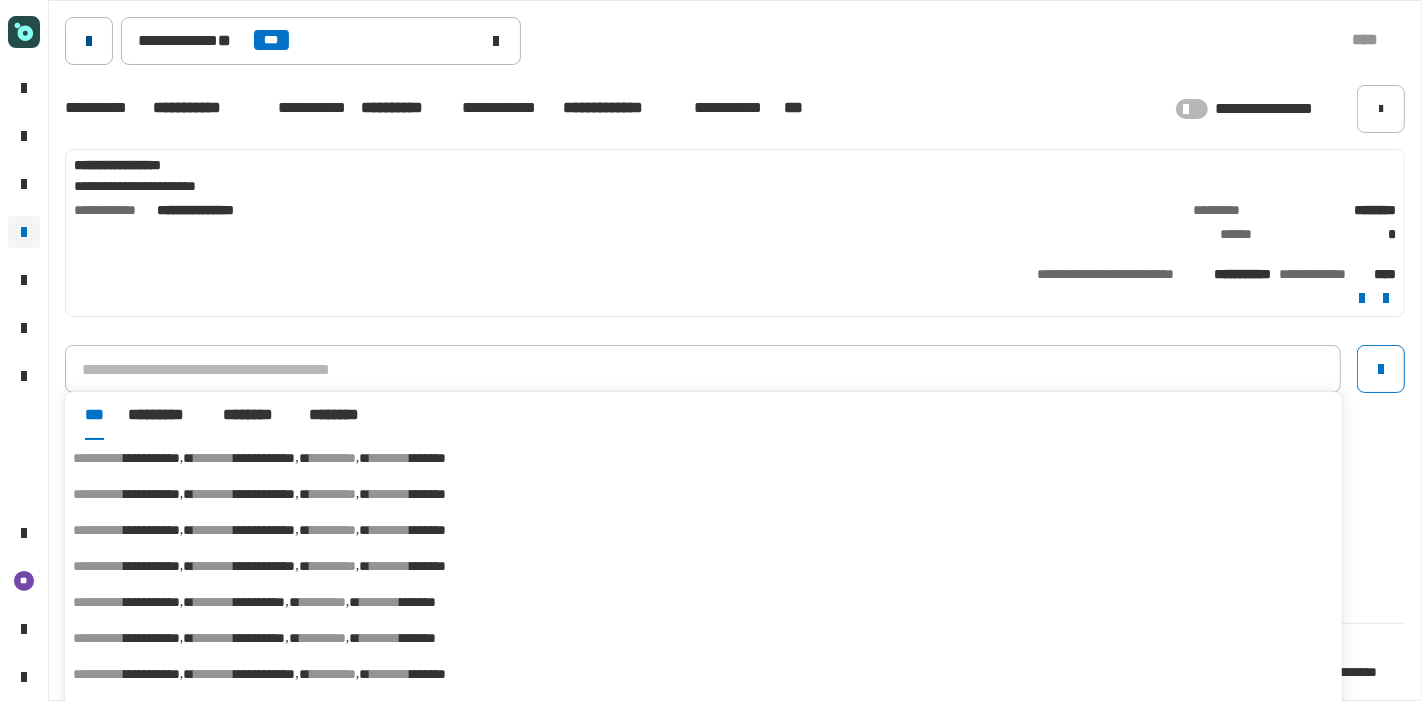 click 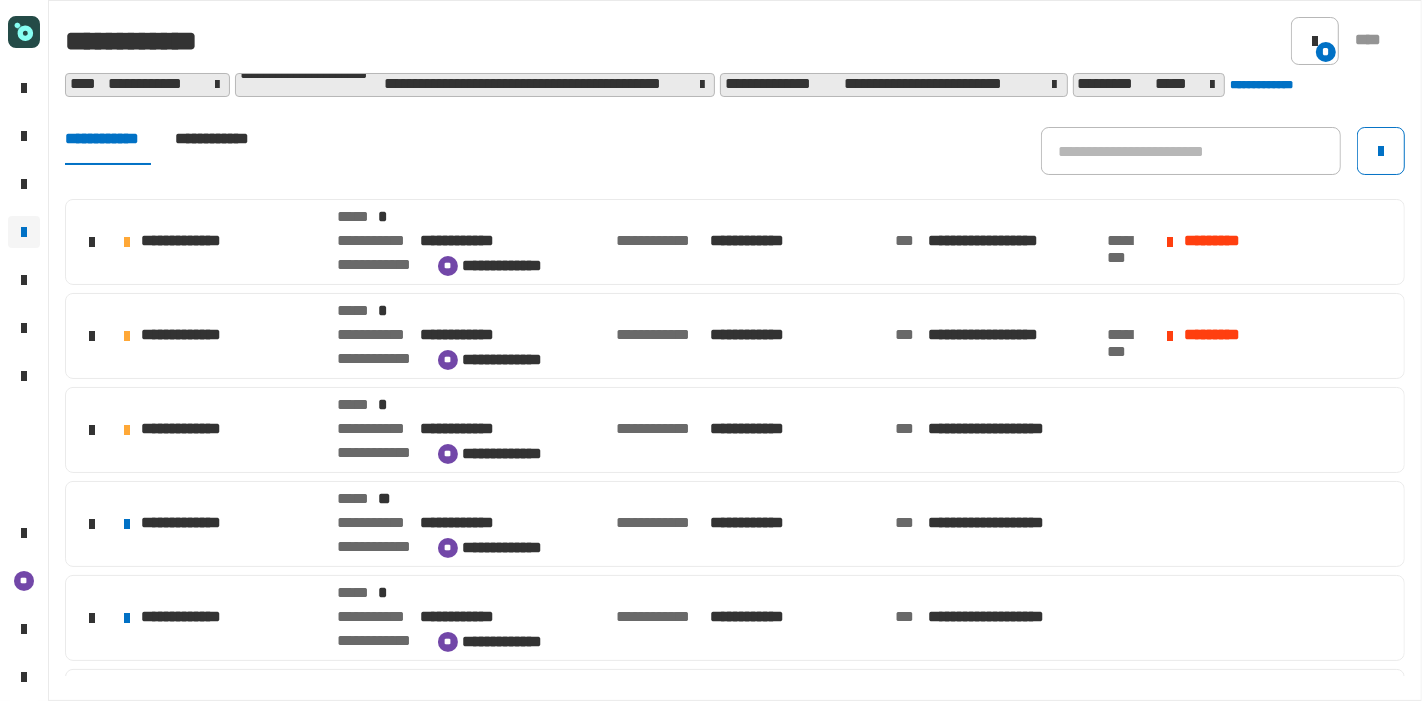 click on "**********" 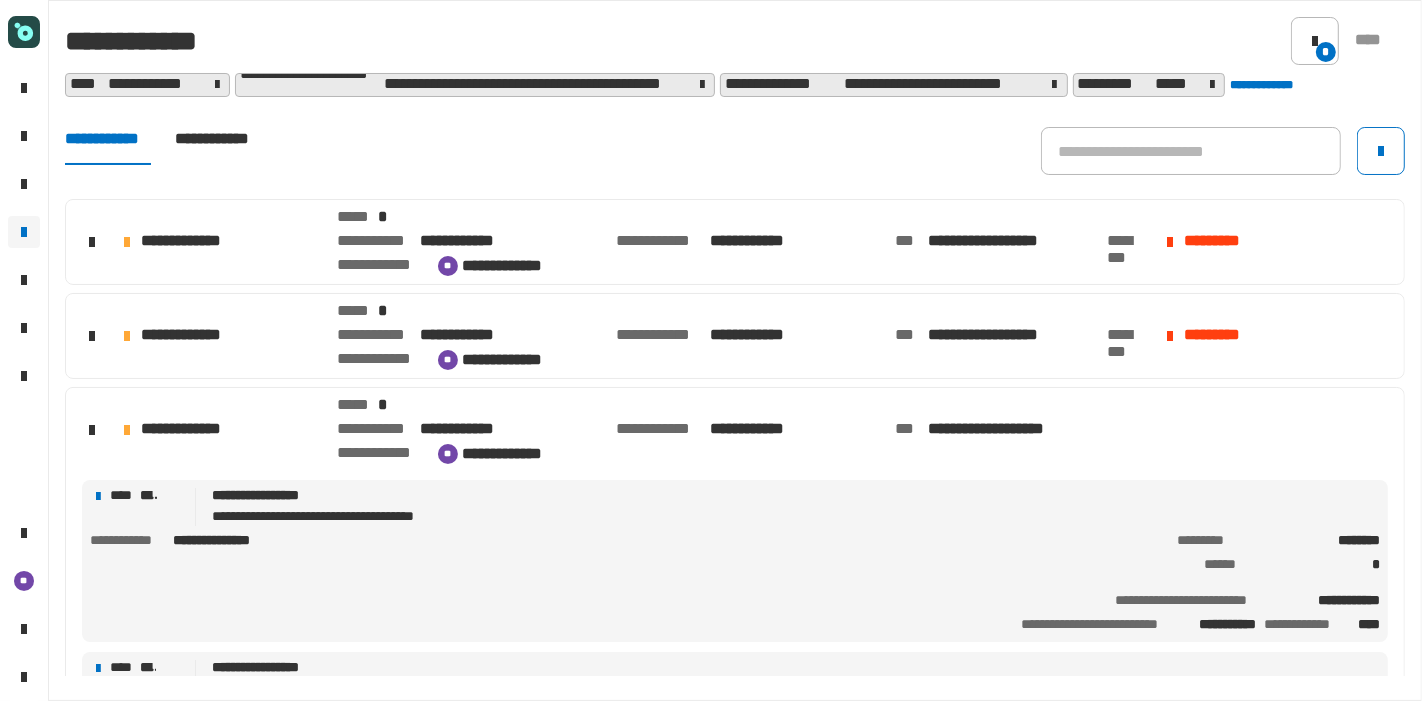 click on "**********" 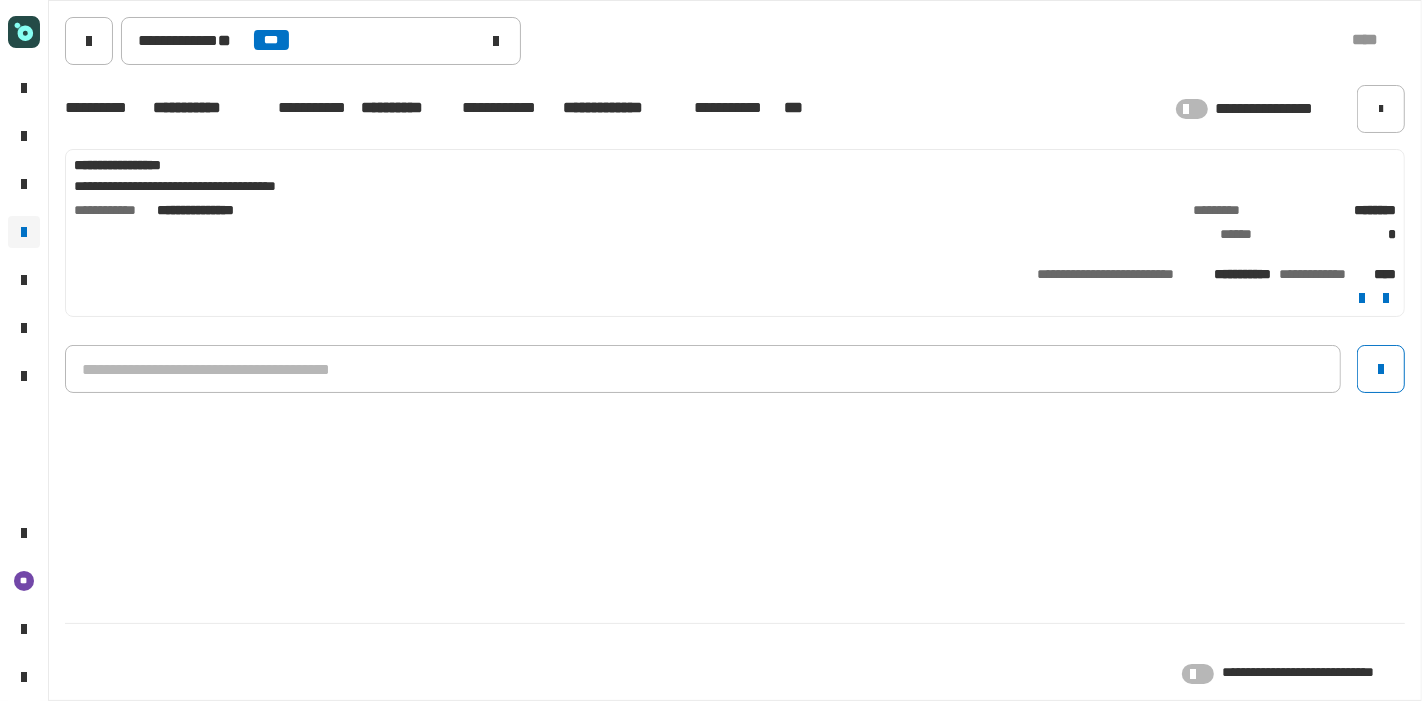 click 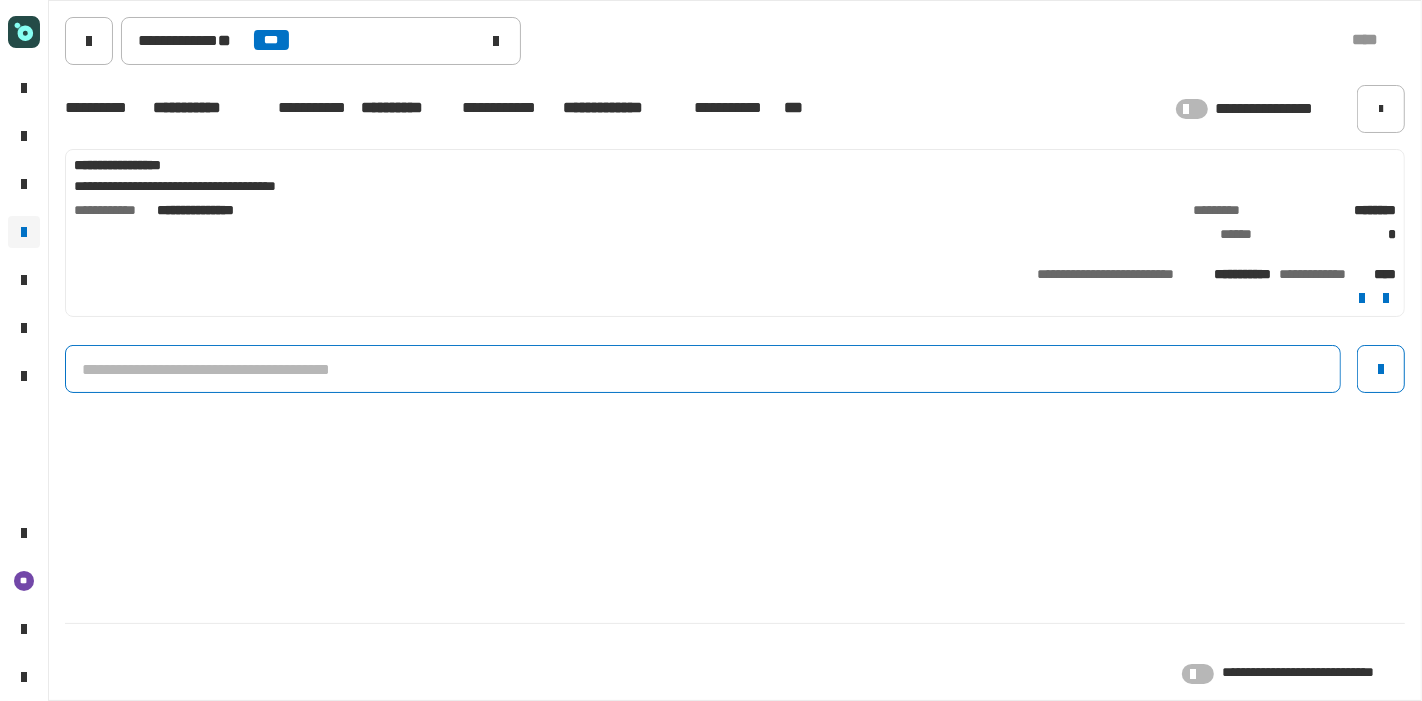 click 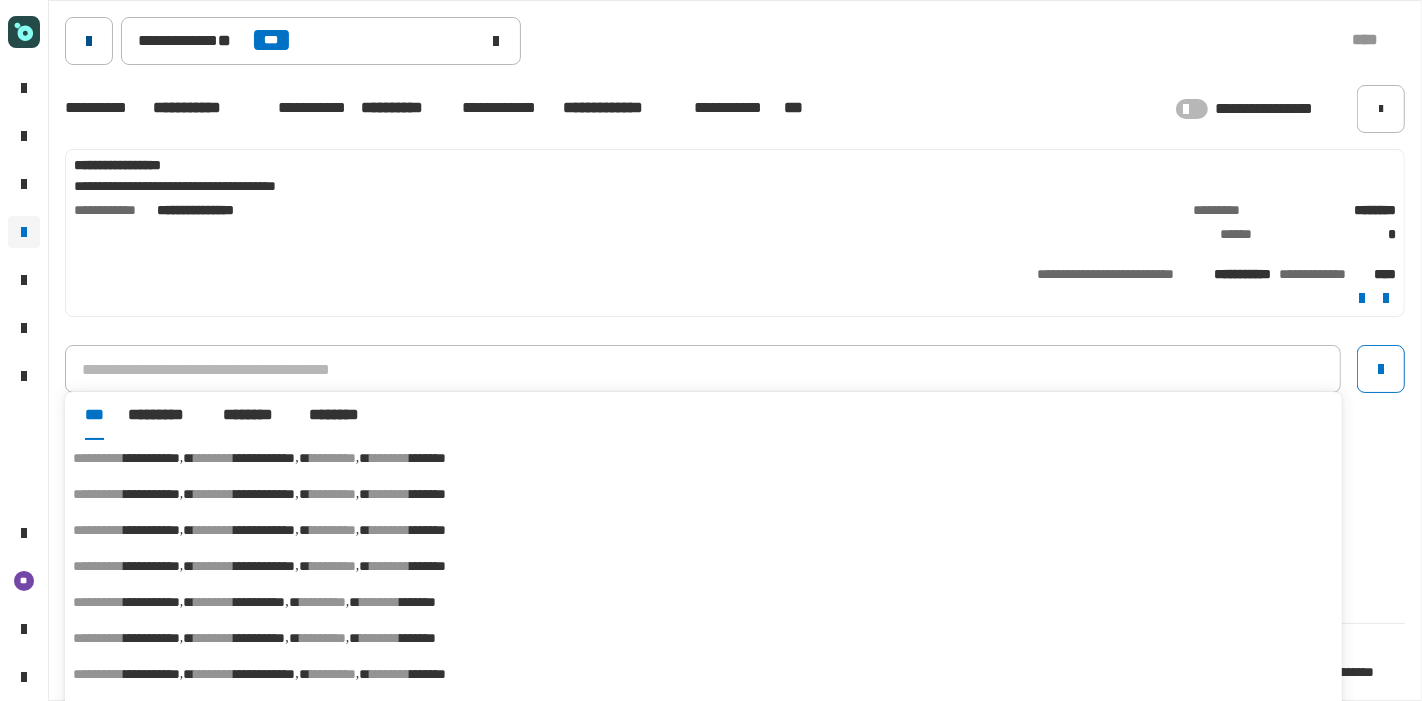 click 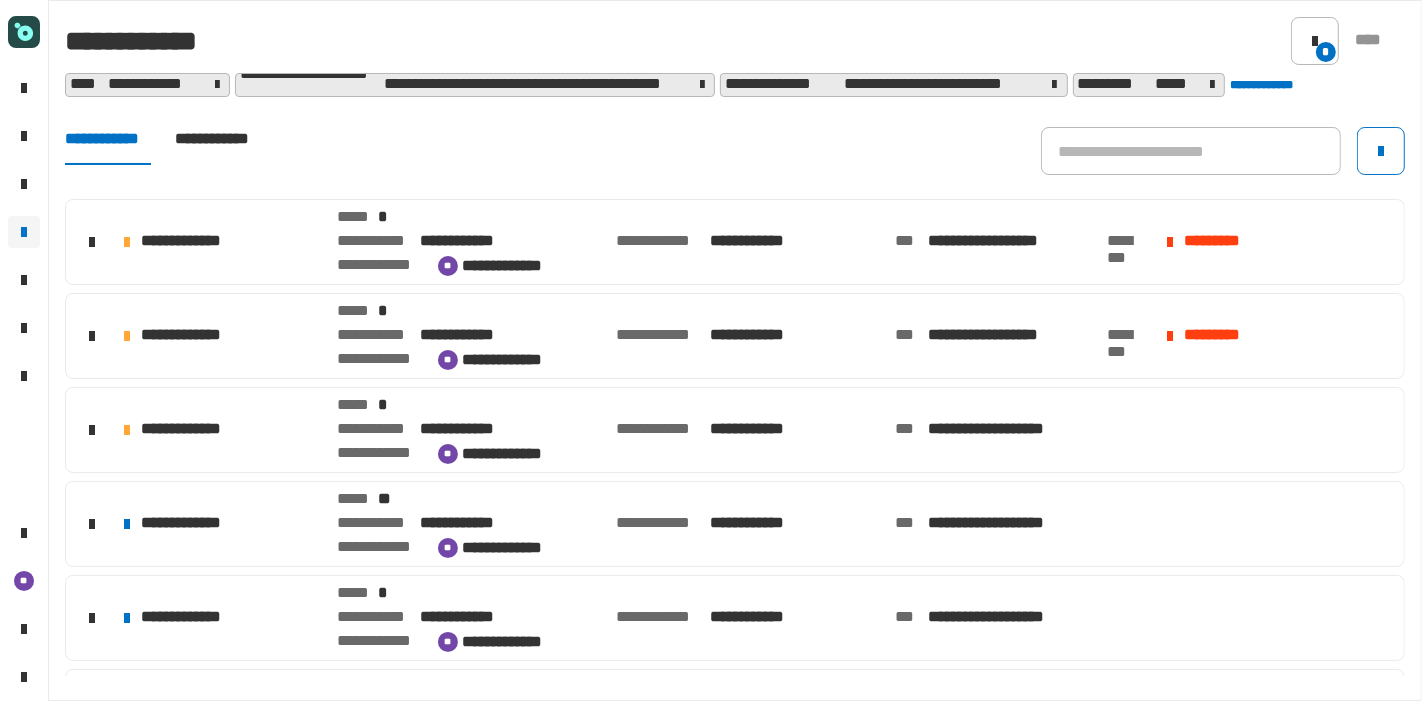 click on "**********" 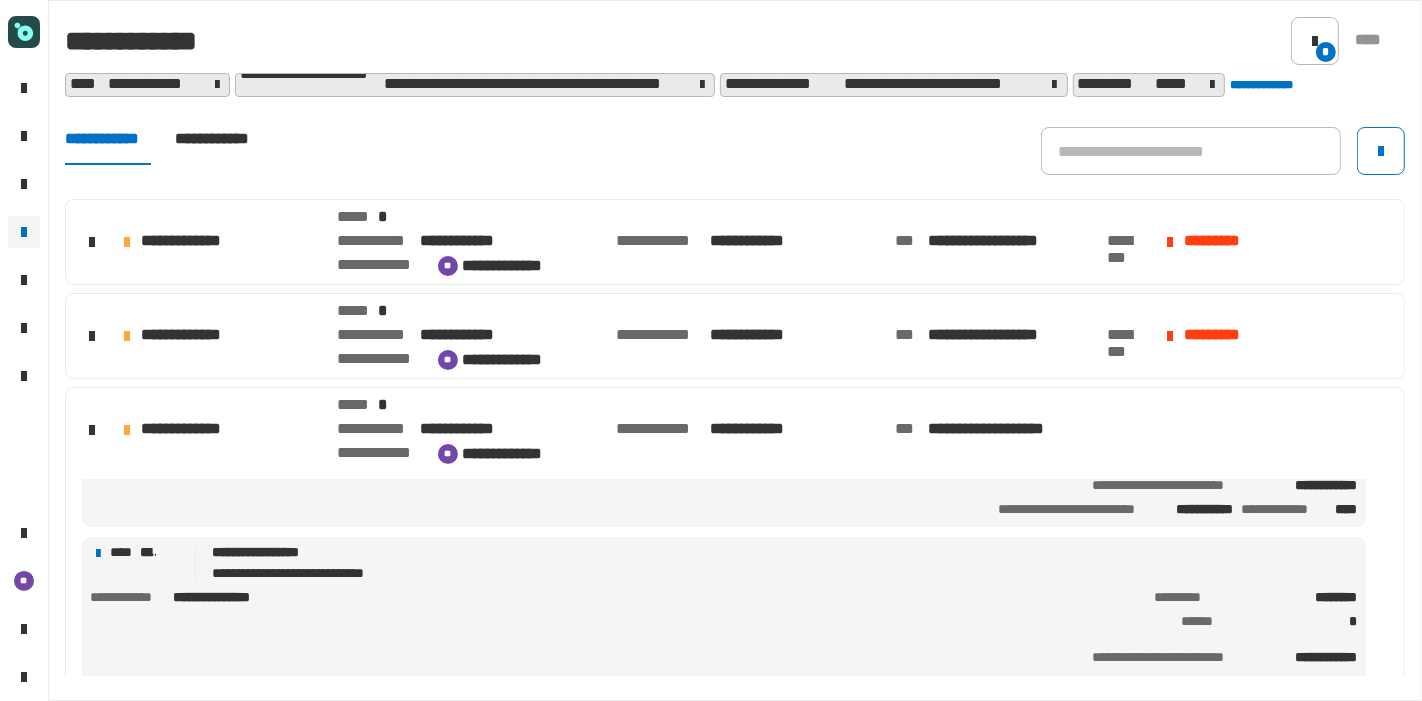 scroll, scrollTop: 128, scrollLeft: 0, axis: vertical 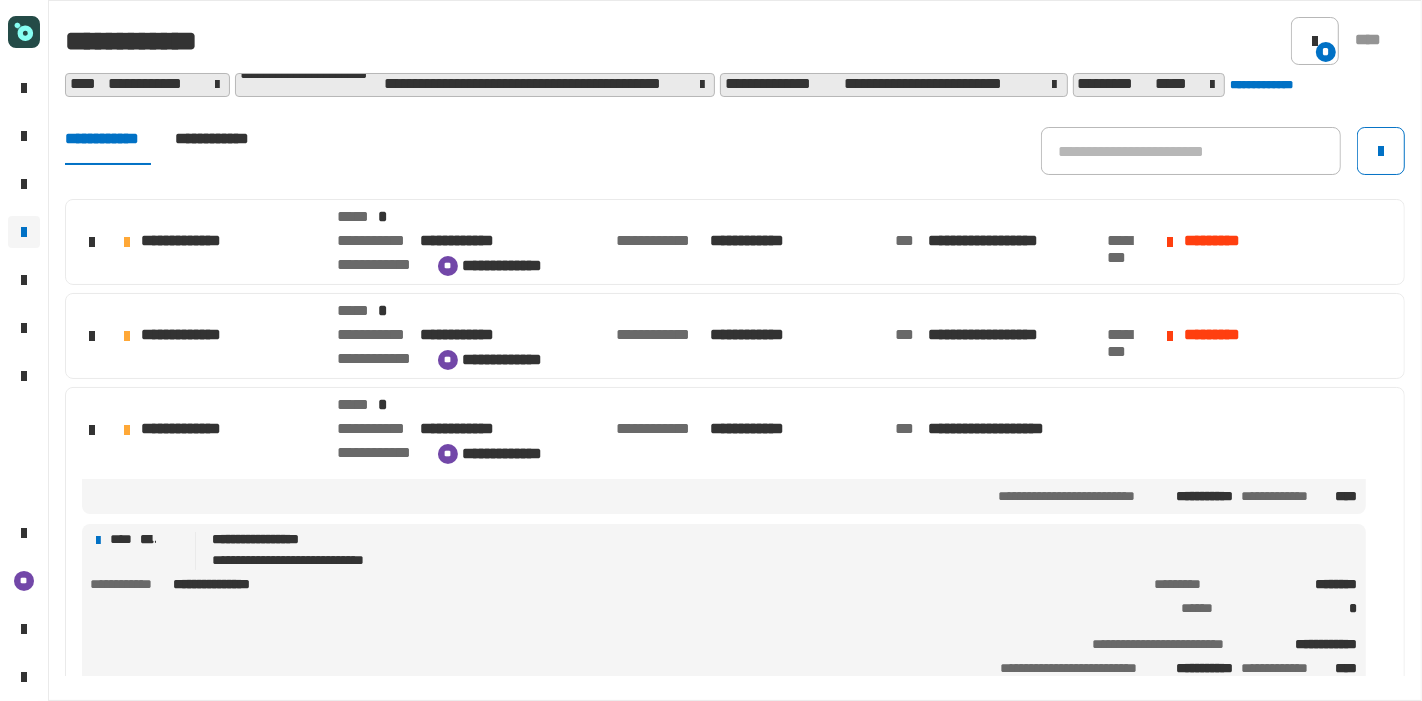 click on "**********" 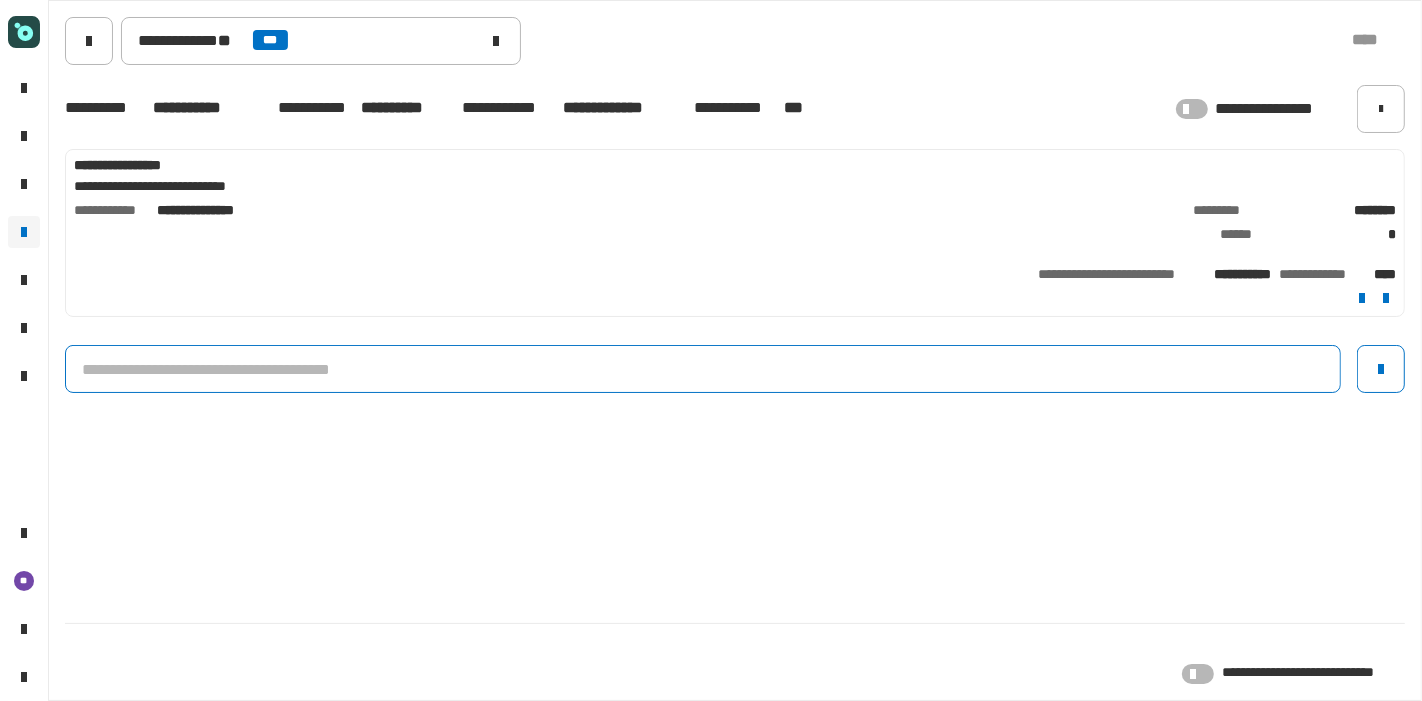 click 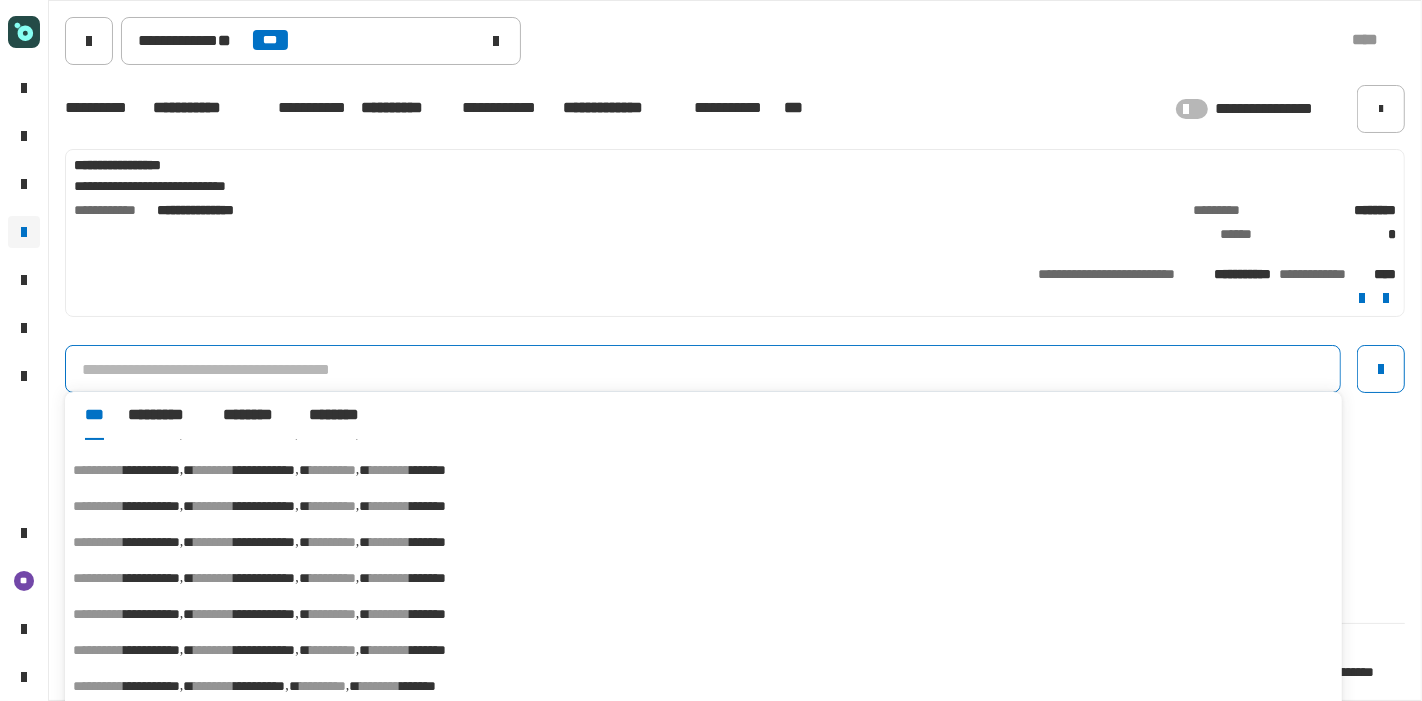 scroll, scrollTop: 70, scrollLeft: 0, axis: vertical 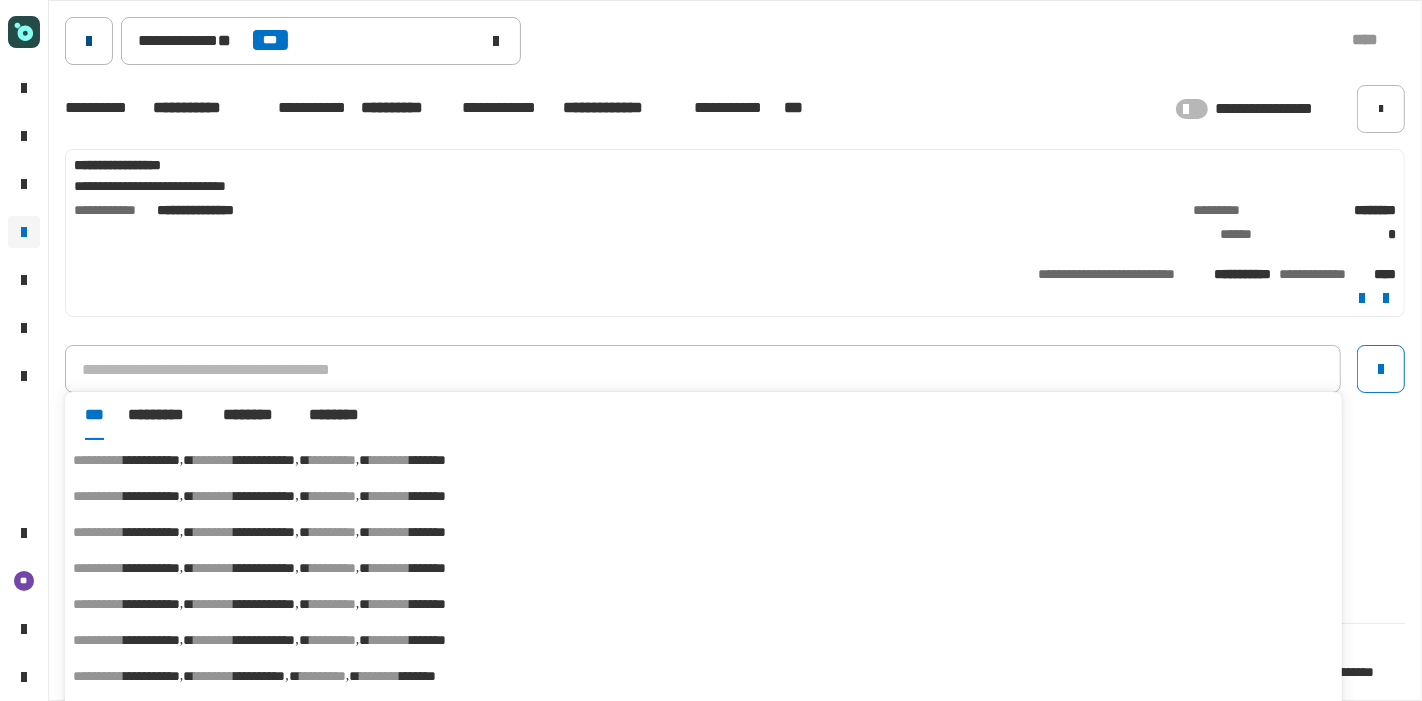 click 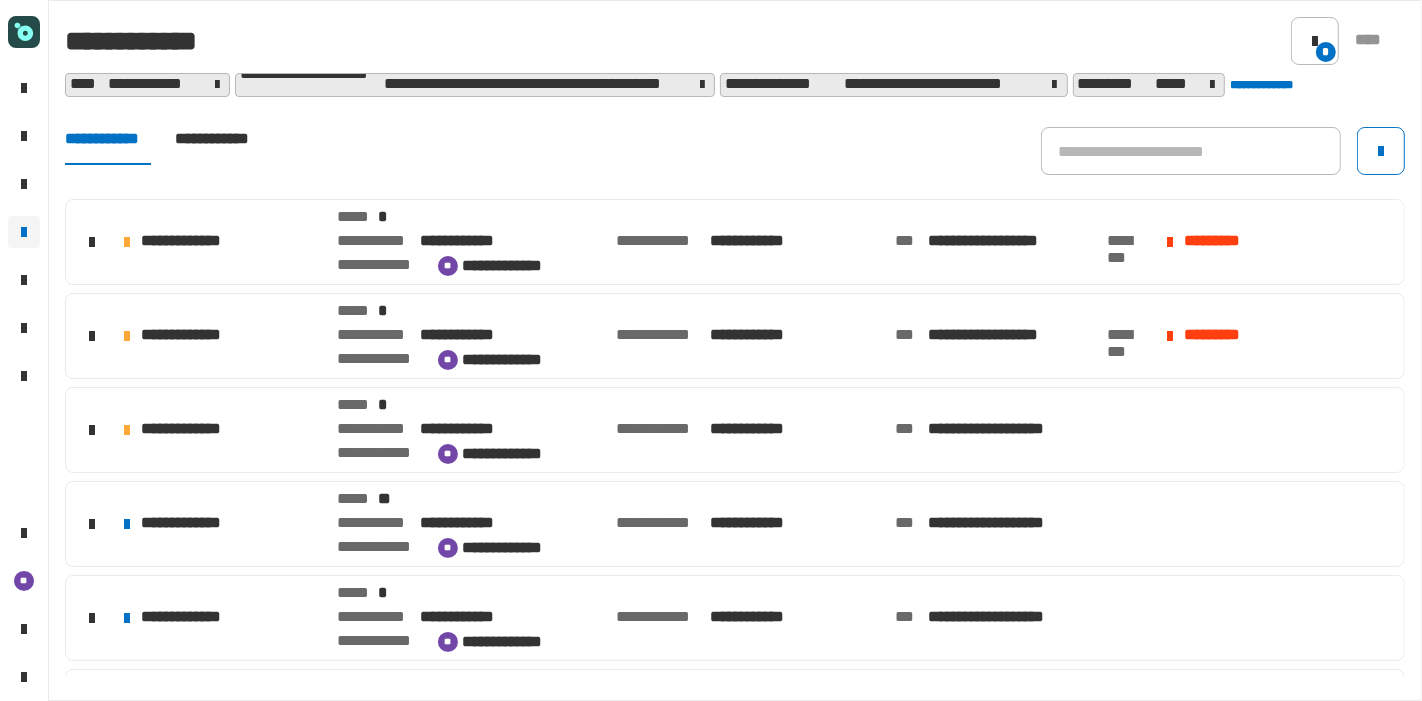 click on "**********" 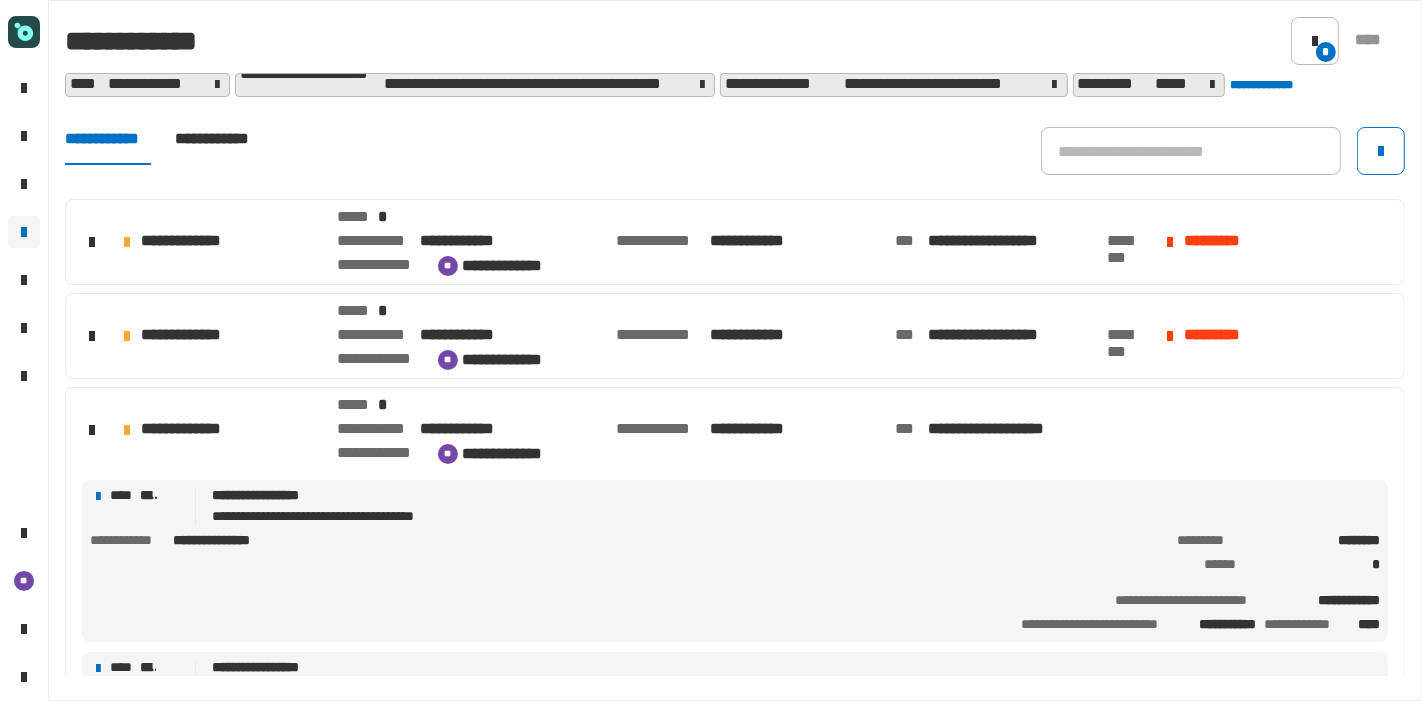 scroll, scrollTop: 114, scrollLeft: 0, axis: vertical 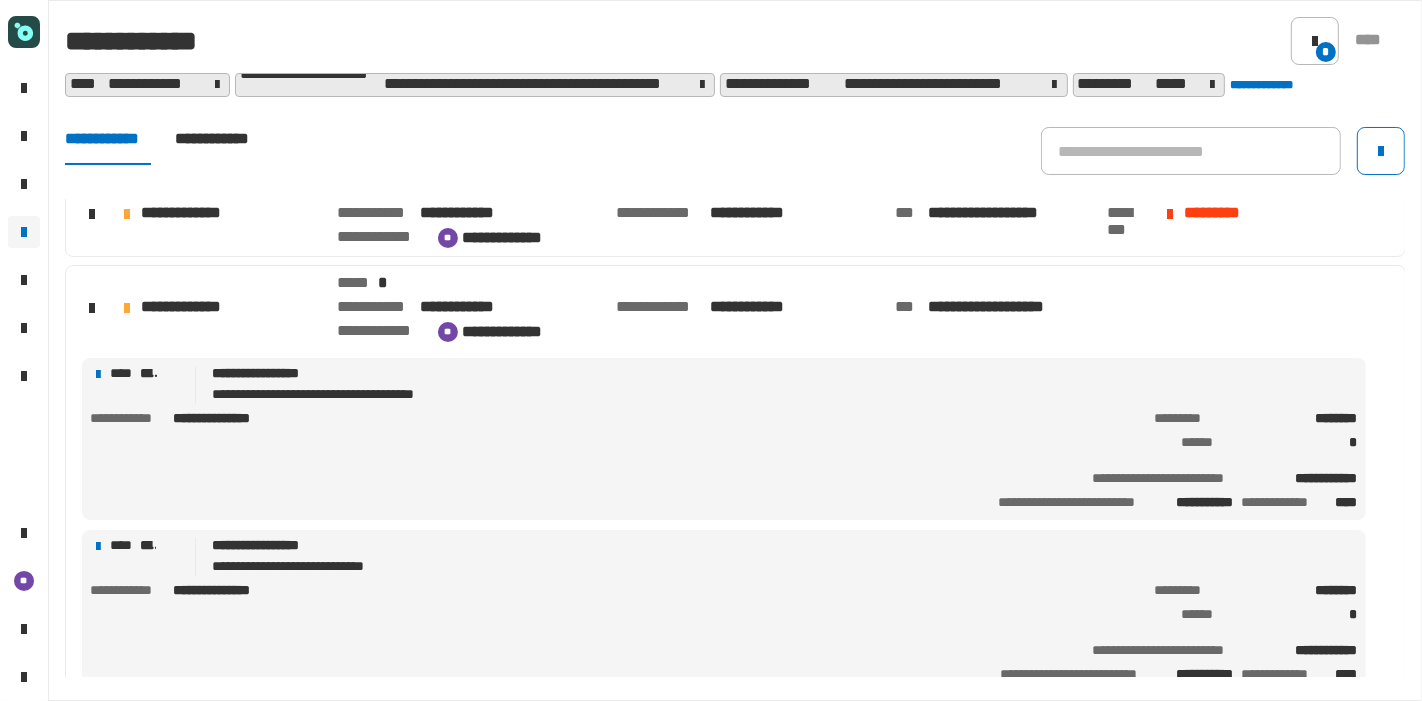 click on "**********" 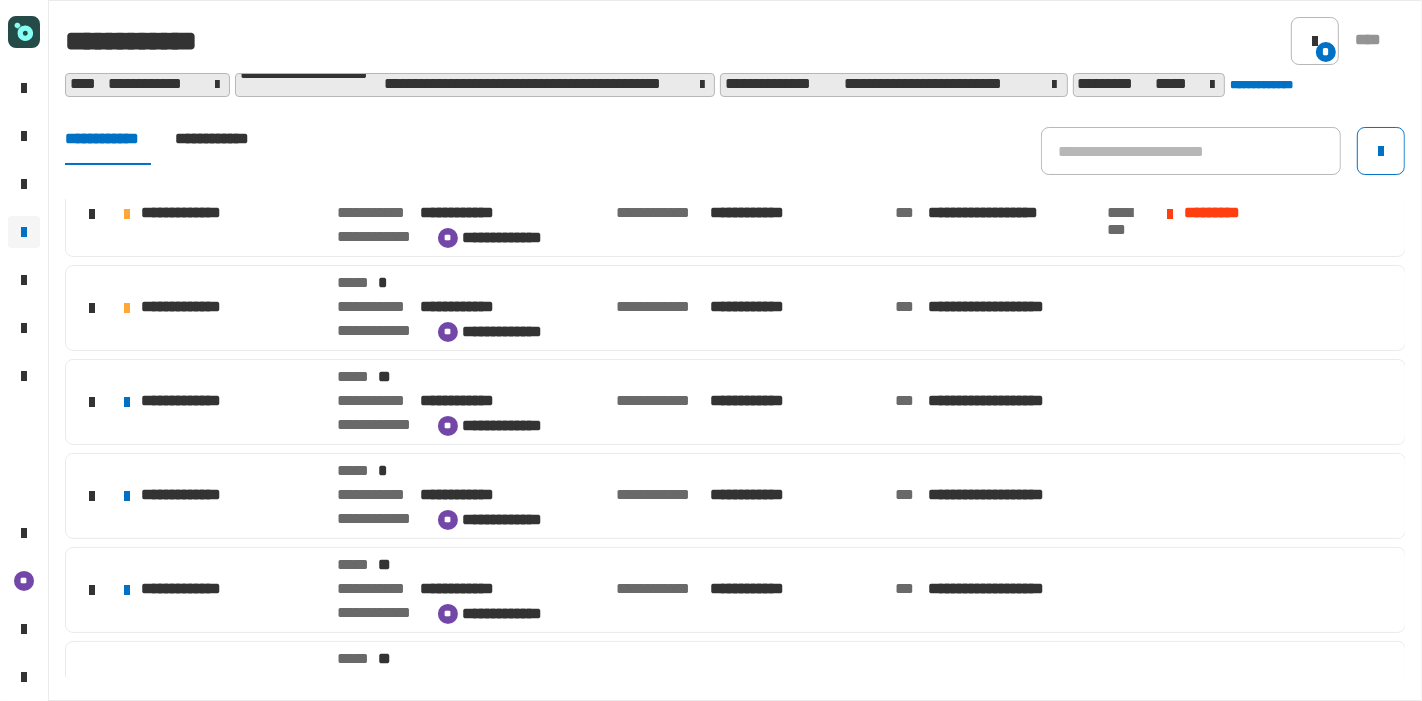 click on "**********" 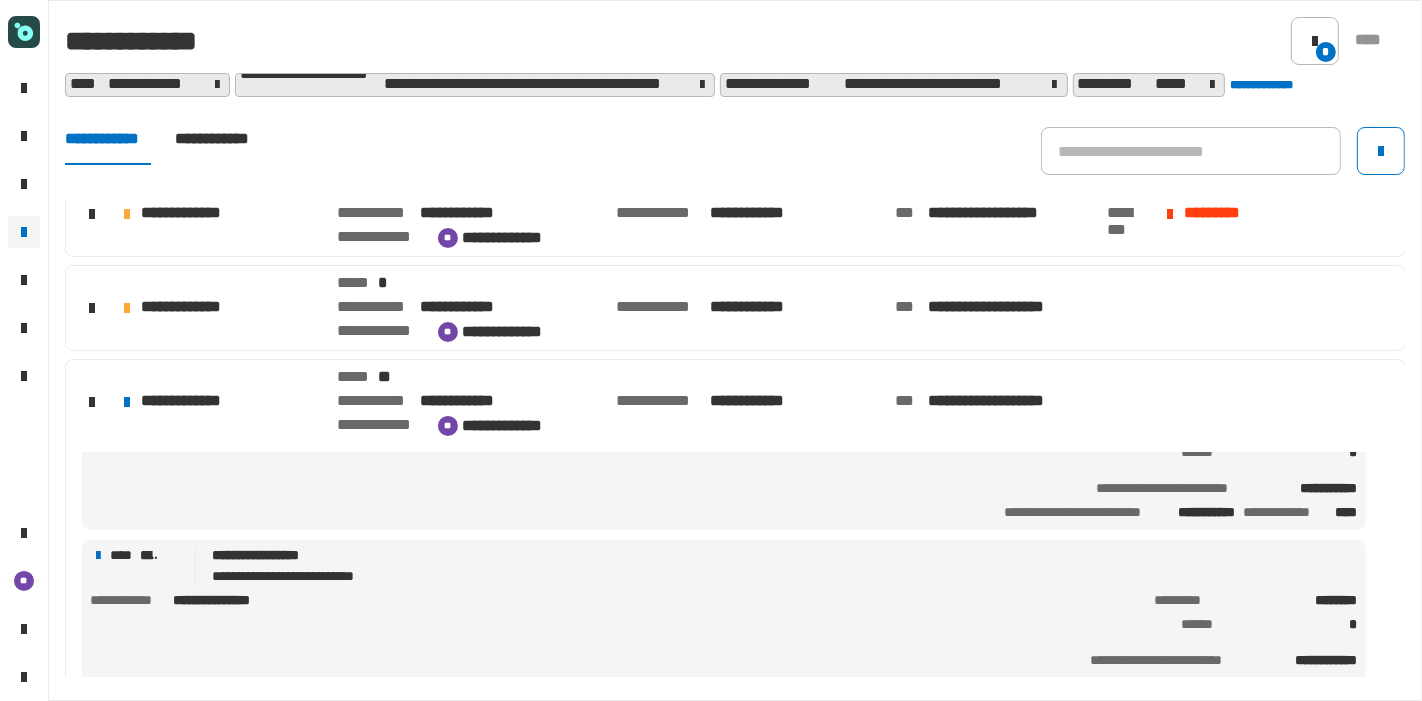 scroll, scrollTop: 1676, scrollLeft: 0, axis: vertical 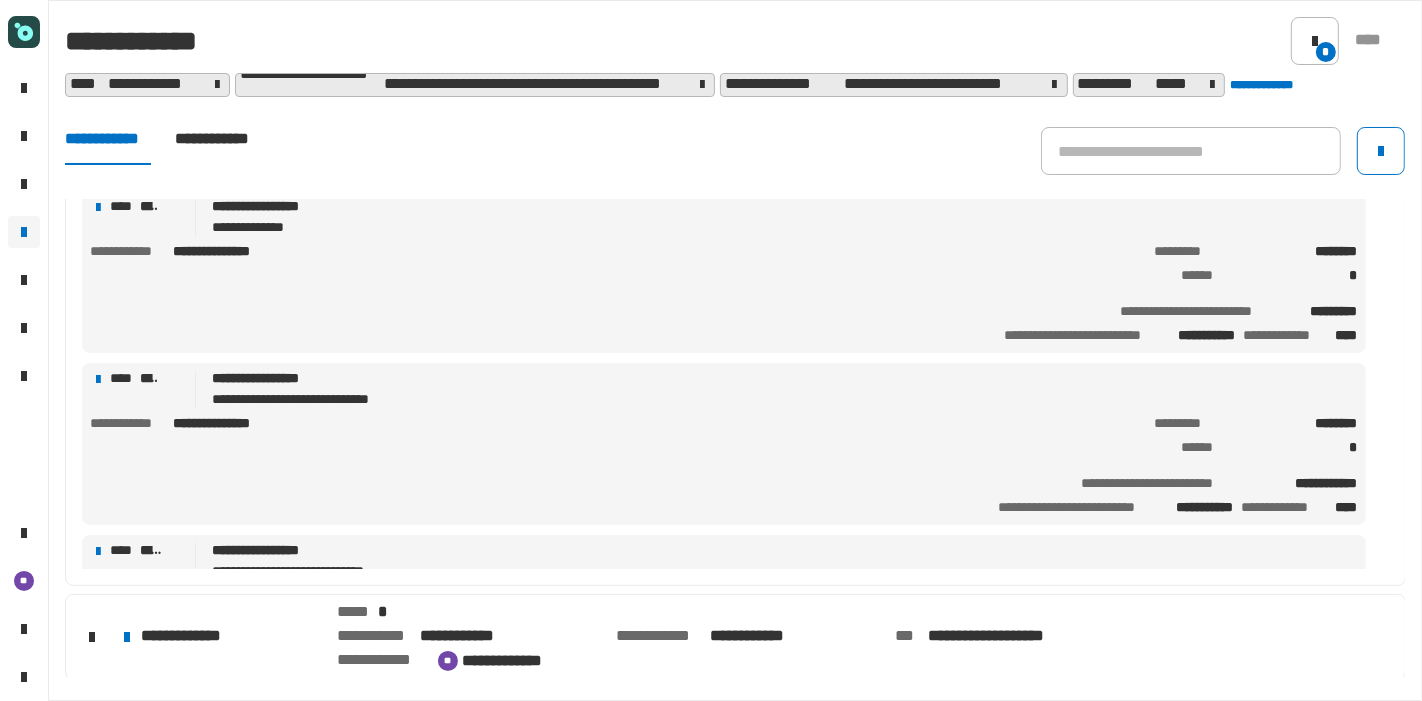 click on "**********" 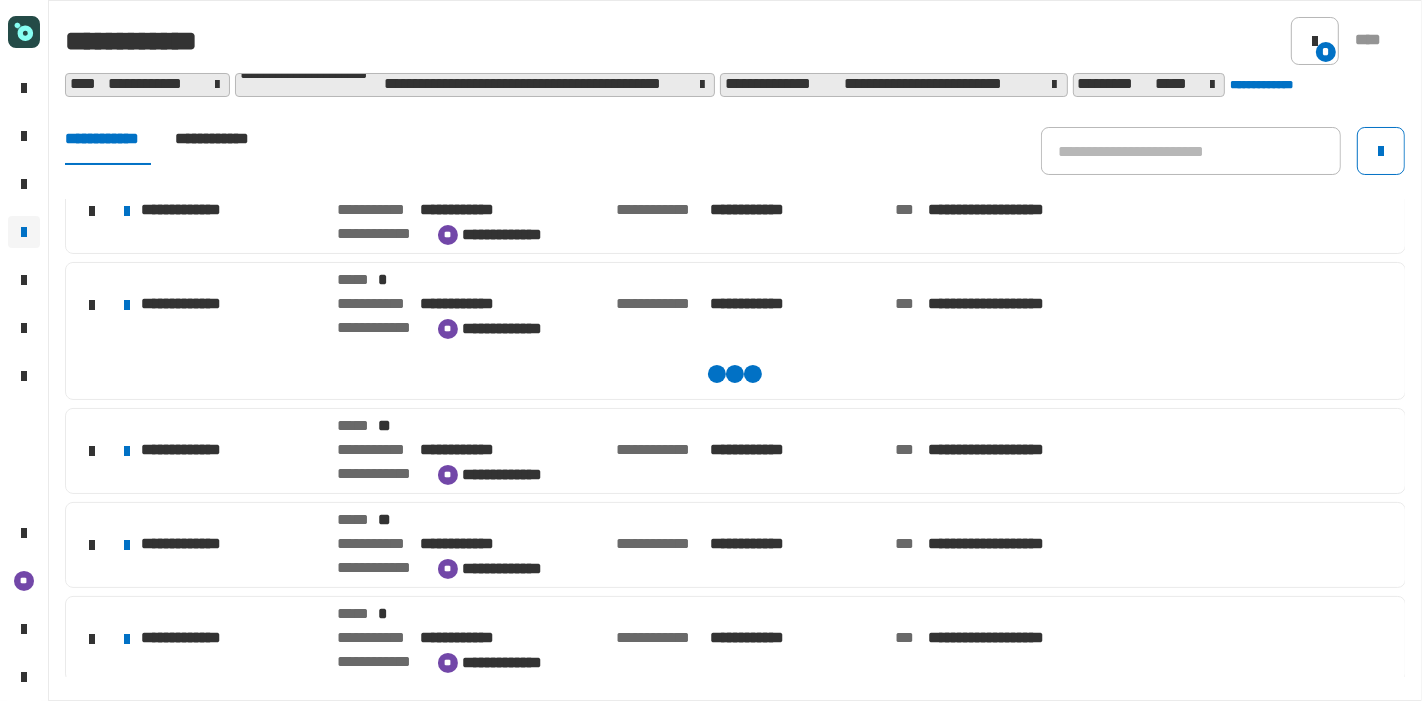 scroll, scrollTop: 285, scrollLeft: 0, axis: vertical 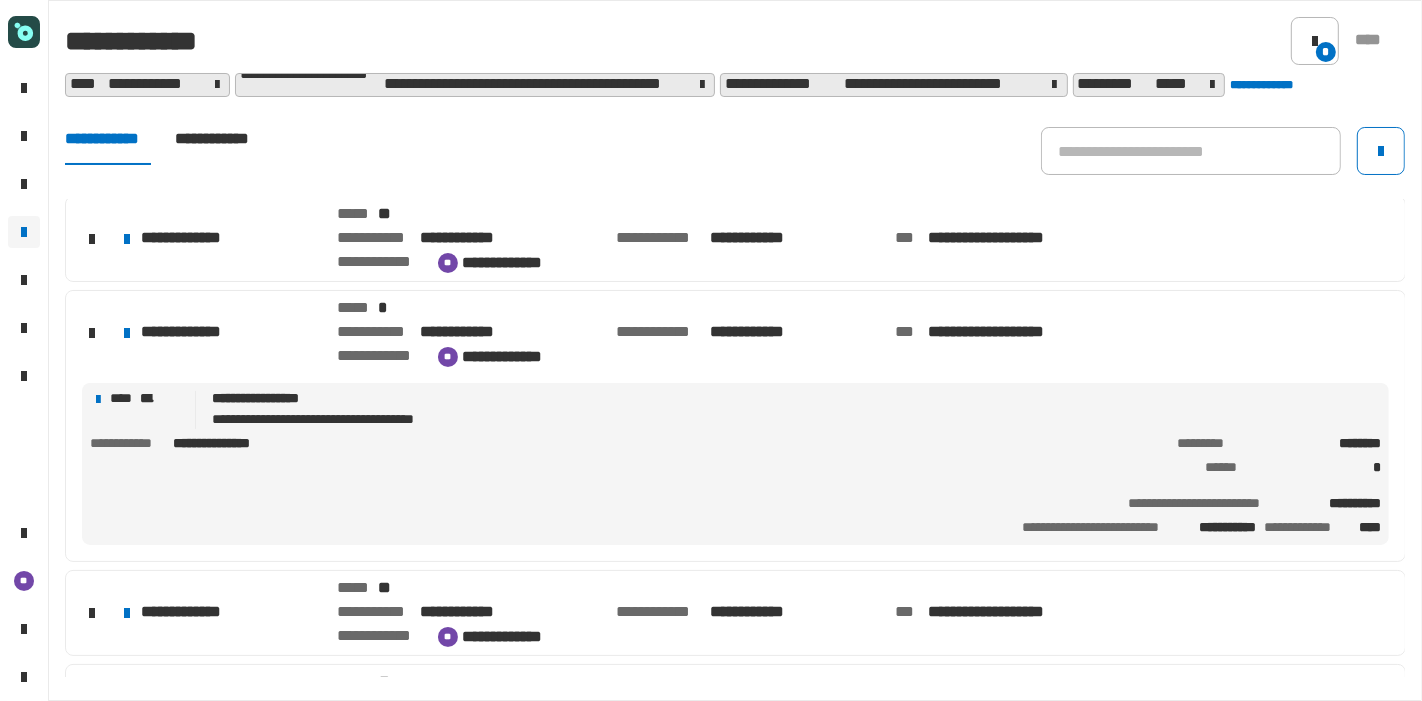 click on "**********" 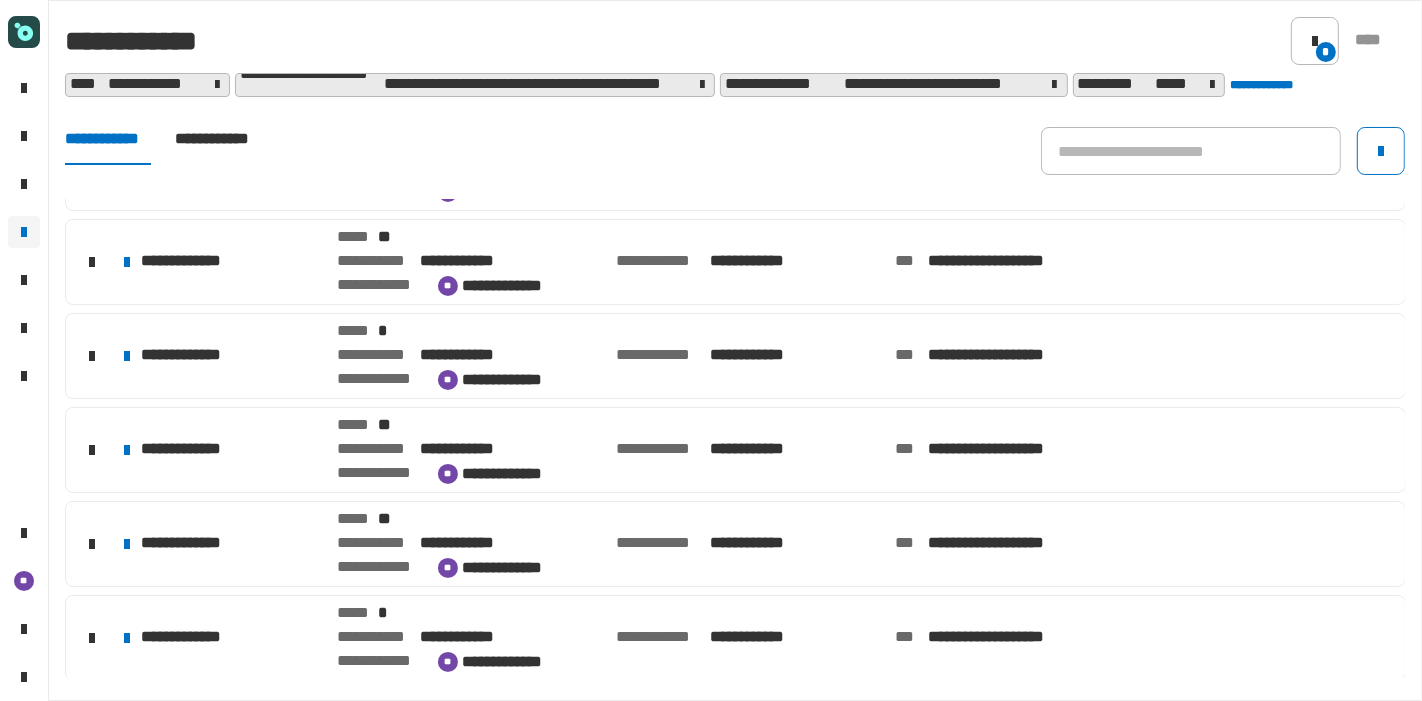 scroll, scrollTop: 208, scrollLeft: 0, axis: vertical 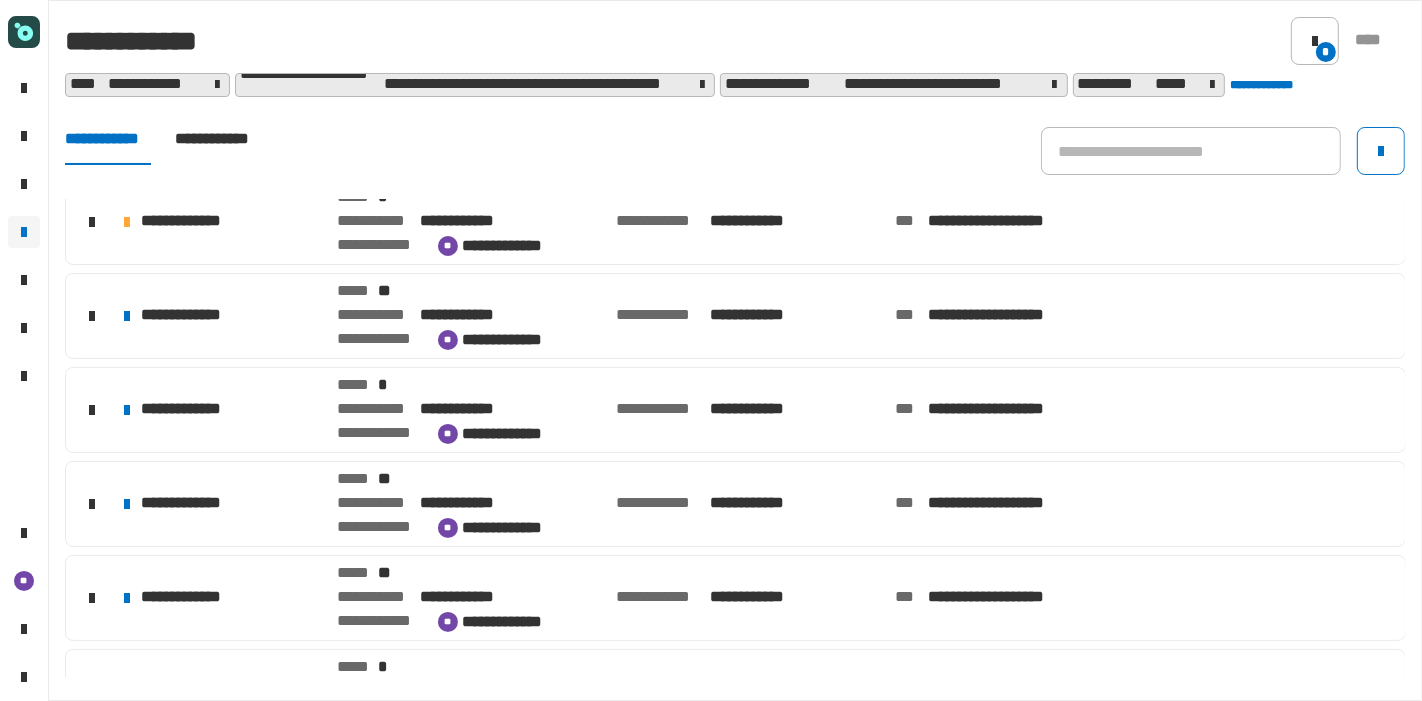 click on "**********" 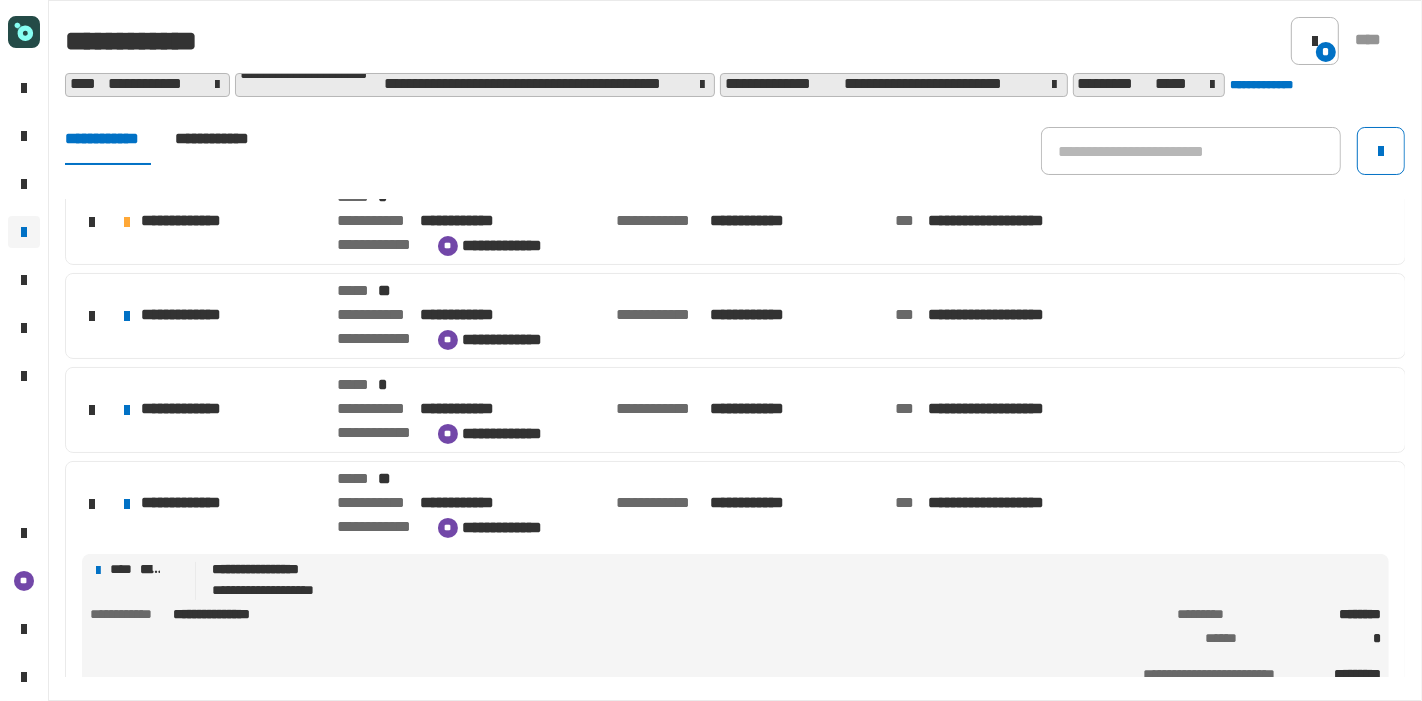 click on "**********" 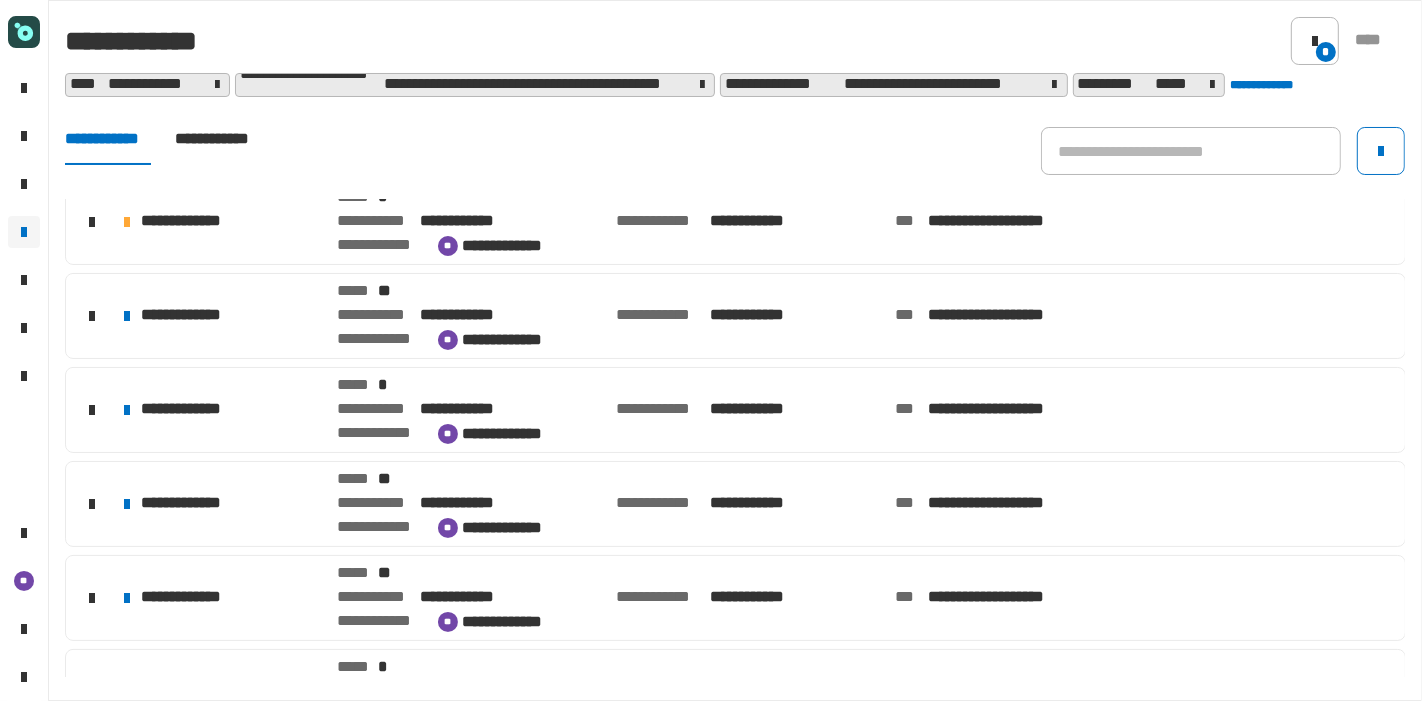 click on "**********" 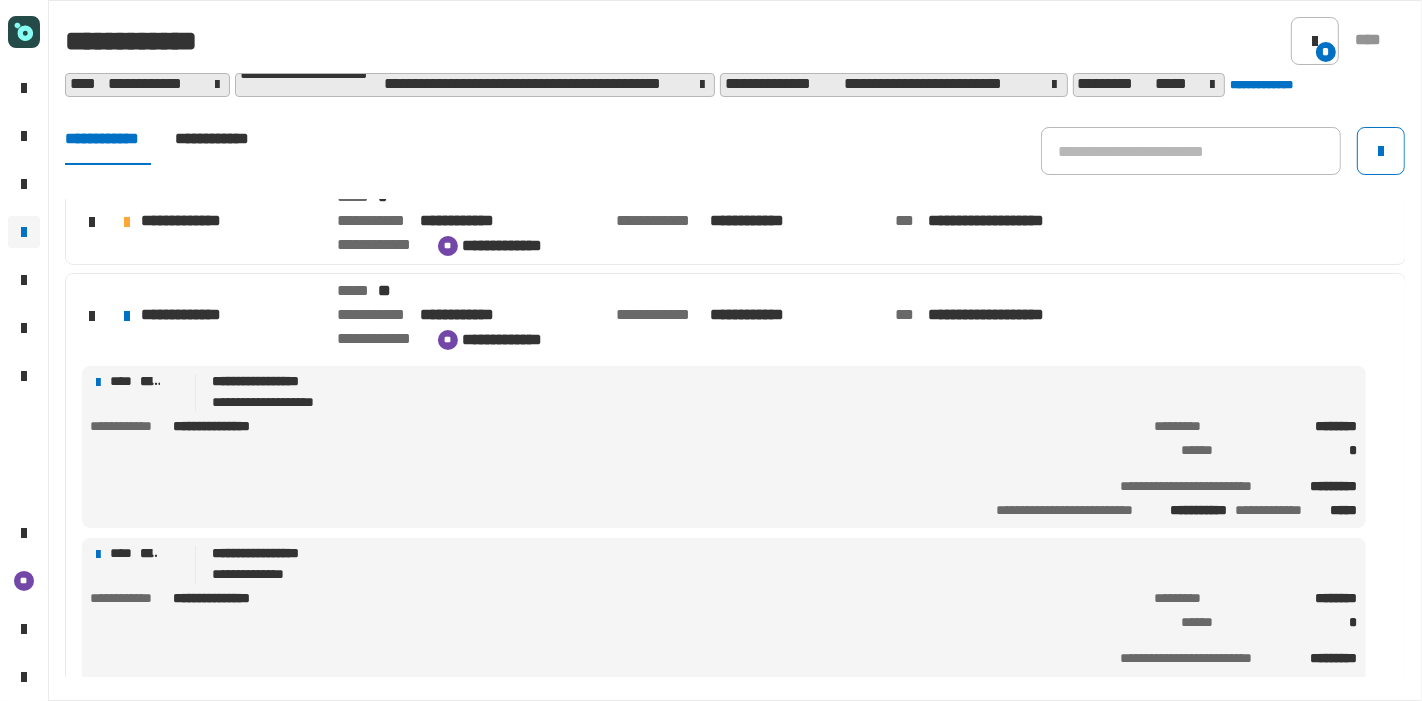 click on "**********" 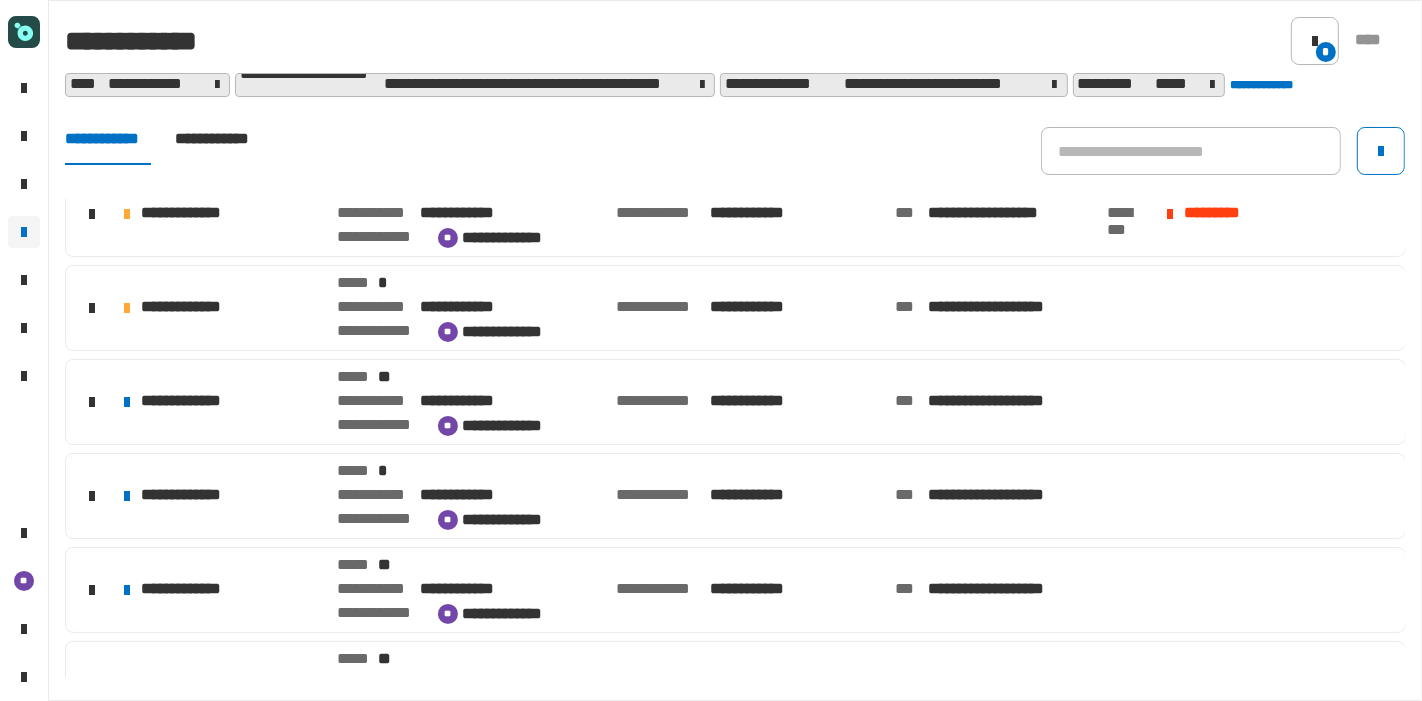 scroll, scrollTop: 121, scrollLeft: 0, axis: vertical 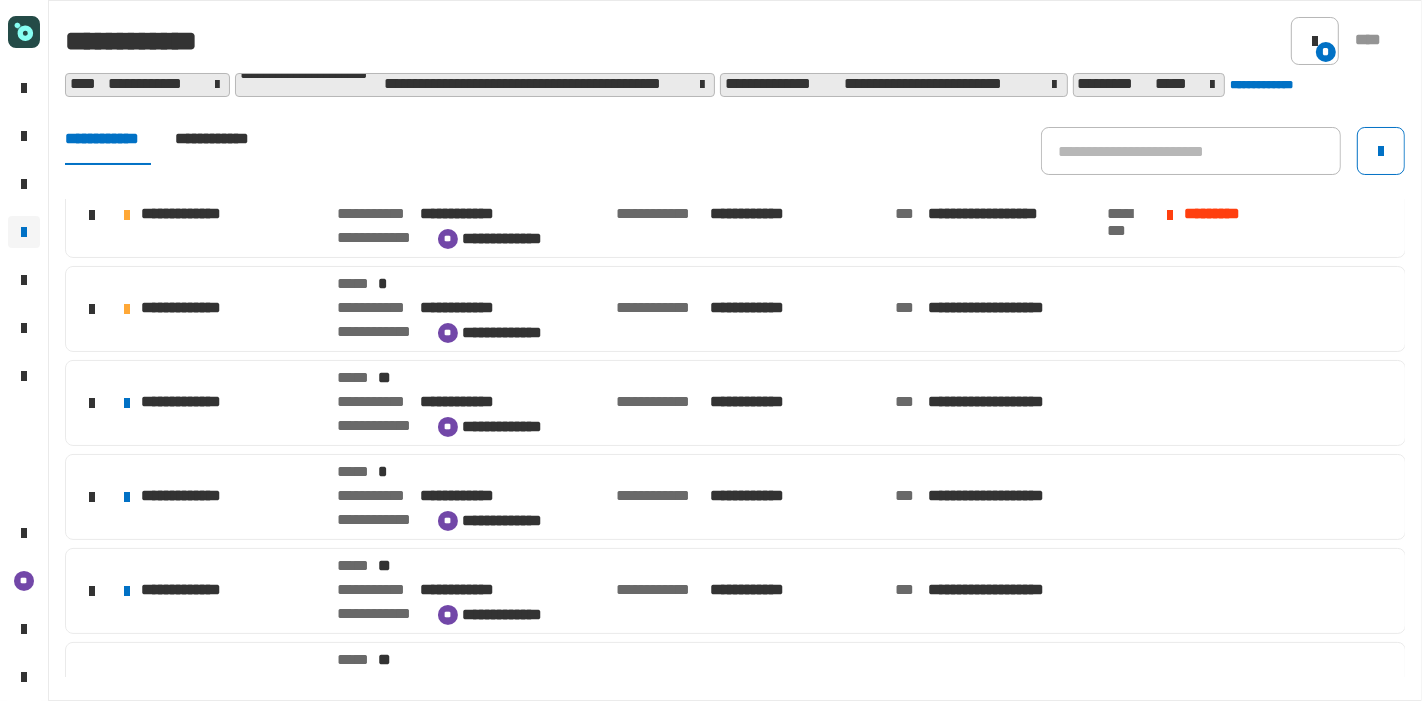 click on "**********" 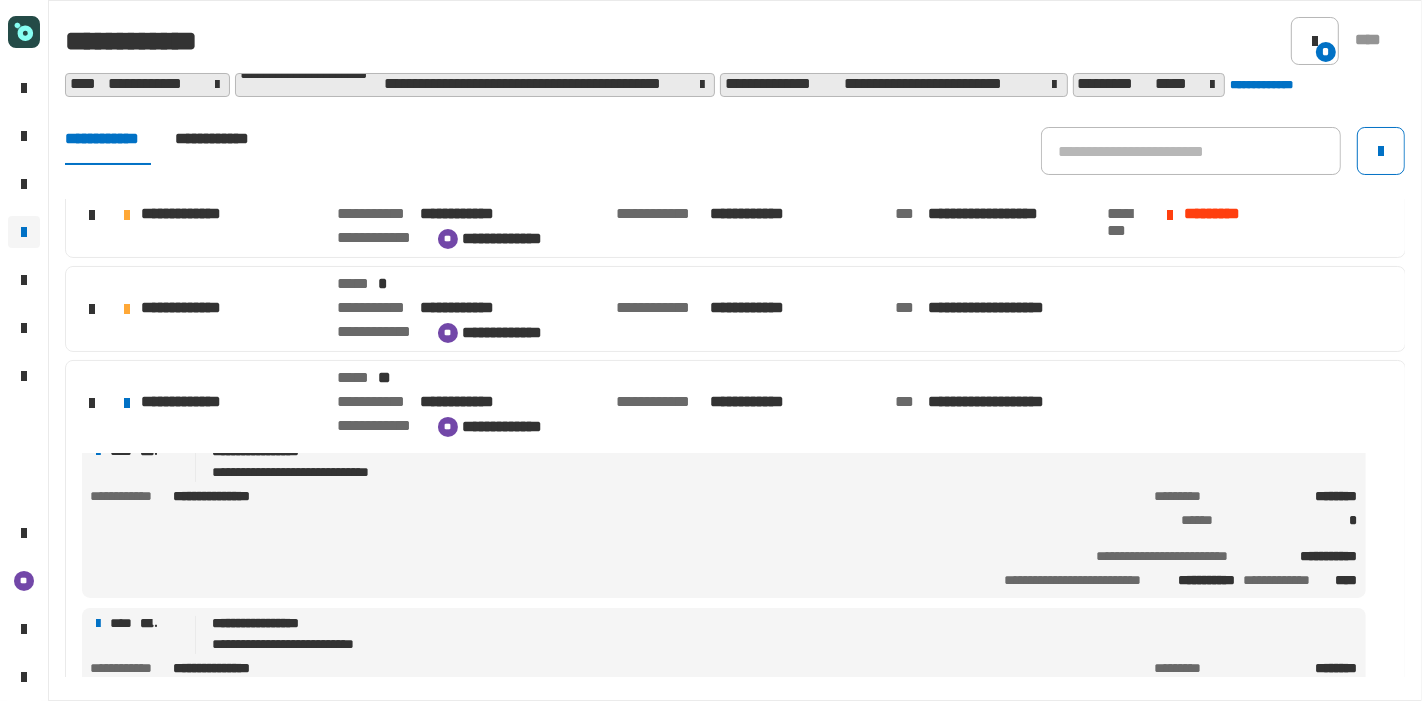 scroll, scrollTop: 1676, scrollLeft: 0, axis: vertical 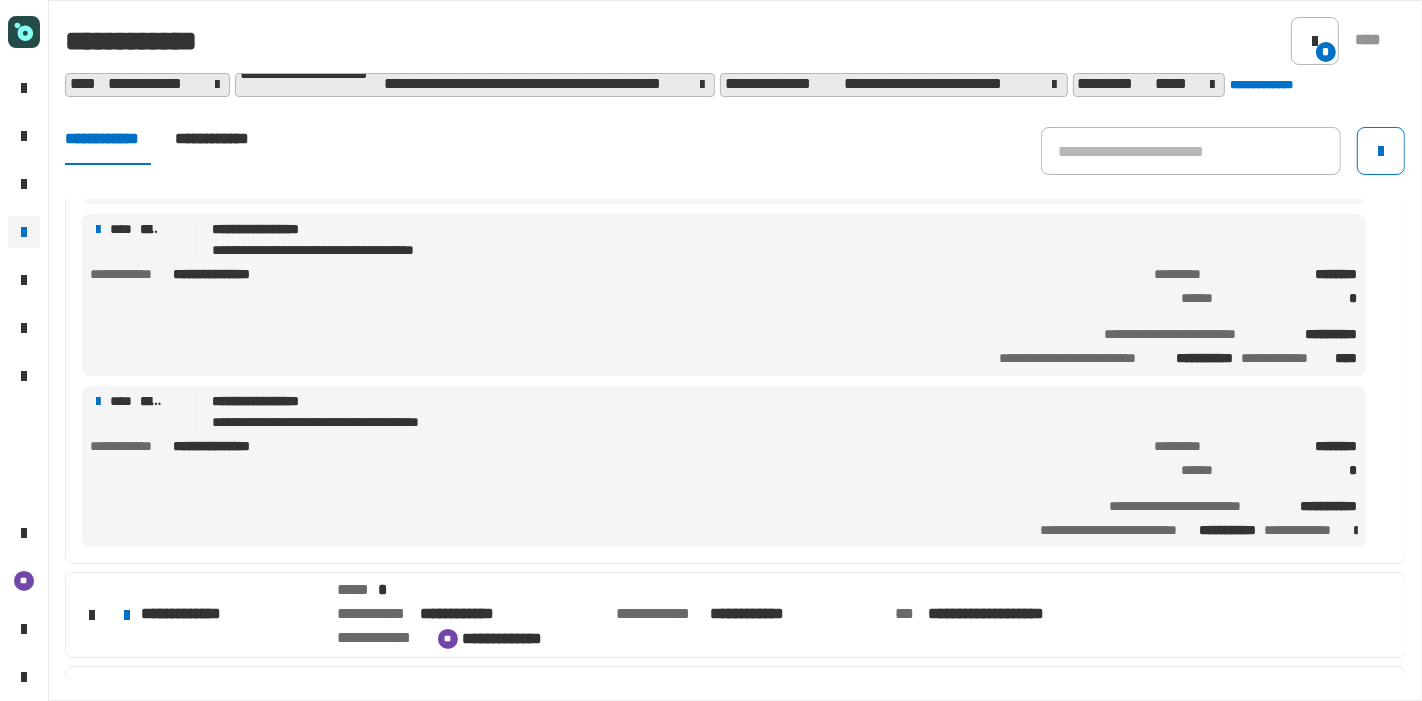 drag, startPoint x: 375, startPoint y: 497, endPoint x: 1165, endPoint y: 323, distance: 808.9351 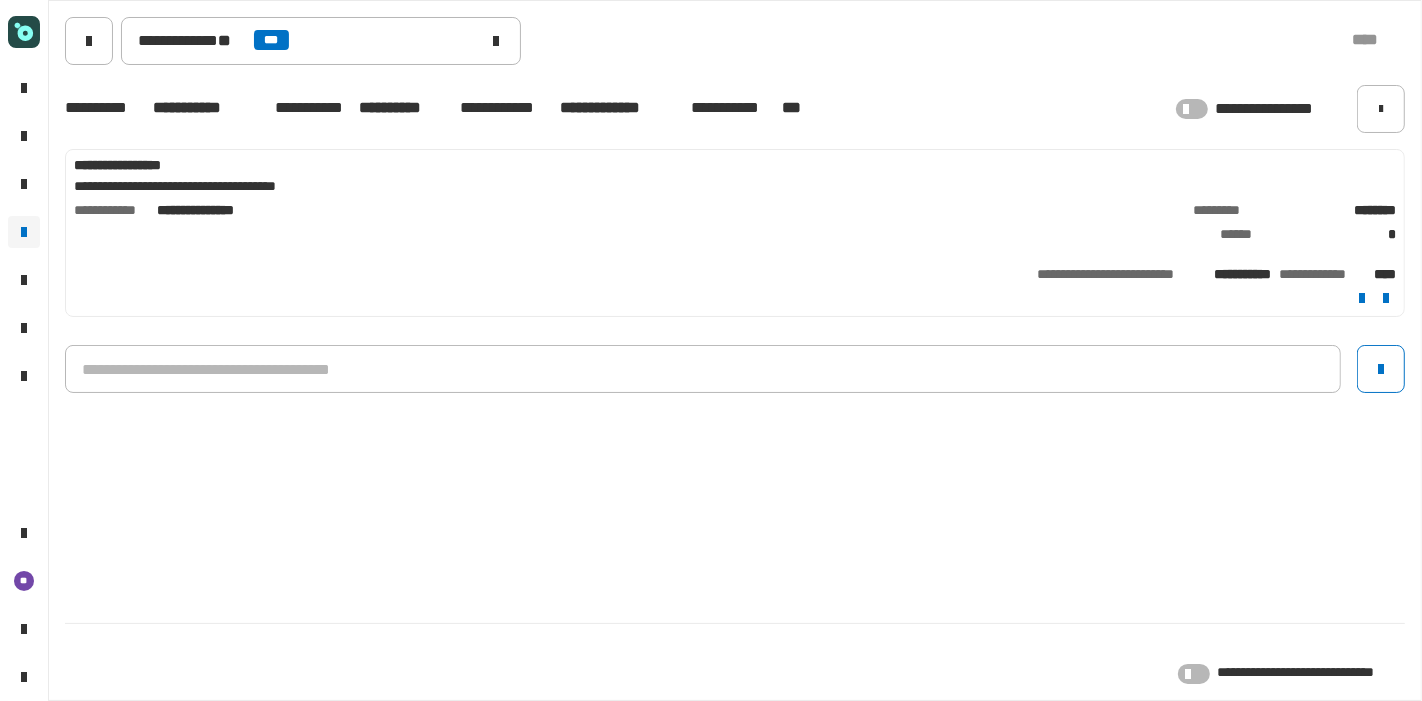 click 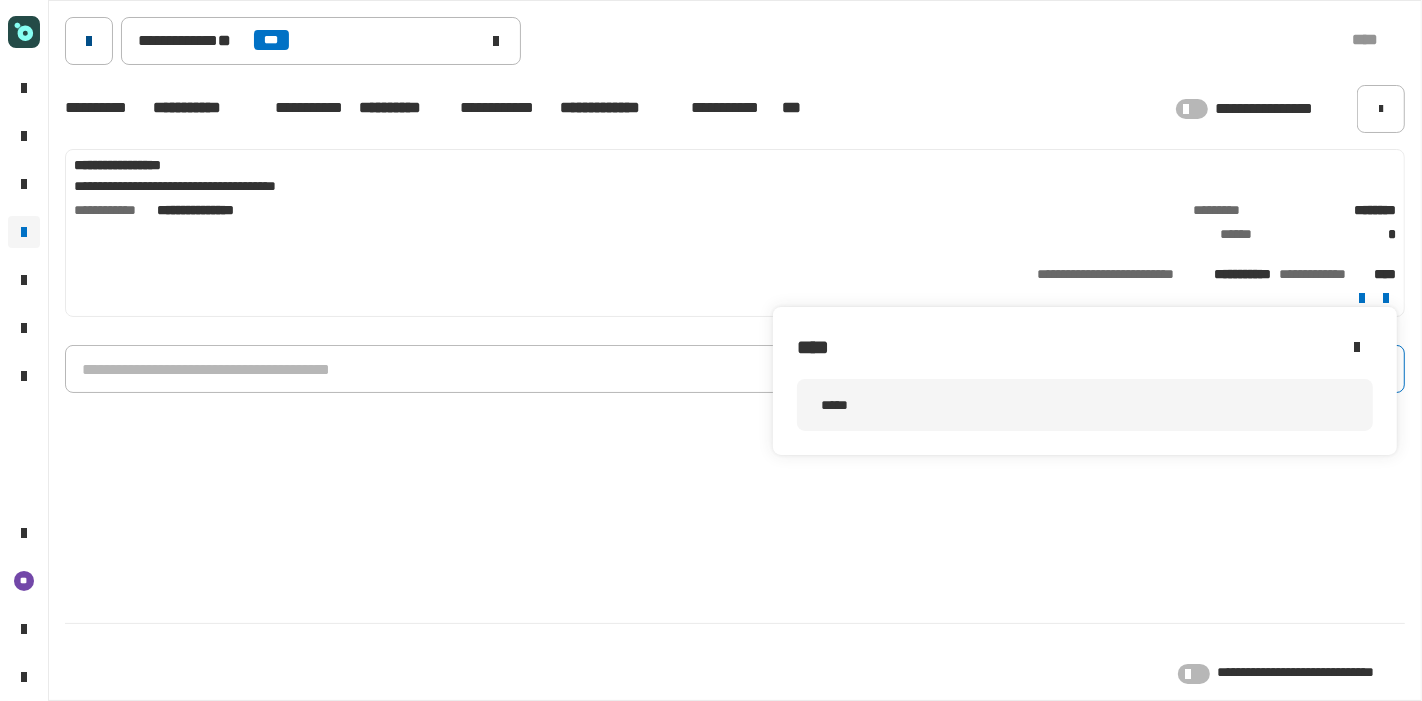 click 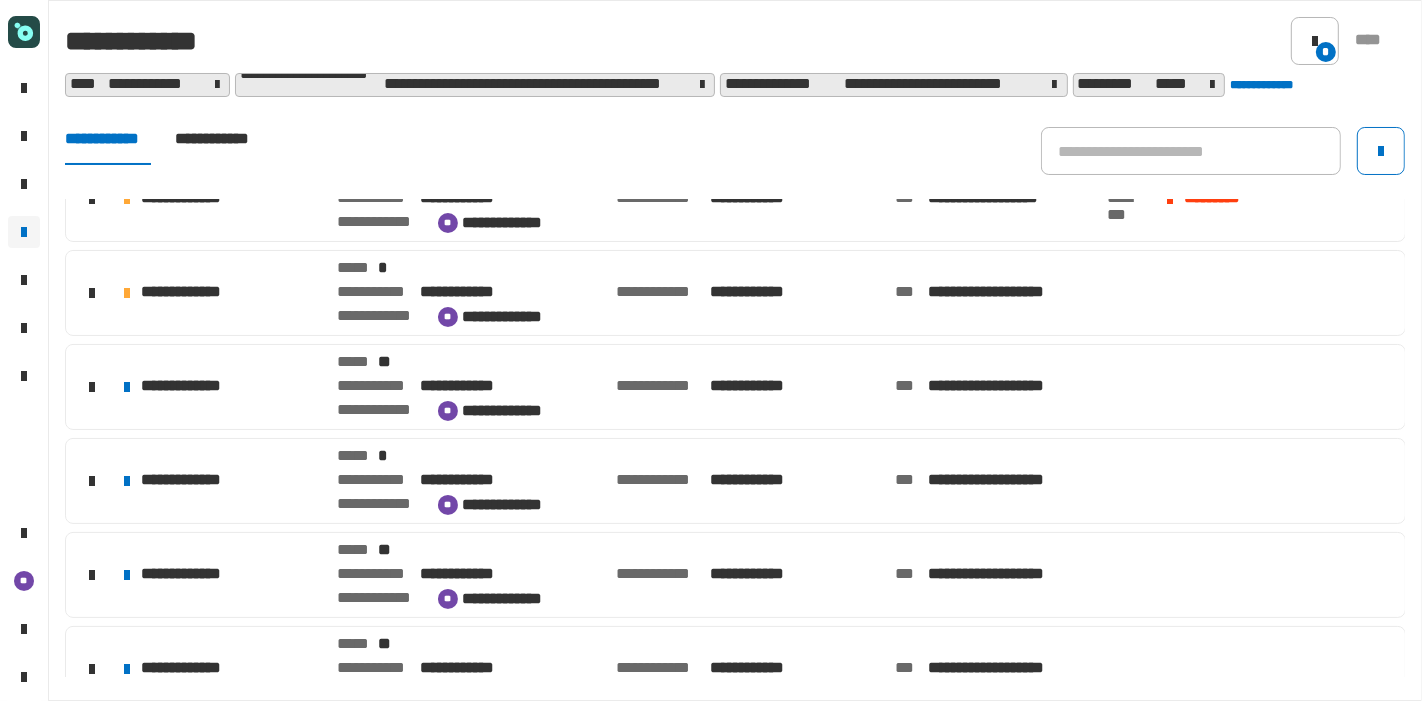 scroll, scrollTop: 137, scrollLeft: 0, axis: vertical 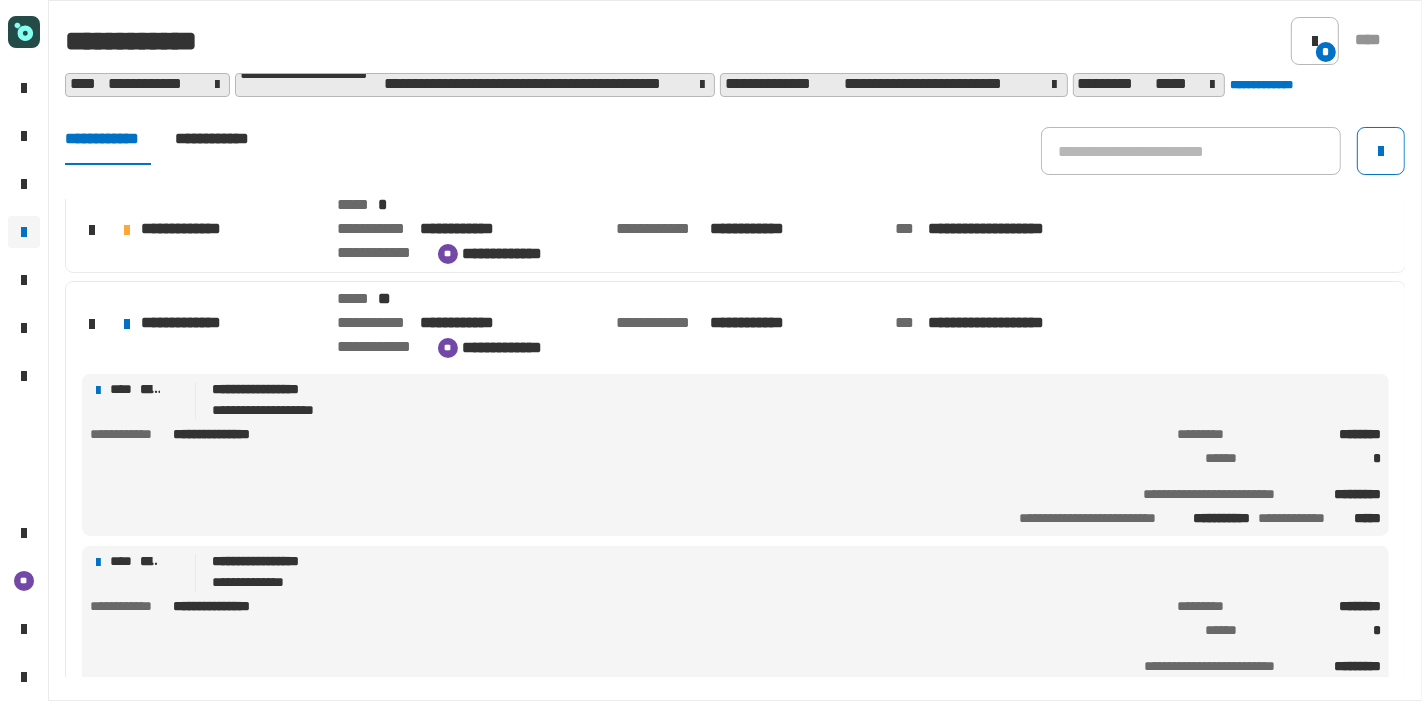 click on "**********" 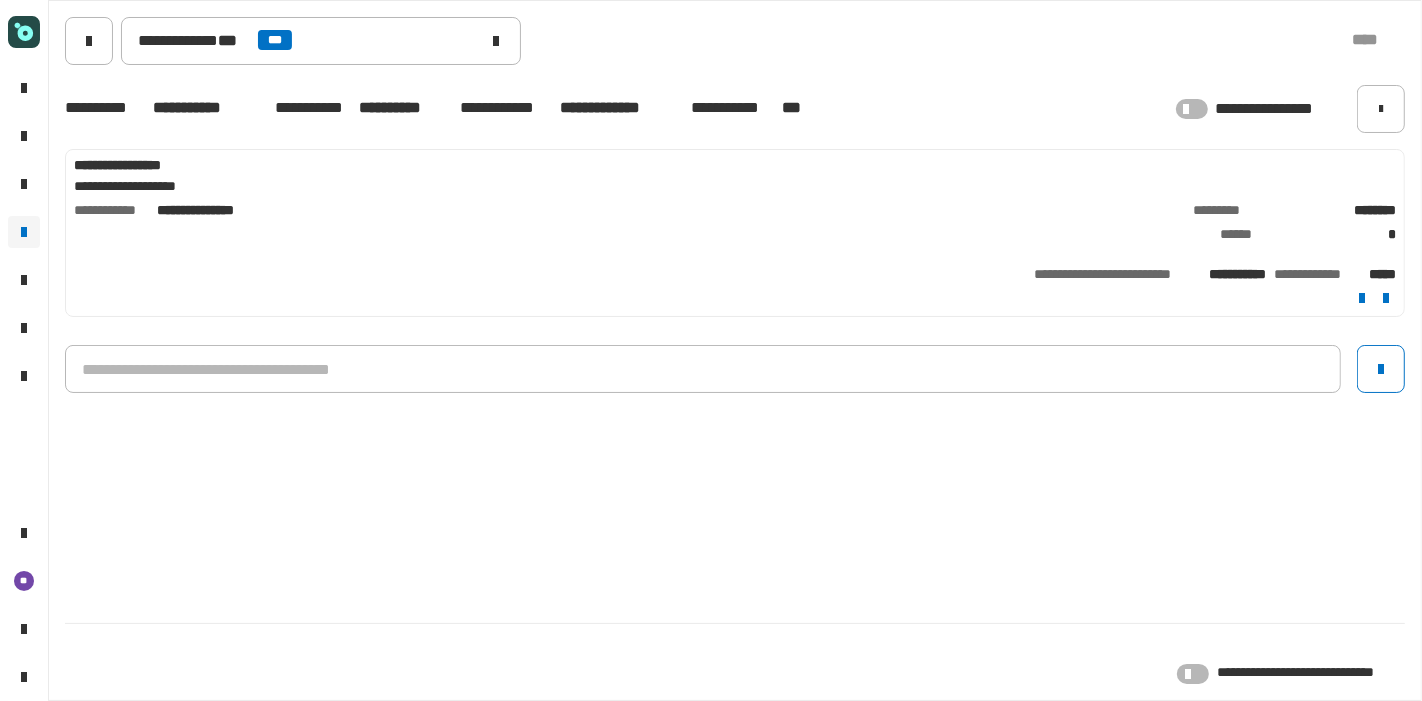 click on "**********" 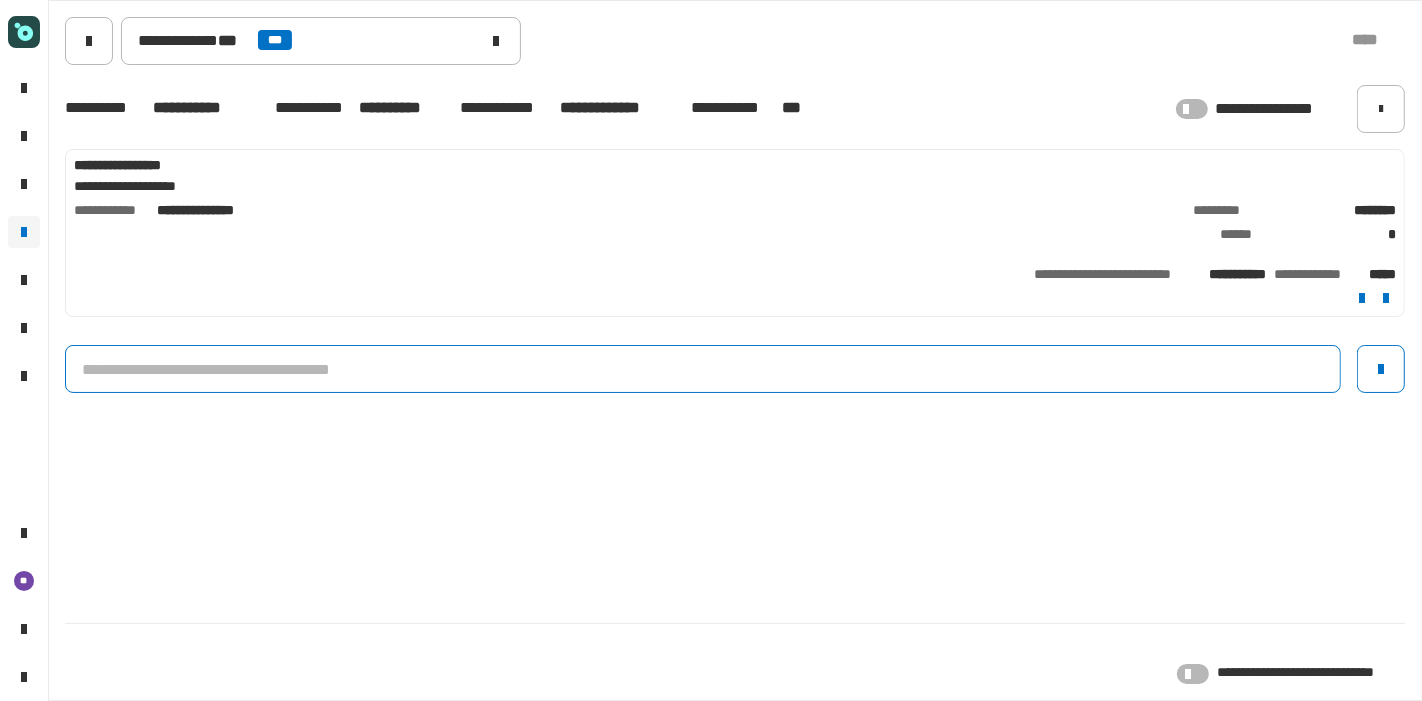 click 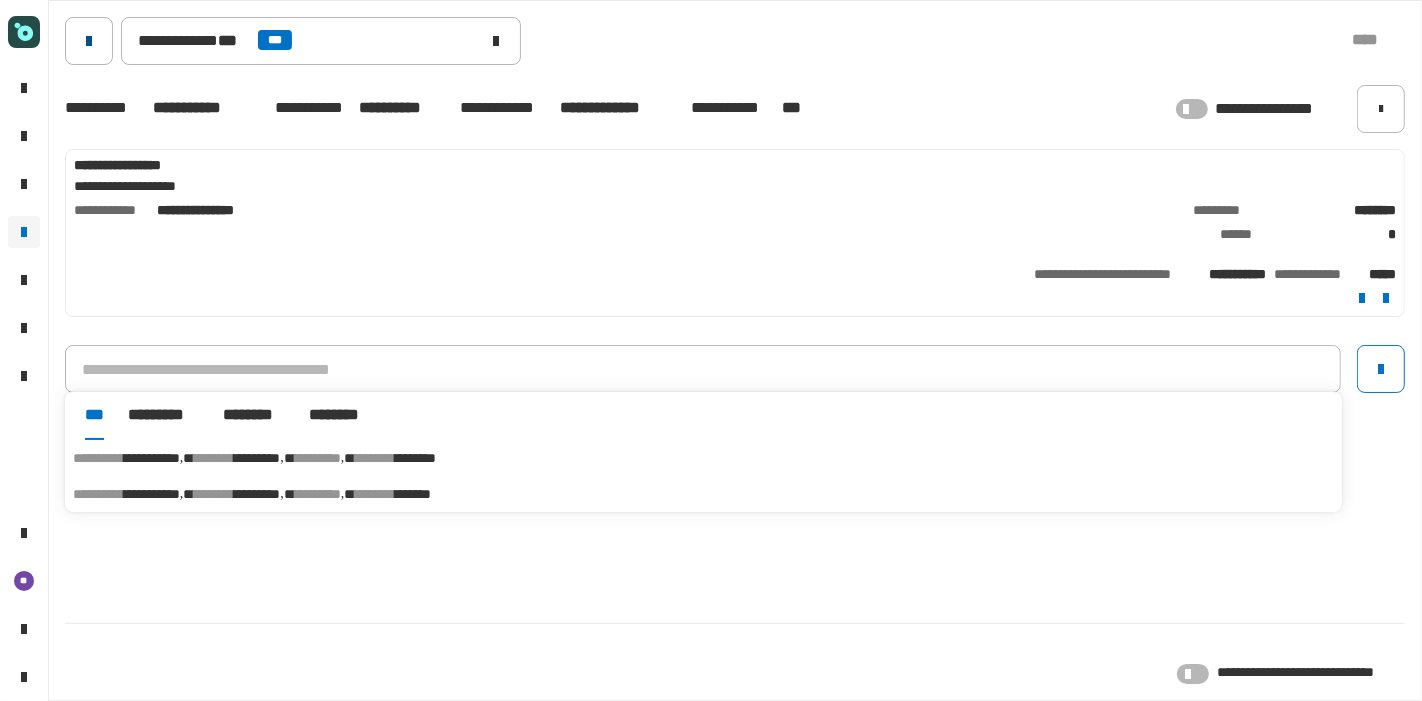 click 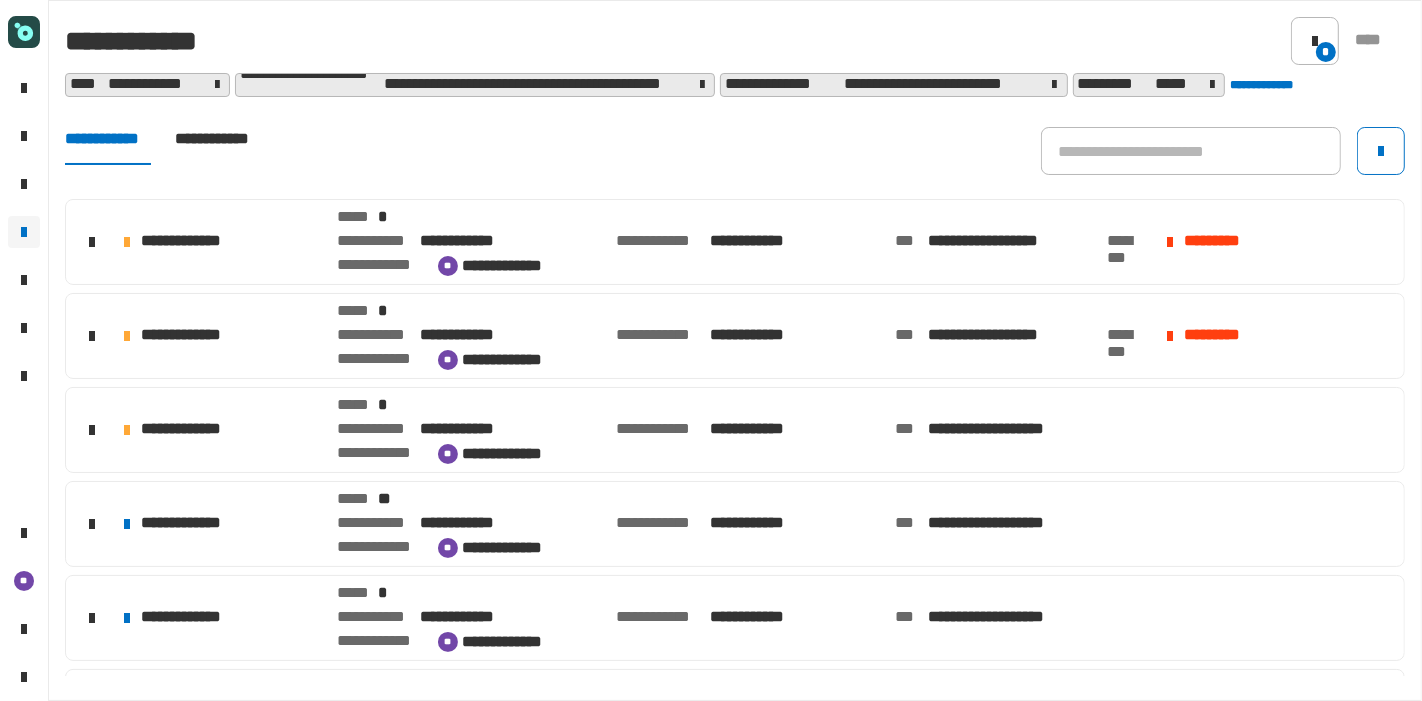 scroll, scrollTop: 86, scrollLeft: 0, axis: vertical 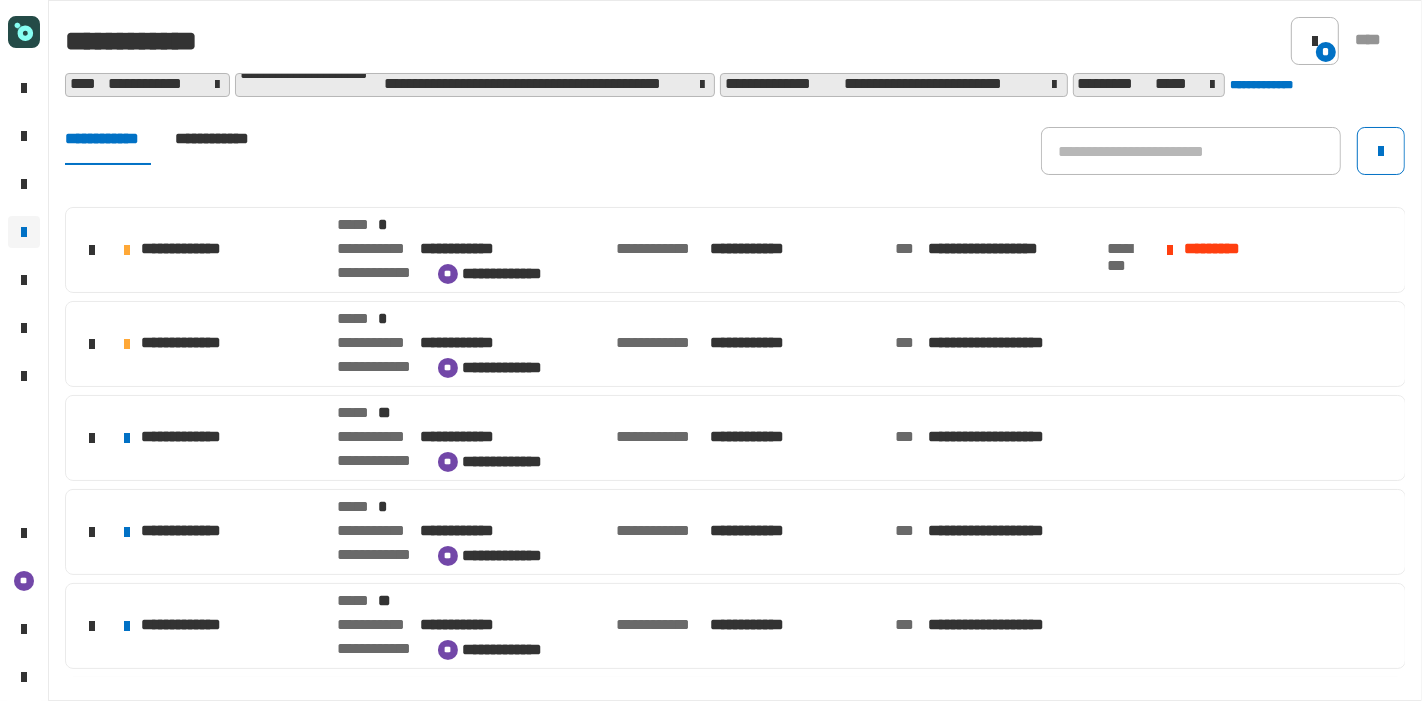 click on "**********" 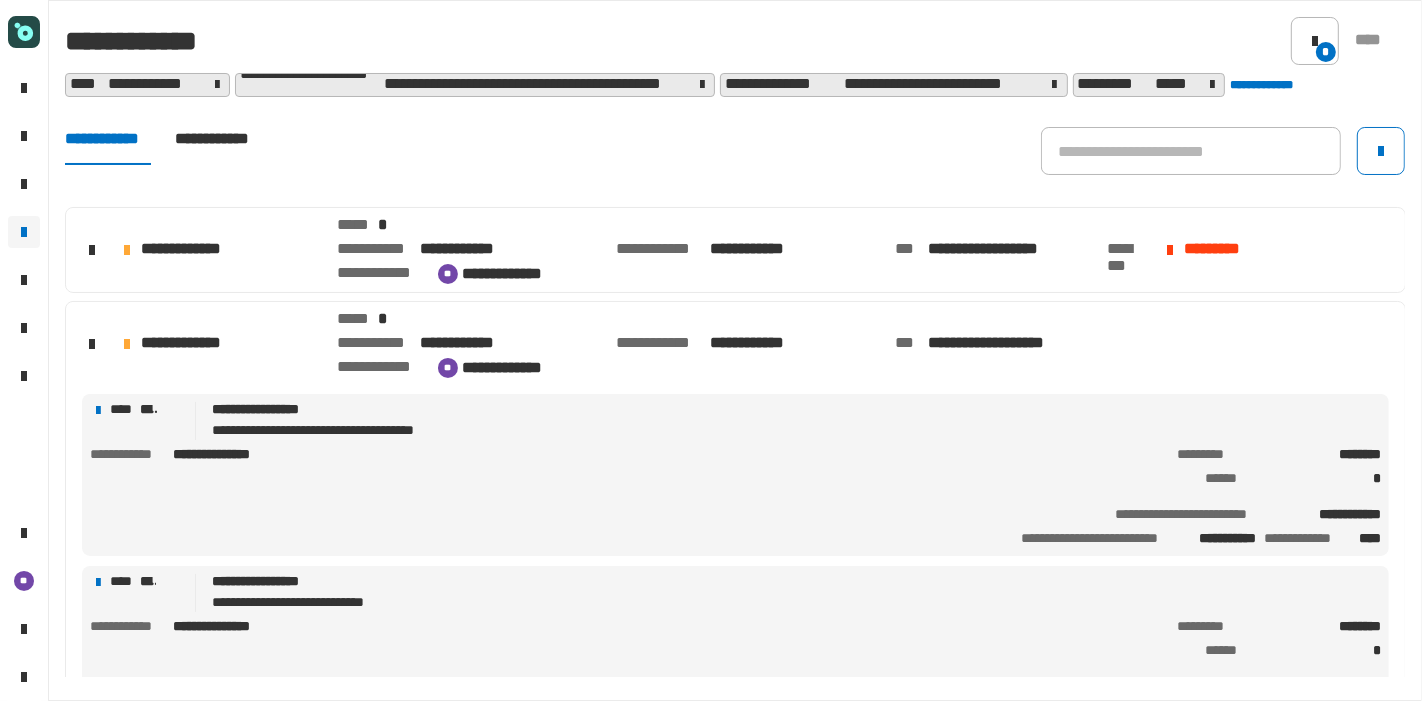 click on "**********" 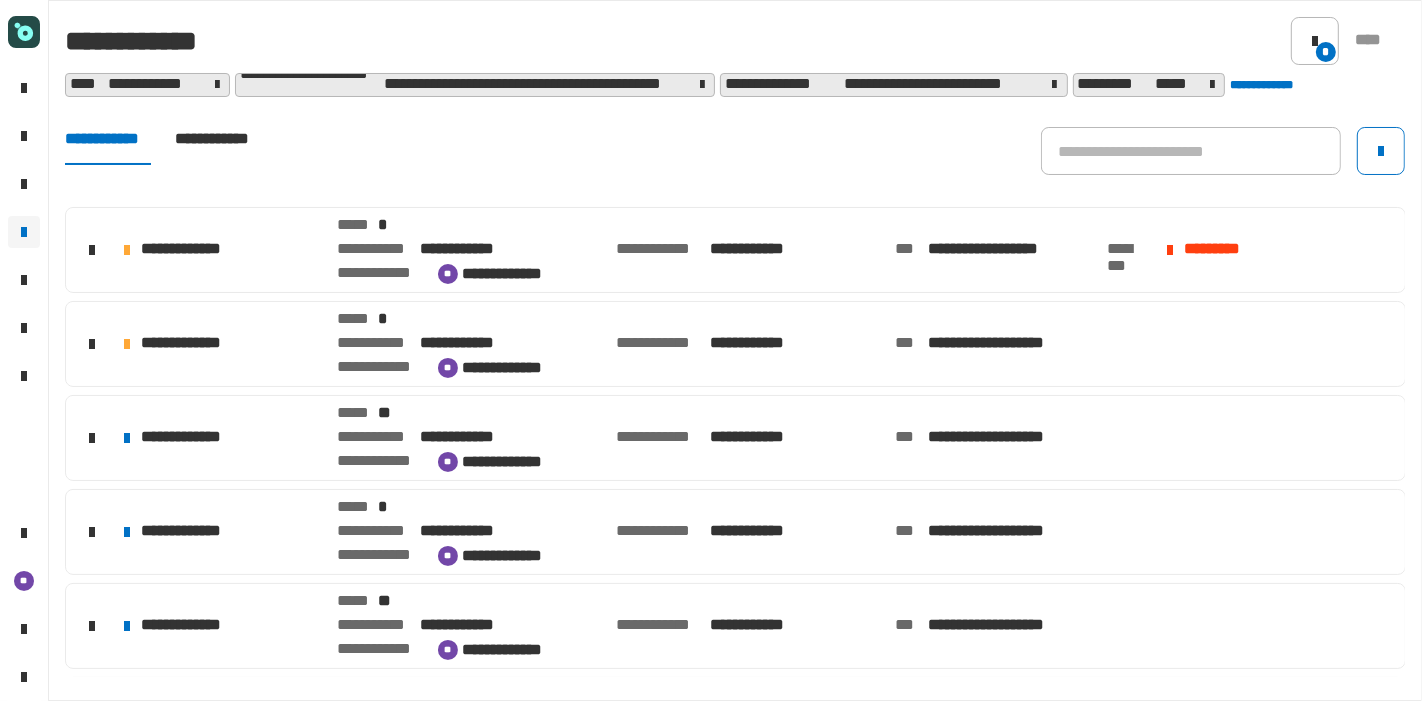 click on "**********" 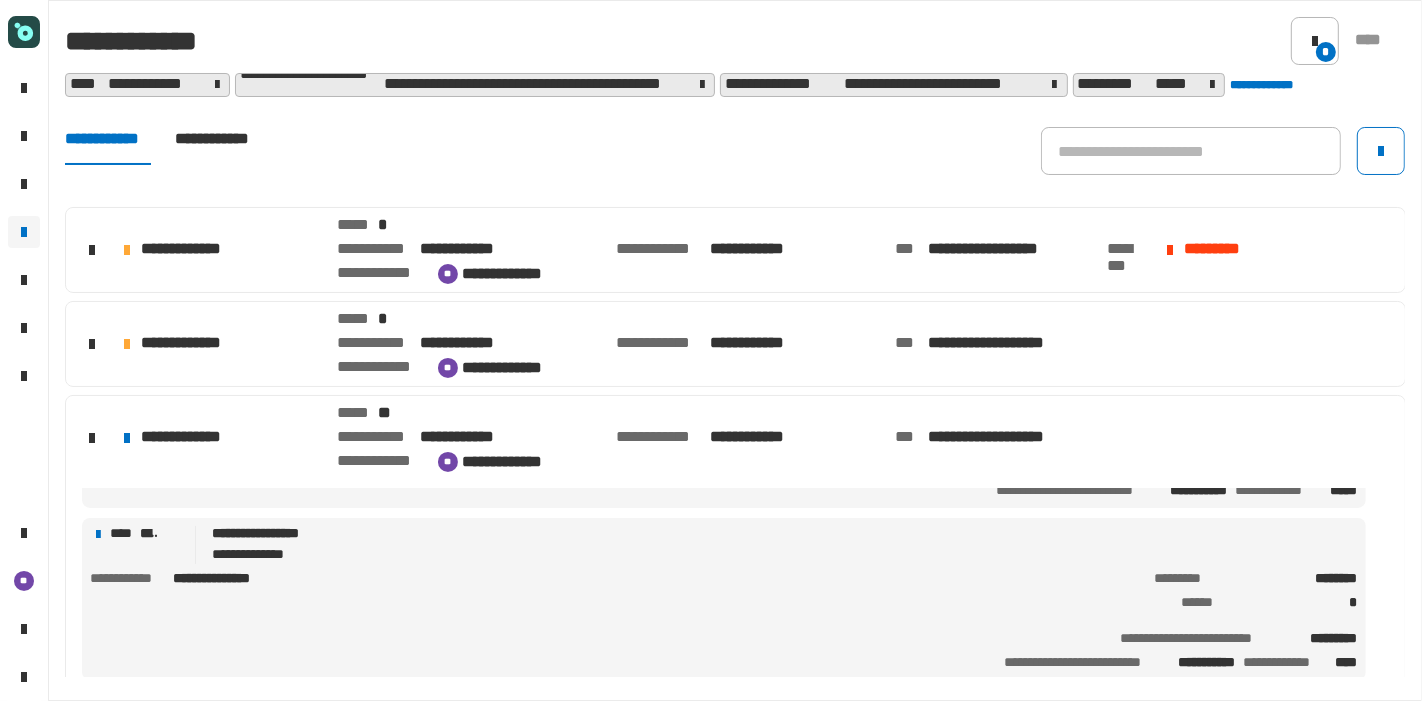 scroll, scrollTop: 143, scrollLeft: 0, axis: vertical 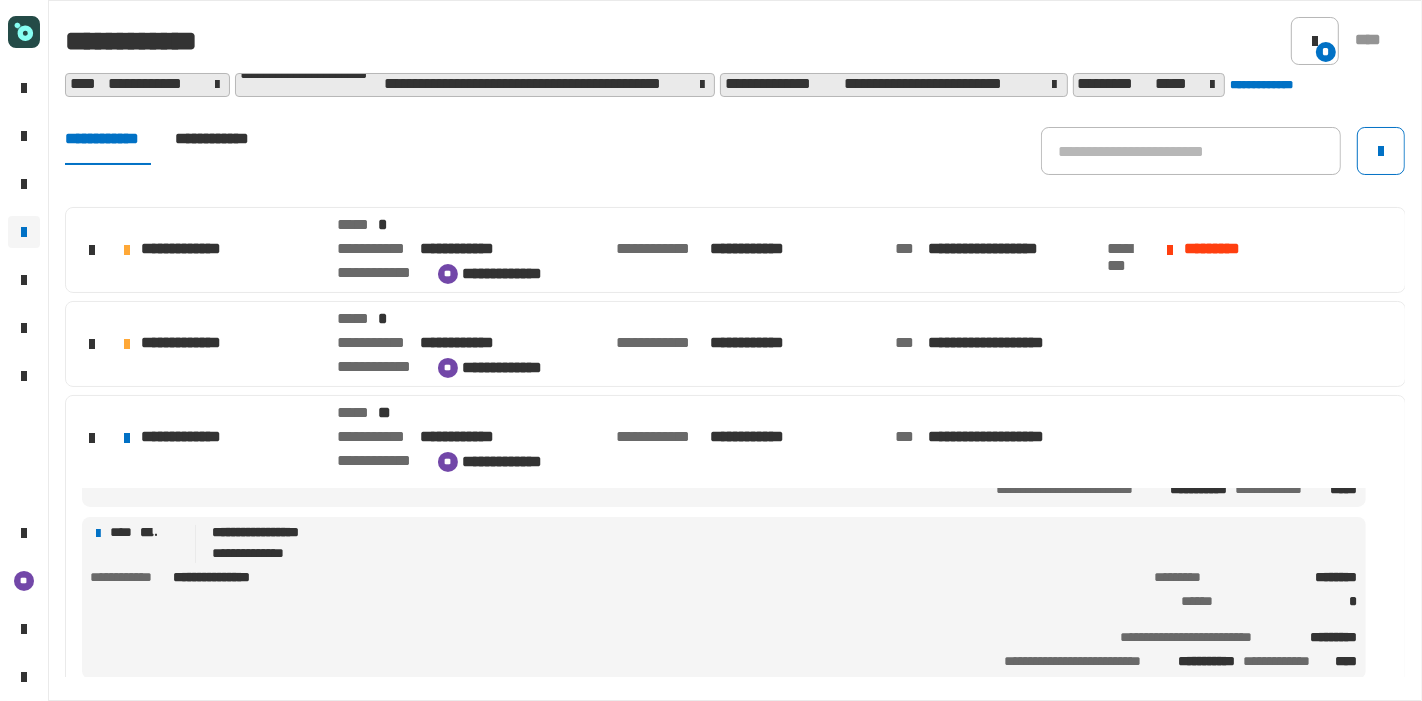 click on "**********" 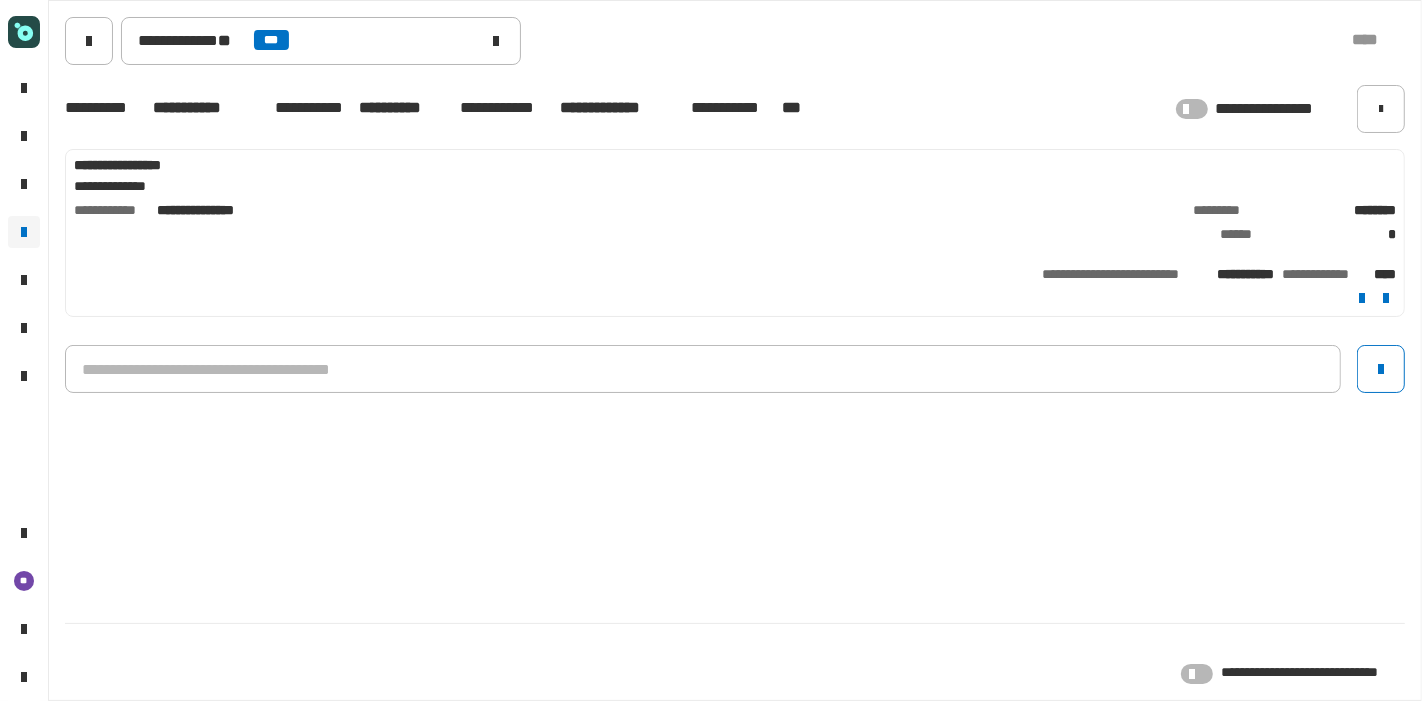 click 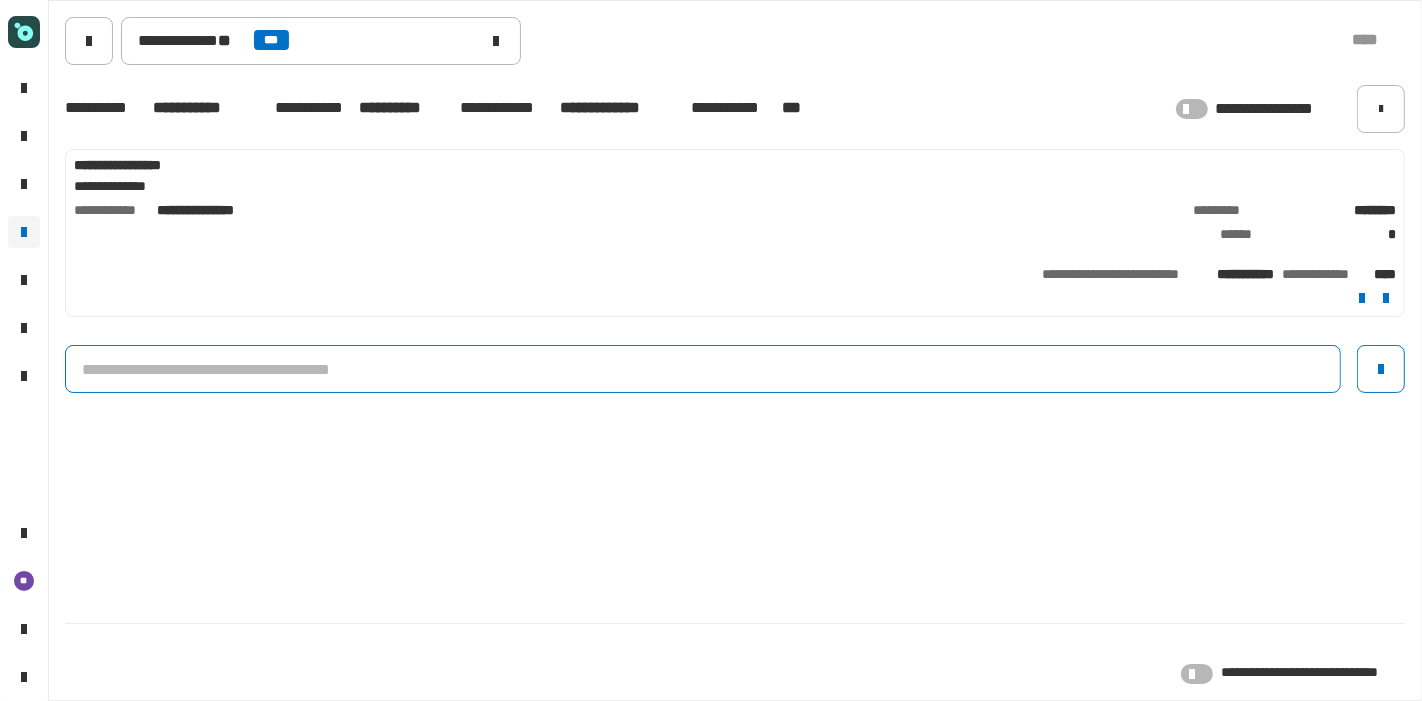 click 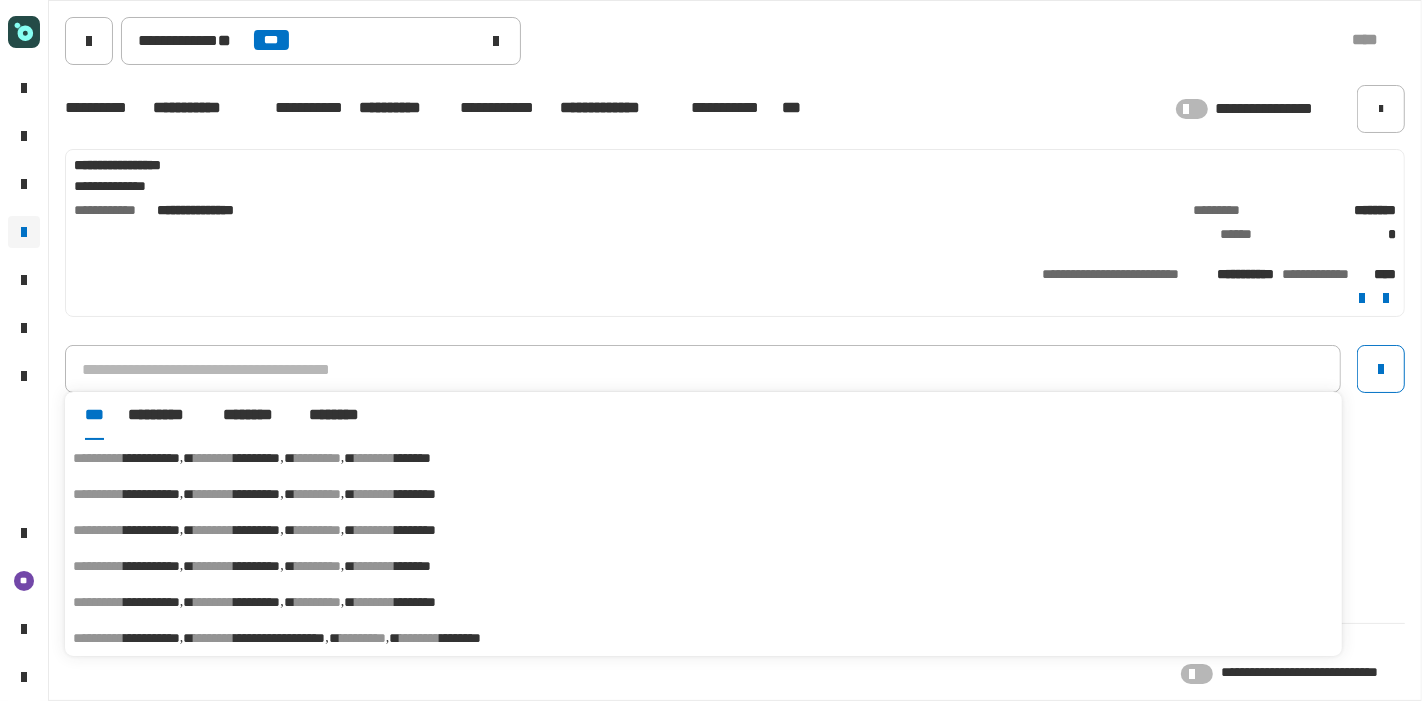 click on "********" at bounding box center (375, 530) 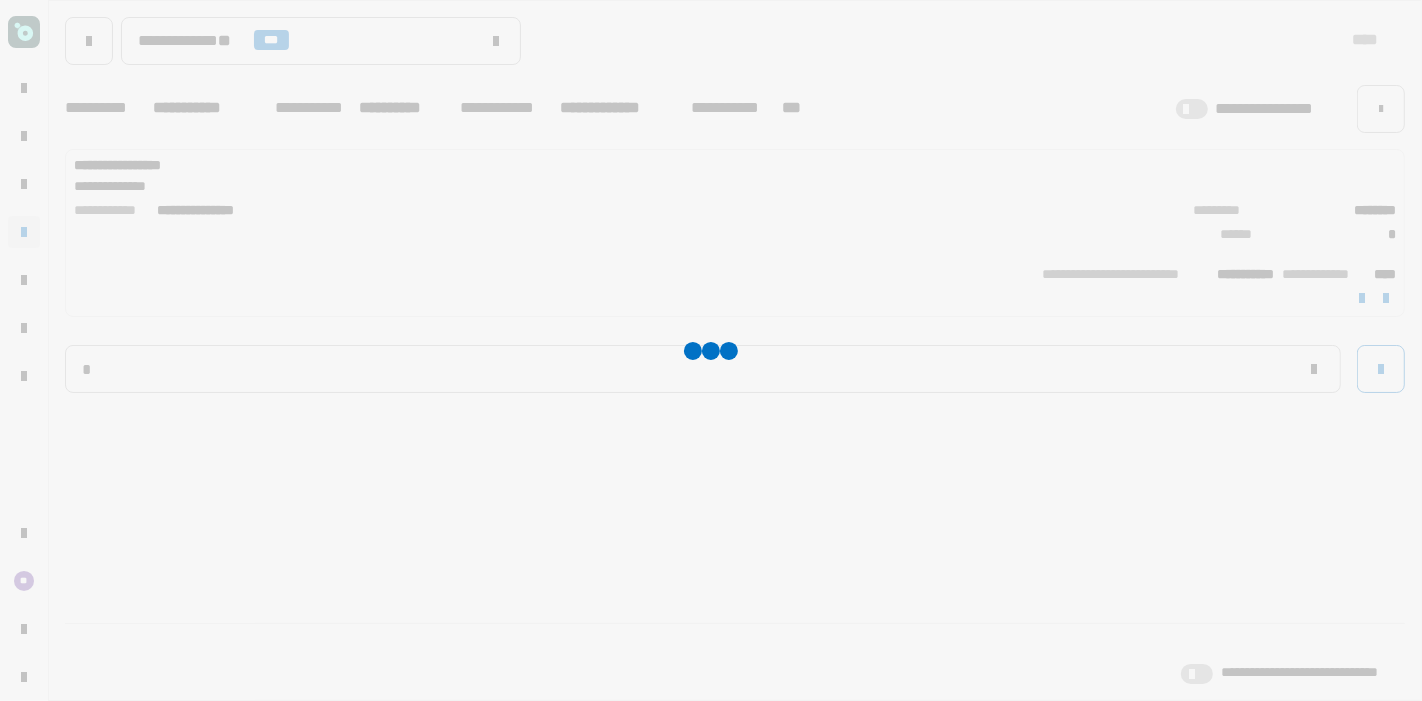 type on "**********" 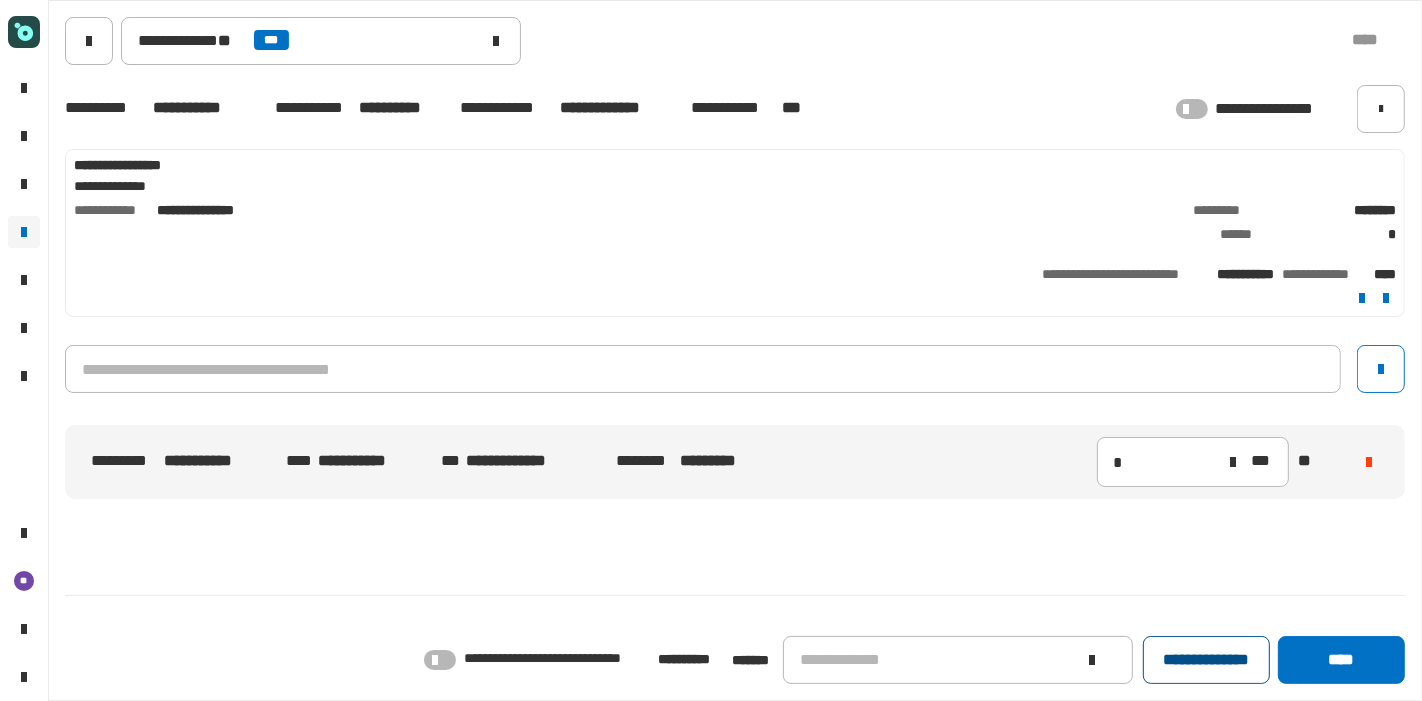 click on "**********" 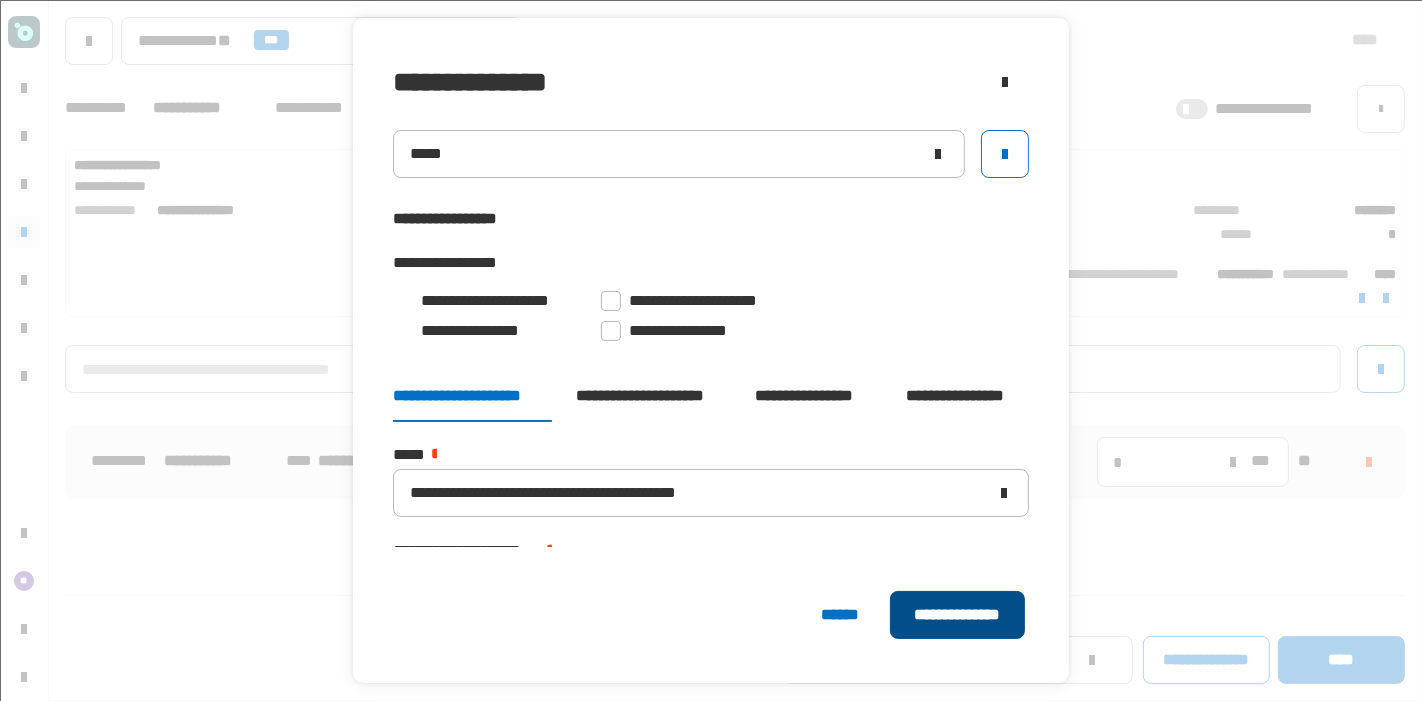click on "**********" 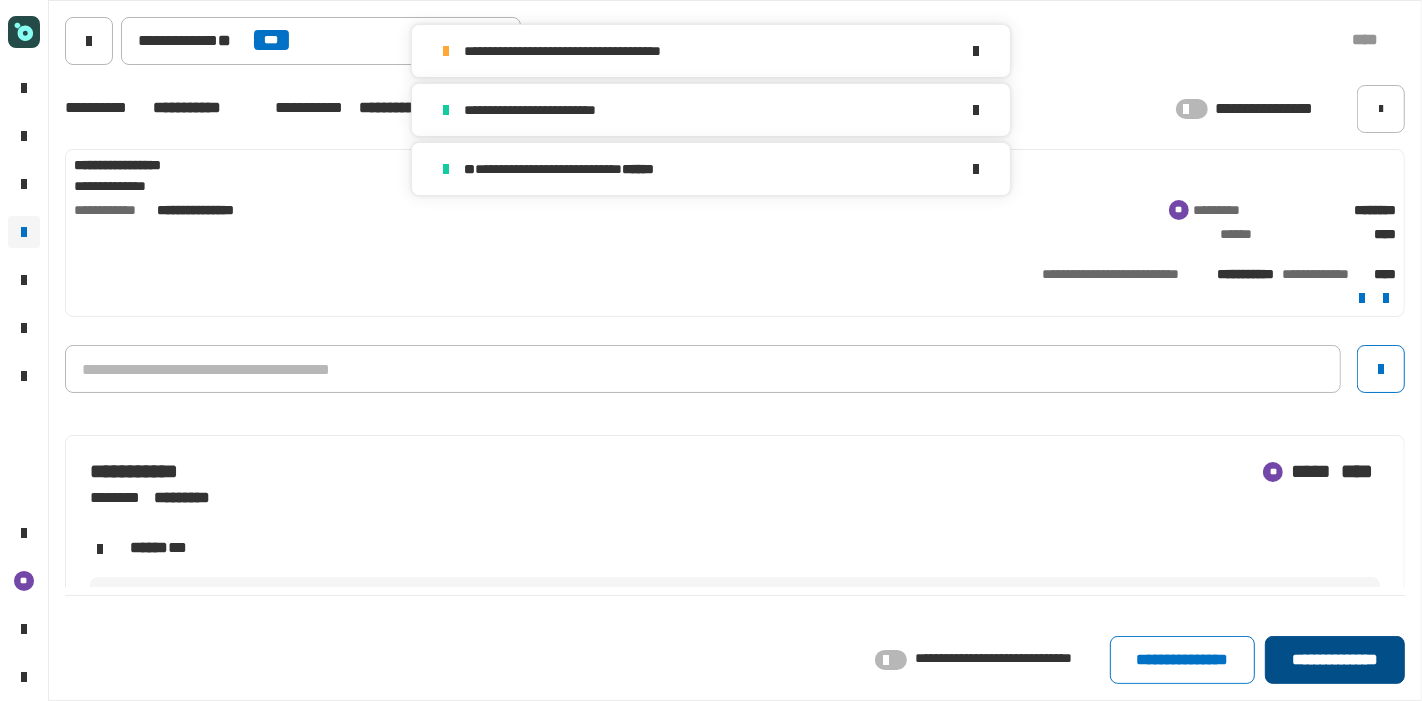 click on "**********" 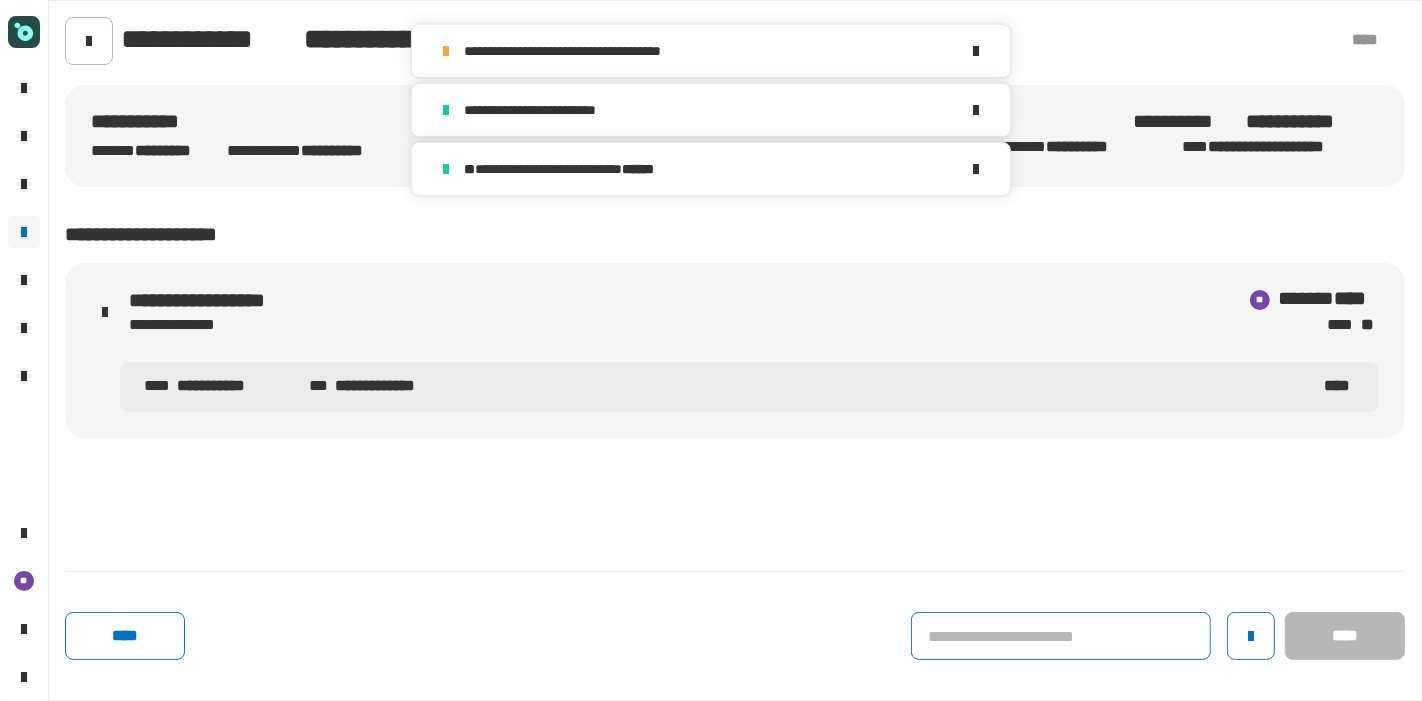 click 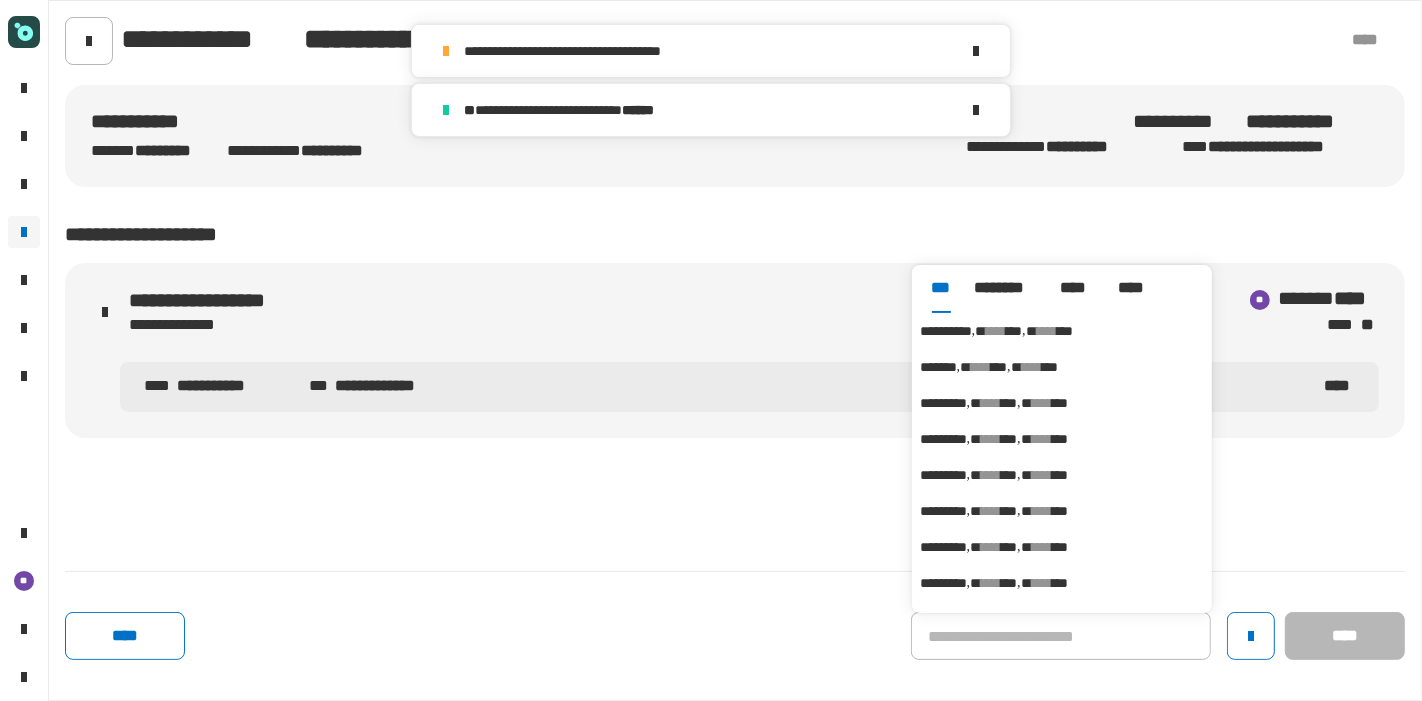 click on "**********" at bounding box center (1062, 331) 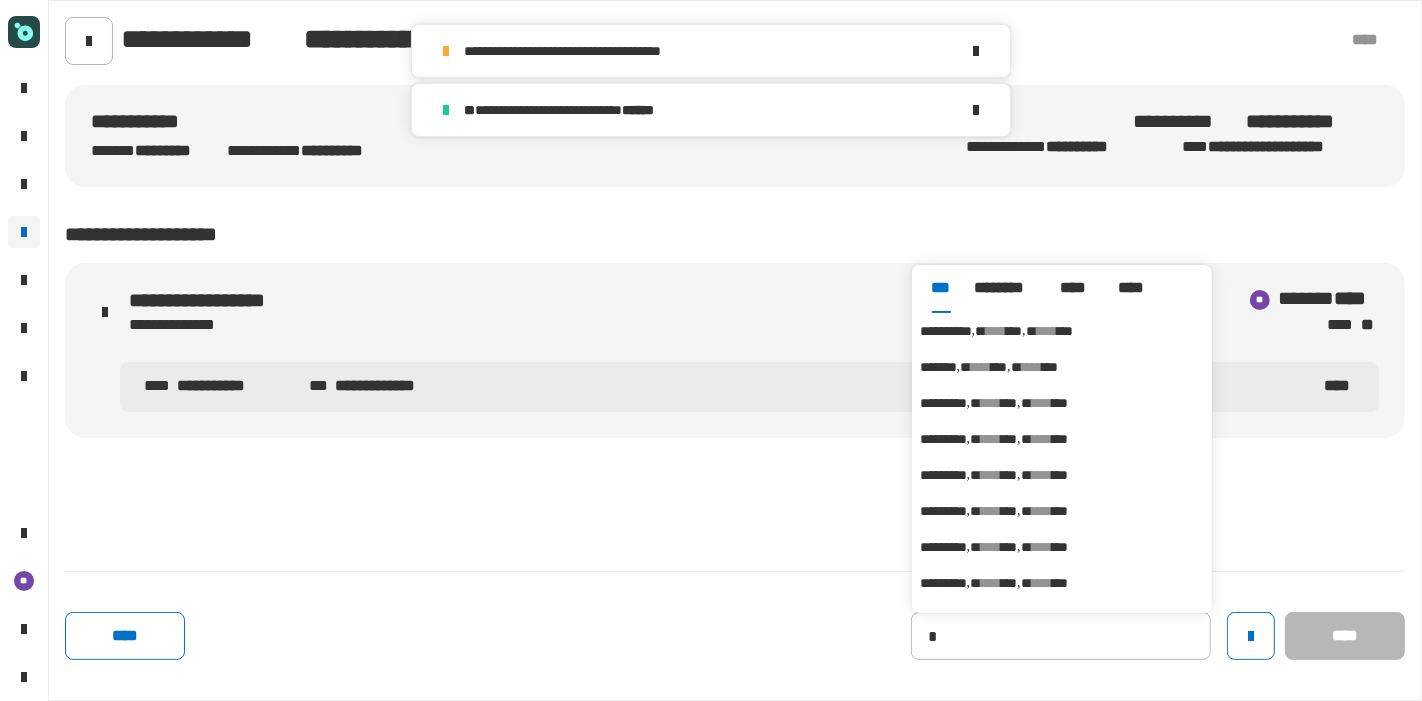 type on "**********" 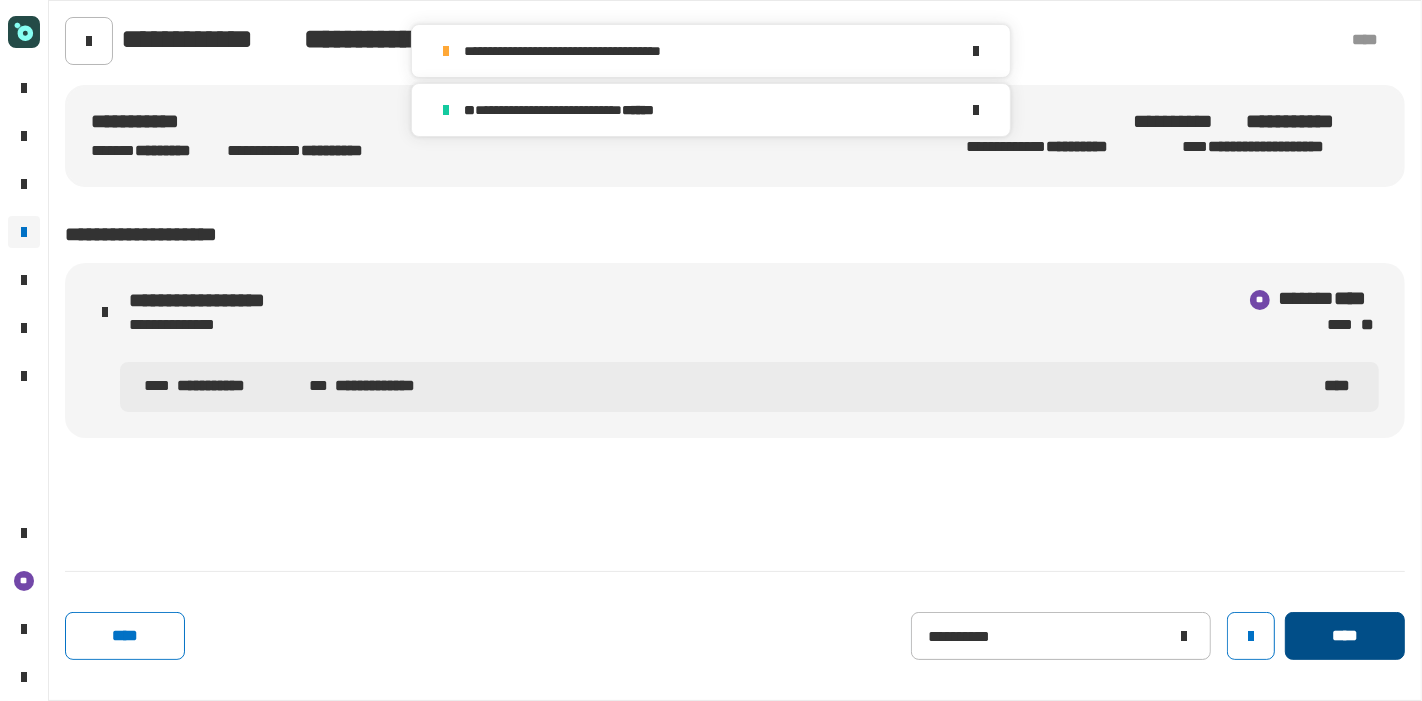 click on "****" 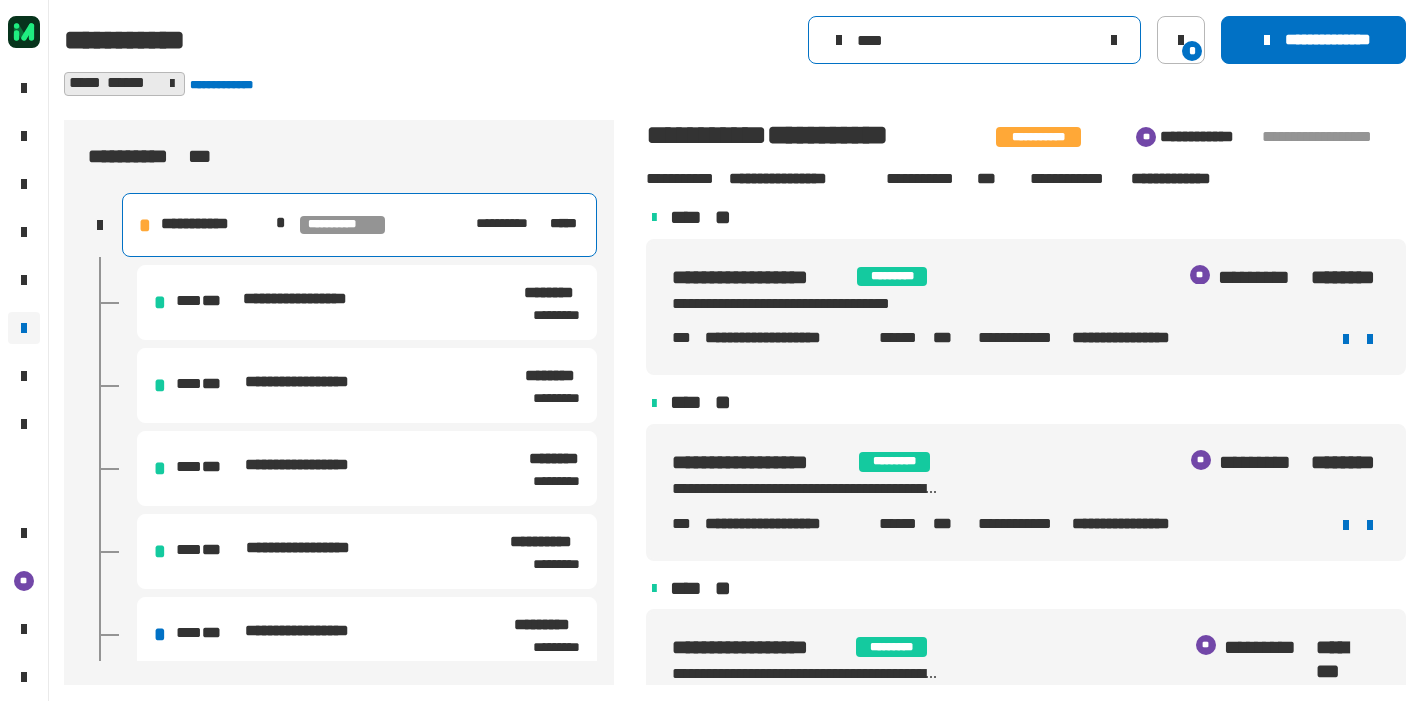 scroll, scrollTop: 0, scrollLeft: 0, axis: both 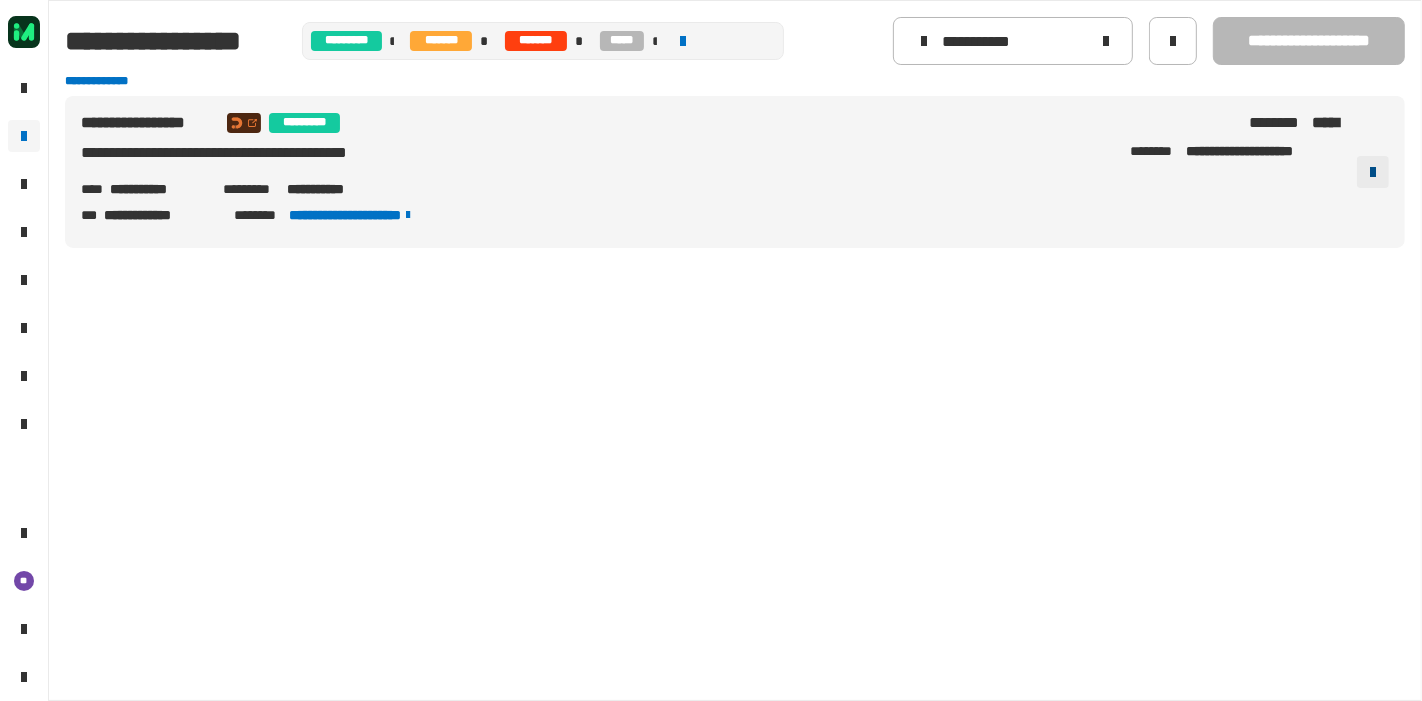 click at bounding box center (1373, 172) 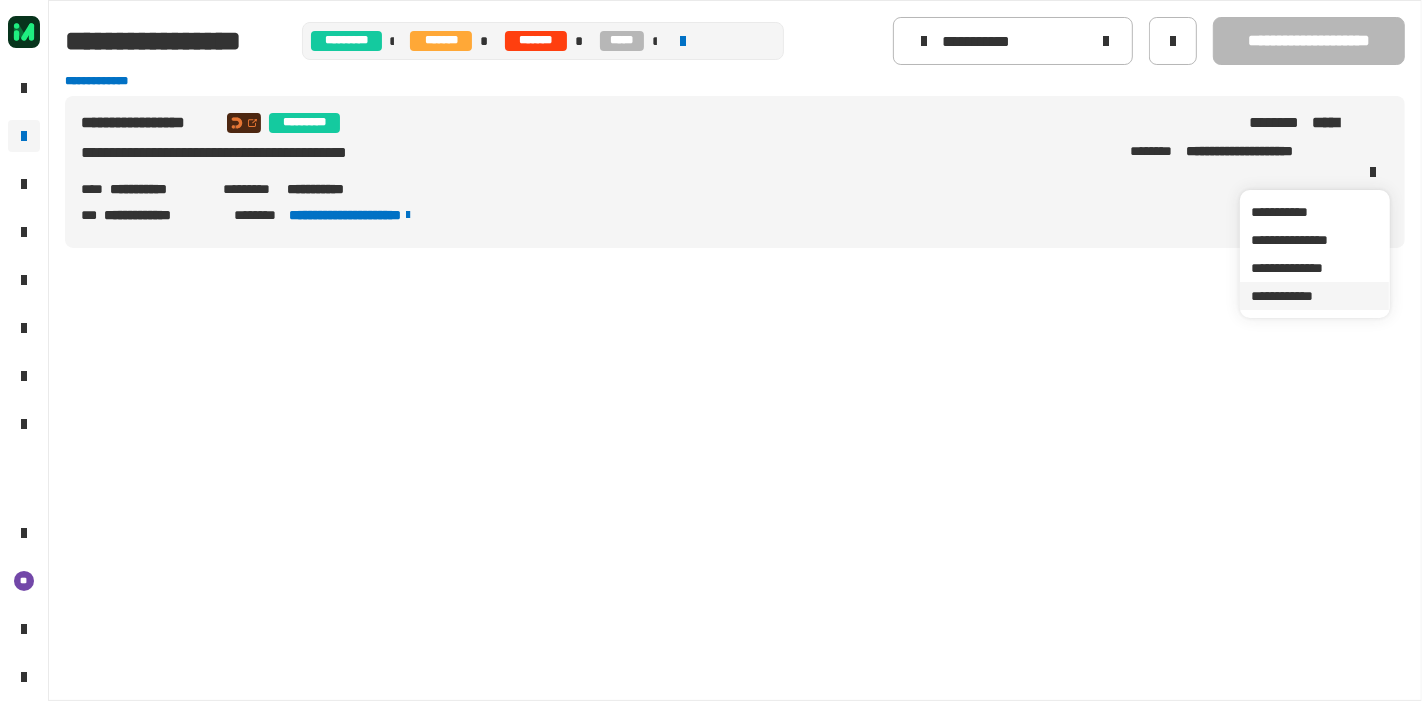 click on "**********" at bounding box center [1315, 296] 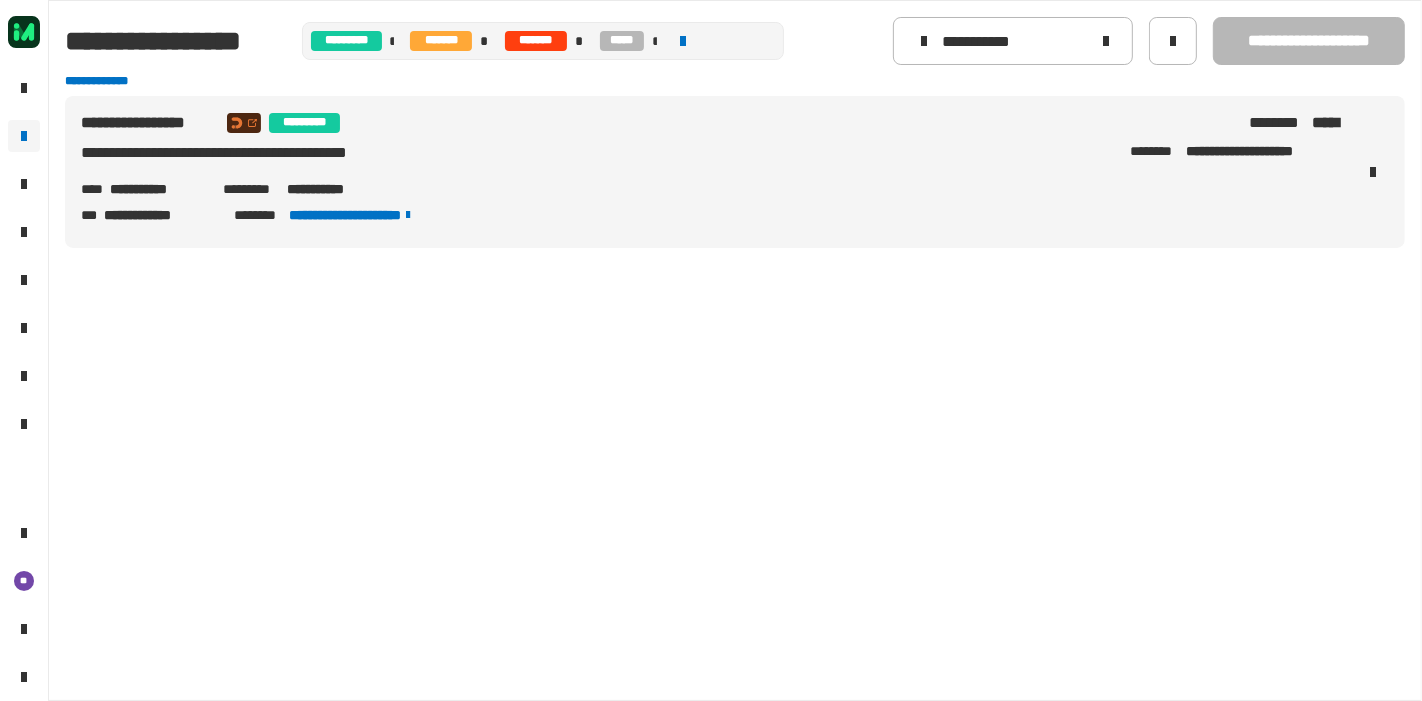 click on "**********" 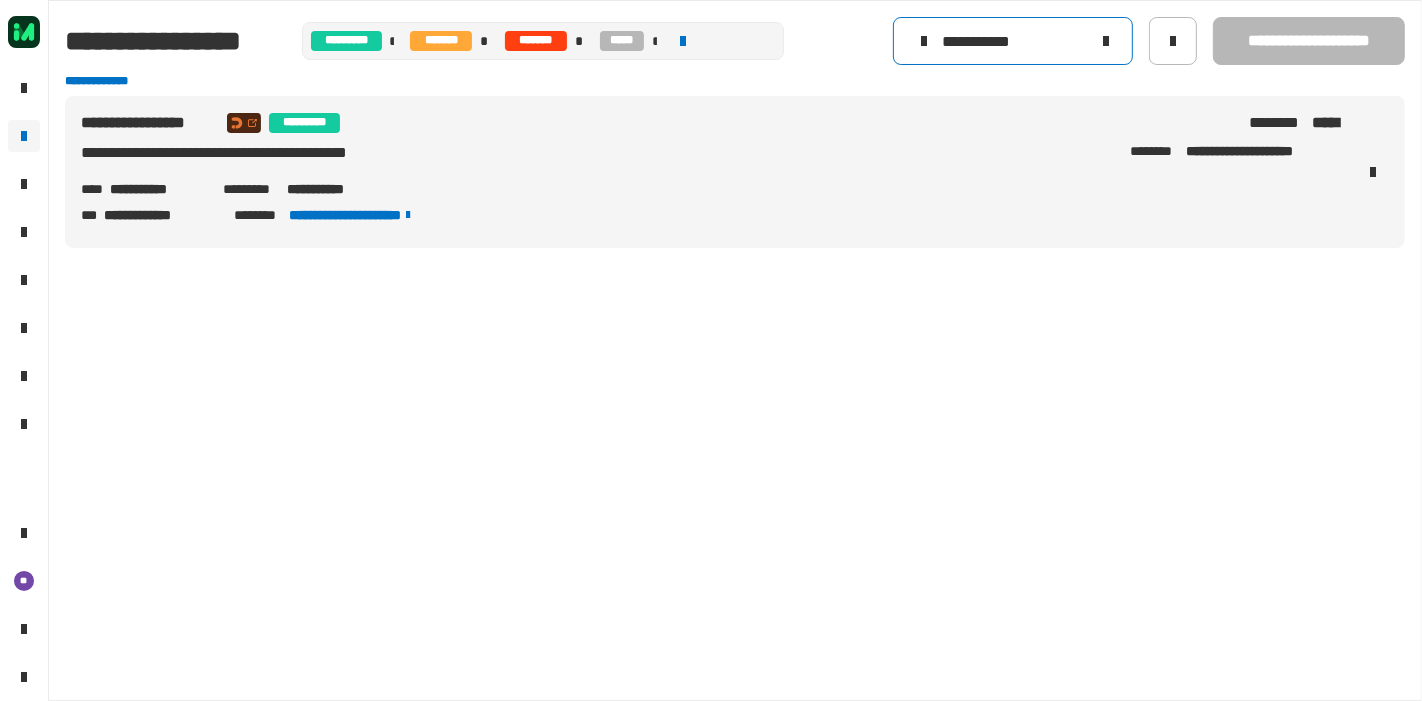 click on "**********" 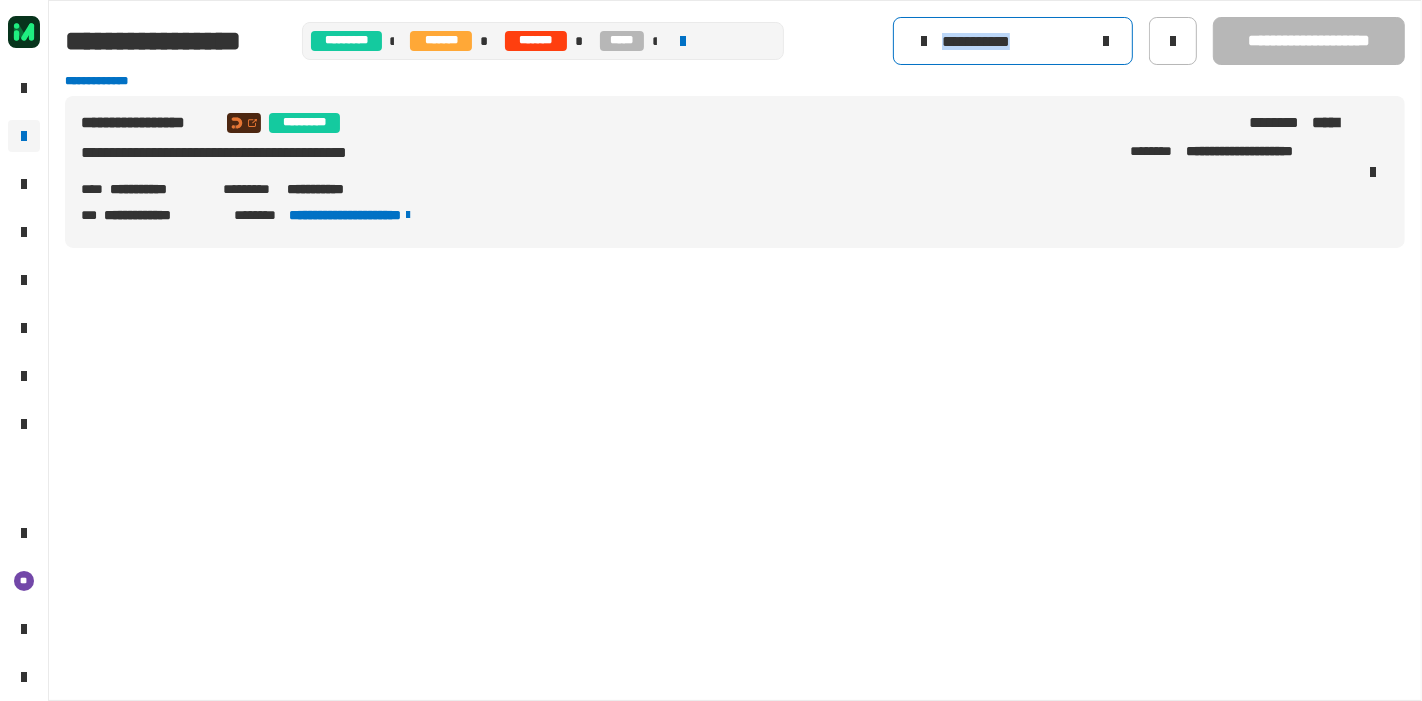 click on "**********" 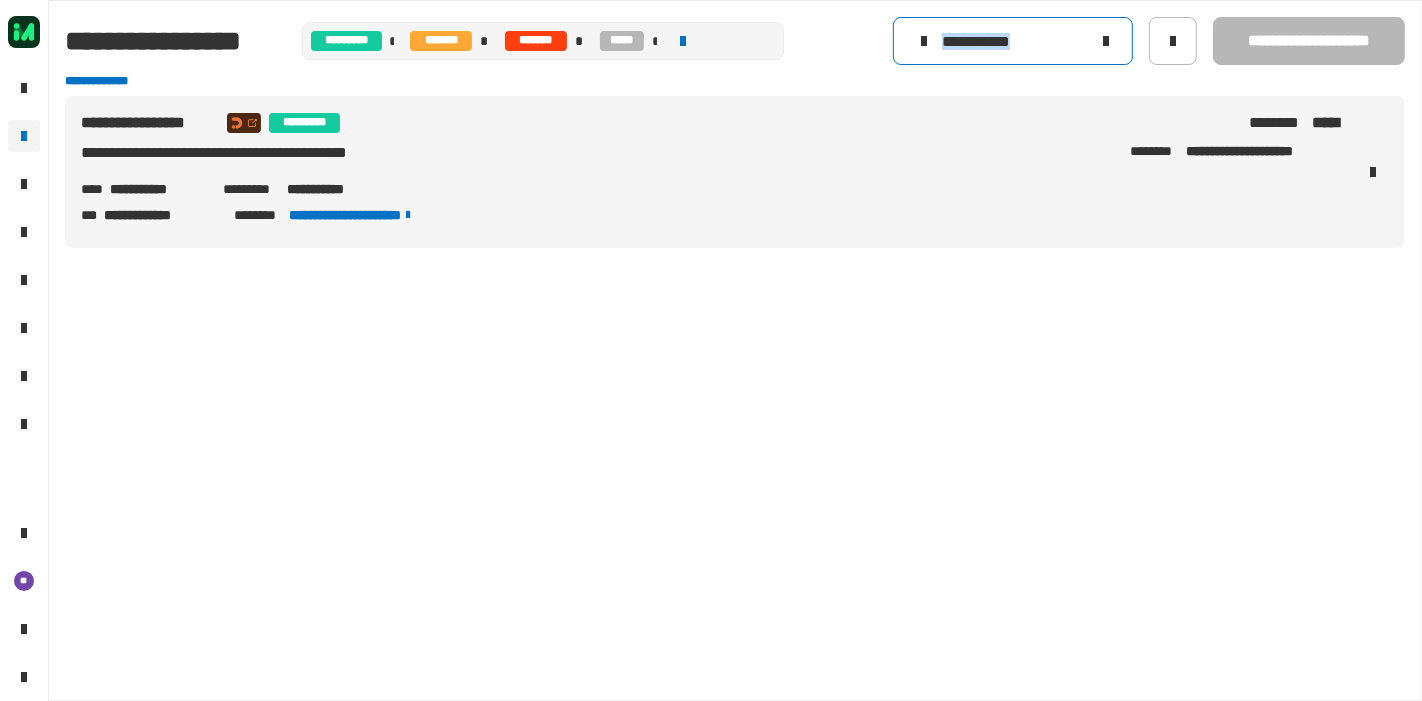 click on "**********" 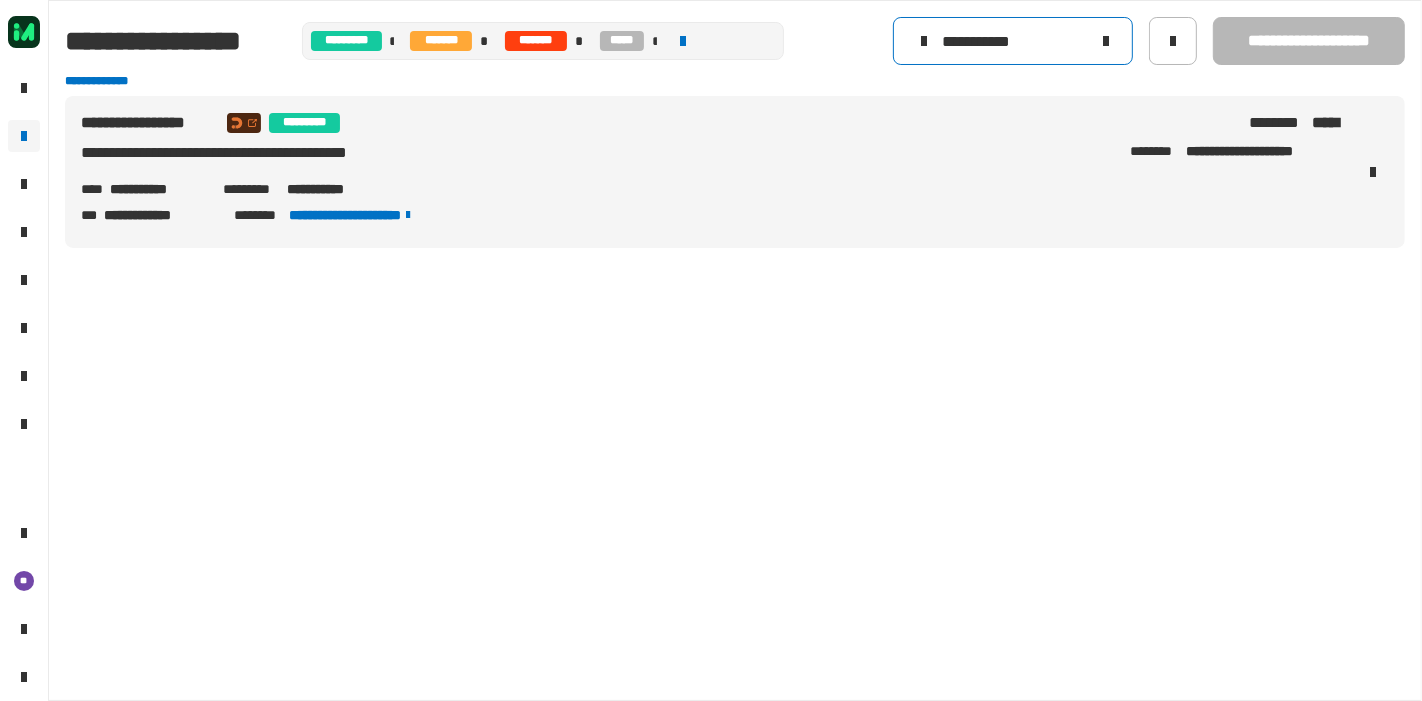 click on "**********" 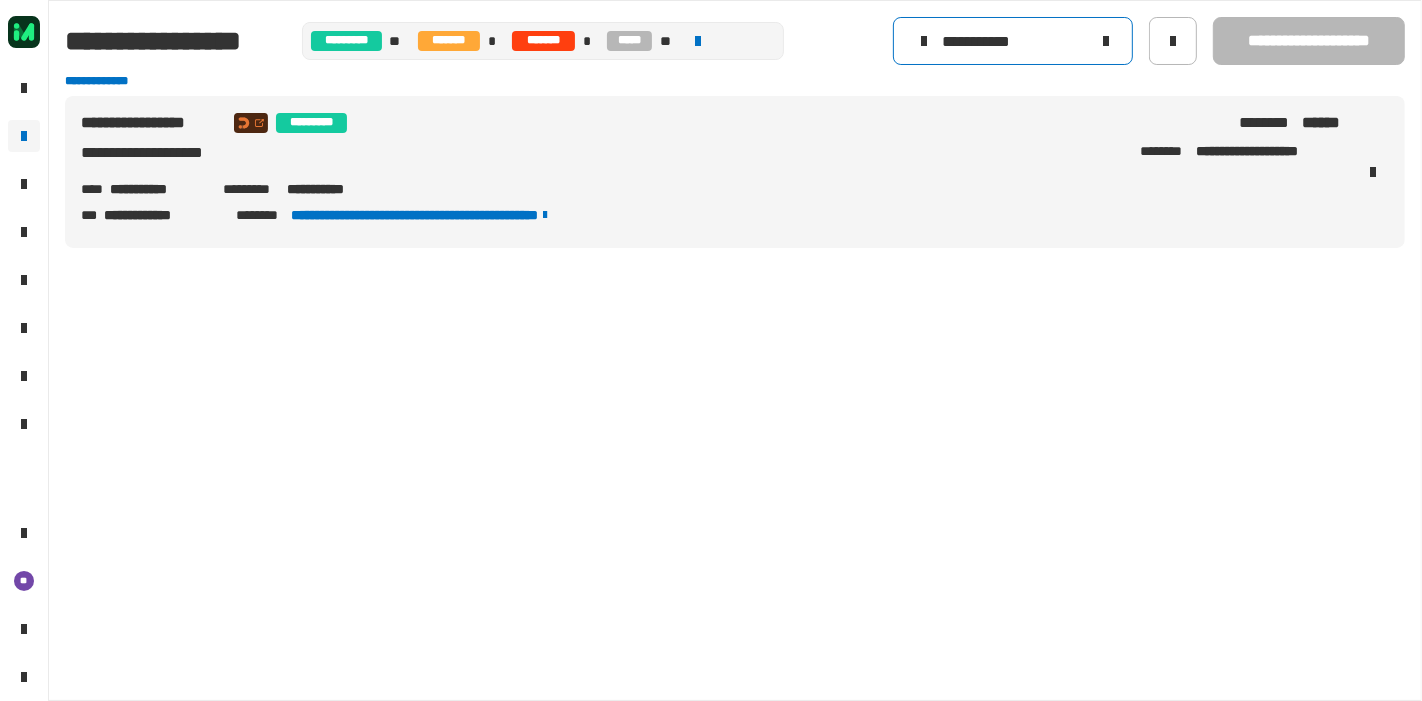 type on "**********" 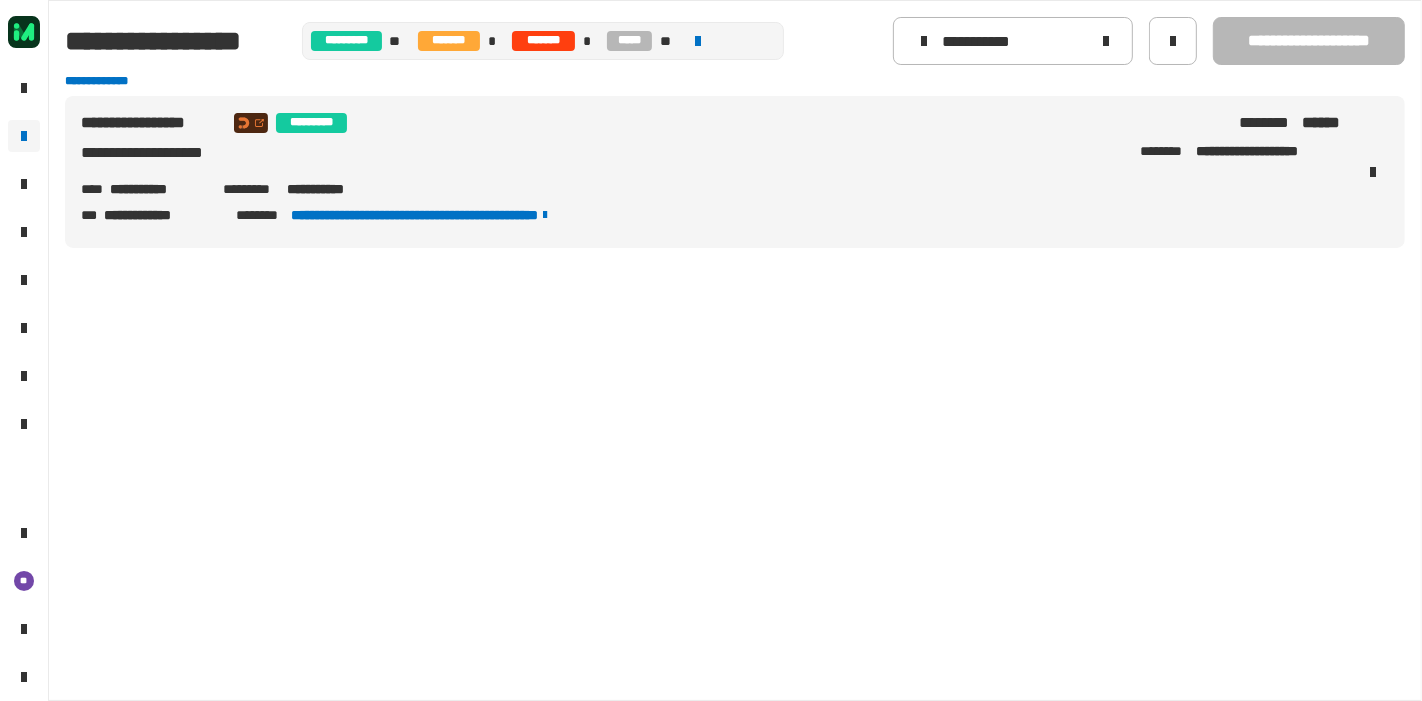 click on "**********" at bounding box center (158, 189) 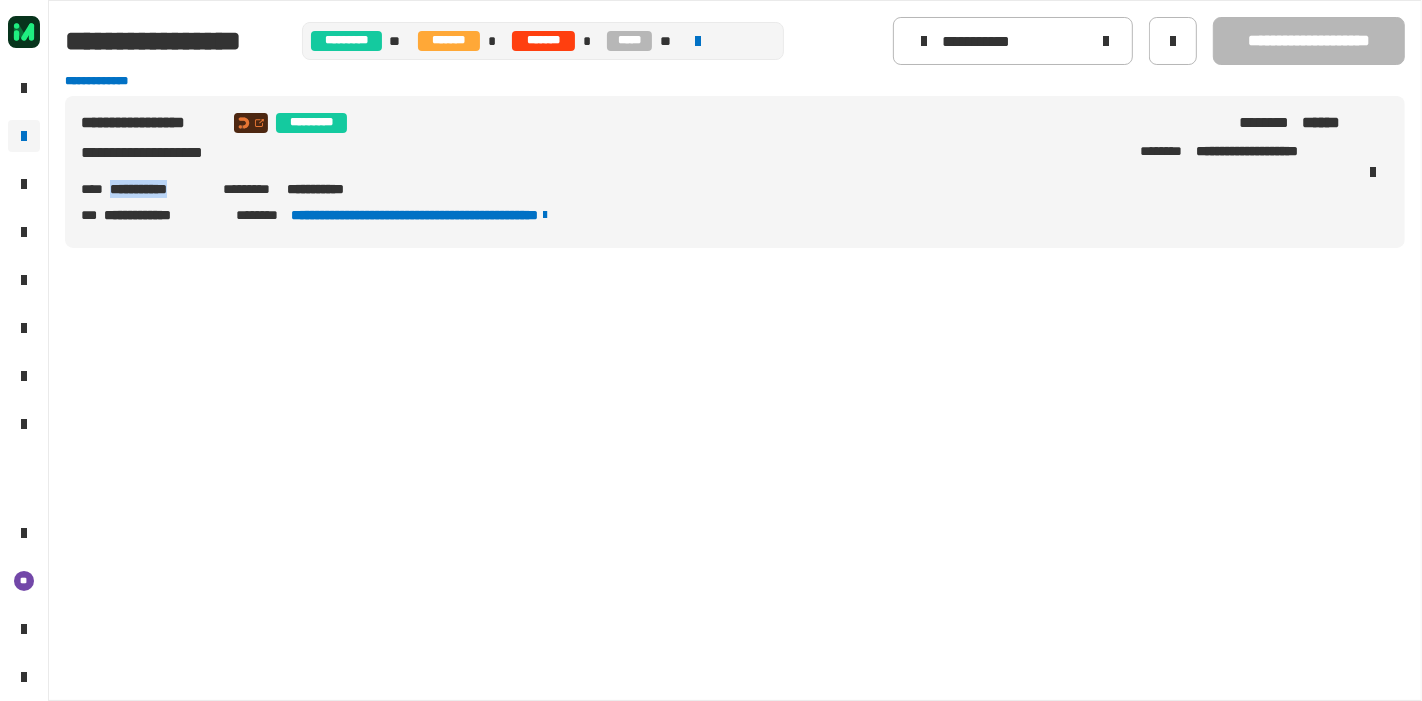 click on "**********" at bounding box center [158, 189] 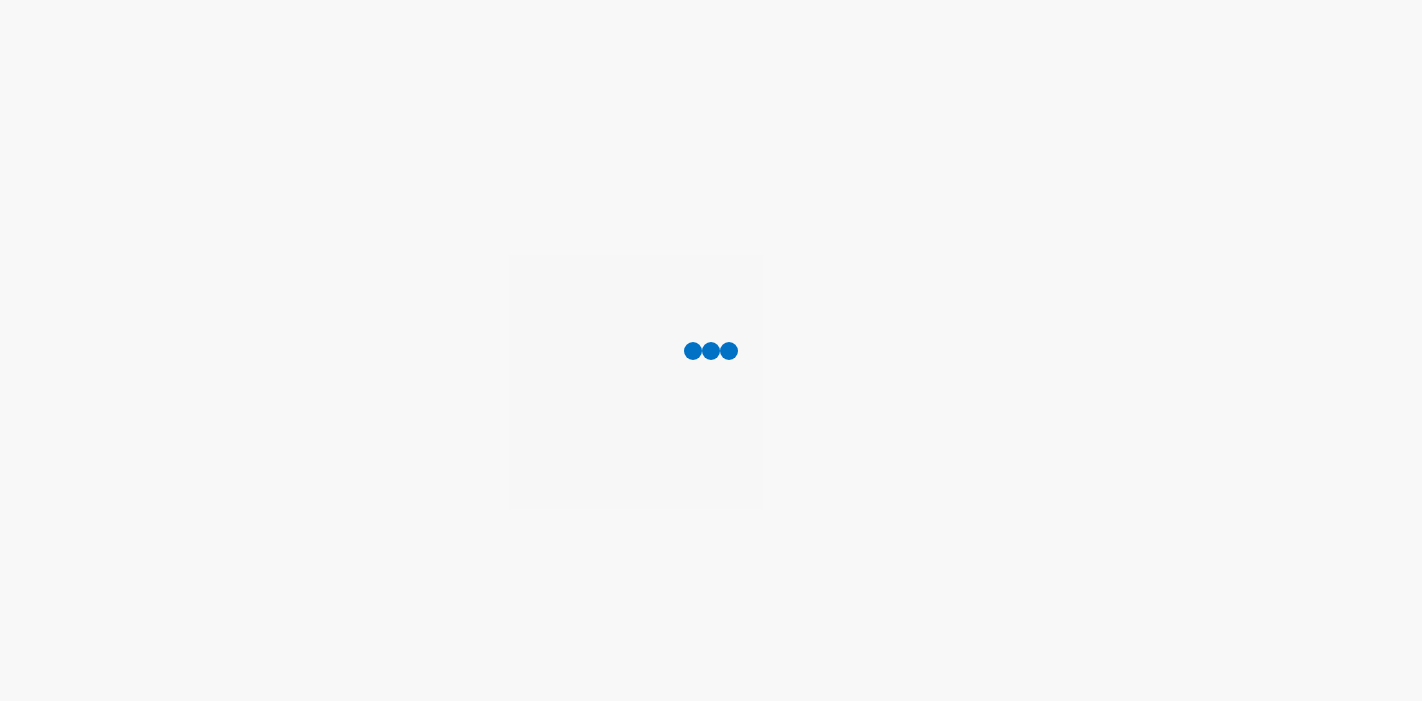 scroll, scrollTop: 0, scrollLeft: 0, axis: both 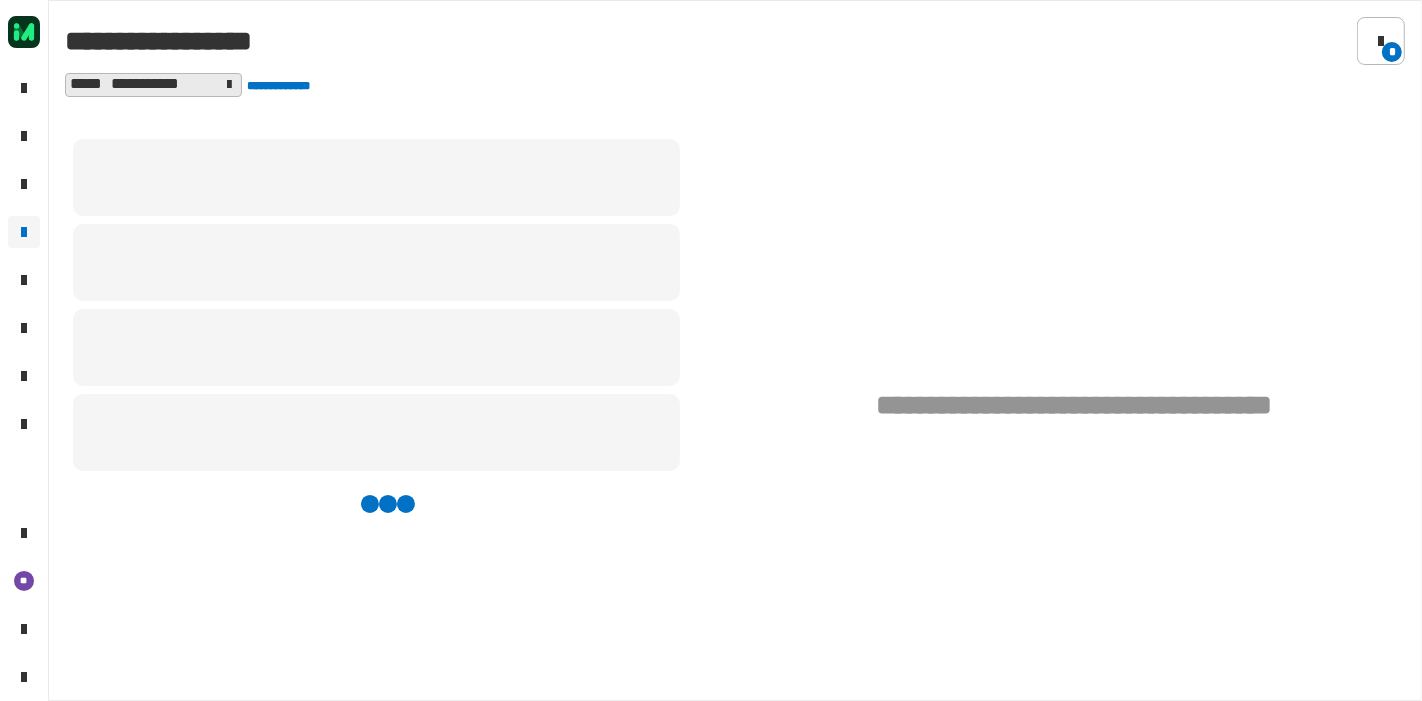 click at bounding box center (376, 177) 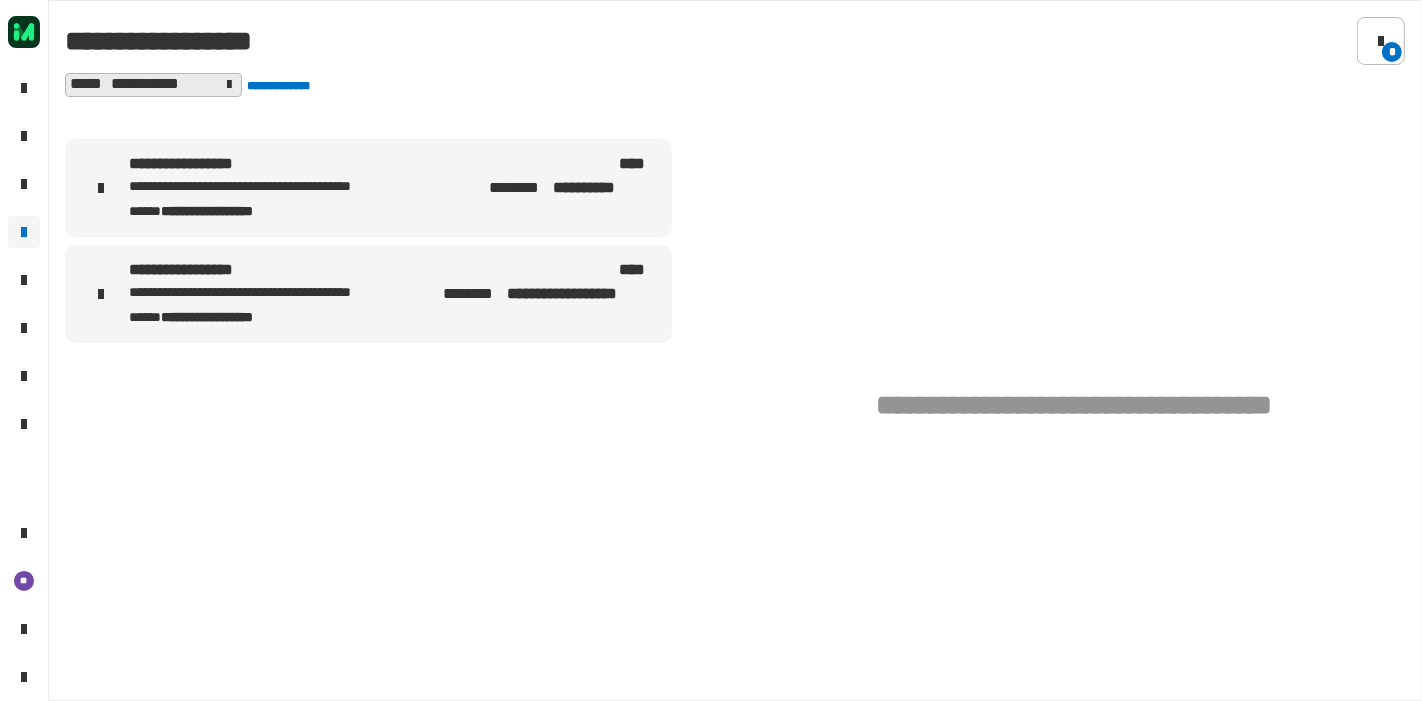 click on "**********" at bounding box center [284, 187] 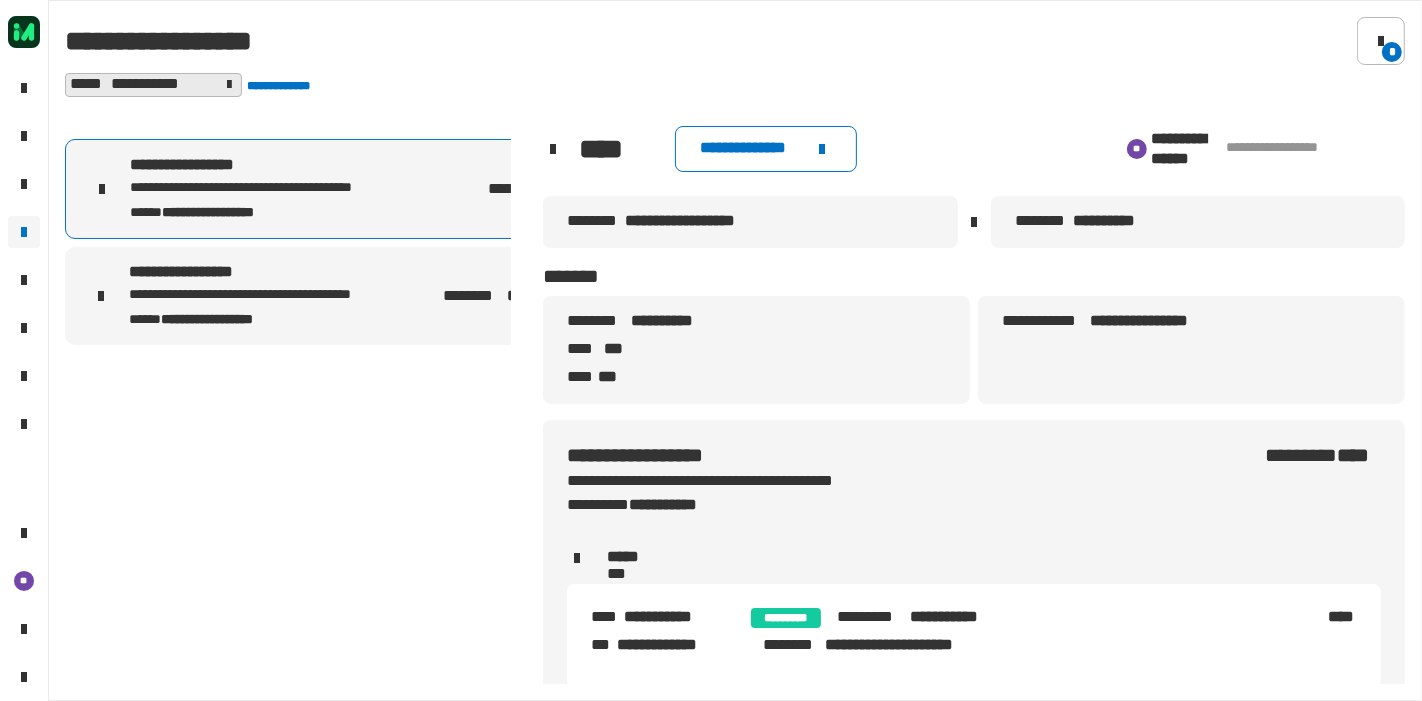 click on "**********" at bounding box center (284, 296) 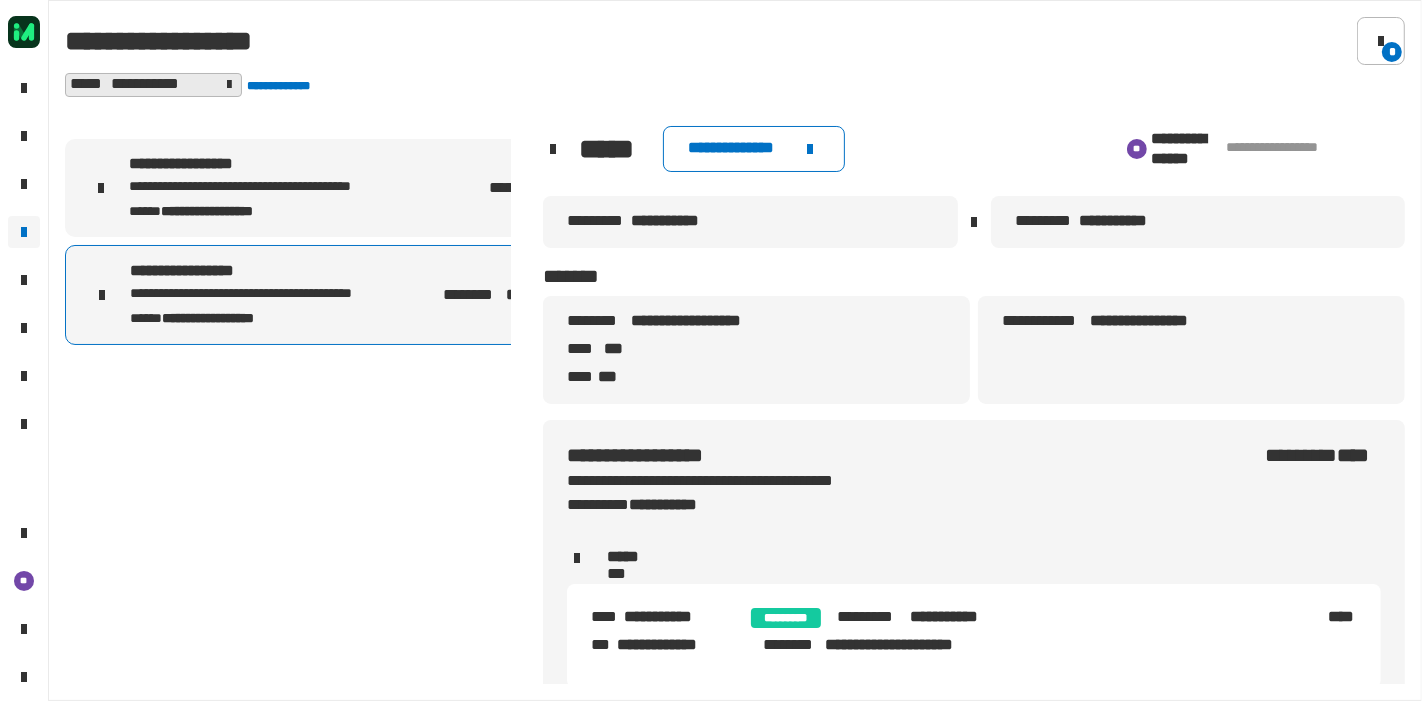 click on "**********" at bounding box center [368, 188] 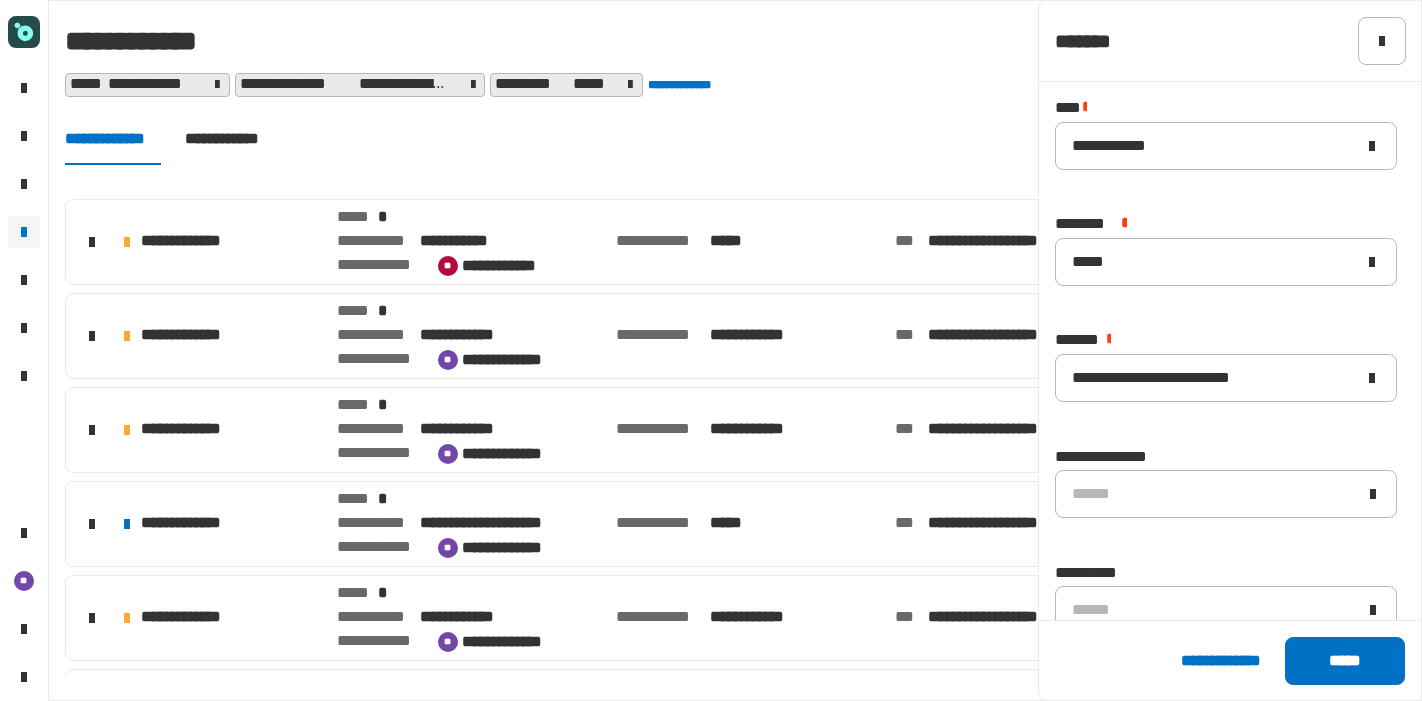 scroll, scrollTop: 0, scrollLeft: 0, axis: both 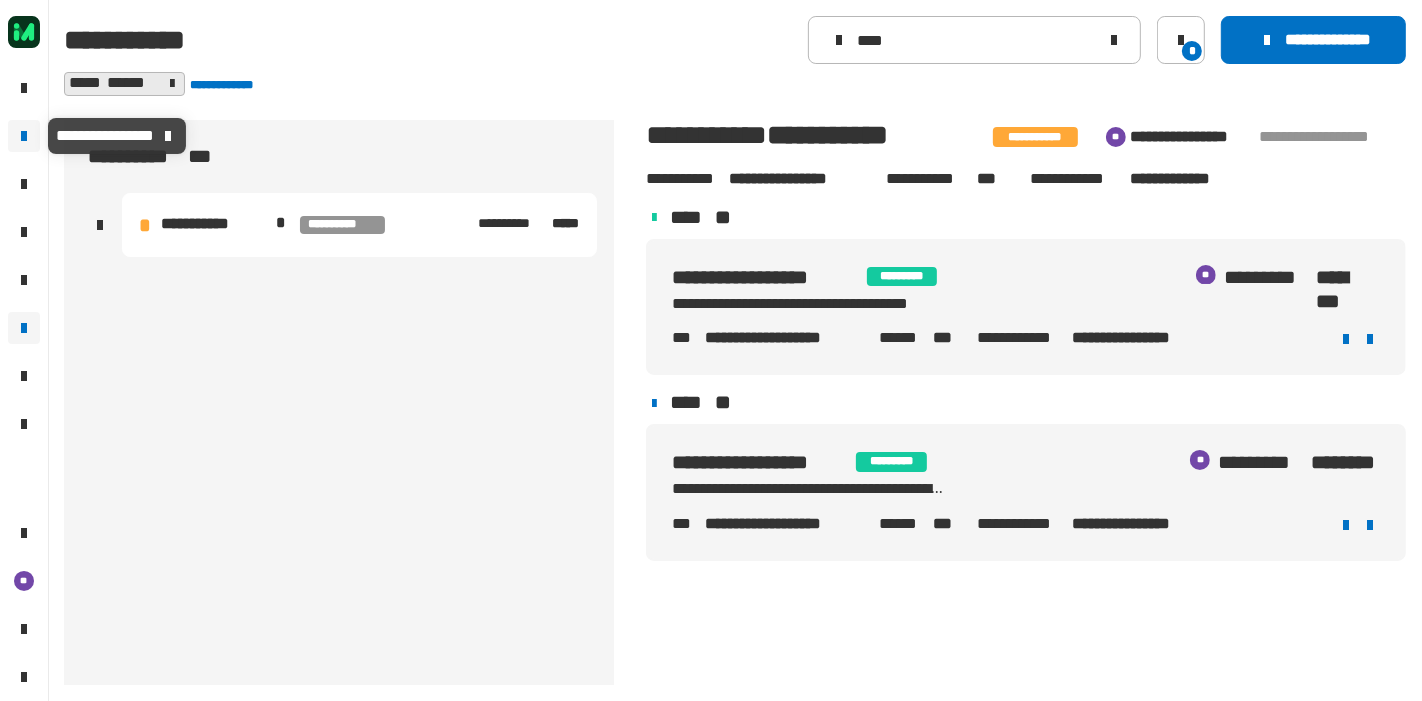 click 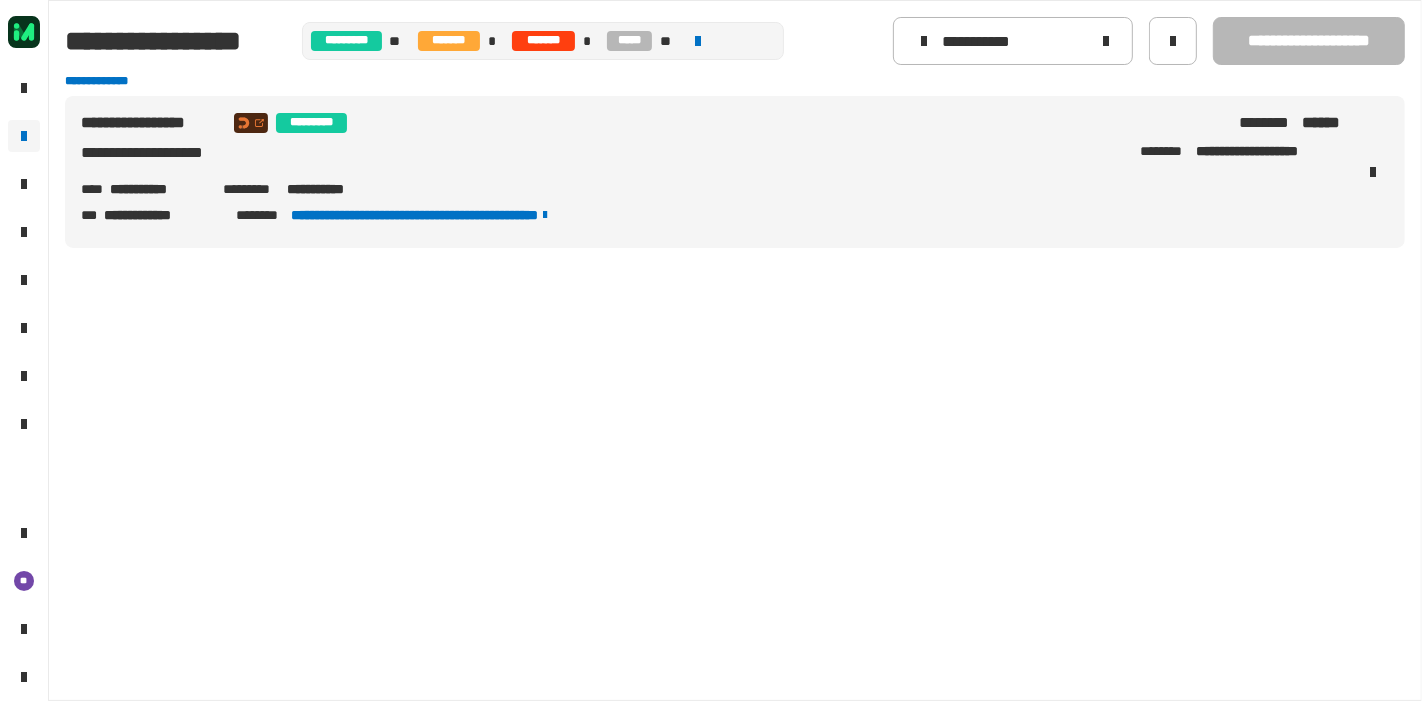 click on "**********" at bounding box center (158, 189) 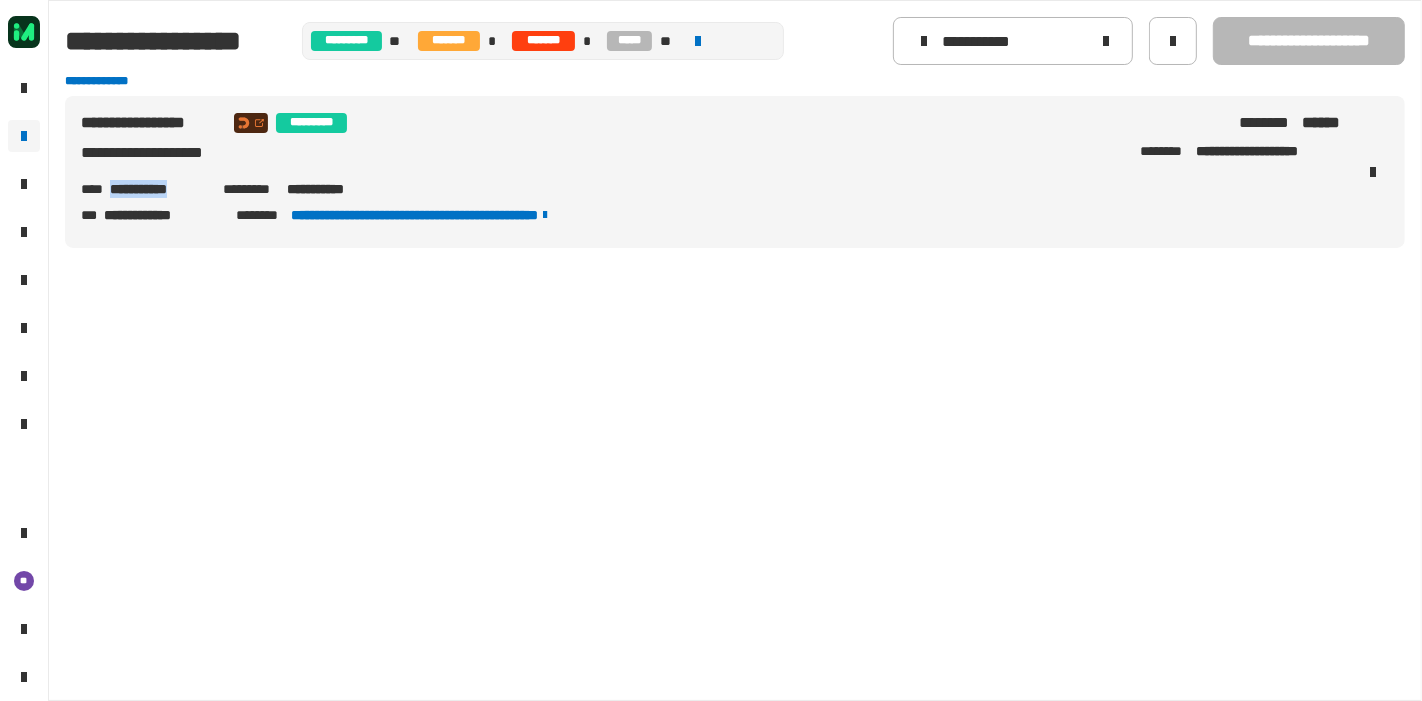 click on "**********" at bounding box center [158, 189] 